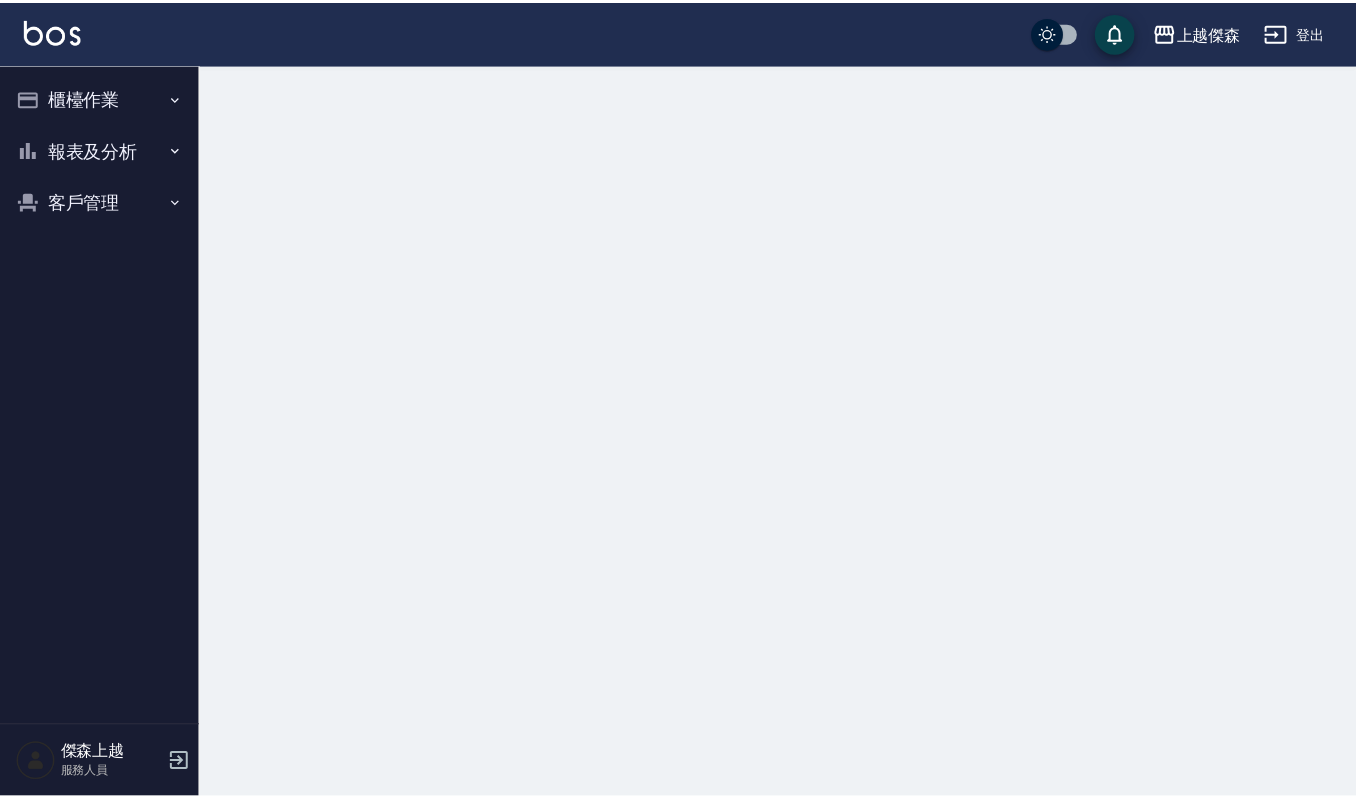 scroll, scrollTop: 0, scrollLeft: 0, axis: both 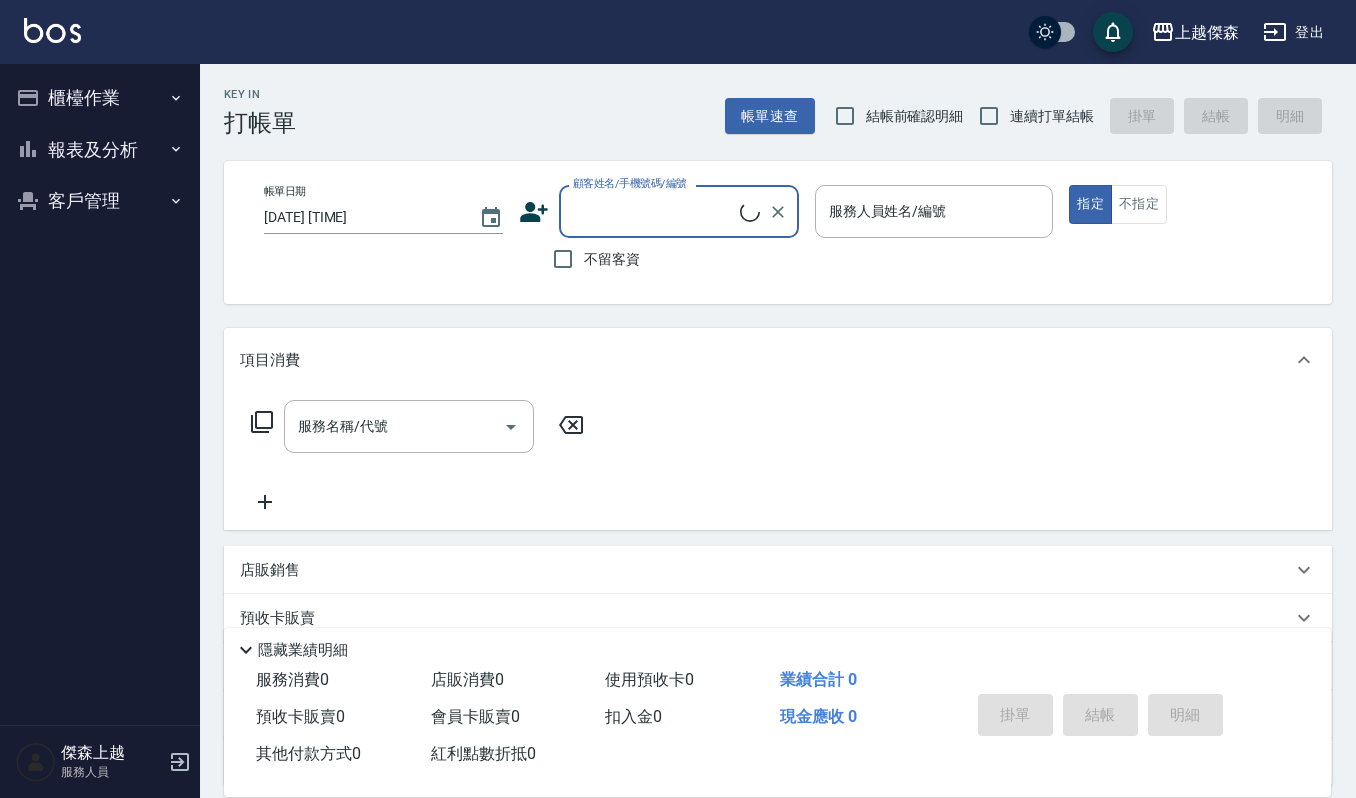 click on "櫃檯作業" at bounding box center [100, 98] 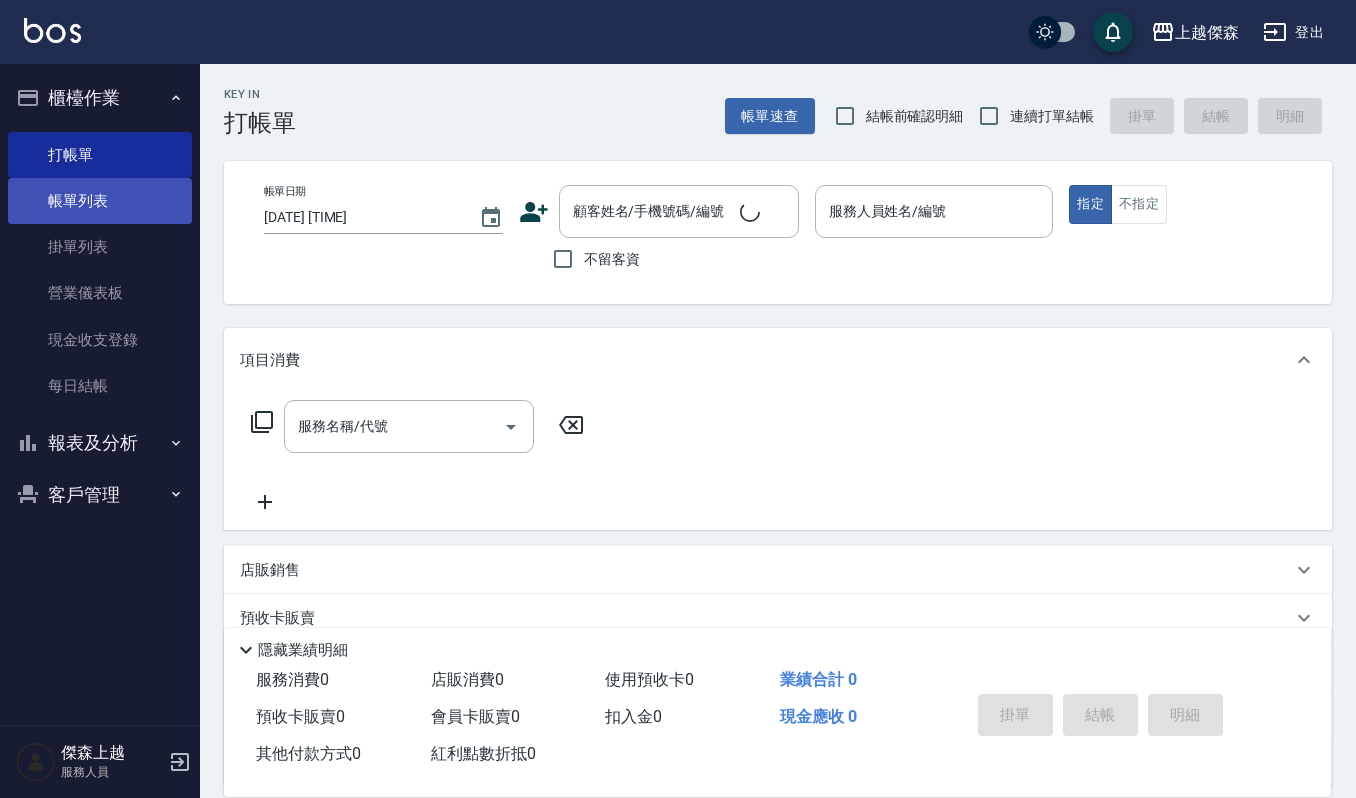 click on "帳單列表" at bounding box center (100, 201) 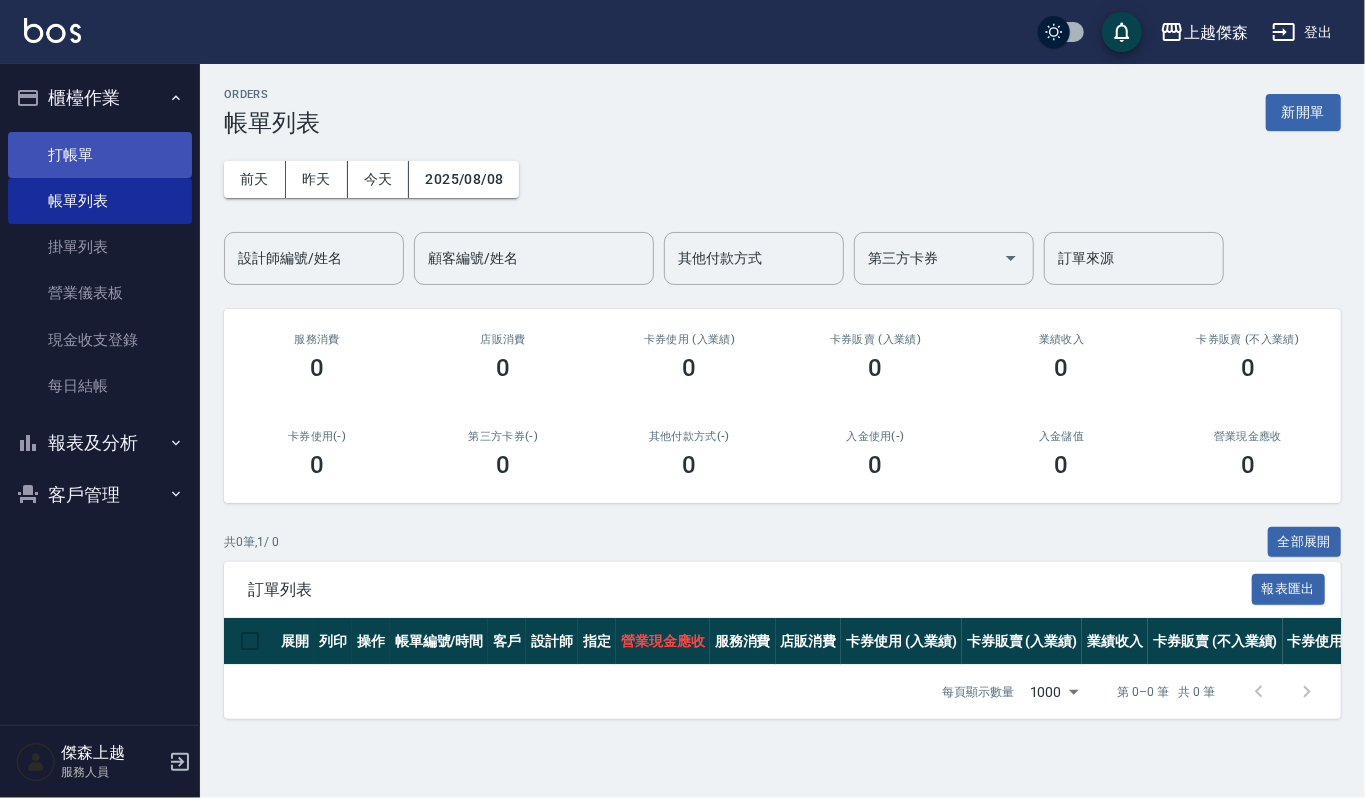 click on "打帳單" at bounding box center (100, 155) 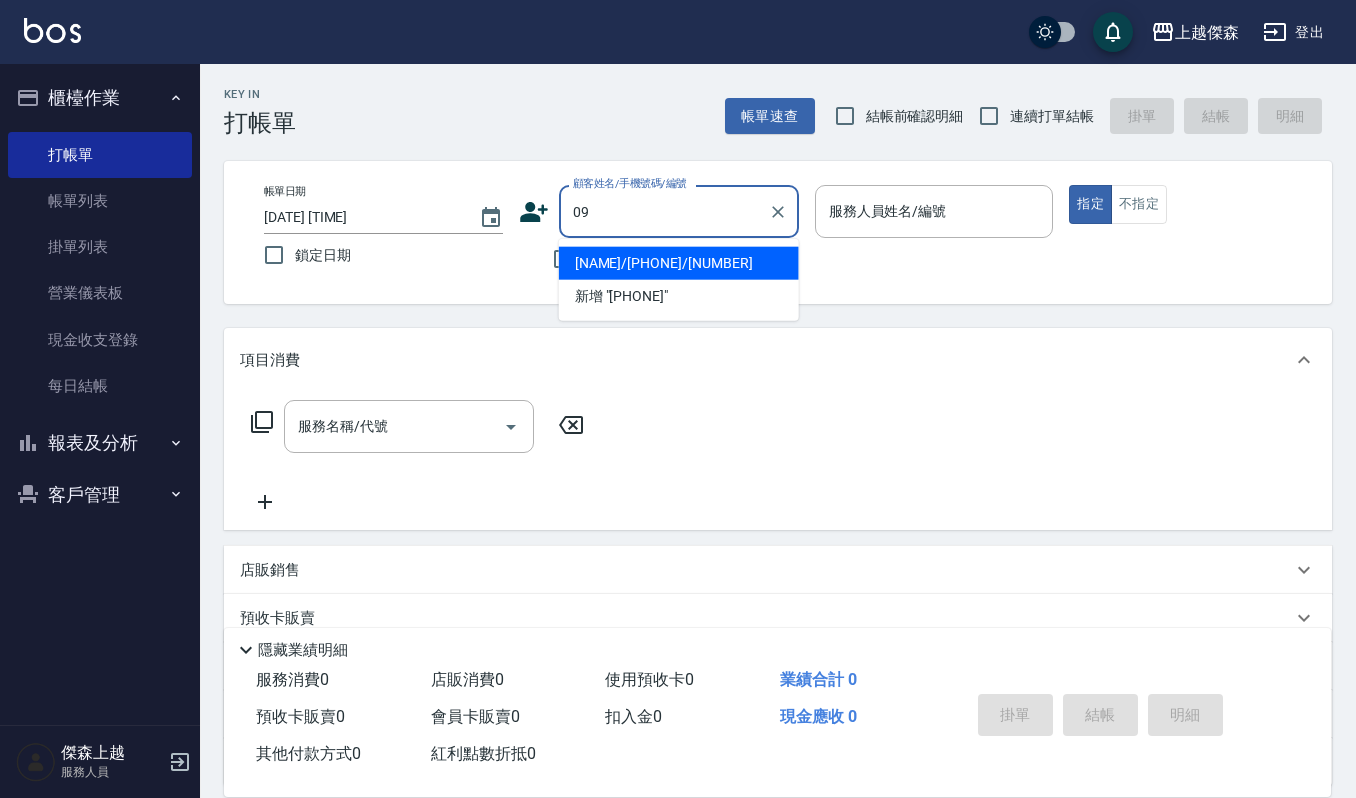 type on "0" 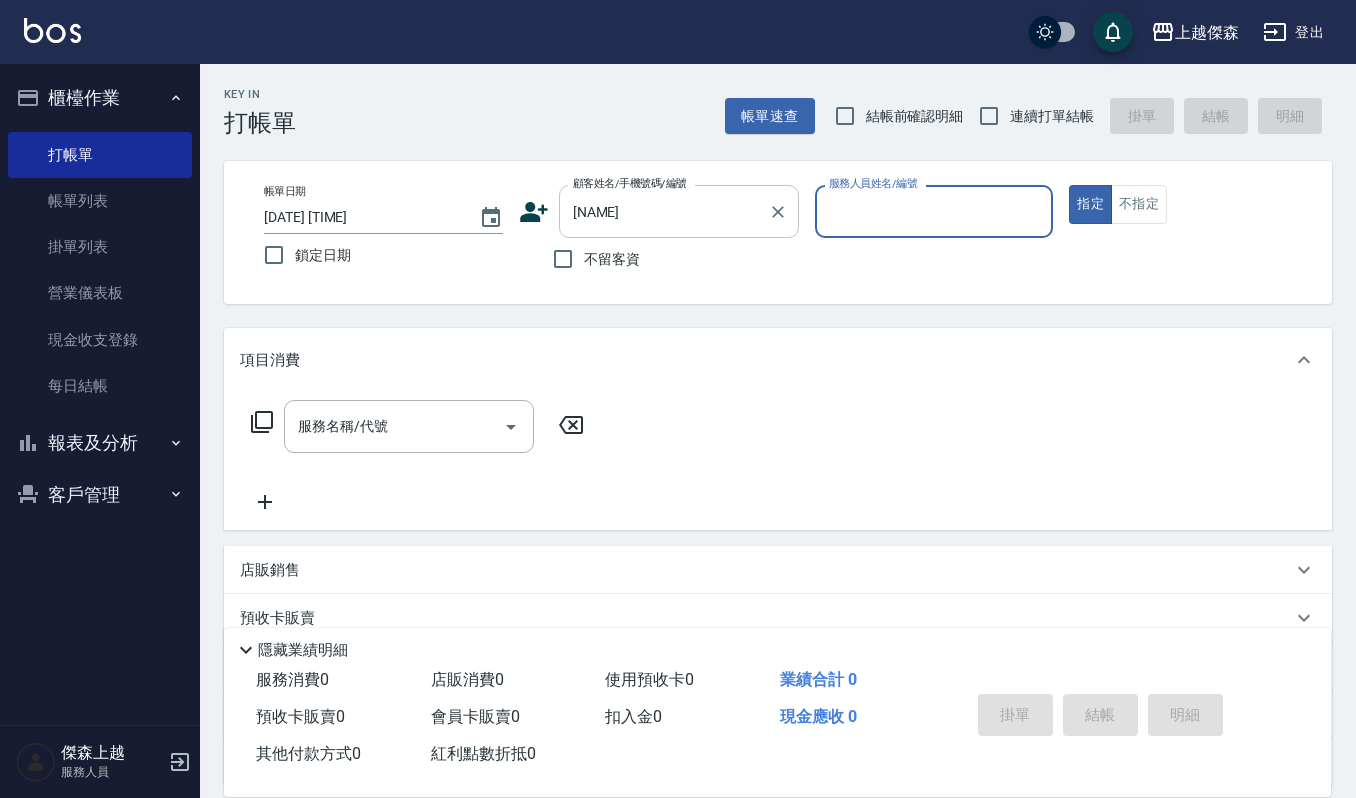 click on "柯曉雲雲" at bounding box center [664, 211] 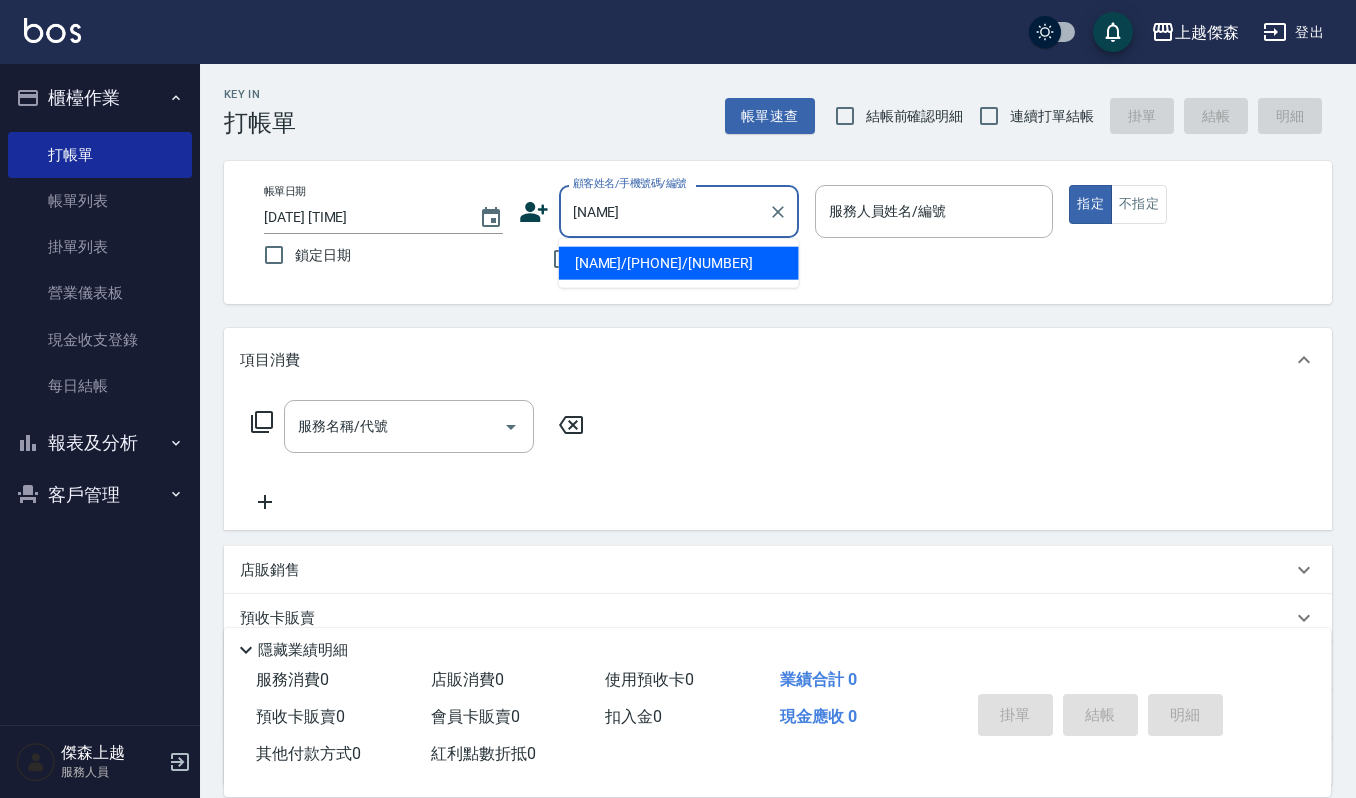 click on "柯曉雲" at bounding box center (664, 211) 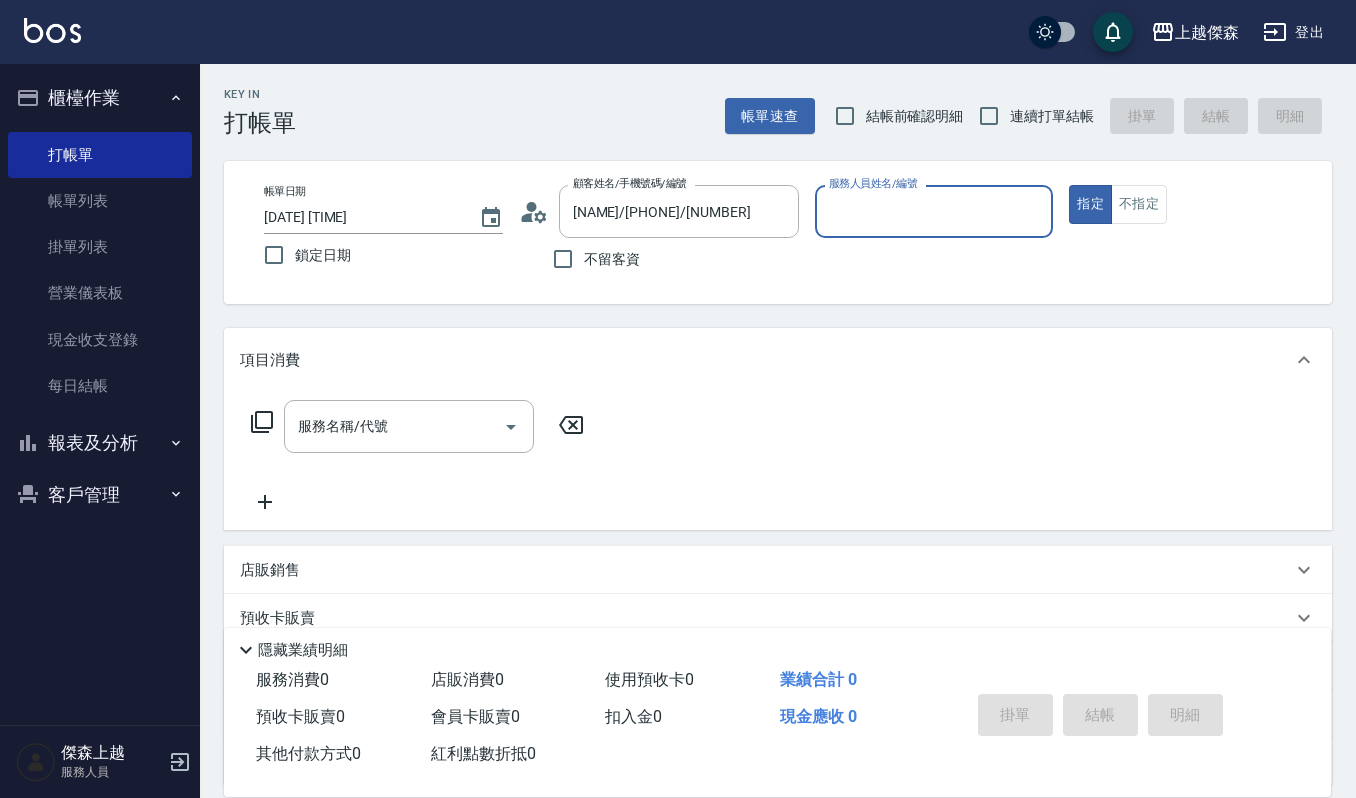 type on "吉兒-4" 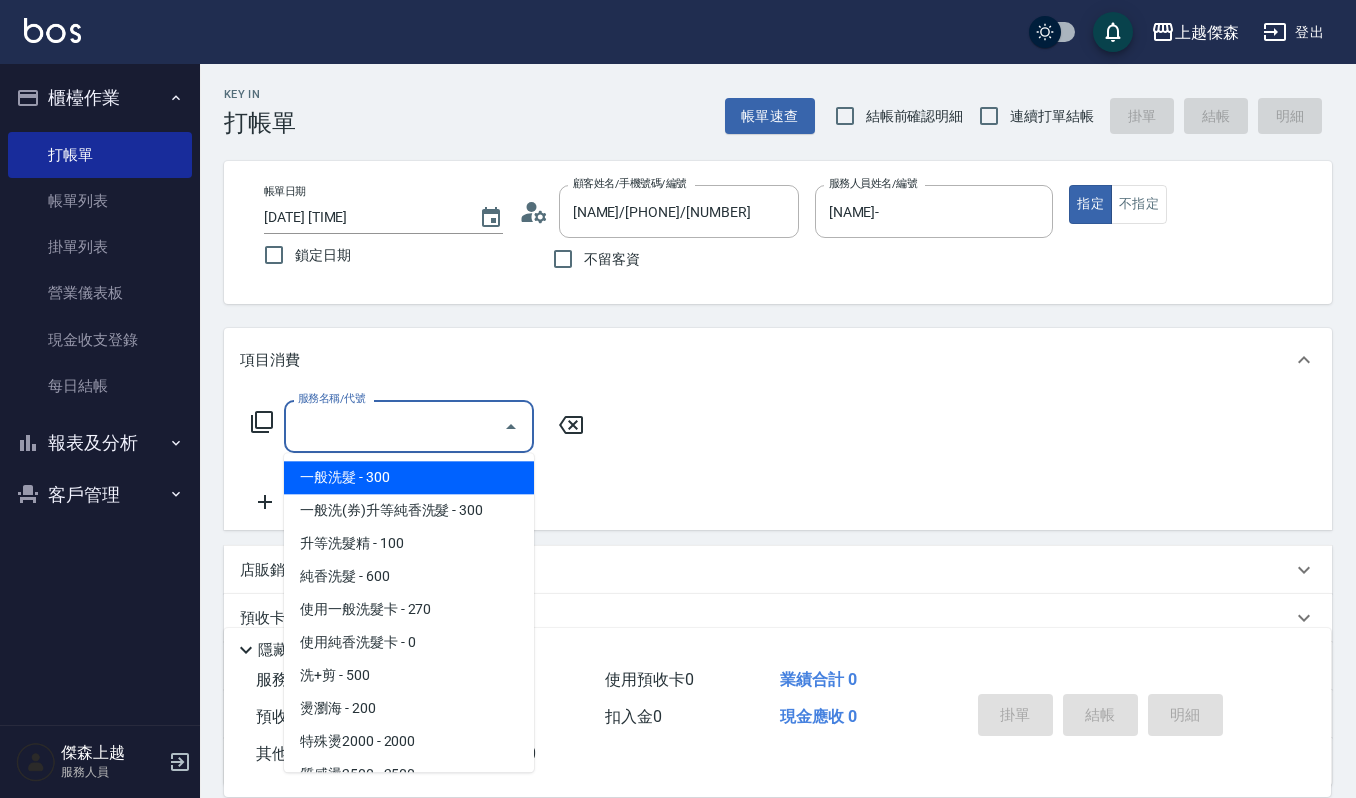 click on "服務名稱/代號" at bounding box center [394, 426] 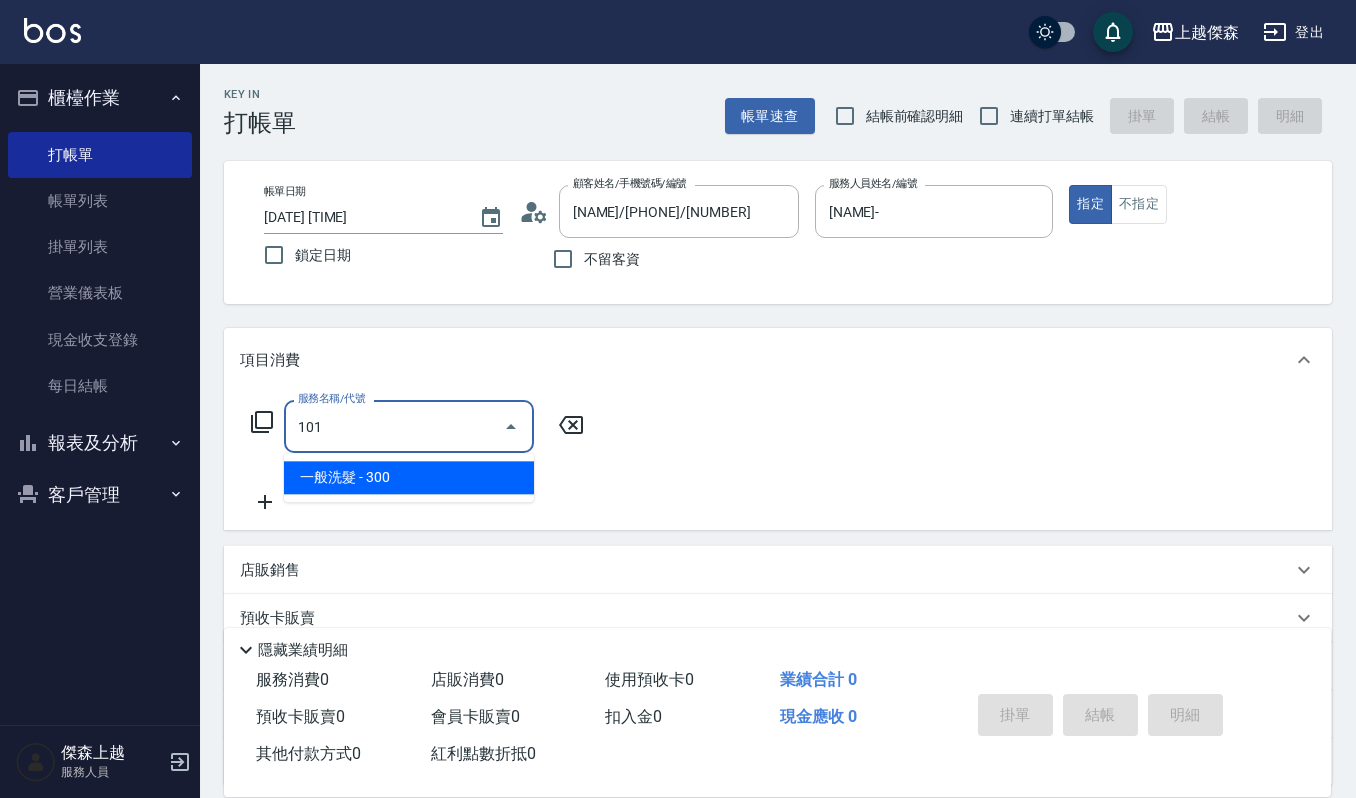 type on "一般洗髮(101)" 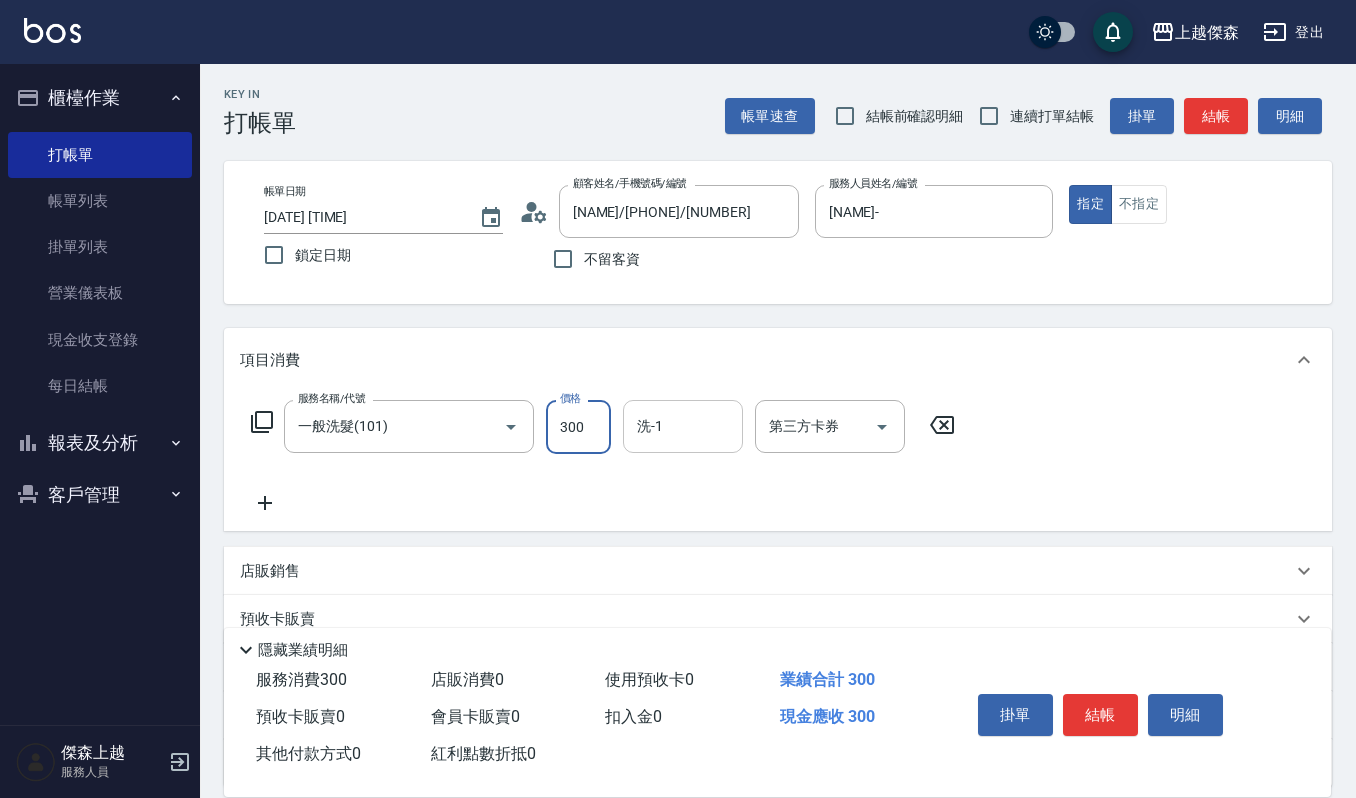 click on "洗-1" at bounding box center [683, 426] 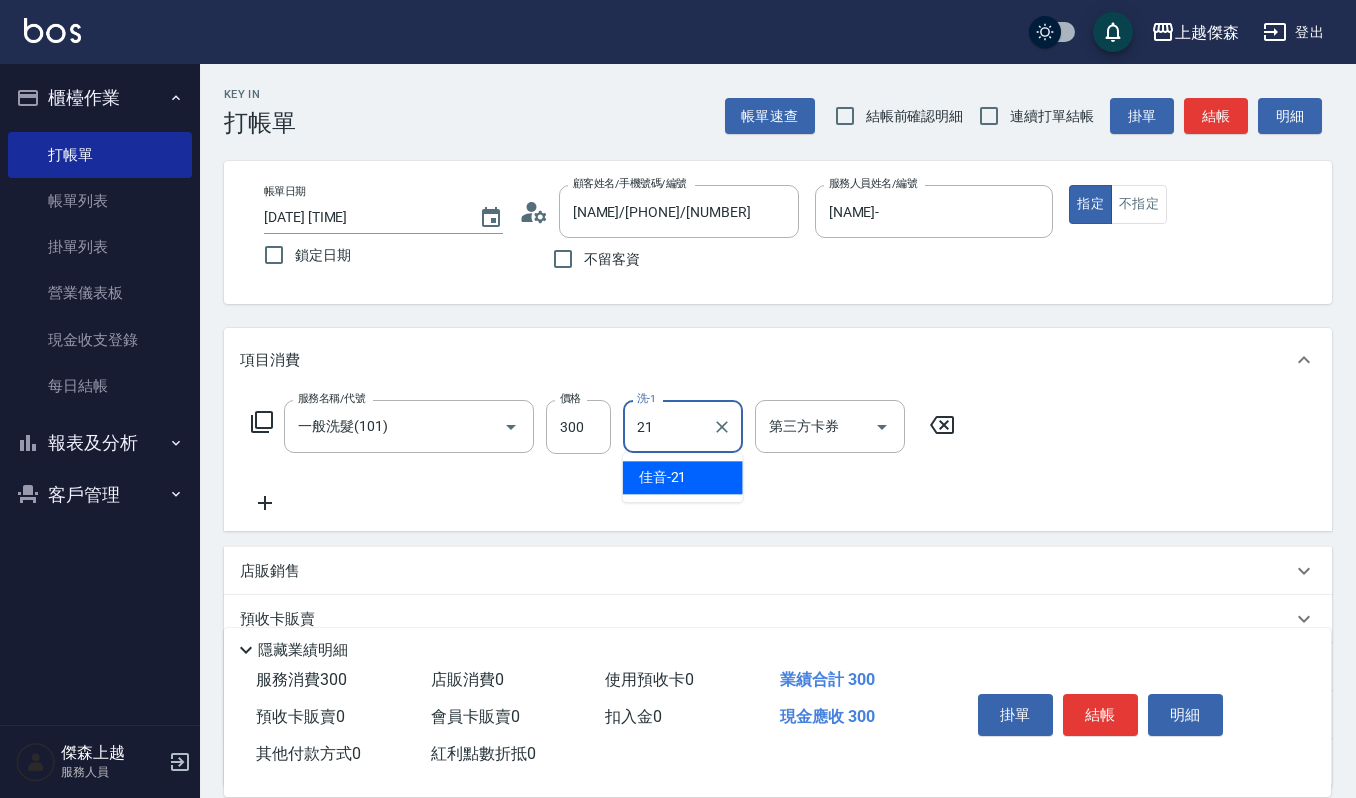 type on "佳音-21" 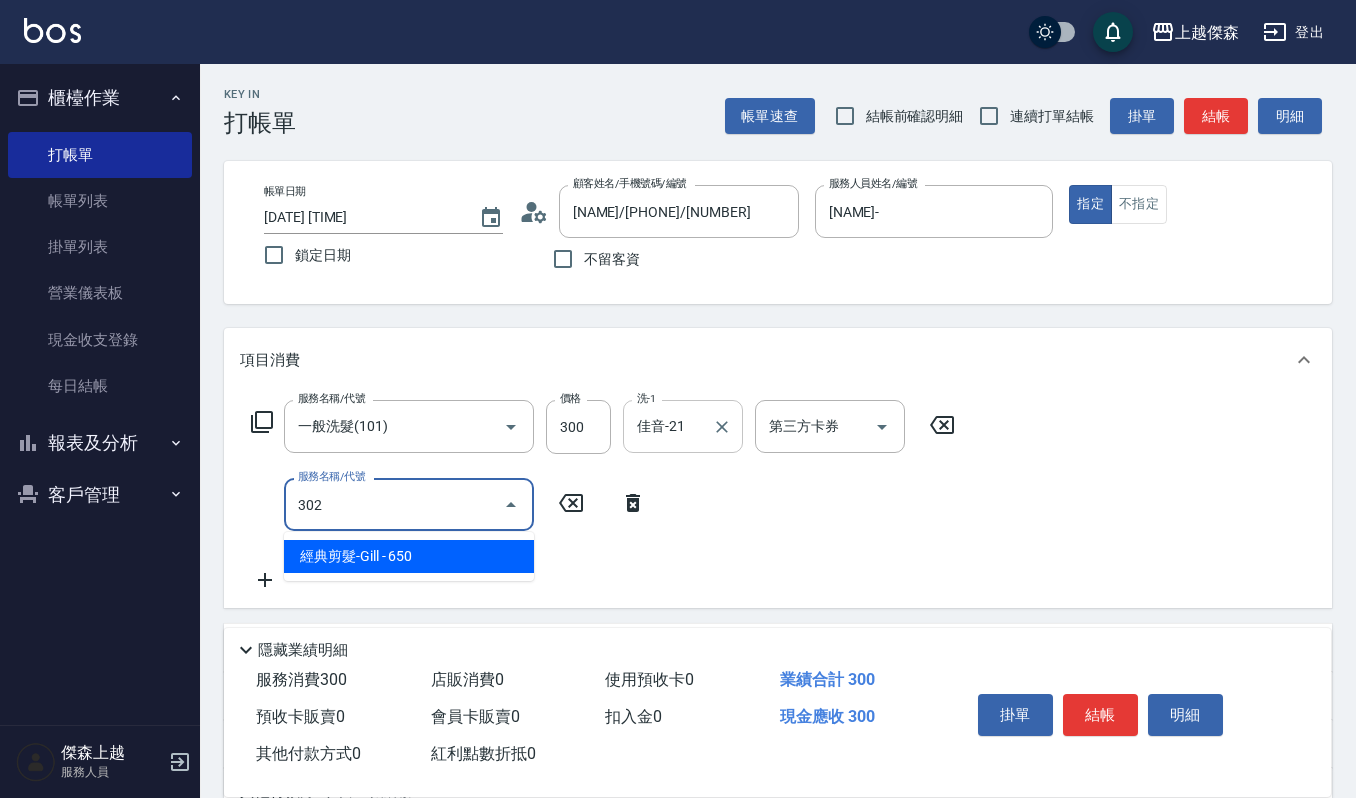 type on "經典剪髮-Gill(302)" 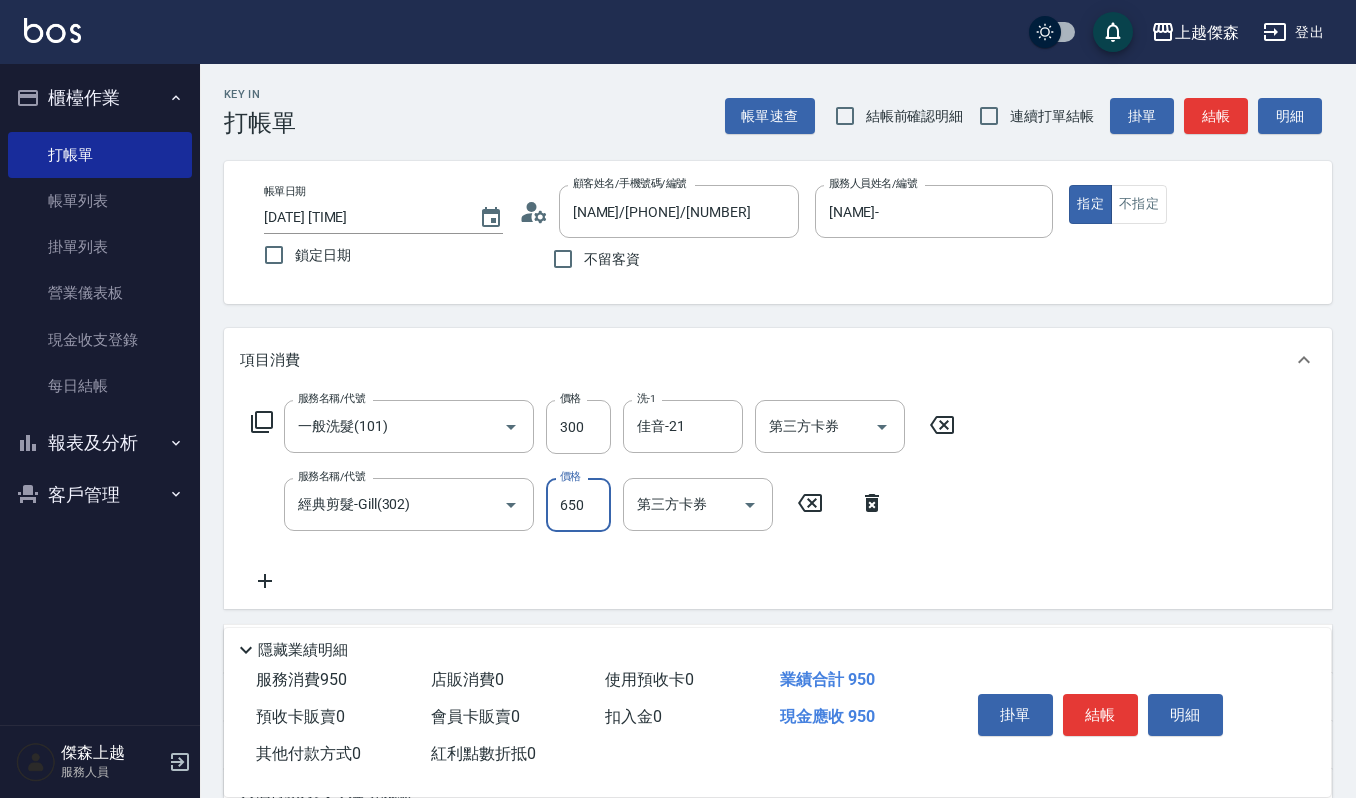 click on "650" at bounding box center [578, 505] 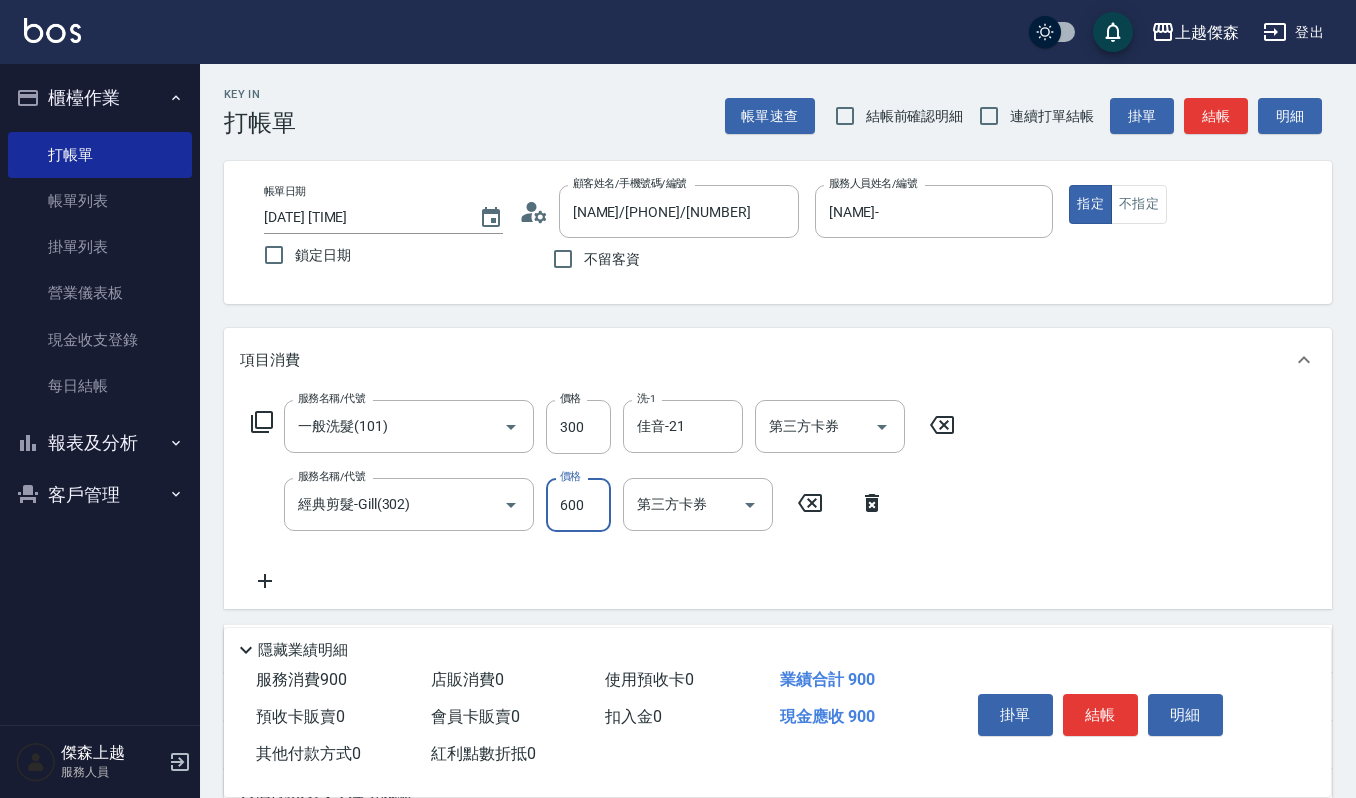 type on "600" 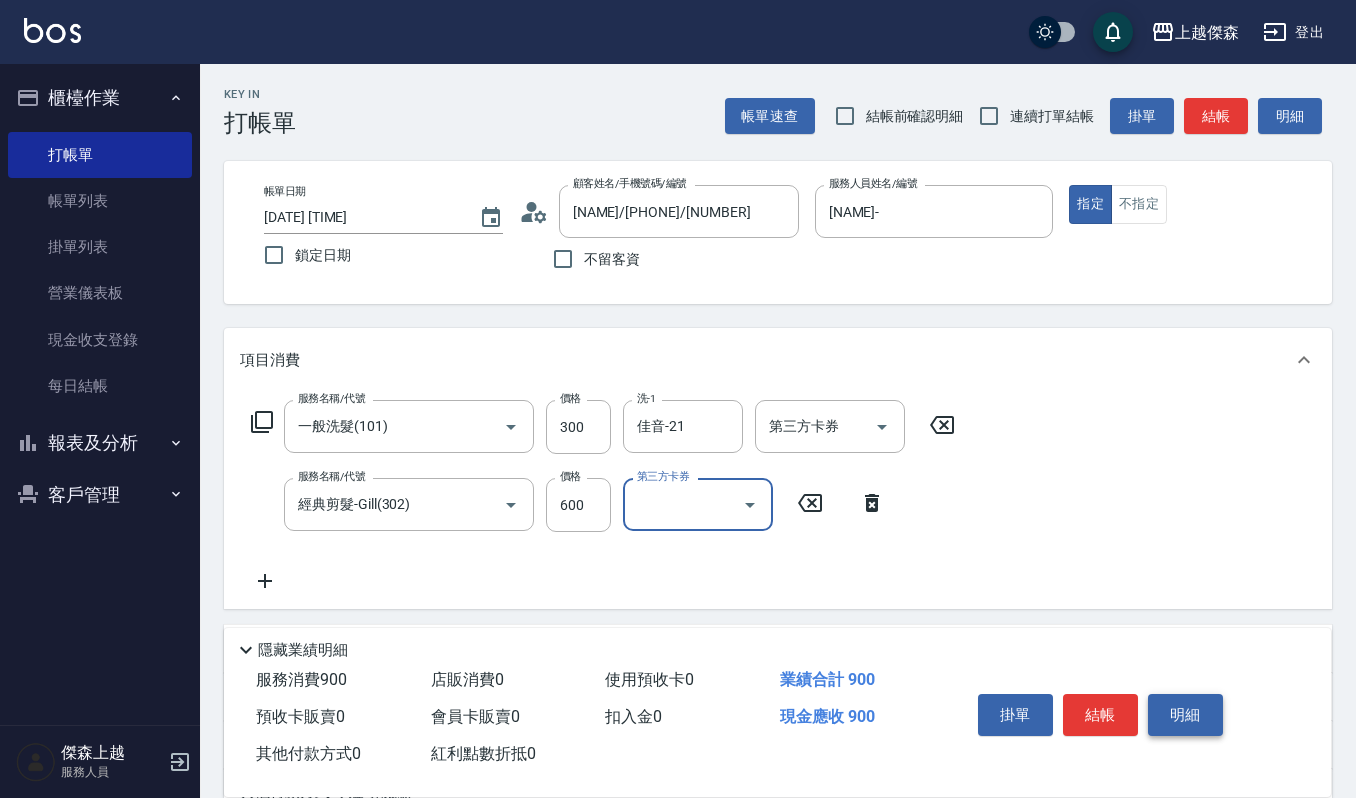 click on "明細" at bounding box center [1185, 715] 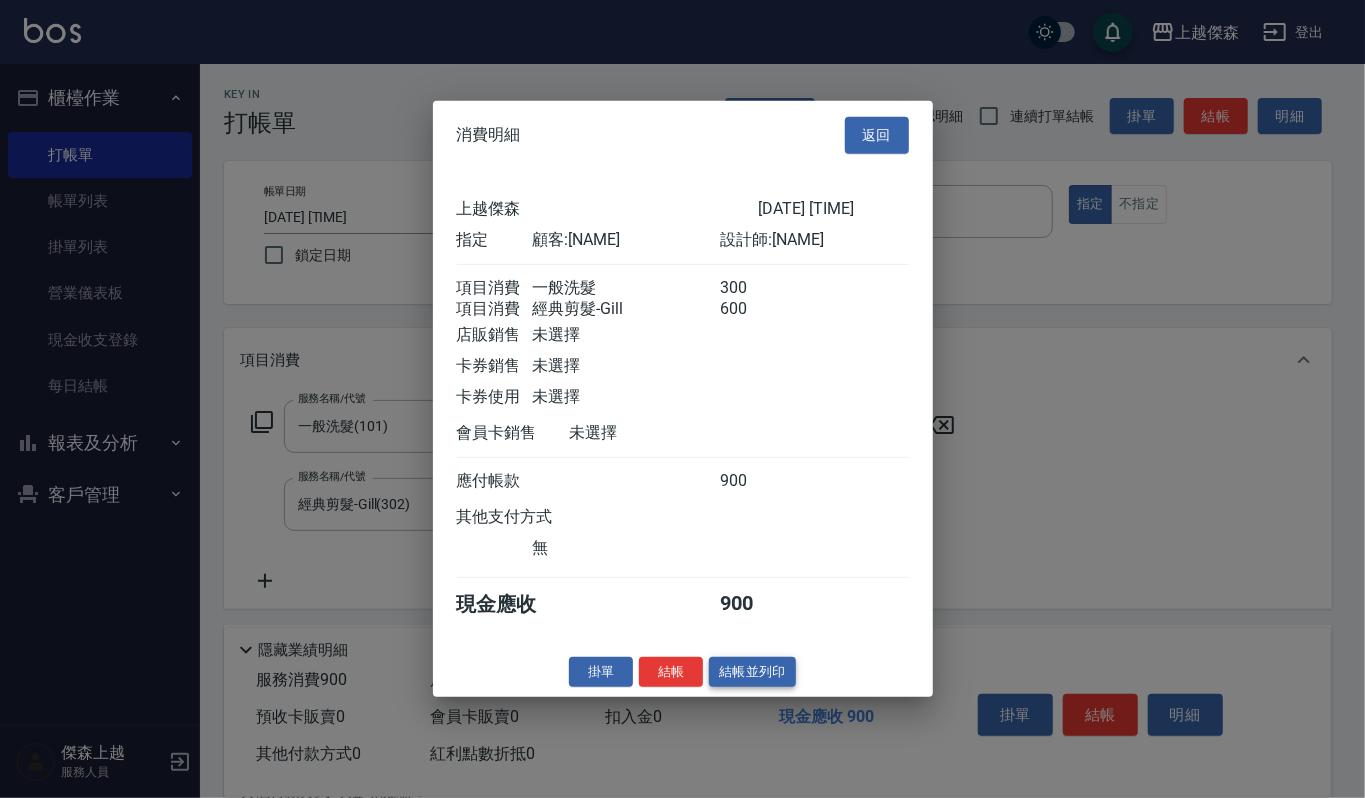 click on "結帳並列印" at bounding box center (752, 671) 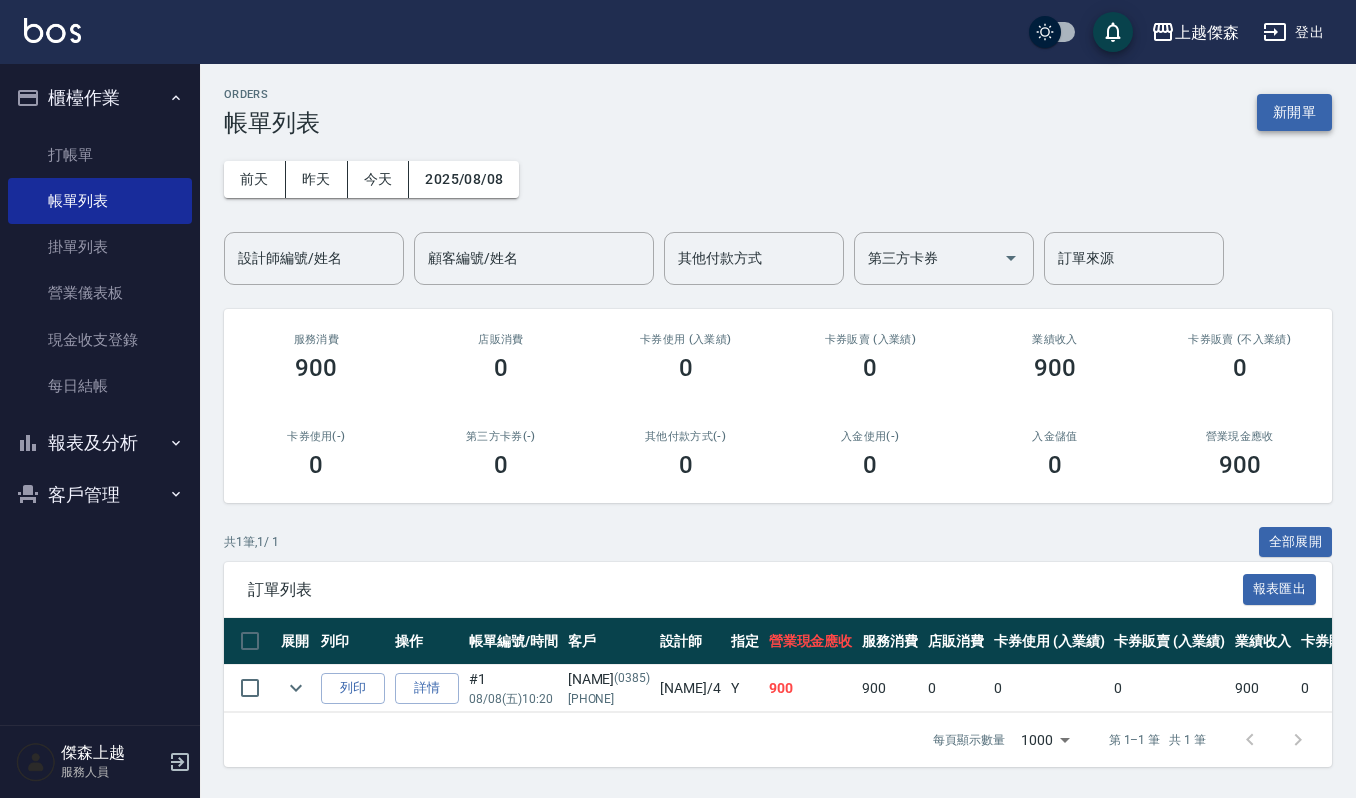 click on "新開單" at bounding box center [1294, 112] 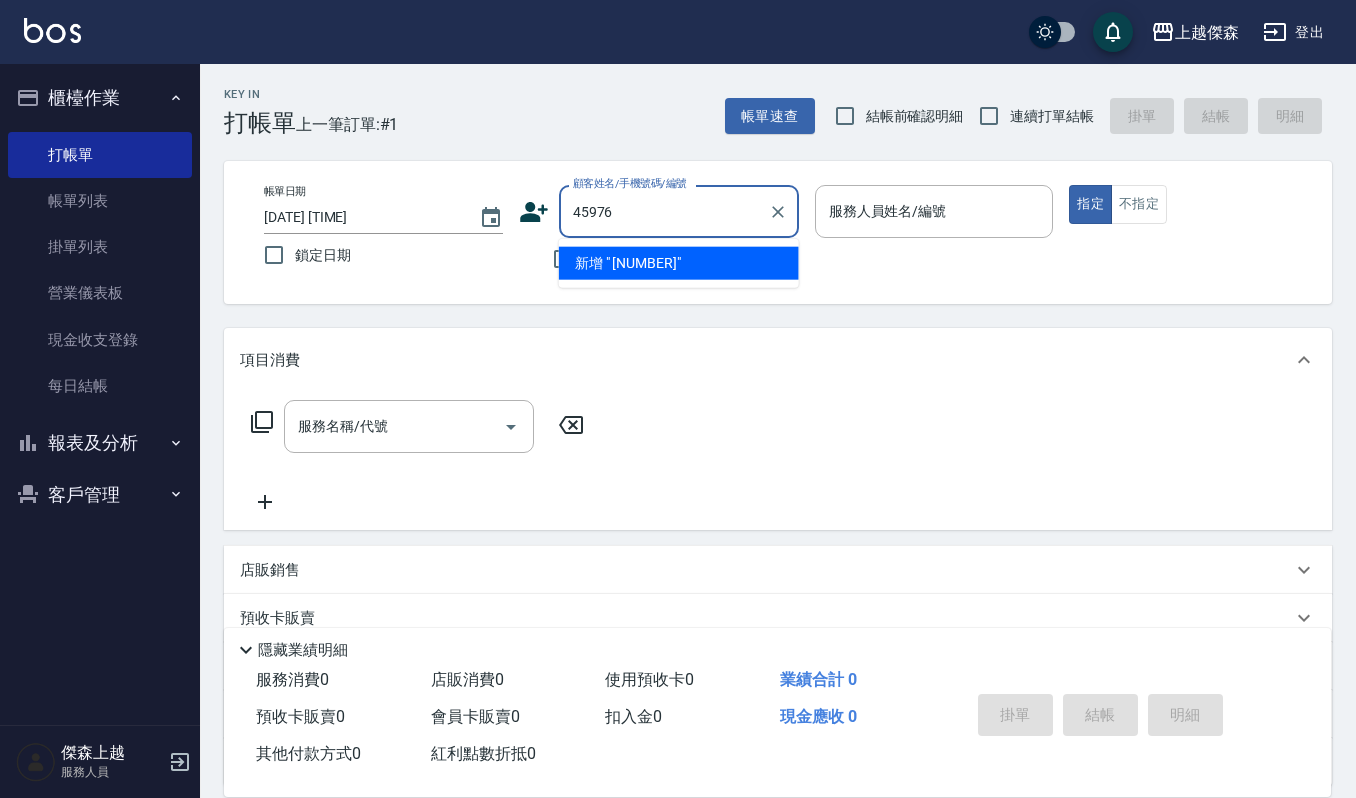 click on "45976" at bounding box center [664, 211] 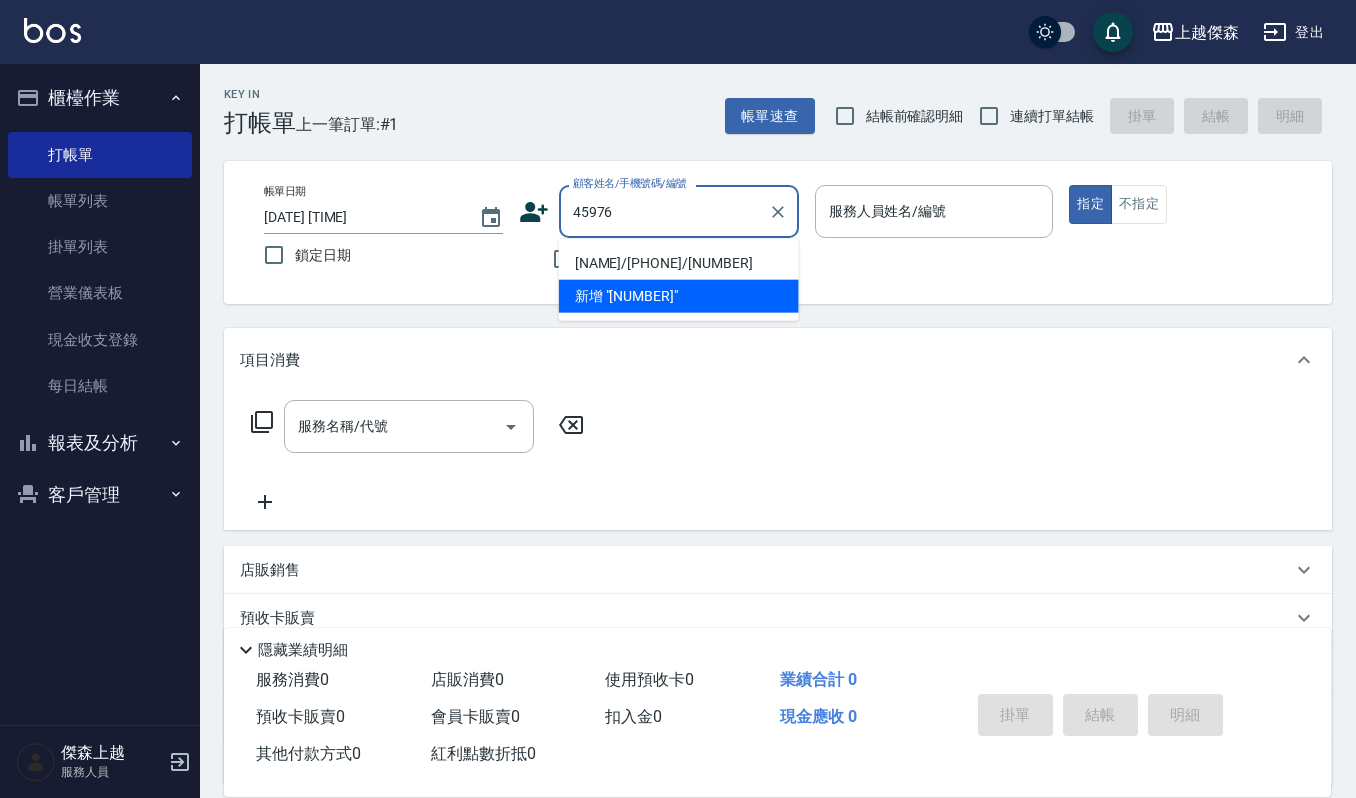 click on "李榮芬/0930931191/45976" at bounding box center (679, 263) 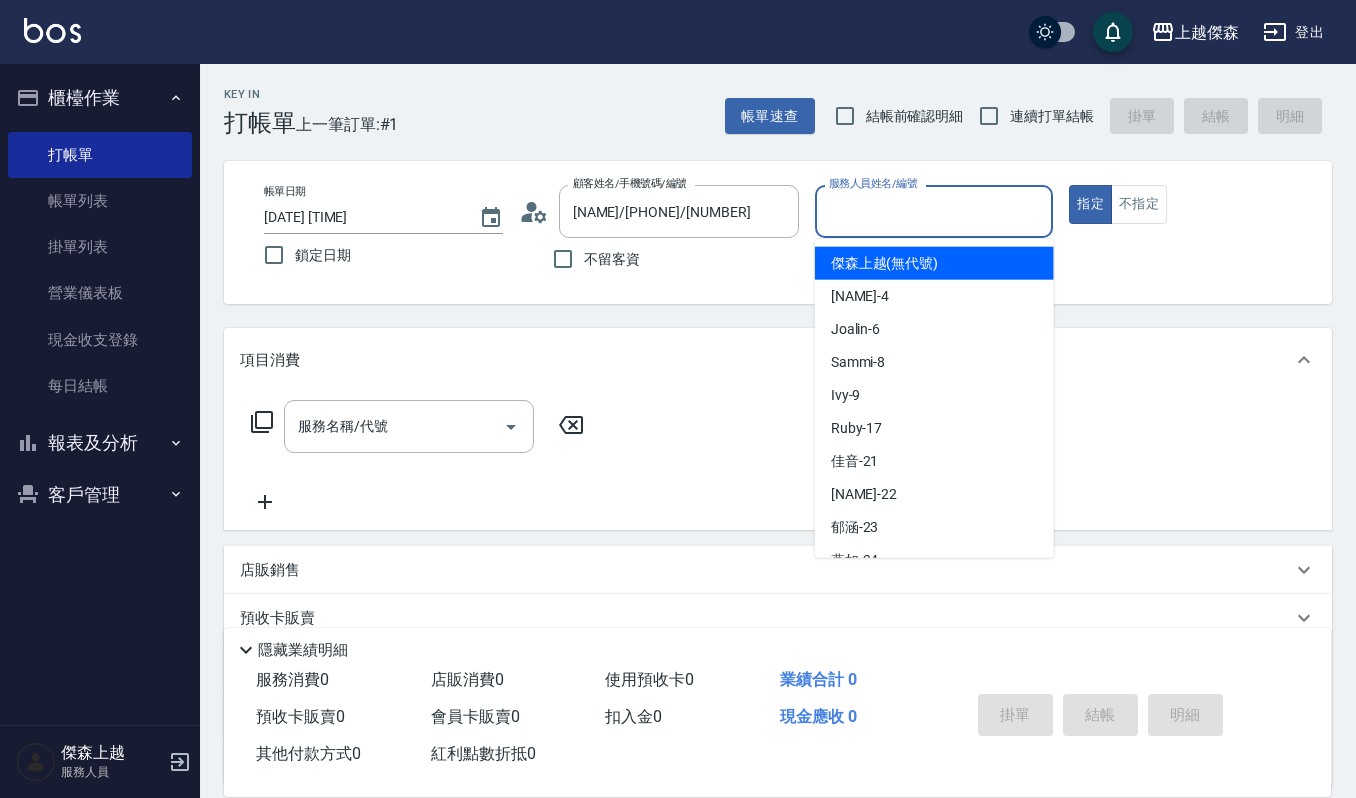 click on "服務人員姓名/編號" at bounding box center (934, 211) 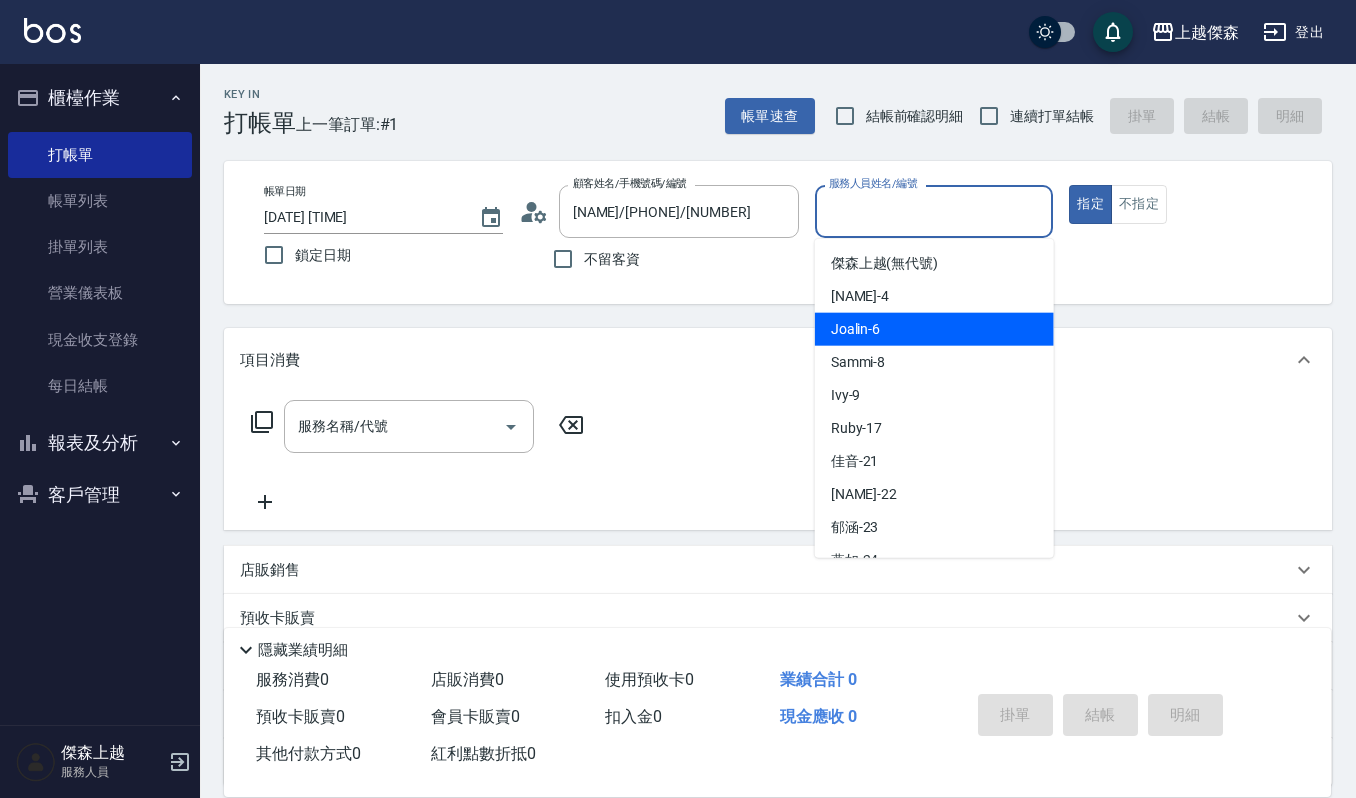 click on "Sammi -8" at bounding box center [858, 362] 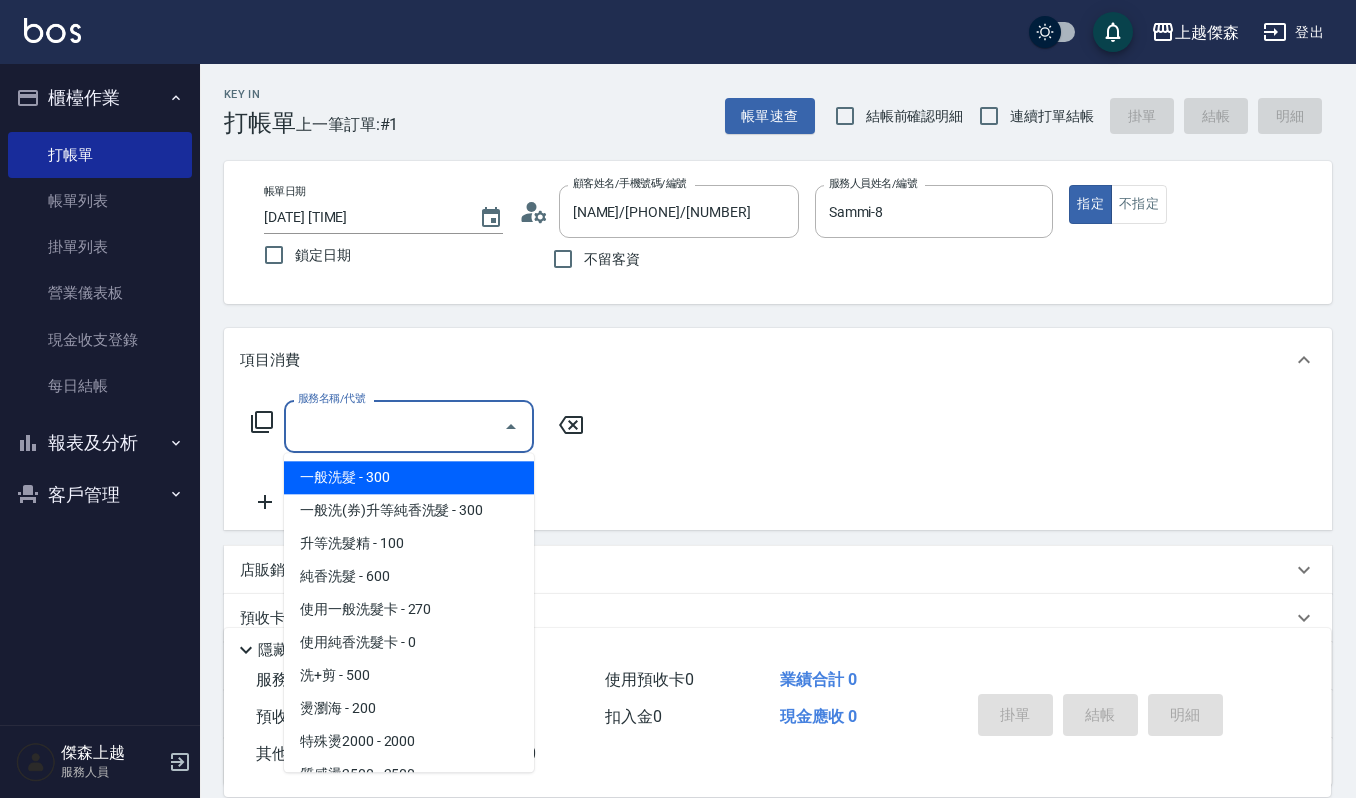 click on "服務名稱/代號" at bounding box center [394, 426] 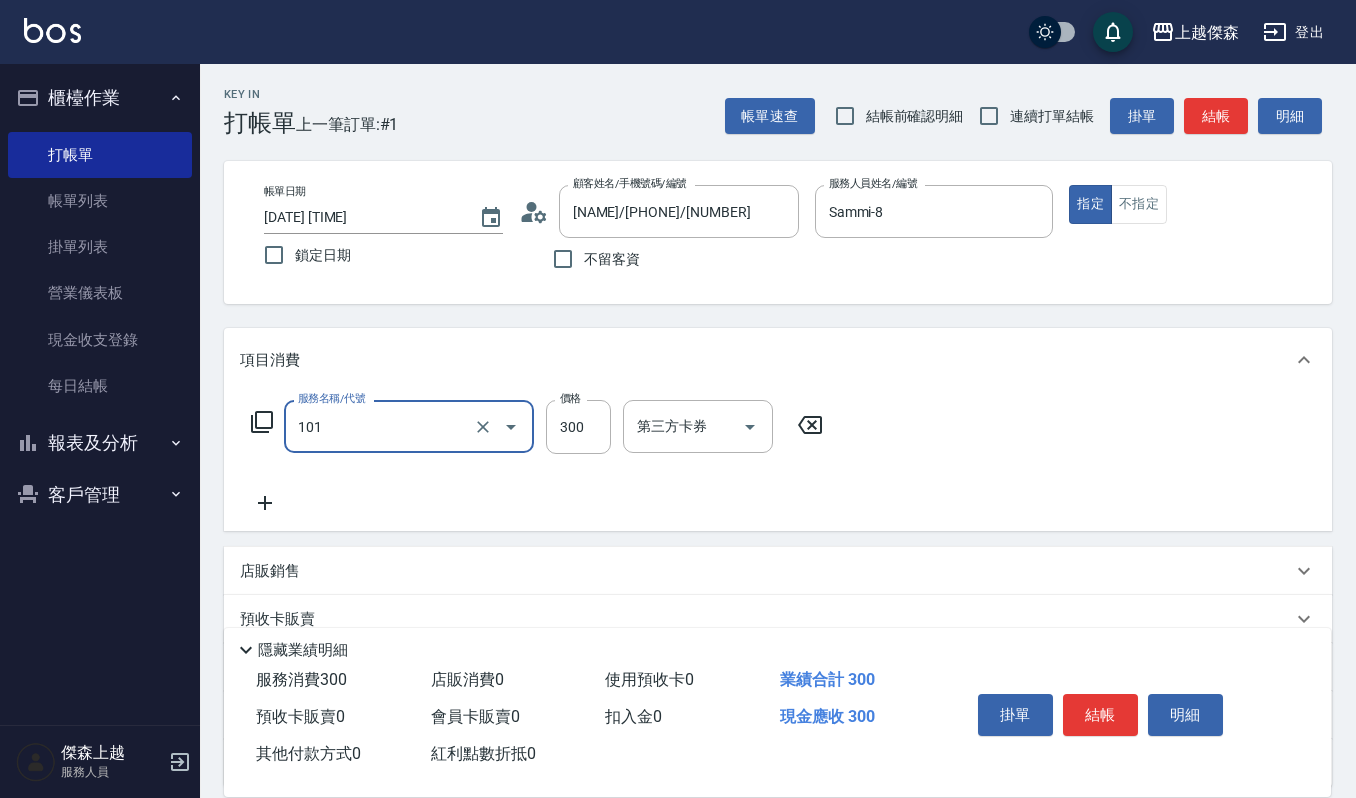 type on "一般洗髮(101)" 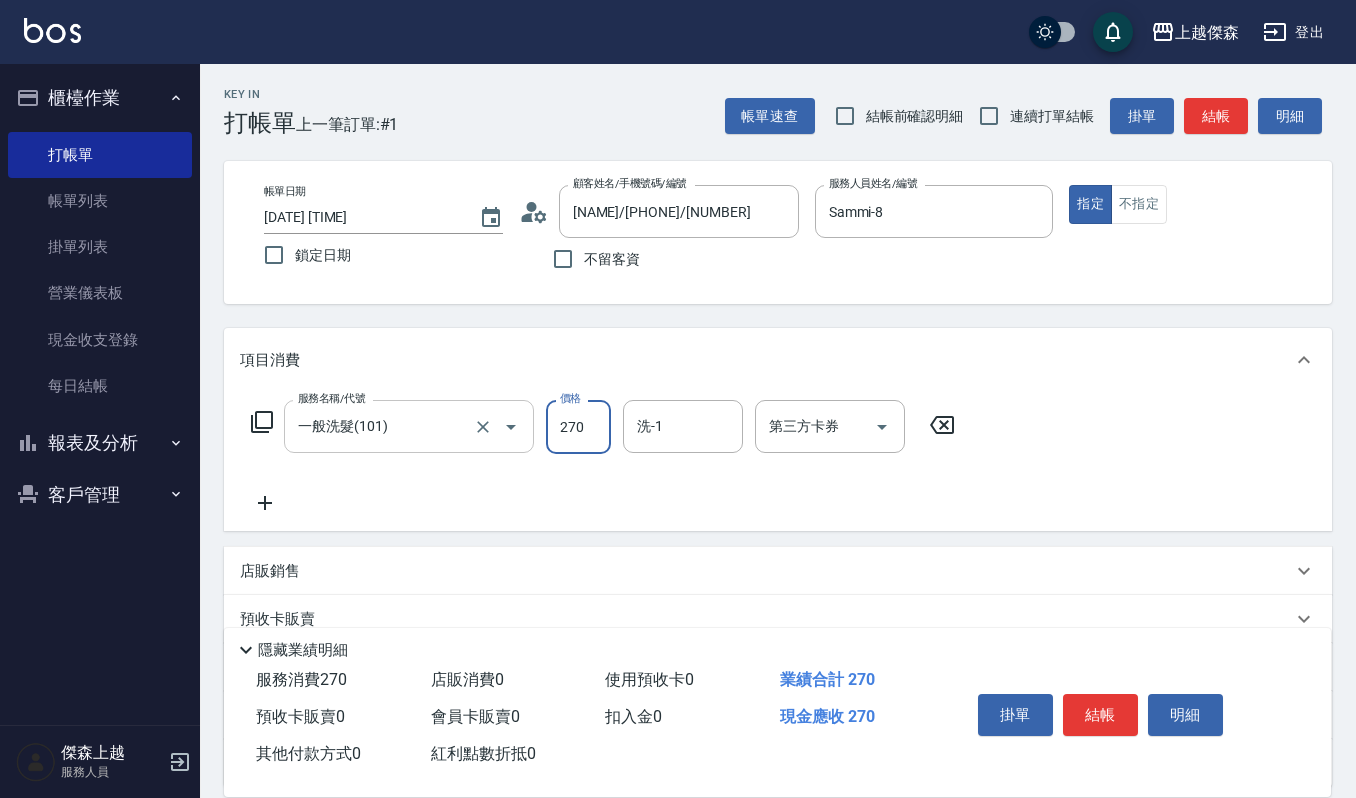 type on "270" 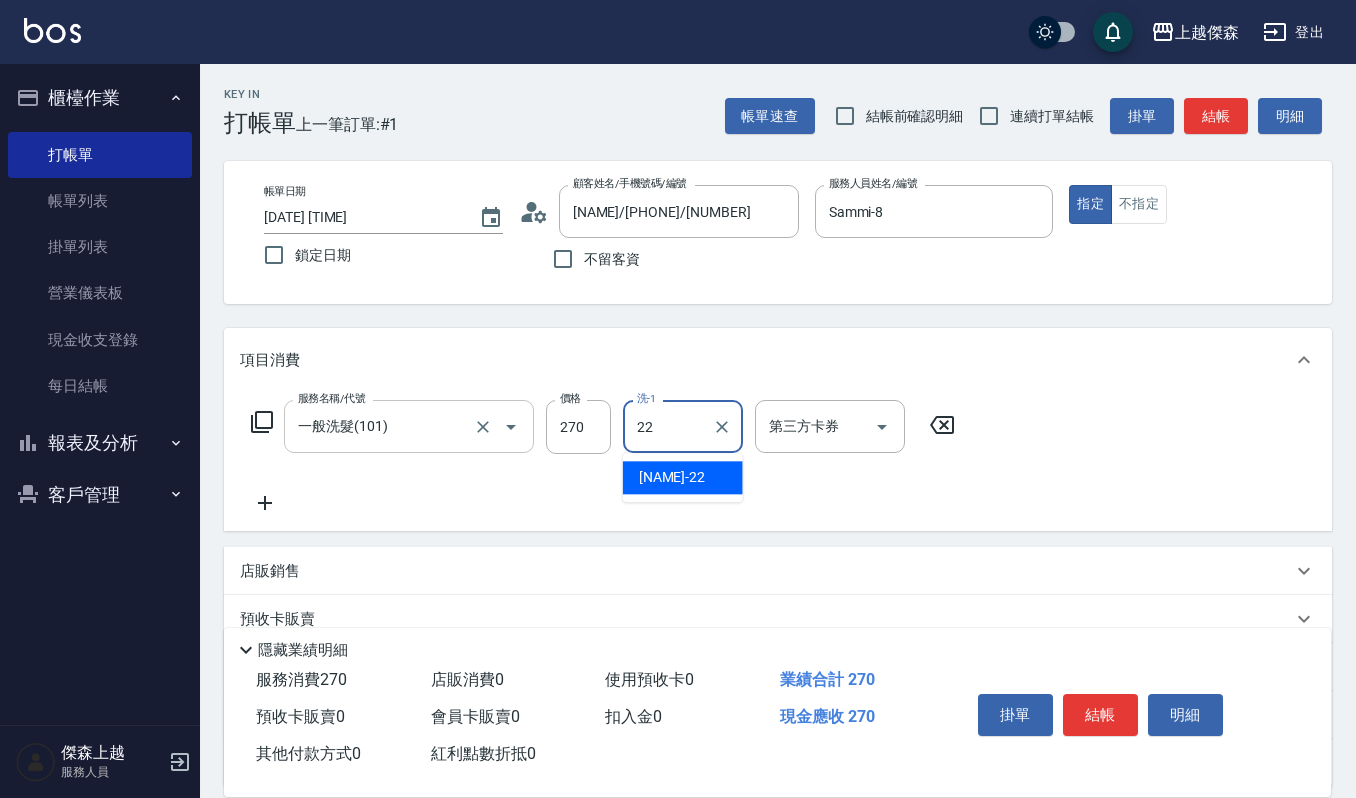 type on "宜芳-22" 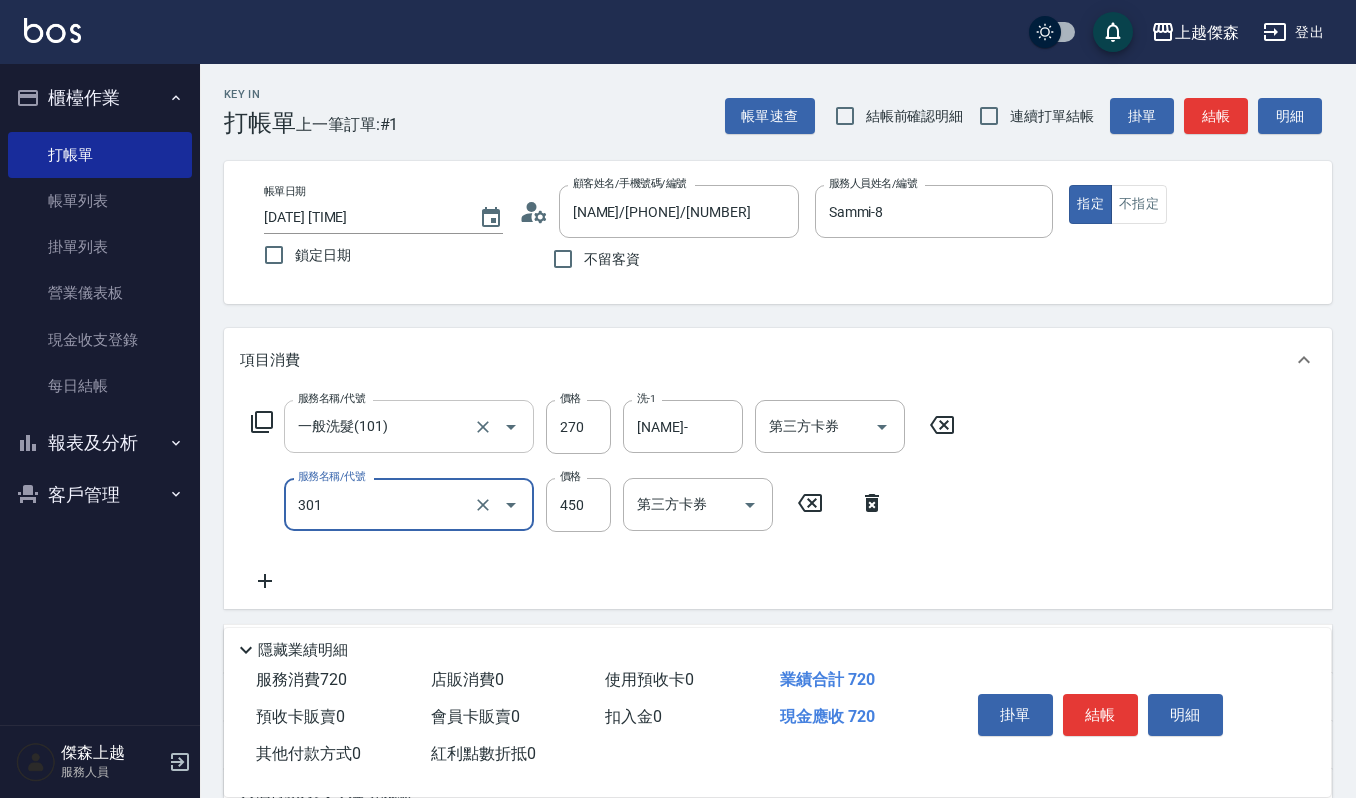type on "創意剪髮(301)" 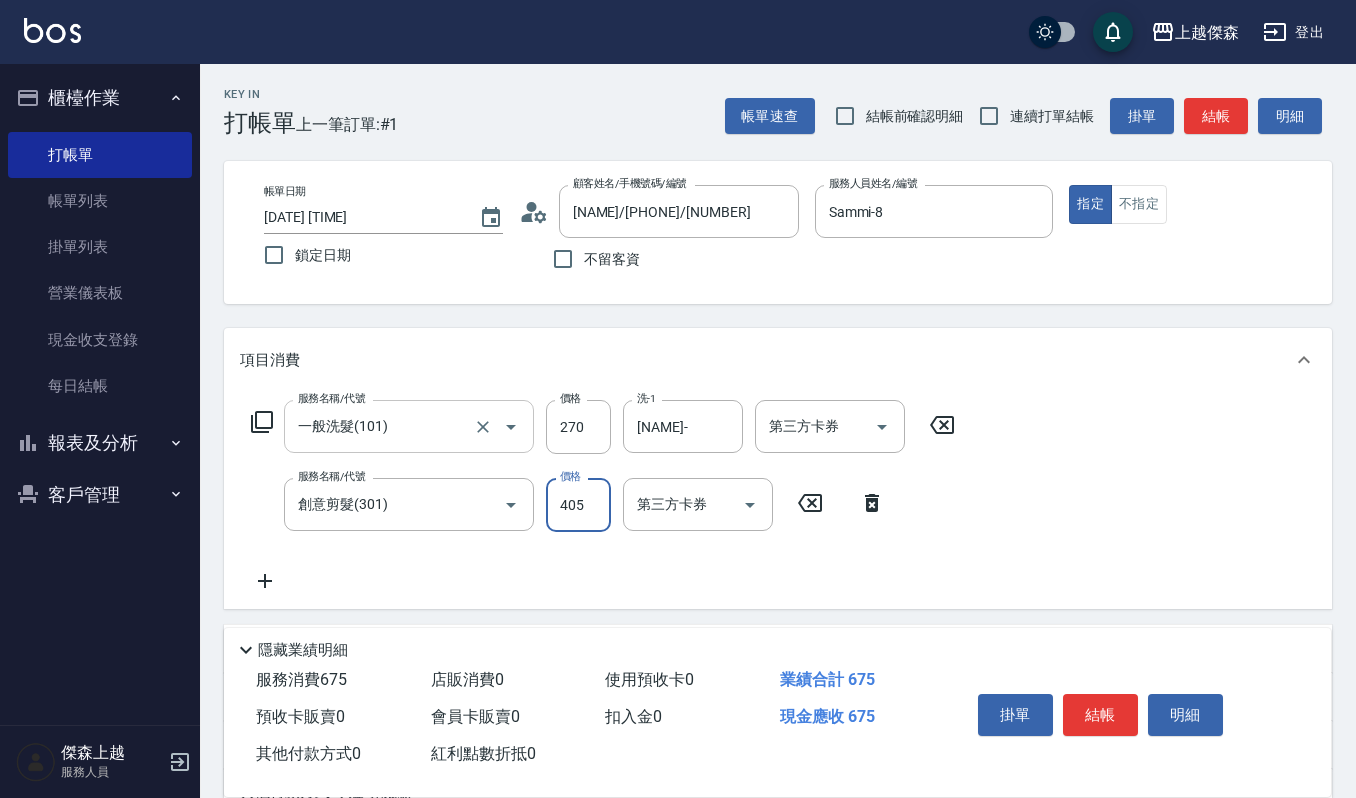 type on "405" 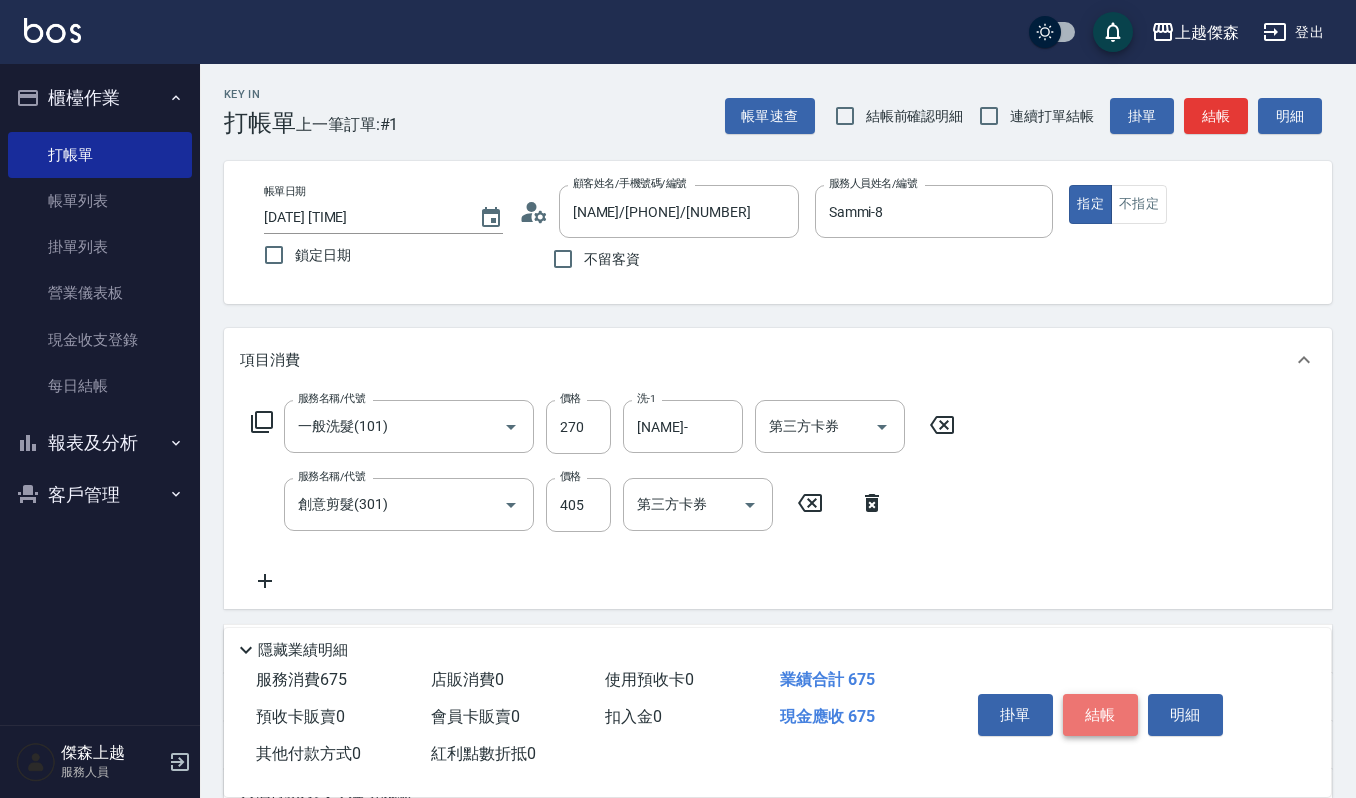 click on "結帳" at bounding box center (1100, 715) 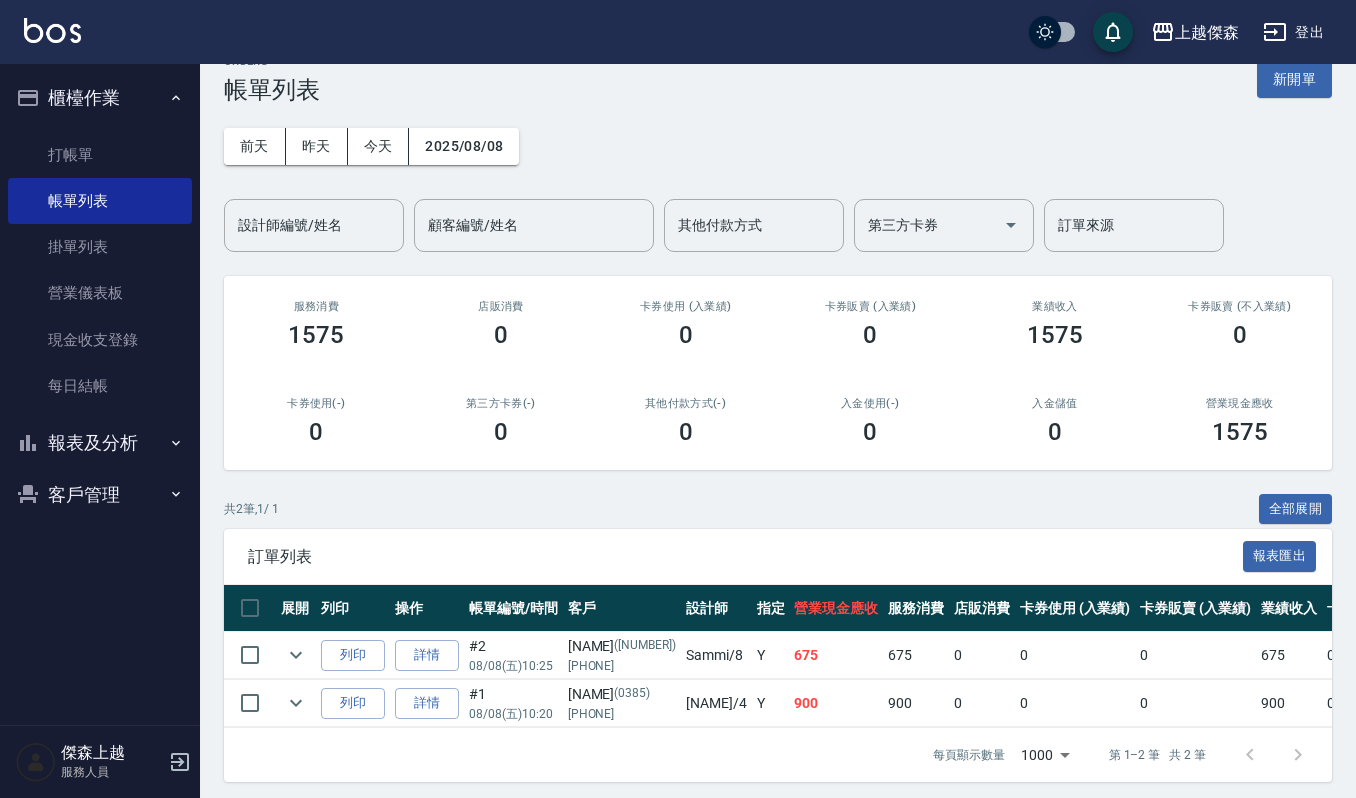 scroll, scrollTop: 62, scrollLeft: 0, axis: vertical 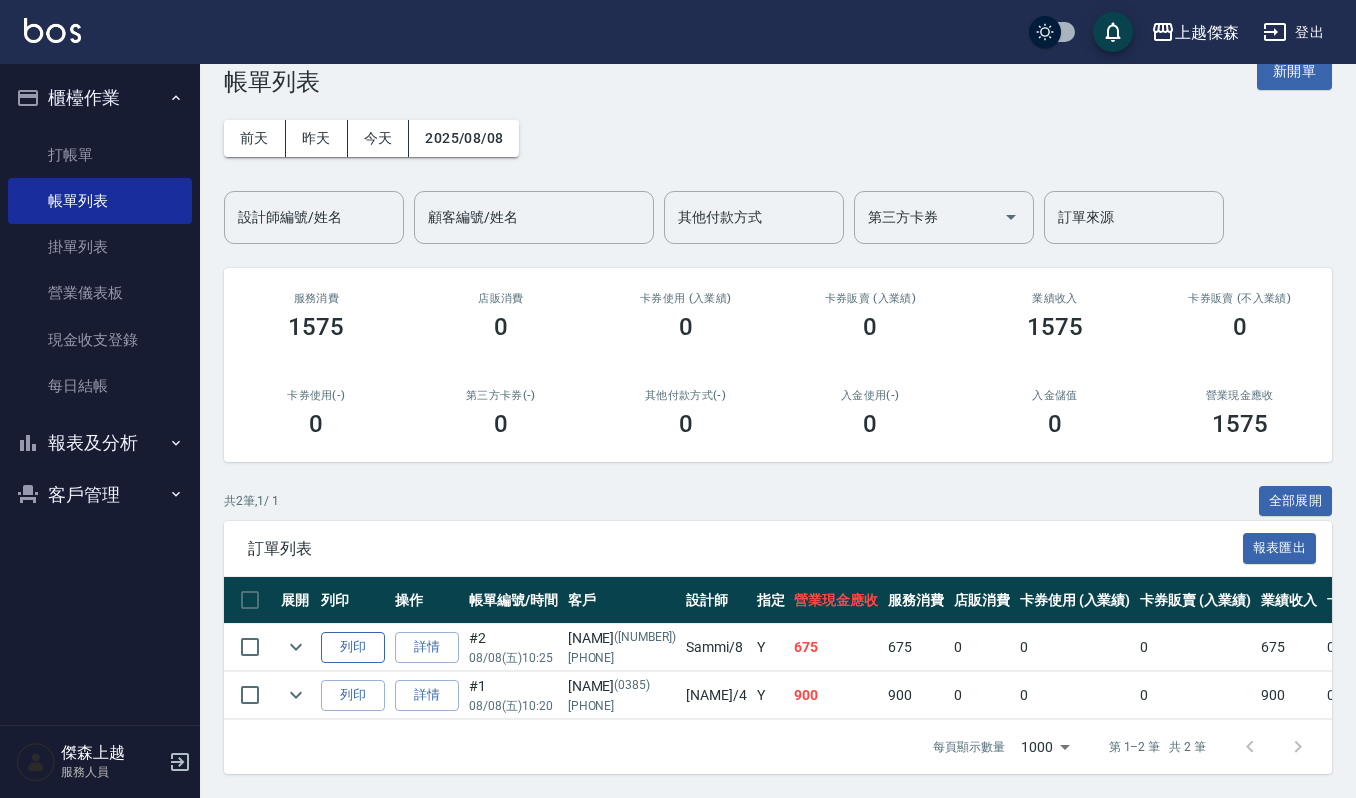 click on "列印" at bounding box center (353, 647) 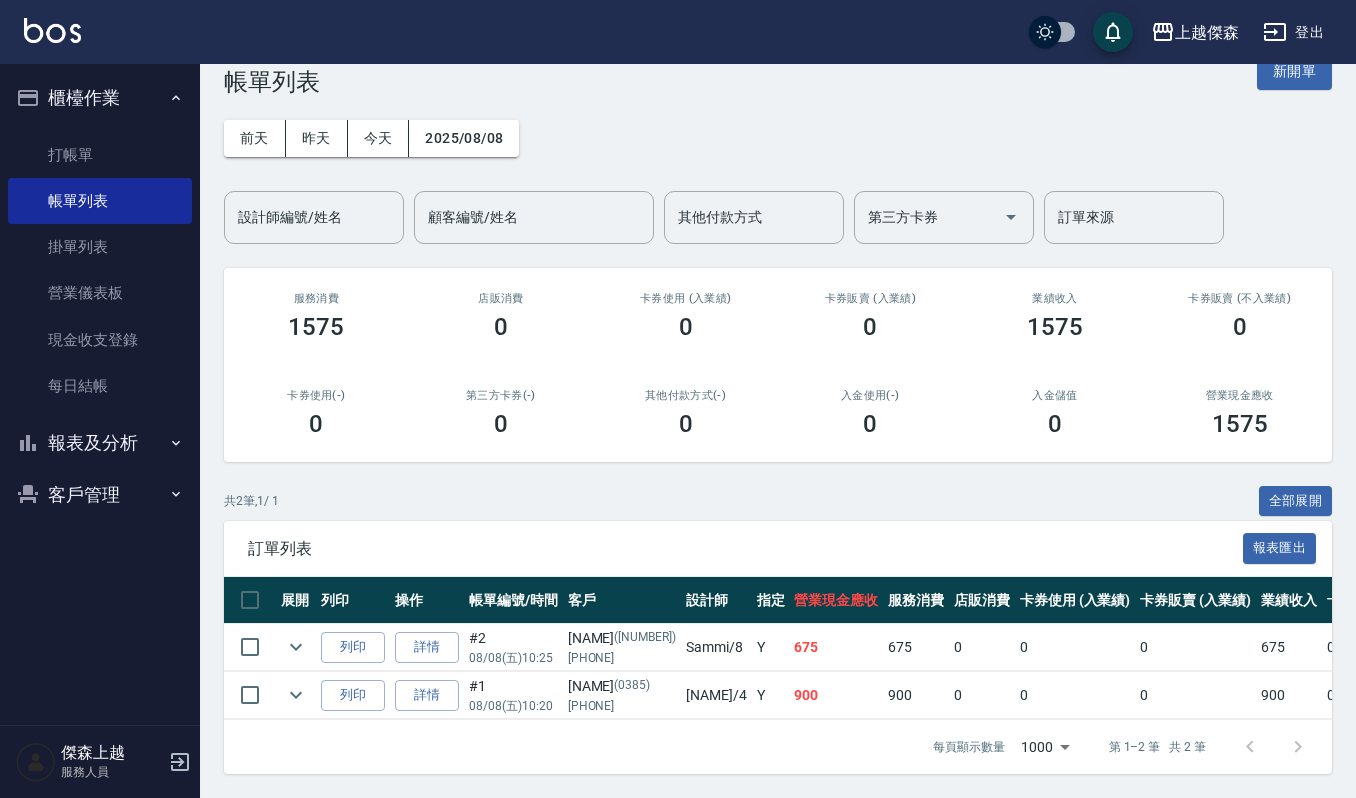 scroll, scrollTop: 0, scrollLeft: 0, axis: both 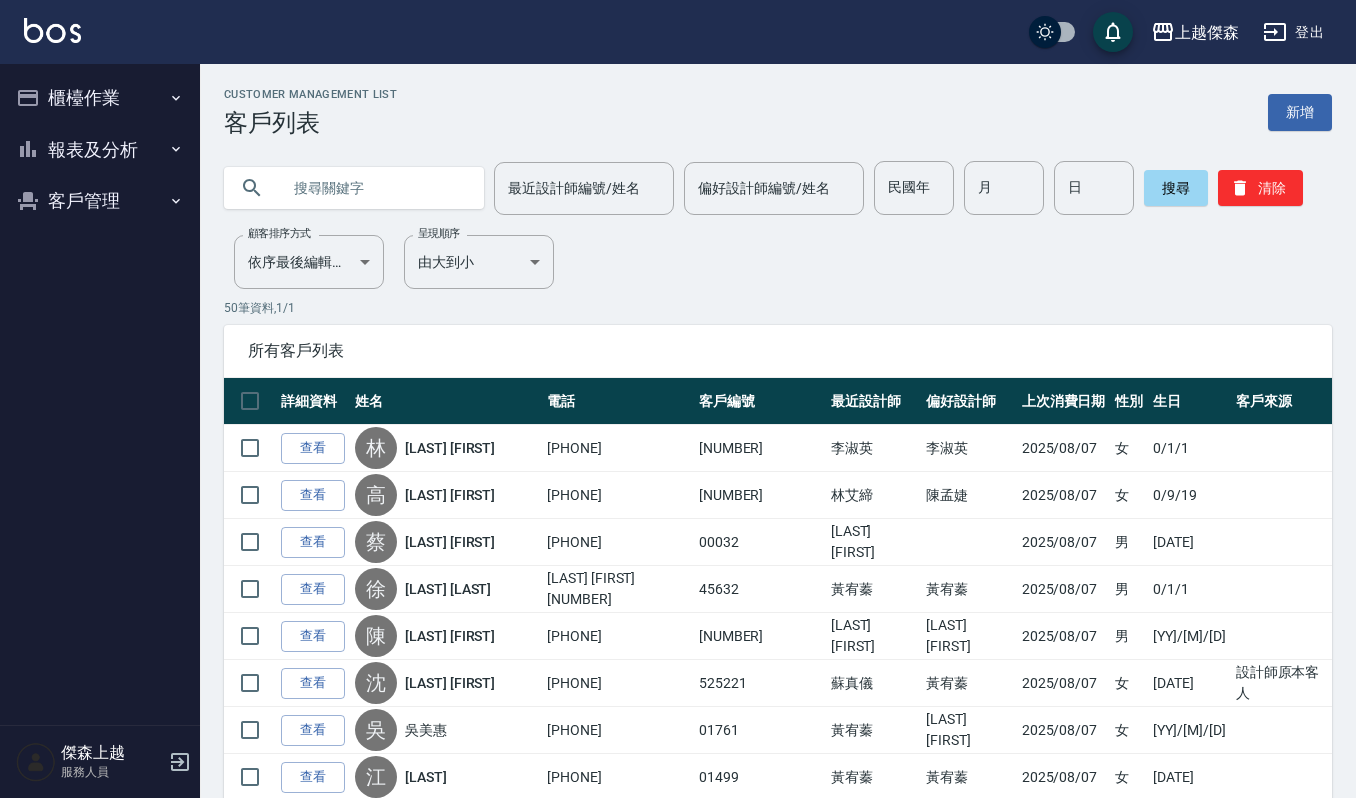 click at bounding box center (374, 188) 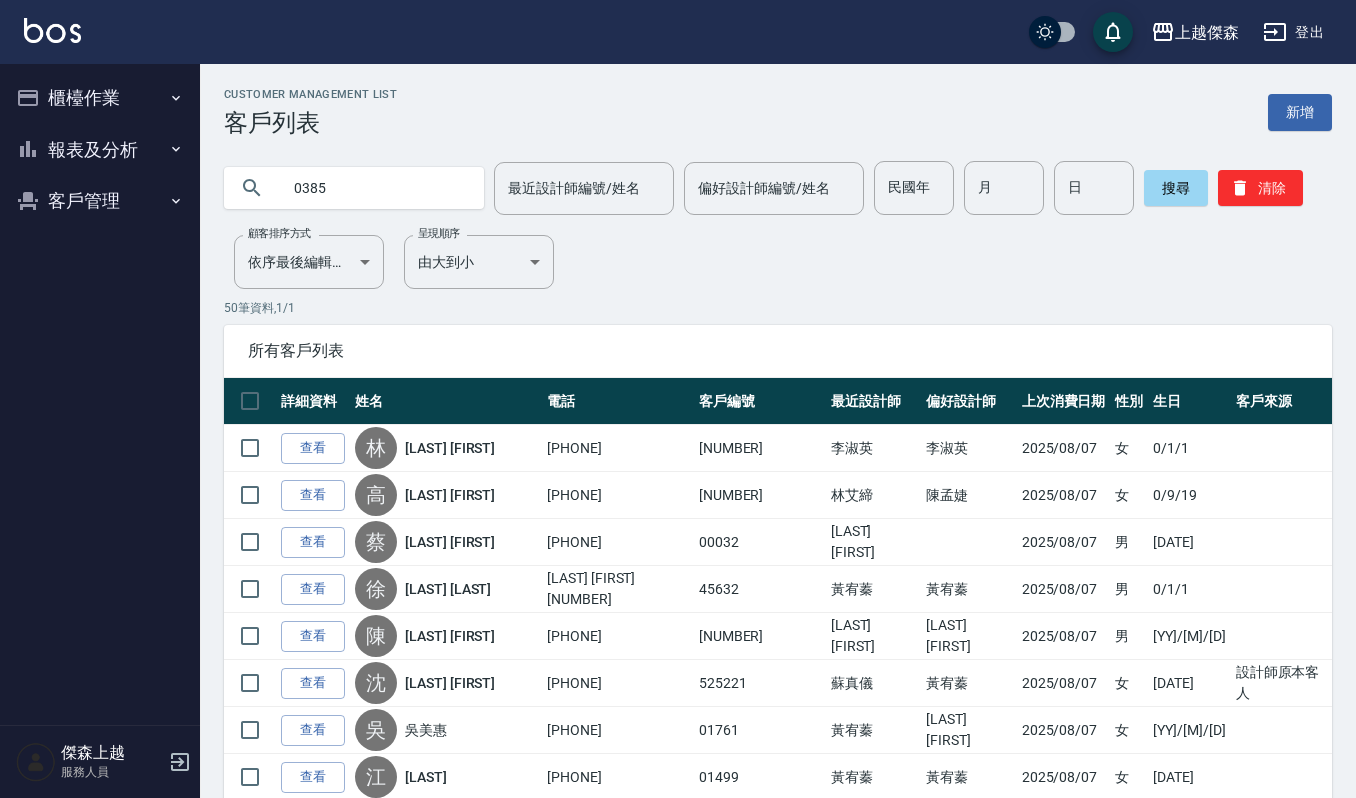 type on "0385" 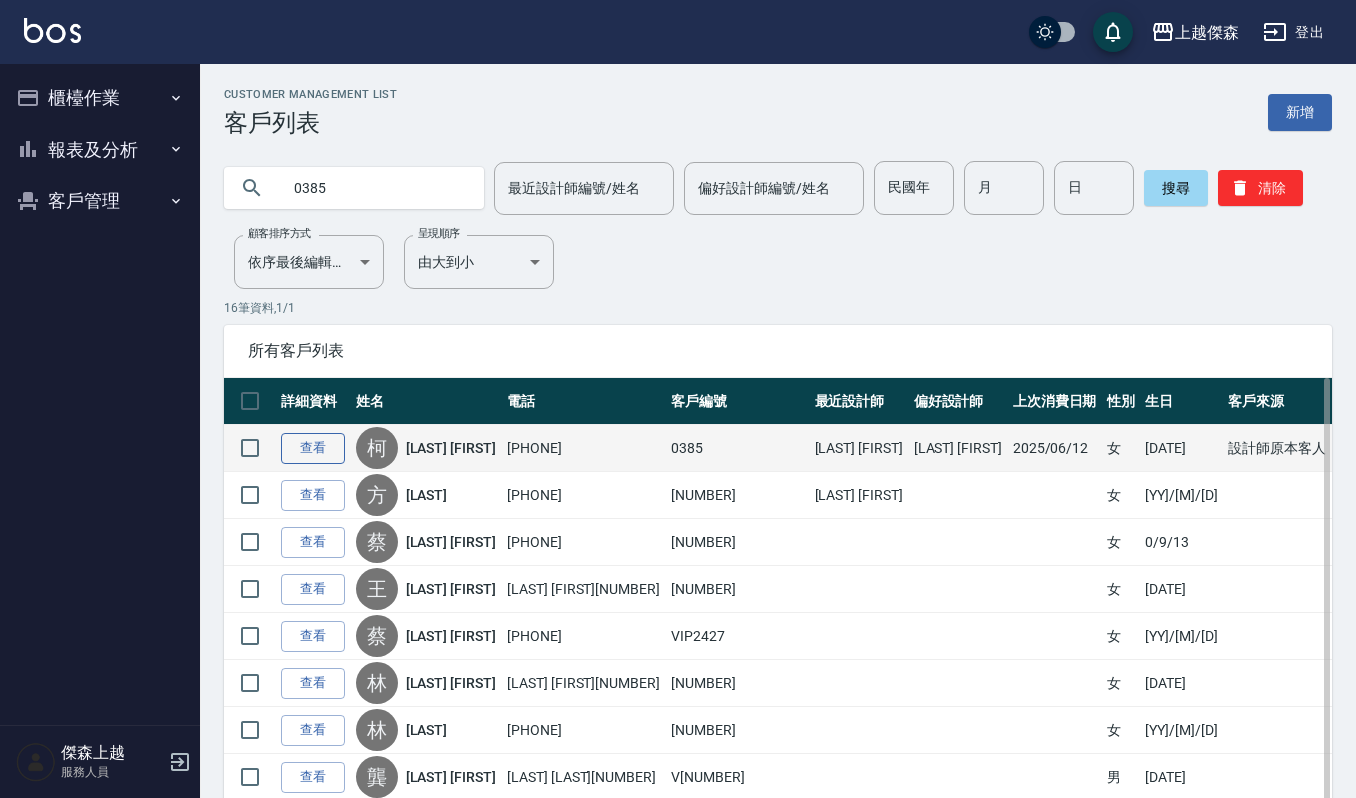 click on "查看" at bounding box center (313, 448) 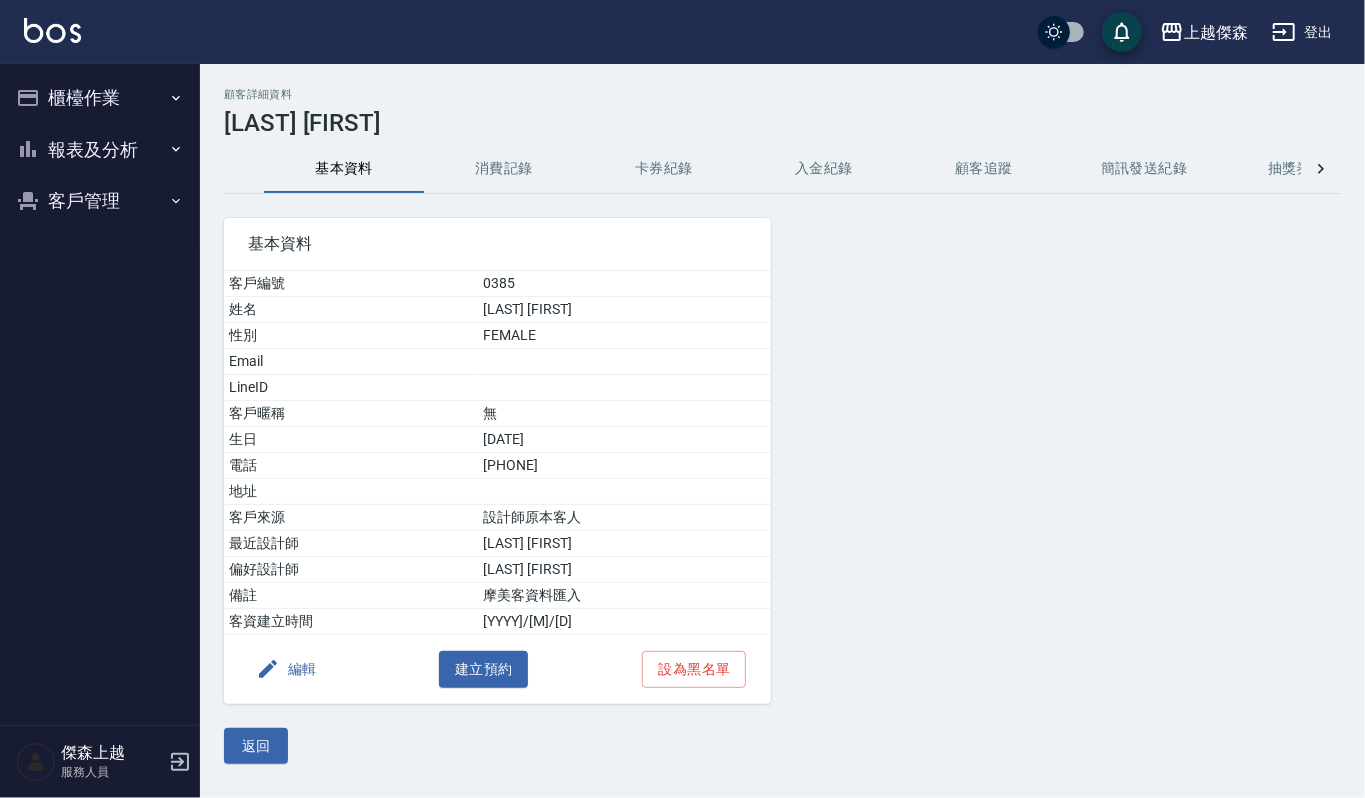 click on "消費記錄" at bounding box center [504, 169] 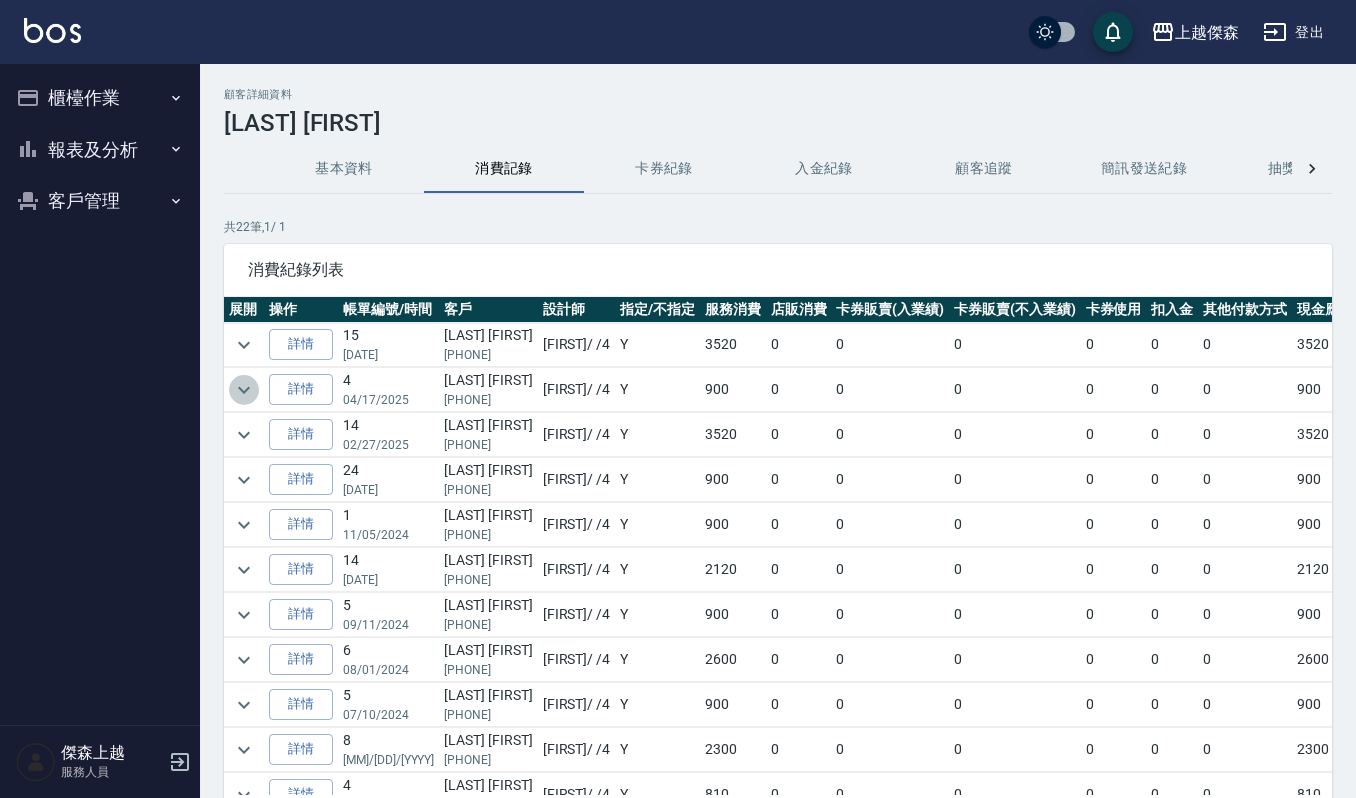 click 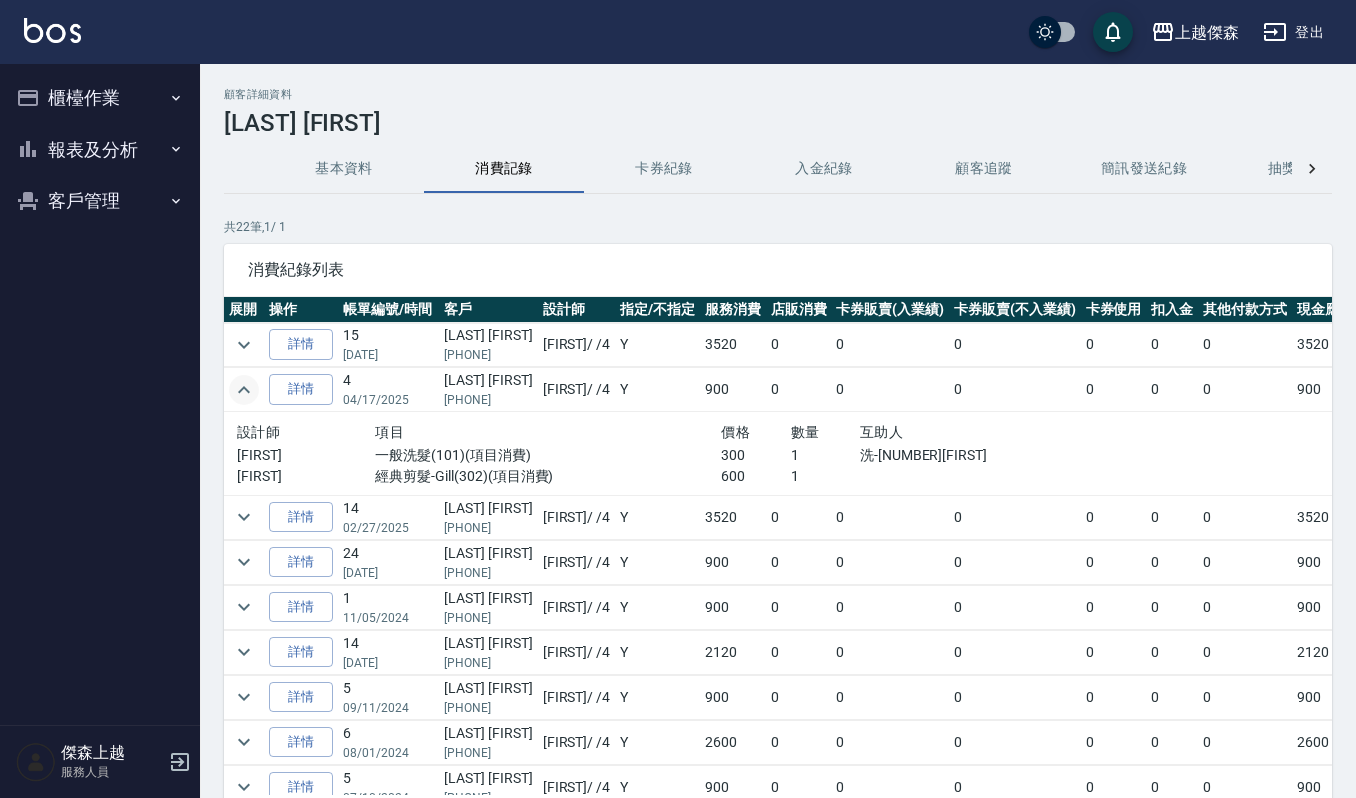 click on "櫃檯作業" at bounding box center (100, 98) 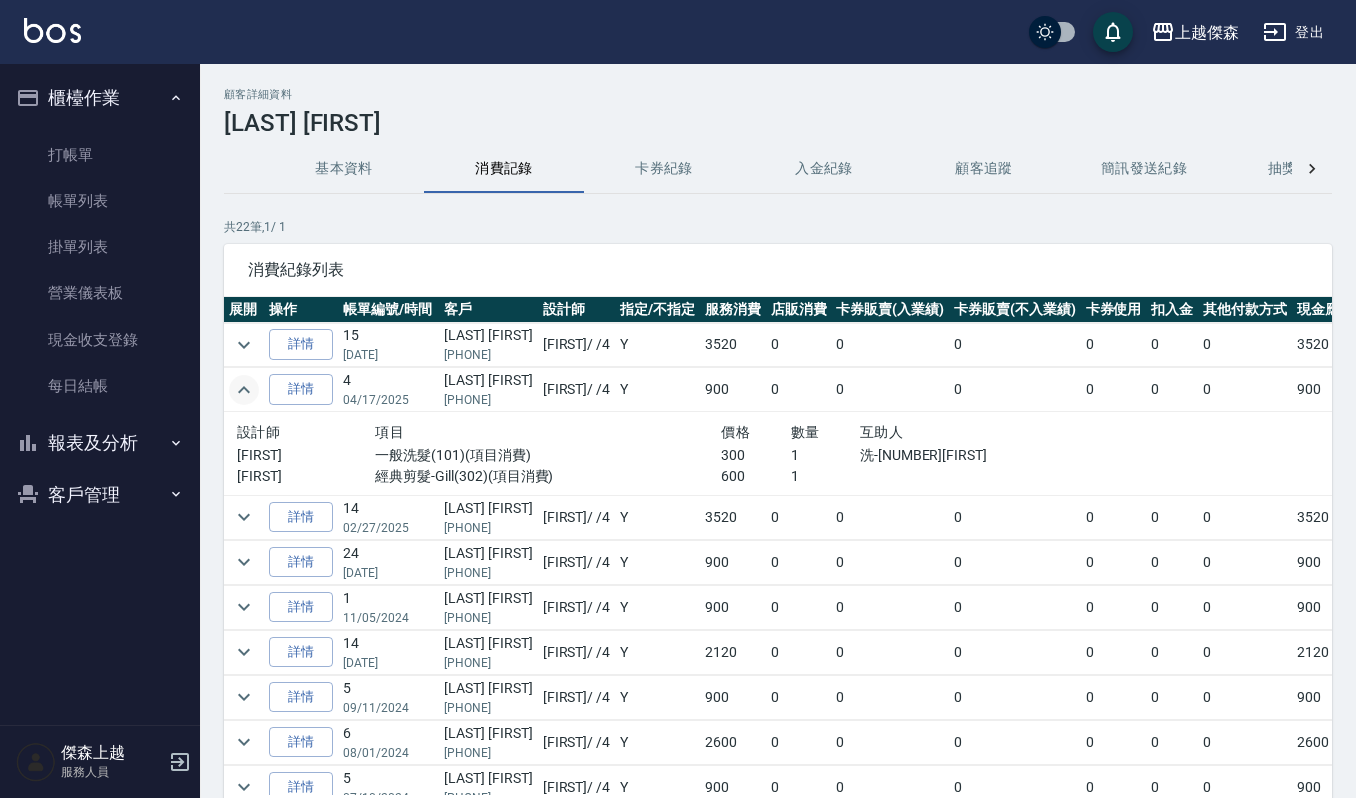 click on "客戶管理" at bounding box center (100, 495) 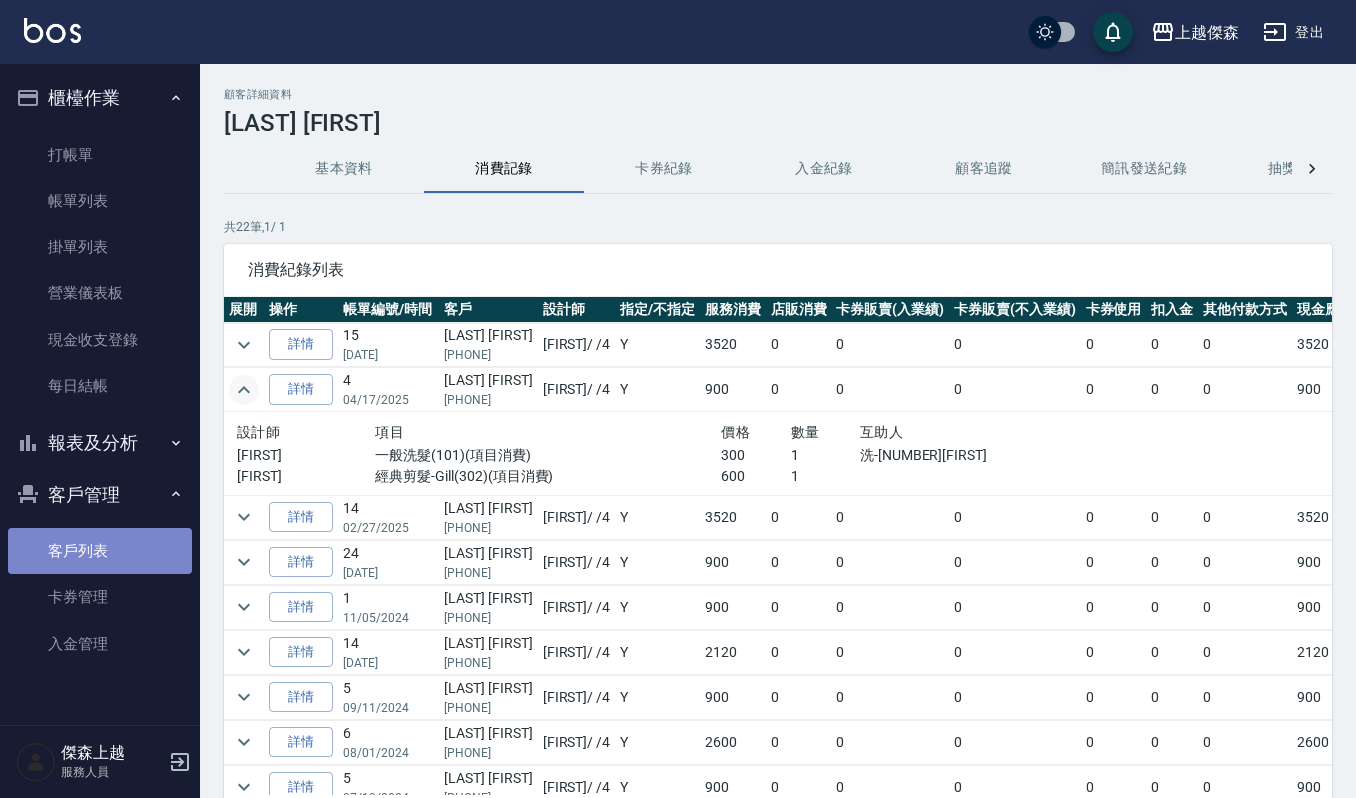 click on "客戶列表" at bounding box center (100, 551) 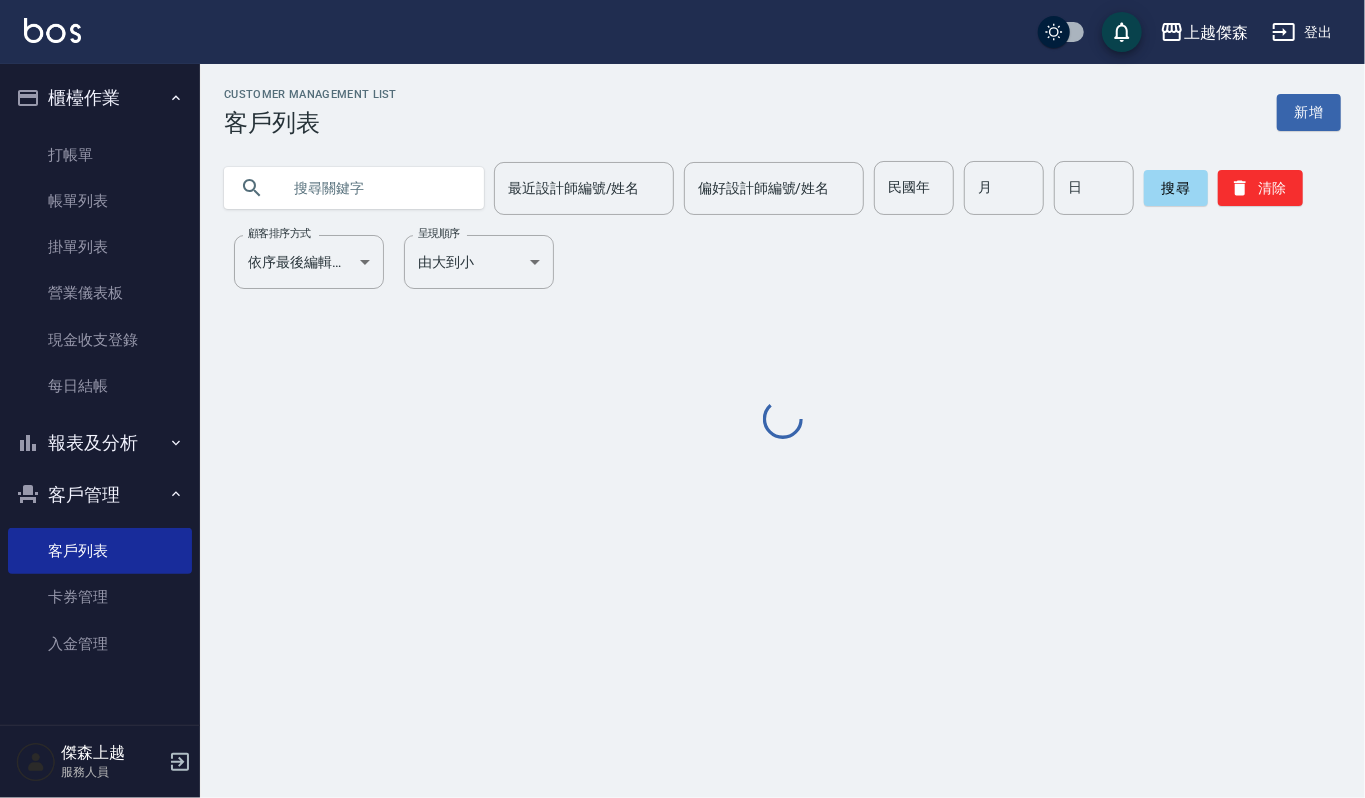 click at bounding box center (374, 188) 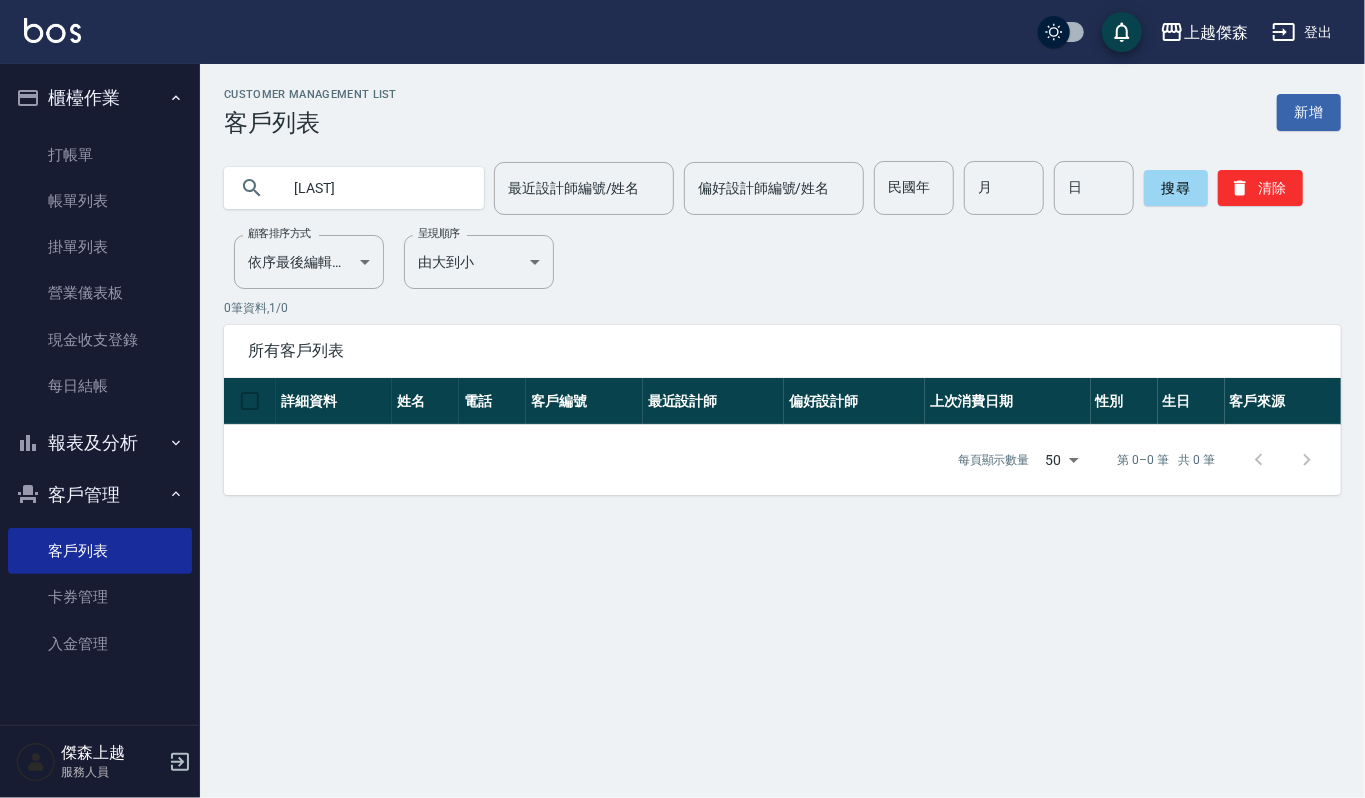type on "[LAST]" 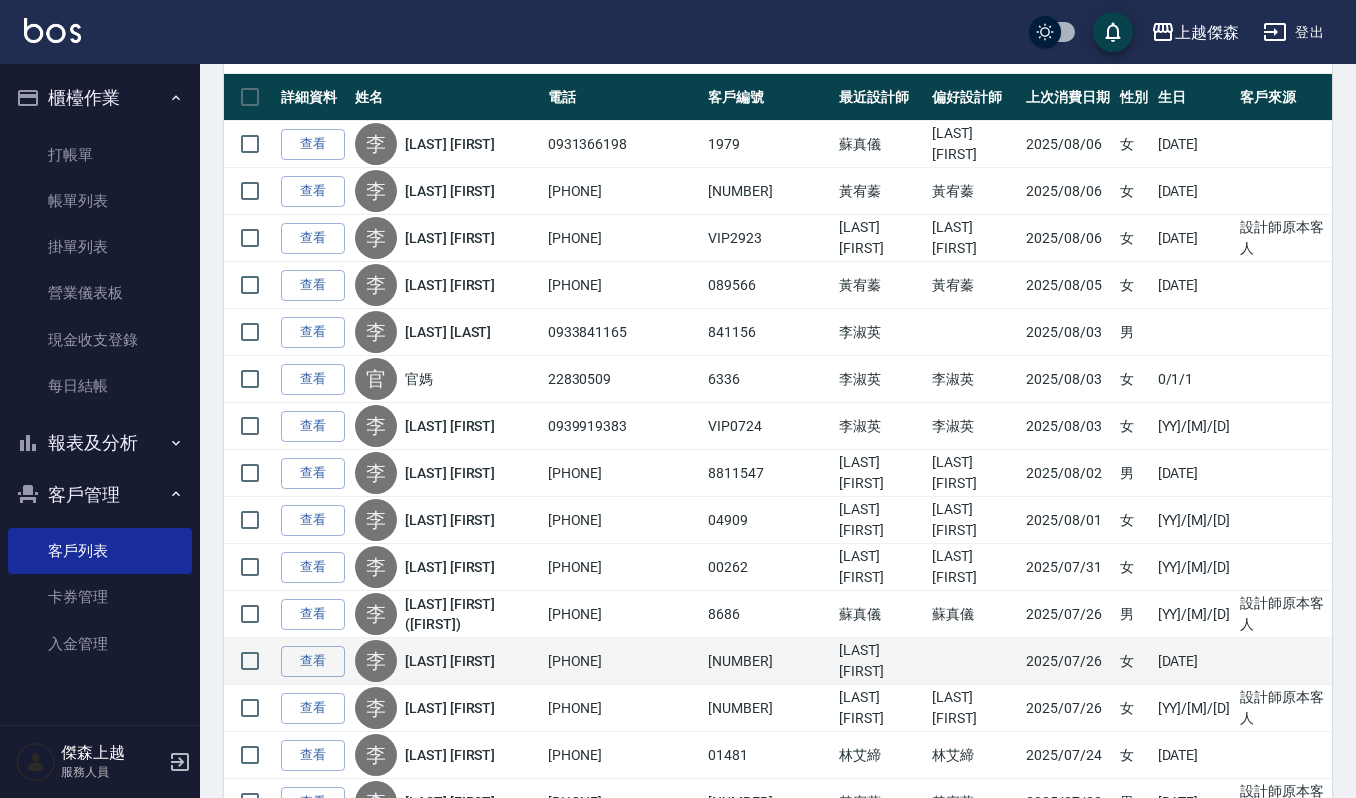 scroll, scrollTop: 0, scrollLeft: 0, axis: both 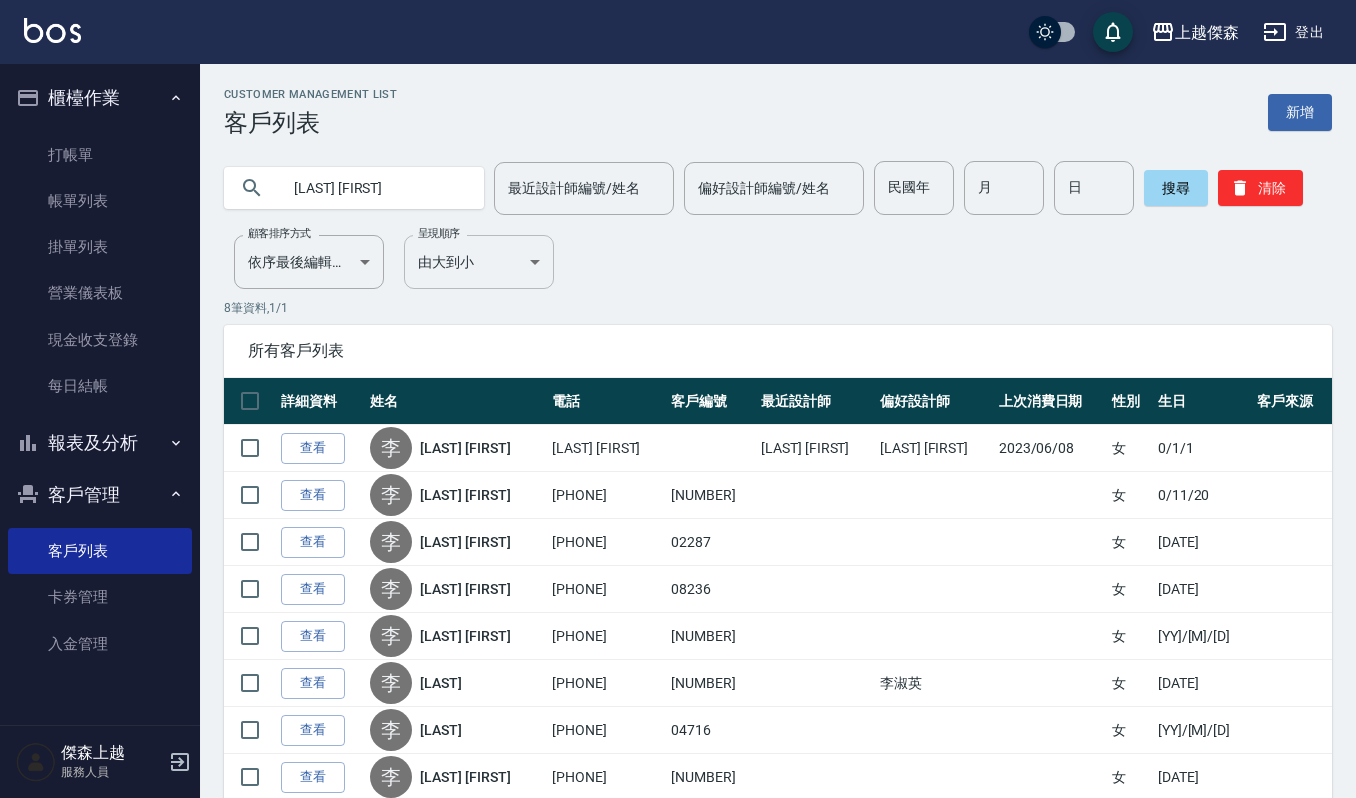 type on "[LAST] [FIRST]" 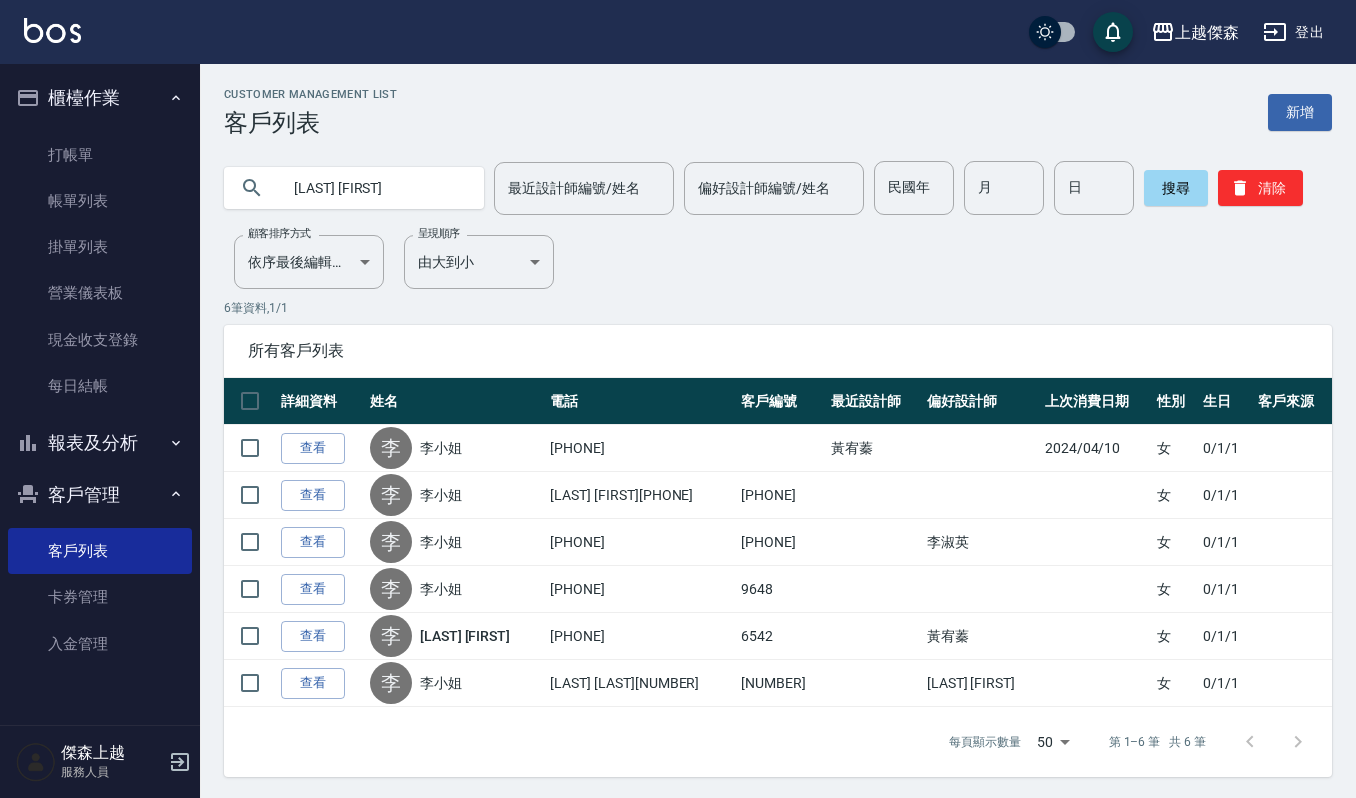drag, startPoint x: 376, startPoint y: 204, endPoint x: 202, endPoint y: 208, distance: 174.04597 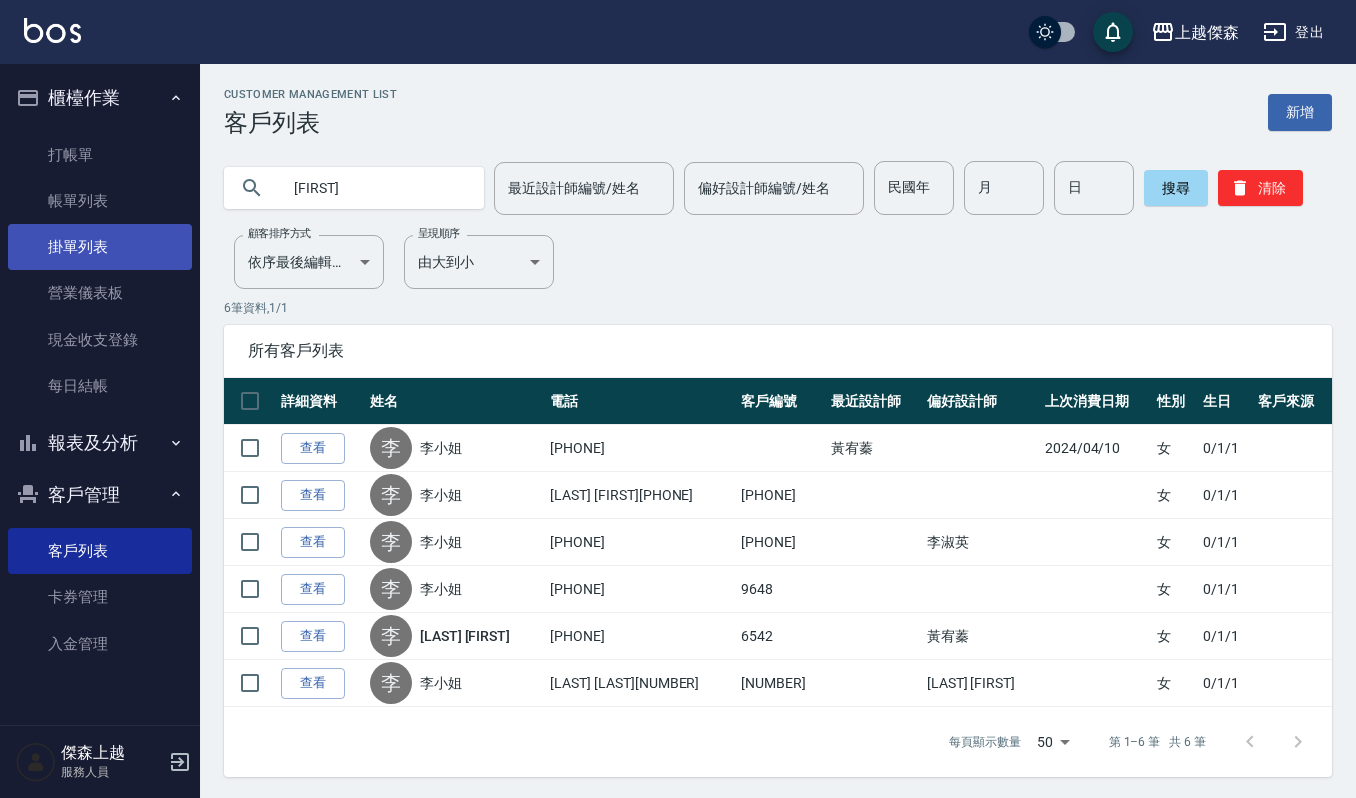 type on "[FIRST]" 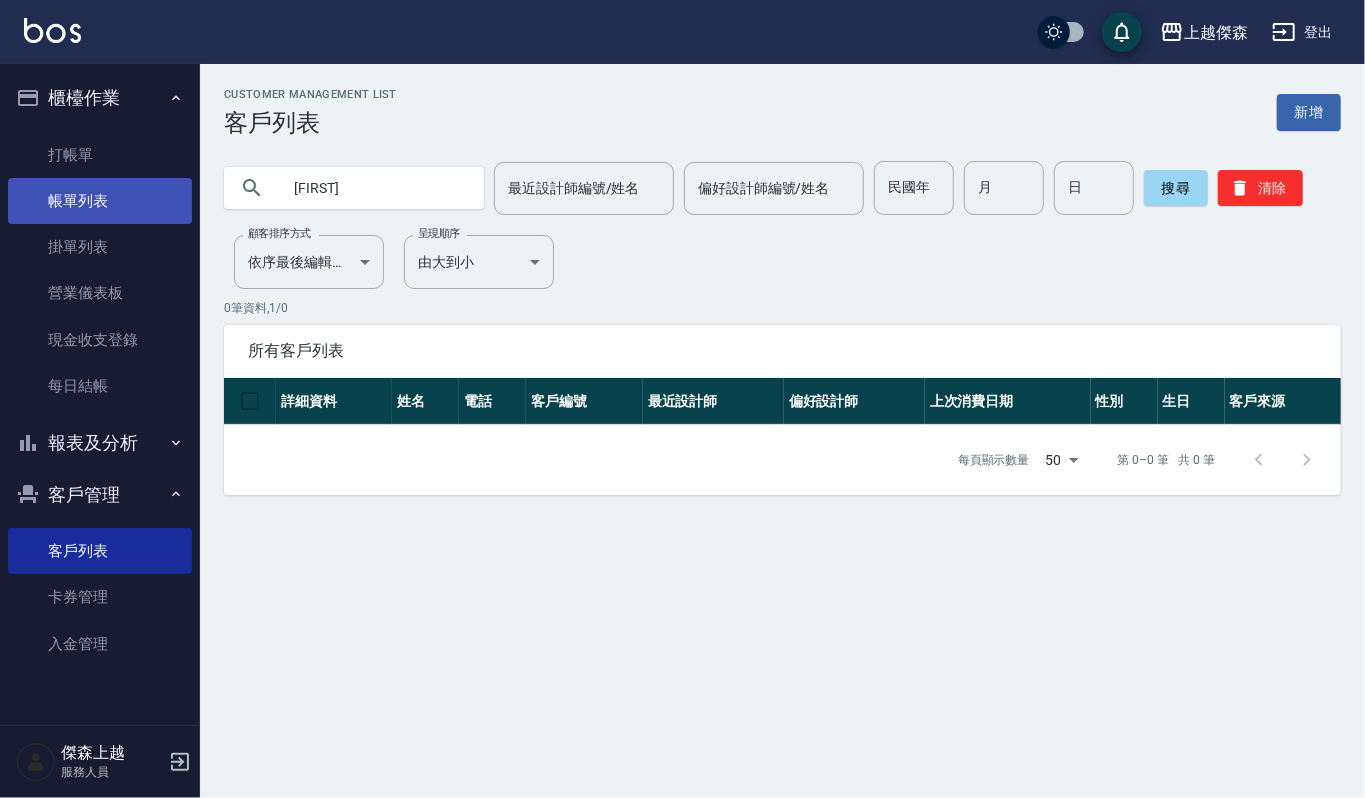 drag, startPoint x: 372, startPoint y: 181, endPoint x: 40, endPoint y: 200, distance: 332.54324 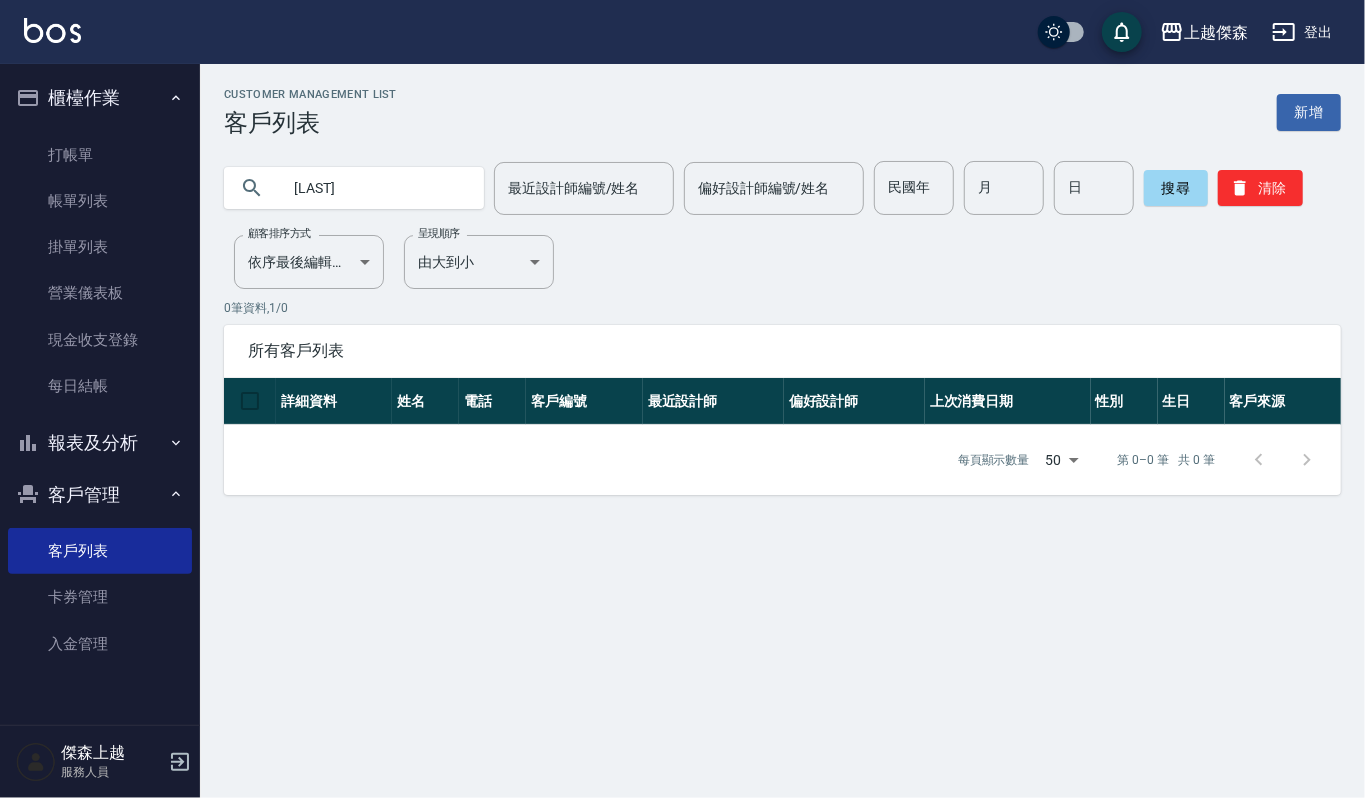 click on "[LAST]" at bounding box center [374, 188] 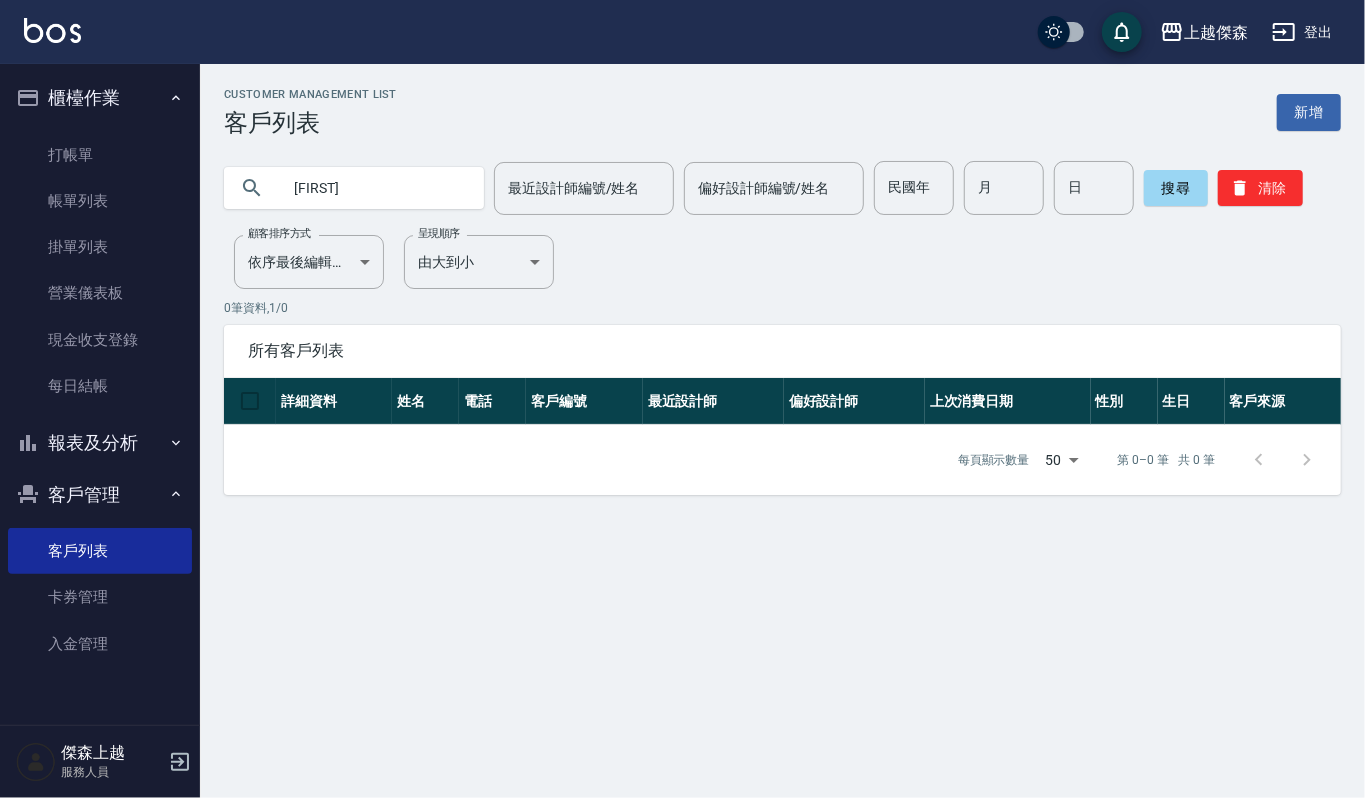 drag, startPoint x: 364, startPoint y: 161, endPoint x: 354, endPoint y: 164, distance: 10.440307 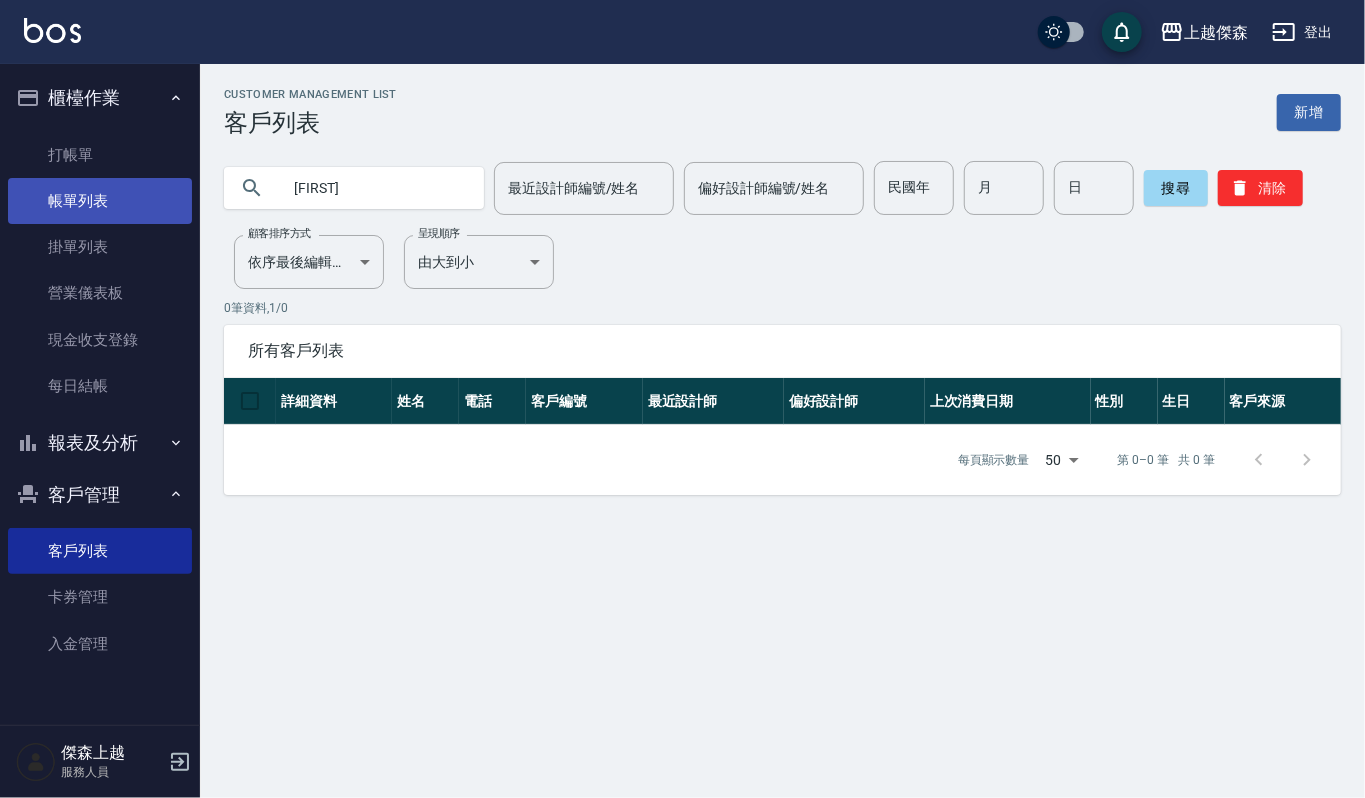 drag, startPoint x: 374, startPoint y: 182, endPoint x: 137, endPoint y: 218, distance: 239.71858 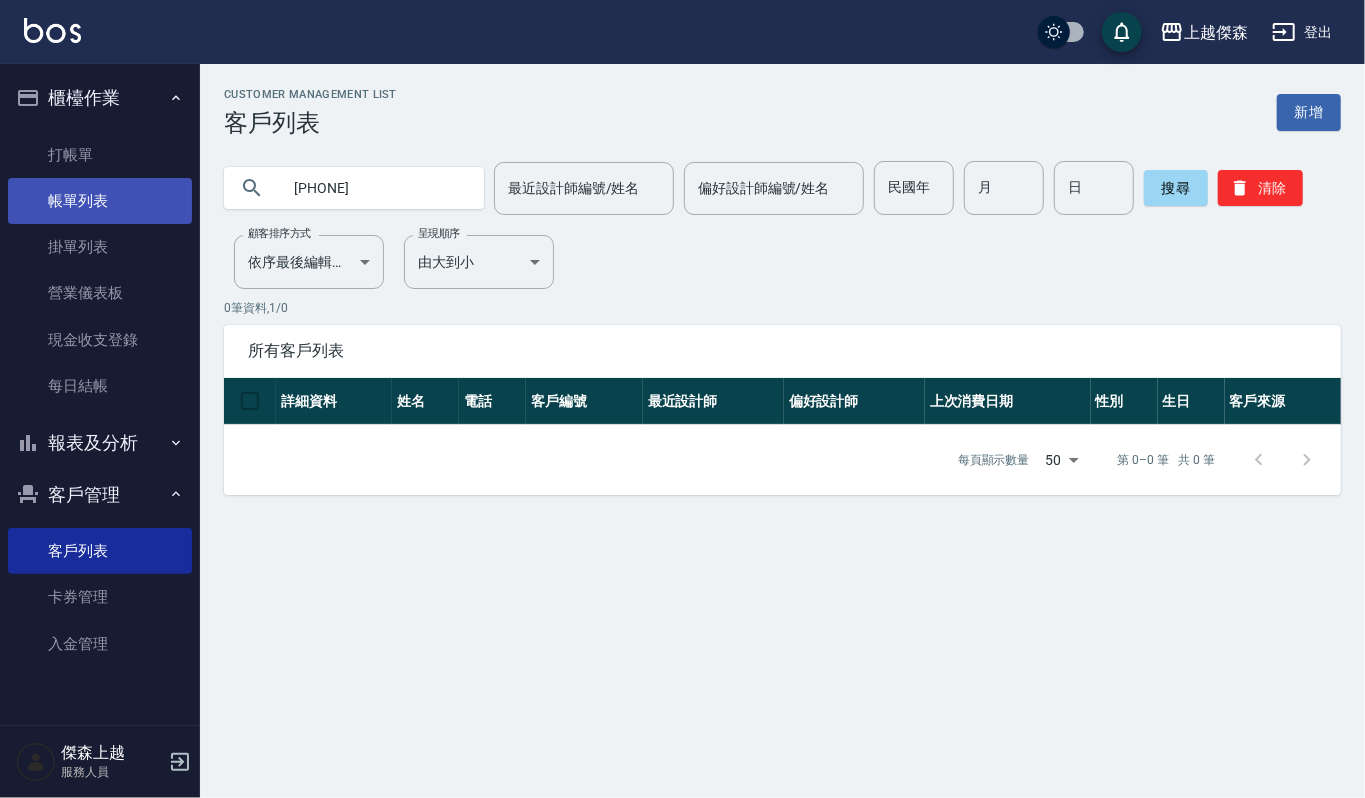 type on "[PHONE]" 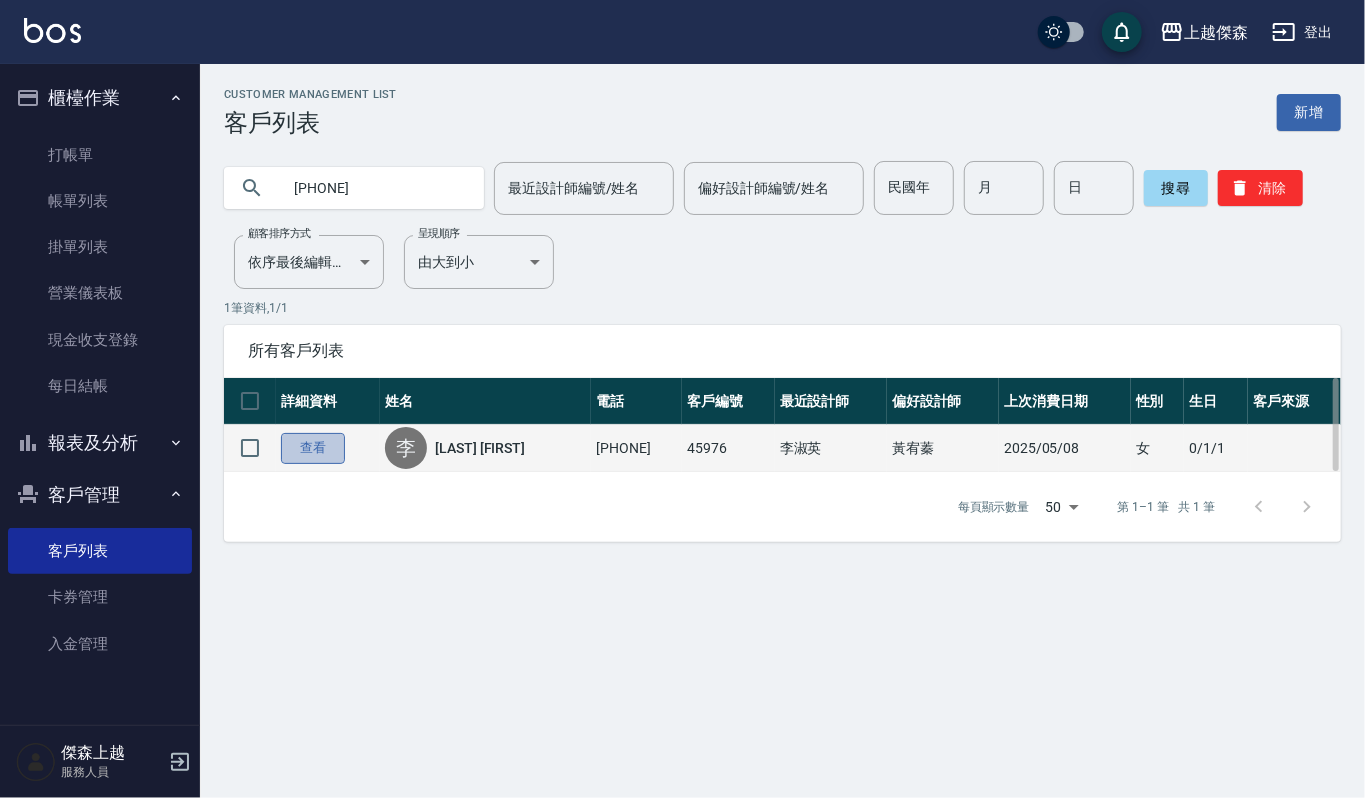 click on "查看" at bounding box center [313, 448] 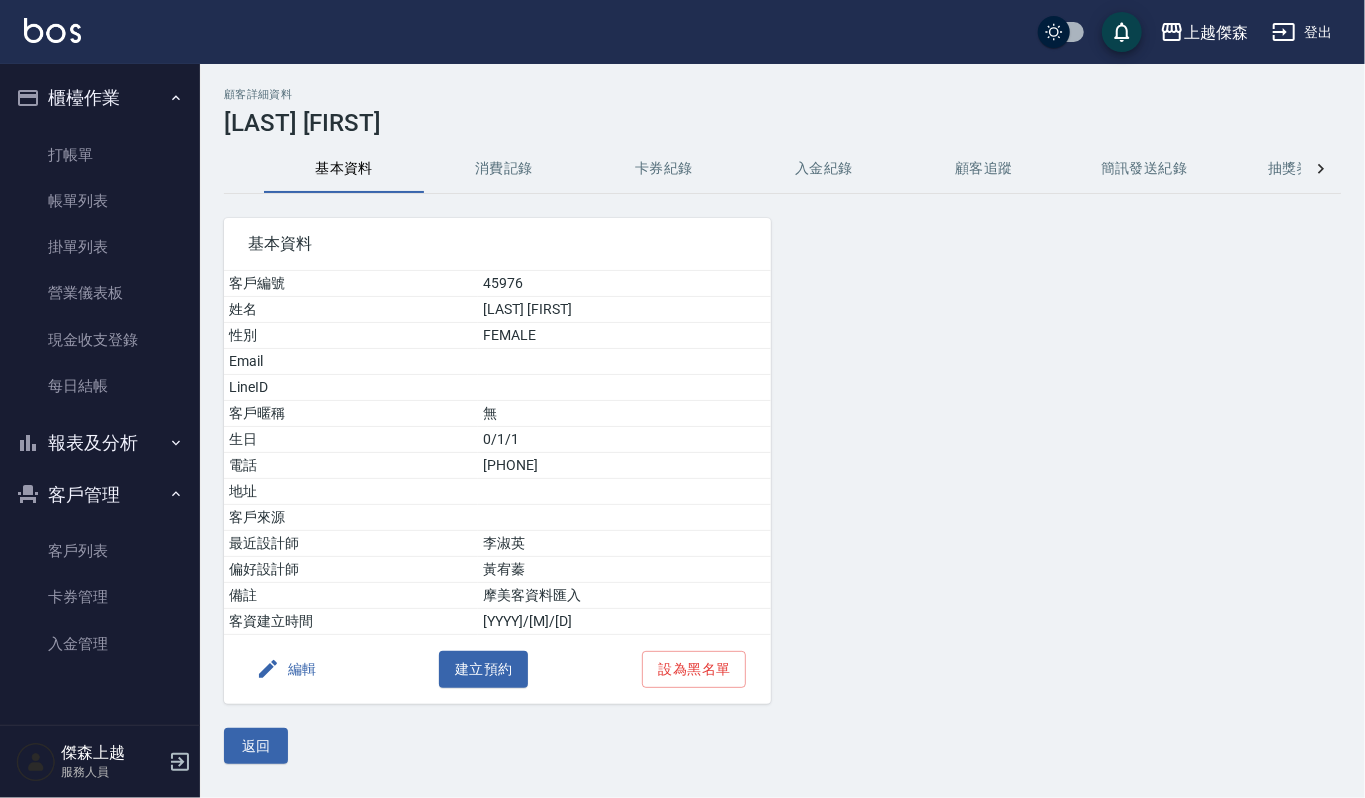 click on "編輯" at bounding box center [286, 669] 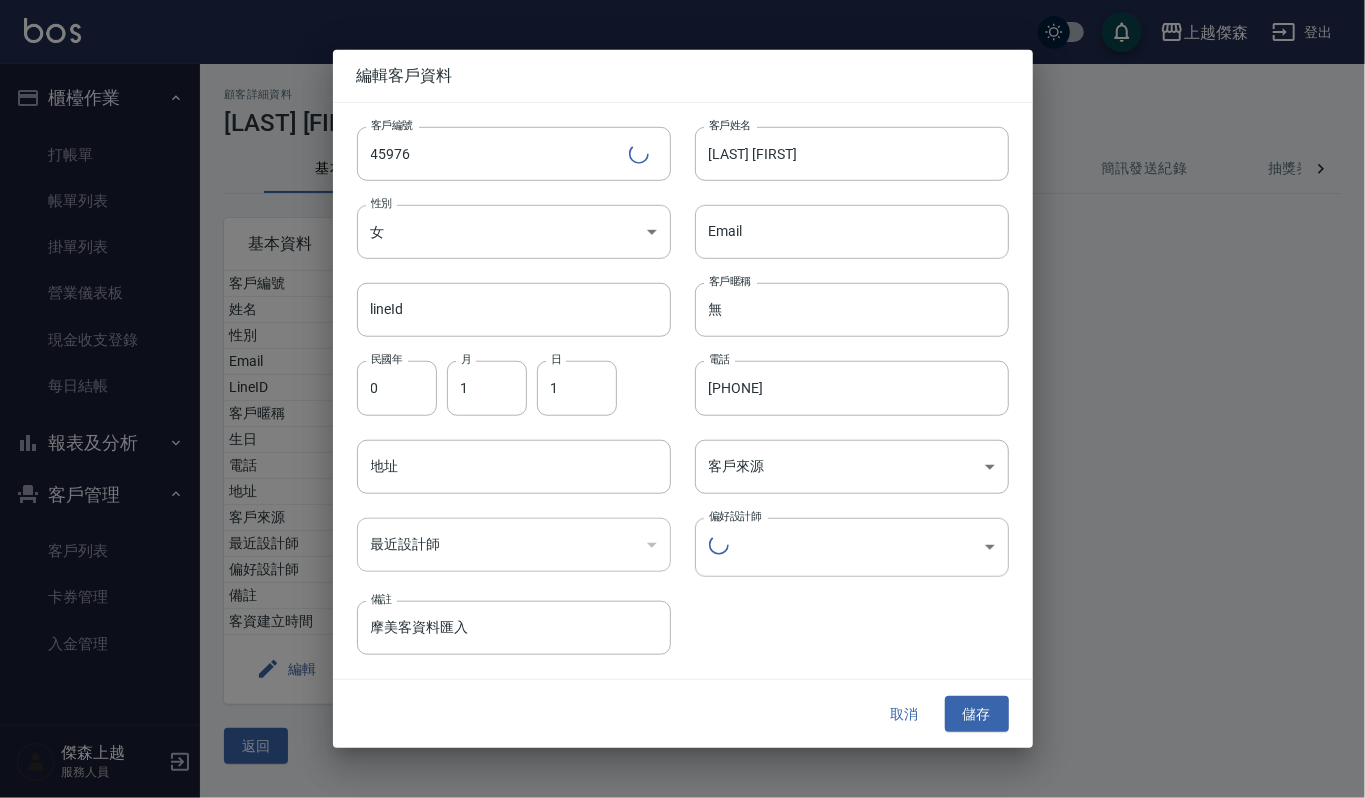 type 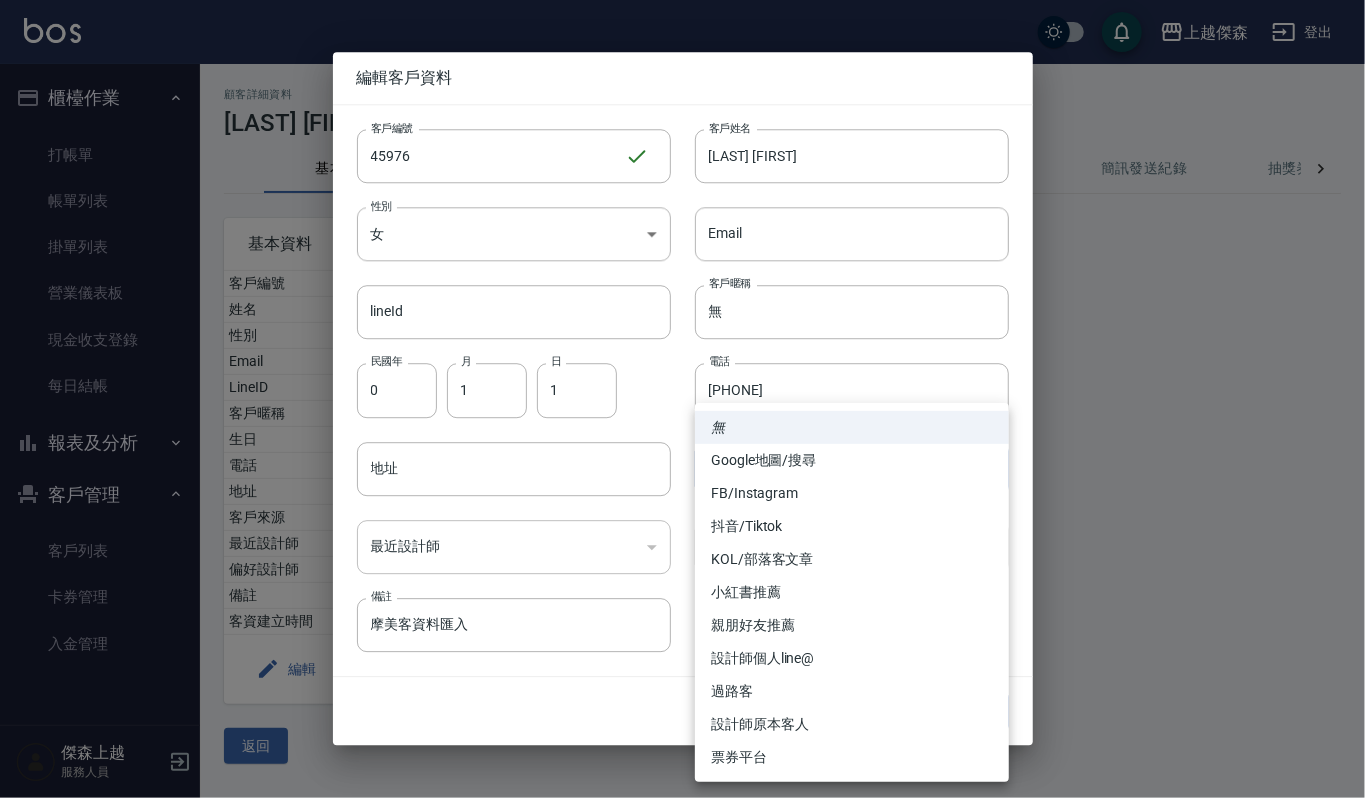 click on "上越傑森 登出 櫃檯作業 打帳單 帳單列表 掛單列表 營業儀表板 現金收支登錄 每日結帳 報表及分析 報表目錄 店家區間累計表 店家日報表 互助日報表 互助排行榜 互助點數明細 全店業績分析表 設計師日報表 設計師業績分析表 設計師業績月報表 設計師排行榜 商品消耗明細 店販抽成明細 收支分類明細表 客戶管理 客戶列表 卡券管理 入金管理 傑森上越 服務人員 顧客詳細資料 [LAST] [FIRST] 基本資料 消費記錄 卡券紀錄 入金紀錄 顧客追蹤 簡訊發送紀錄 抽獎券紀錄 基本資料 客戶編號 [NUMBER] 姓名 [LAST] [FIRST] 性別 FEMALE Email LineID 客戶暱稱 無 生日 [DATE] 電話 [PHONE] 地址 客戶來源 最近設計師 [LAST] [FIRST] 偏好設計師 [LAST] [FIRST] 備註 摩美客資料匯入 客資建立時間 [DATE] 編輯 建立預約 設為黑名單 返回 編輯客戶資料 客戶編號 [NUMBER] ​ 客戶編號 客戶姓名 [LAST] [FIRST] 客戶姓名 性別 女 FEMALE 性別" at bounding box center (682, 399) 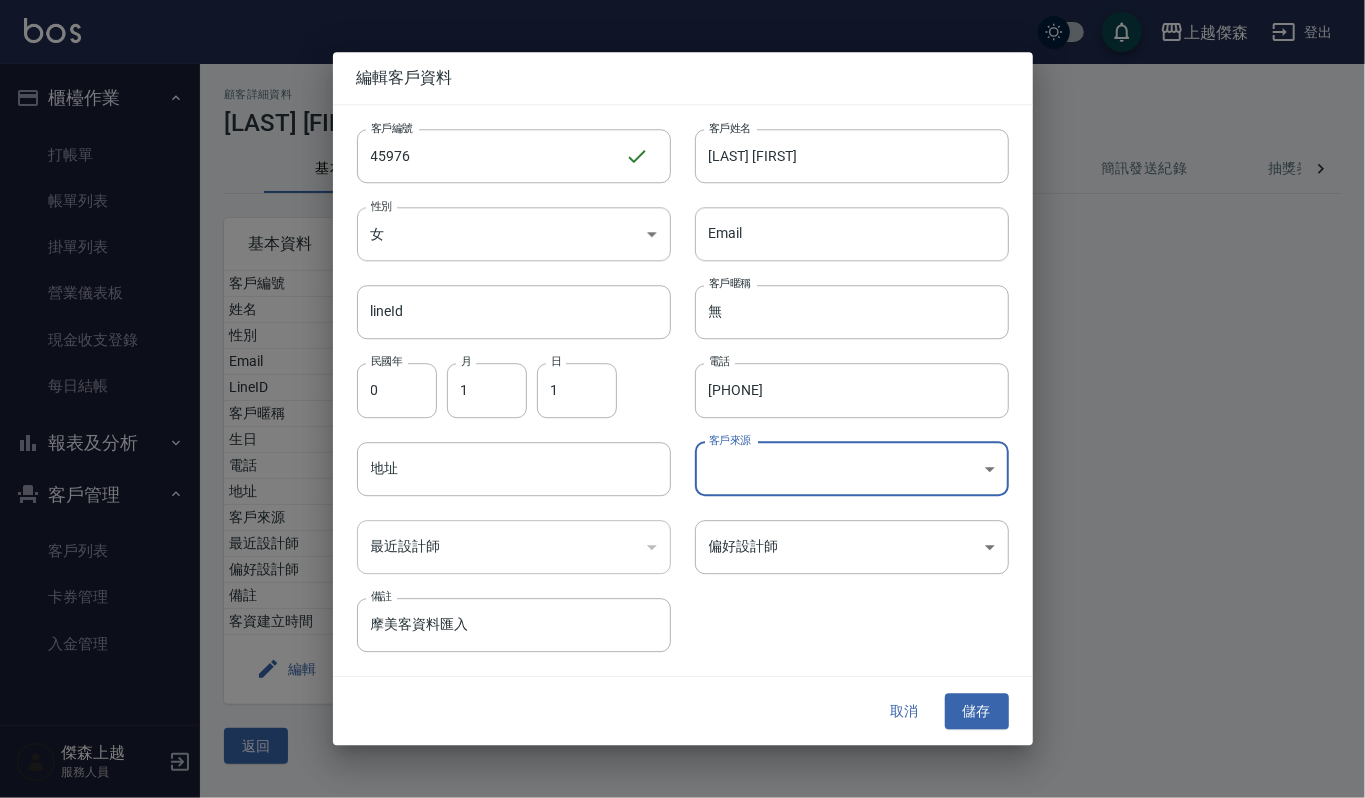 drag, startPoint x: 760, startPoint y: 329, endPoint x: 698, endPoint y: 342, distance: 63.348244 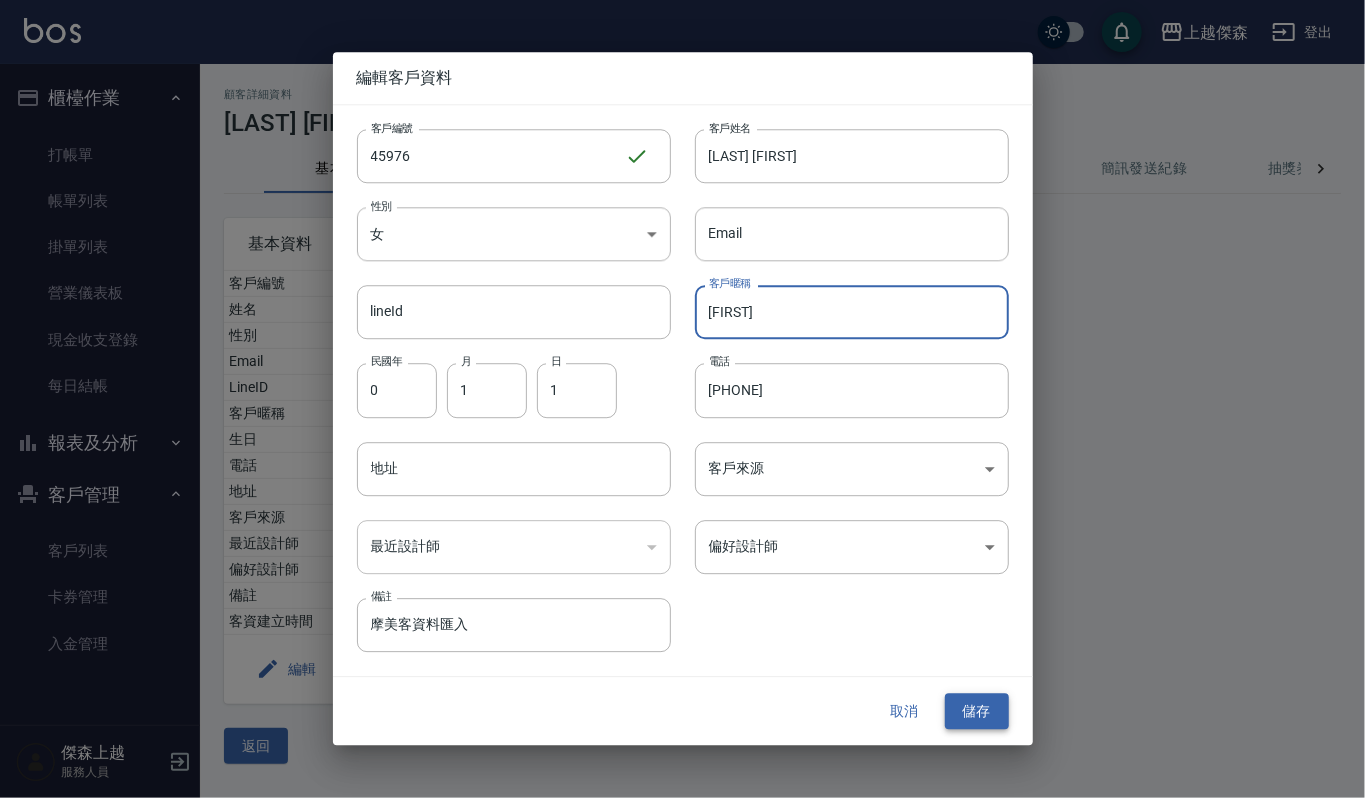 type on "小批" 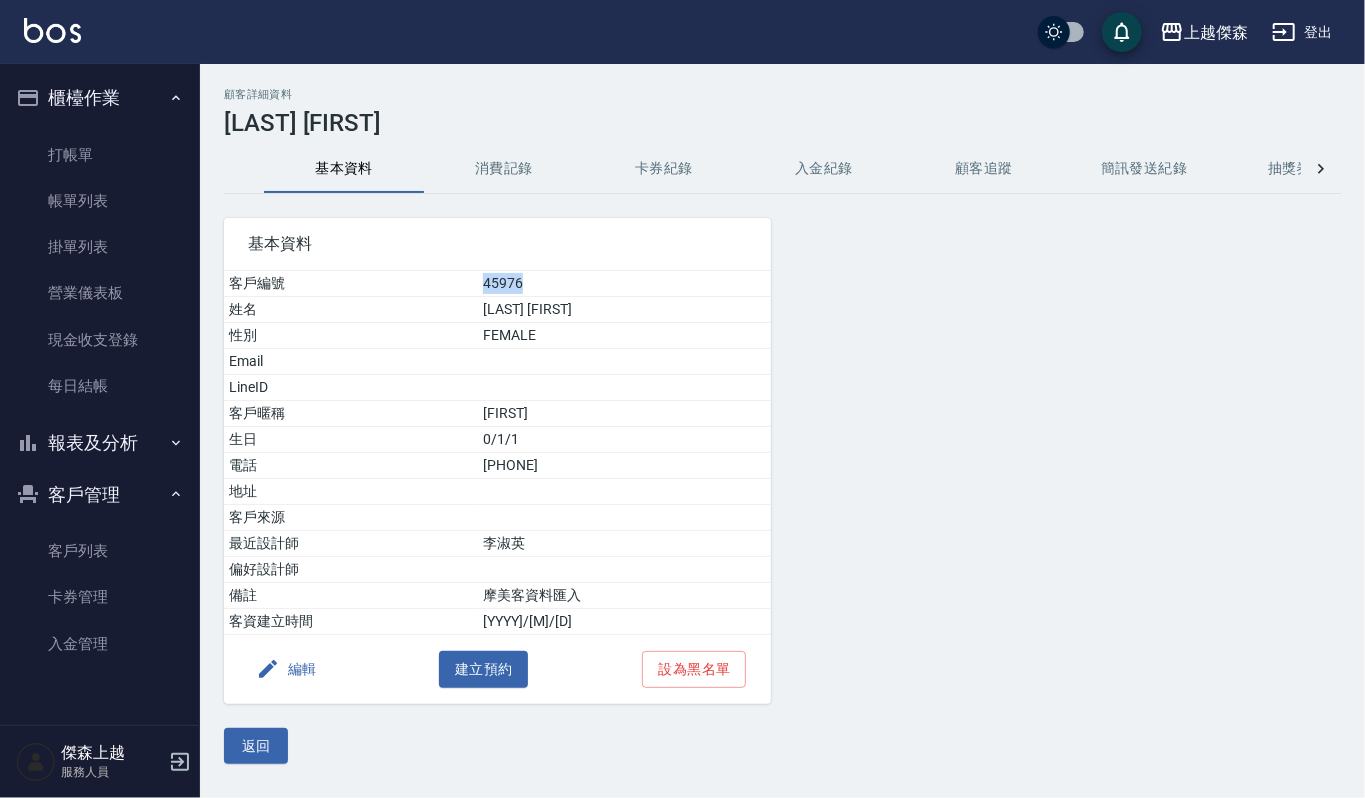 drag, startPoint x: 526, startPoint y: 280, endPoint x: 465, endPoint y: 293, distance: 62.369865 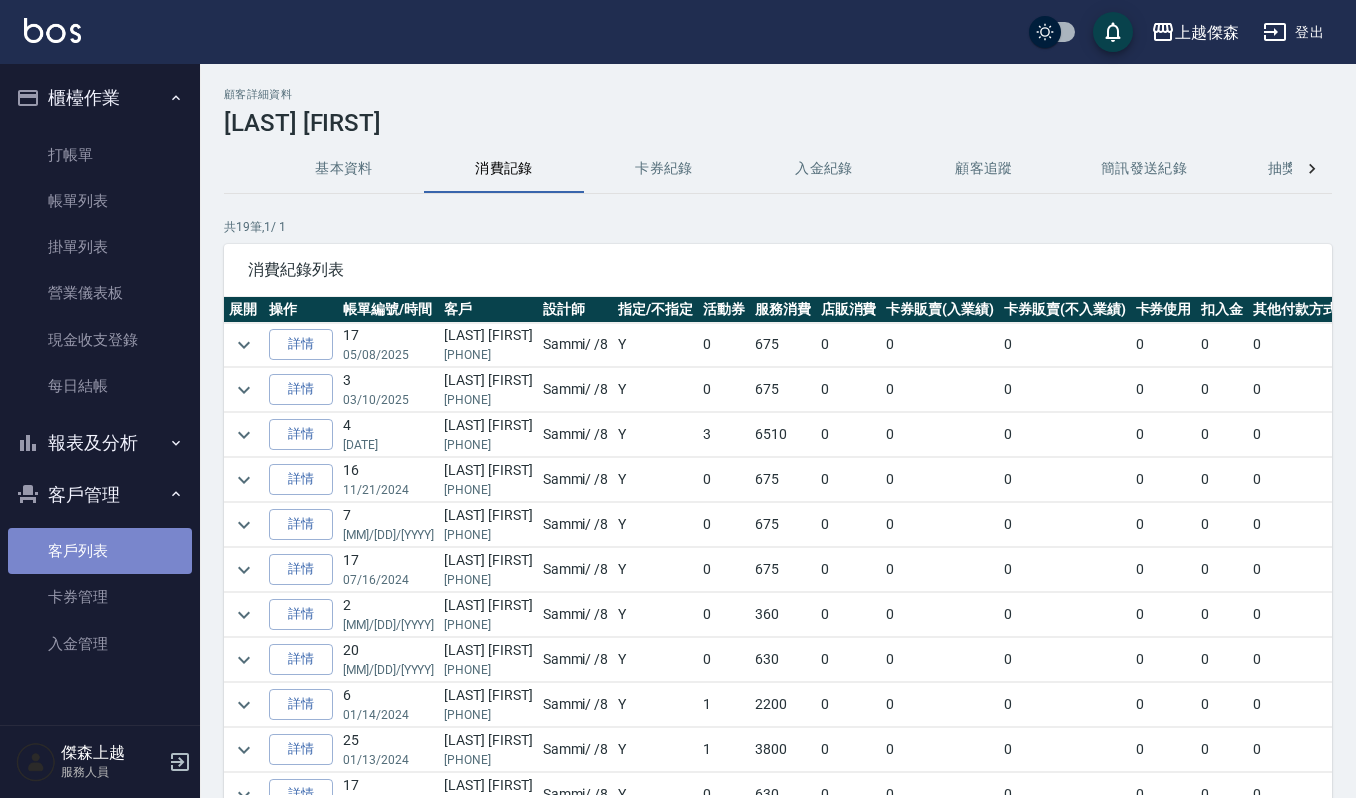 click on "客戶列表" at bounding box center (100, 551) 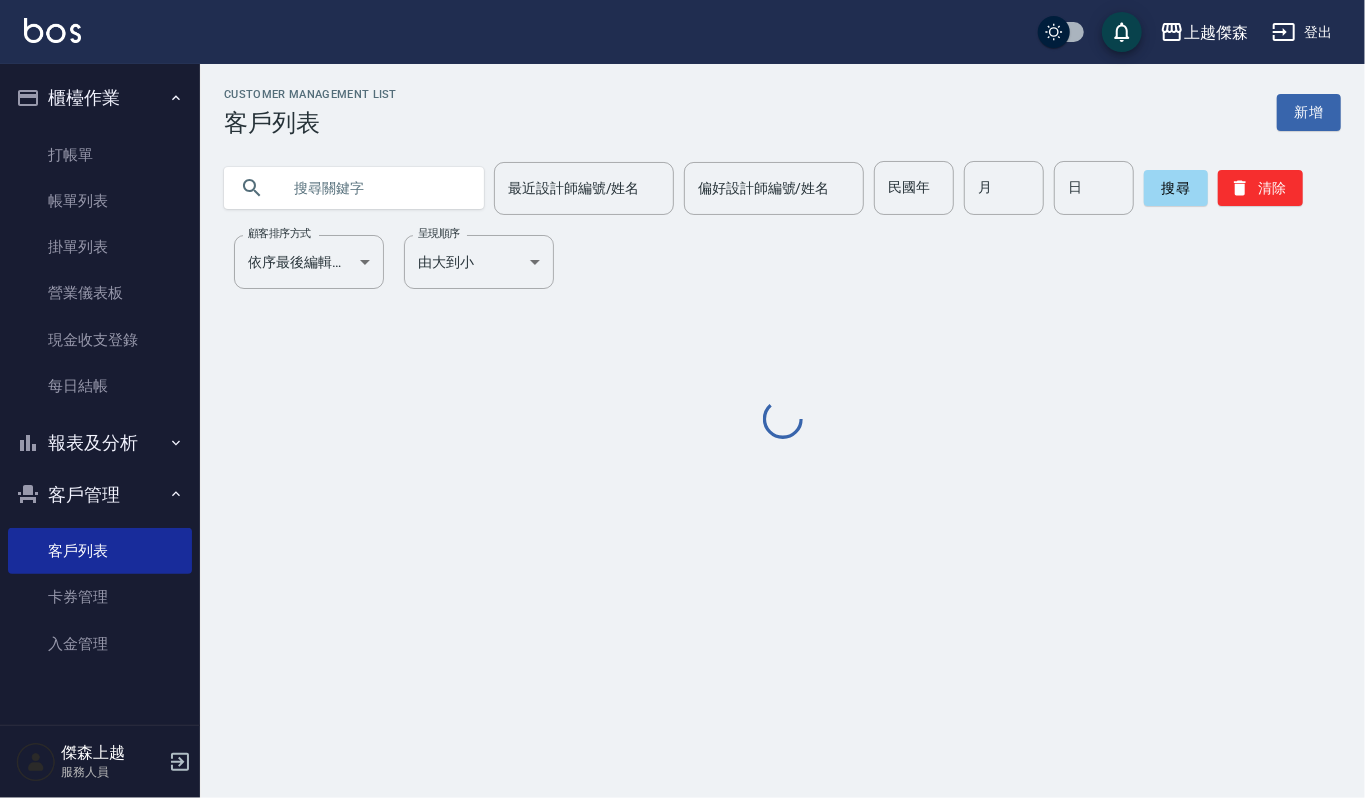 click at bounding box center [374, 188] 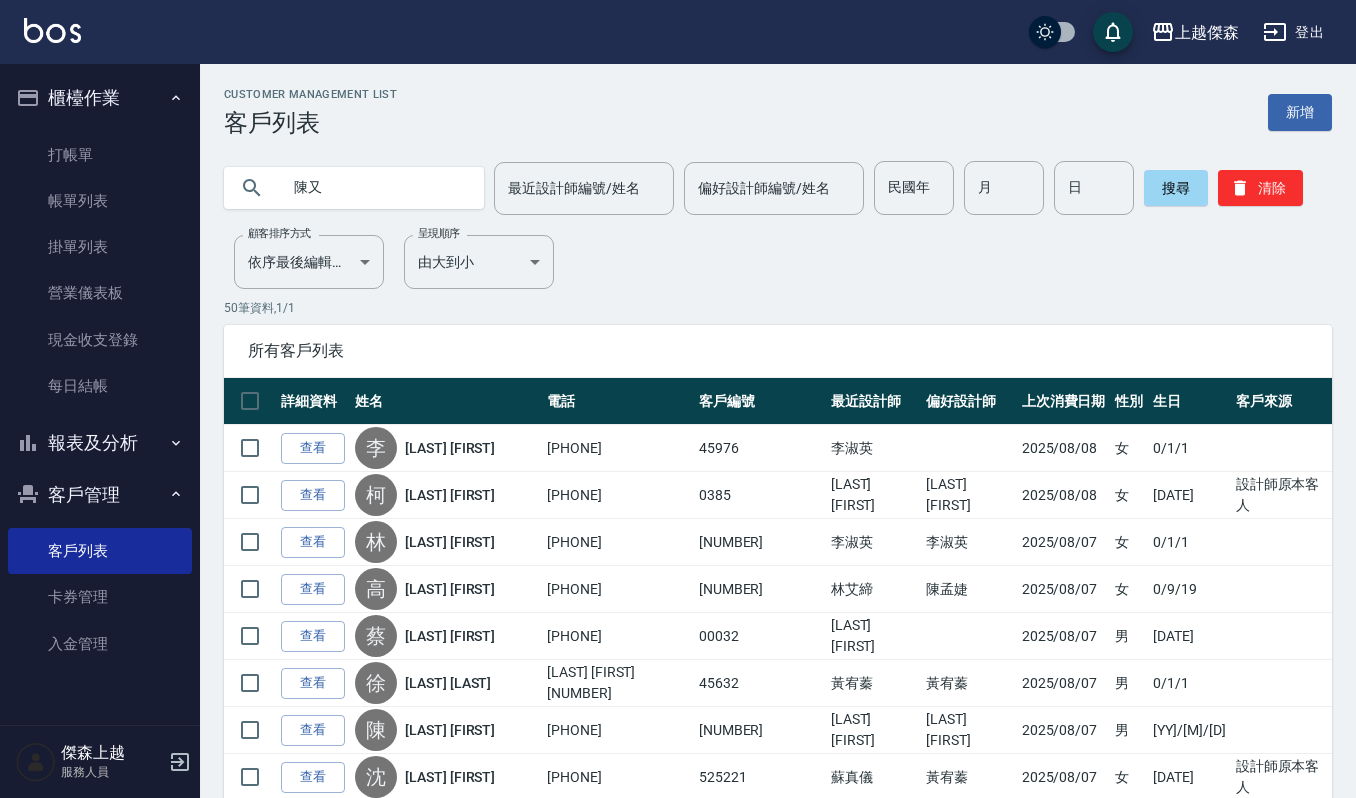 type on "陳又" 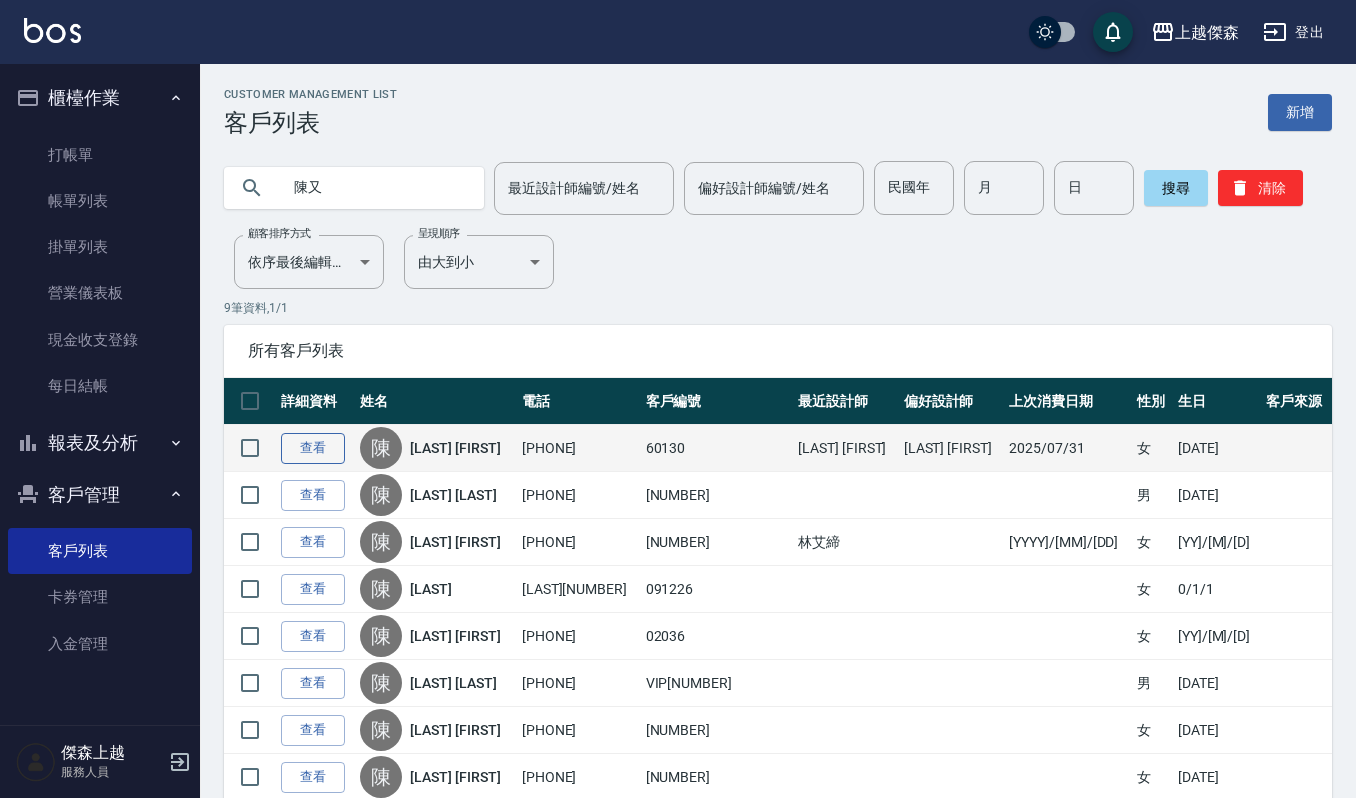 click on "查看" at bounding box center [313, 448] 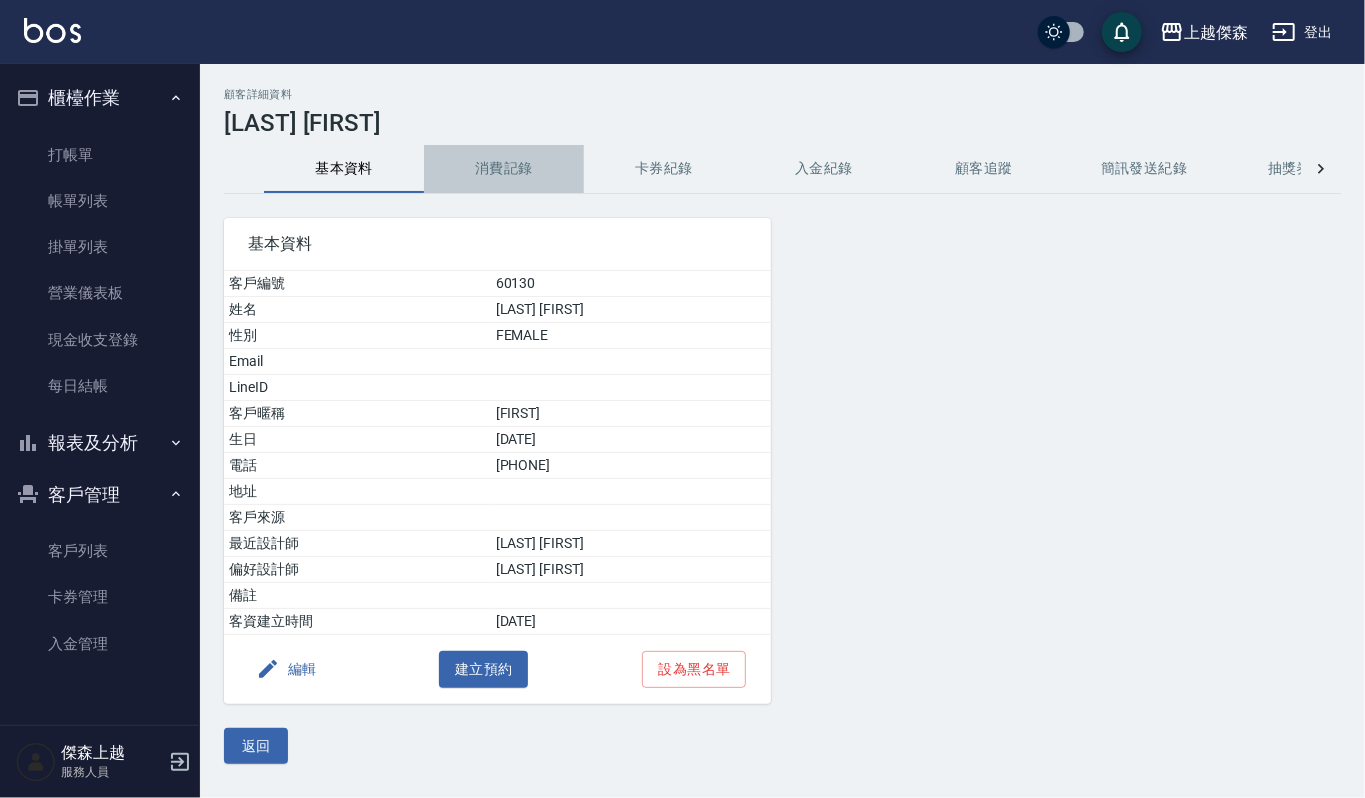 click on "消費記錄" at bounding box center (504, 169) 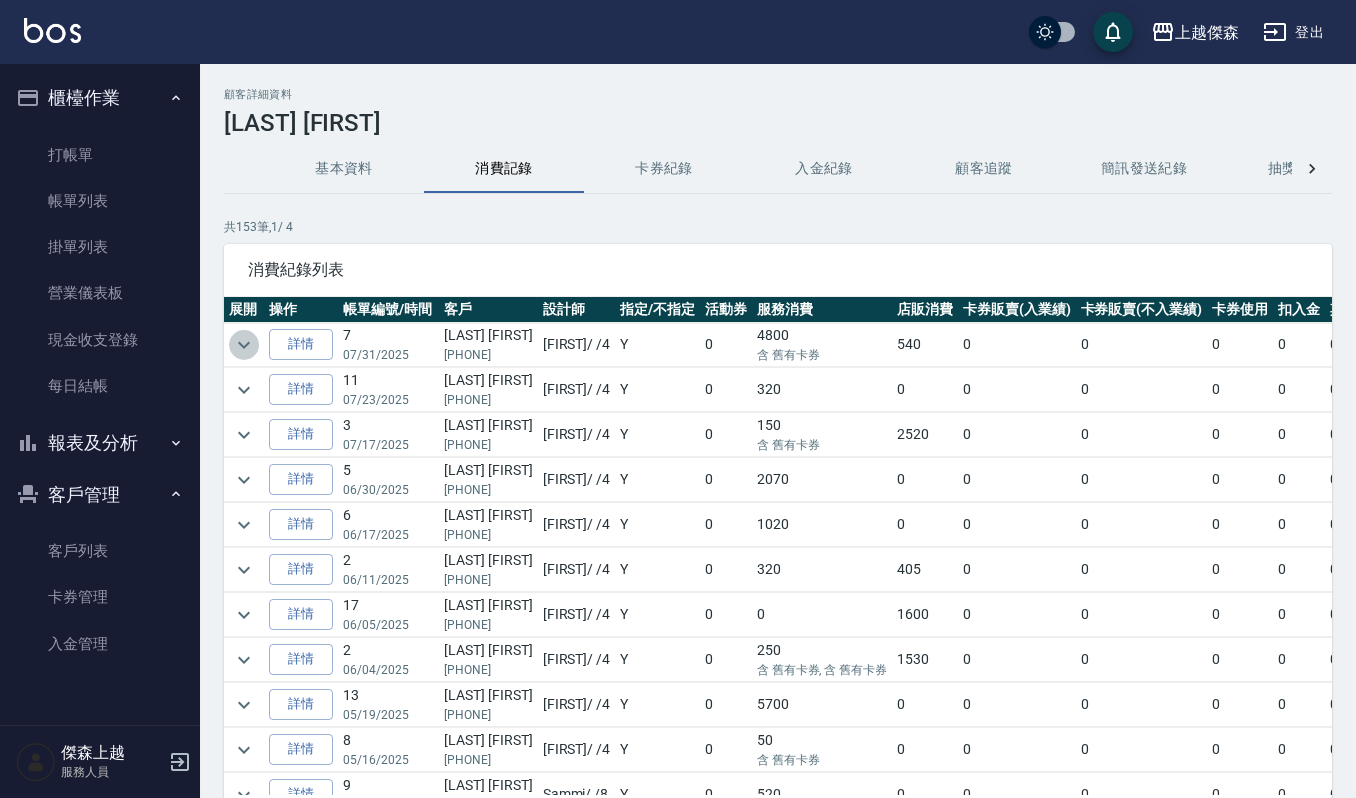 click 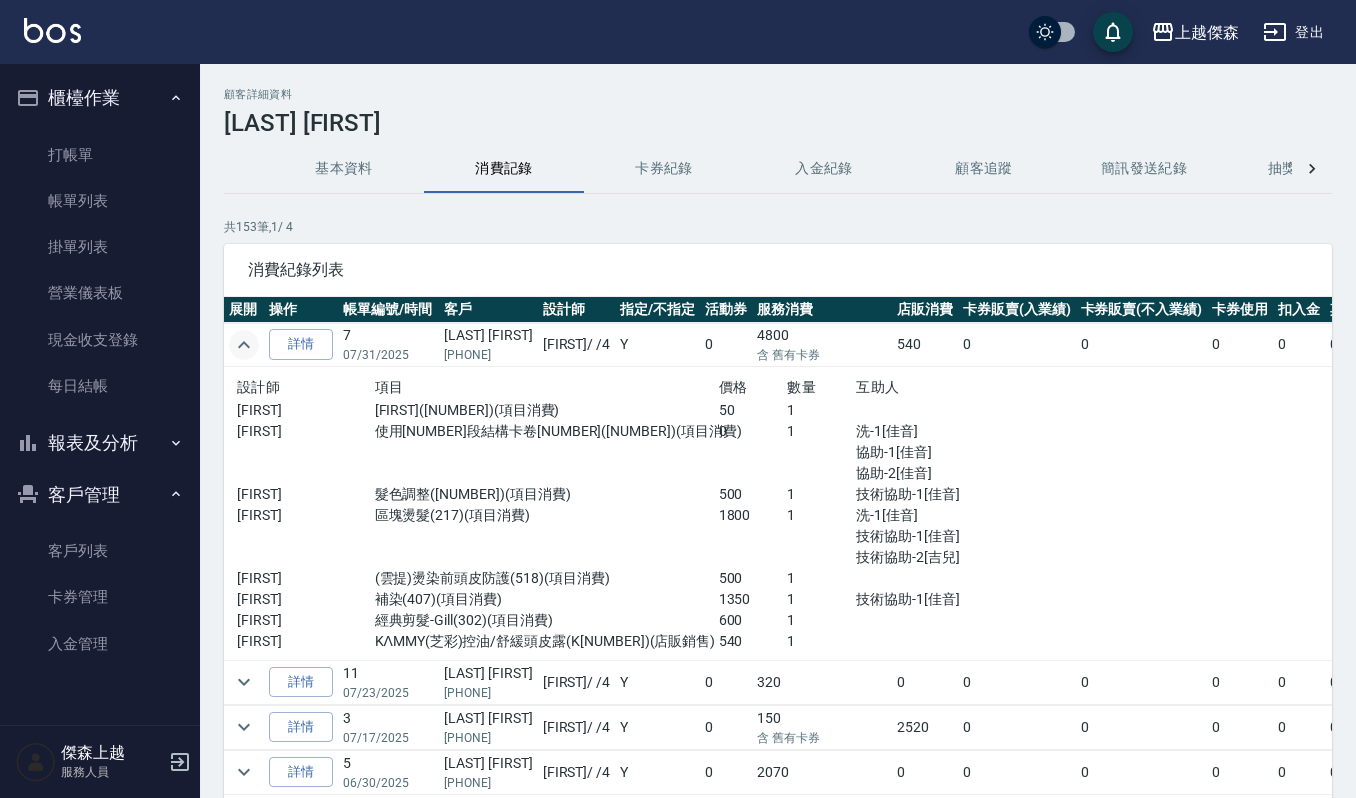 click 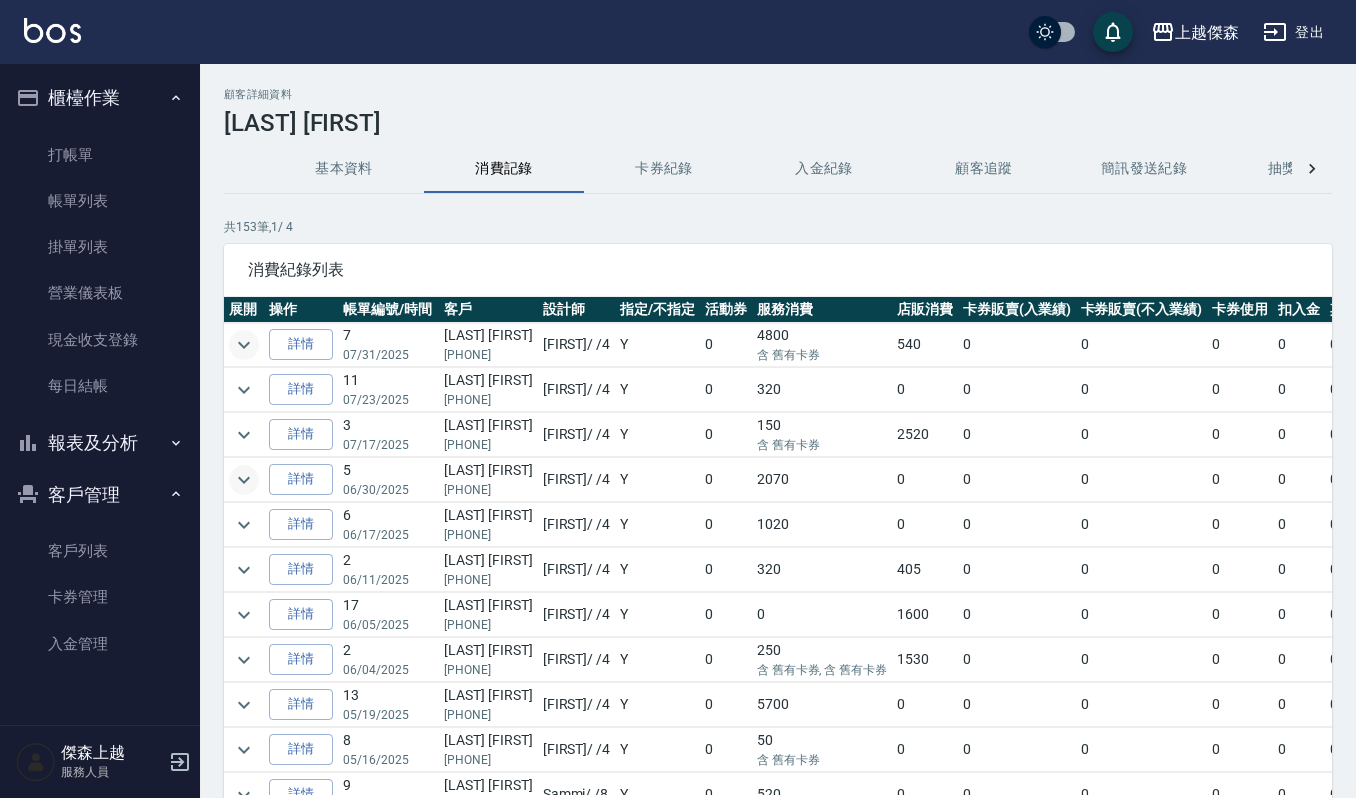 click 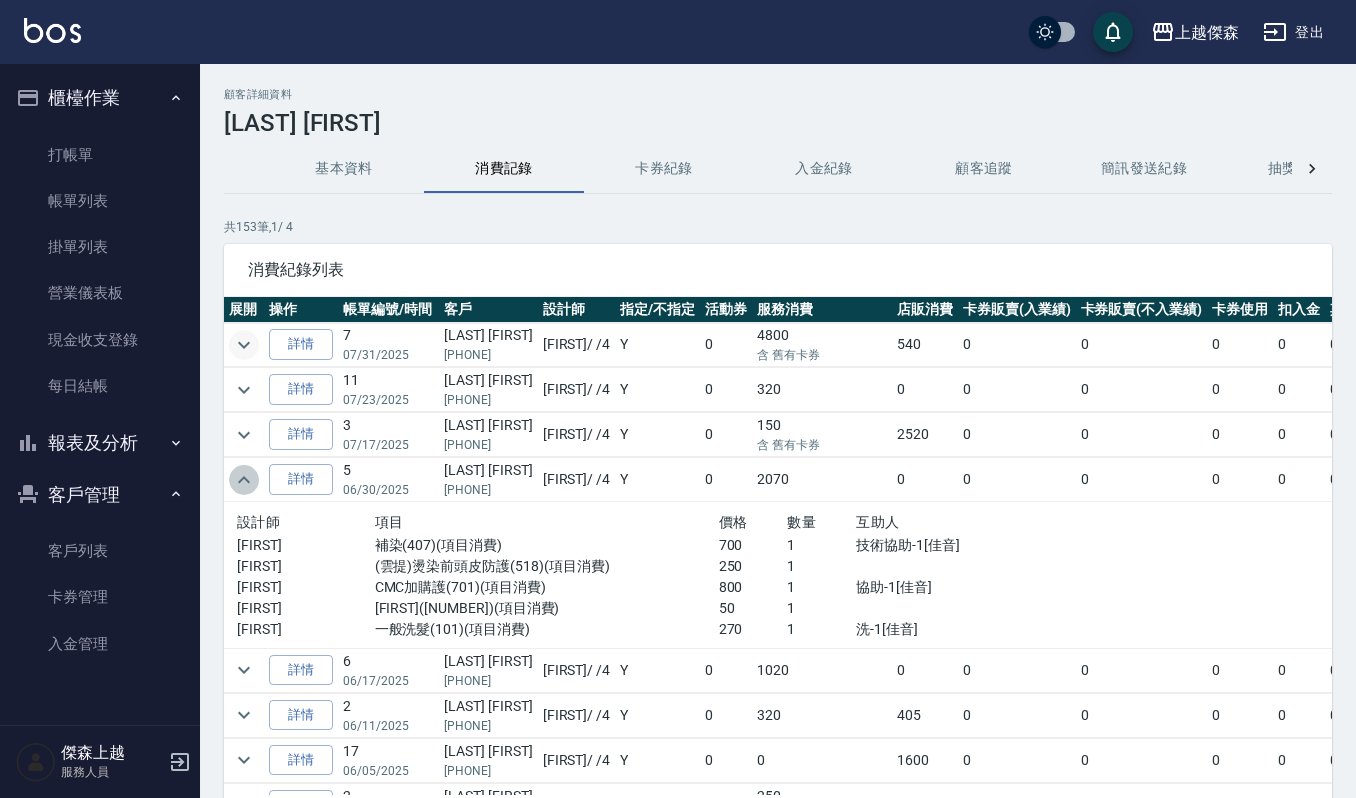 click 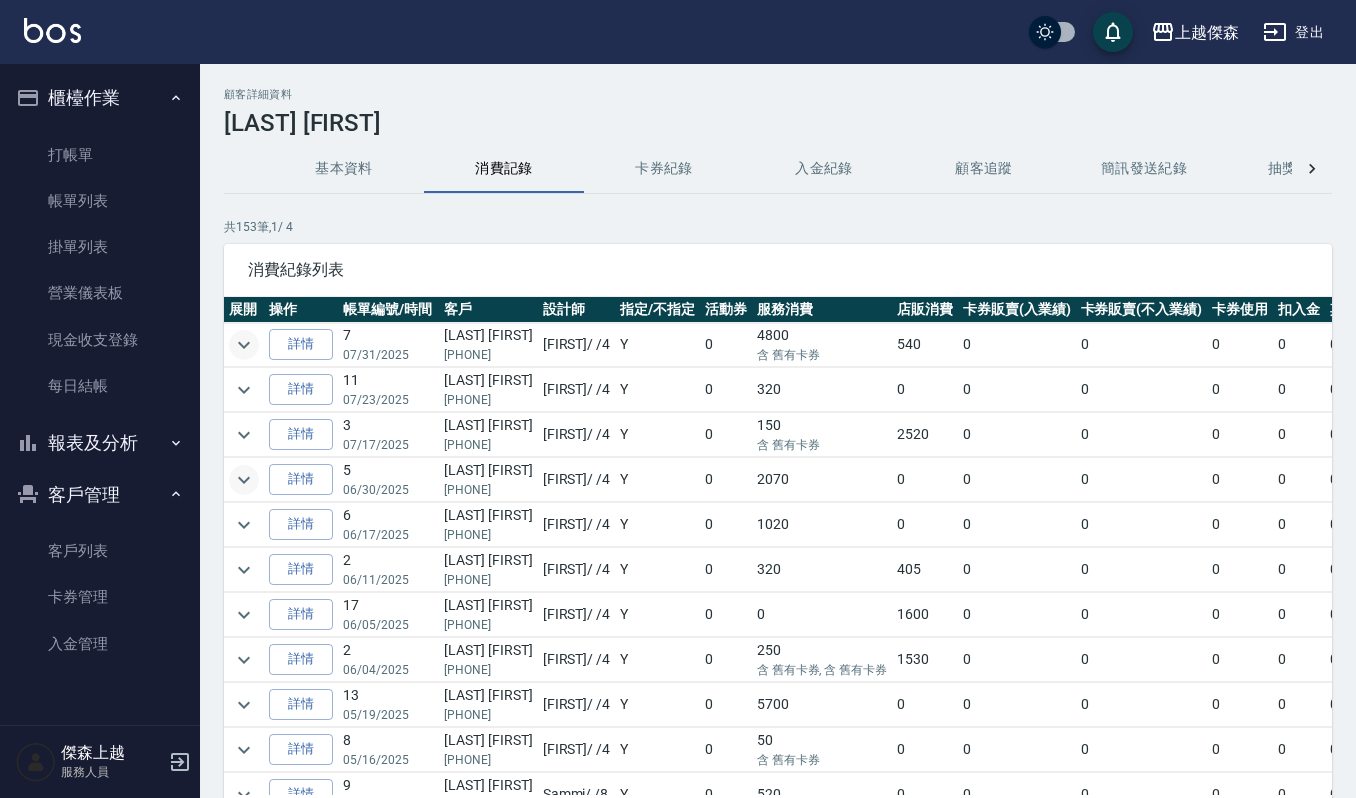 click at bounding box center (244, 345) 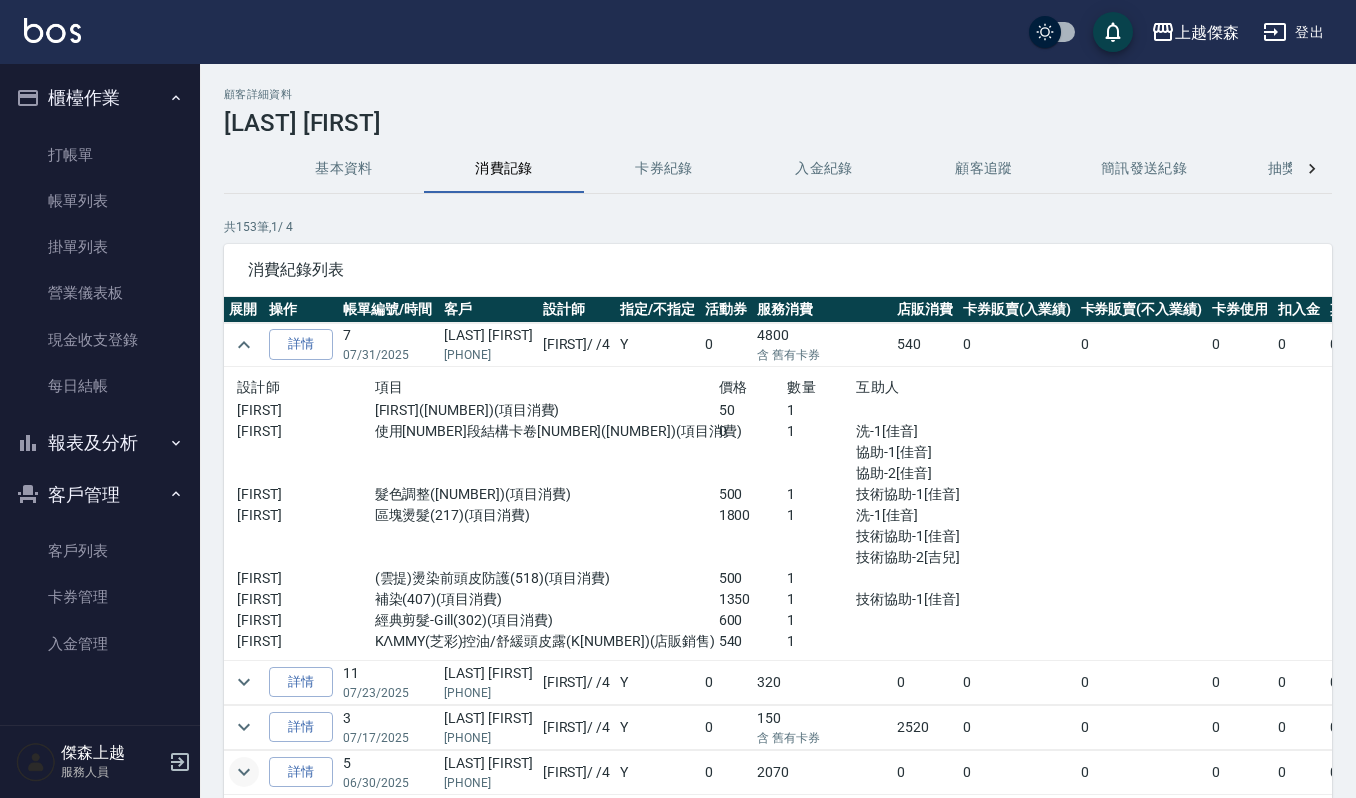 click on "共  153  筆,  1  /   4" at bounding box center (778, 227) 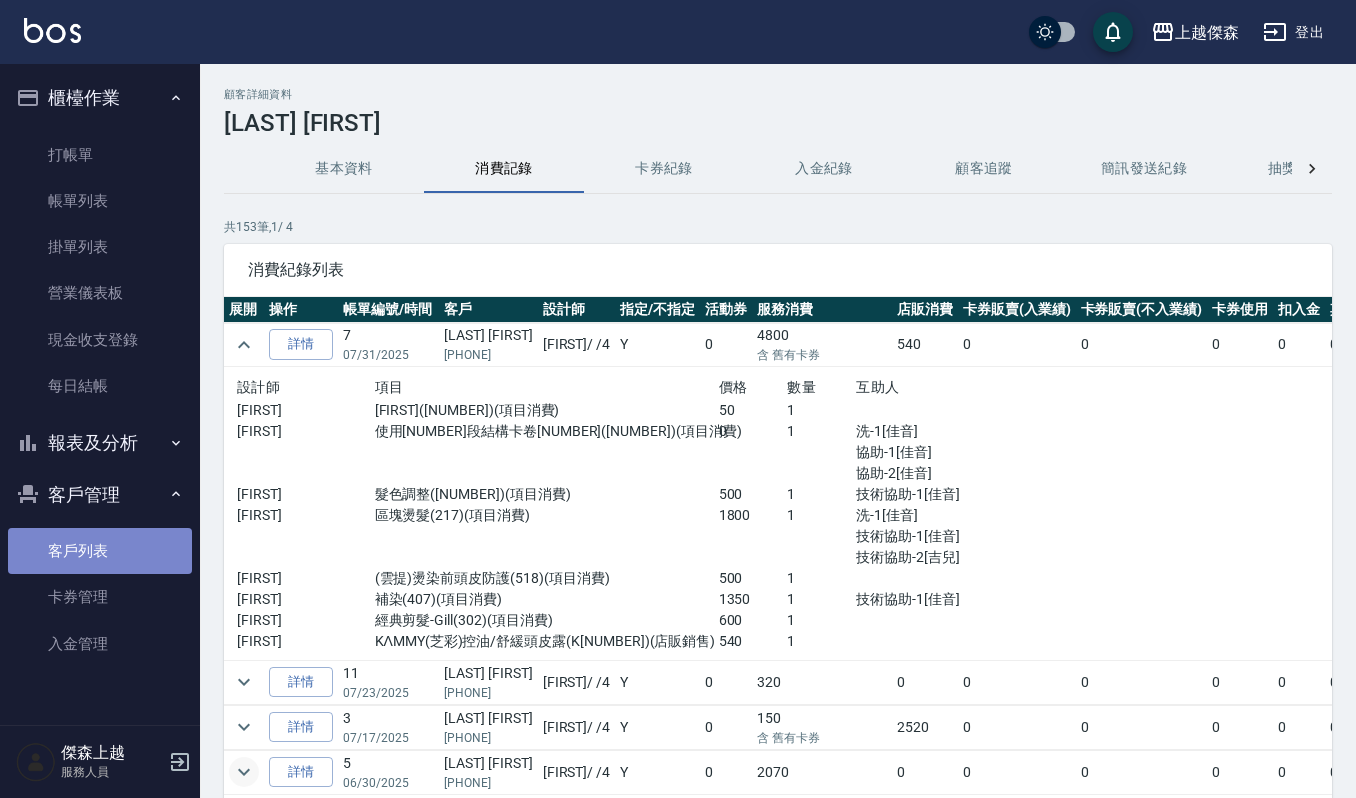 click on "客戶列表" at bounding box center [100, 551] 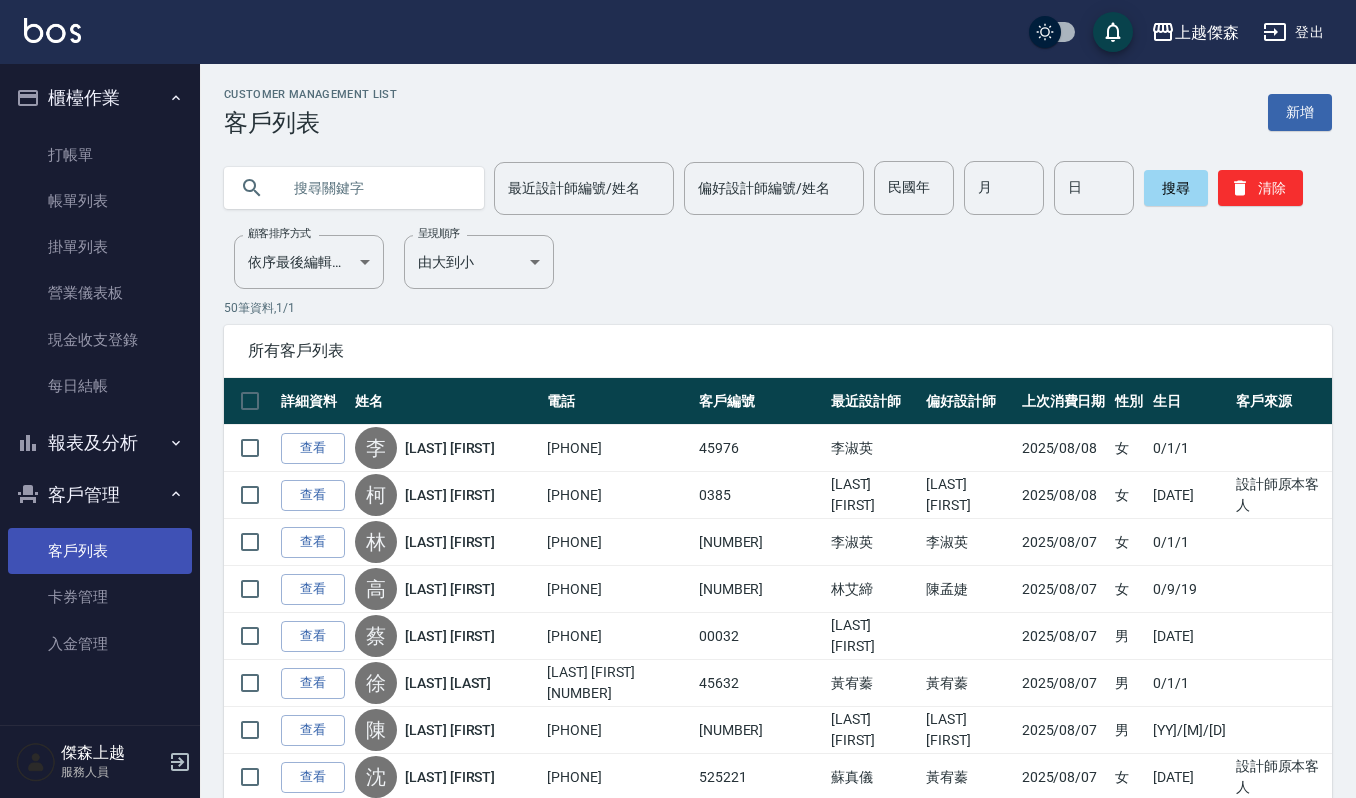 click on "客戶列表" at bounding box center [100, 551] 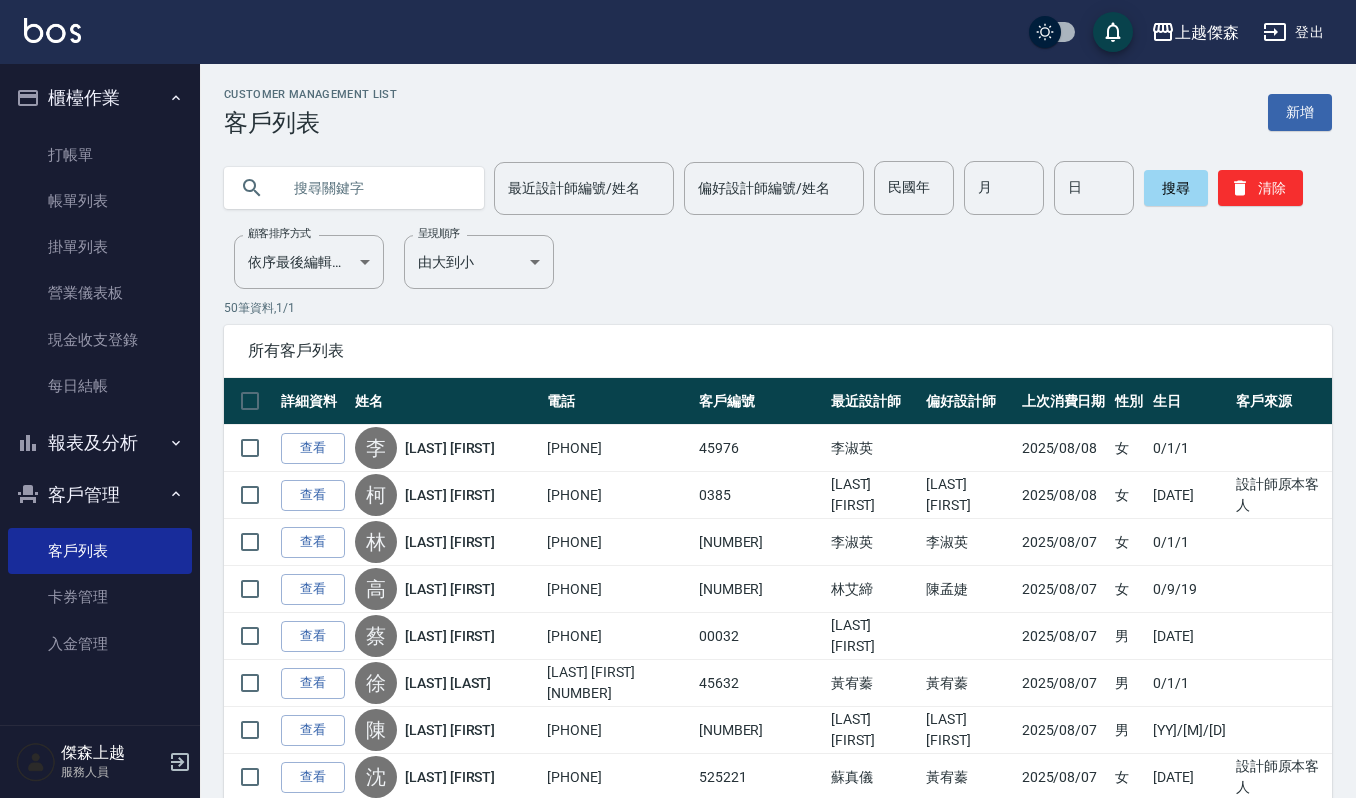 click at bounding box center [374, 188] 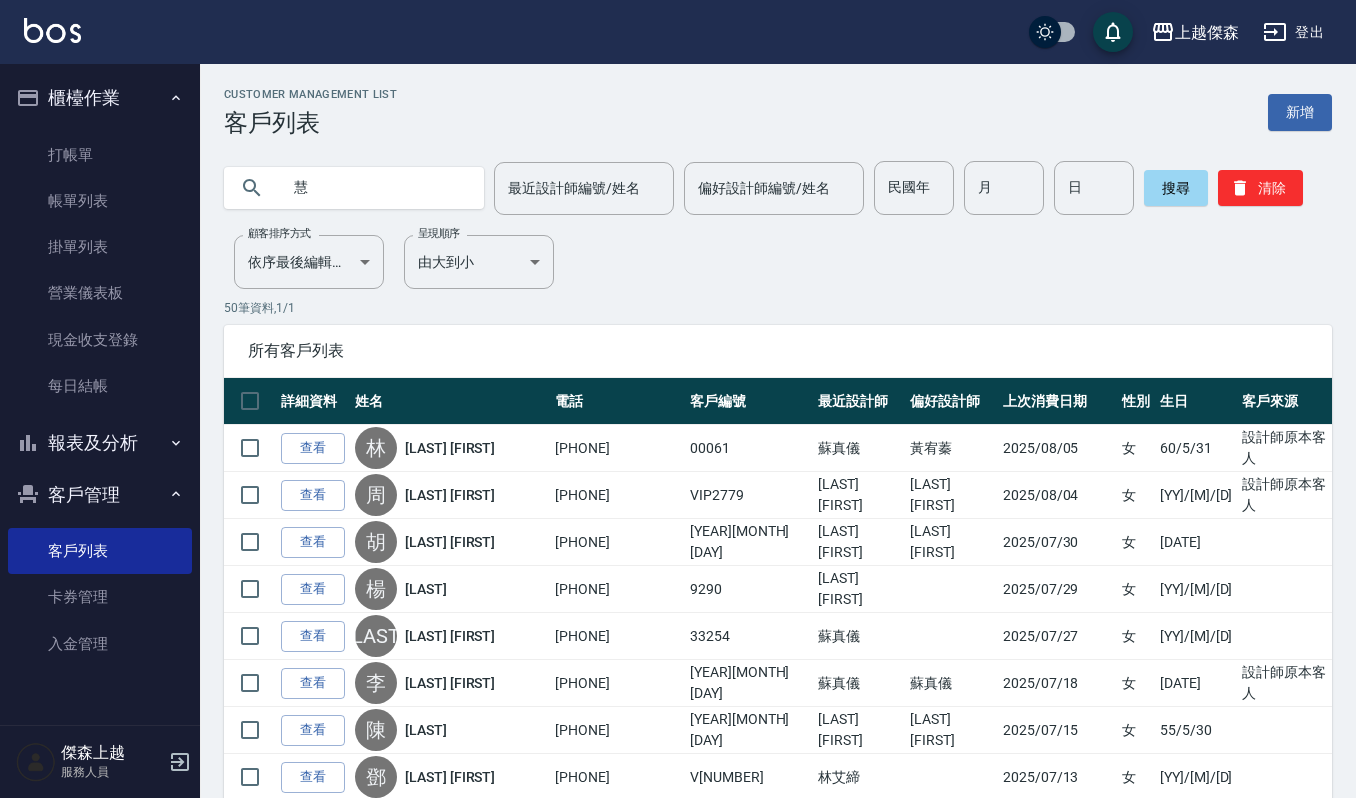 click on "慧" at bounding box center (374, 188) 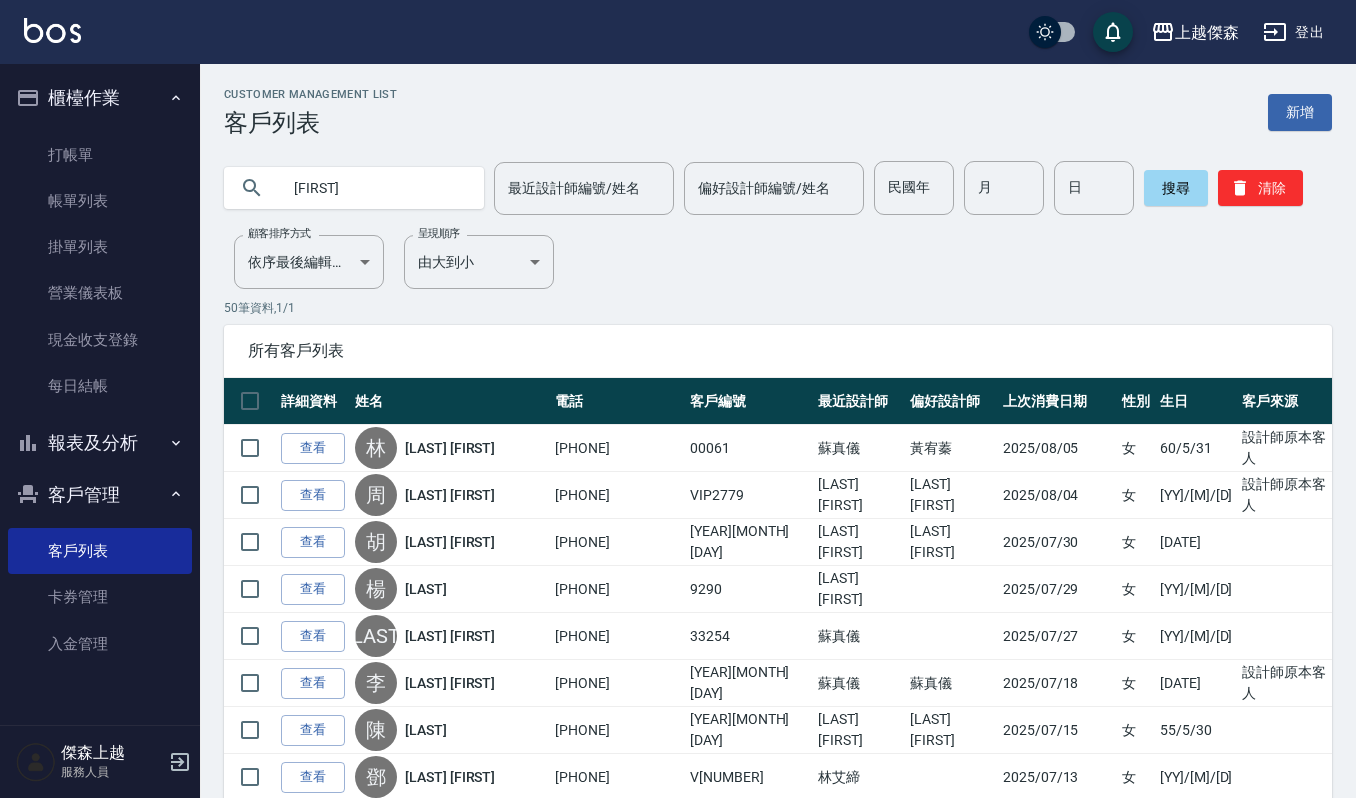 type on "慧君" 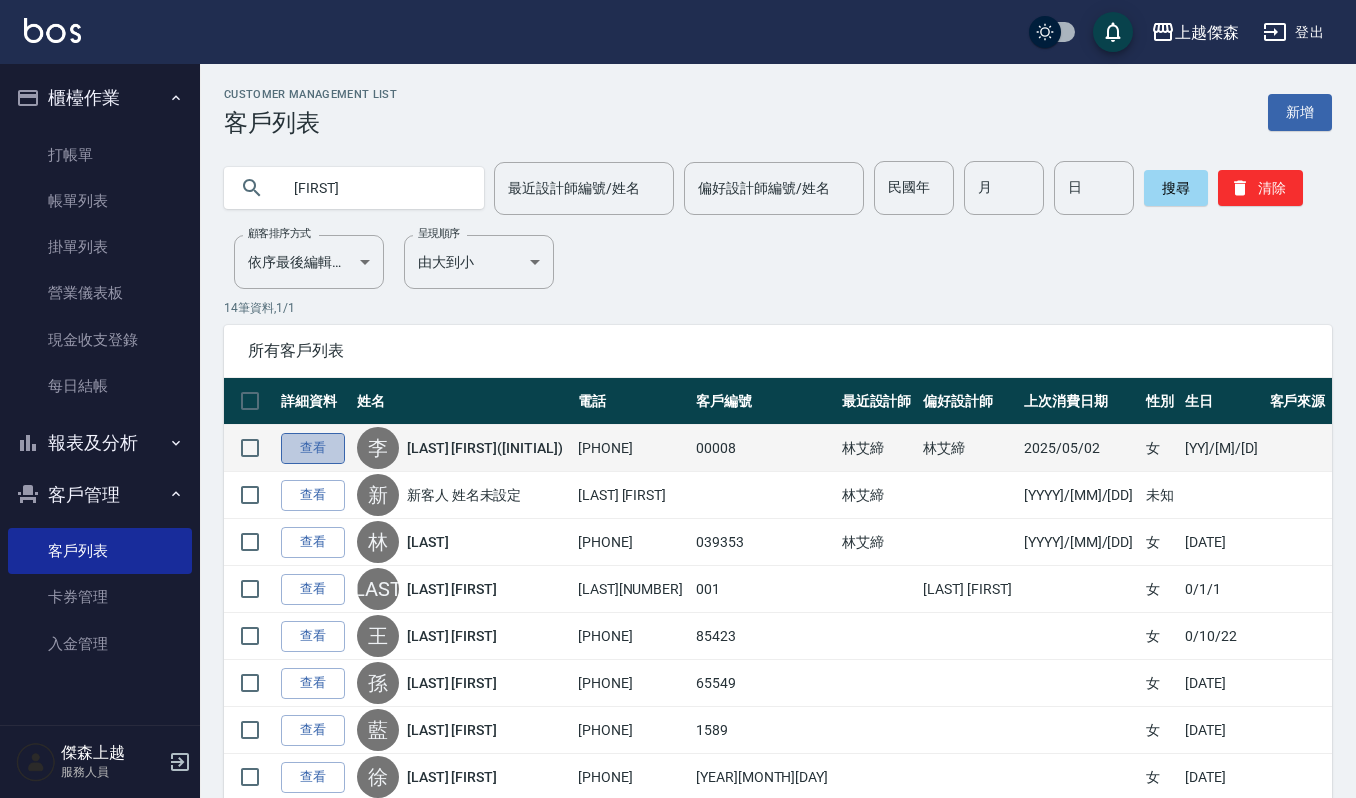 click on "查看" at bounding box center [313, 448] 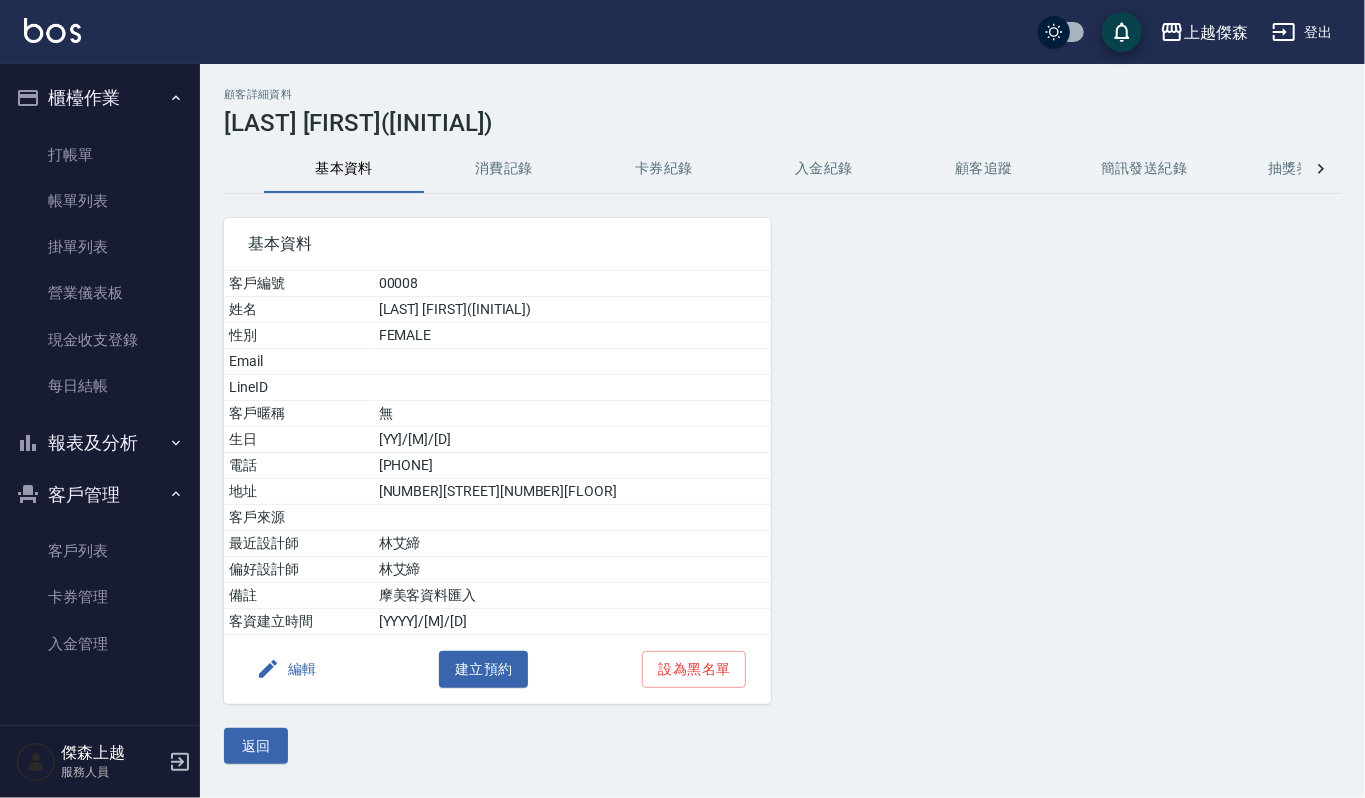 click on "消費記錄" at bounding box center [504, 169] 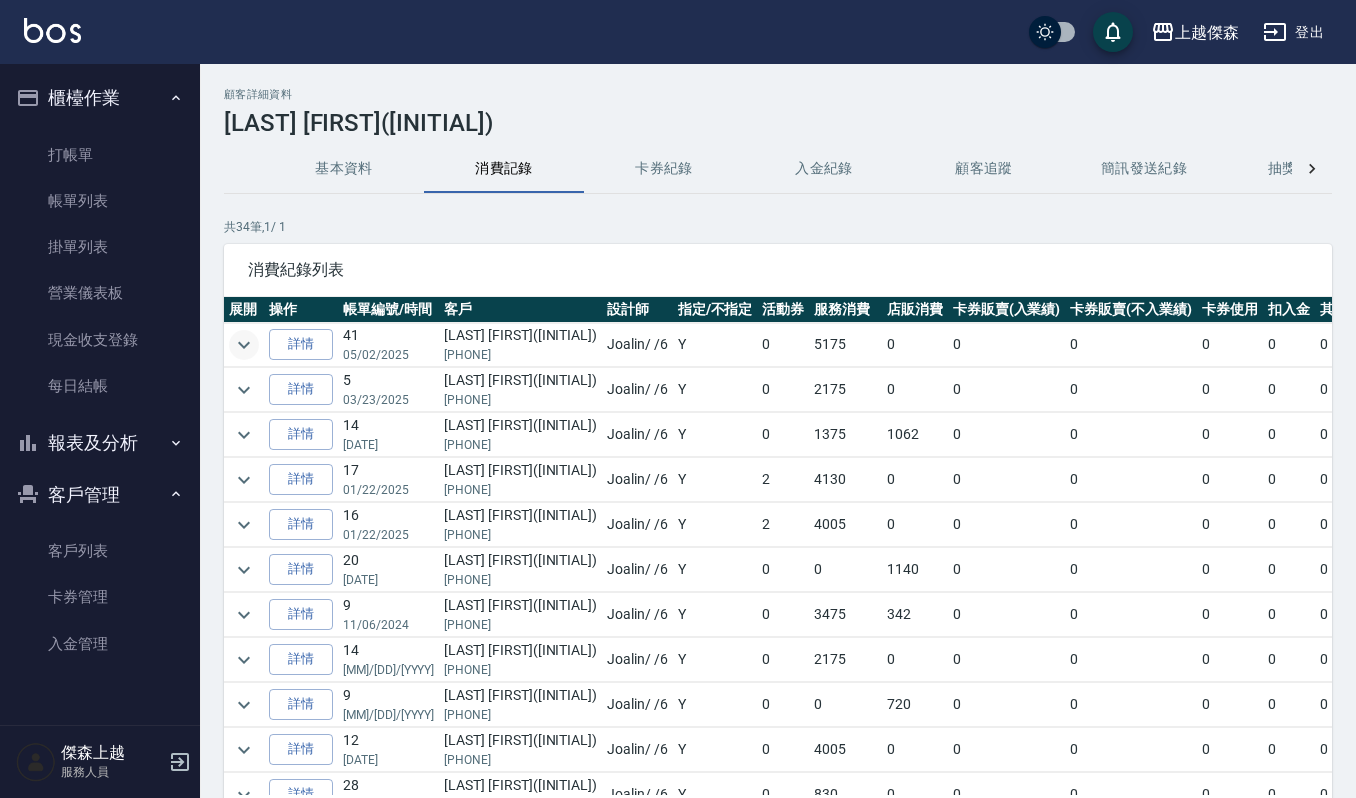 click 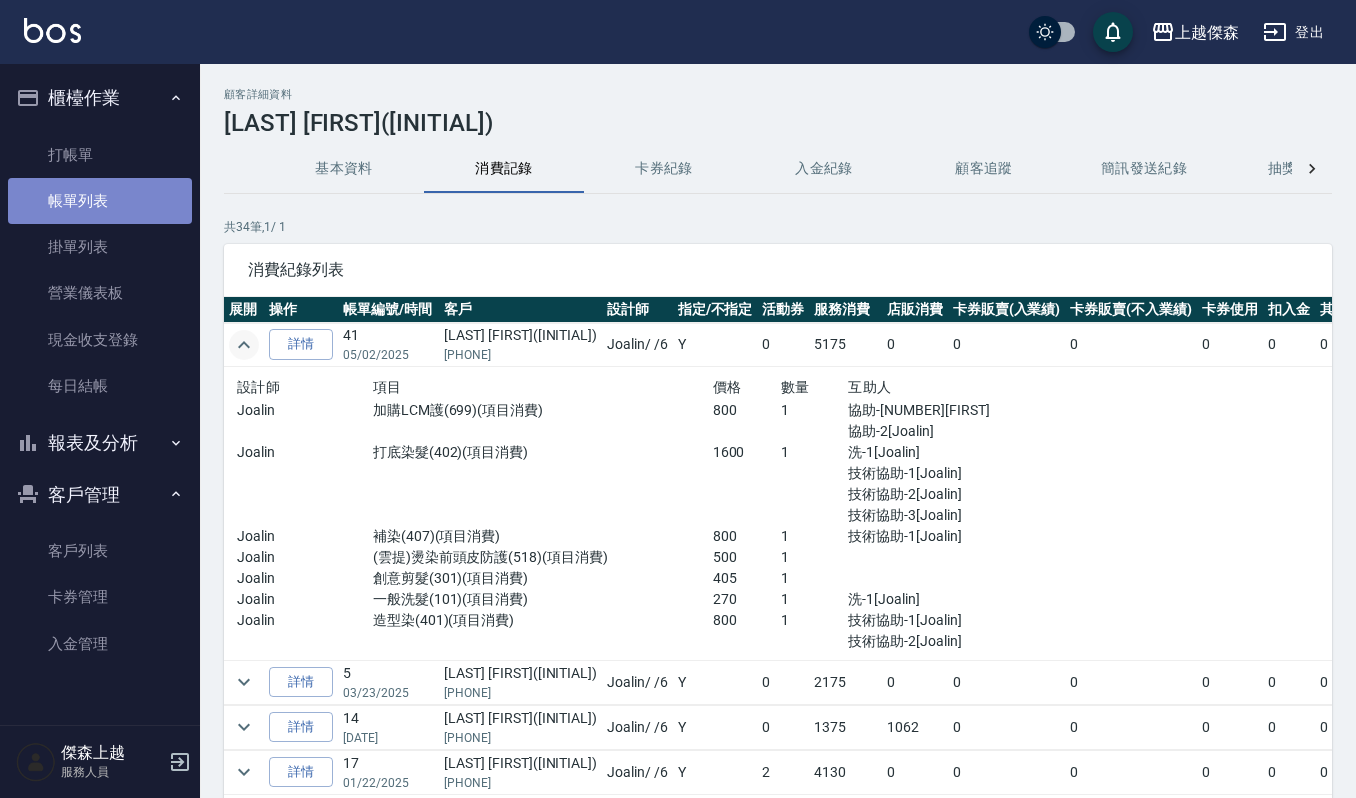 click on "帳單列表" at bounding box center [100, 201] 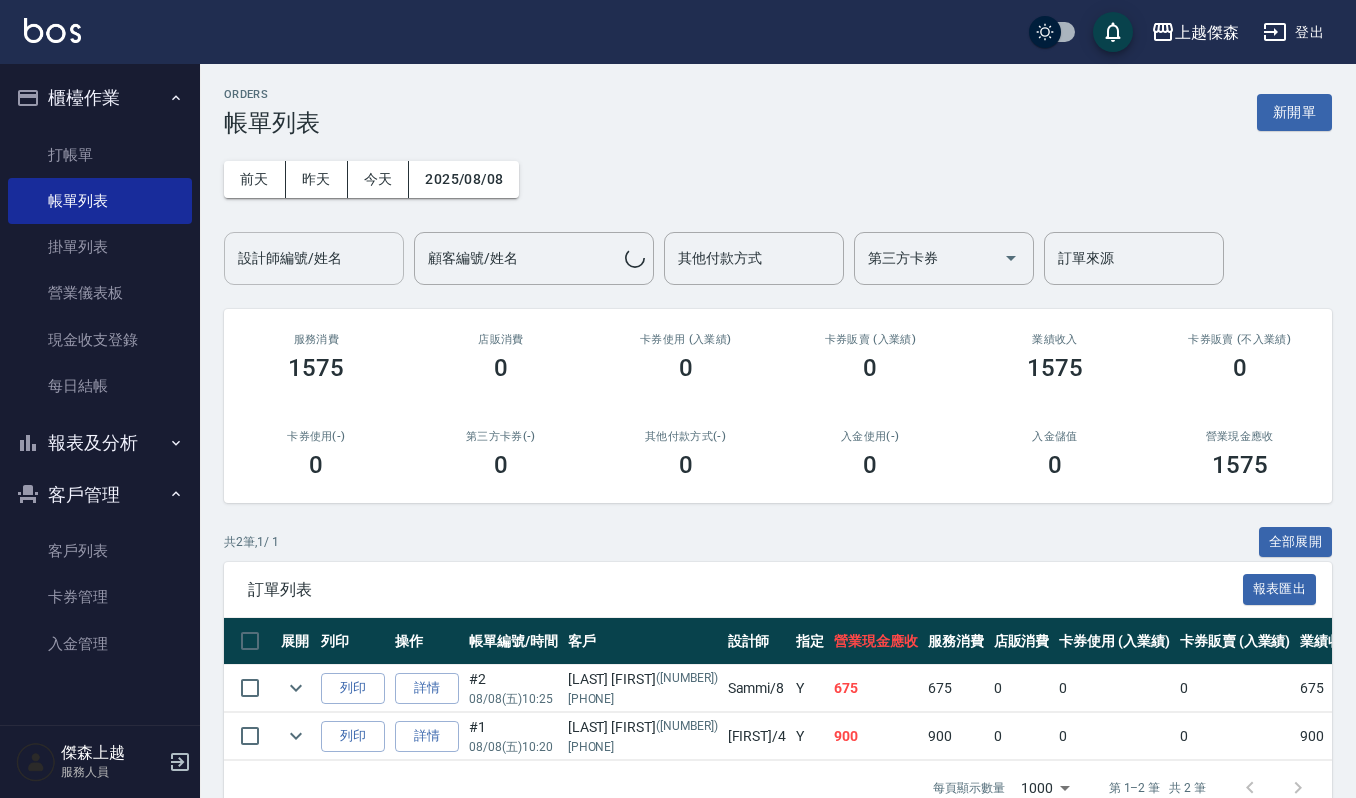click on "設計師編號/姓名 設計師編號/姓名" at bounding box center [314, 258] 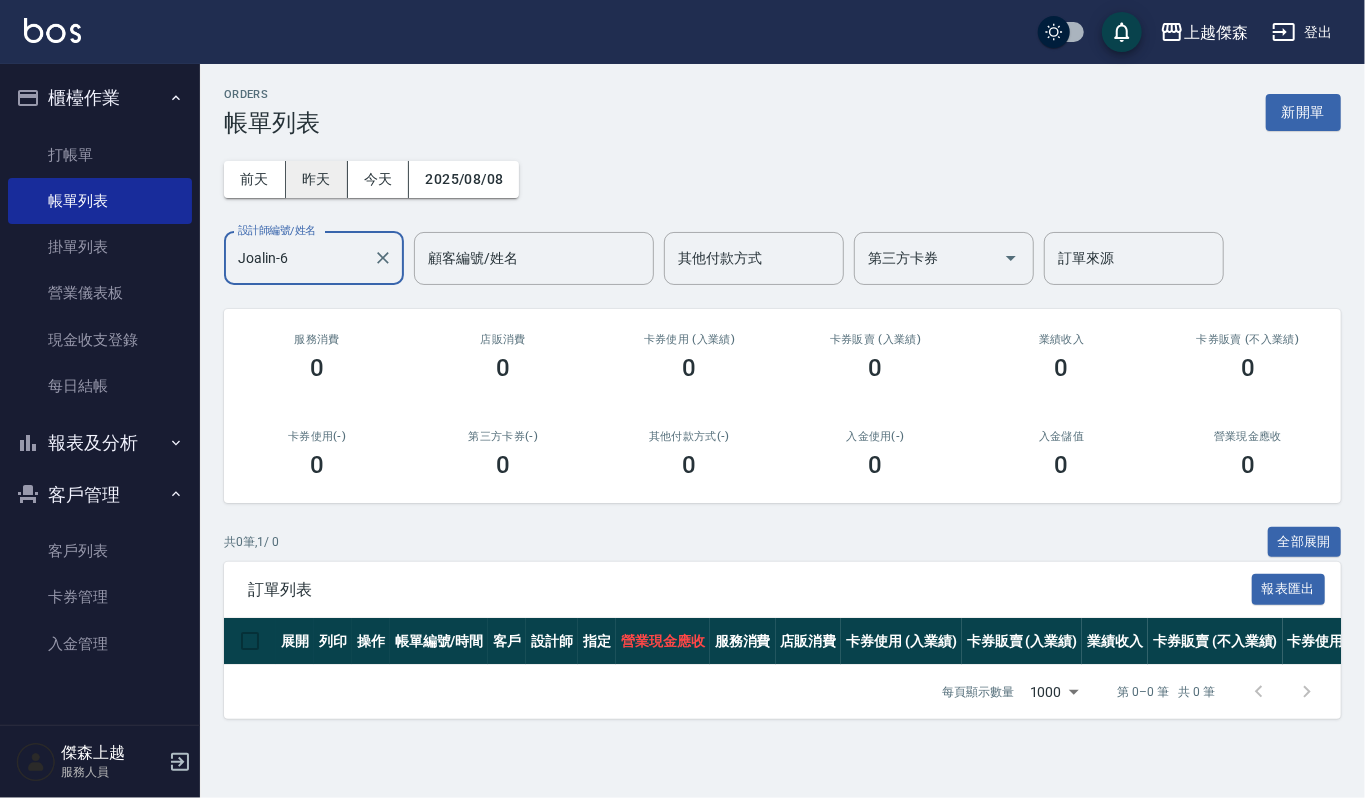 type on "Joalin-6" 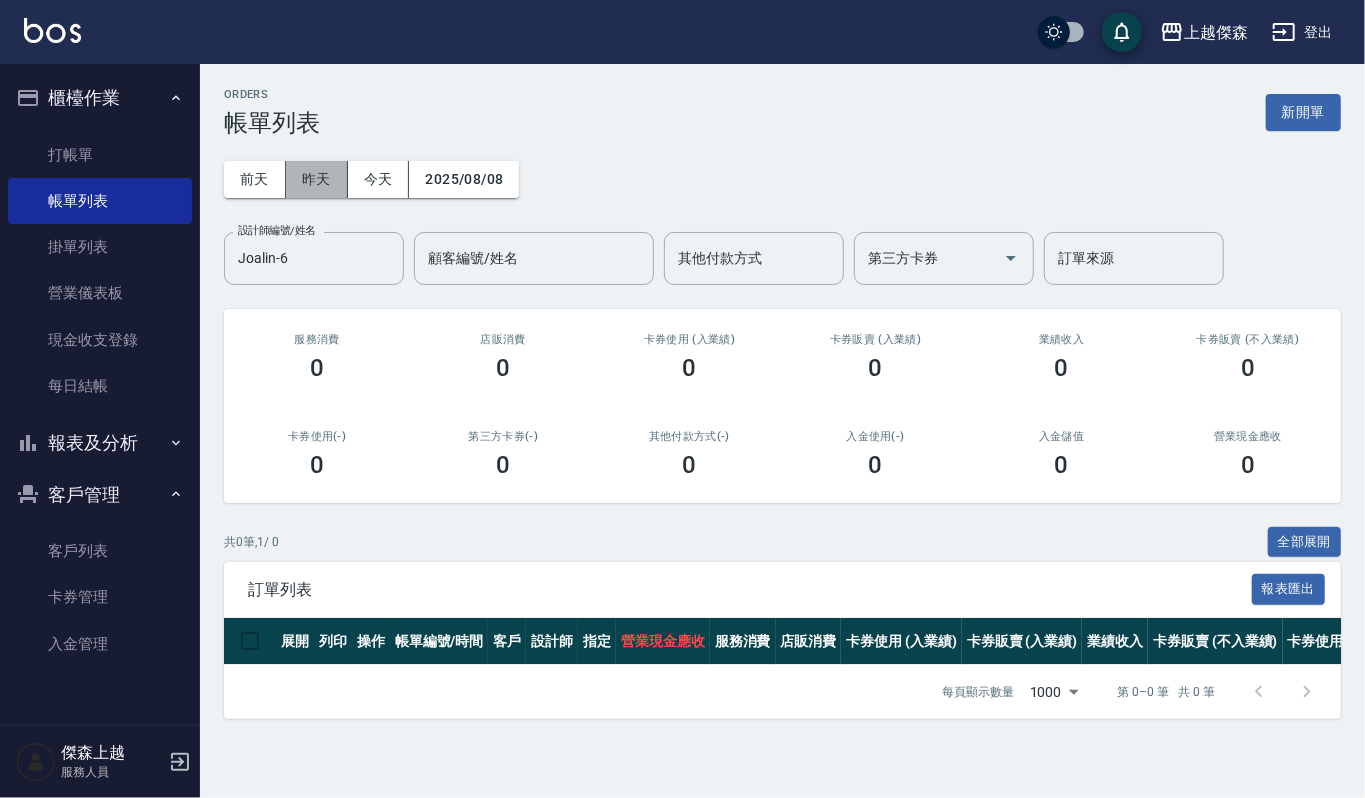 click on "昨天" at bounding box center [317, 179] 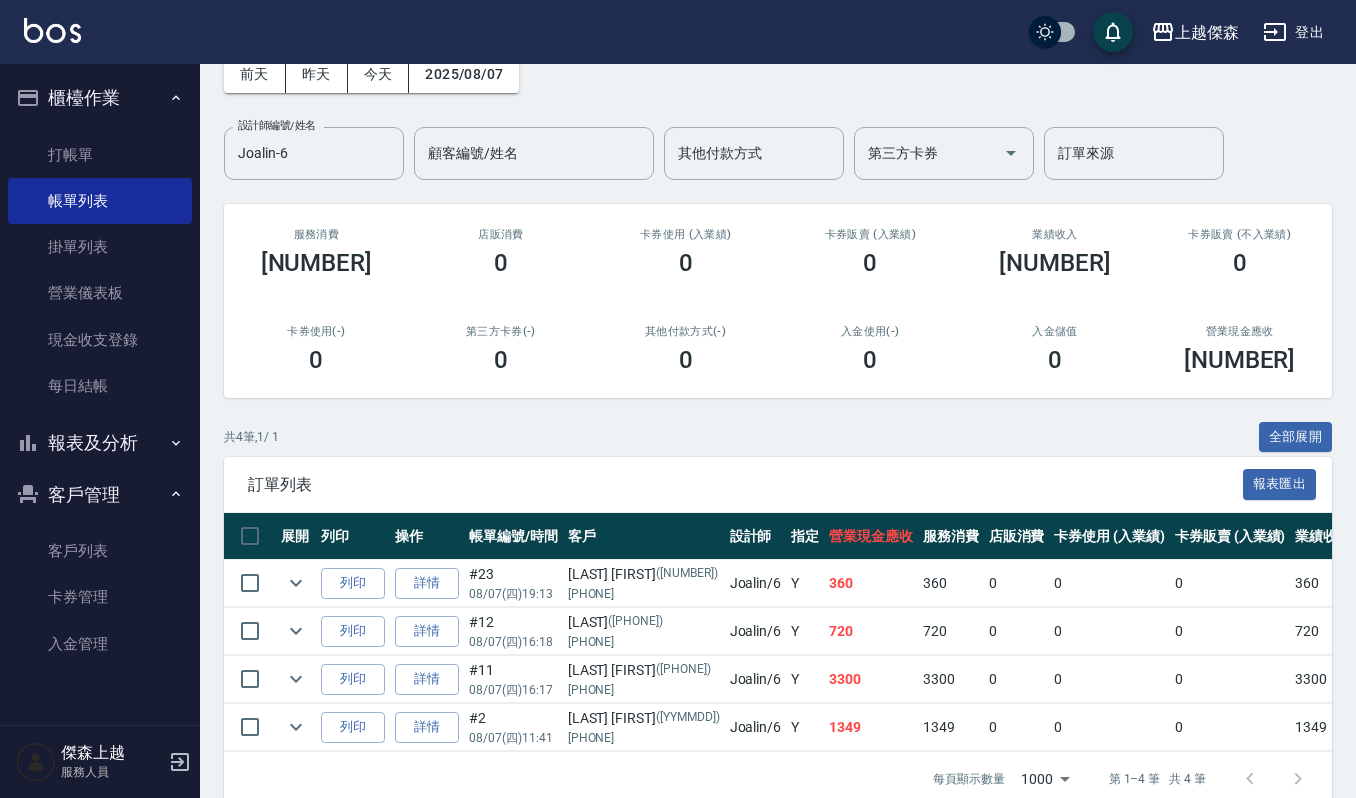 scroll, scrollTop: 160, scrollLeft: 0, axis: vertical 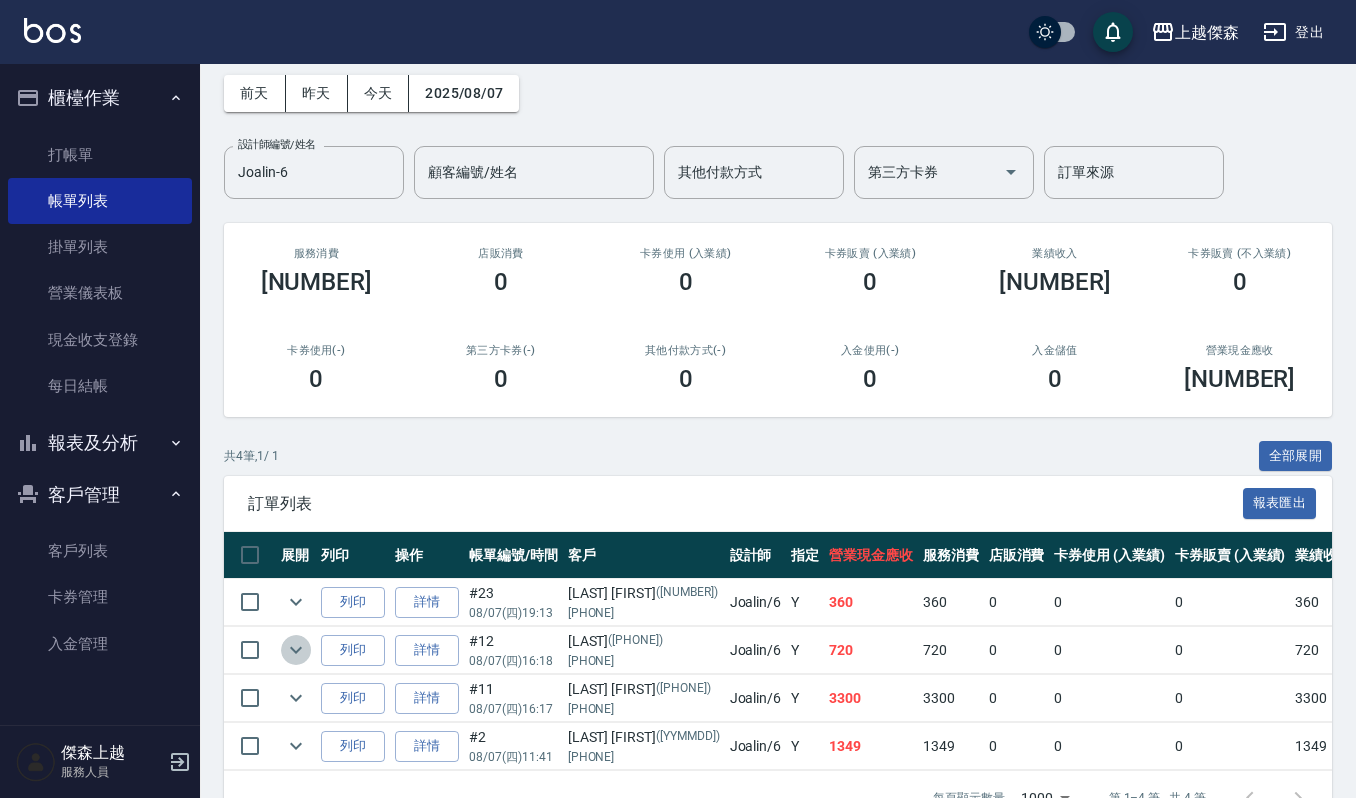 click 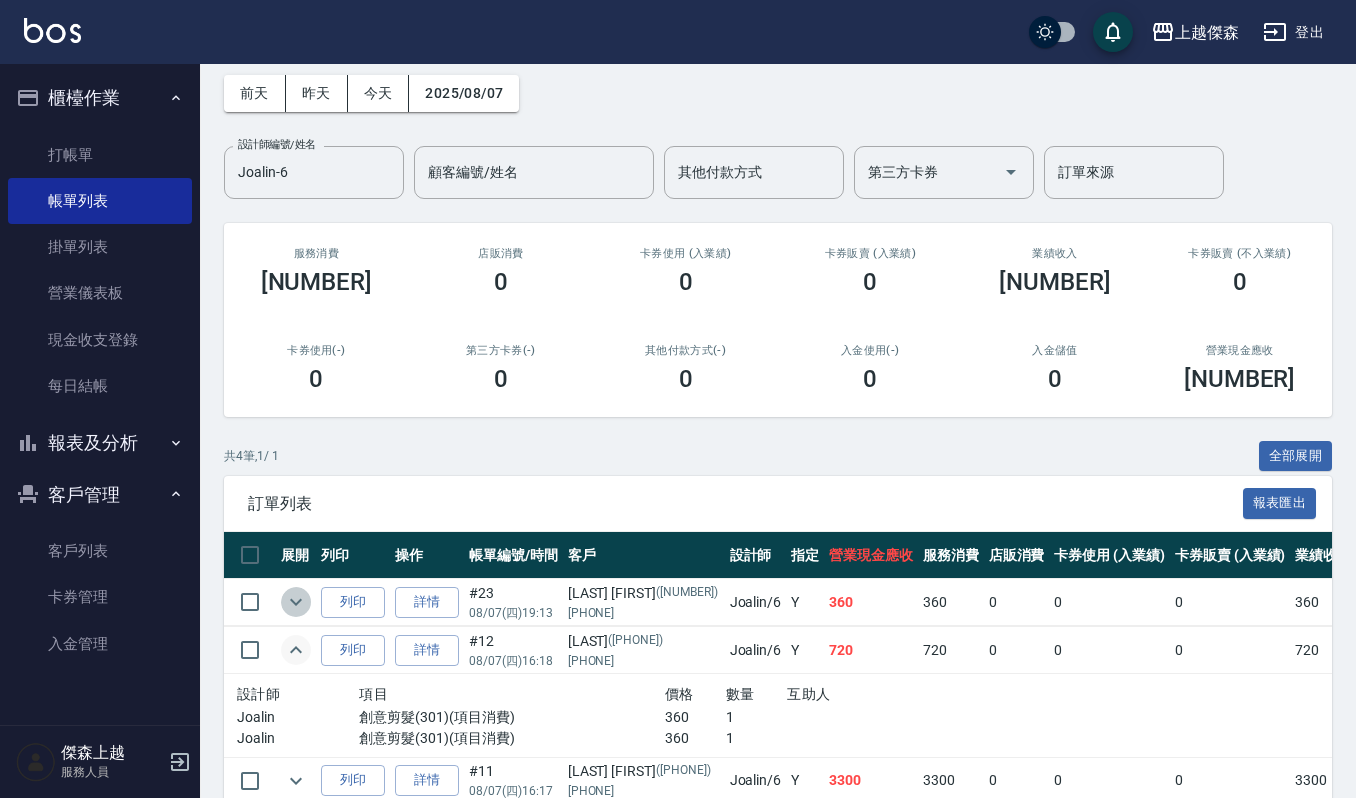 click 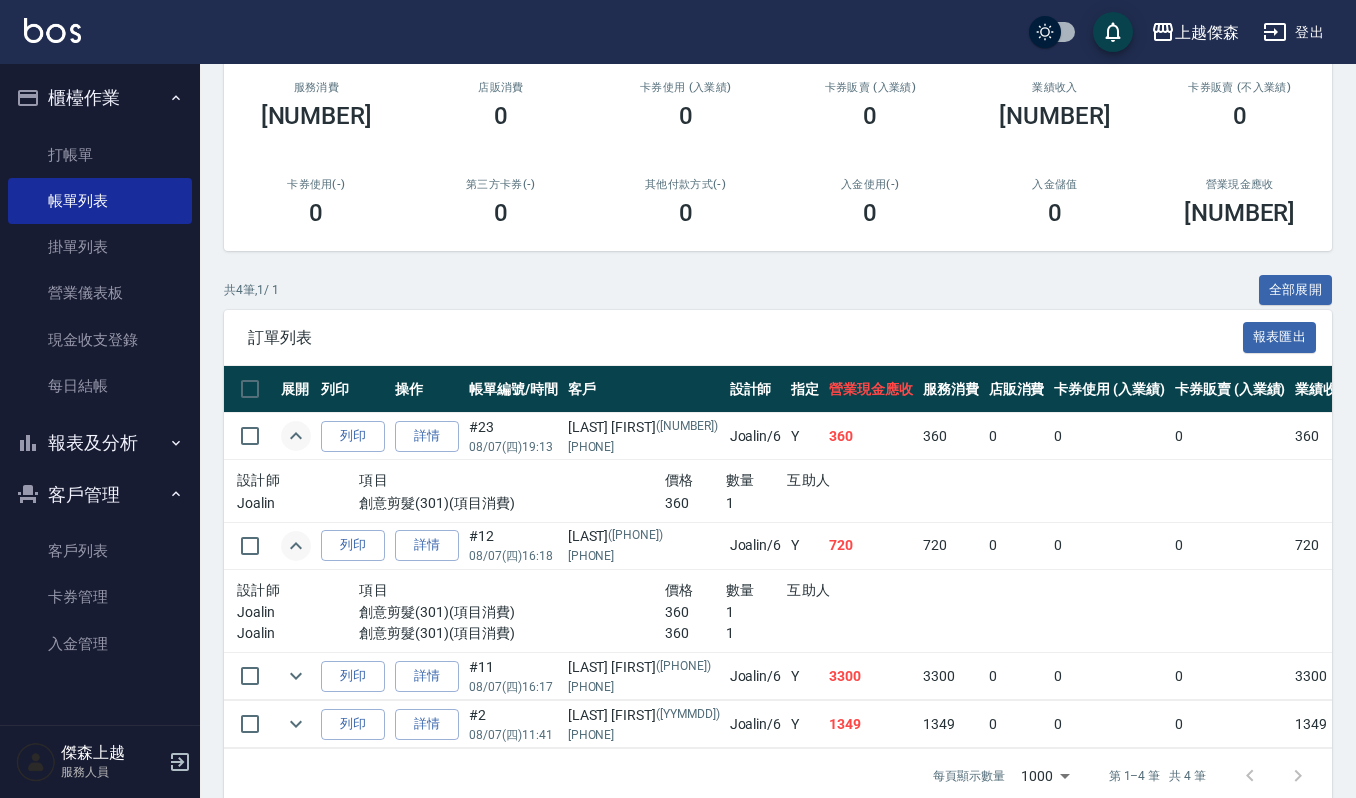 scroll, scrollTop: 304, scrollLeft: 0, axis: vertical 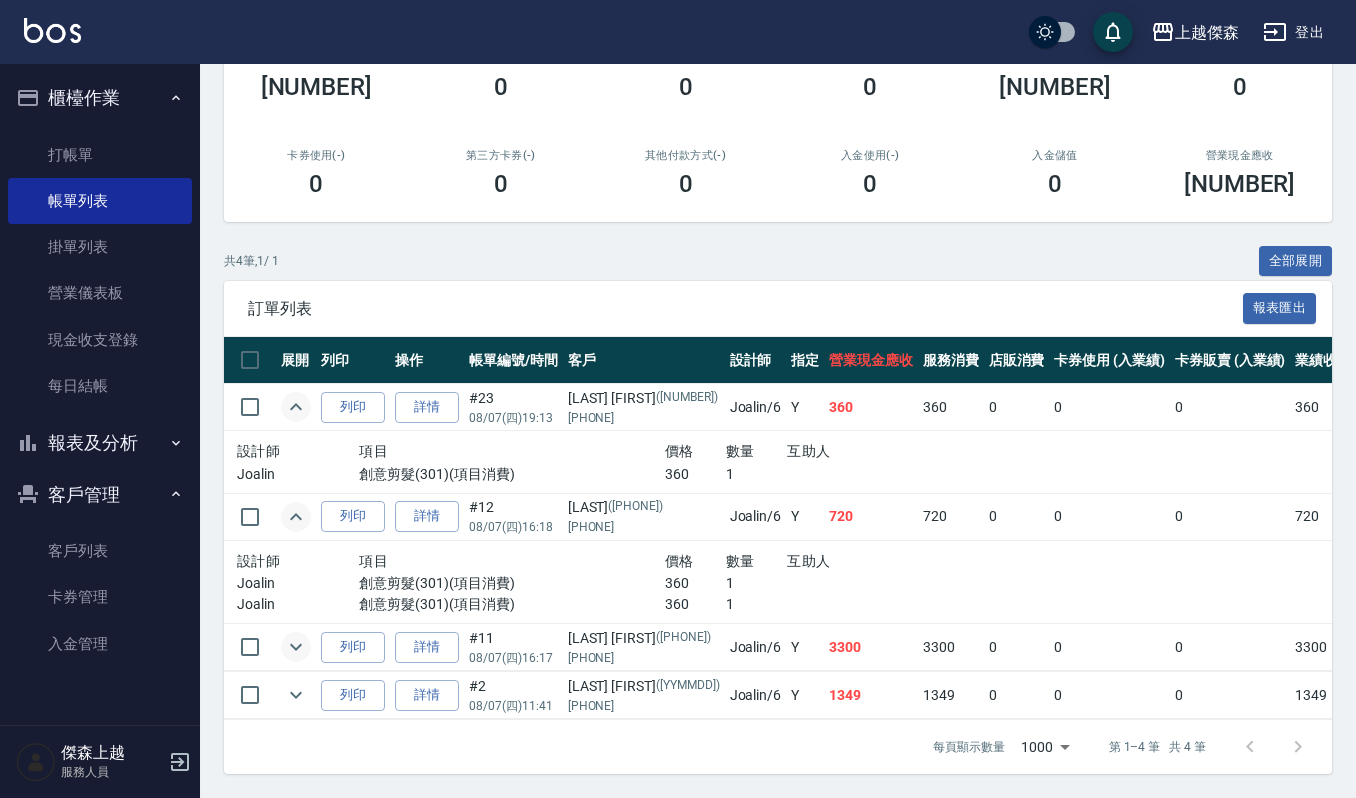 click 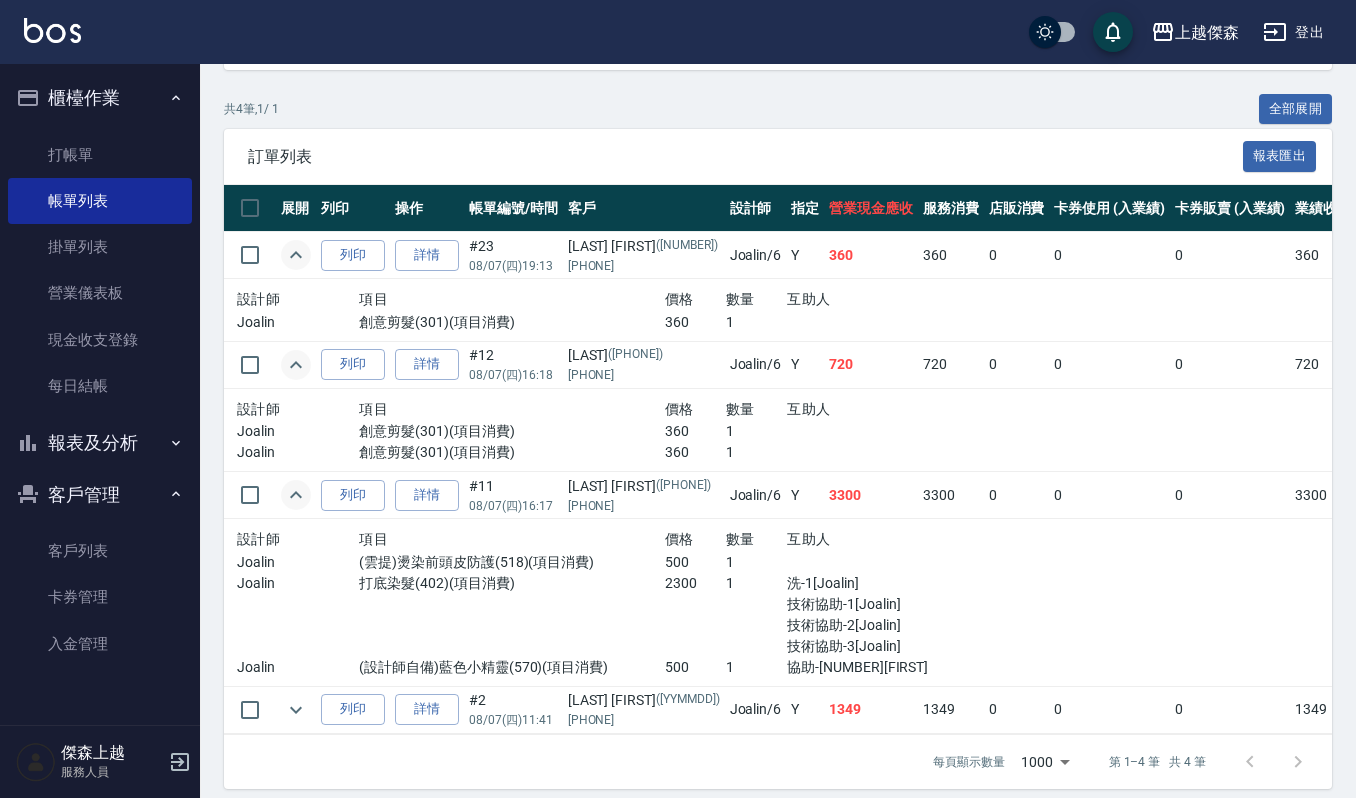 scroll, scrollTop: 470, scrollLeft: 0, axis: vertical 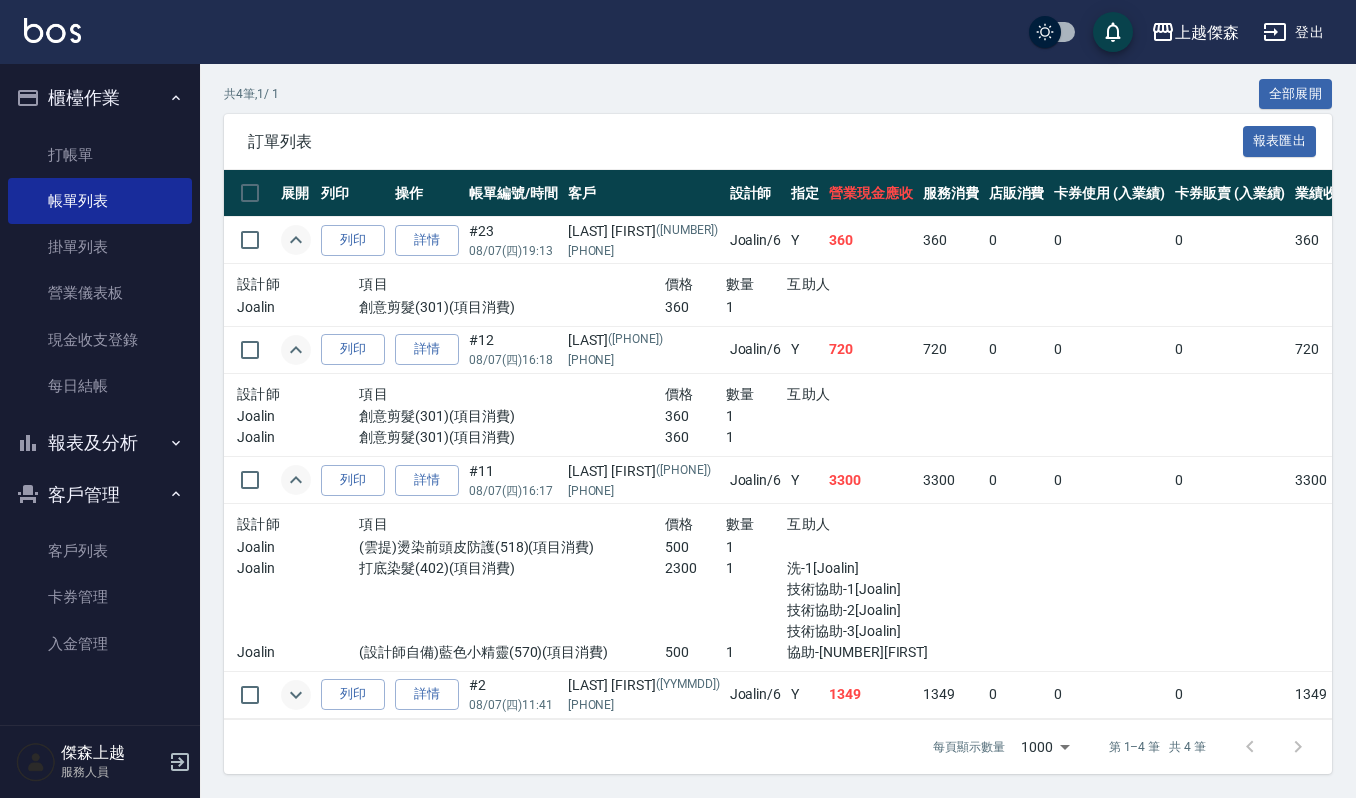 click 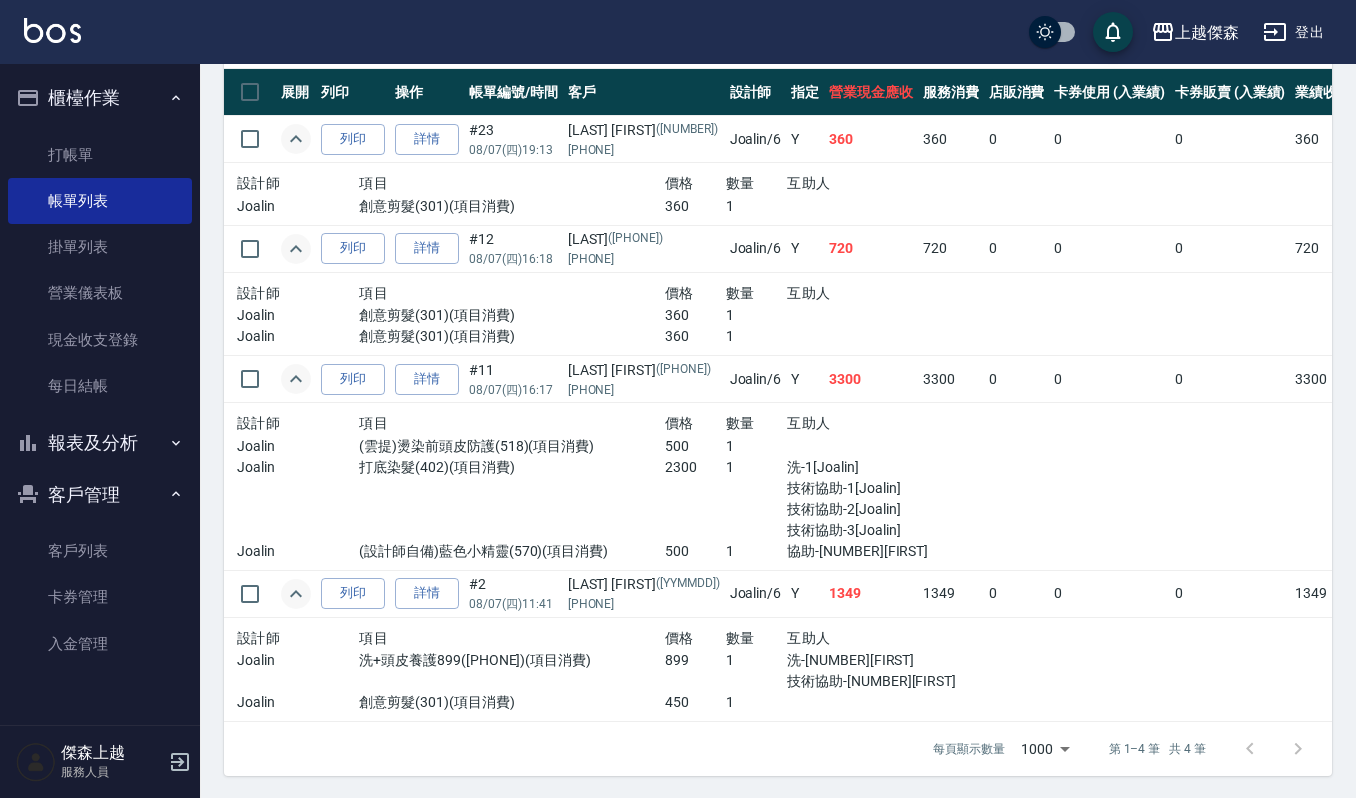 scroll, scrollTop: 573, scrollLeft: 0, axis: vertical 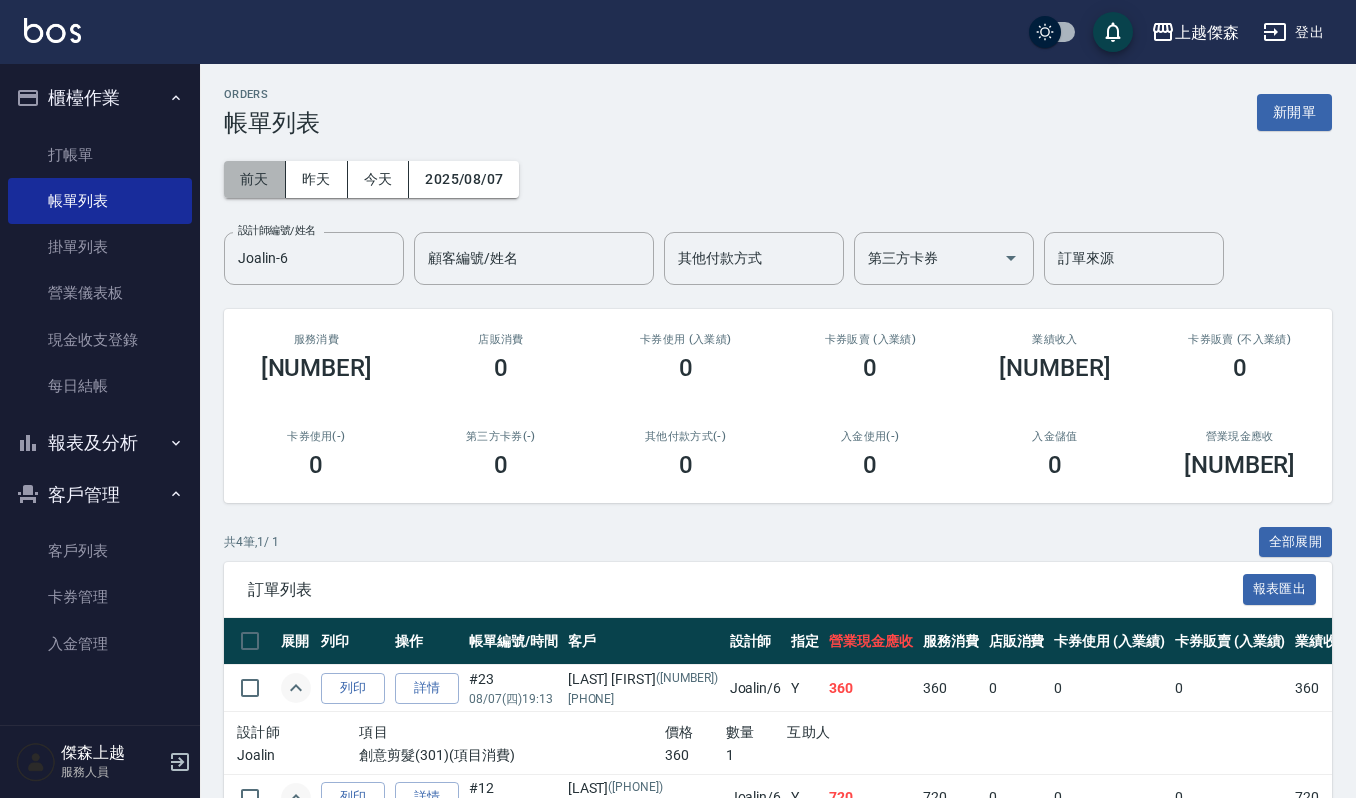 click on "前天" at bounding box center [255, 179] 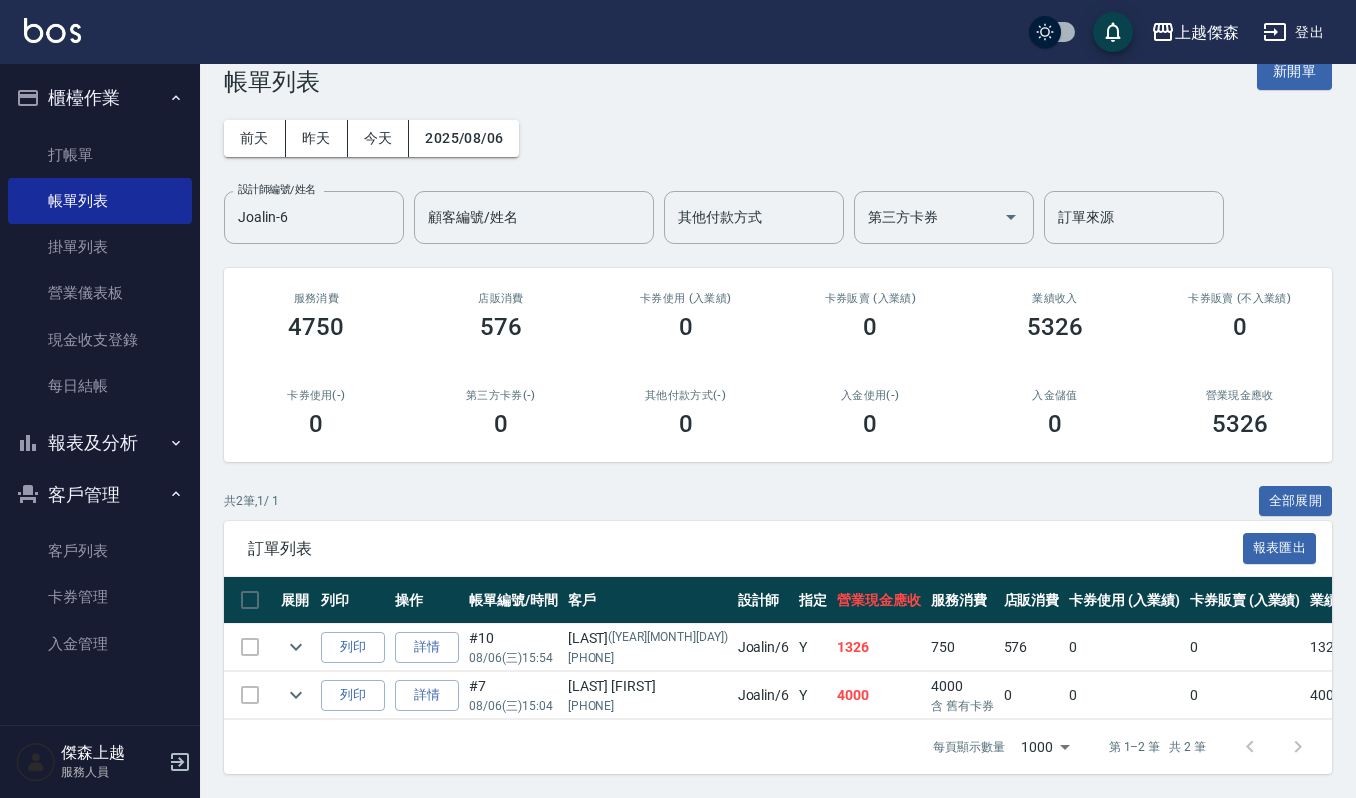 scroll, scrollTop: 62, scrollLeft: 0, axis: vertical 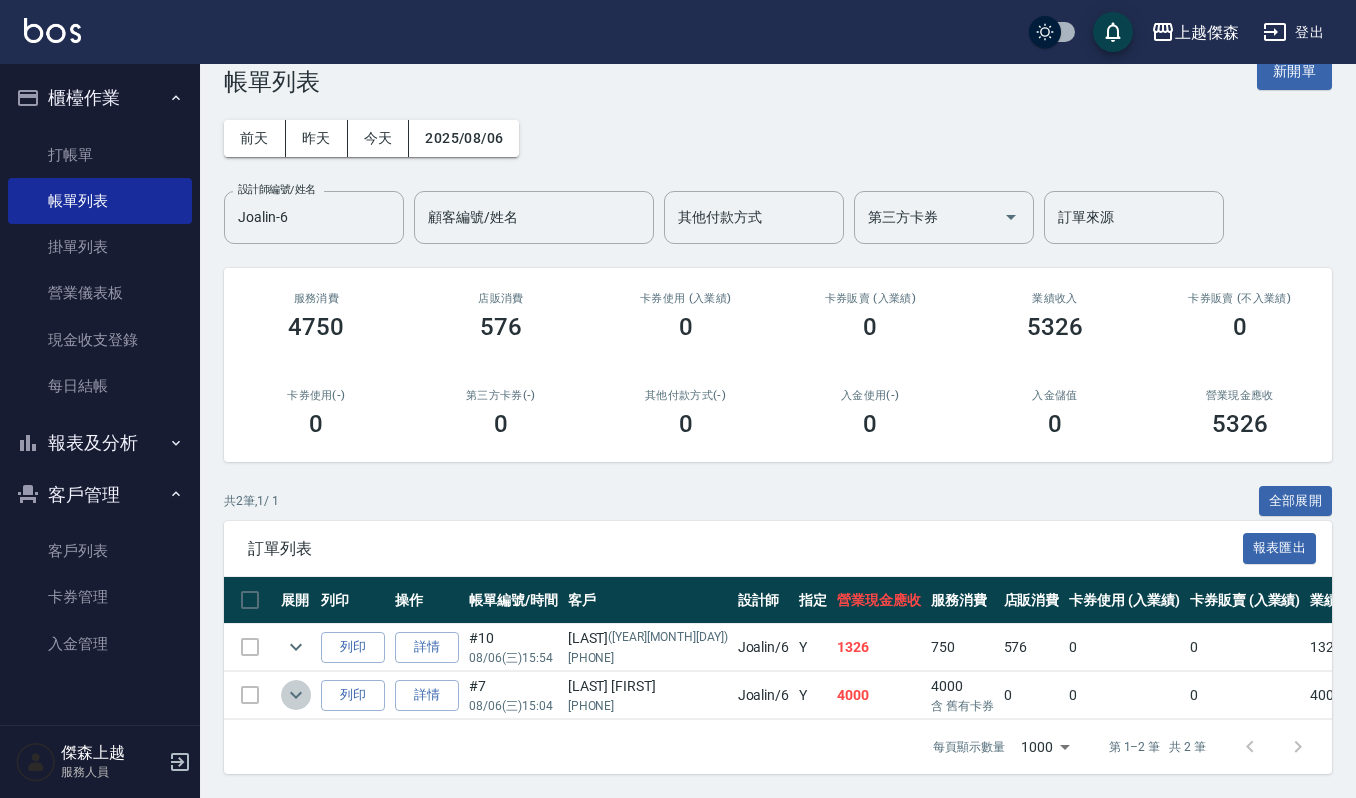 click 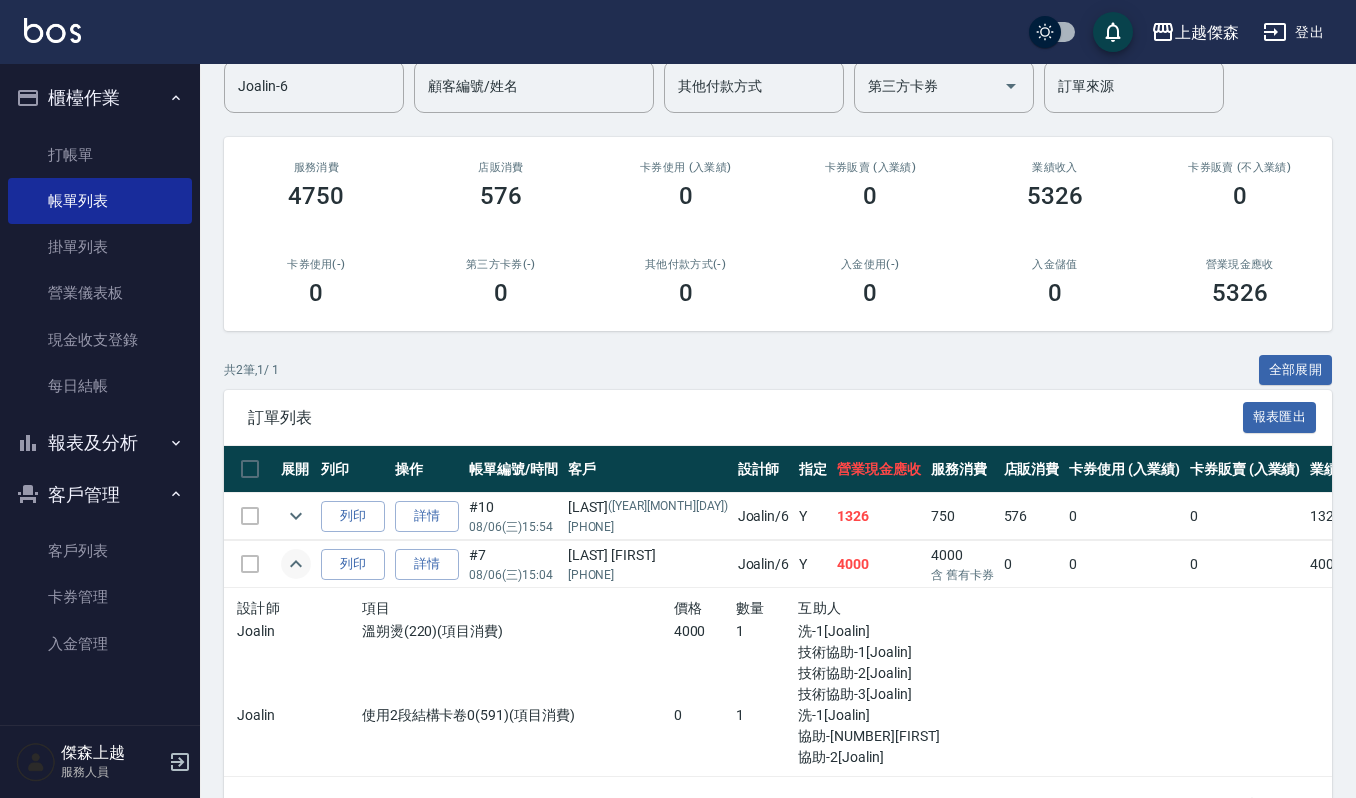 scroll, scrollTop: 250, scrollLeft: 0, axis: vertical 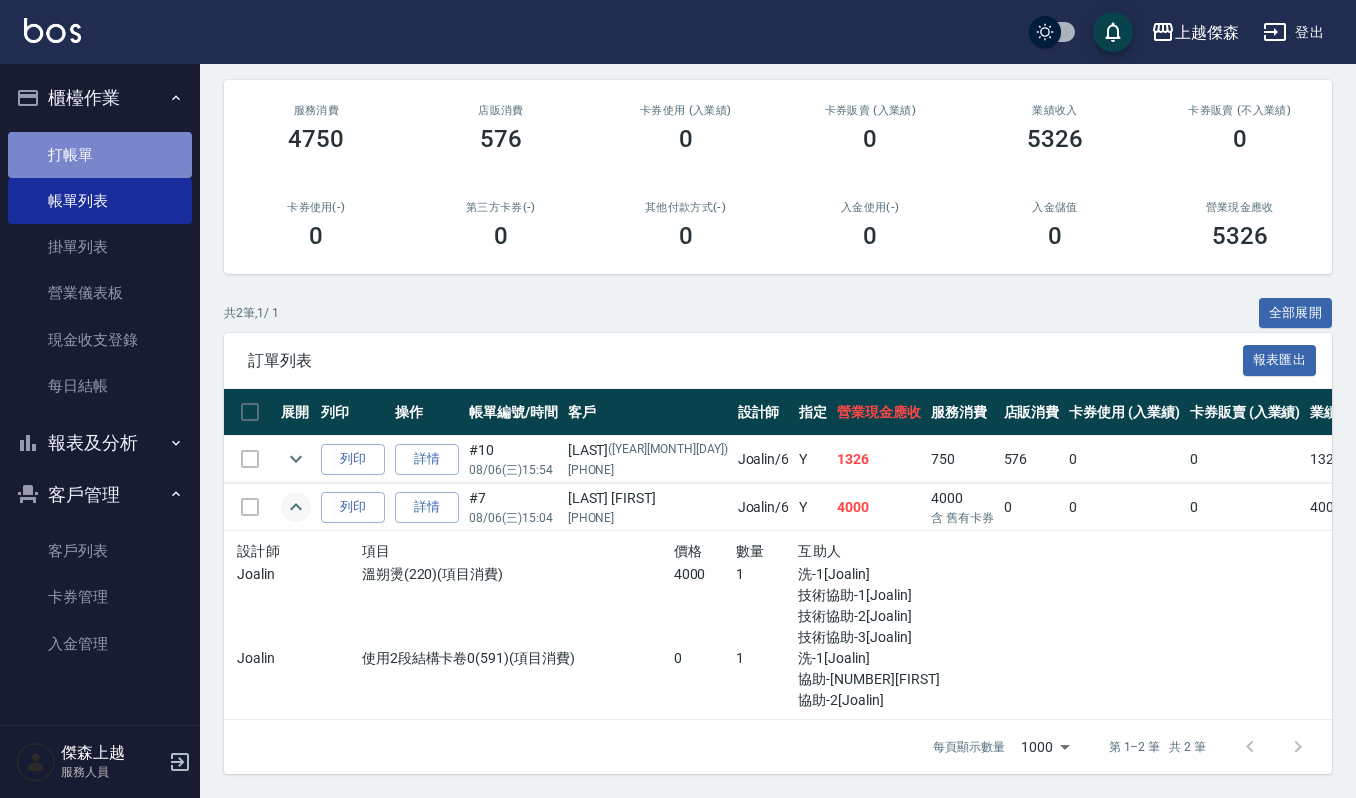 click on "打帳單" at bounding box center [100, 155] 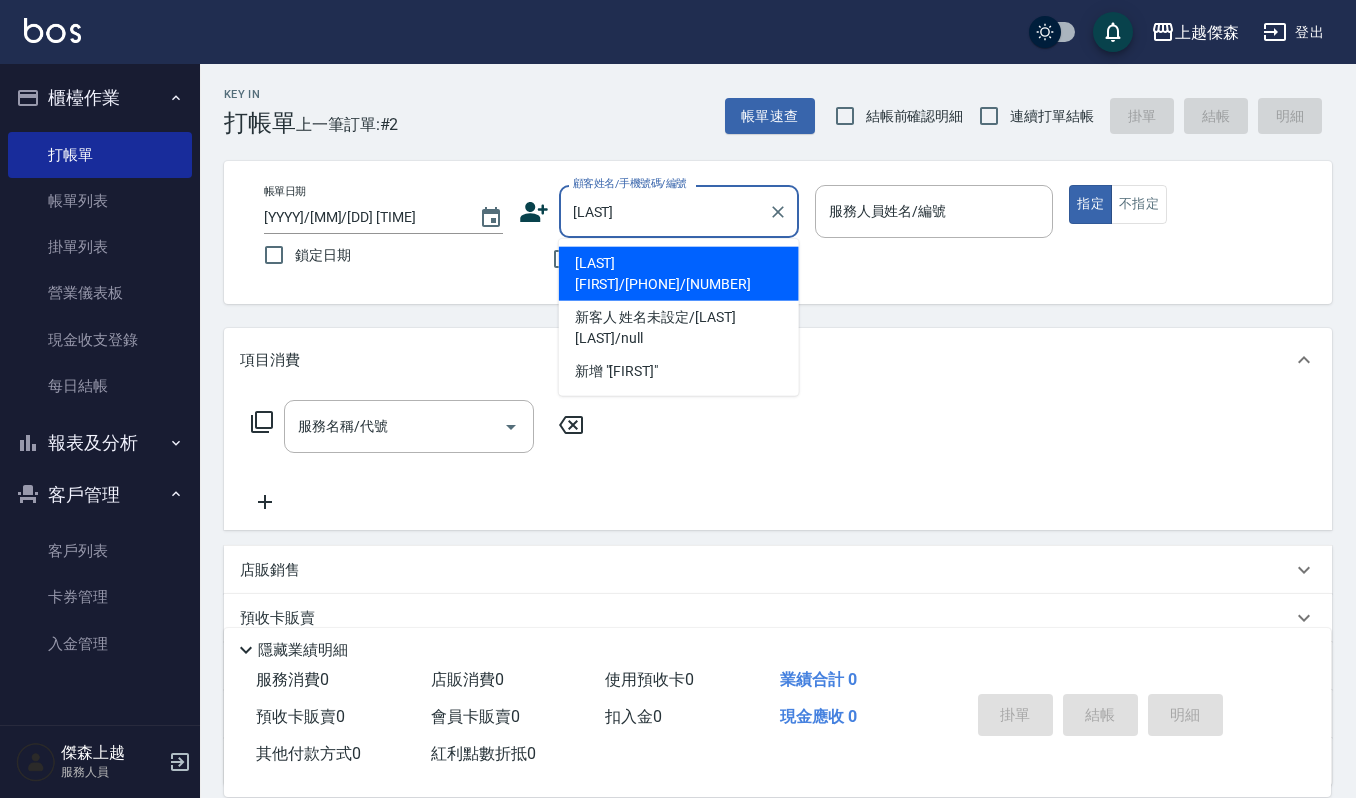 type on "邱月珠/0981586596/470208" 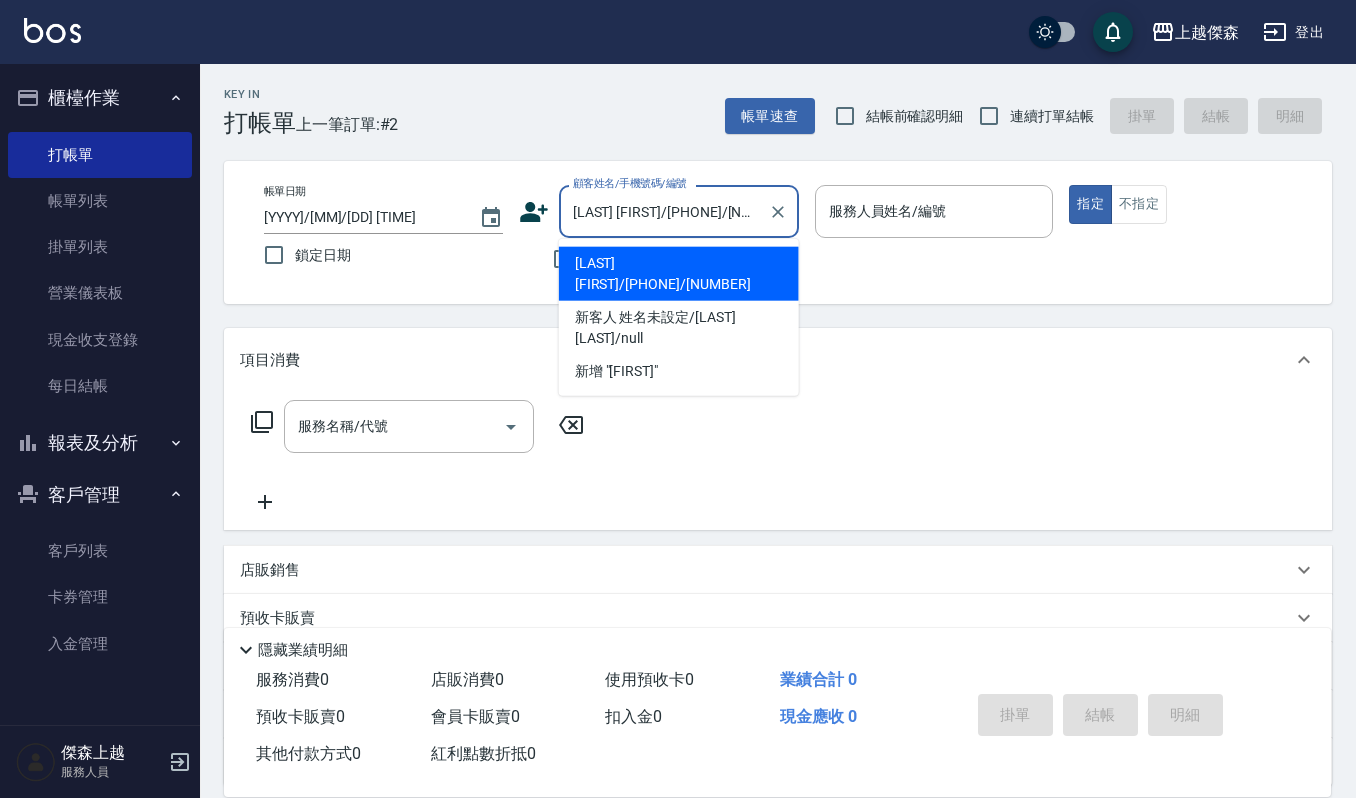 type on "吉兒-4" 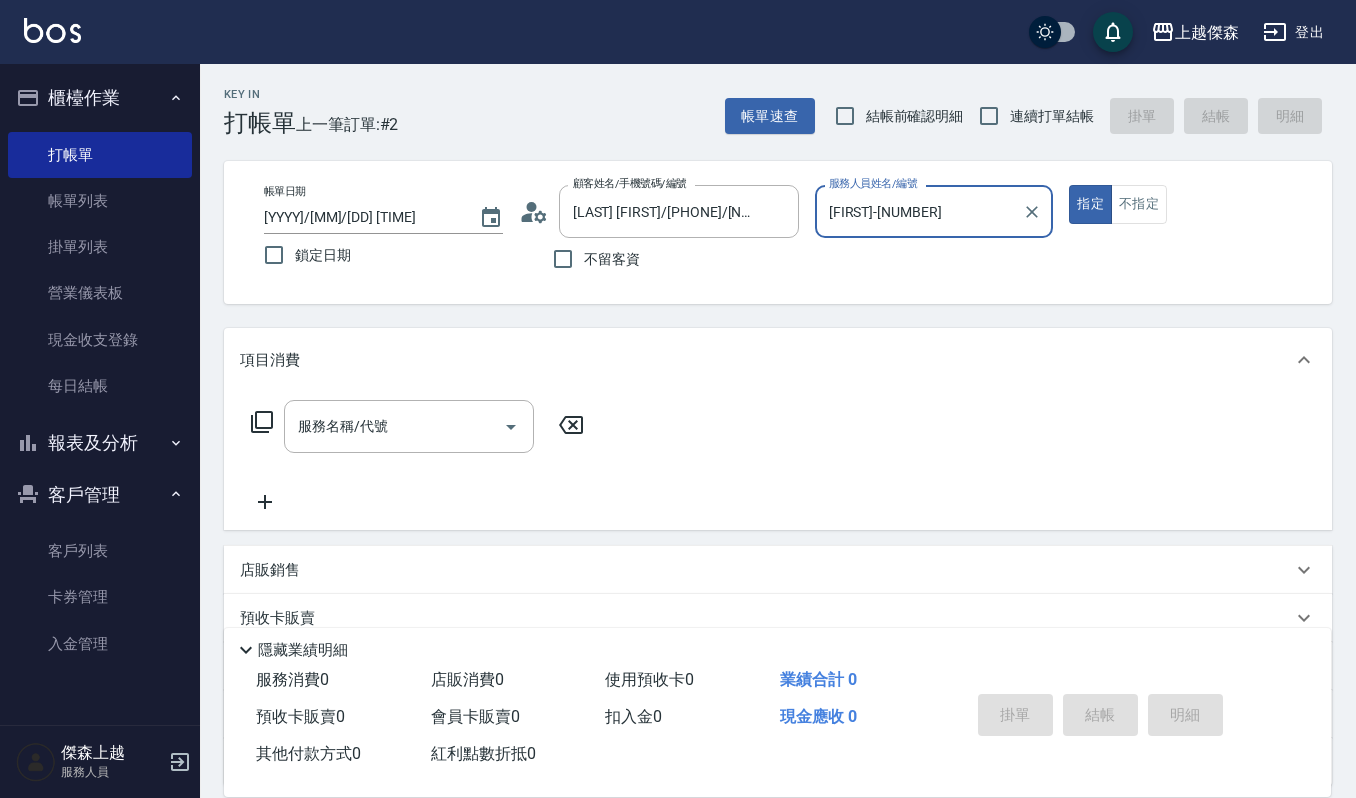 click on "指定" at bounding box center (1090, 204) 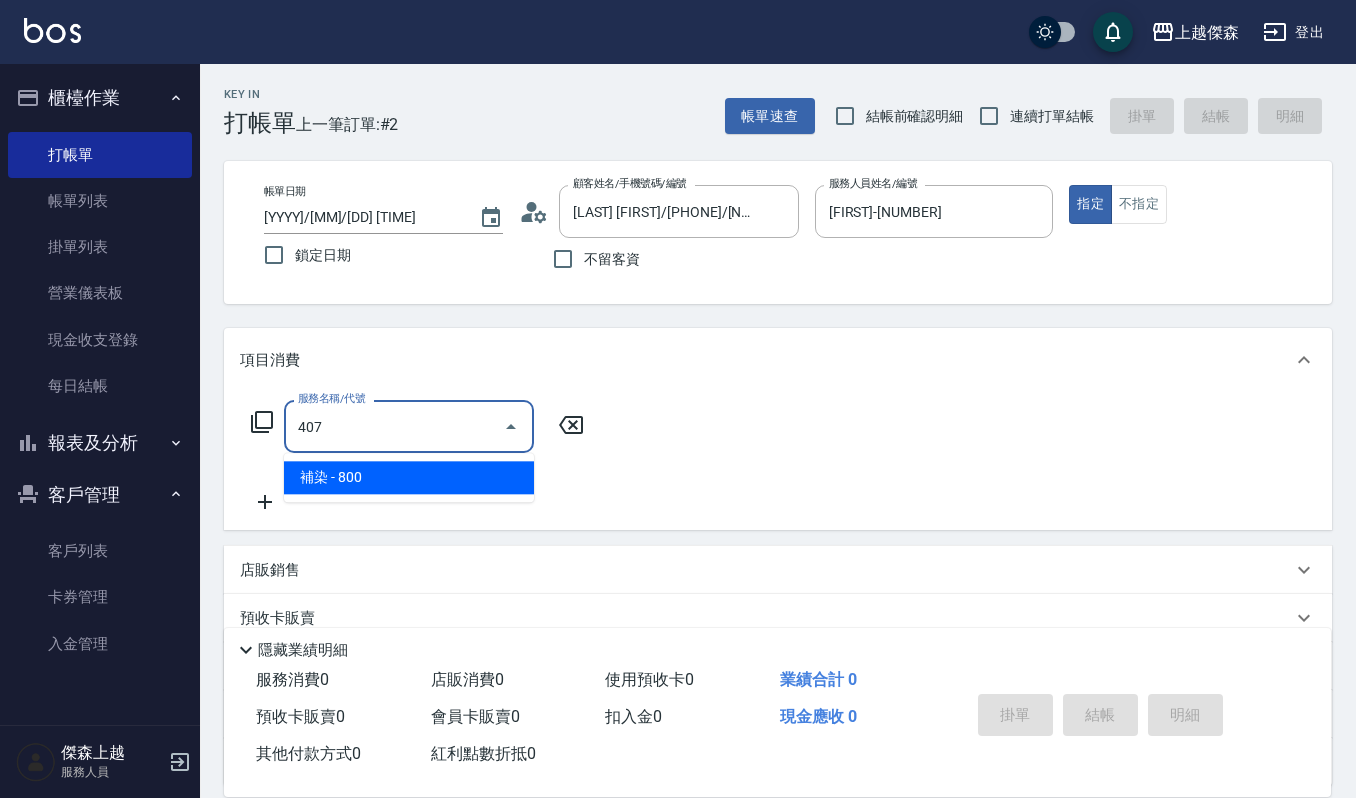 type on "補染(407)" 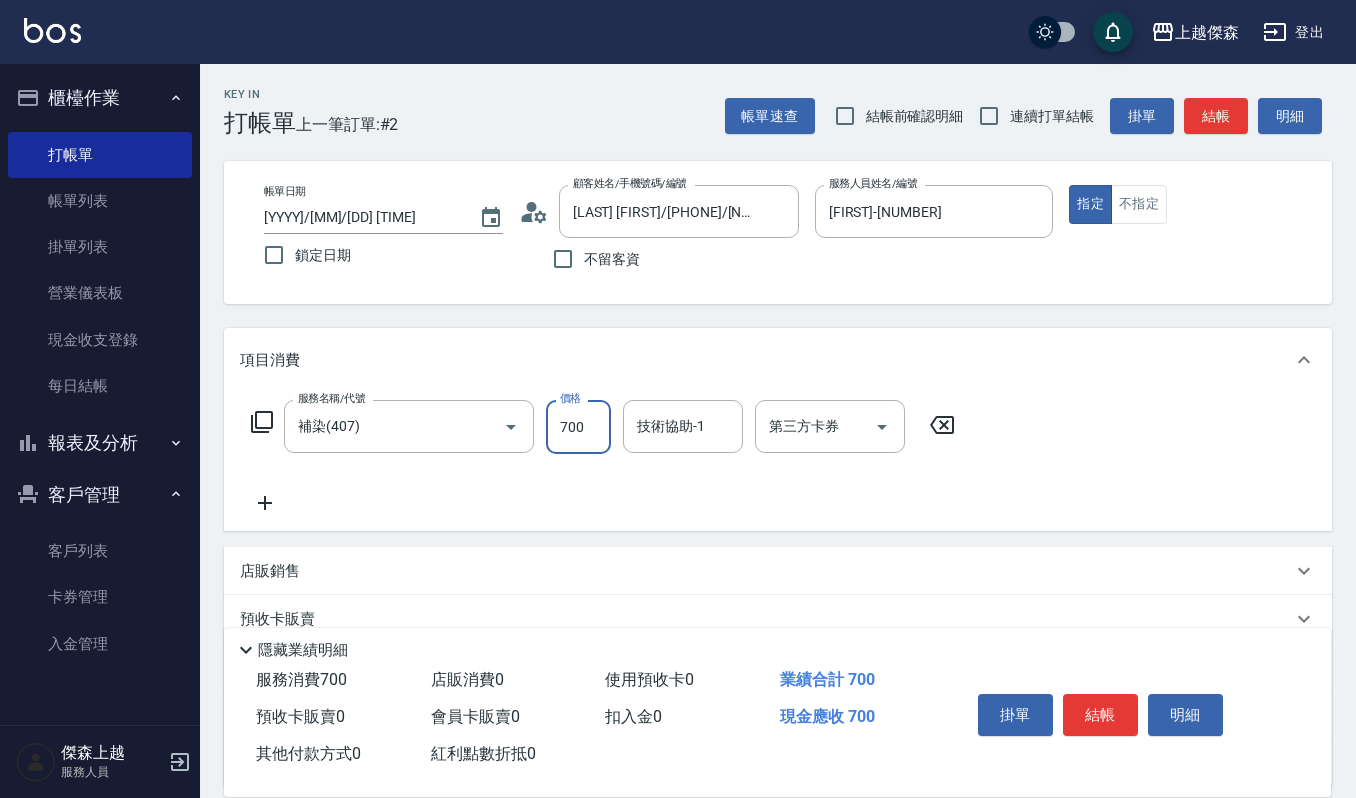 type on "700" 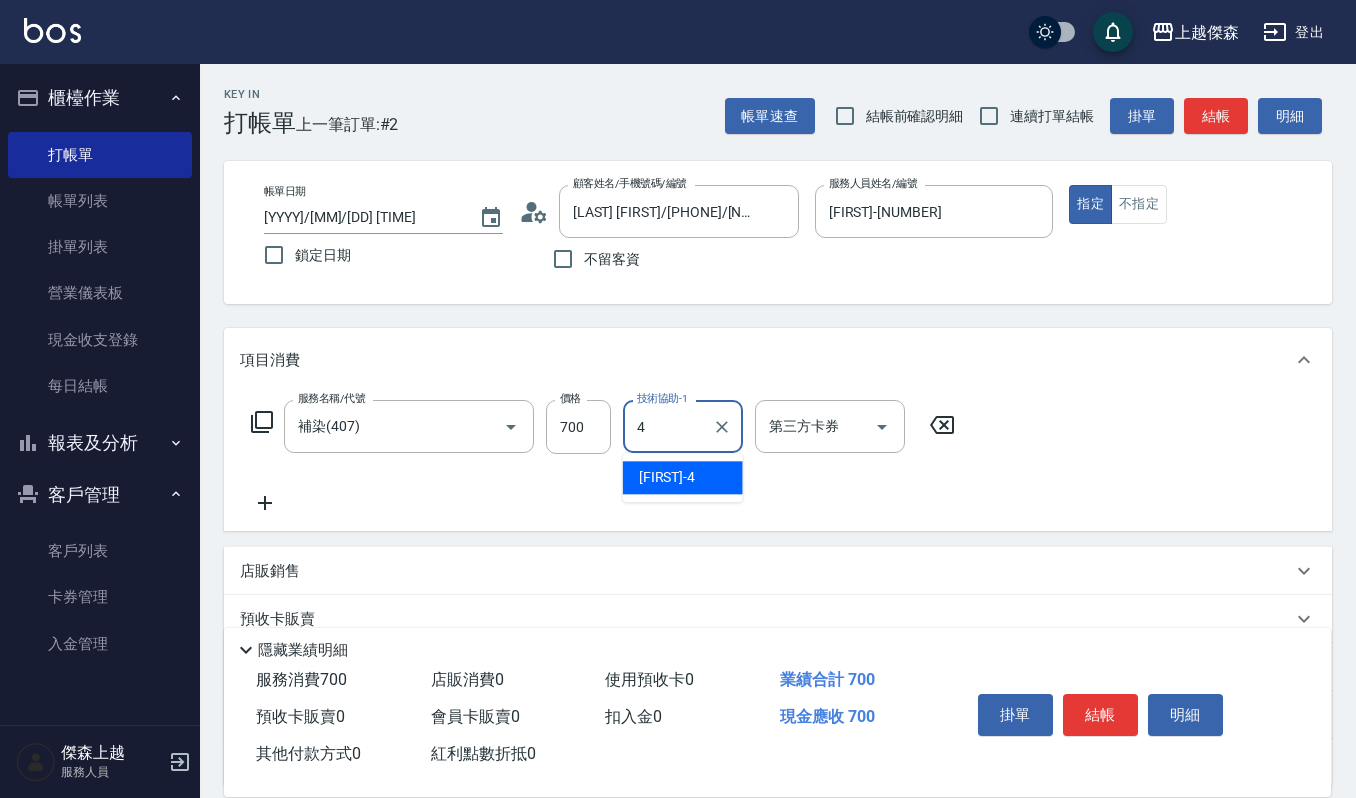 type on "吉兒-4" 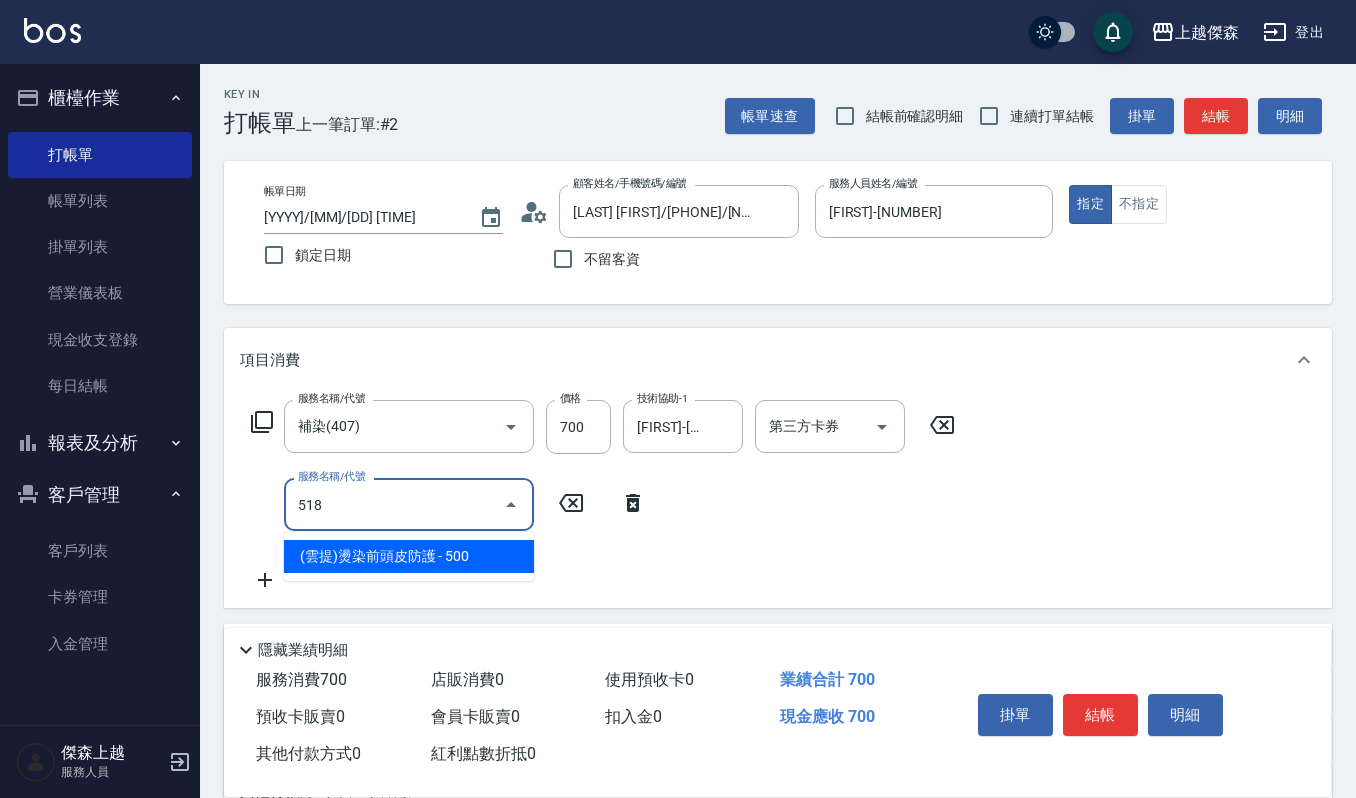 type on "(雲提)燙染前頭皮防護(518)" 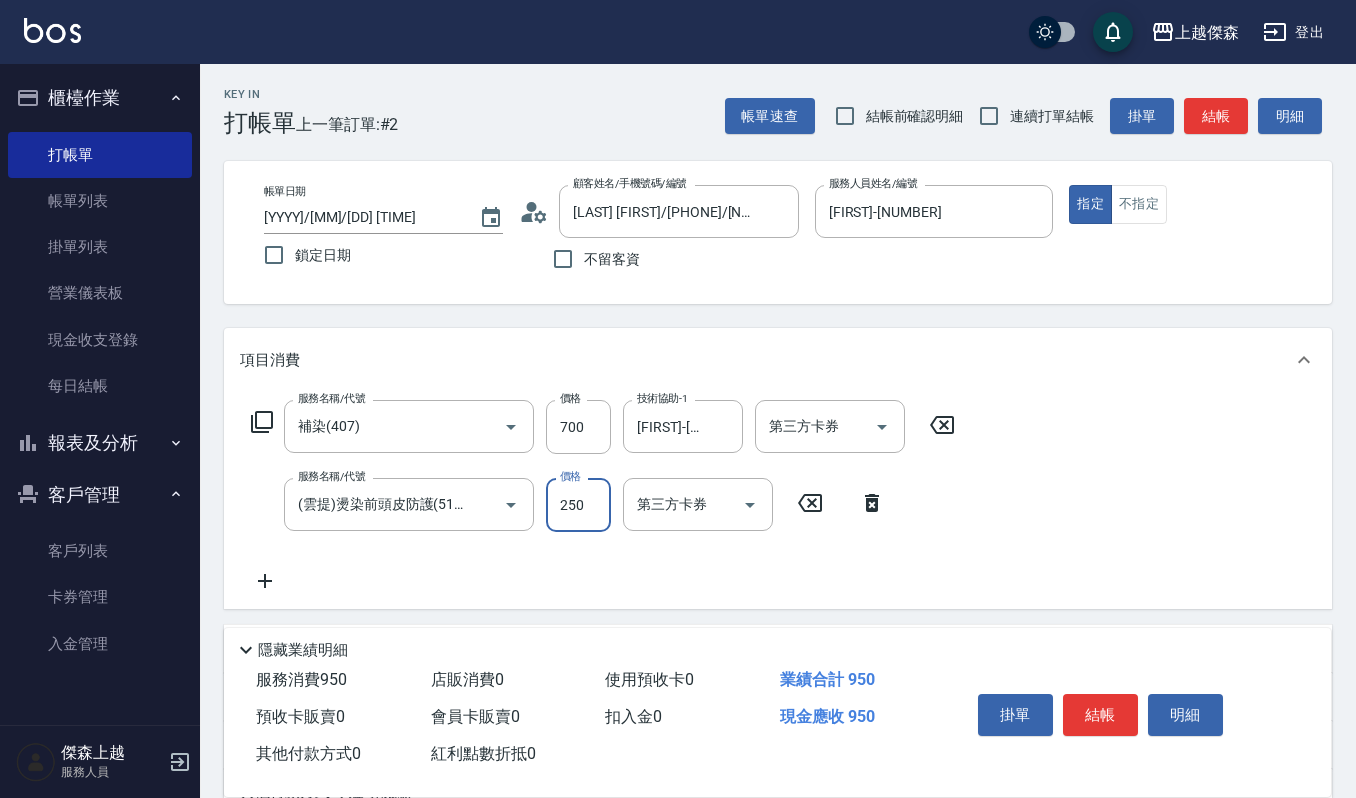 type on "250" 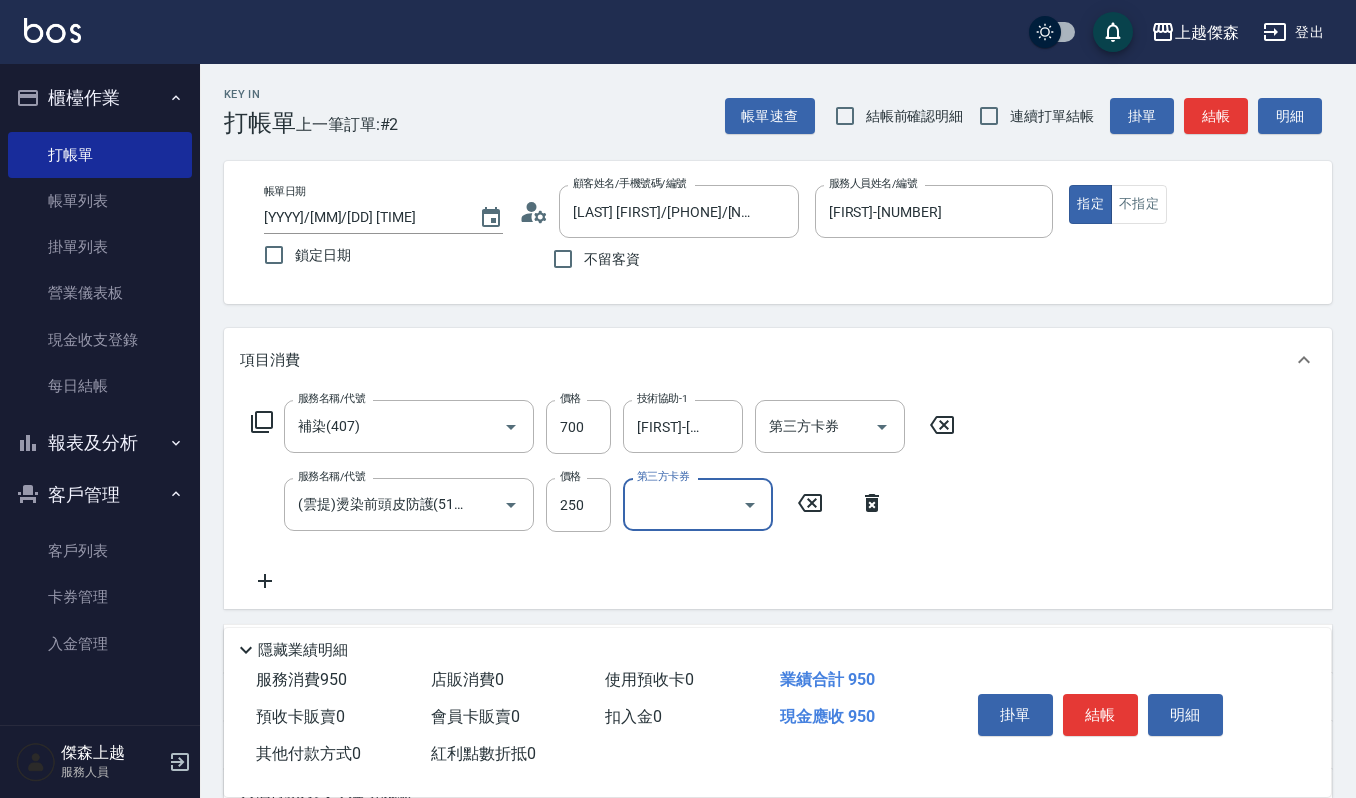 scroll, scrollTop: 0, scrollLeft: 0, axis: both 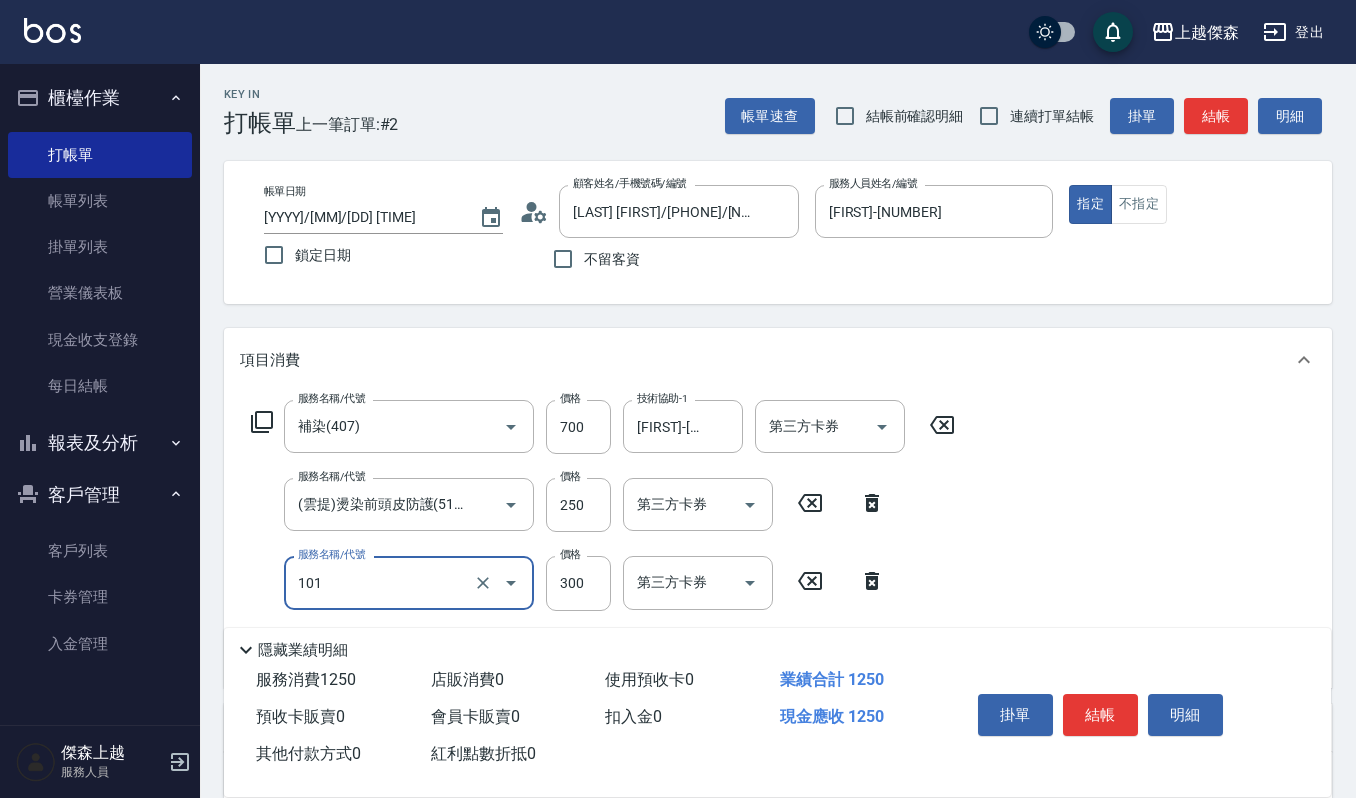 type on "一般洗髮(101)" 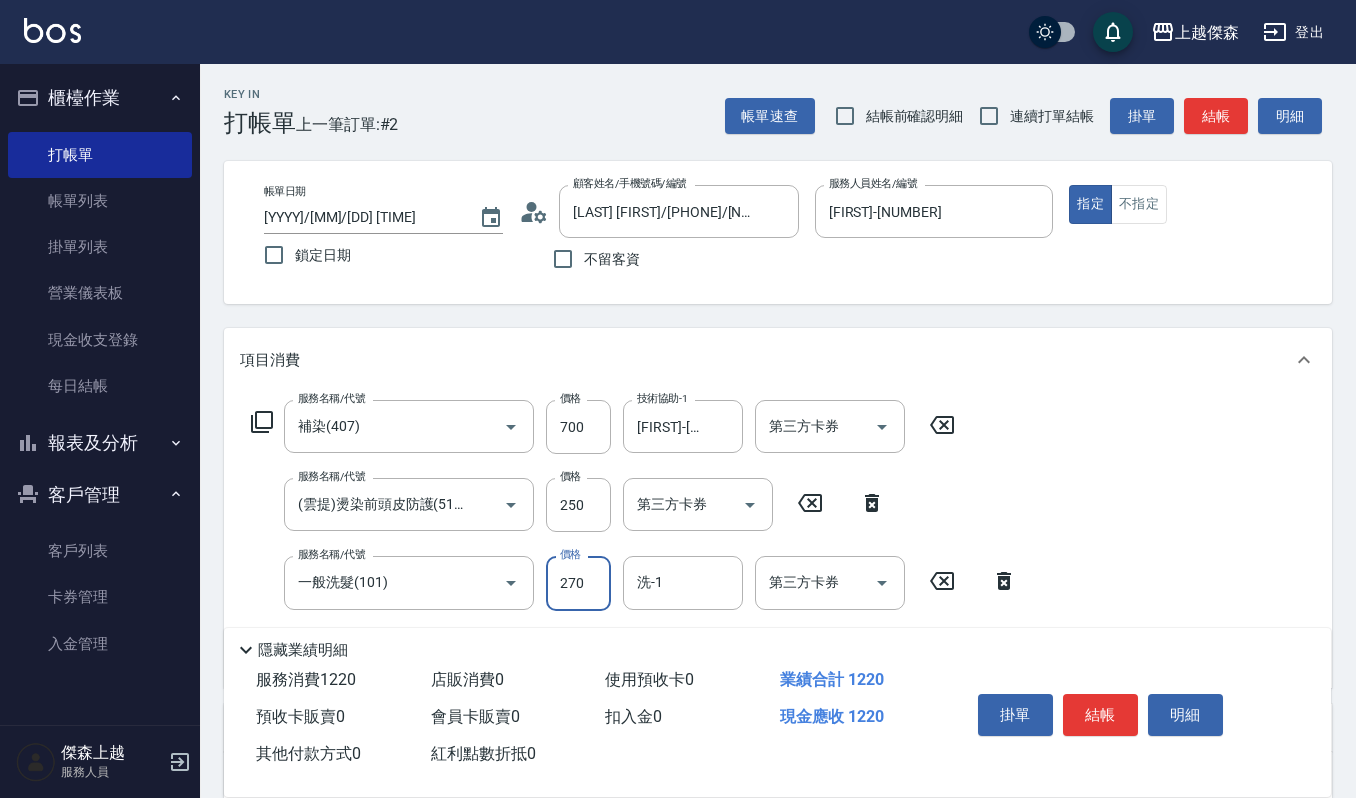 type on "270" 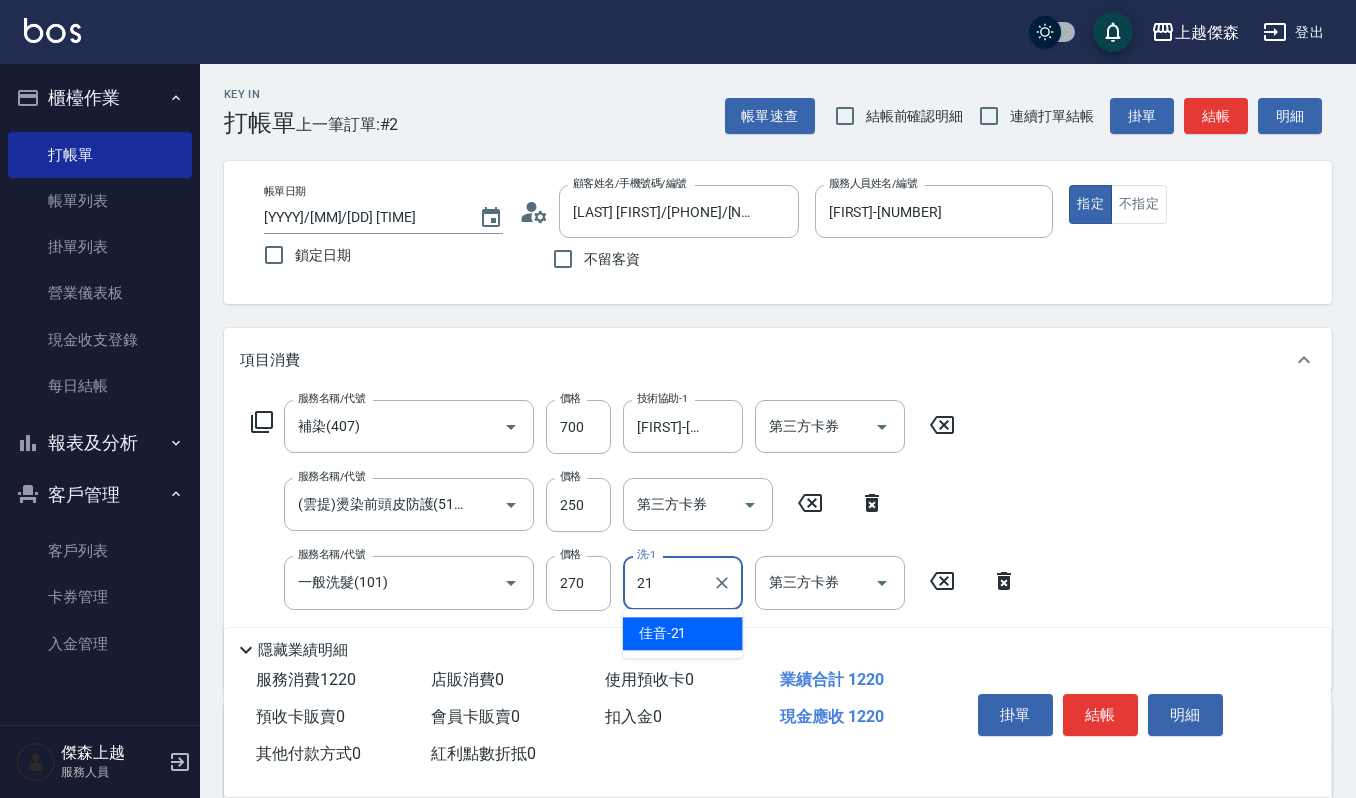 type on "佳音-21" 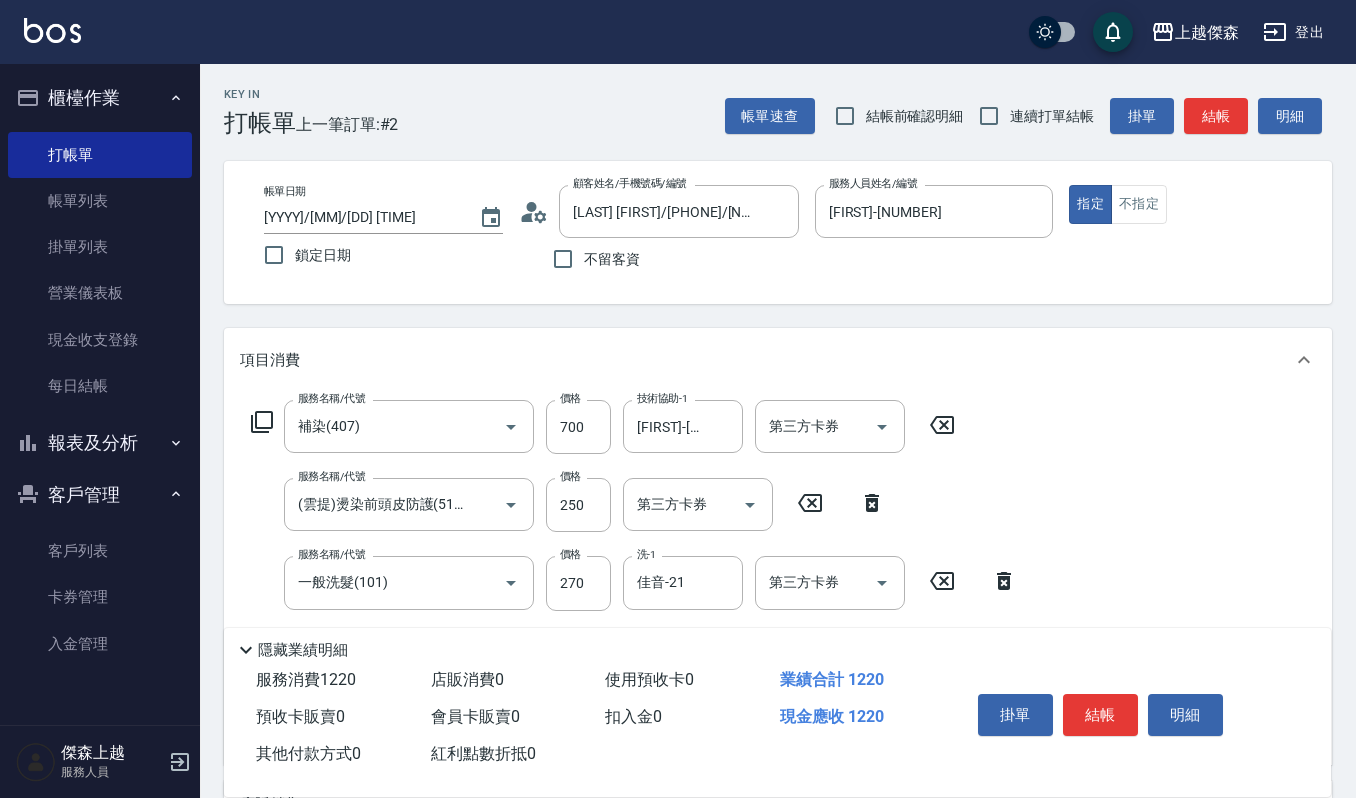 scroll, scrollTop: 0, scrollLeft: 0, axis: both 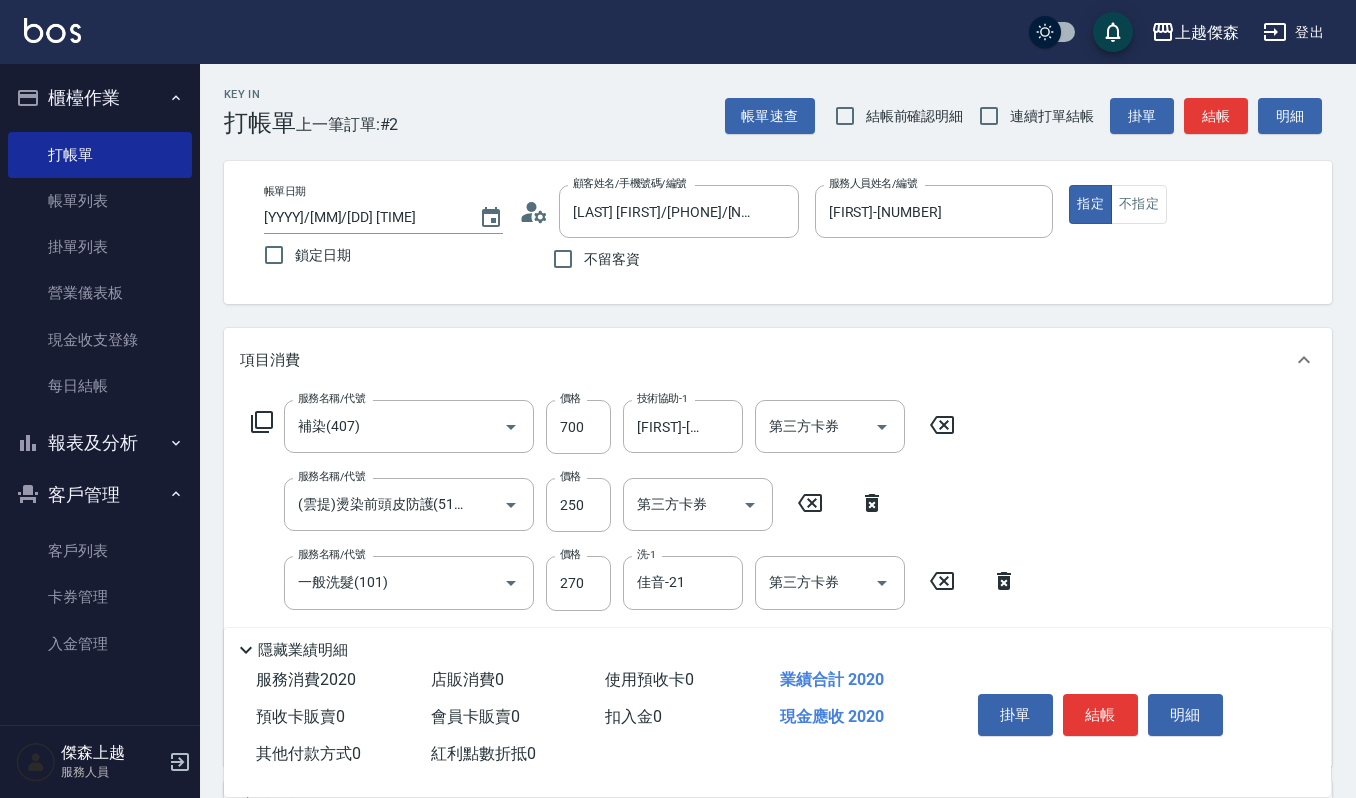 type on "CMC加購護(701)" 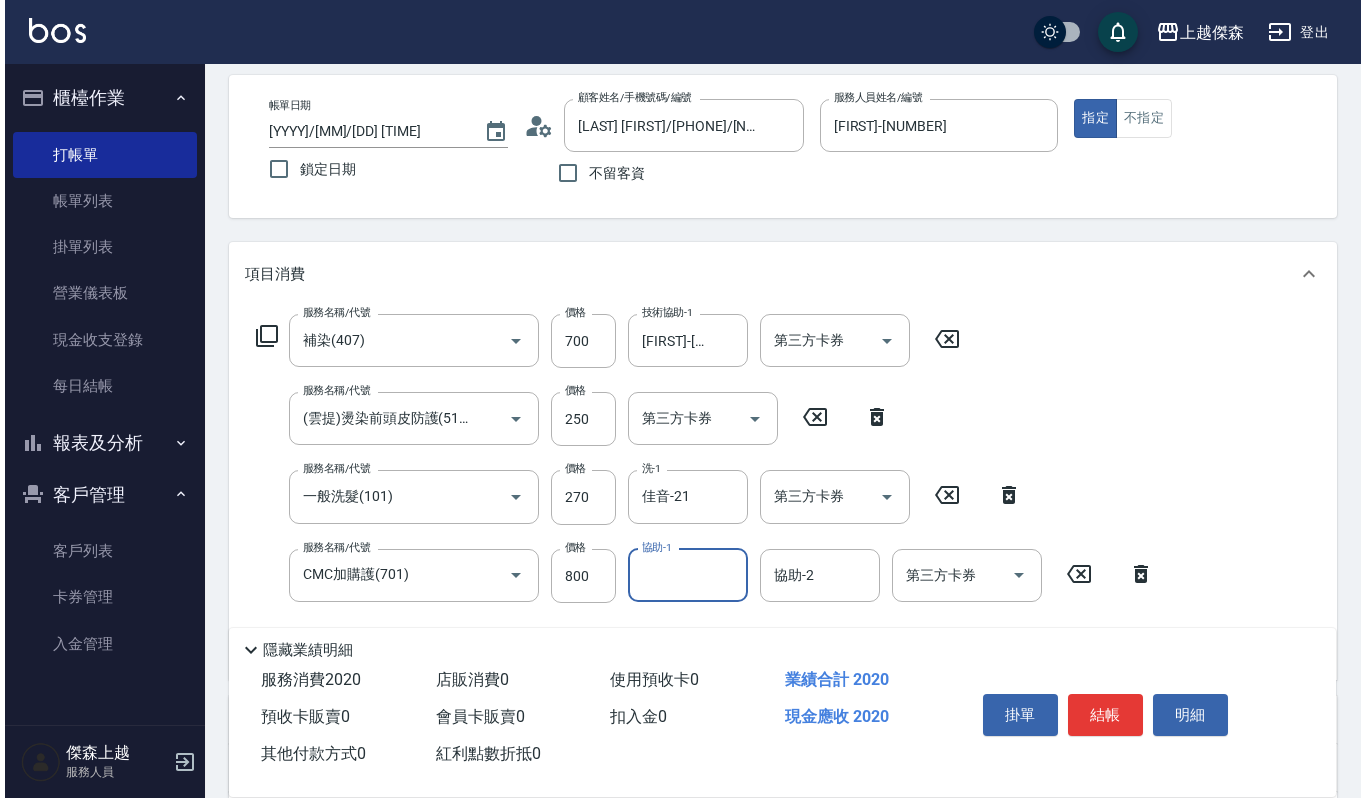 scroll, scrollTop: 133, scrollLeft: 0, axis: vertical 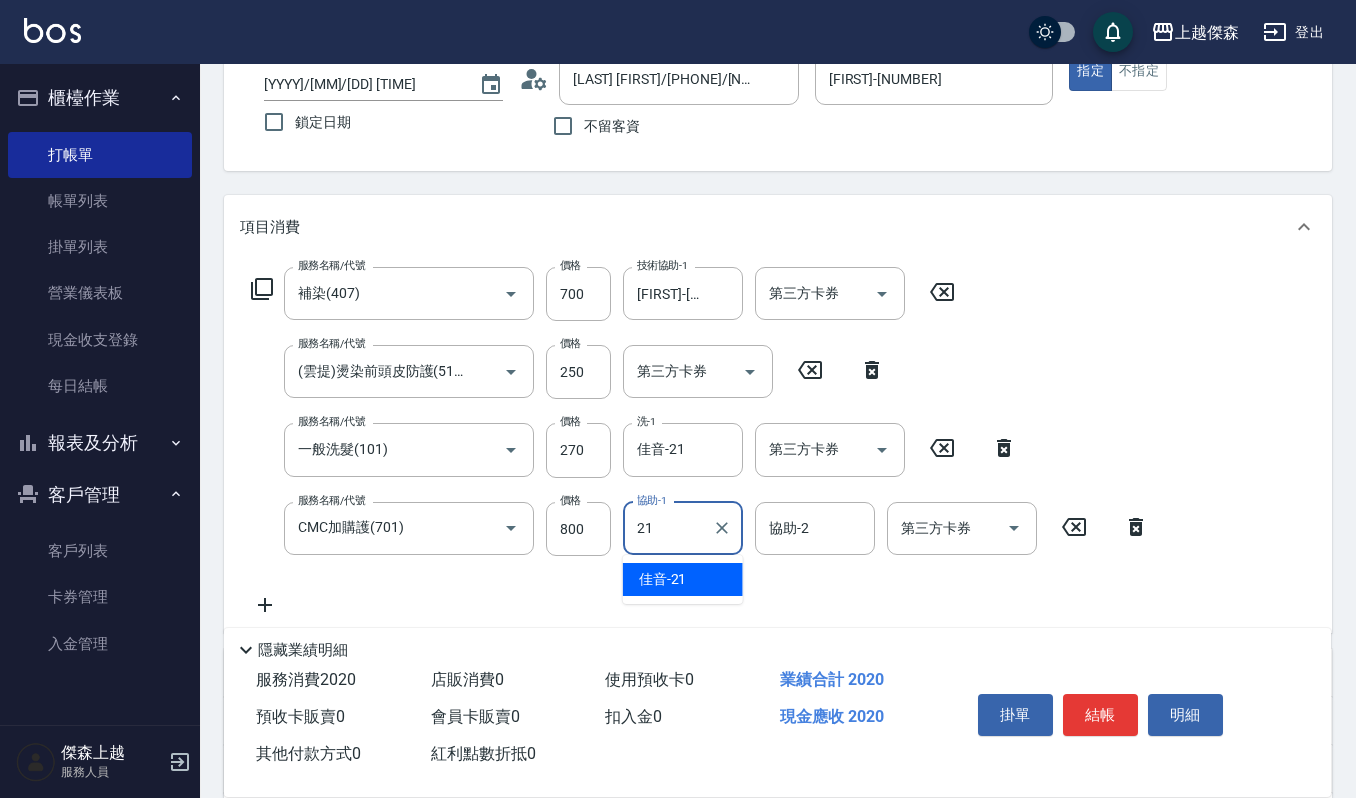 type on "佳音-21" 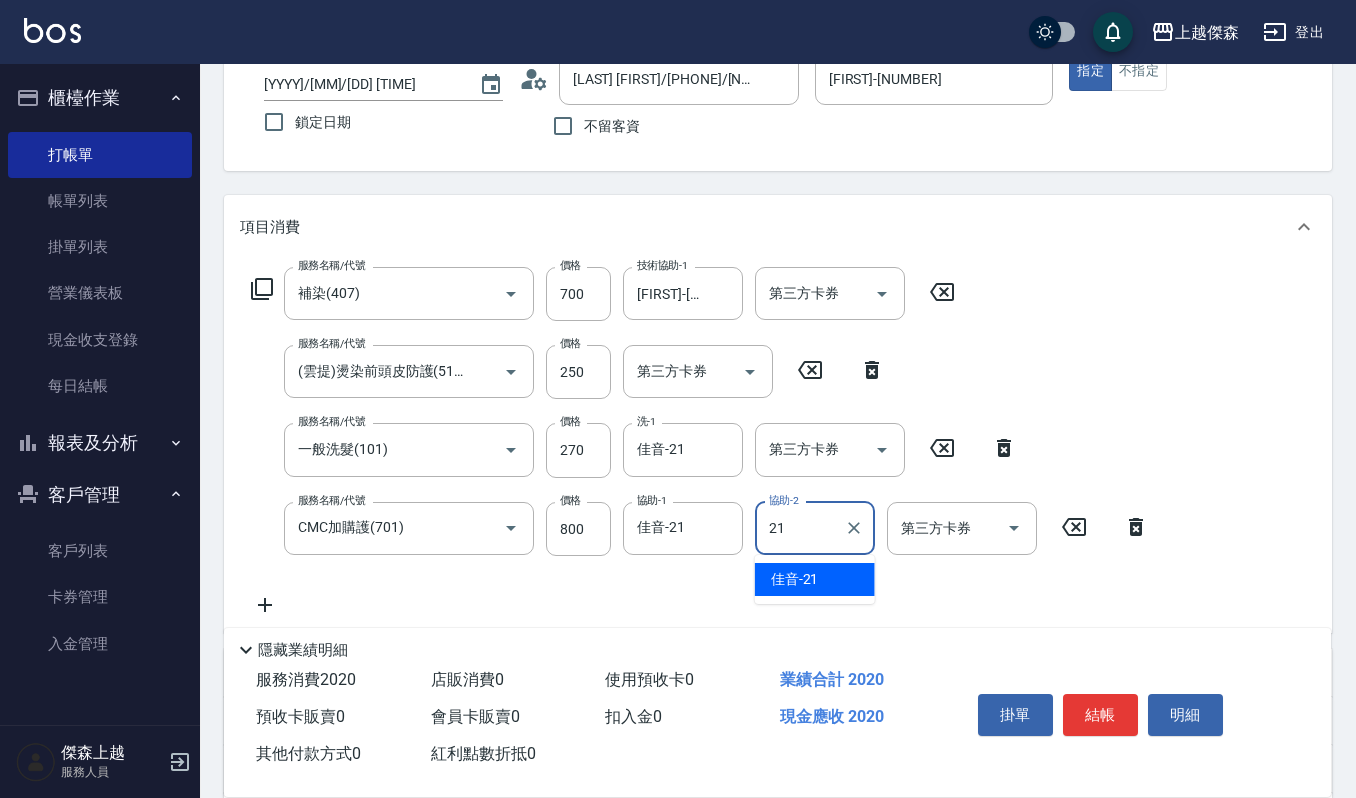 type on "佳音-21" 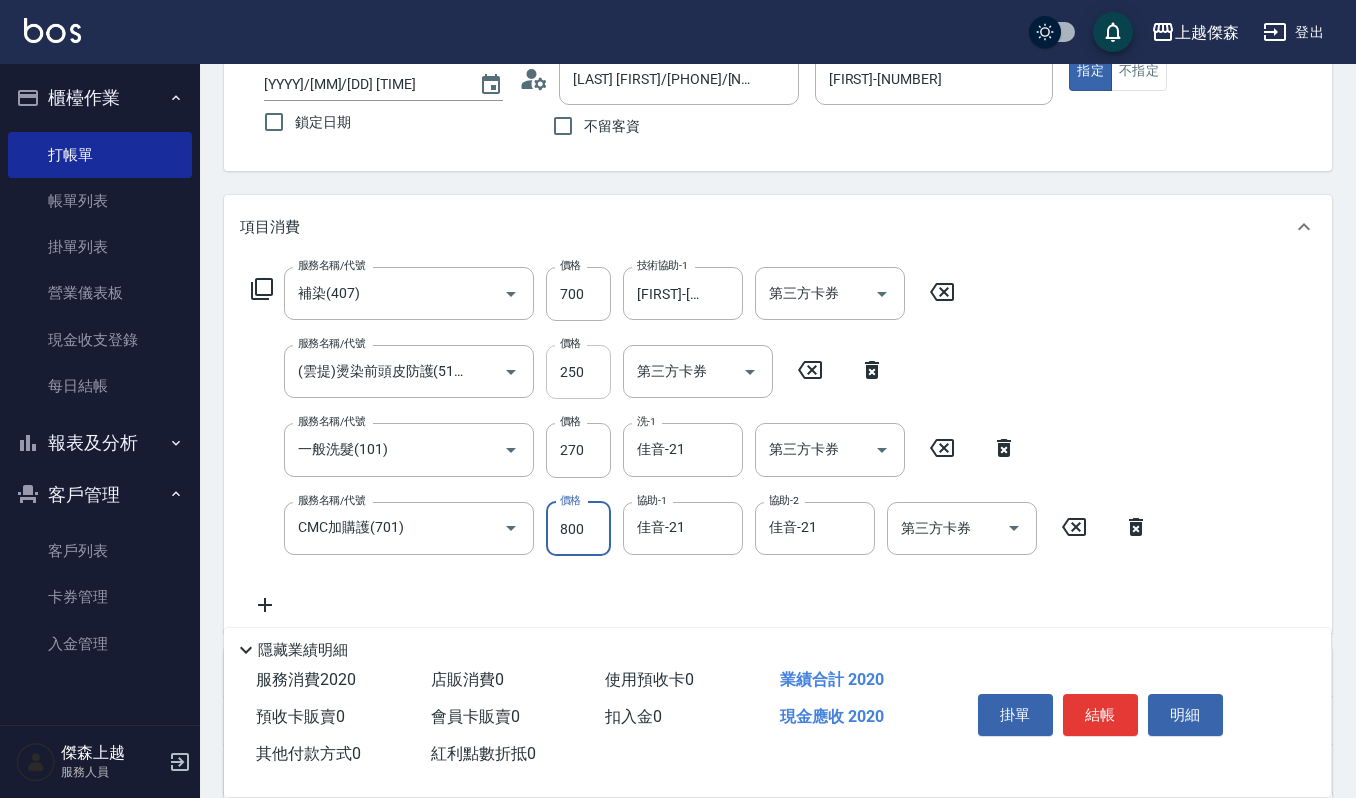 click on "250" at bounding box center (578, 372) 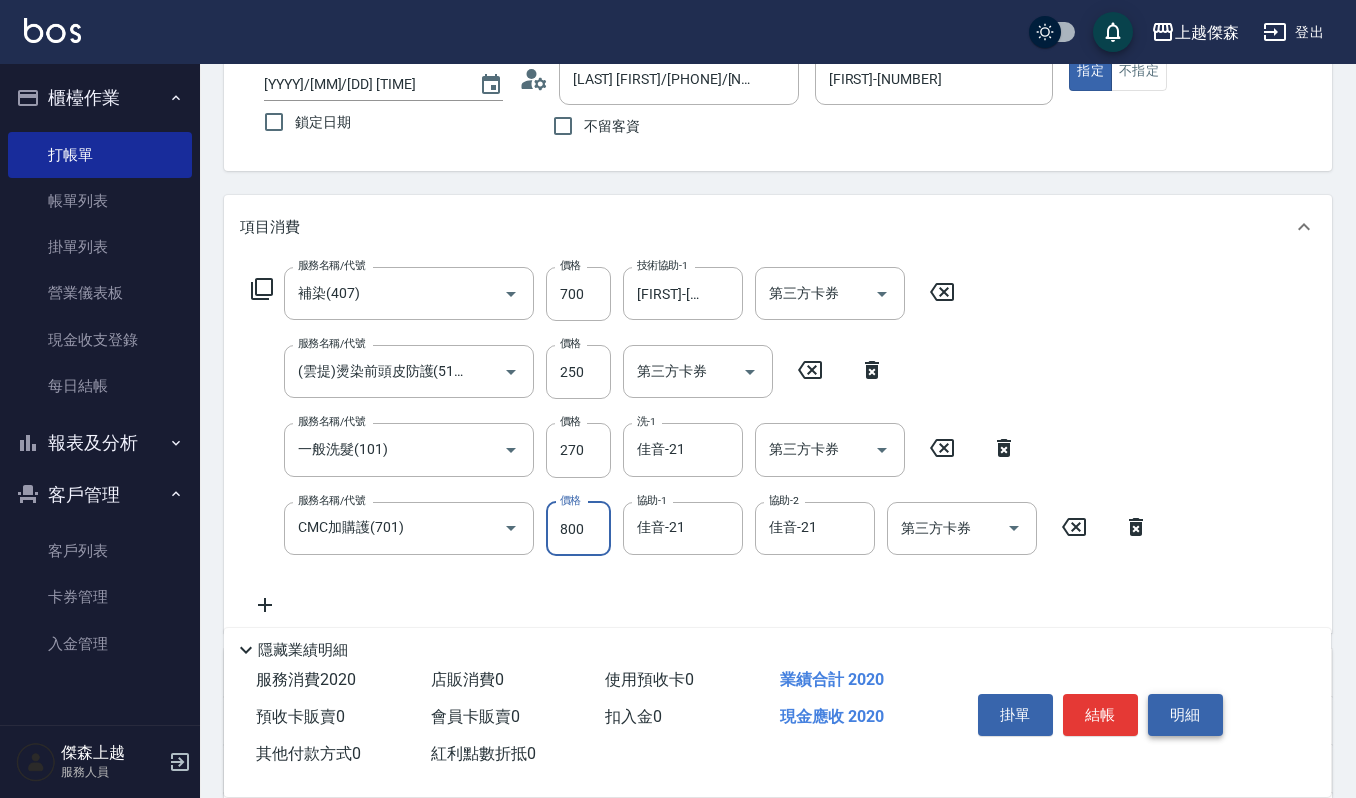 click on "明細" at bounding box center (1185, 715) 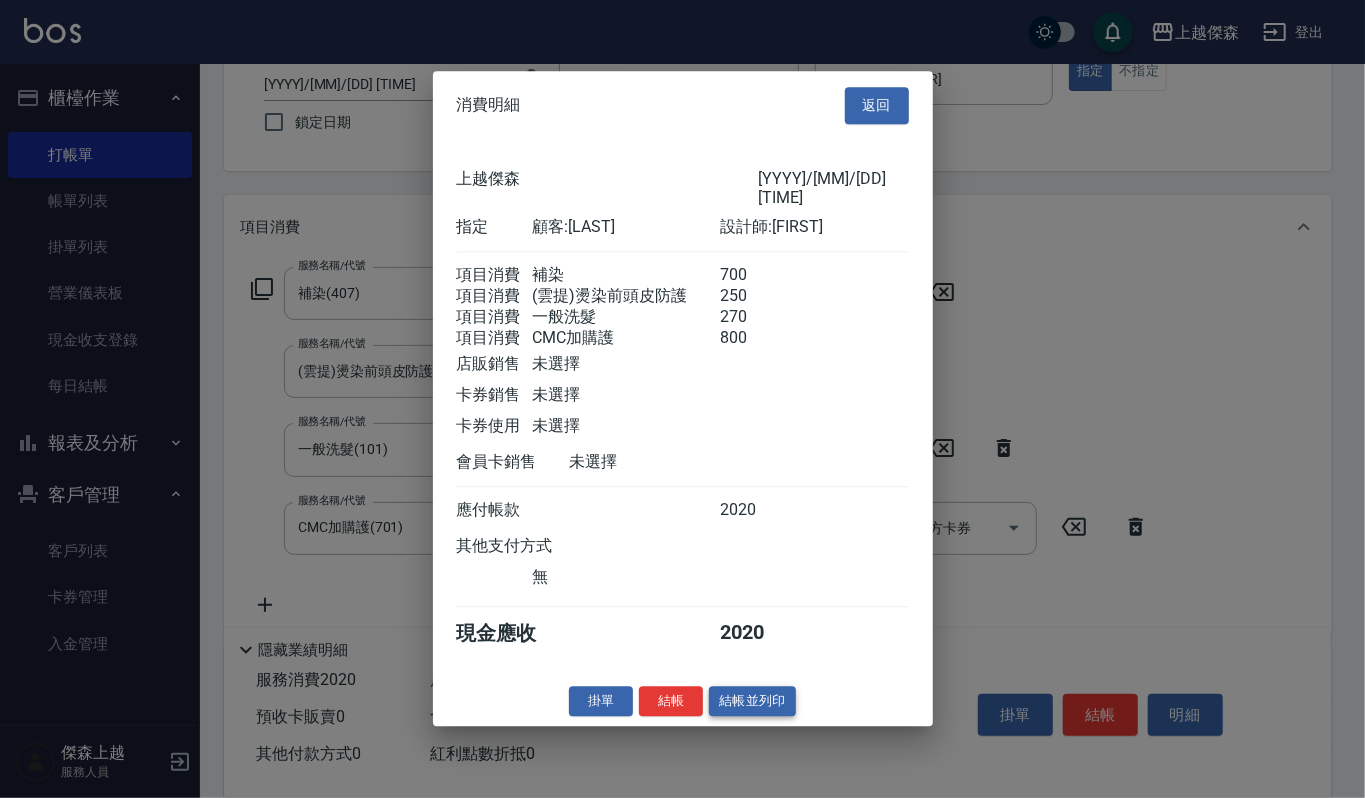 click on "結帳並列印" at bounding box center (752, 701) 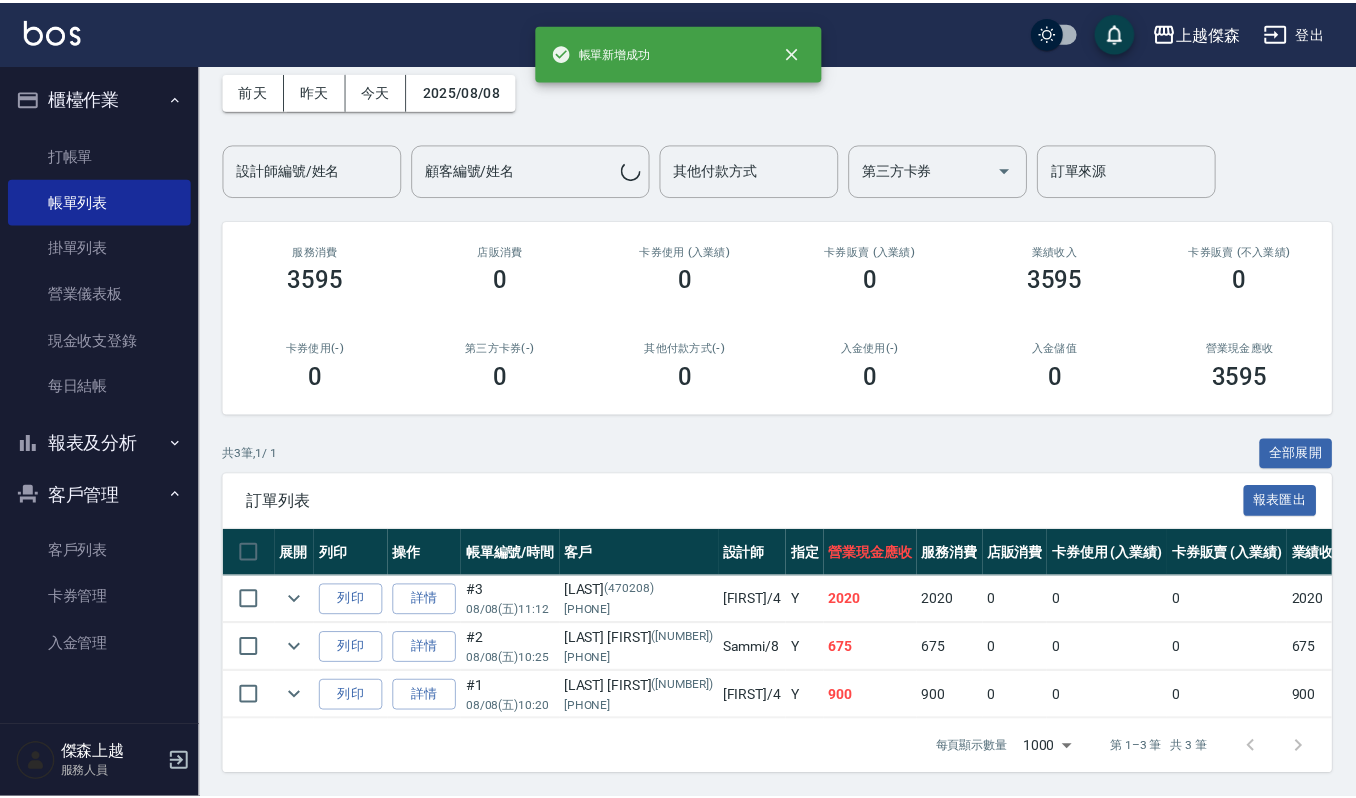 scroll, scrollTop: 0, scrollLeft: 0, axis: both 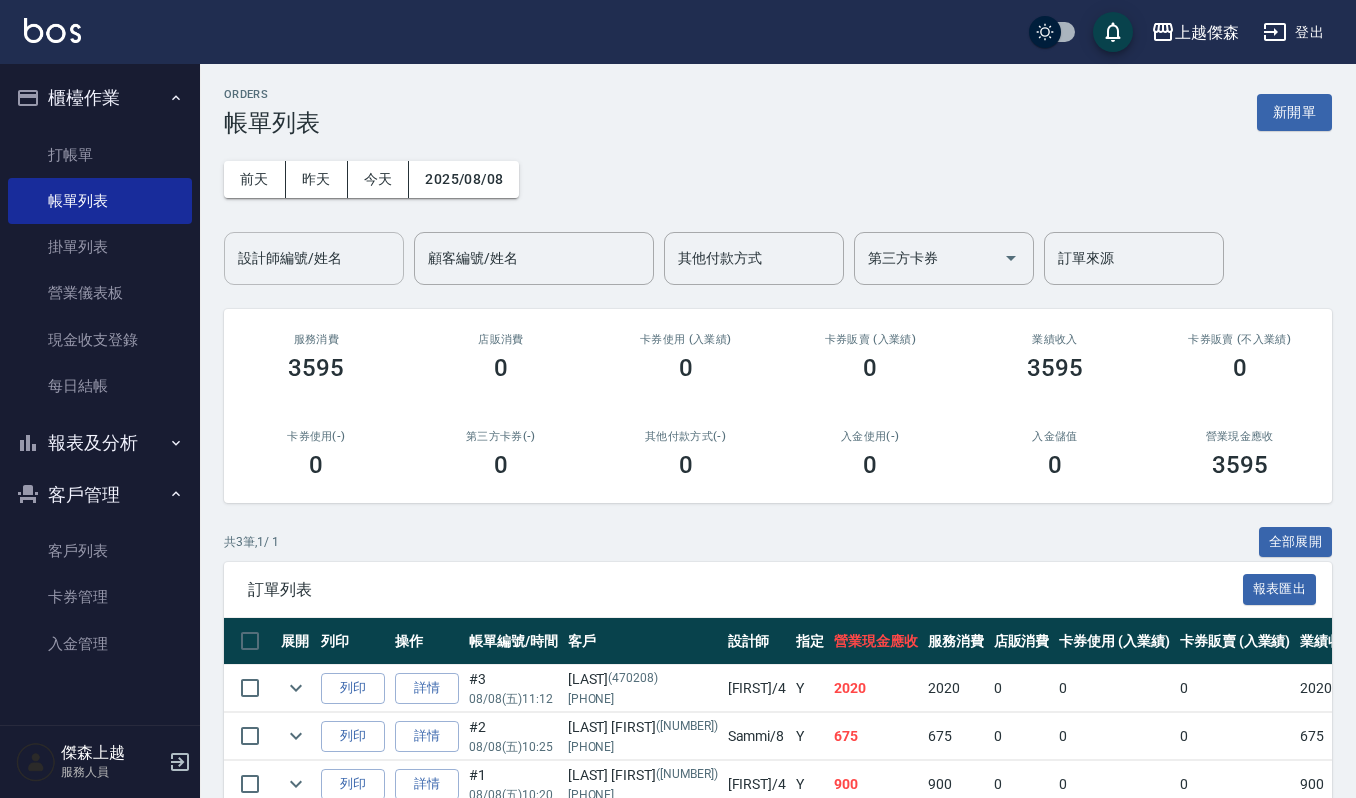 click on "設計師編號/姓名" at bounding box center [314, 258] 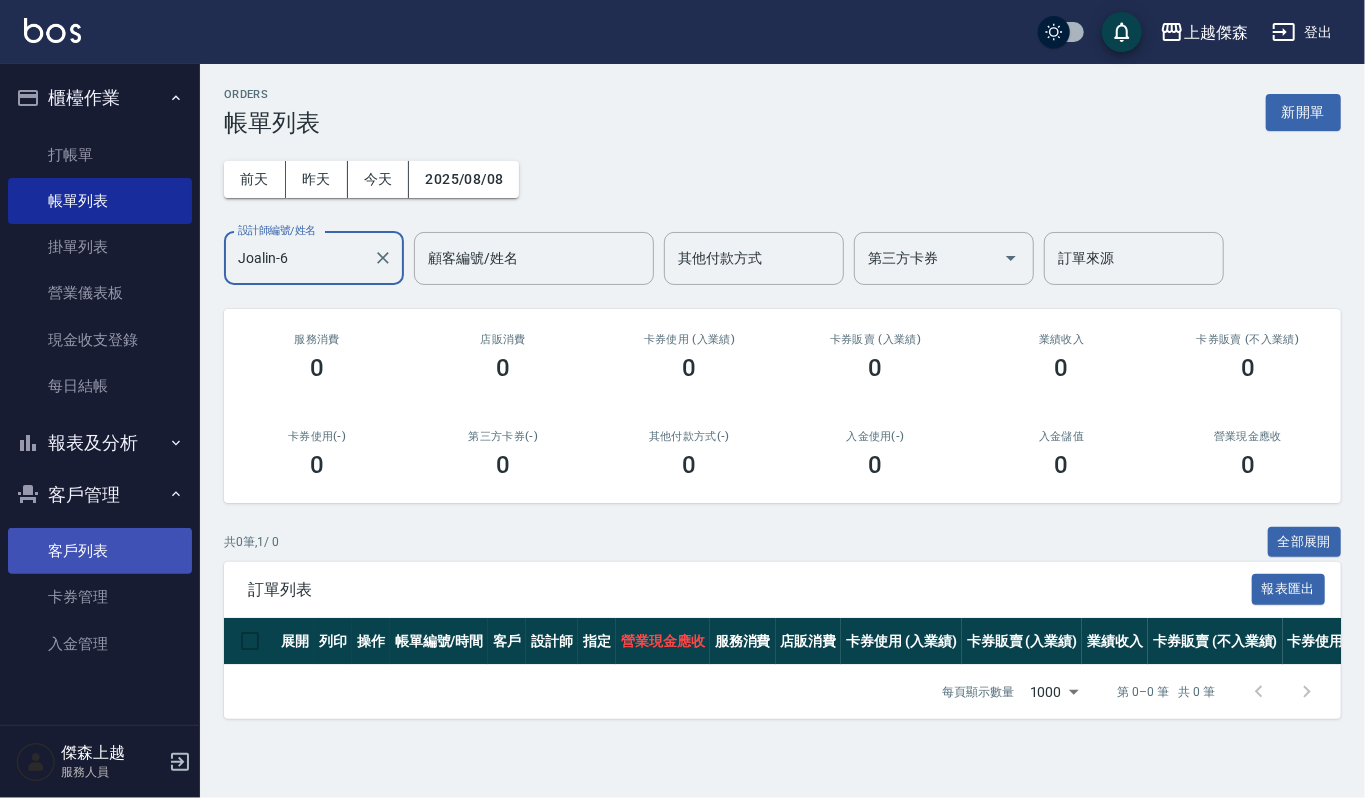 type on "Joalin-6" 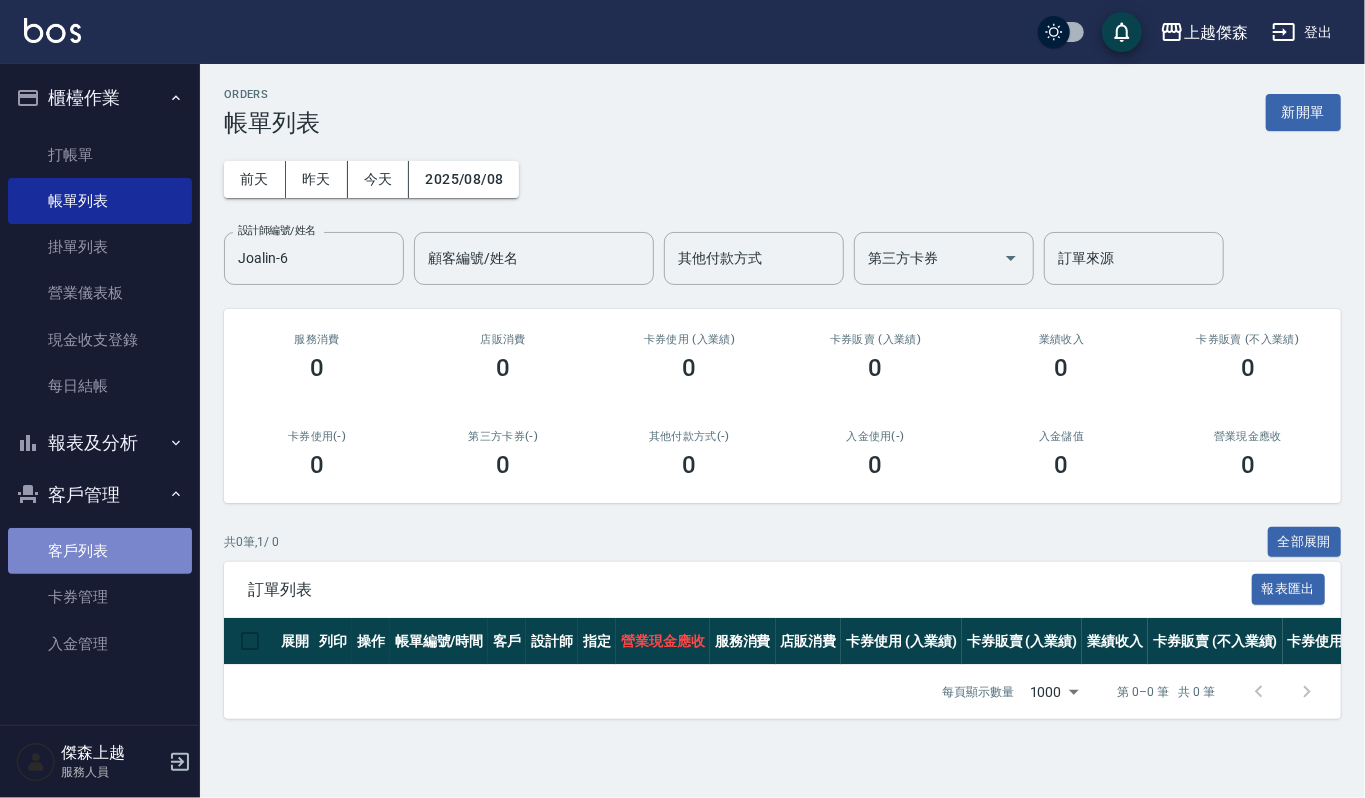 click on "客戶列表" at bounding box center [100, 551] 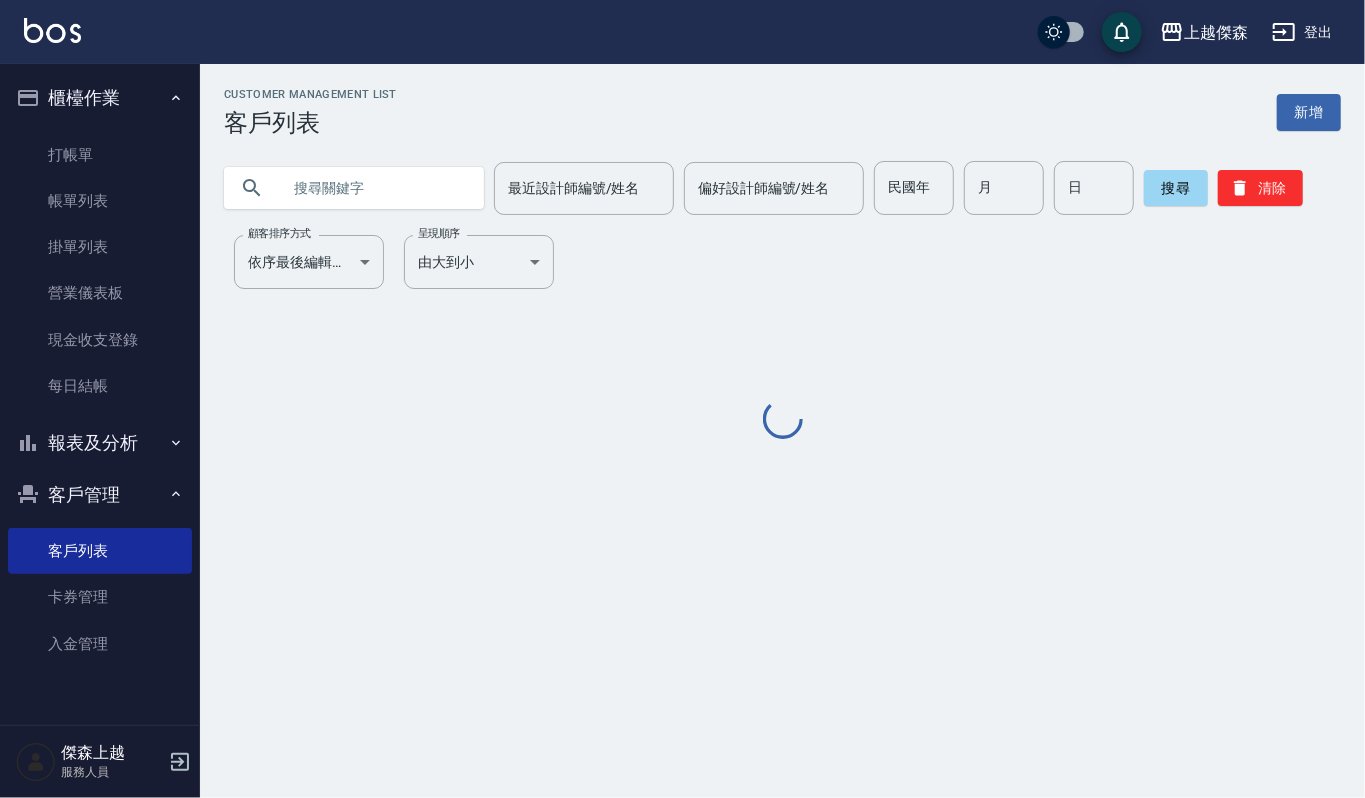 click at bounding box center (374, 188) 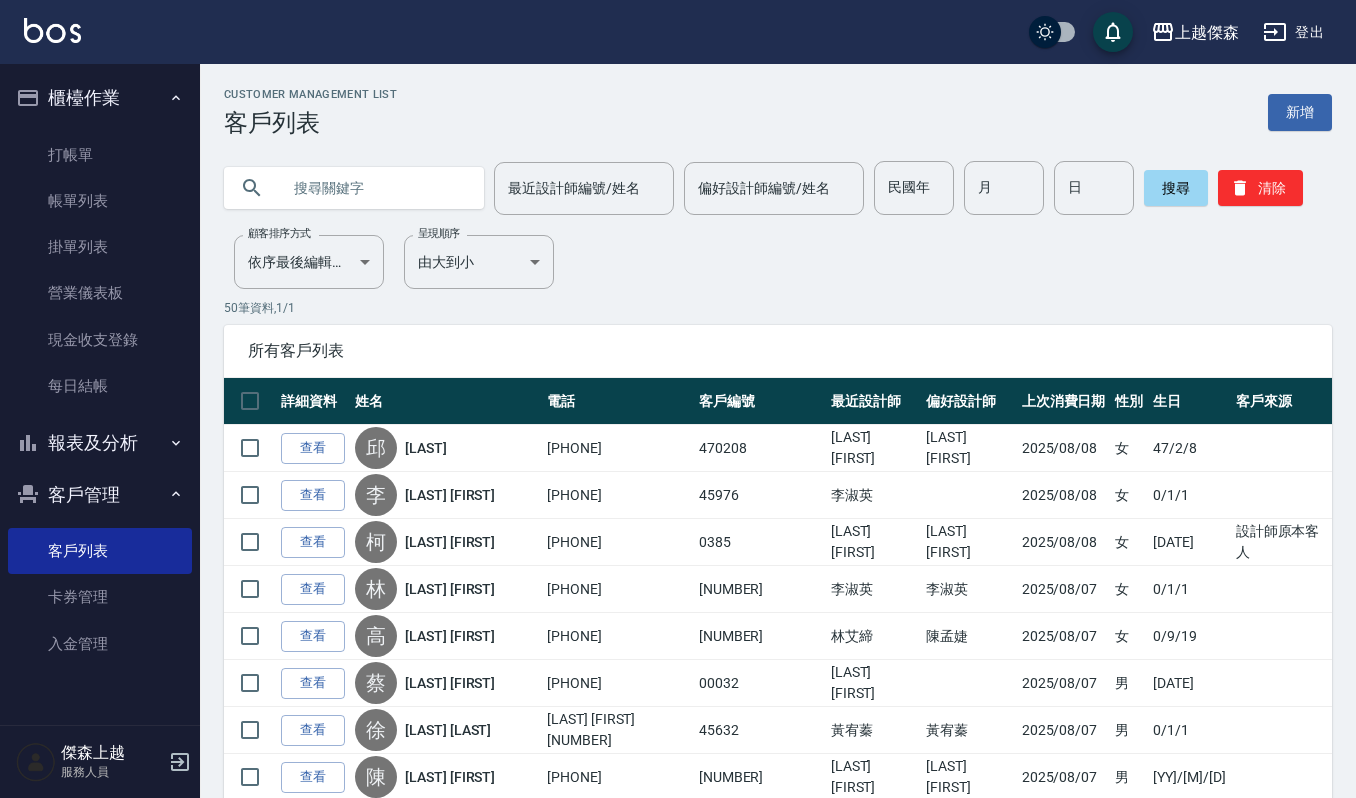 click at bounding box center (374, 188) 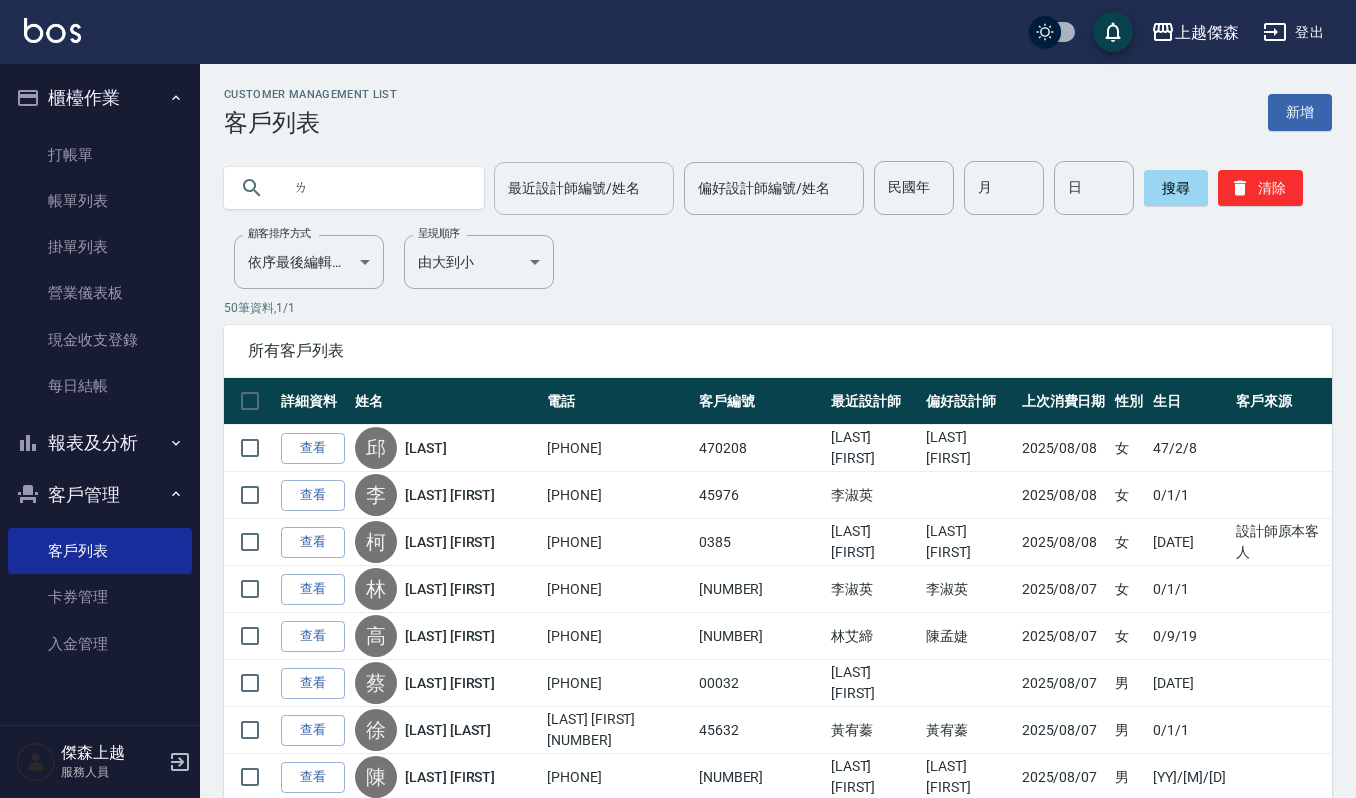 type on "ㄗ" 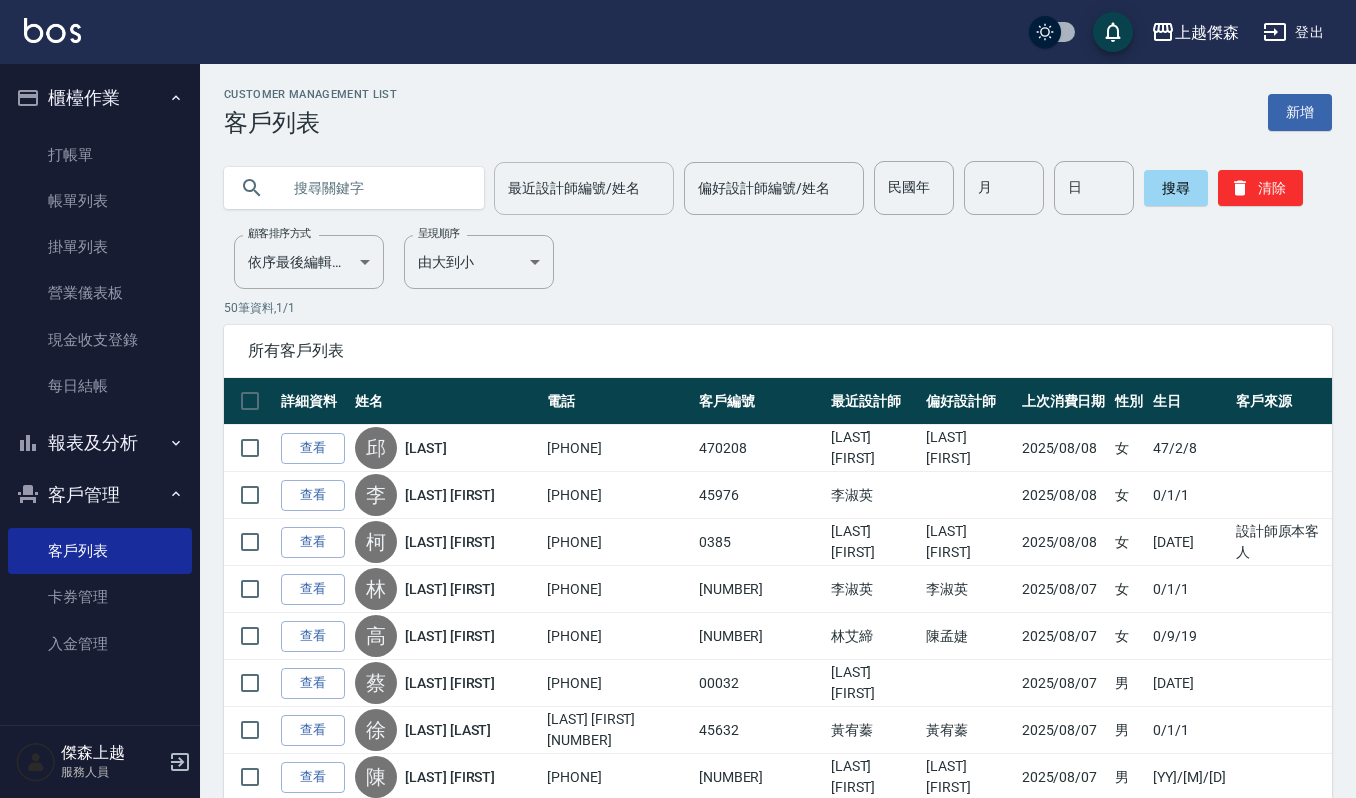 type on "ㄧ" 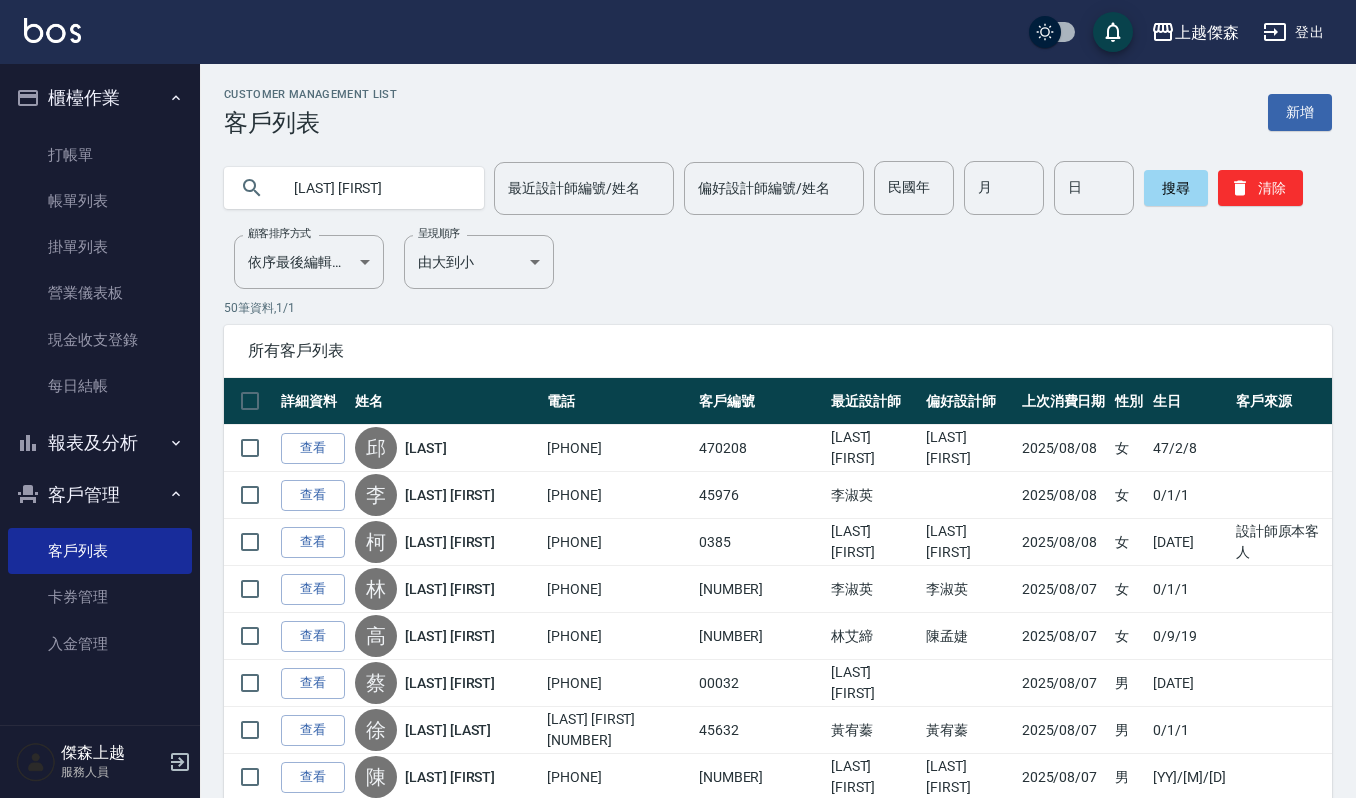 type on "劉小" 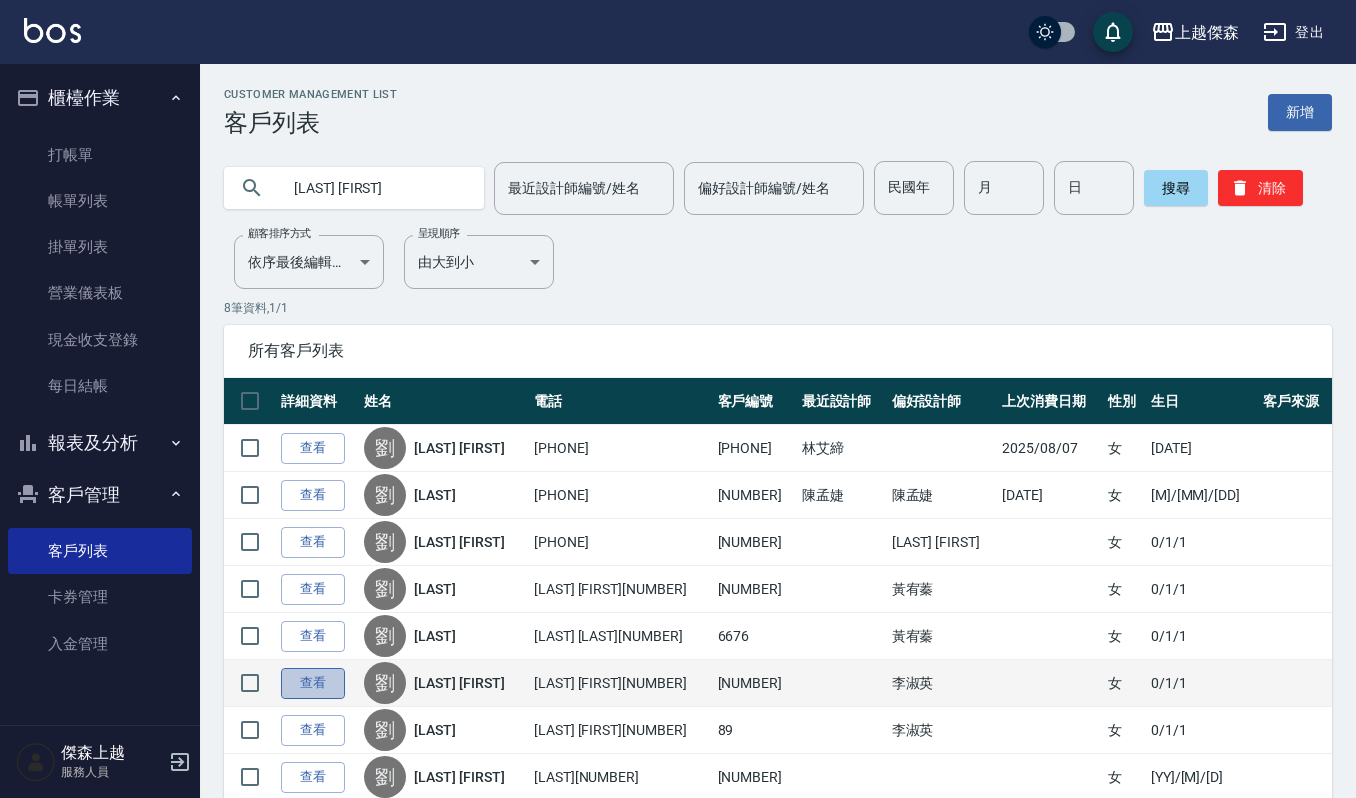 click on "查看" at bounding box center (313, 683) 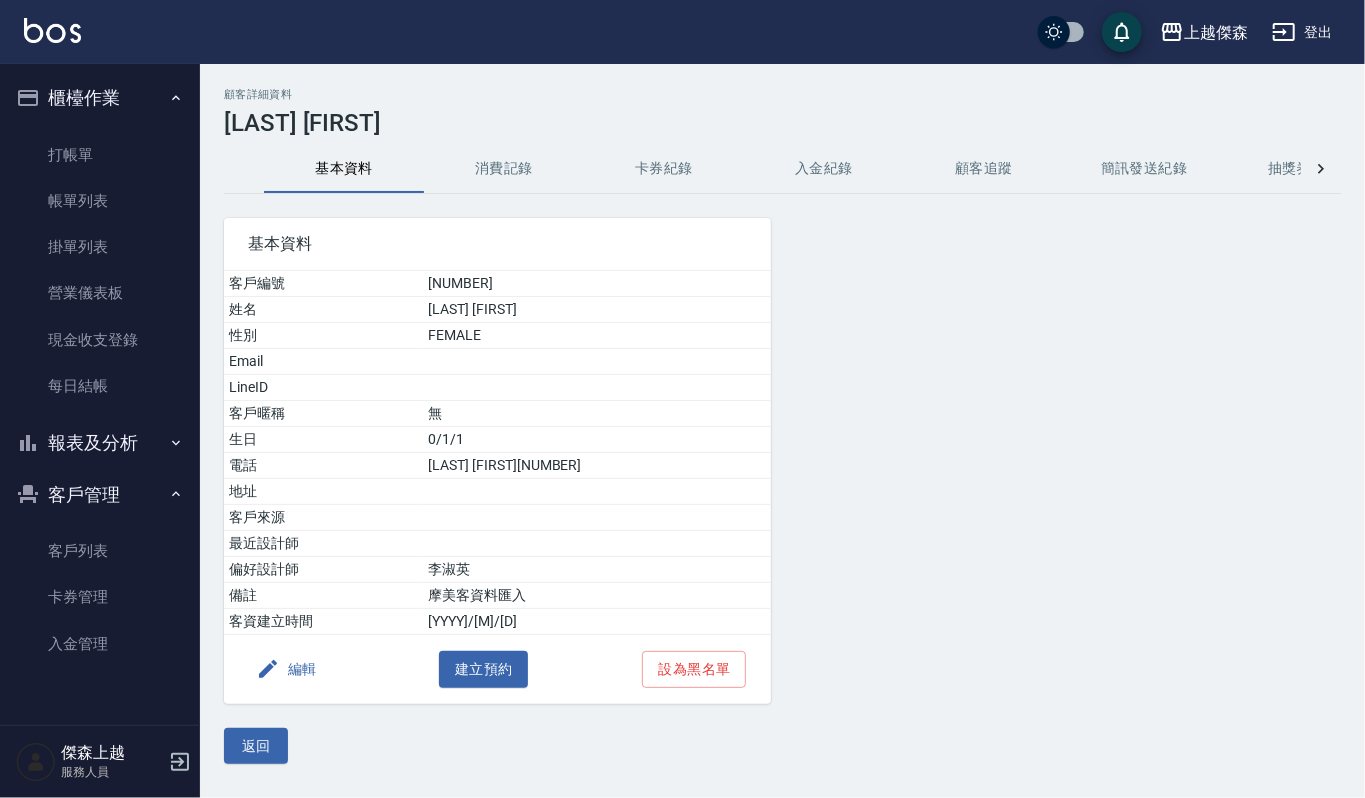 click on "消費記錄" at bounding box center (504, 169) 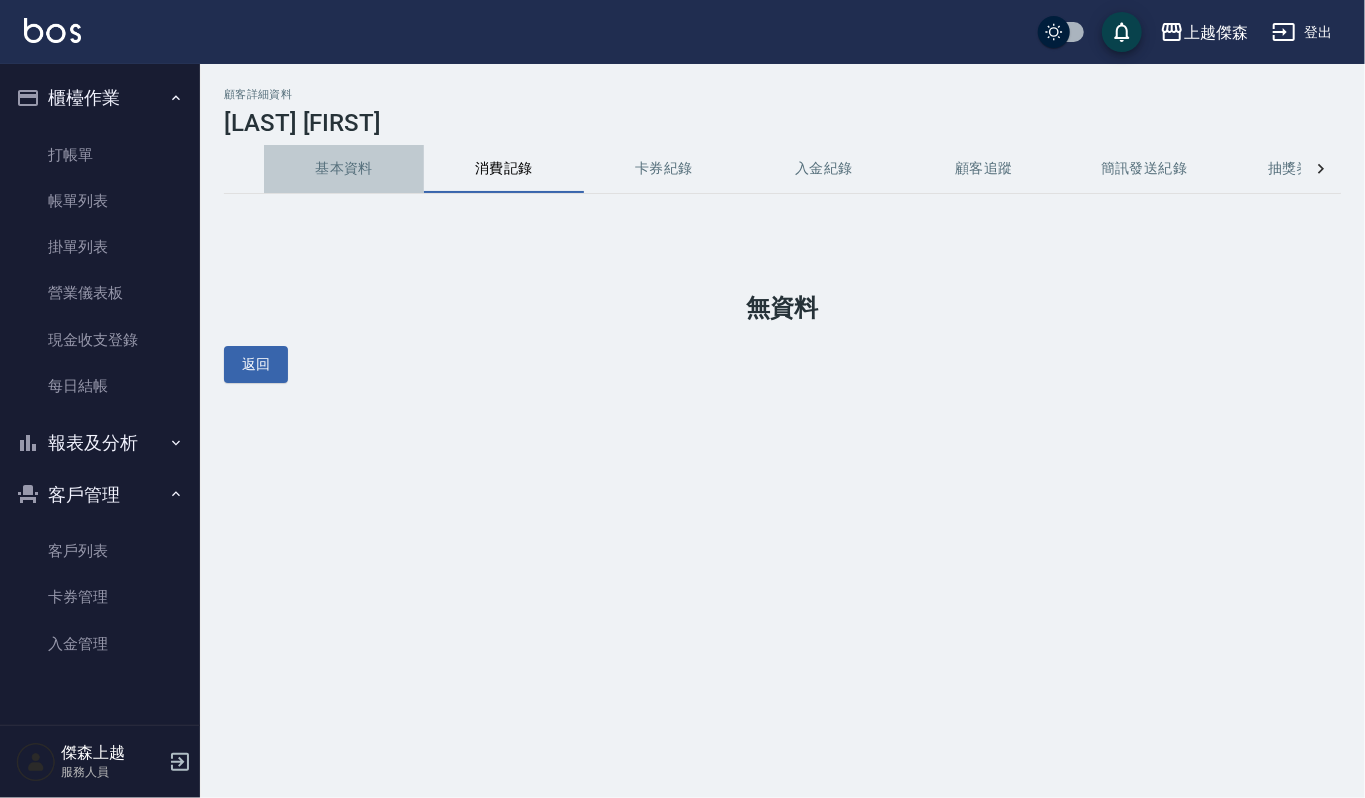 click on "基本資料" at bounding box center [344, 169] 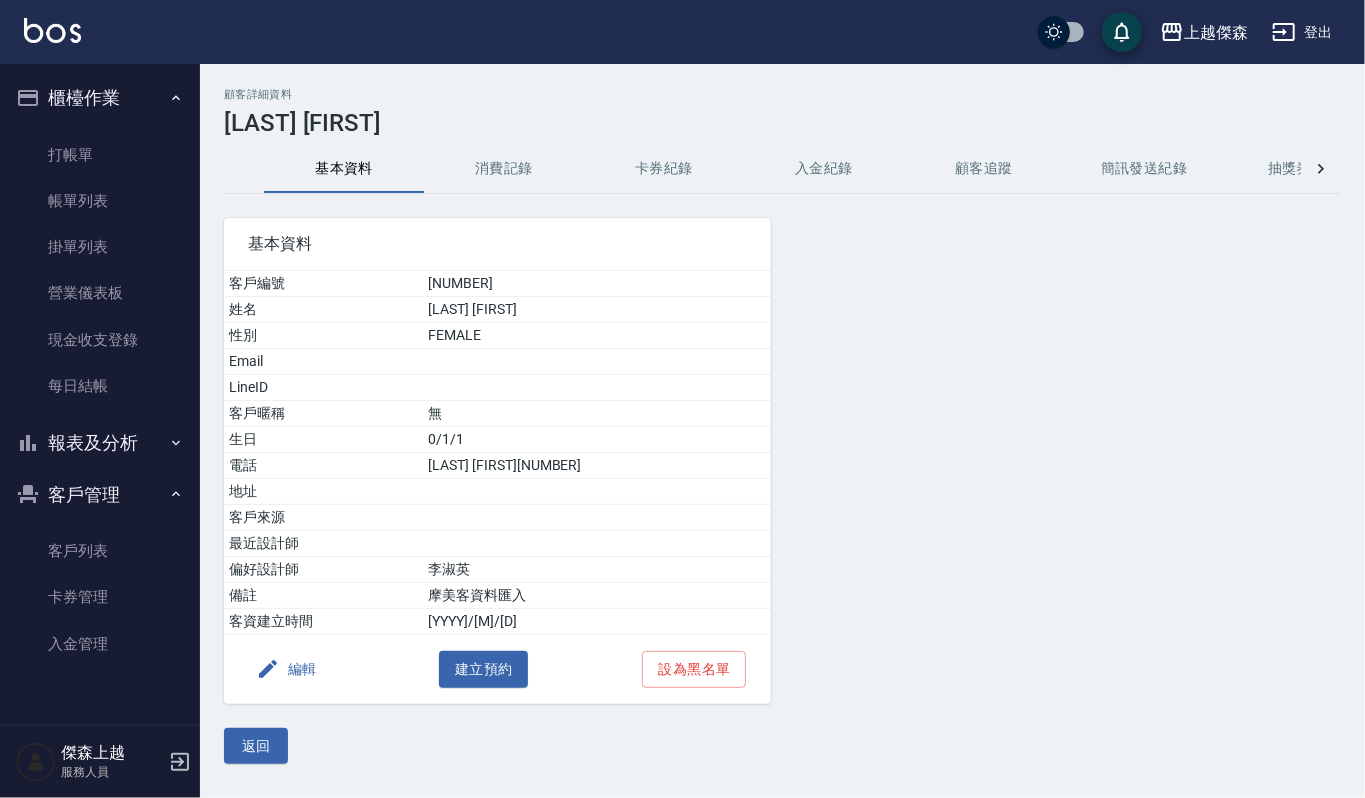 click on "消費記錄" at bounding box center (504, 169) 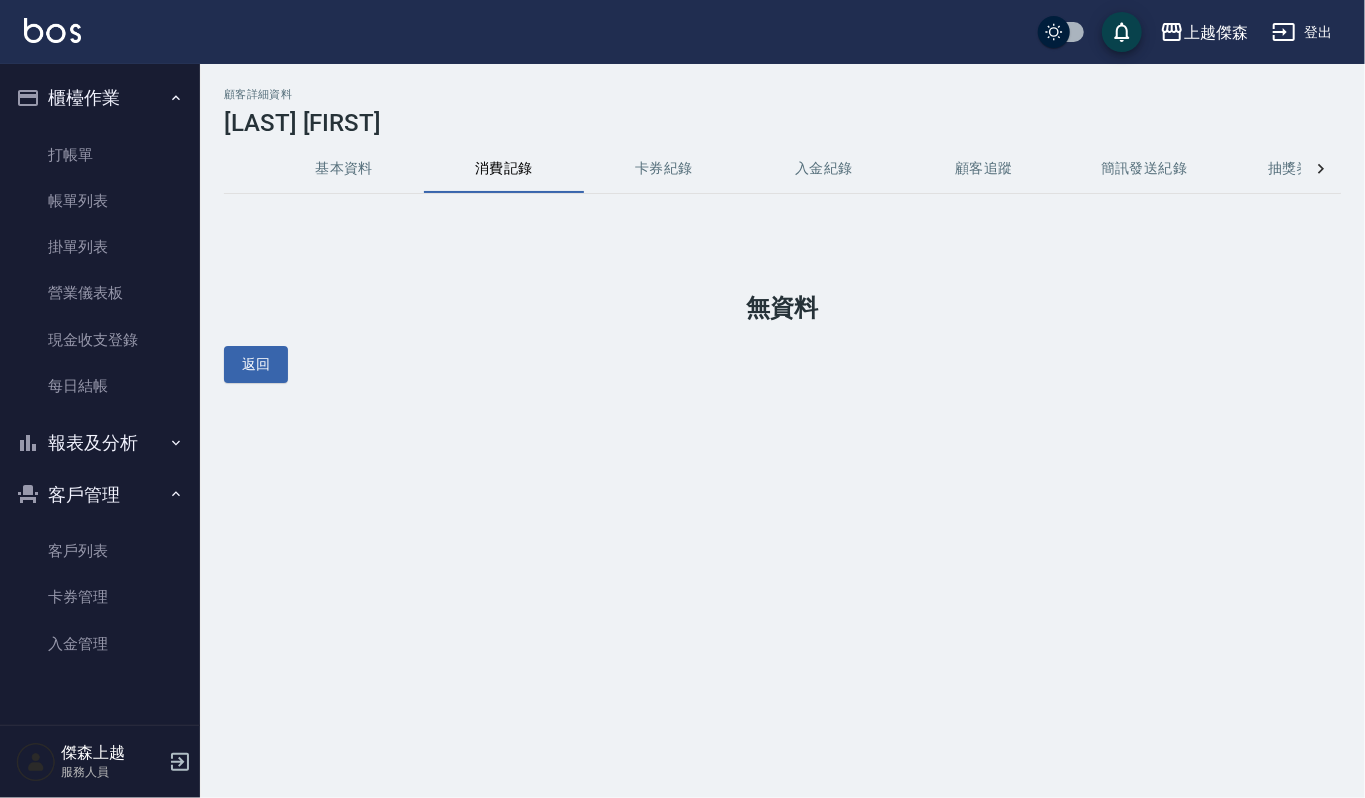 click on "消費記錄" at bounding box center (504, 169) 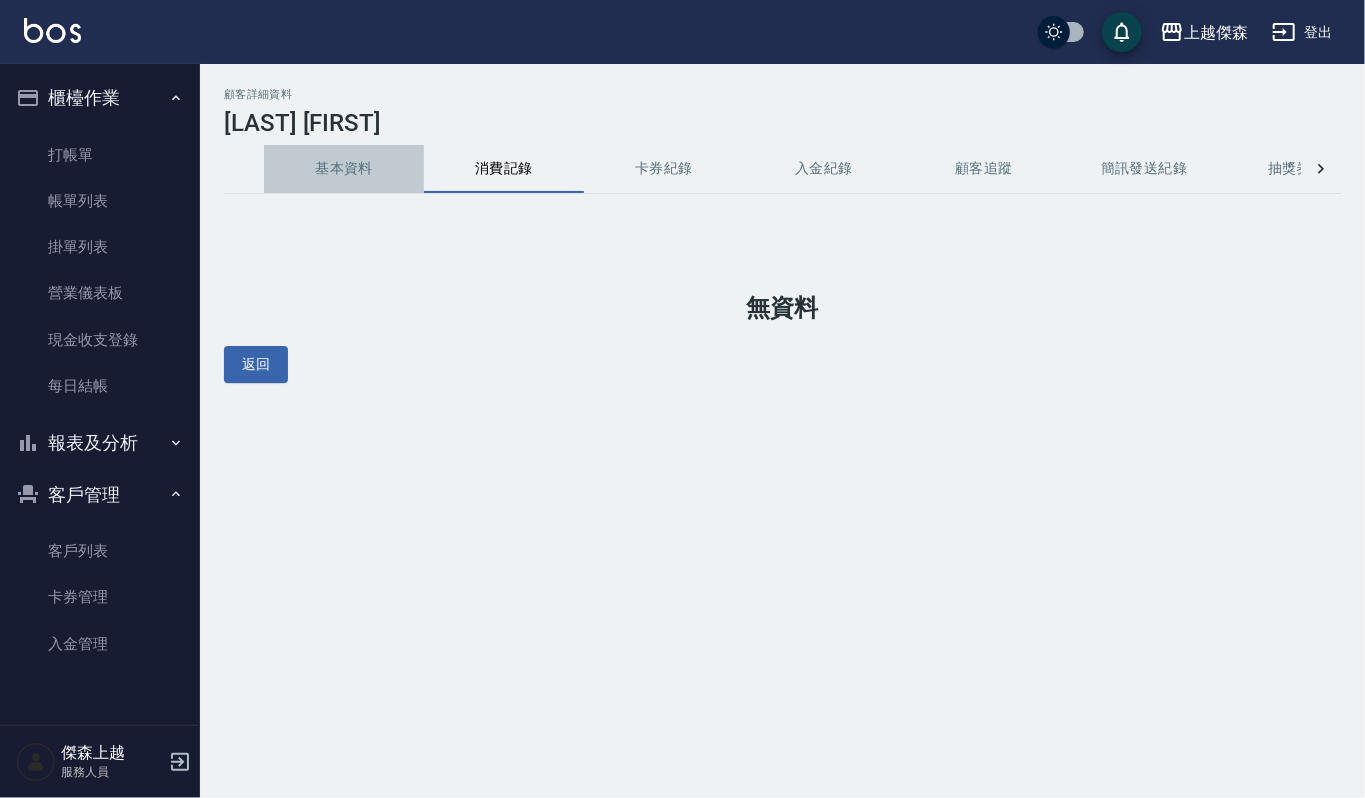 click on "基本資料" at bounding box center [344, 169] 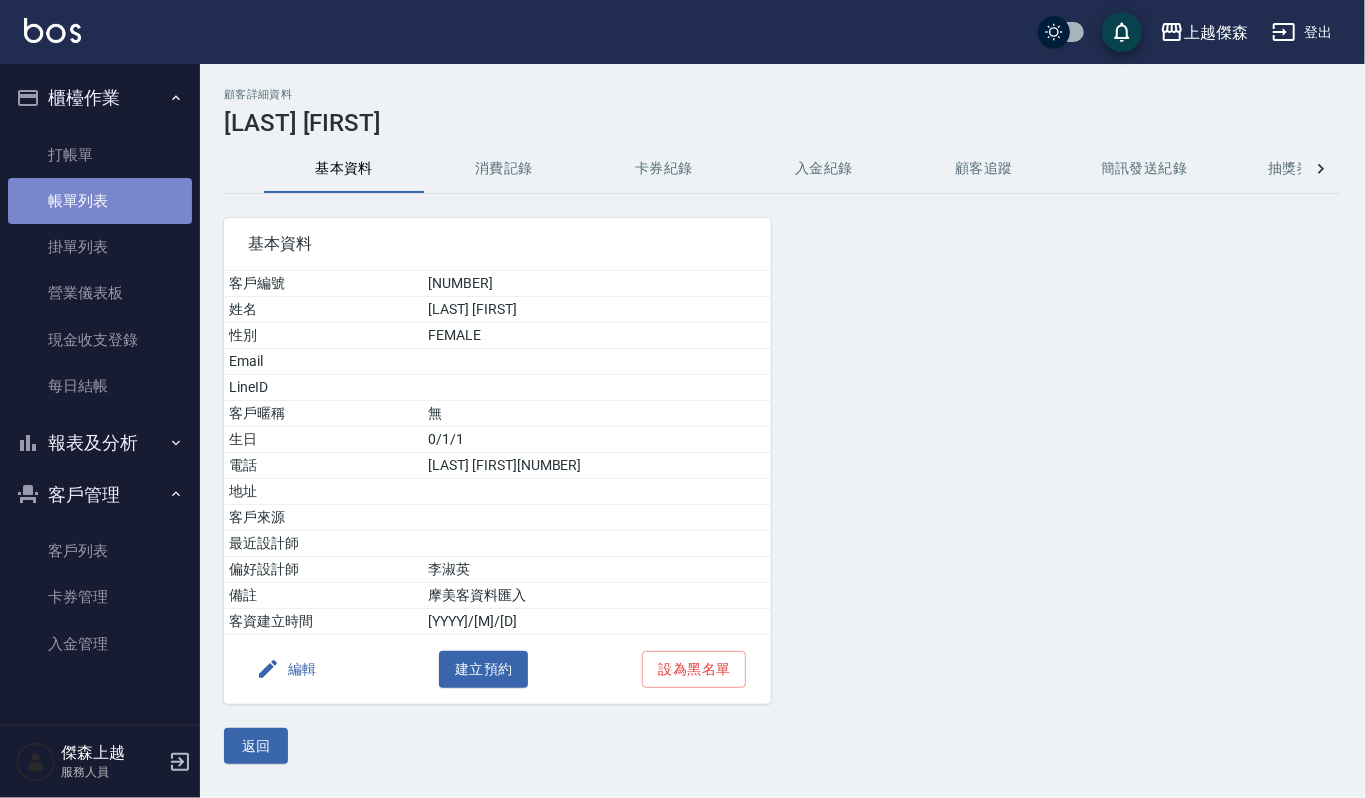 click on "帳單列表" at bounding box center [100, 201] 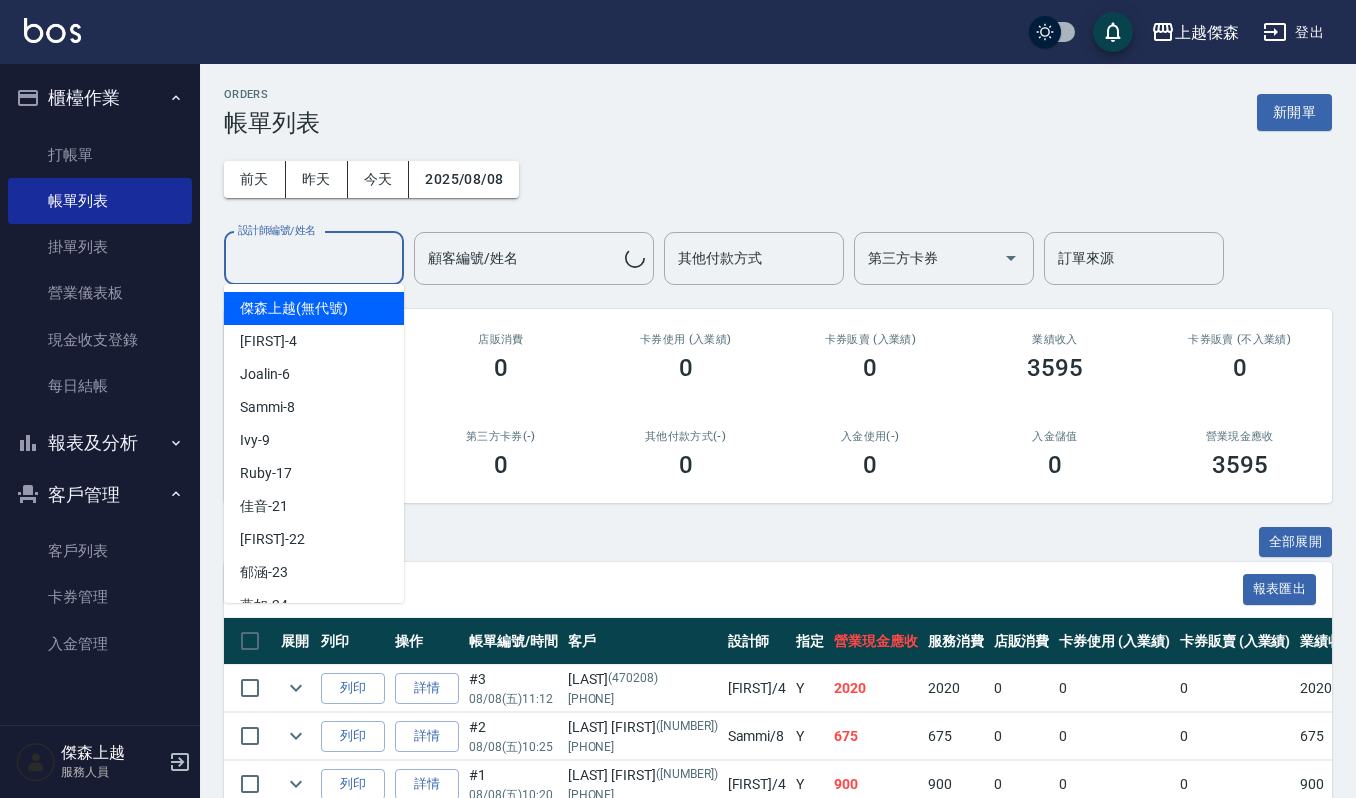 click on "設計師編號/姓名" at bounding box center [314, 258] 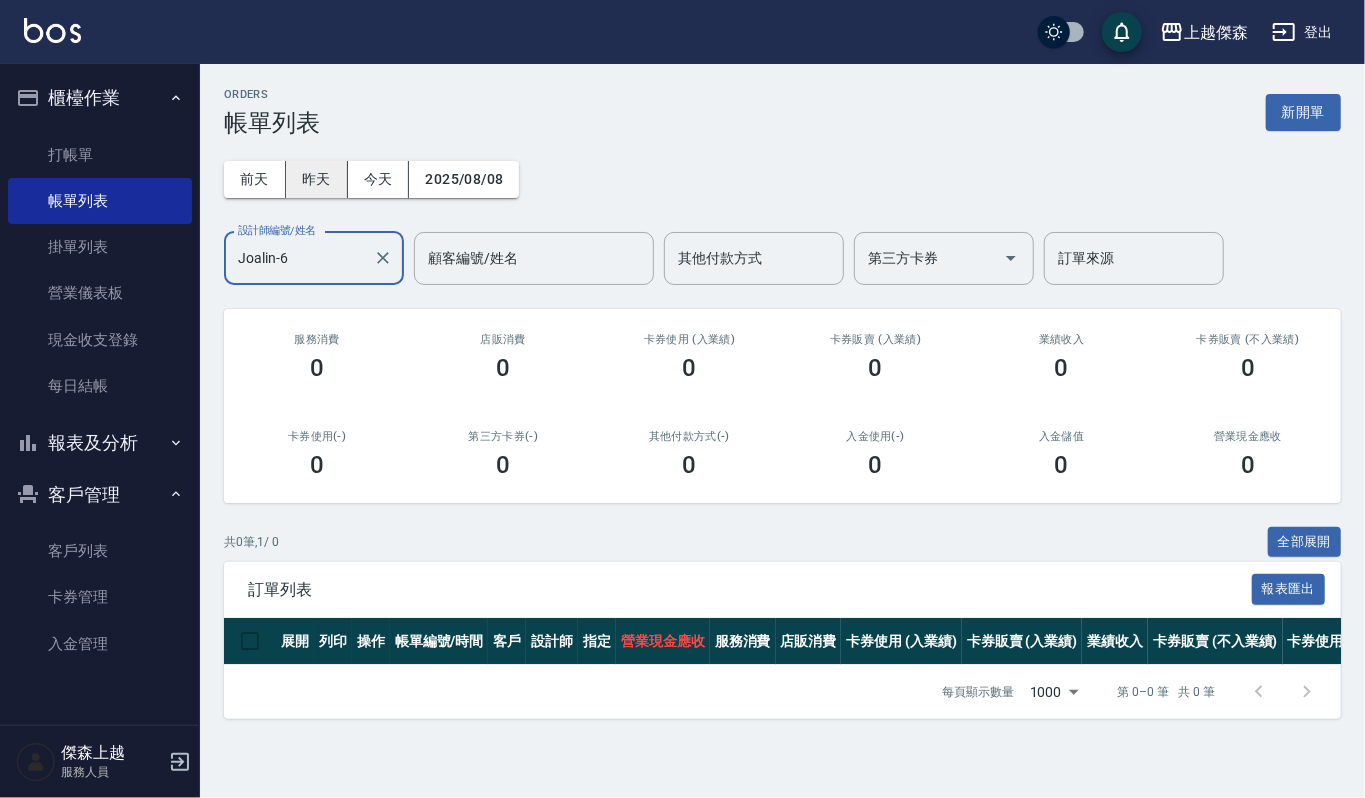 type on "Joalin-6" 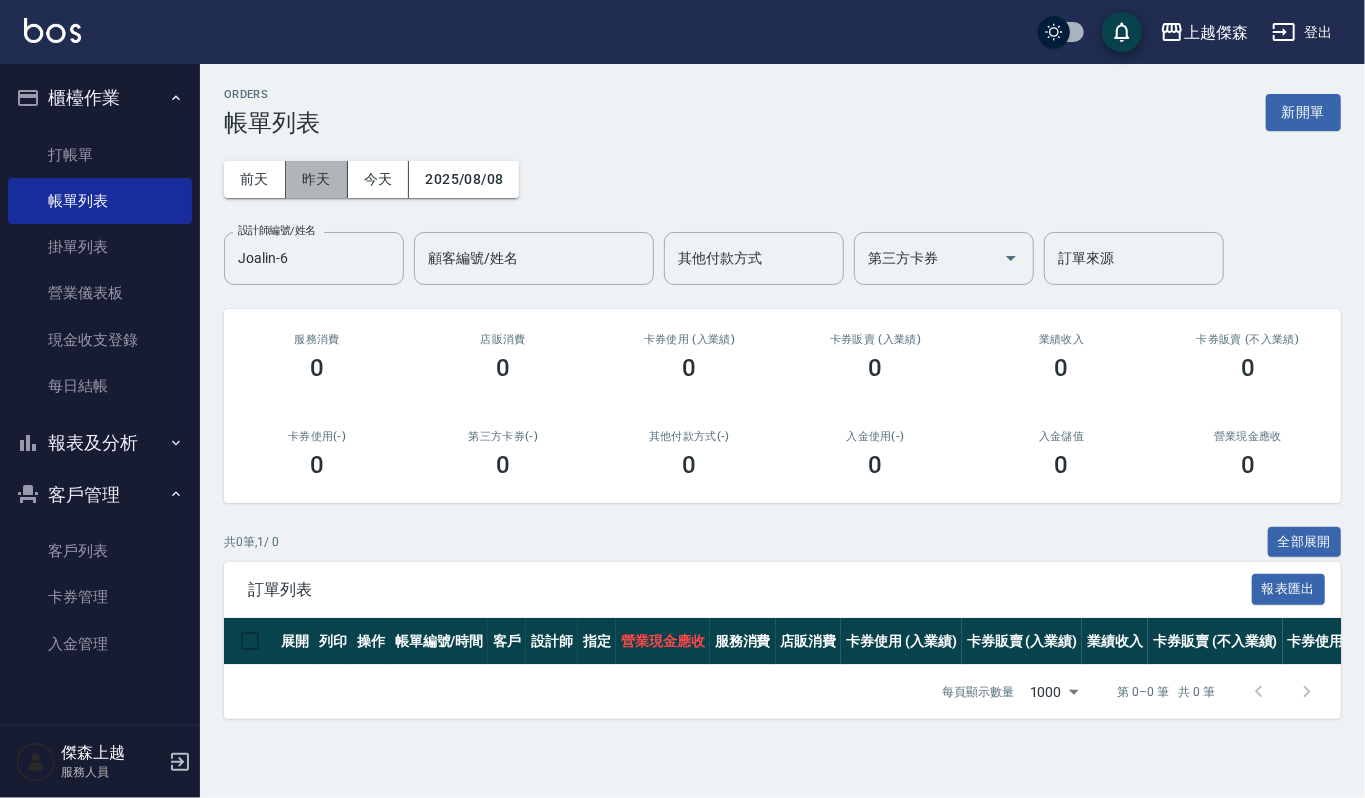 click on "昨天" at bounding box center [317, 179] 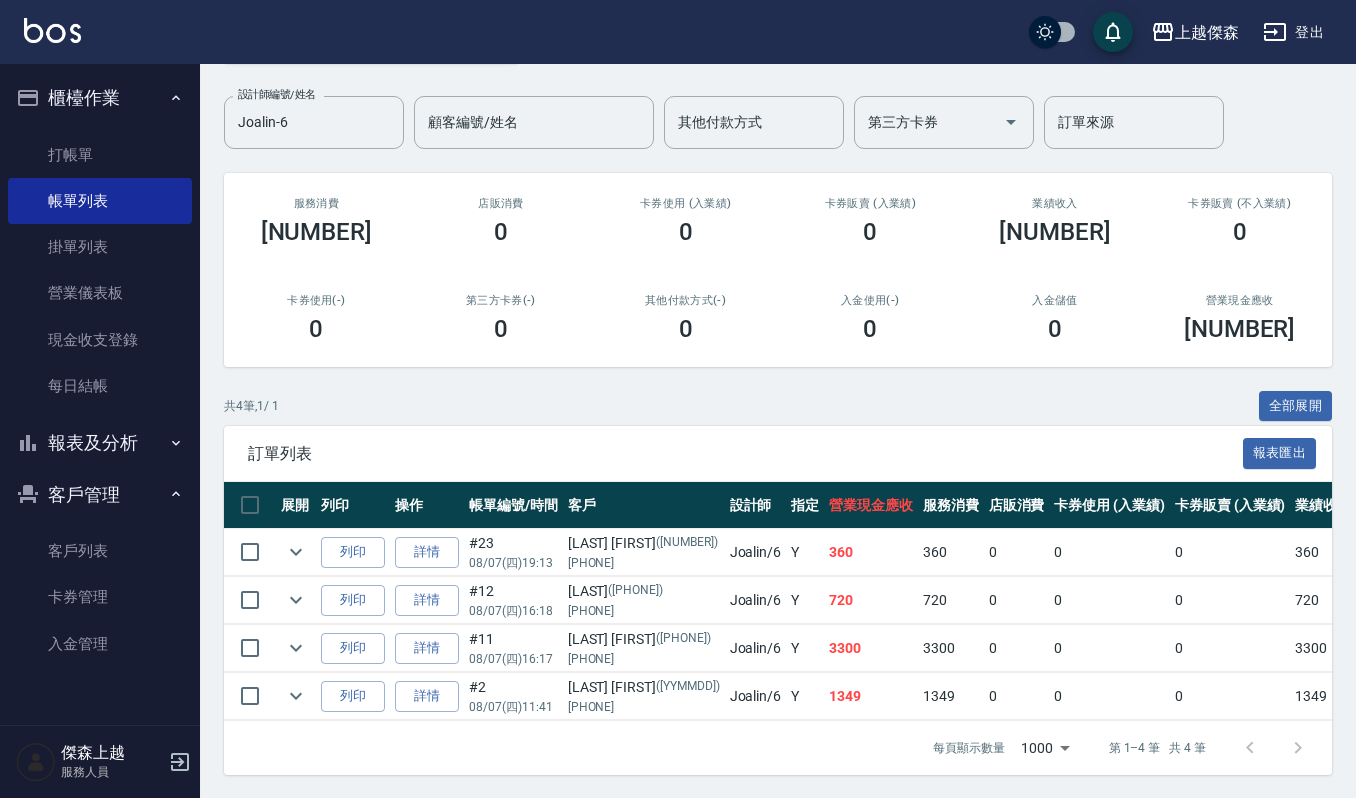 scroll, scrollTop: 137, scrollLeft: 0, axis: vertical 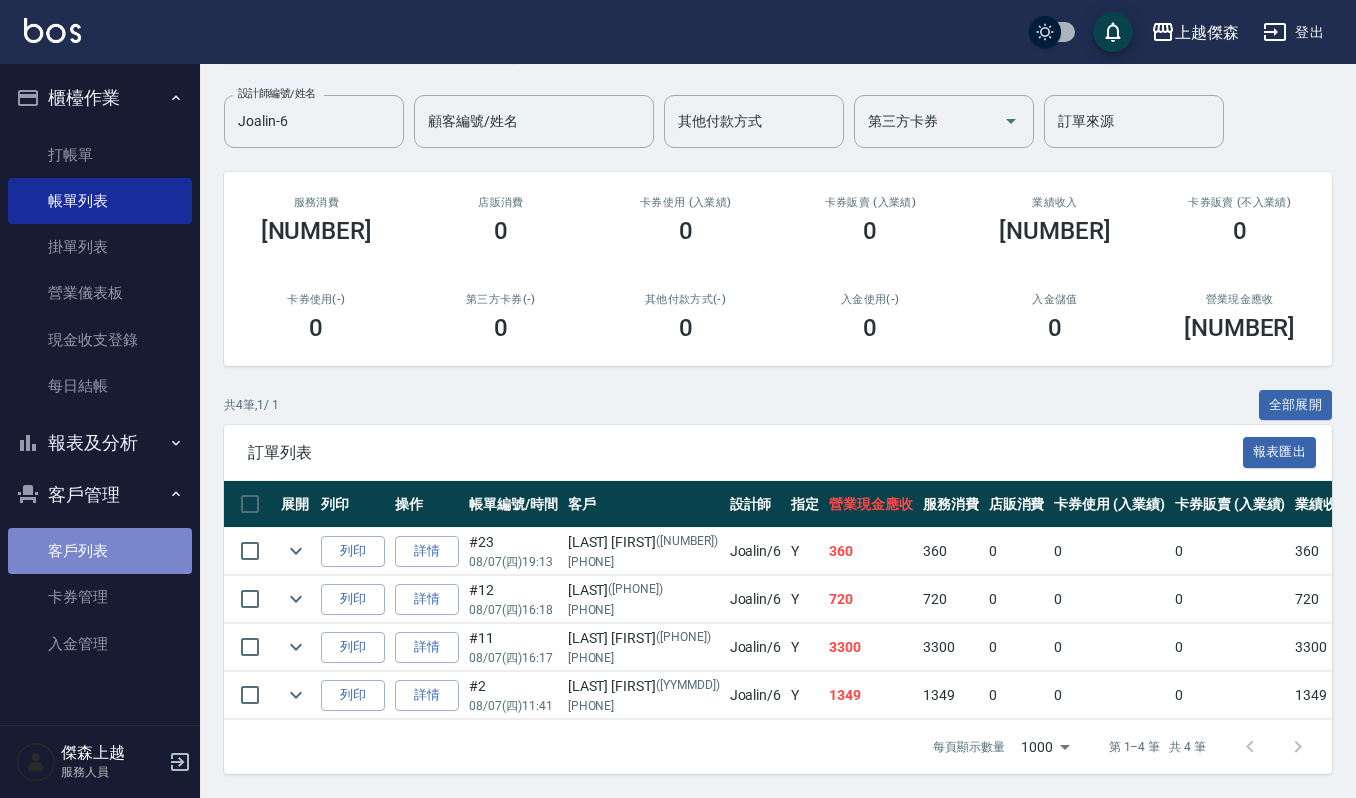 click on "客戶列表" at bounding box center [100, 551] 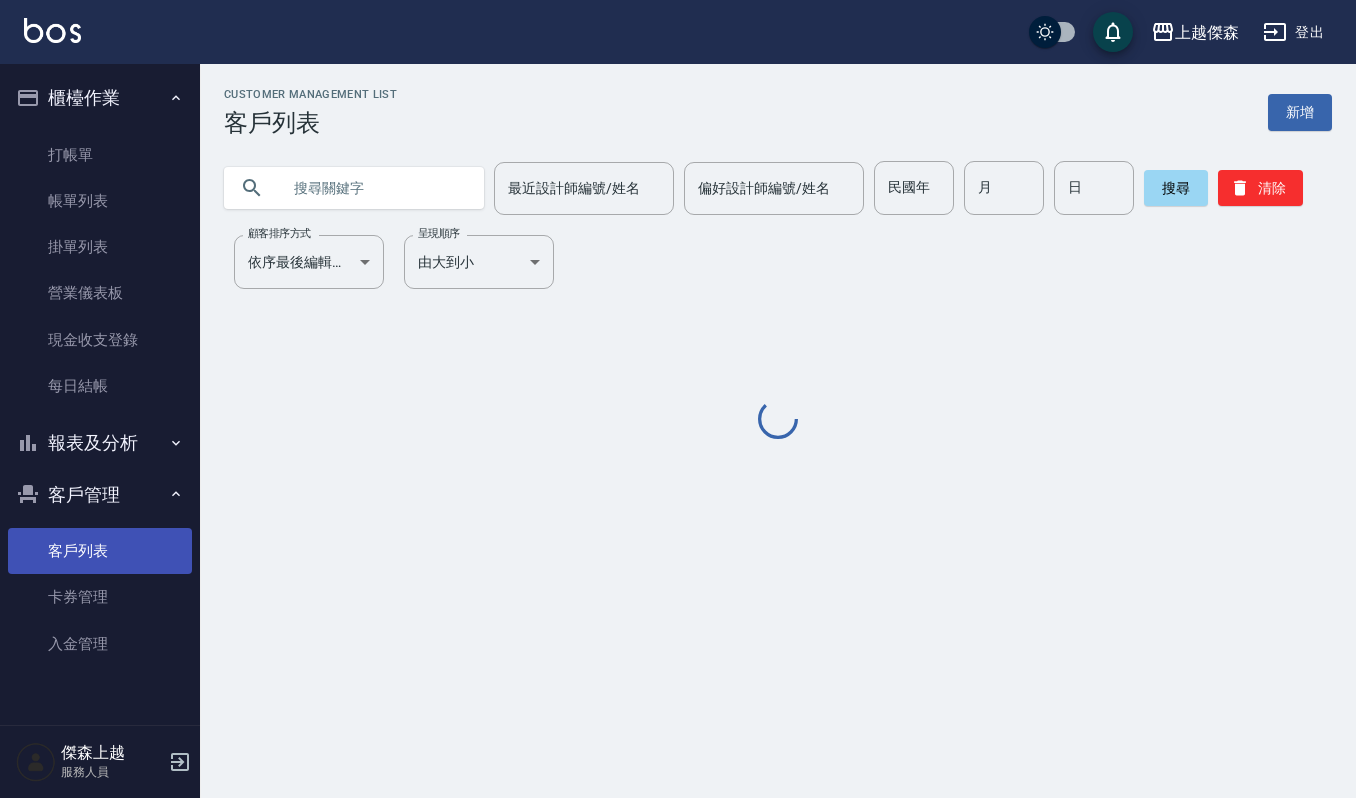 scroll, scrollTop: 0, scrollLeft: 0, axis: both 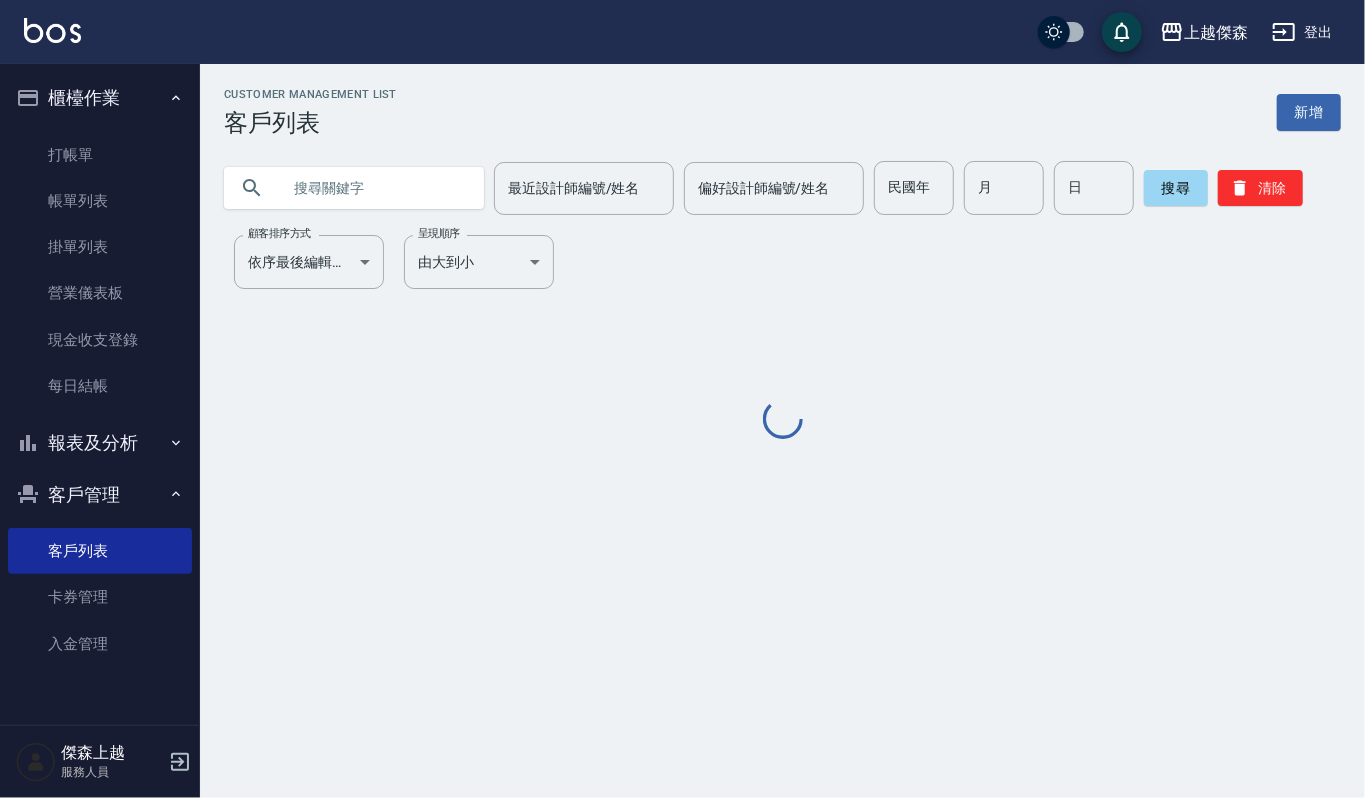click at bounding box center [354, 188] 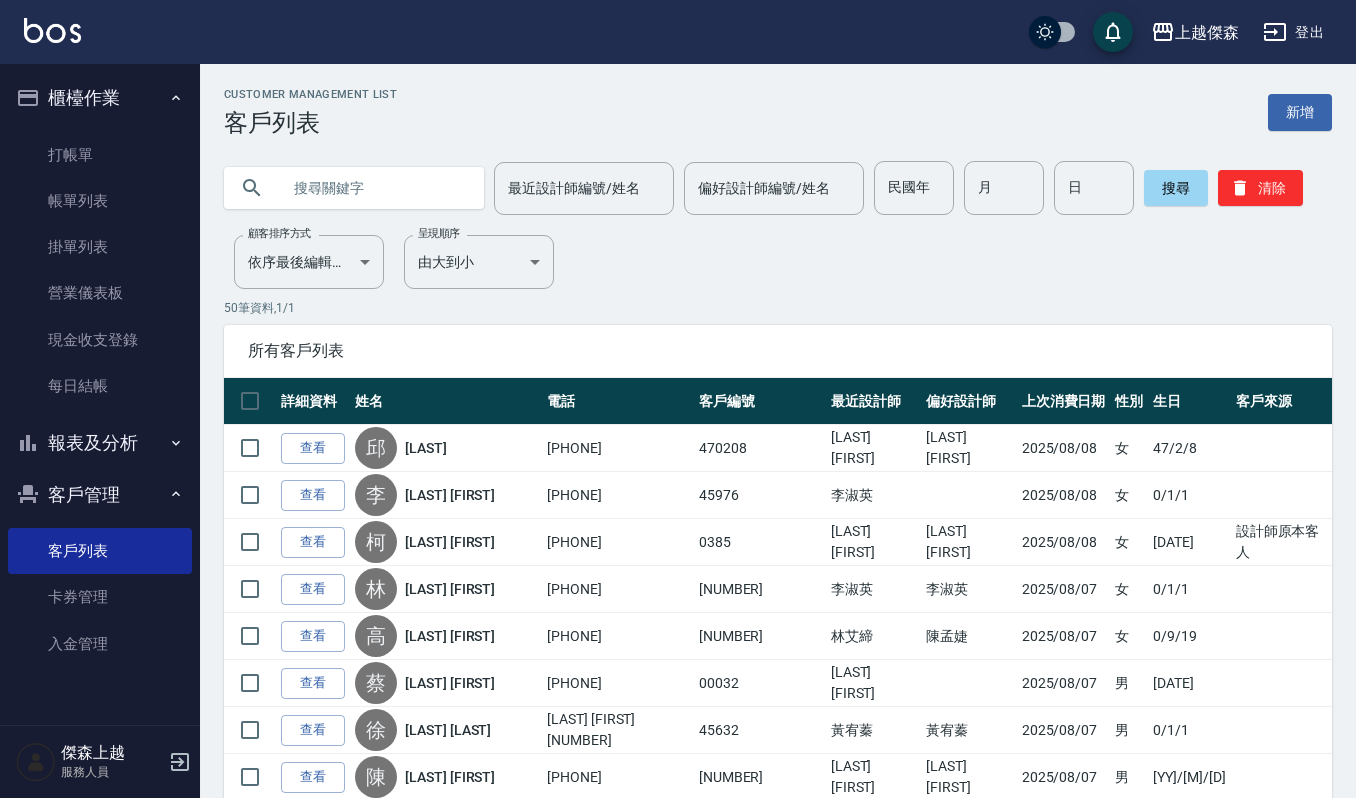 click at bounding box center [374, 188] 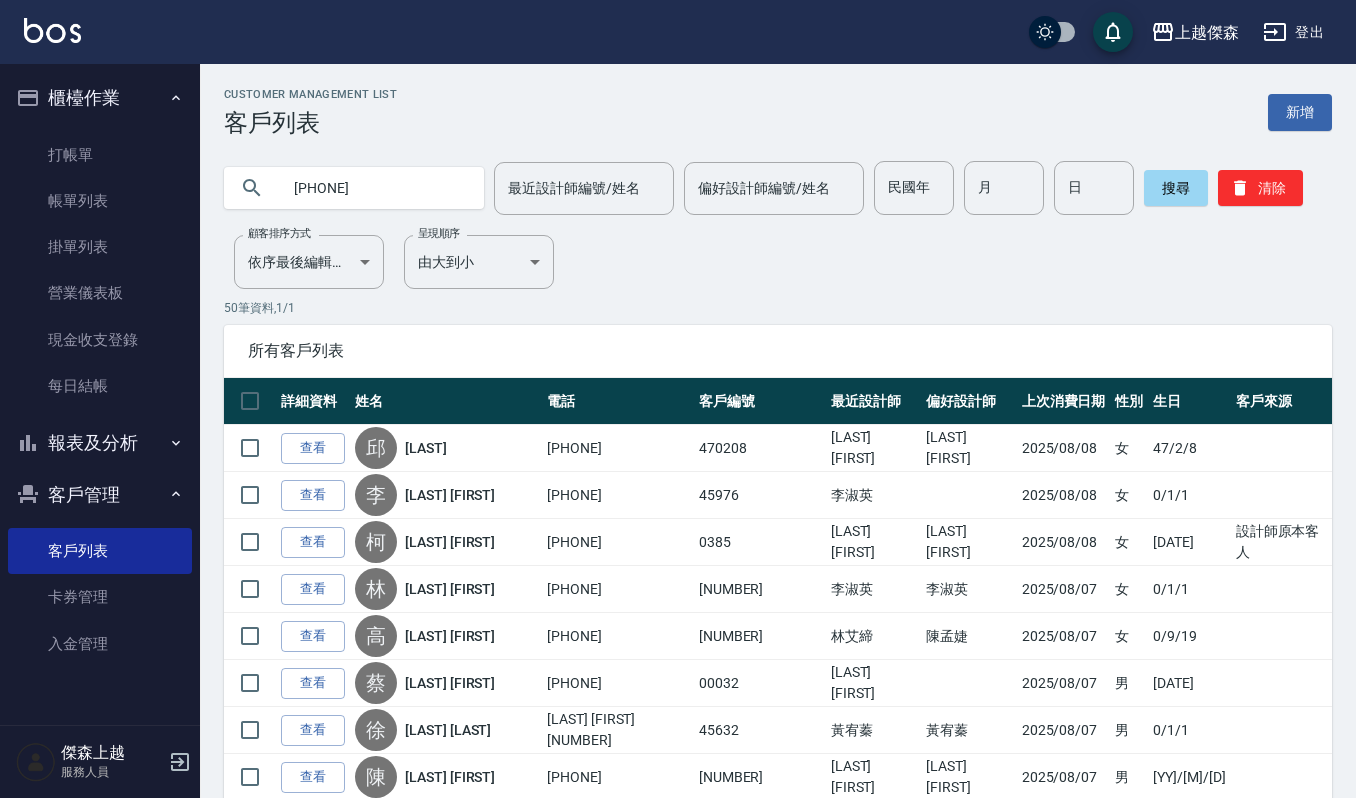 type on "[PHONE]" 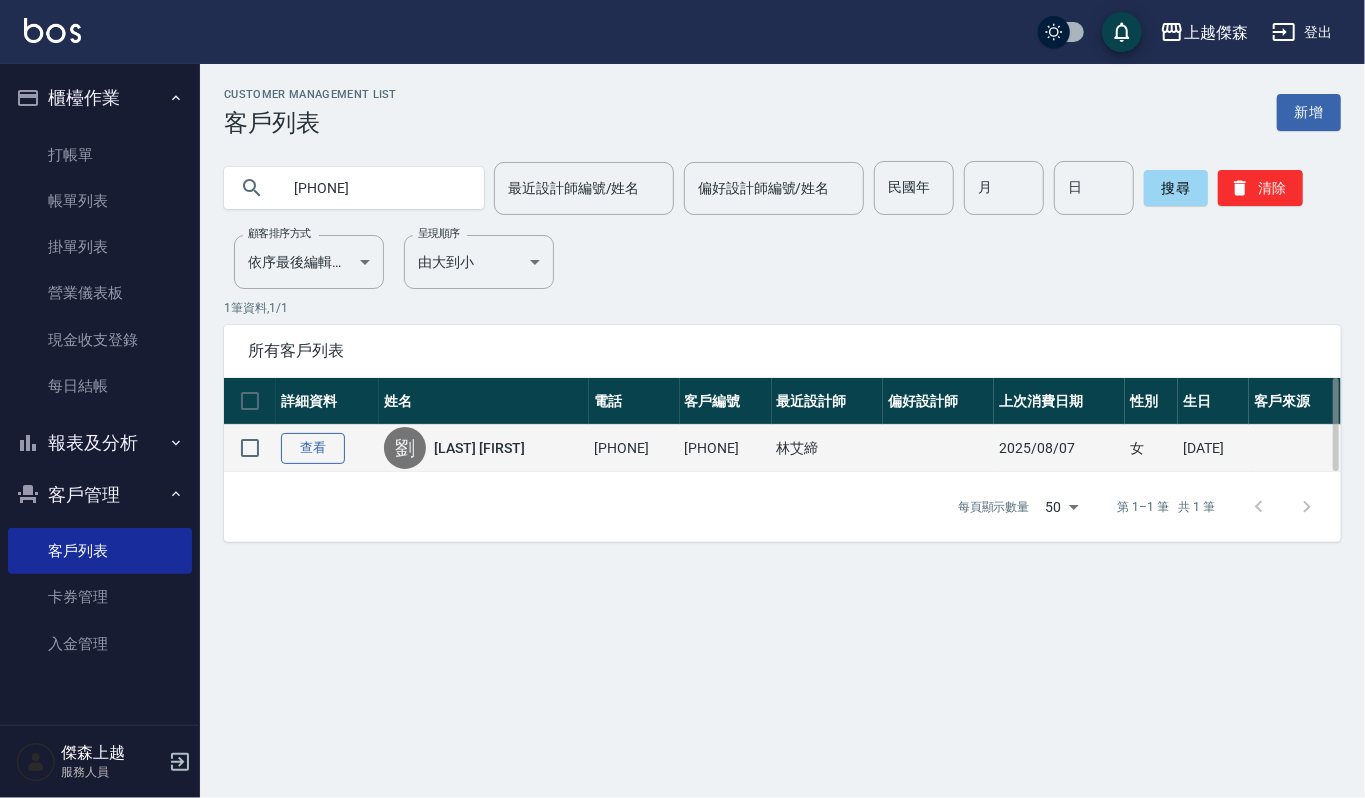 click on "查看" at bounding box center (313, 448) 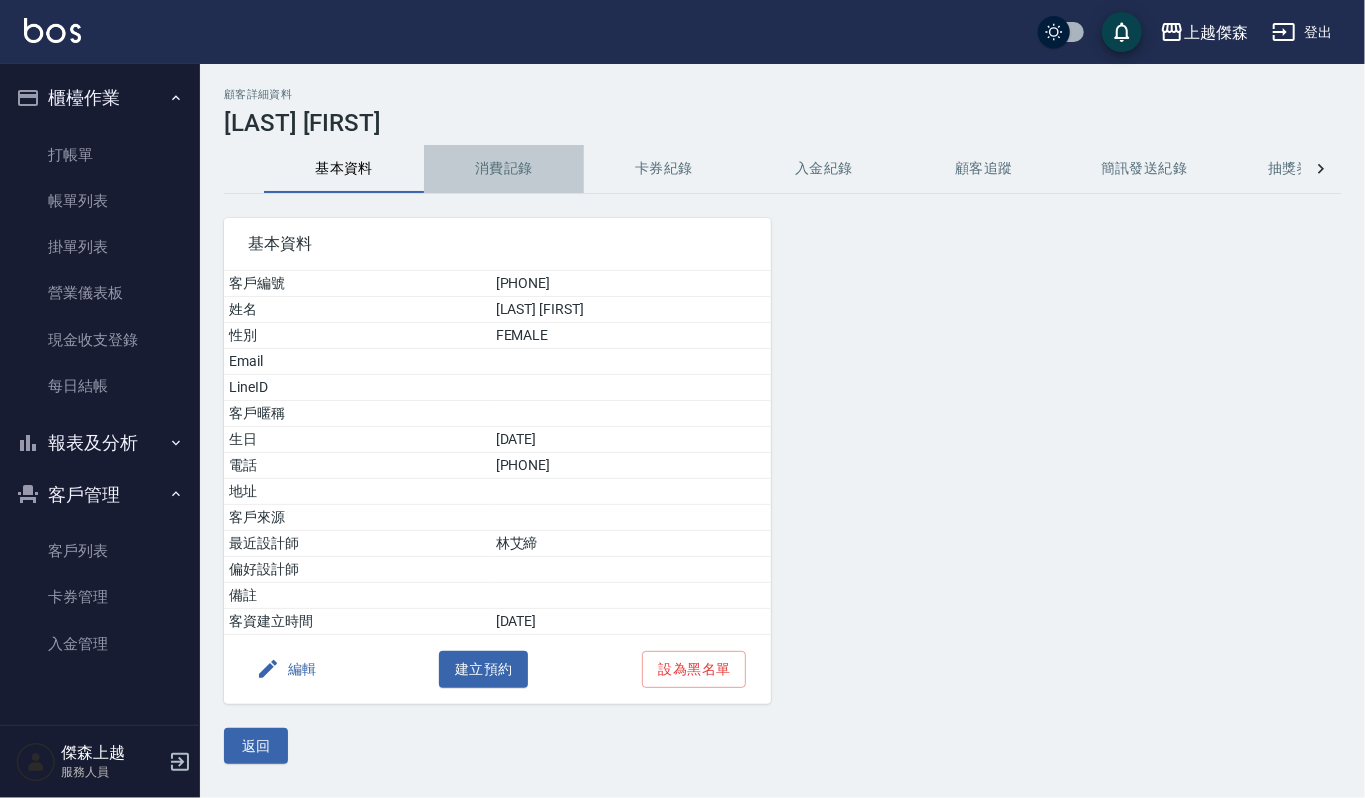 click on "消費記錄" at bounding box center [504, 169] 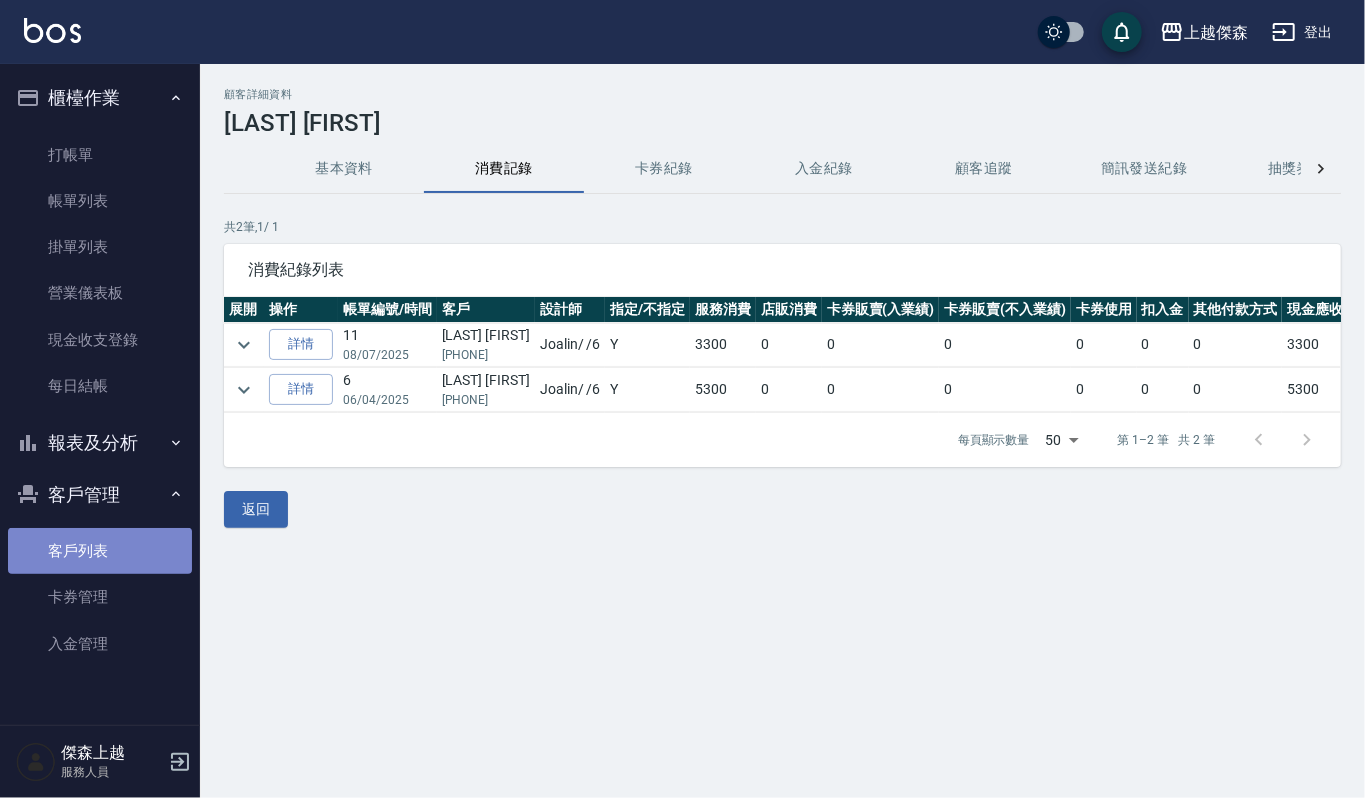 click on "客戶列表" at bounding box center (100, 551) 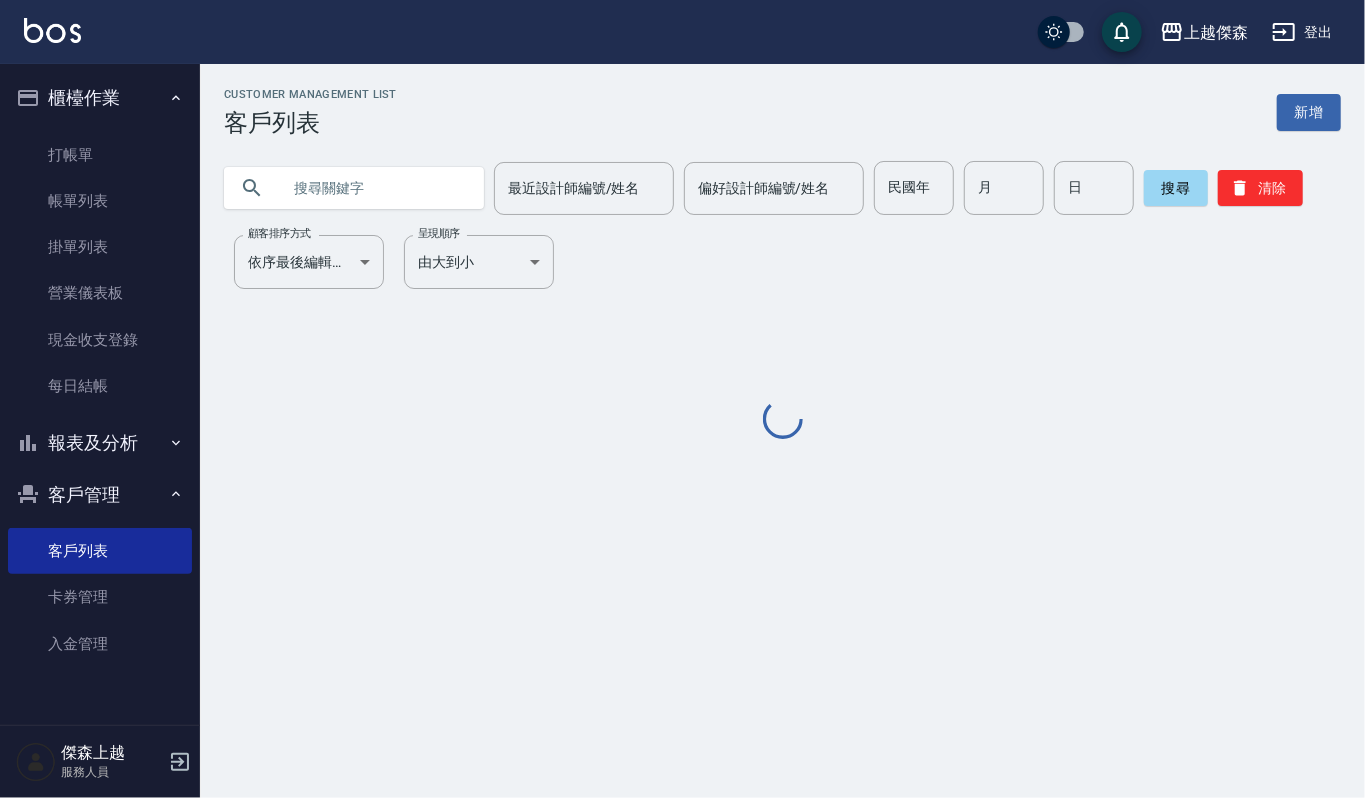 click at bounding box center [374, 188] 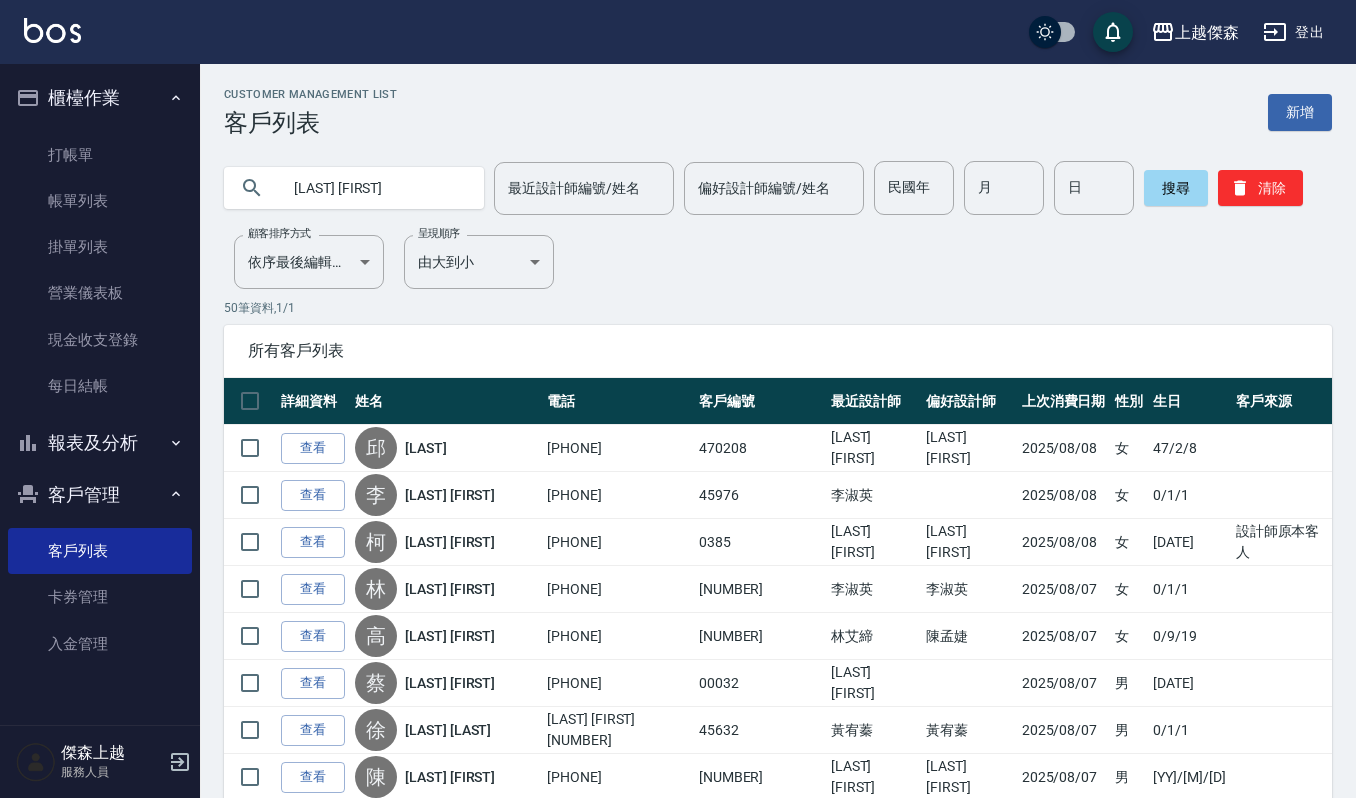 type on "劉小" 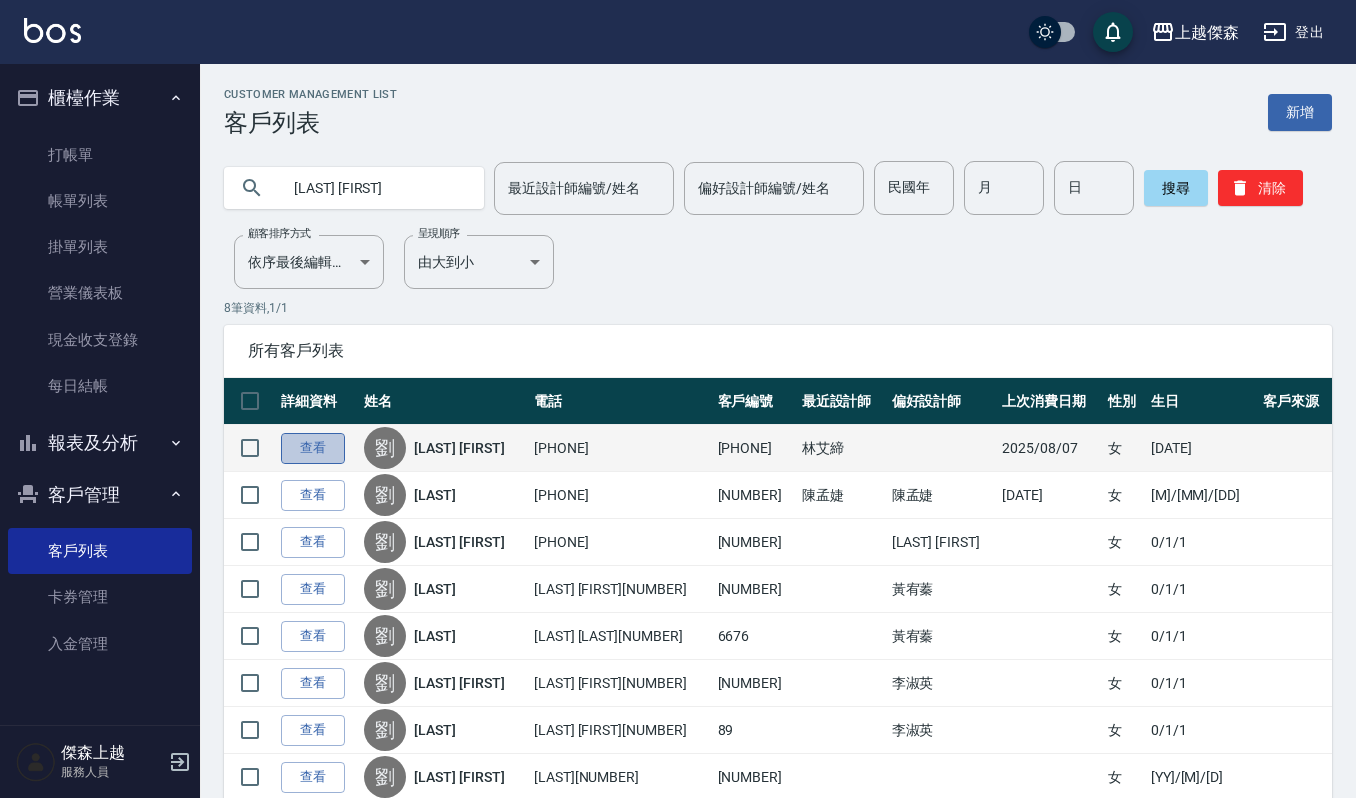 click on "查看" at bounding box center (313, 448) 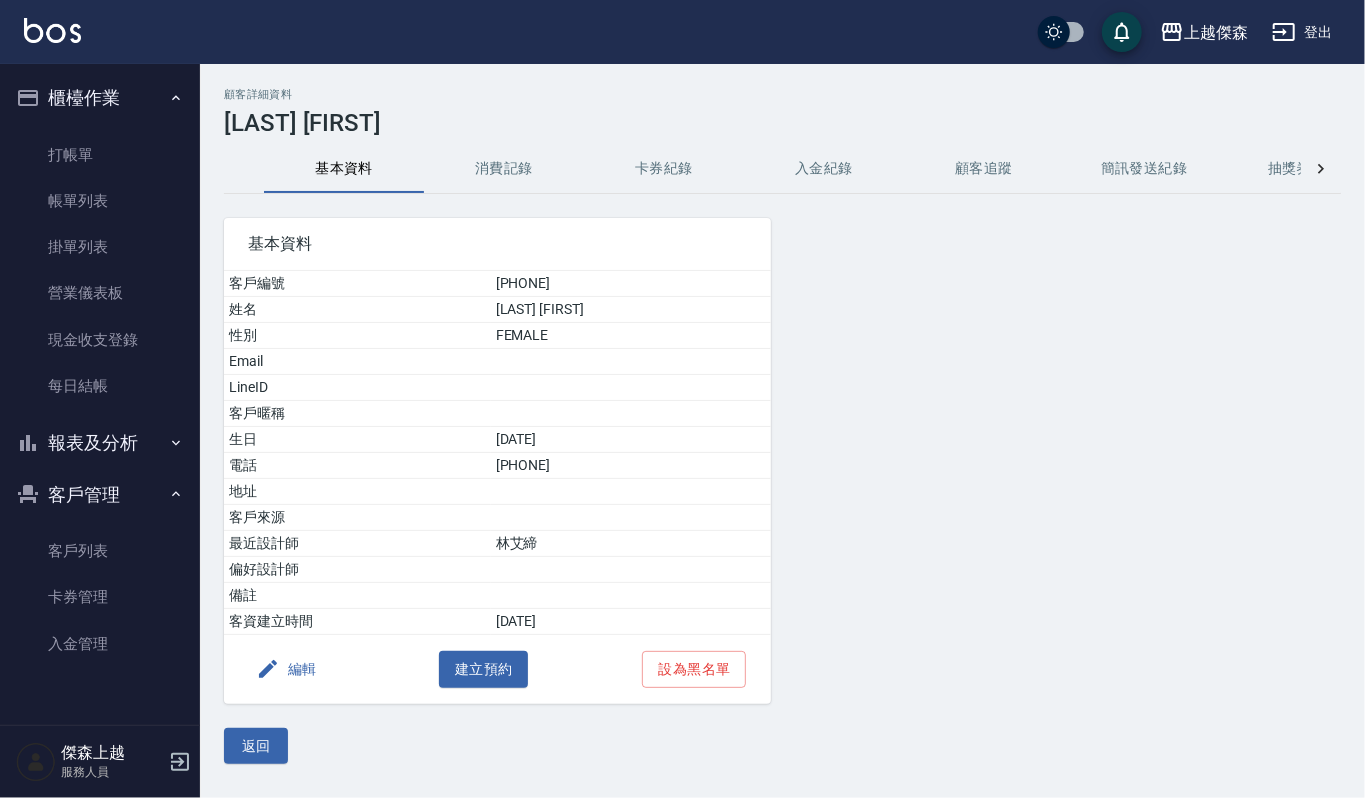 click on "消費記錄" at bounding box center [504, 169] 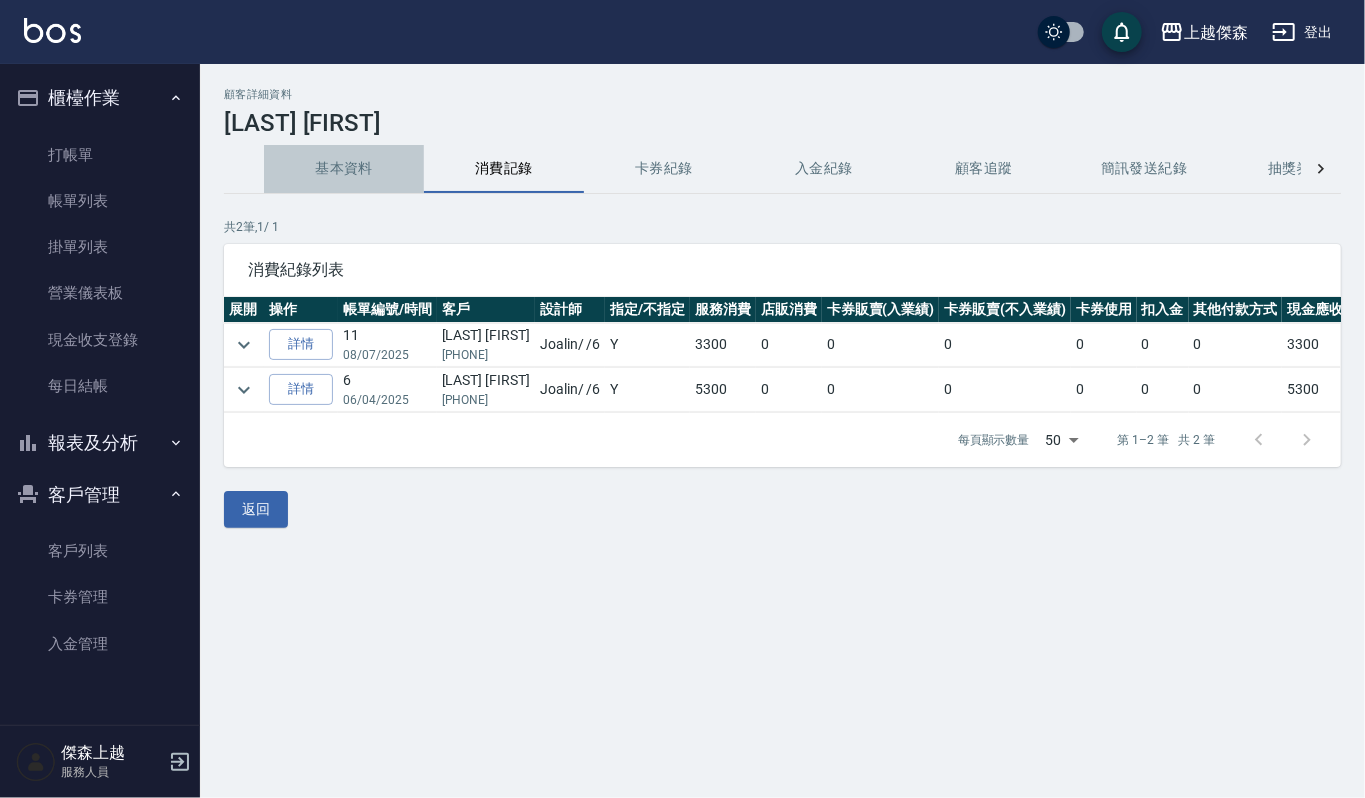 click on "基本資料" at bounding box center (344, 169) 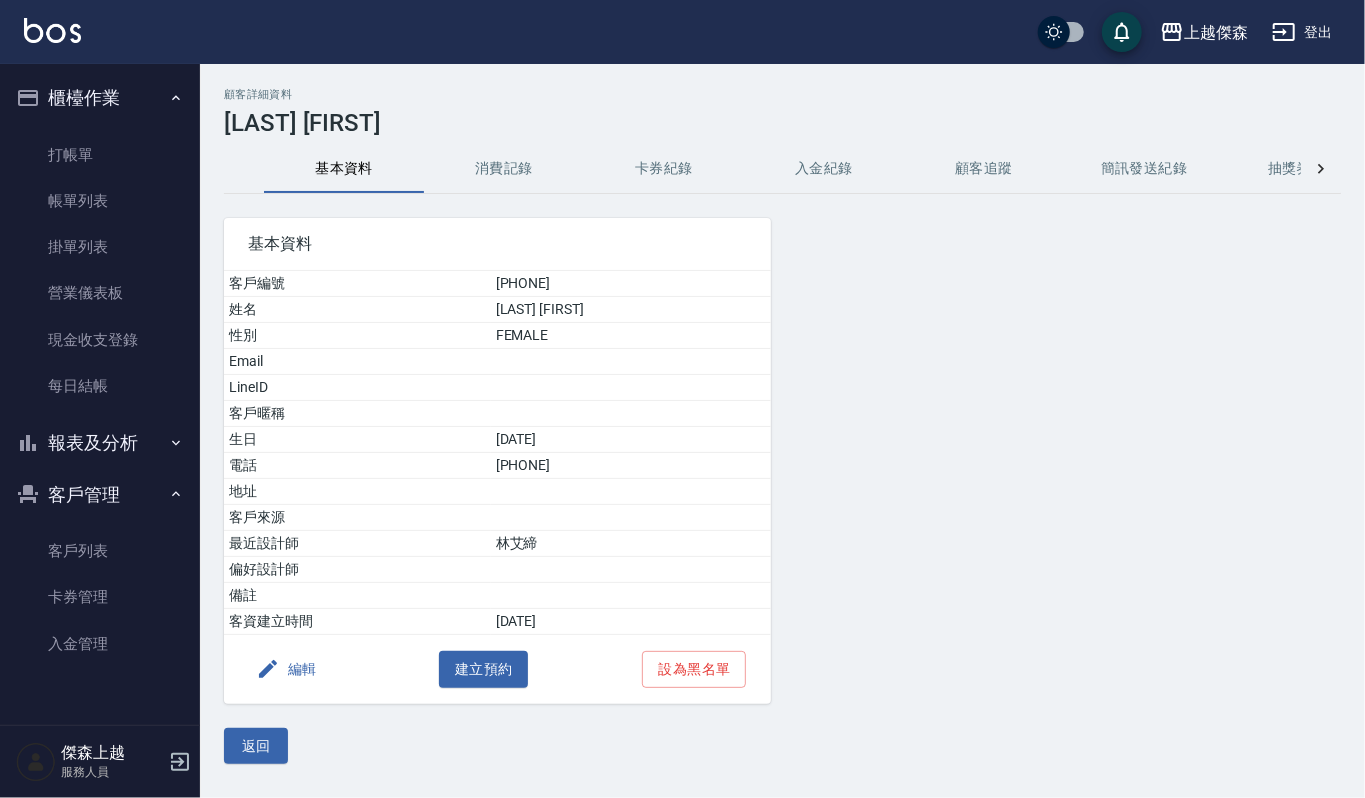 click on "消費記錄" at bounding box center (504, 169) 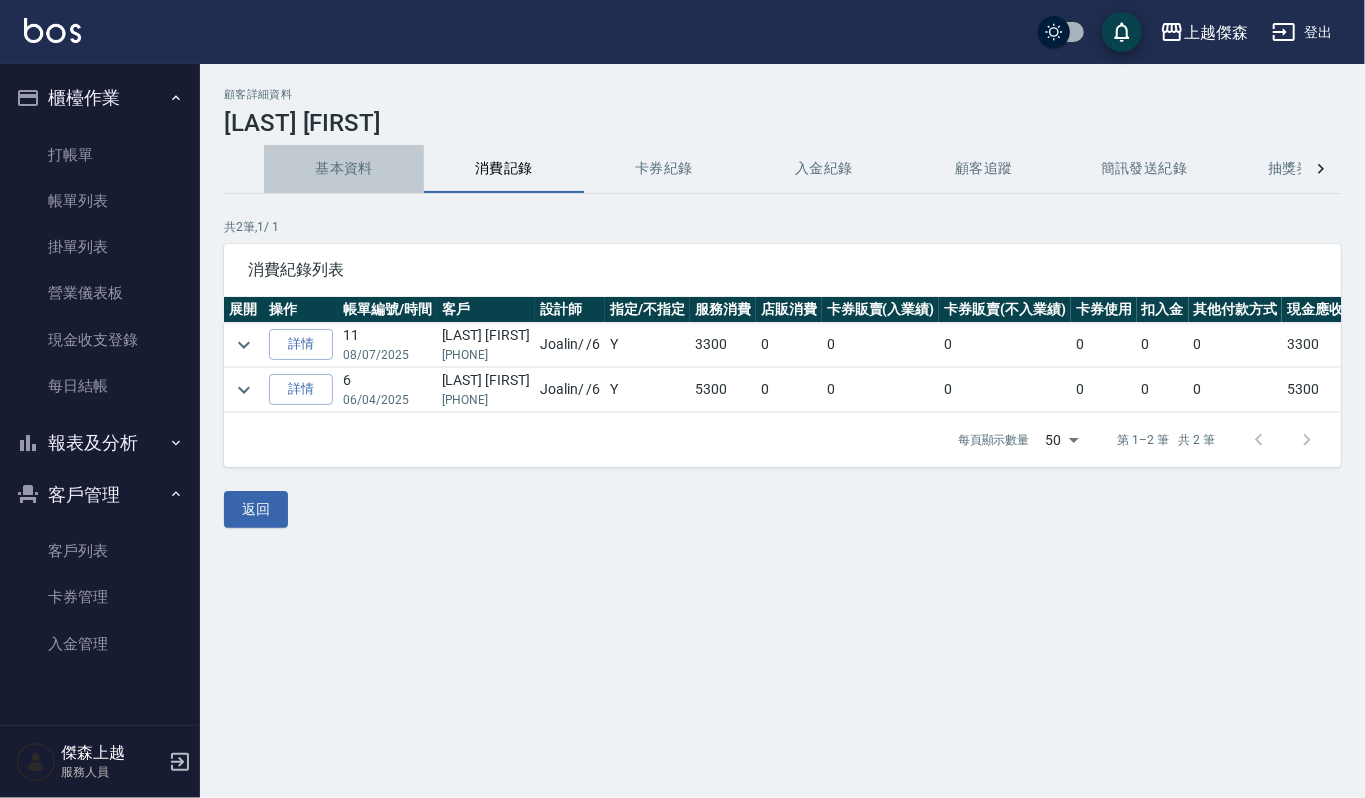 click on "基本資料" at bounding box center [344, 169] 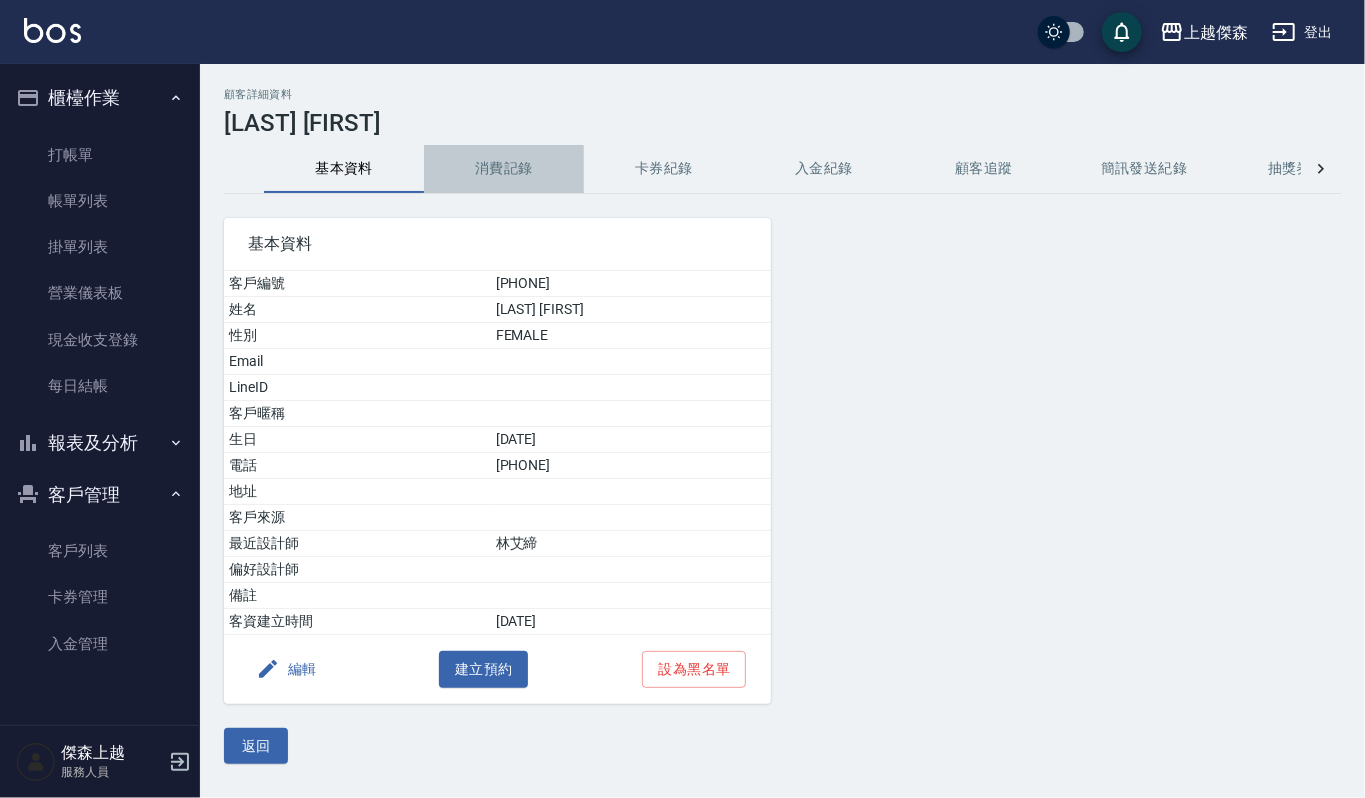 click on "消費記錄" at bounding box center [504, 169] 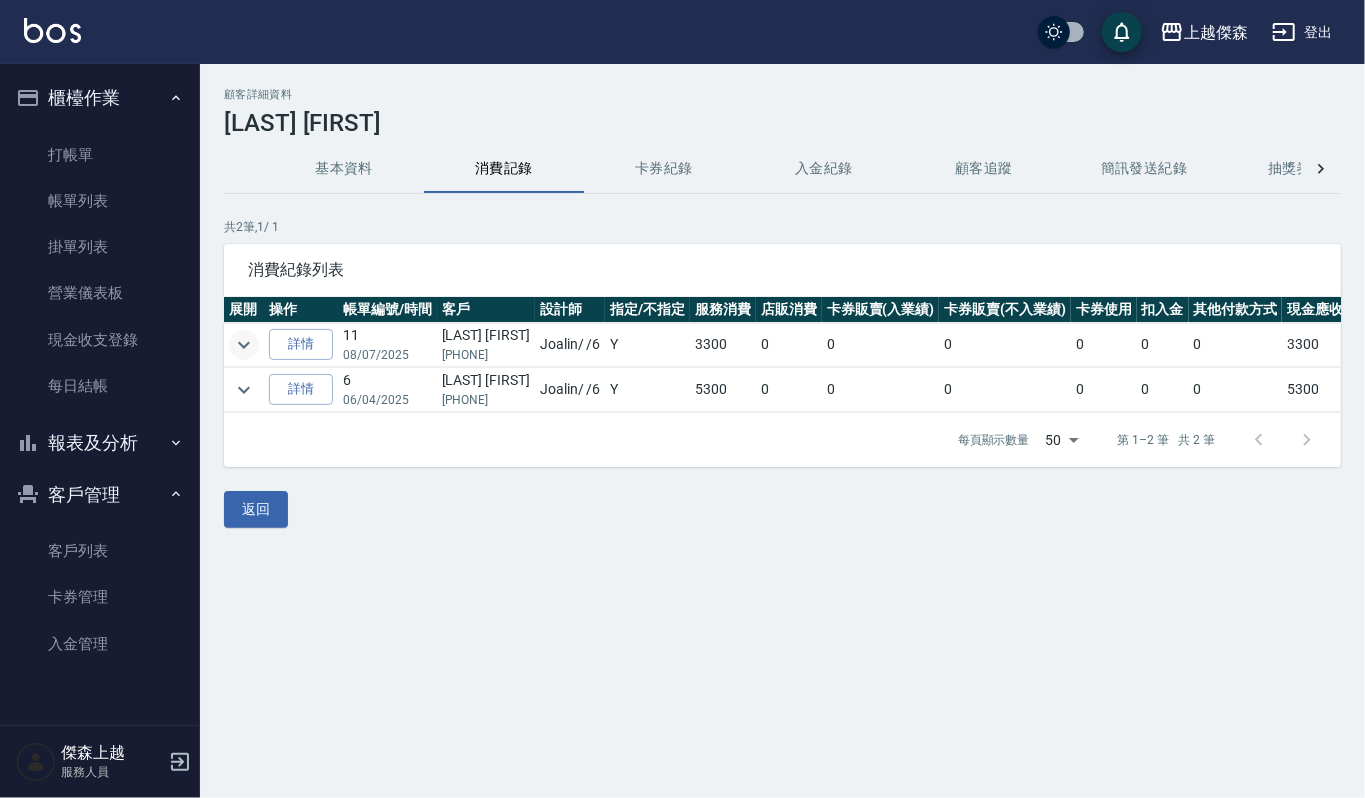 click 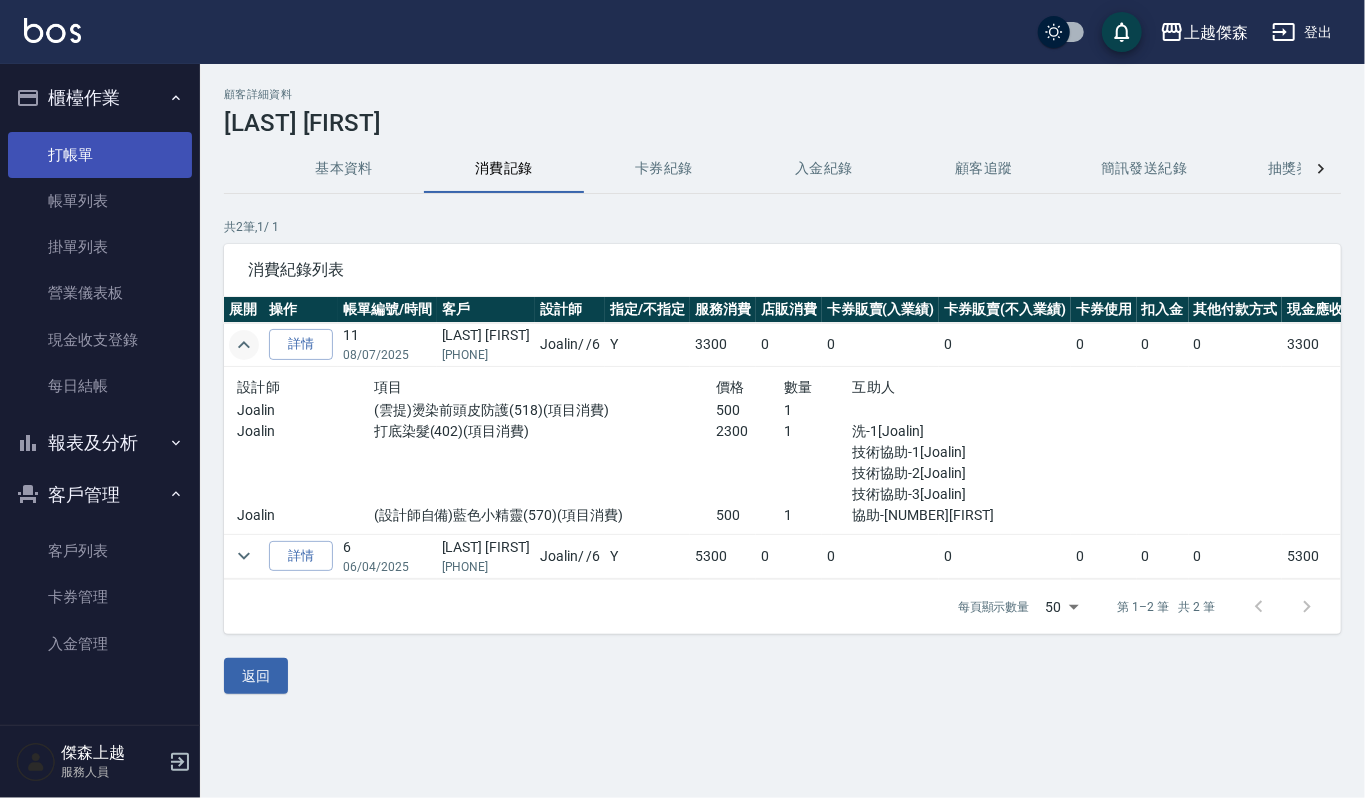 click on "打帳單" at bounding box center [100, 155] 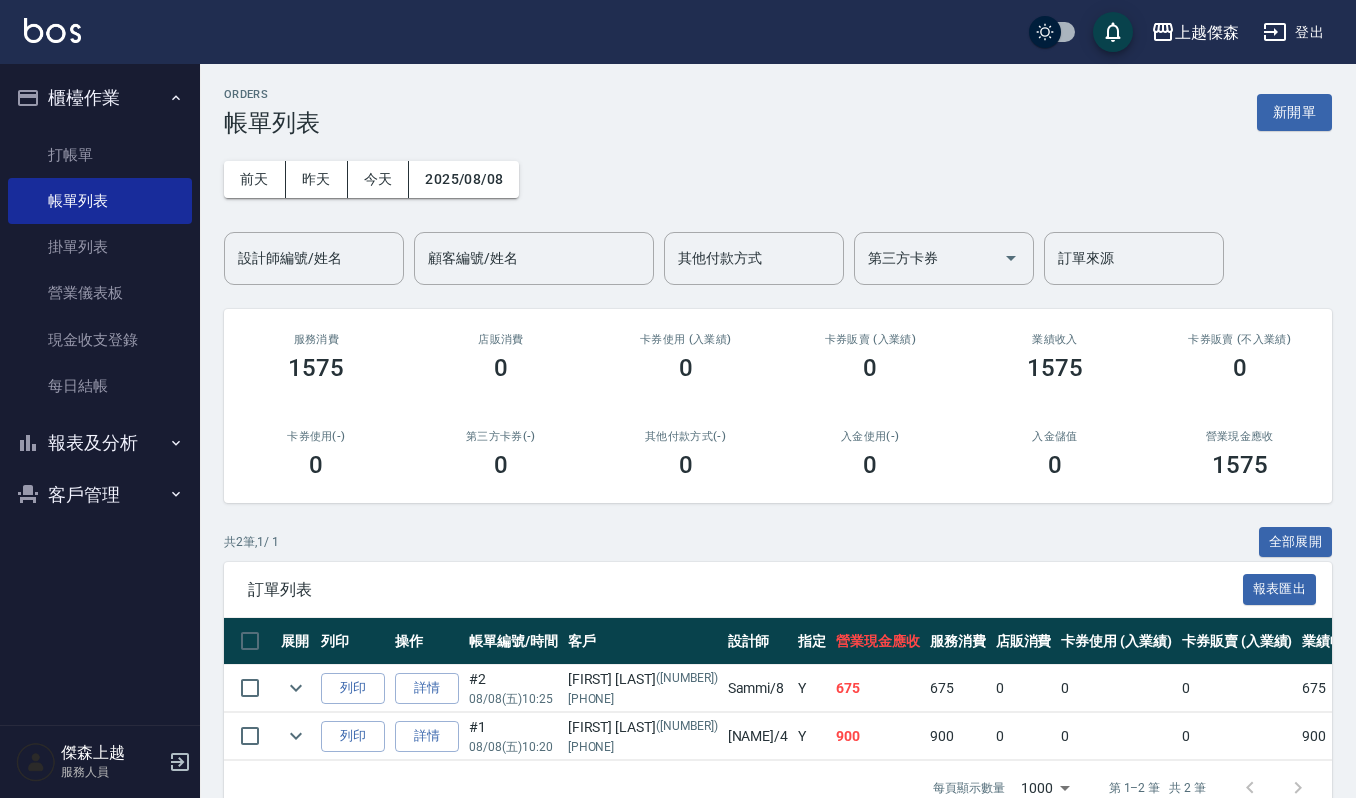 scroll, scrollTop: 0, scrollLeft: 0, axis: both 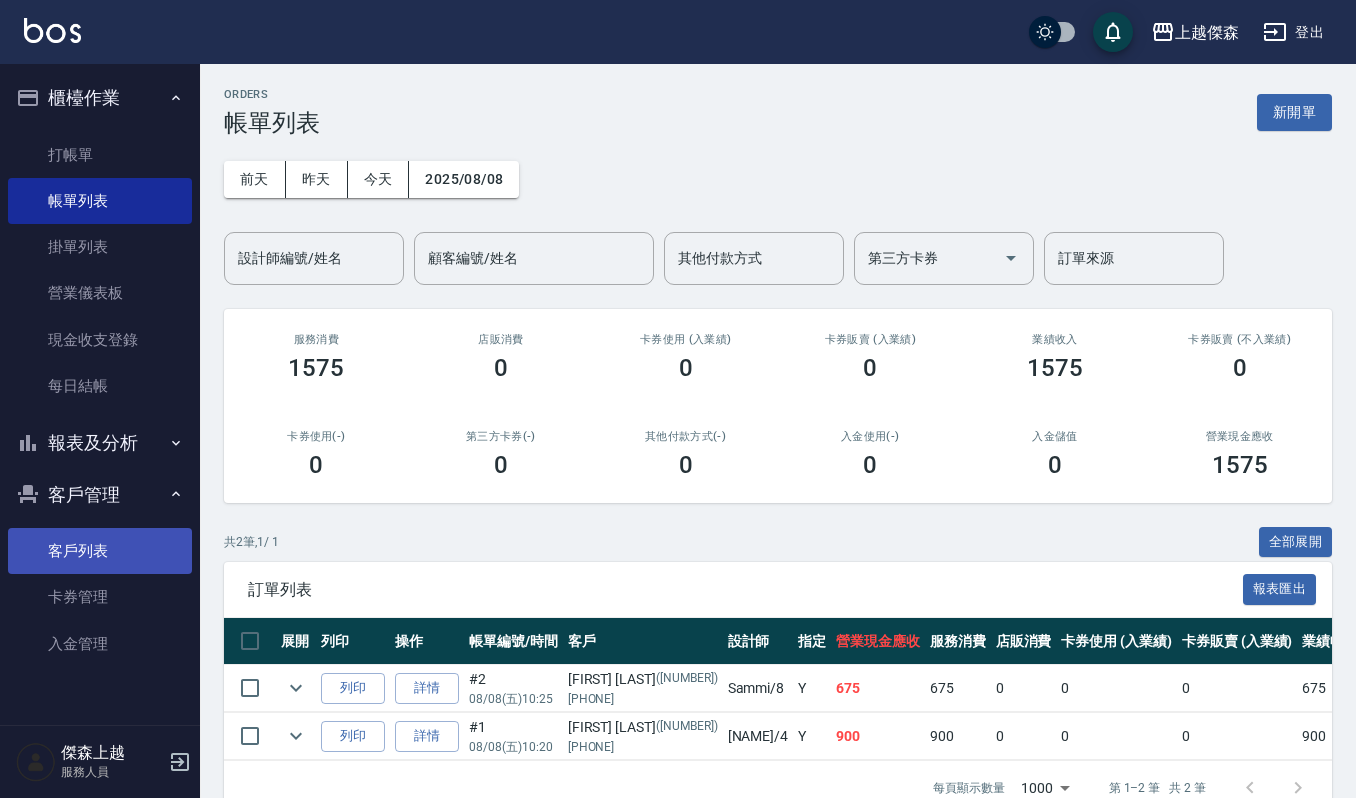 click on "客戶列表" at bounding box center [100, 551] 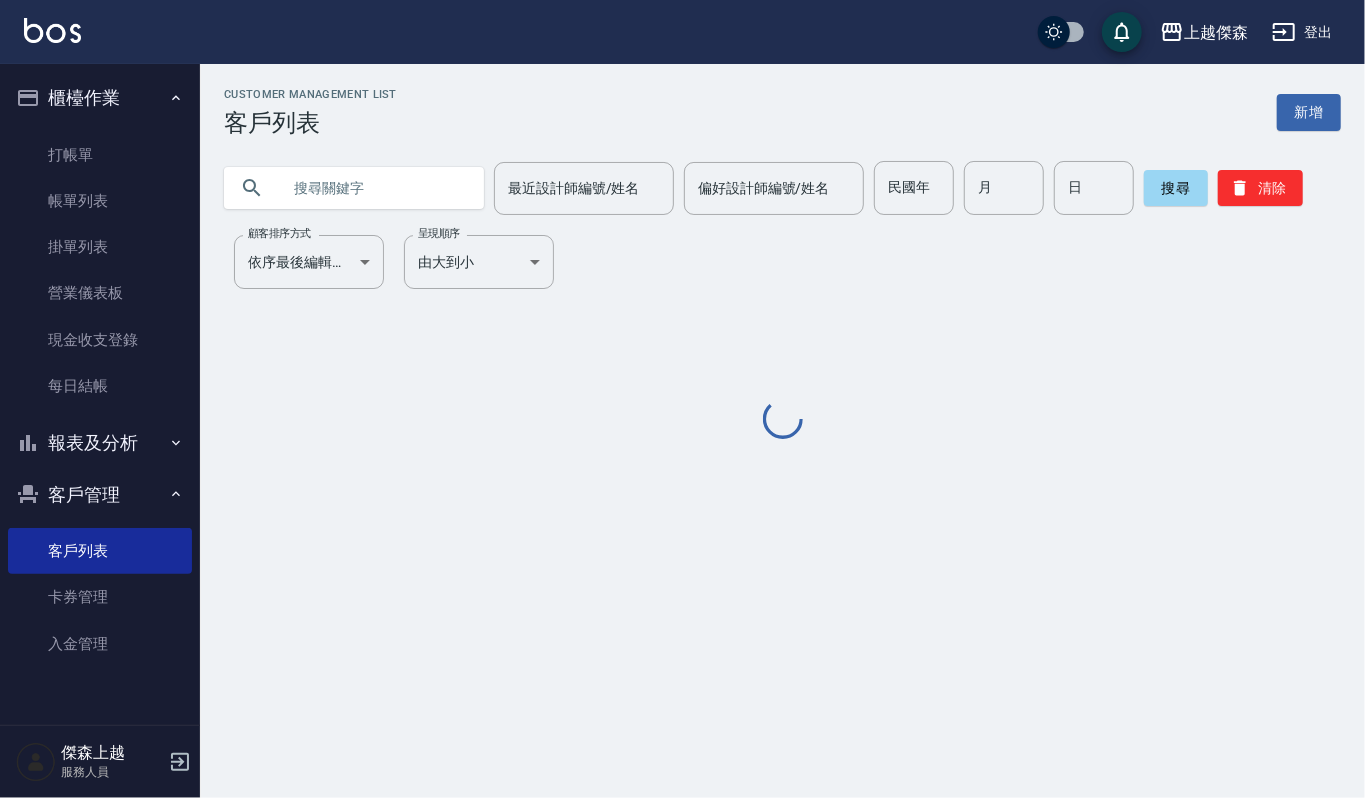 click at bounding box center [374, 188] 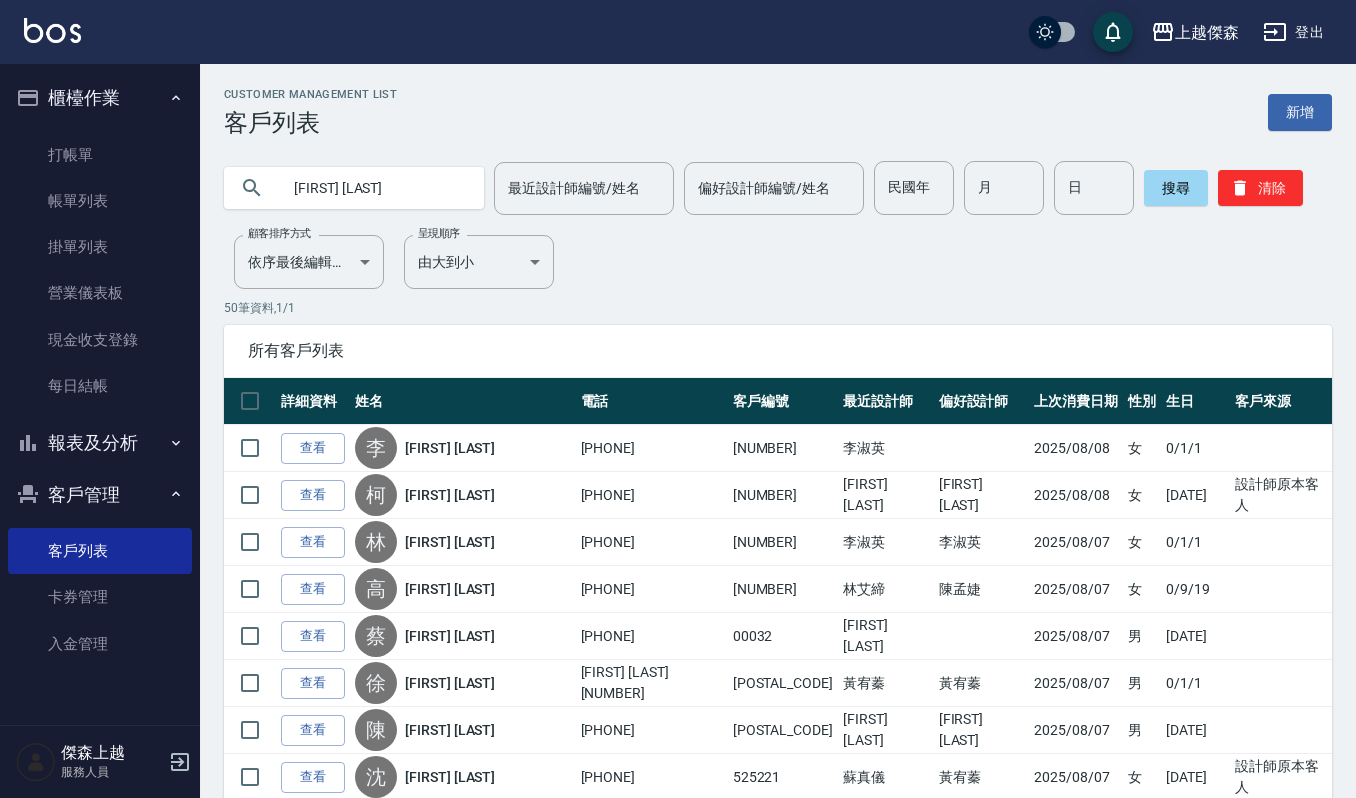 type on "邱月" 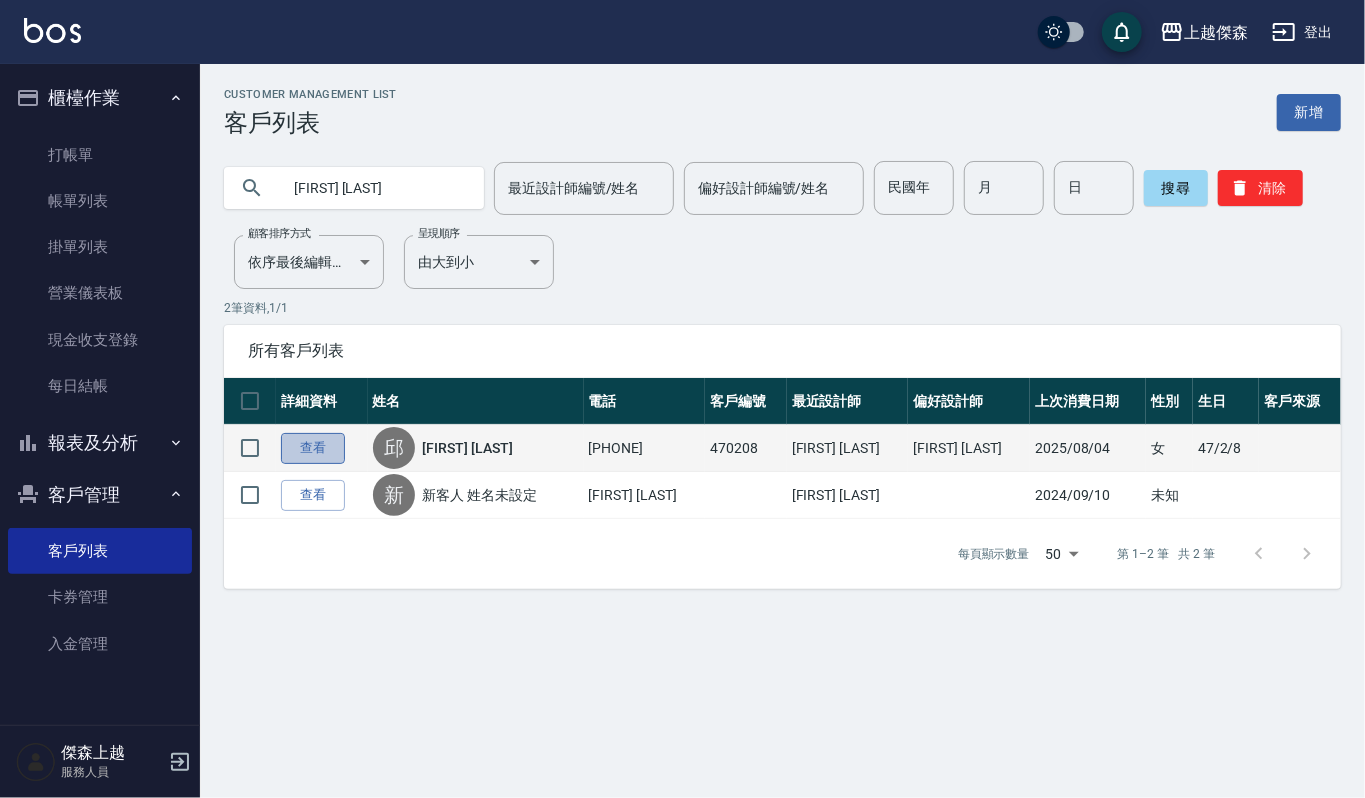 click on "查看" at bounding box center (313, 448) 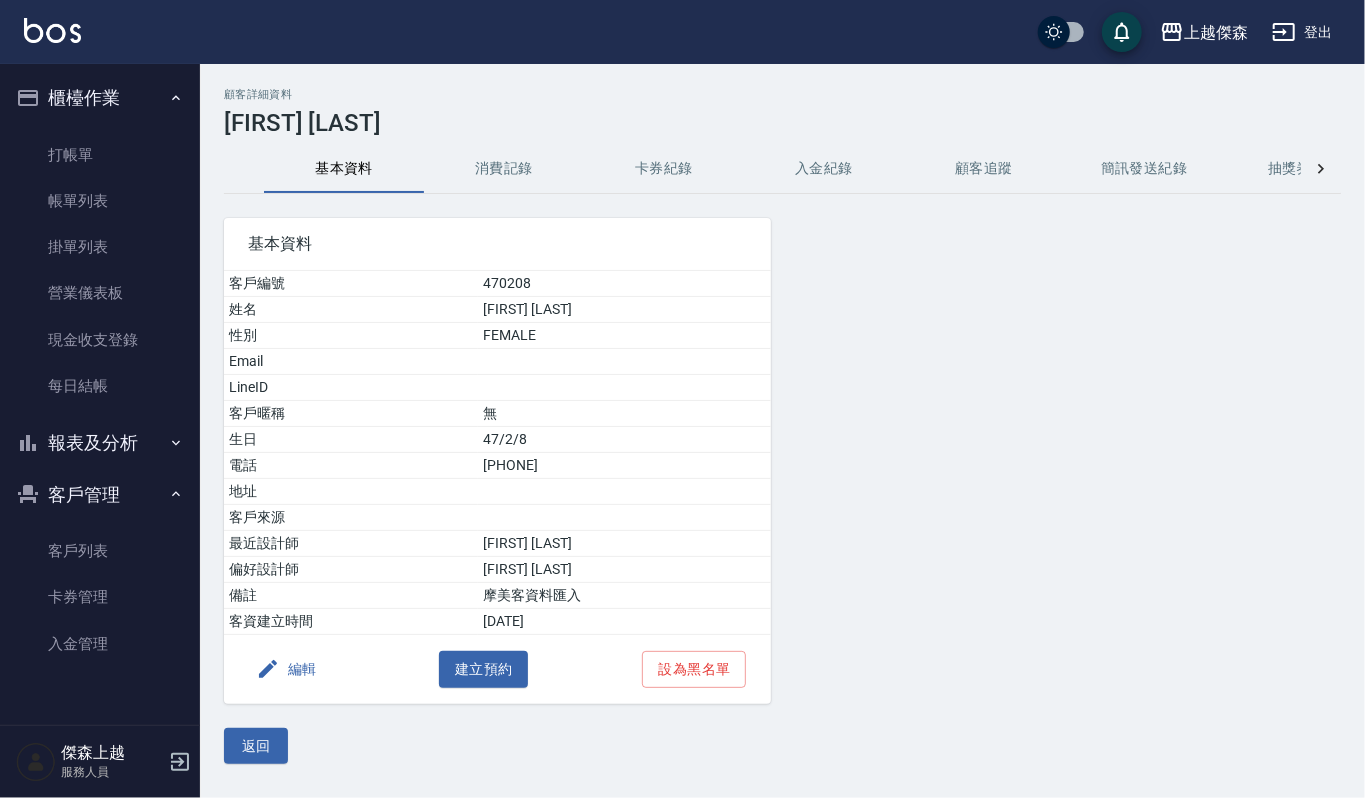 click on "消費記錄" at bounding box center [504, 169] 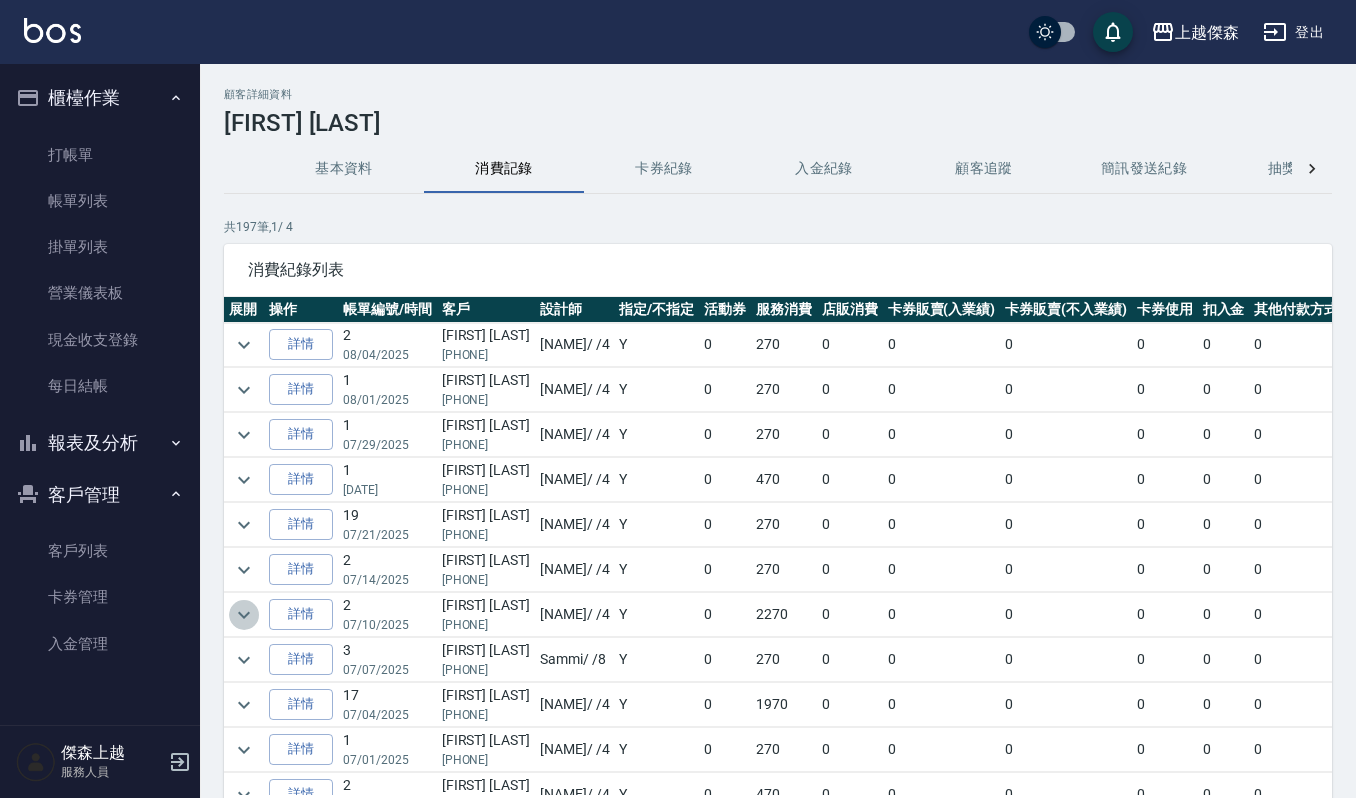 click 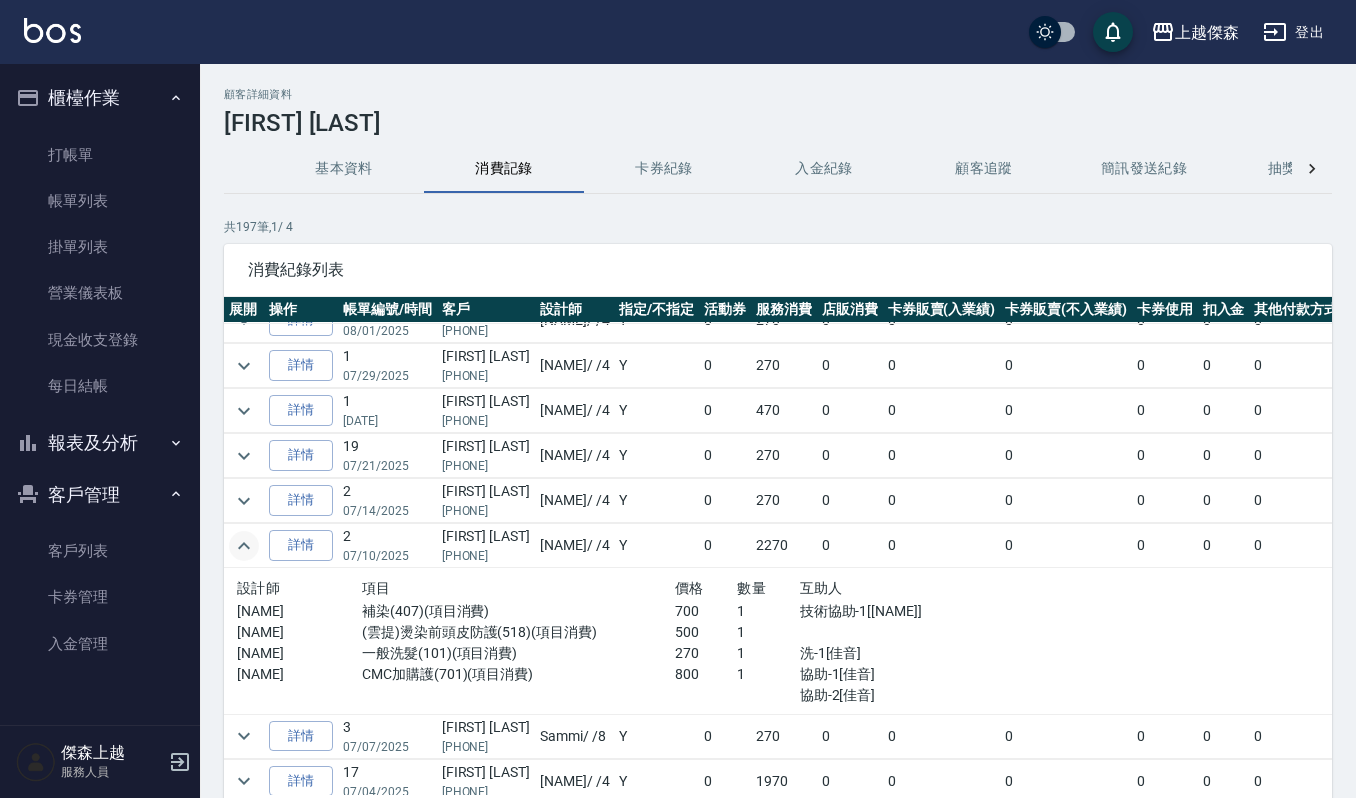 scroll, scrollTop: 133, scrollLeft: 0, axis: vertical 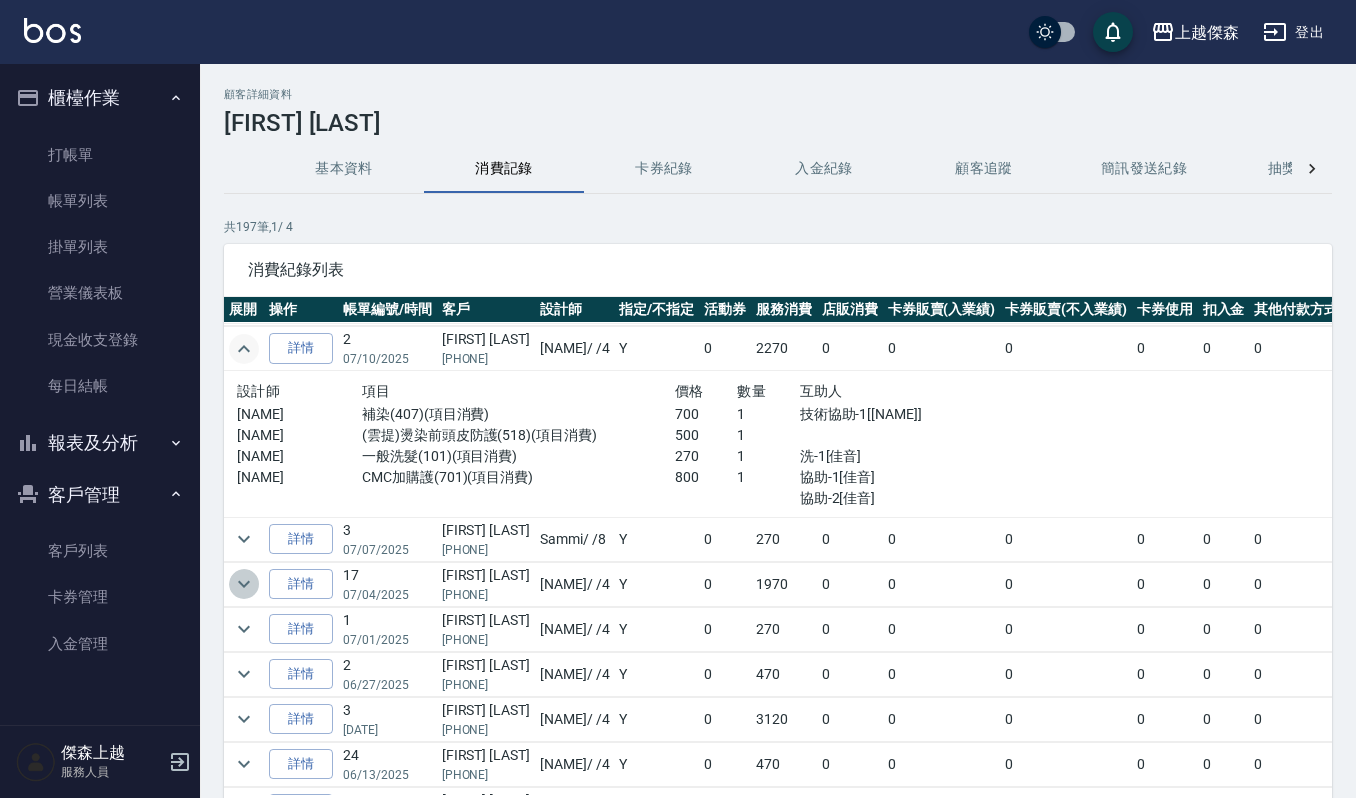 click 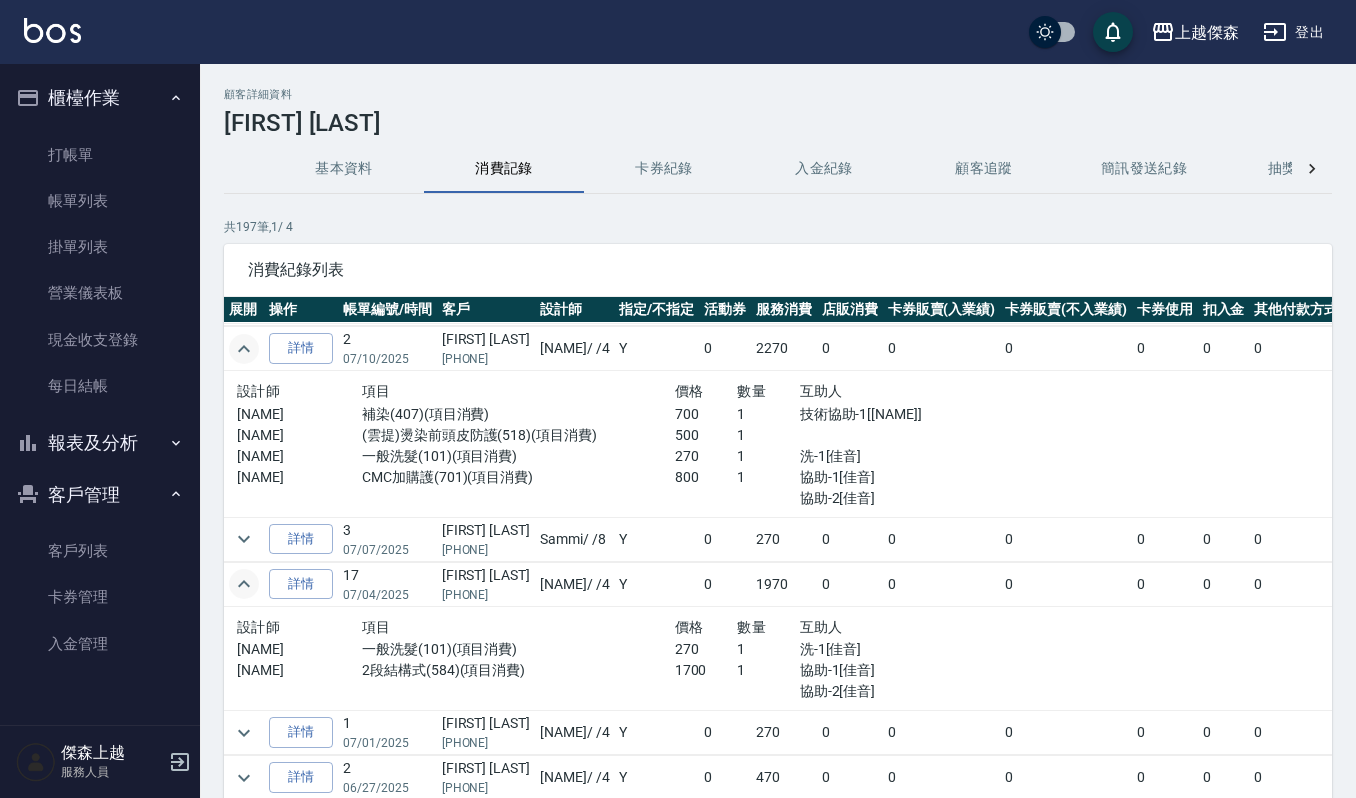 click 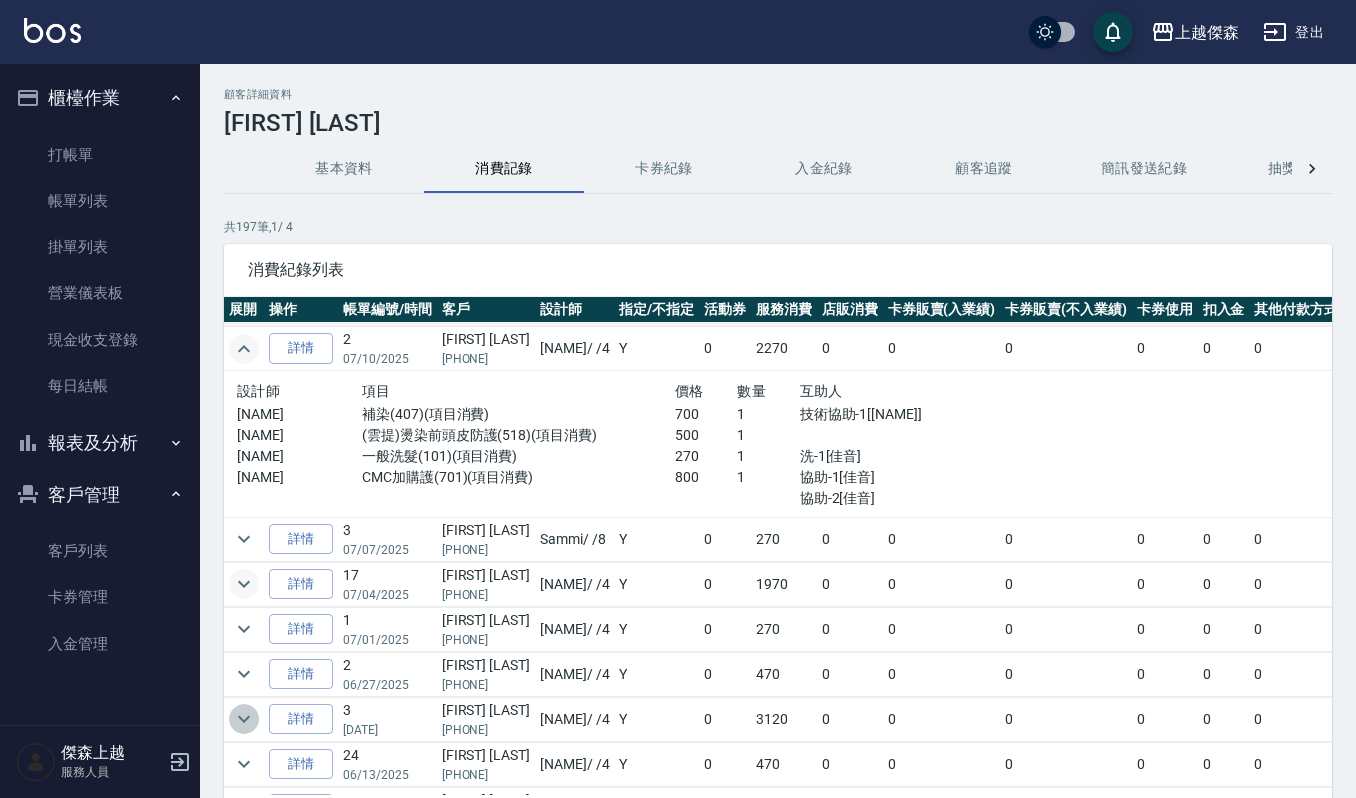 click at bounding box center [244, 719] 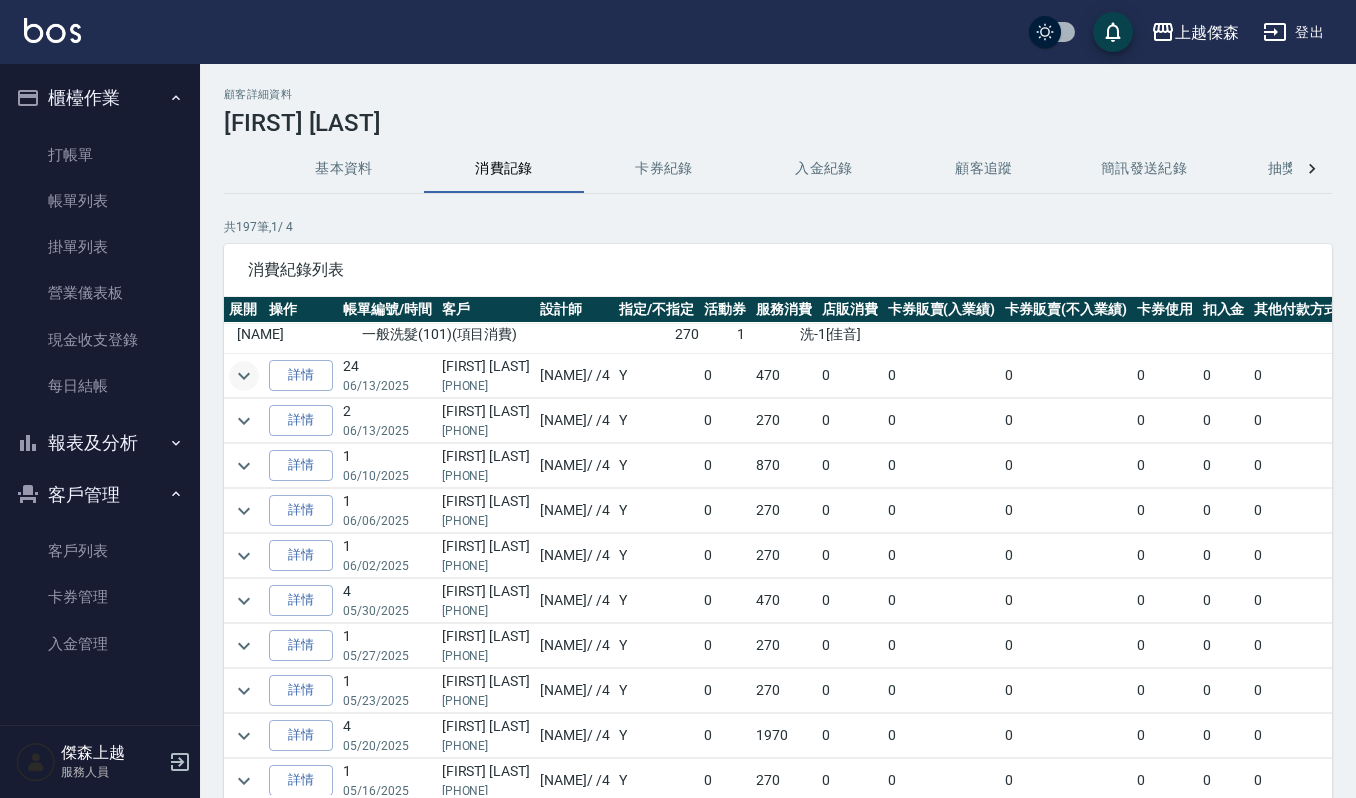 scroll, scrollTop: 933, scrollLeft: 0, axis: vertical 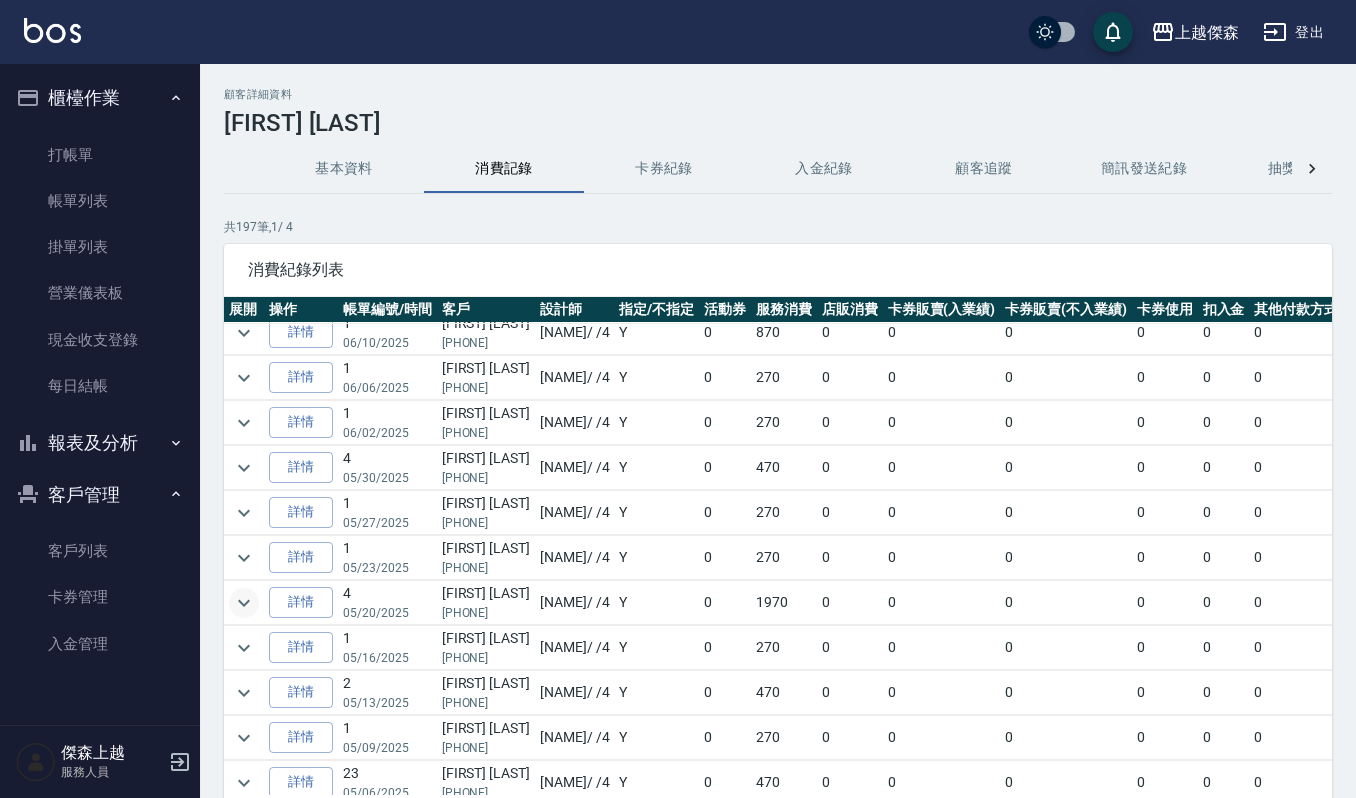 click 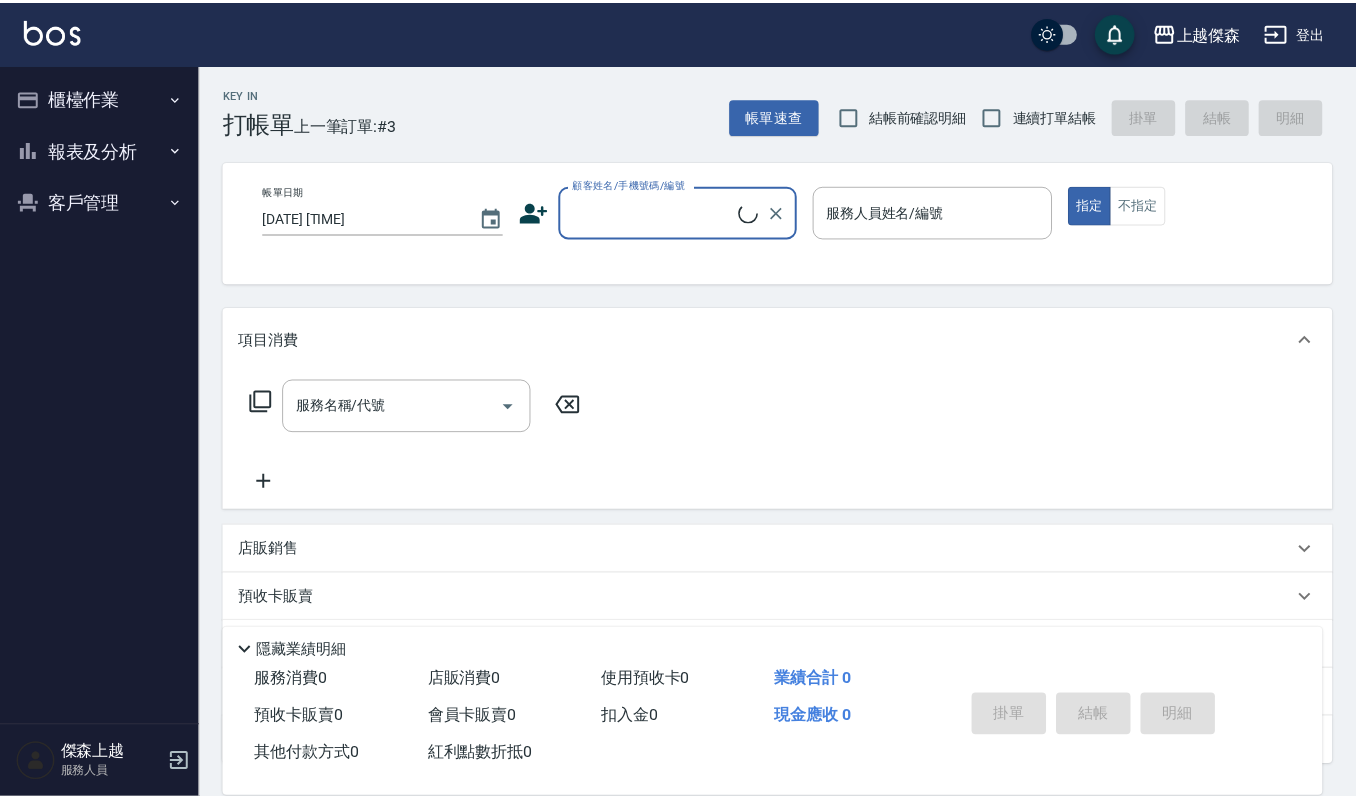 scroll, scrollTop: 0, scrollLeft: 0, axis: both 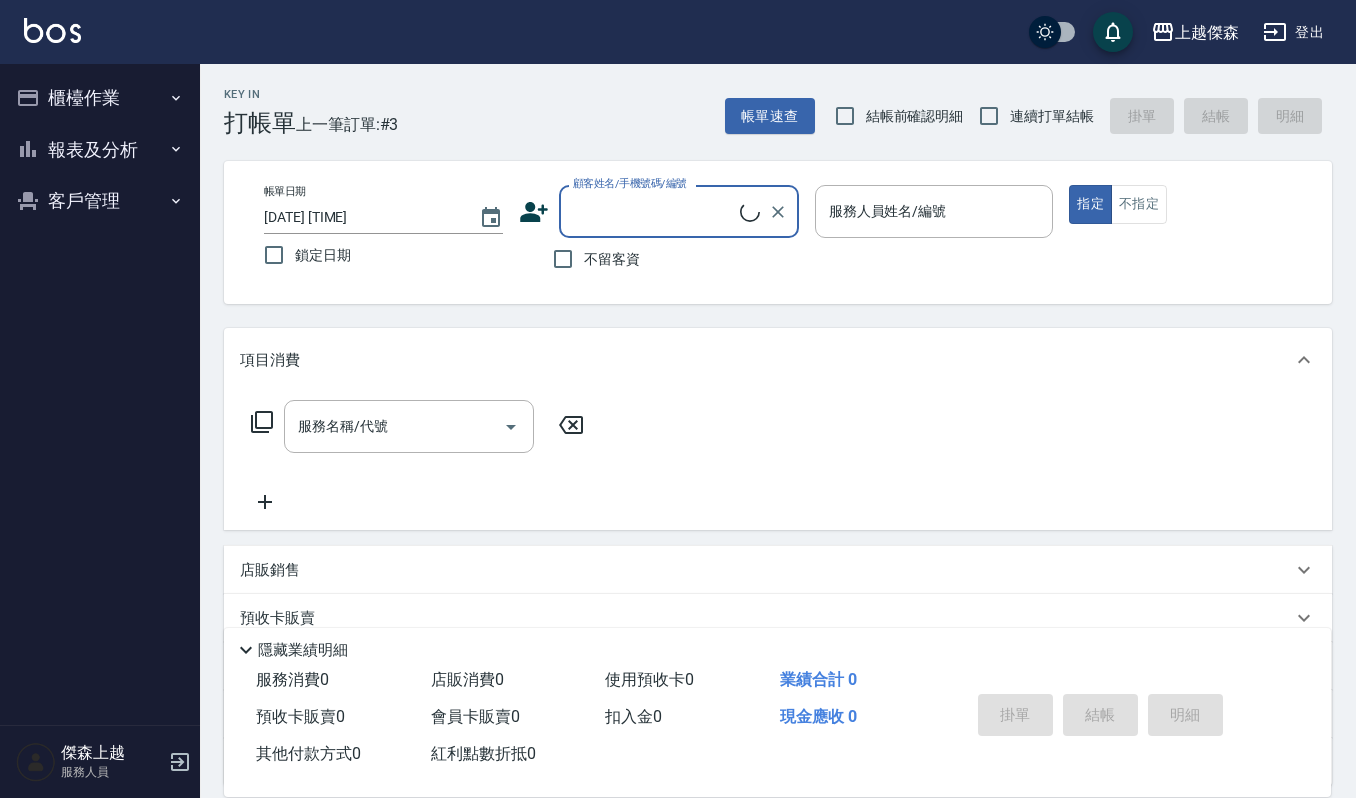 click on "顧客姓名/手機號碼/編號" at bounding box center (654, 211) 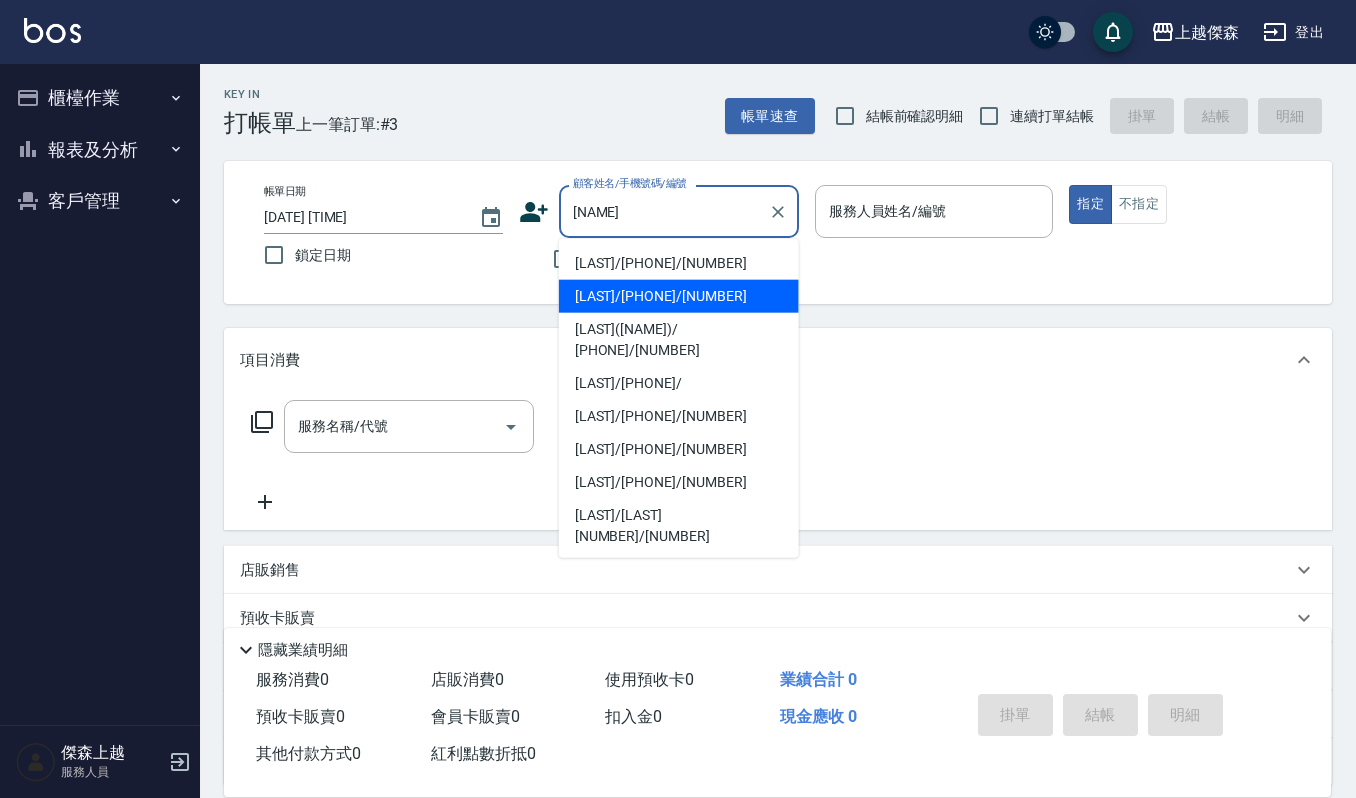 click on "林秀娟/0912081283/1913" at bounding box center [679, 296] 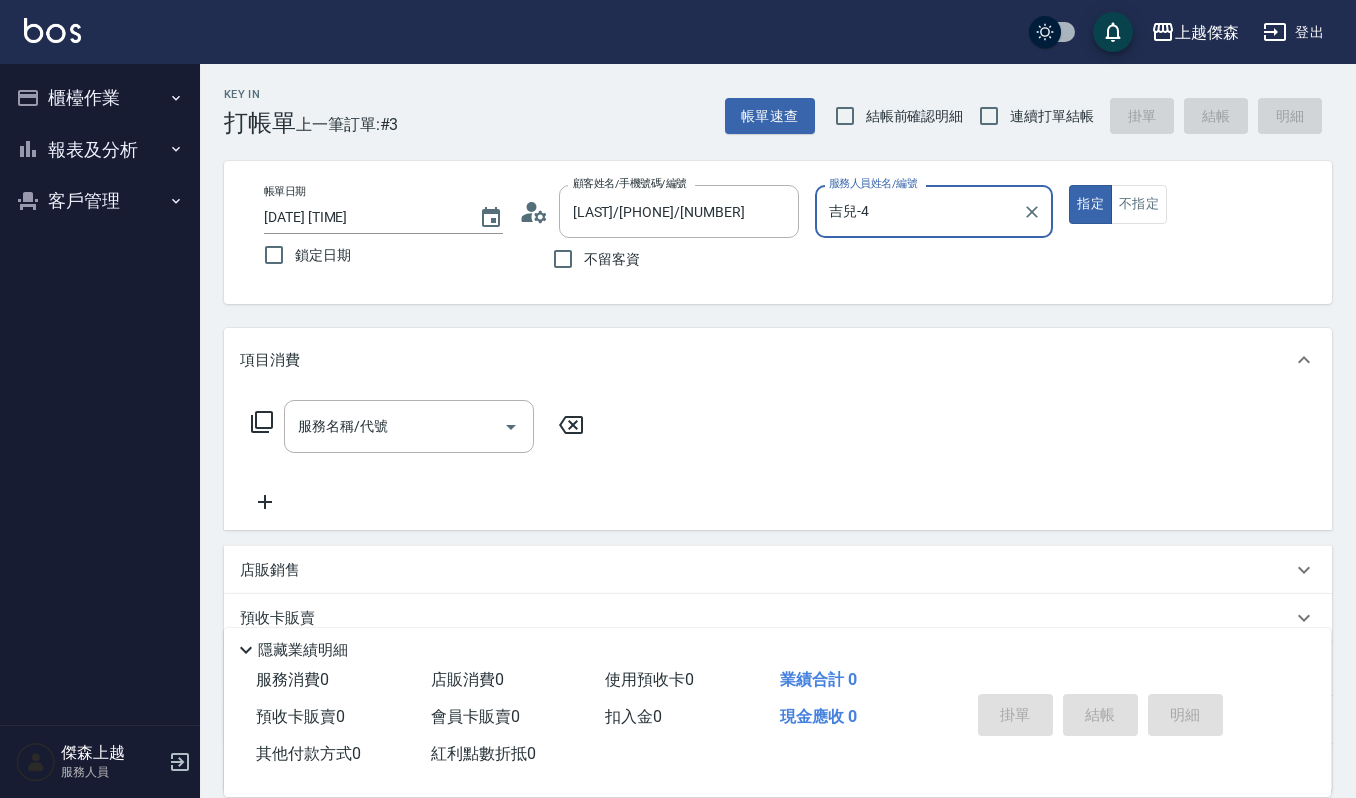 click on "[FIRST]-[NUMBER]" at bounding box center [919, 211] 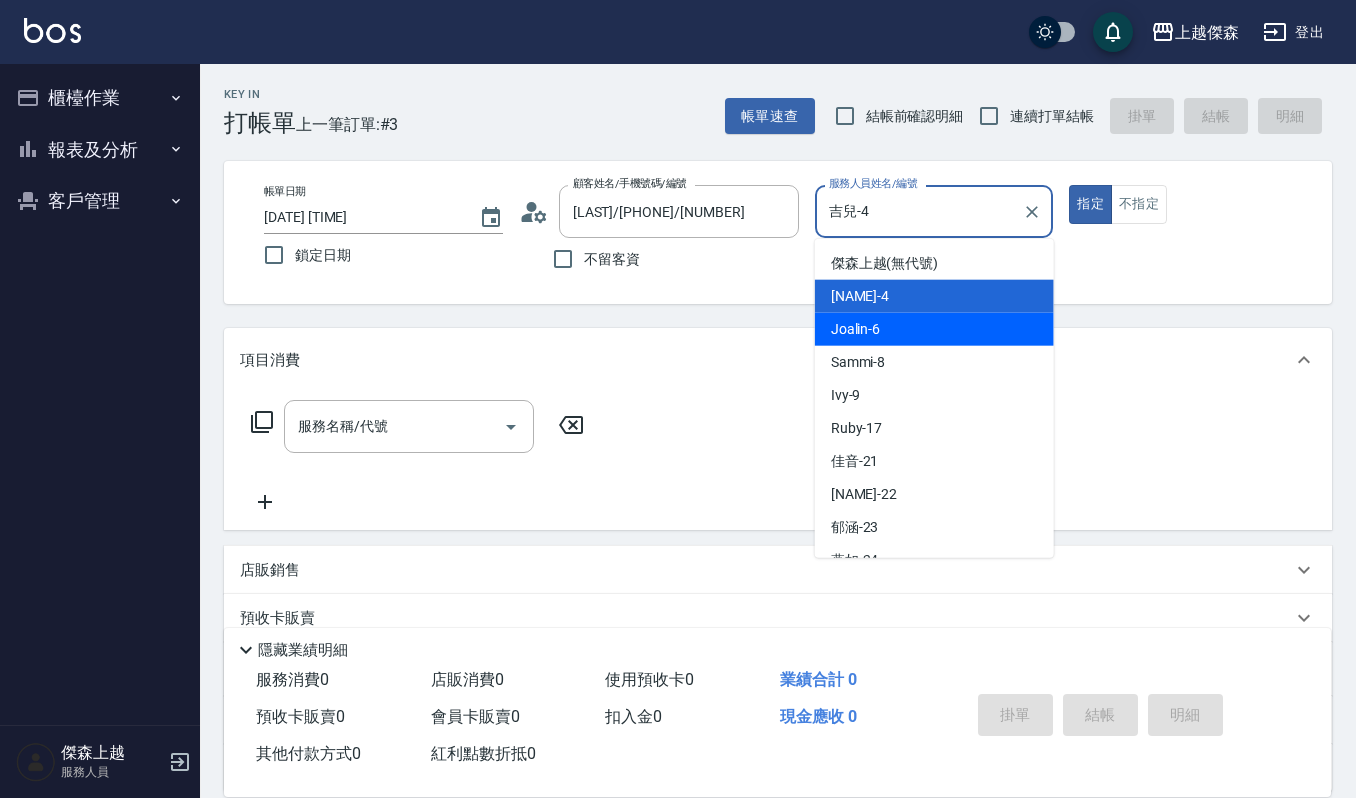click on "Joalin -6" at bounding box center (934, 329) 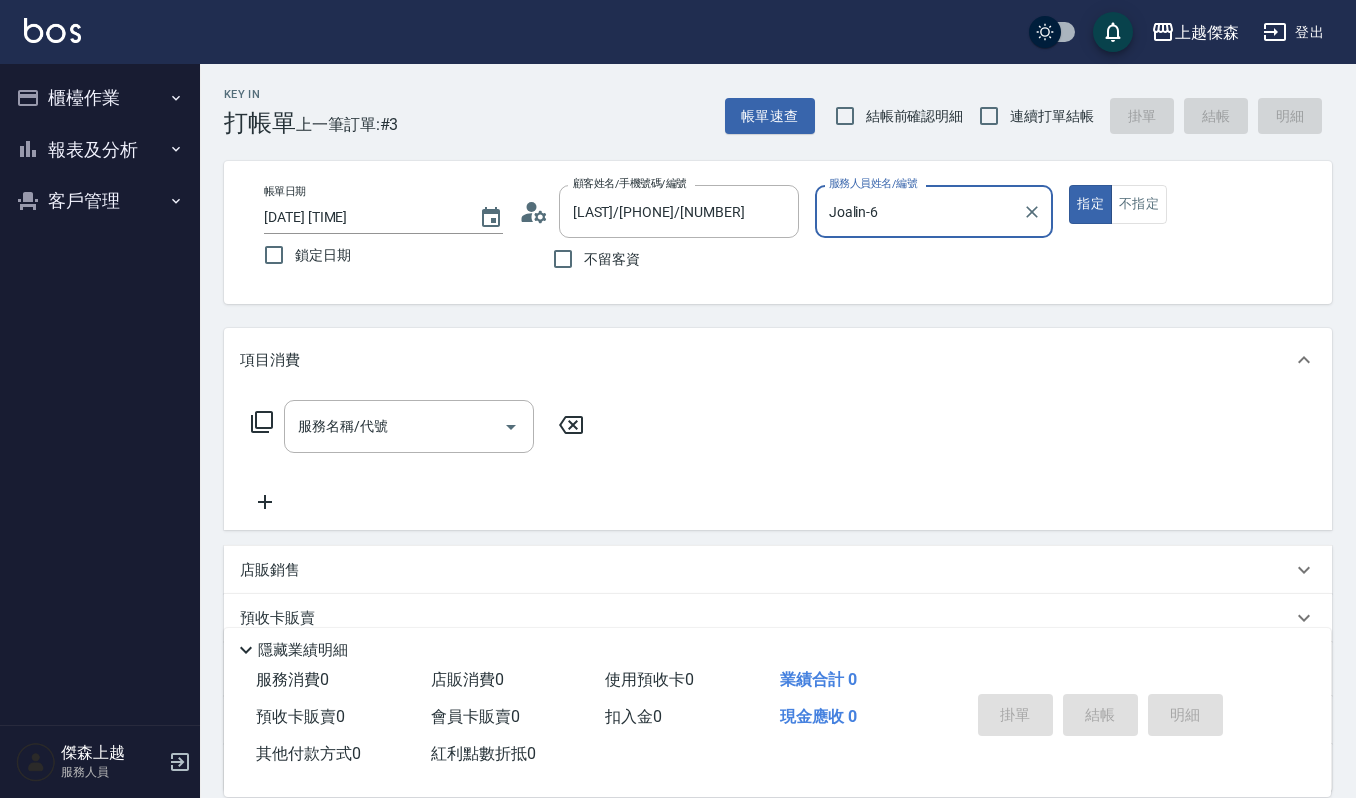 click on "Joalin-6 服務人員姓名/編號" at bounding box center (934, 211) 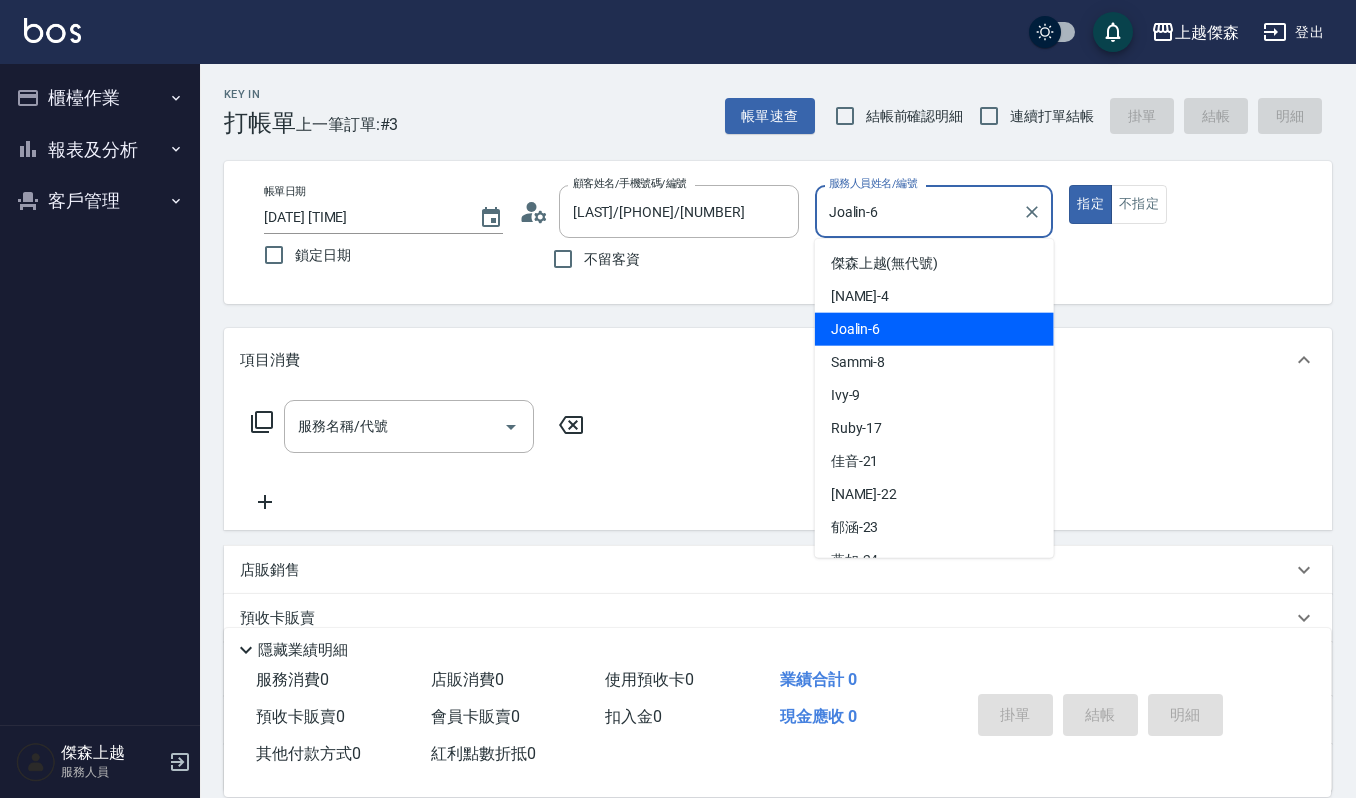 click on "Joalin -6" at bounding box center (934, 329) 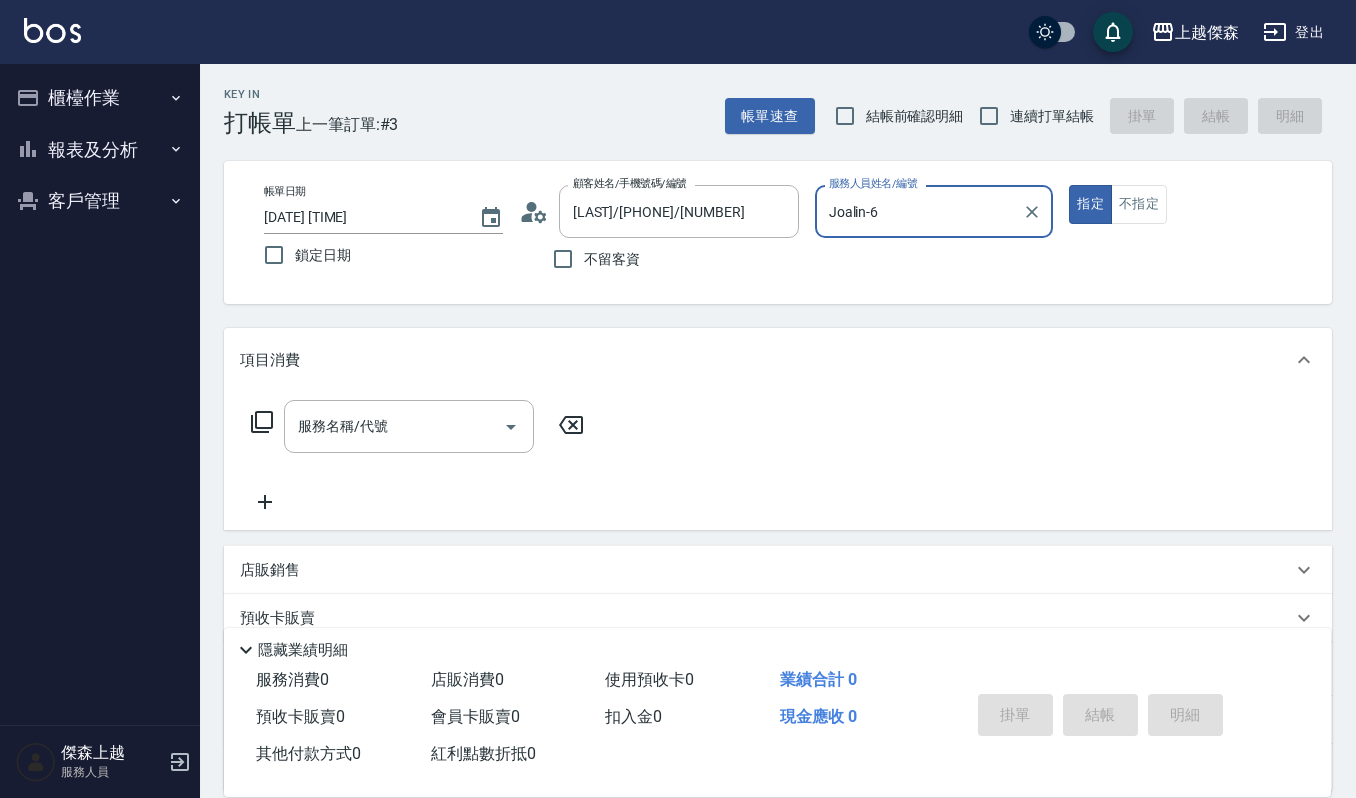 click on "Joalin-6 服務人員姓名/編號" at bounding box center (934, 211) 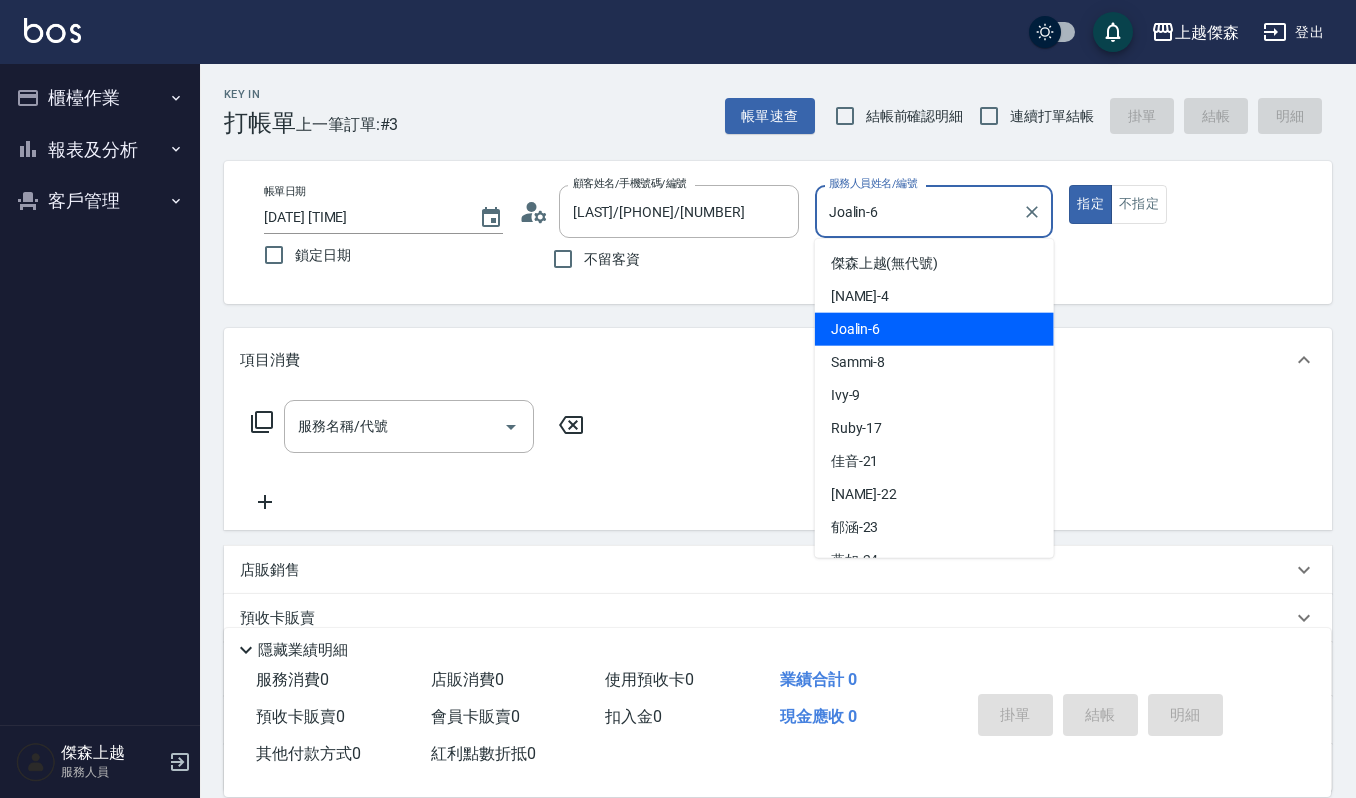 click on "Joalin -6" at bounding box center (934, 329) 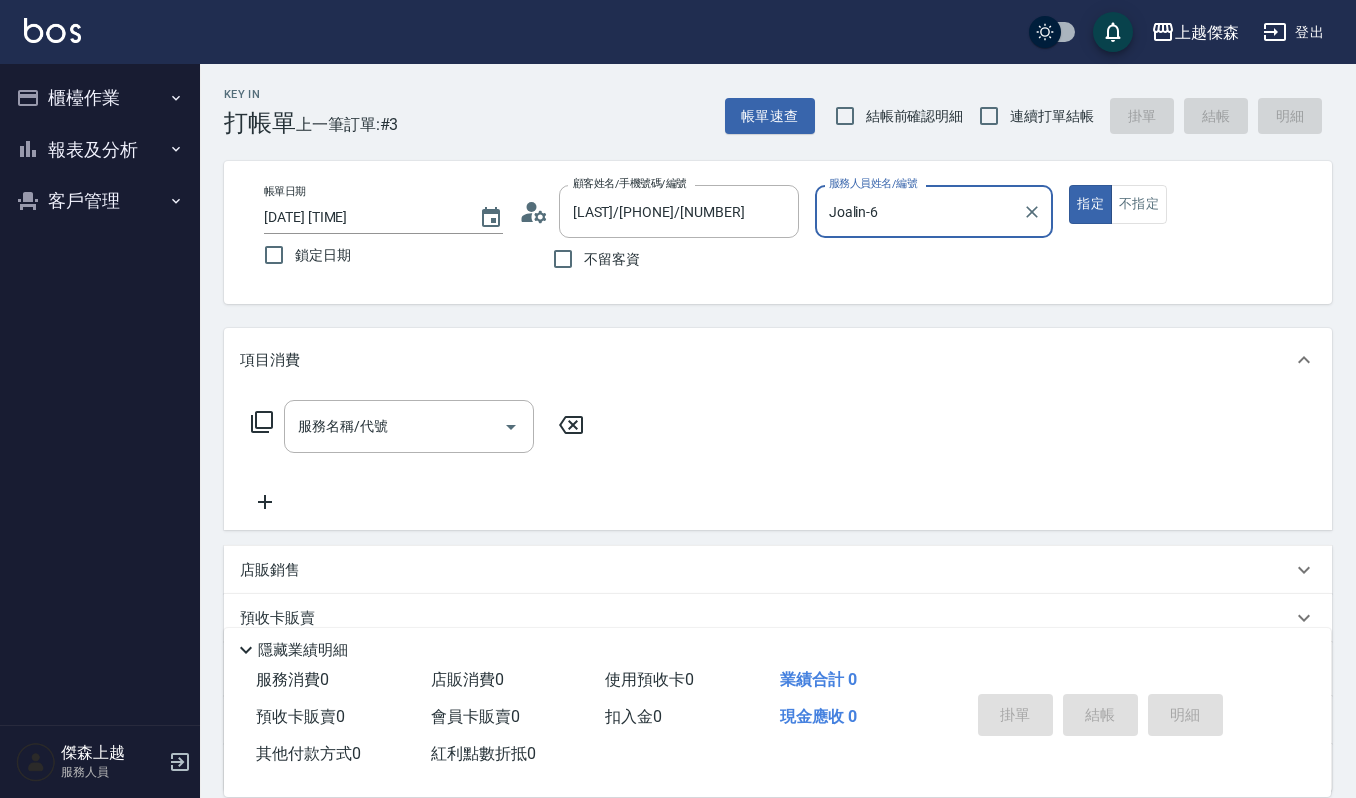 click on "Joalin-6" at bounding box center [919, 211] 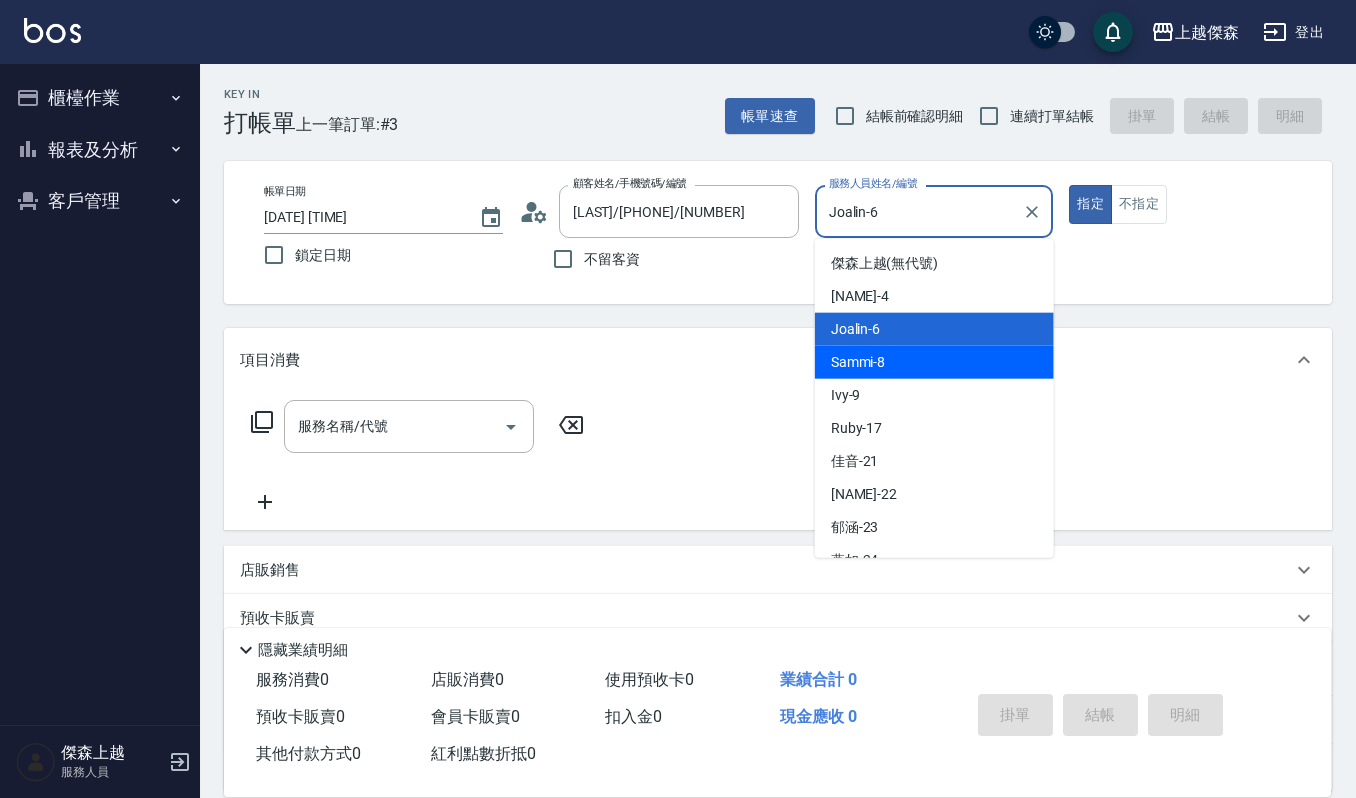 click on "Sammi -8" at bounding box center [858, 362] 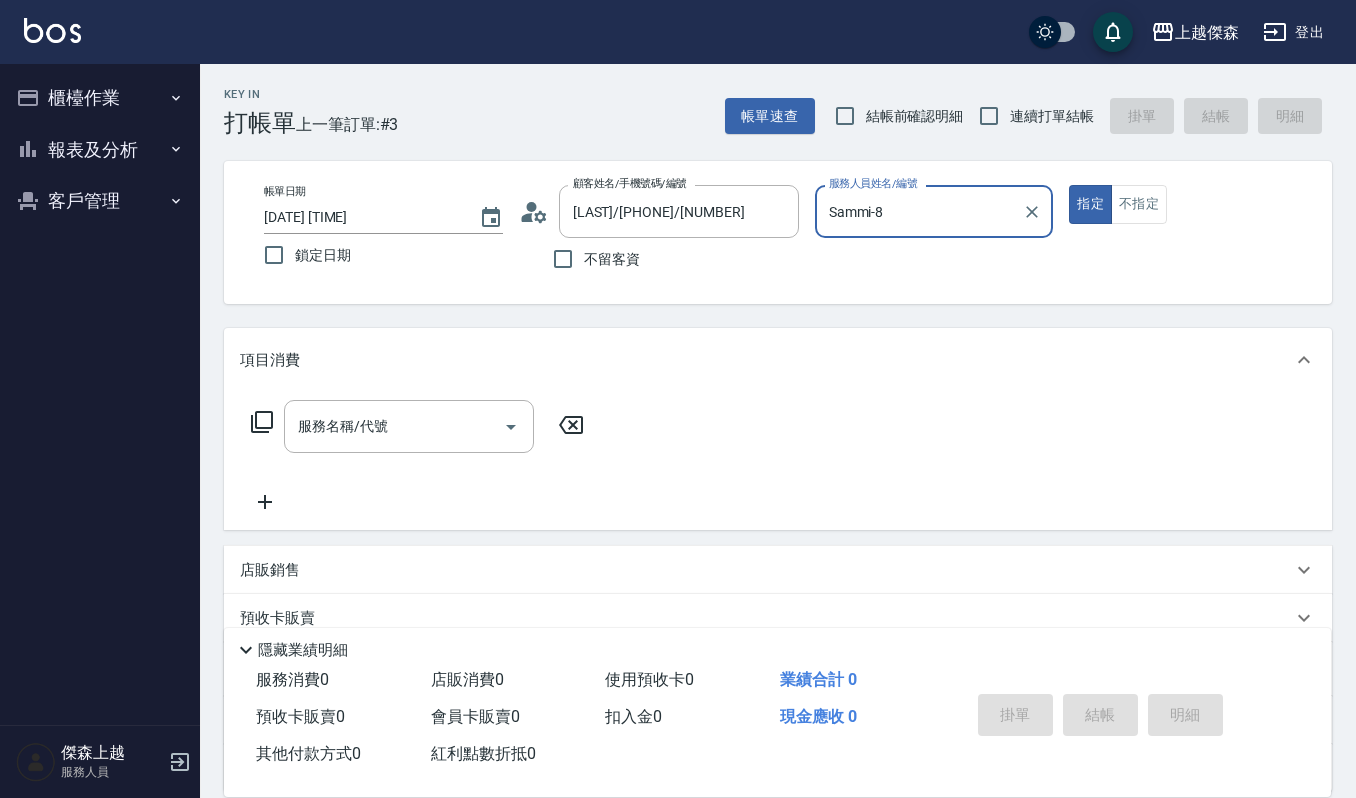 click on "服務名稱/代號 服務名稱/代號" at bounding box center (778, 461) 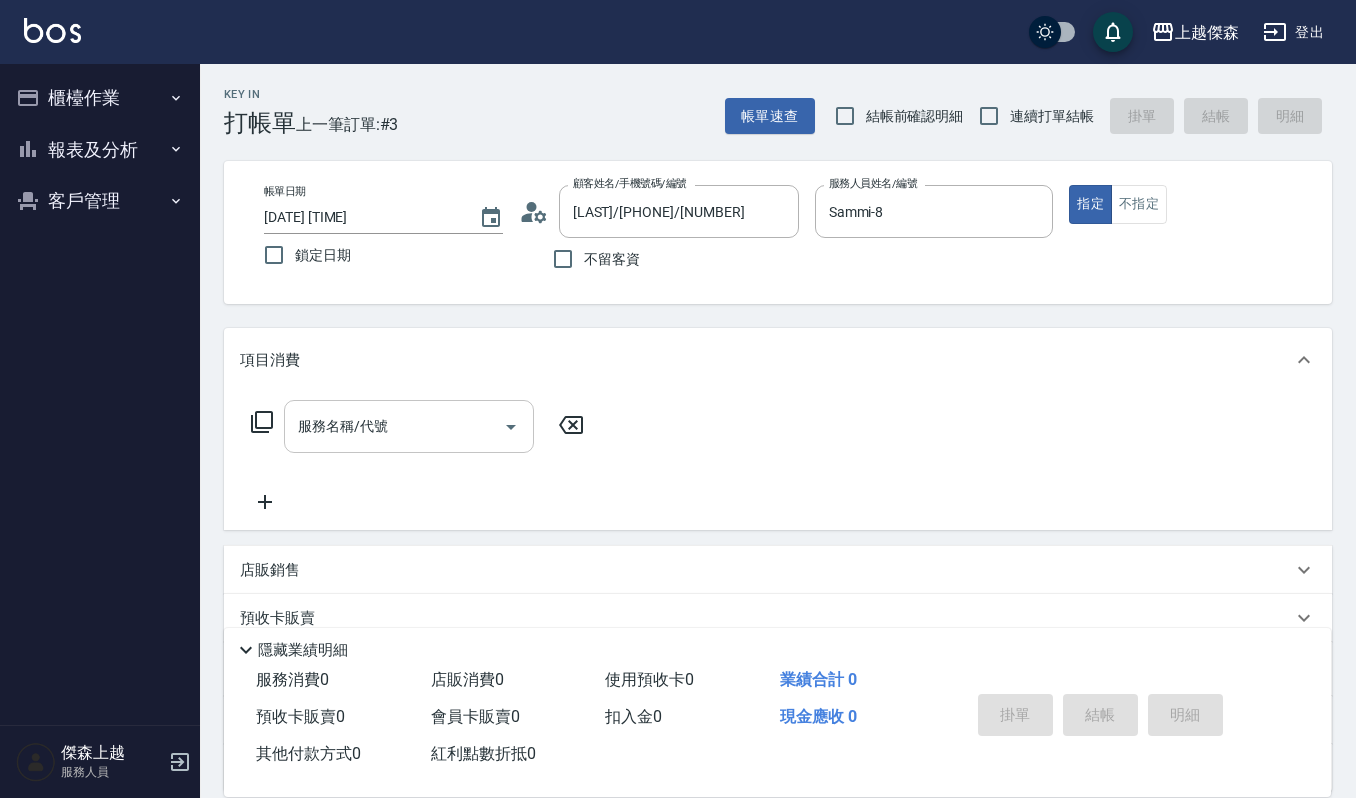 click on "服務名稱/代號" at bounding box center (394, 426) 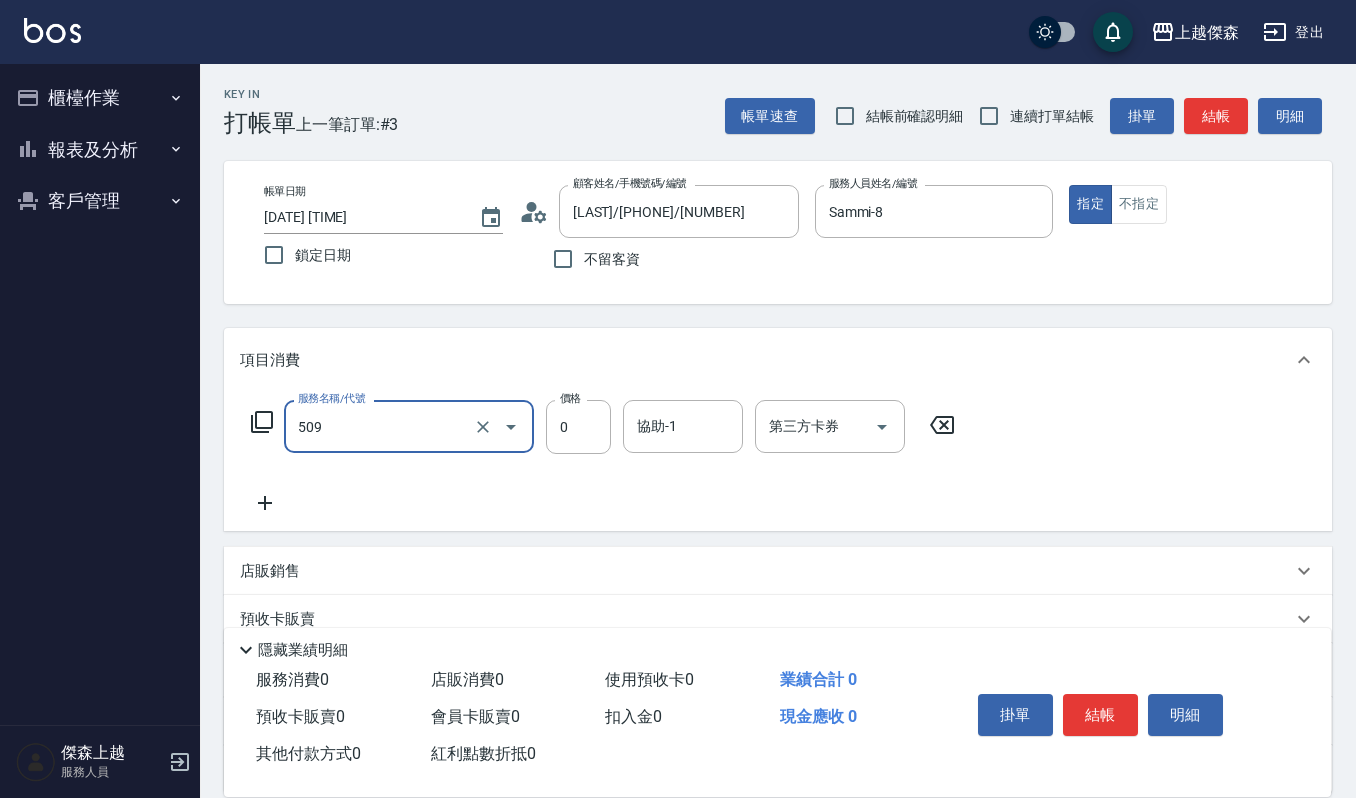type on "頭皮頭髮大掃除券(509)" 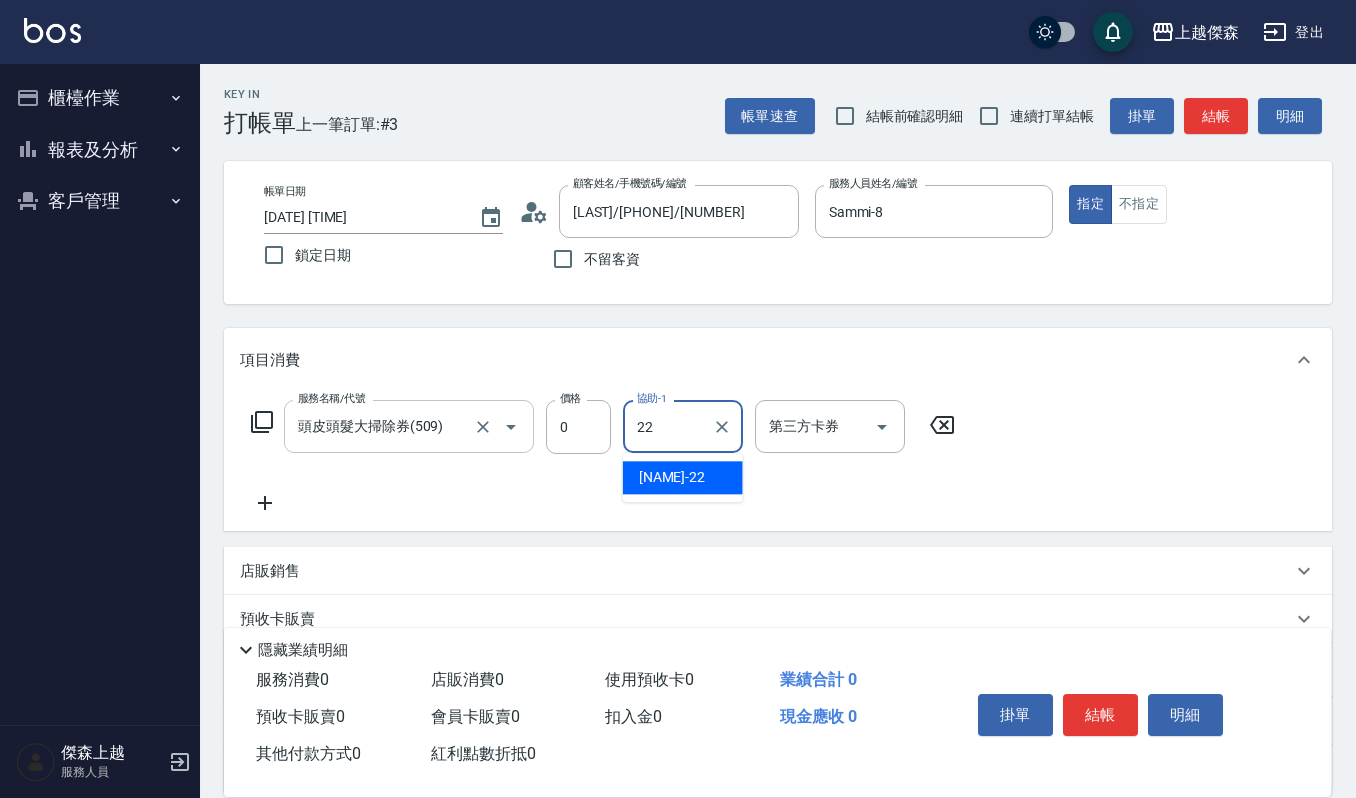 type on "宜芳-22" 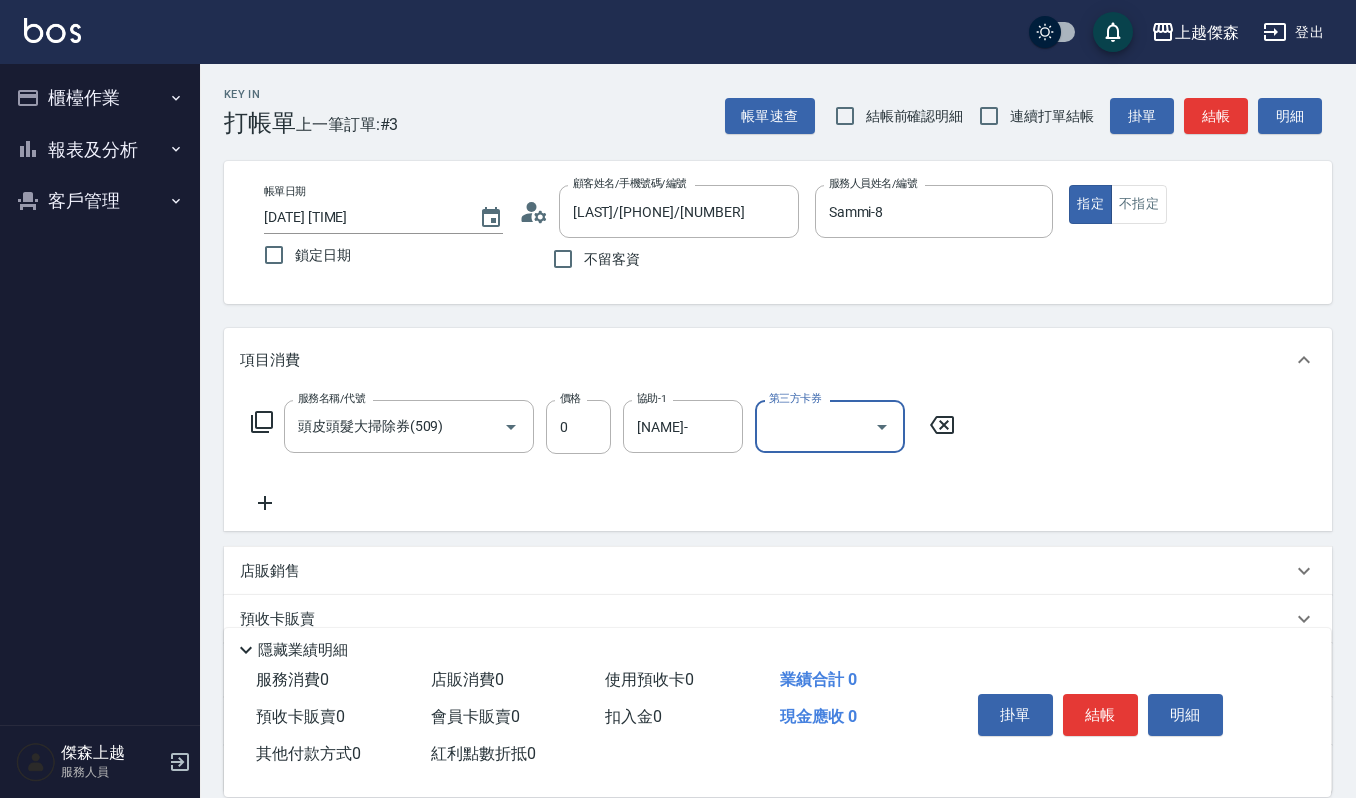click on "第三方卡券" at bounding box center (815, 426) 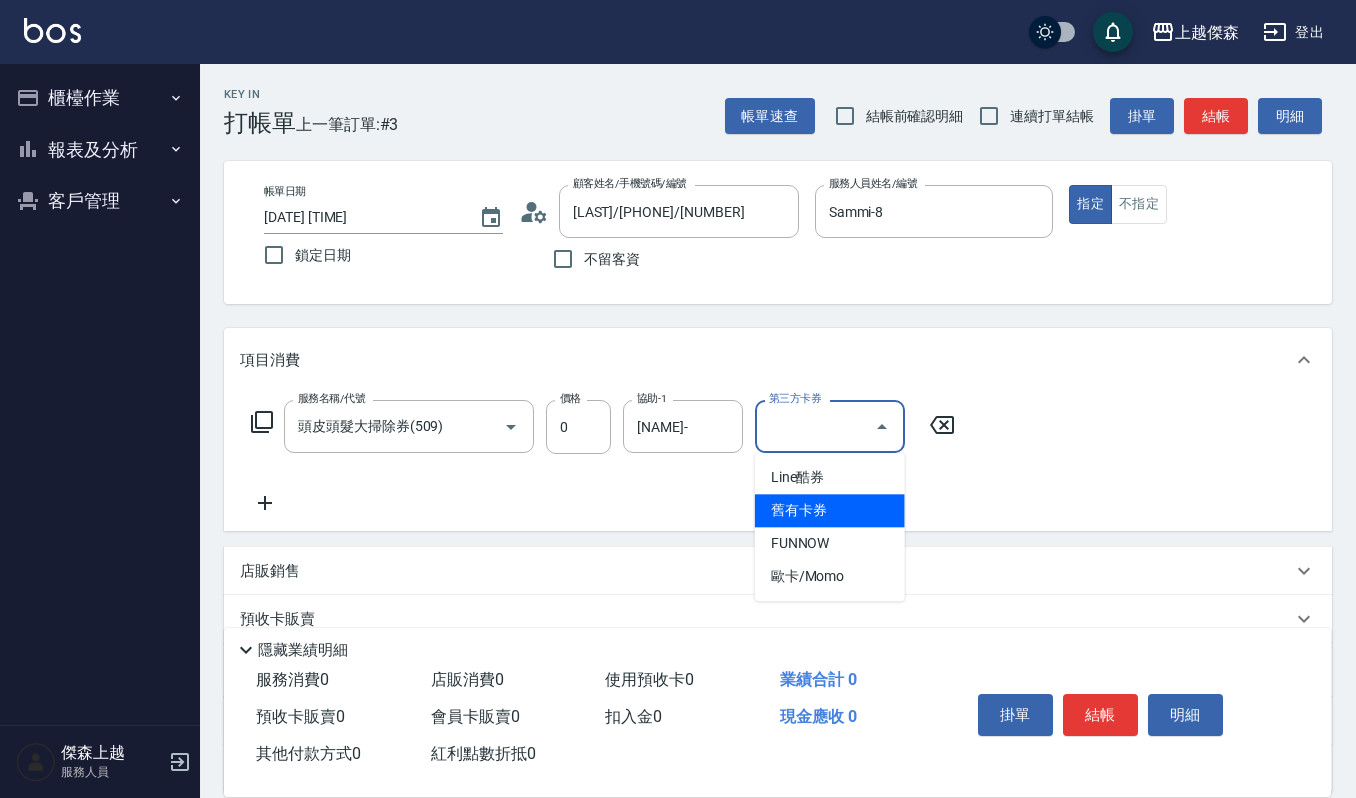 click on "舊有卡券" at bounding box center [830, 510] 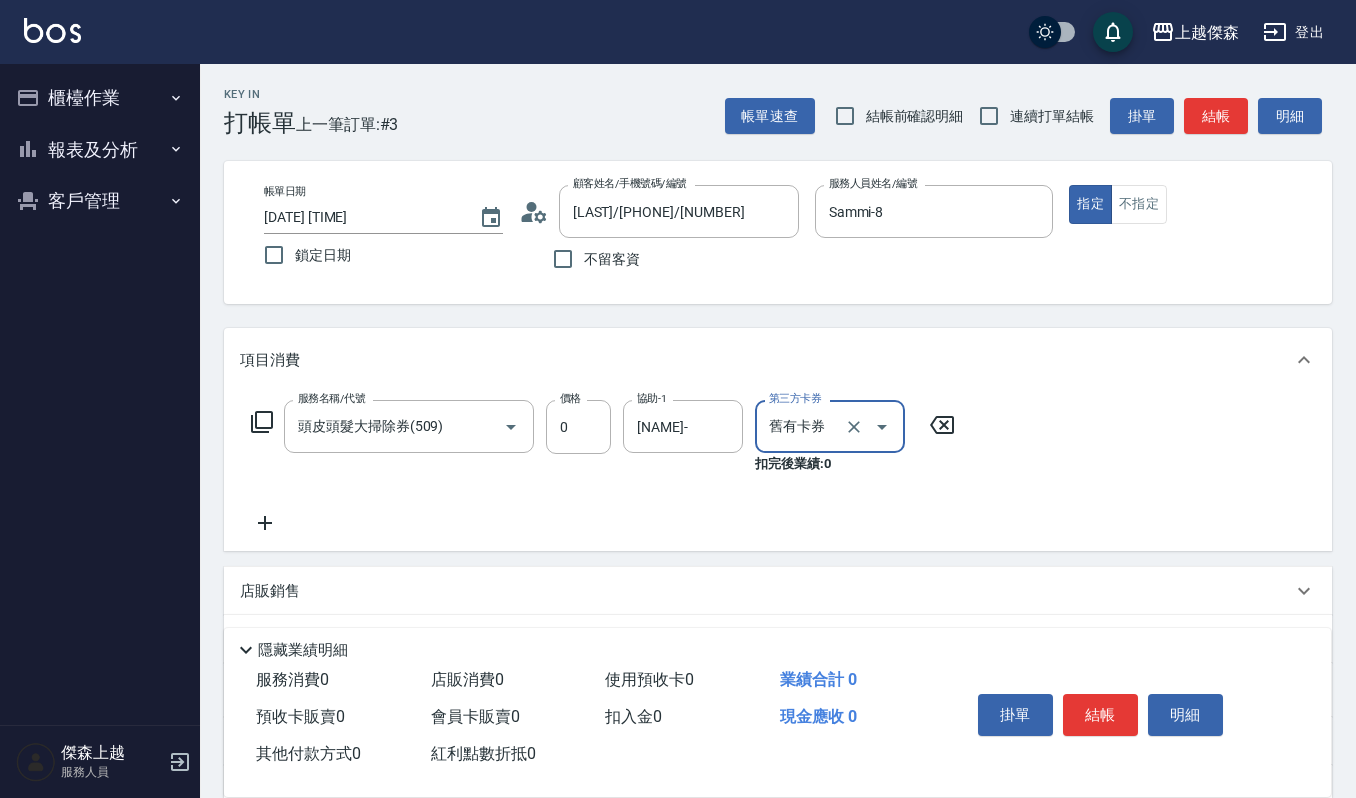 click 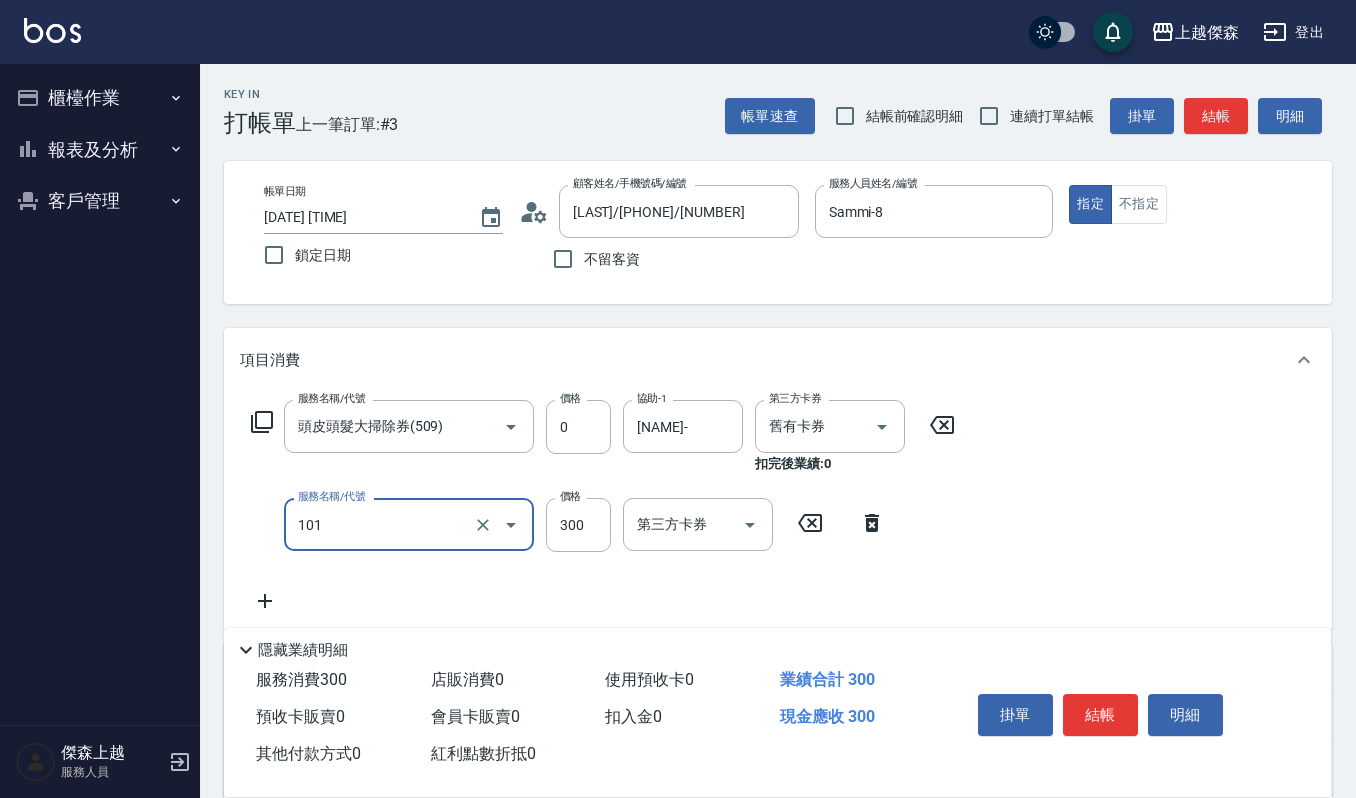 type on "一般洗髮(101)" 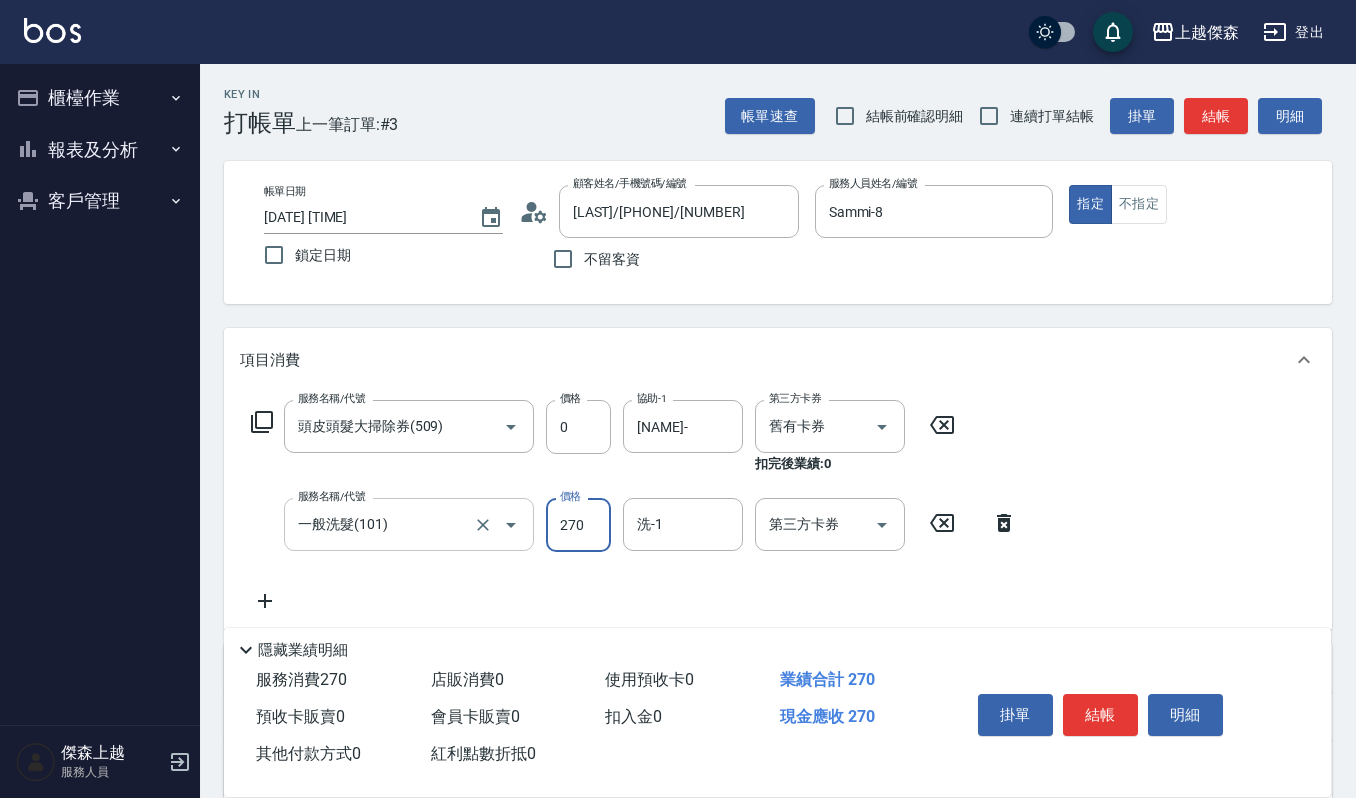 type on "270" 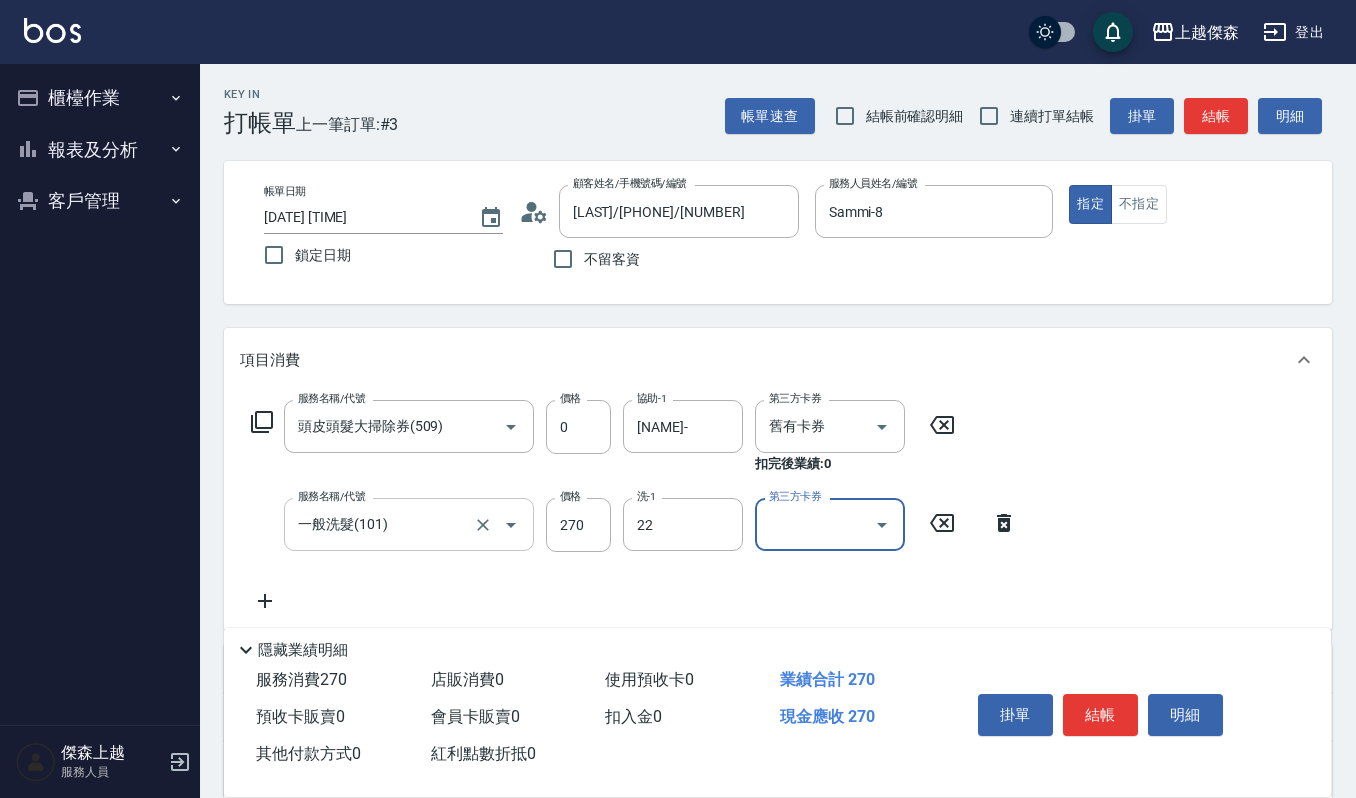 type on "宜芳-22" 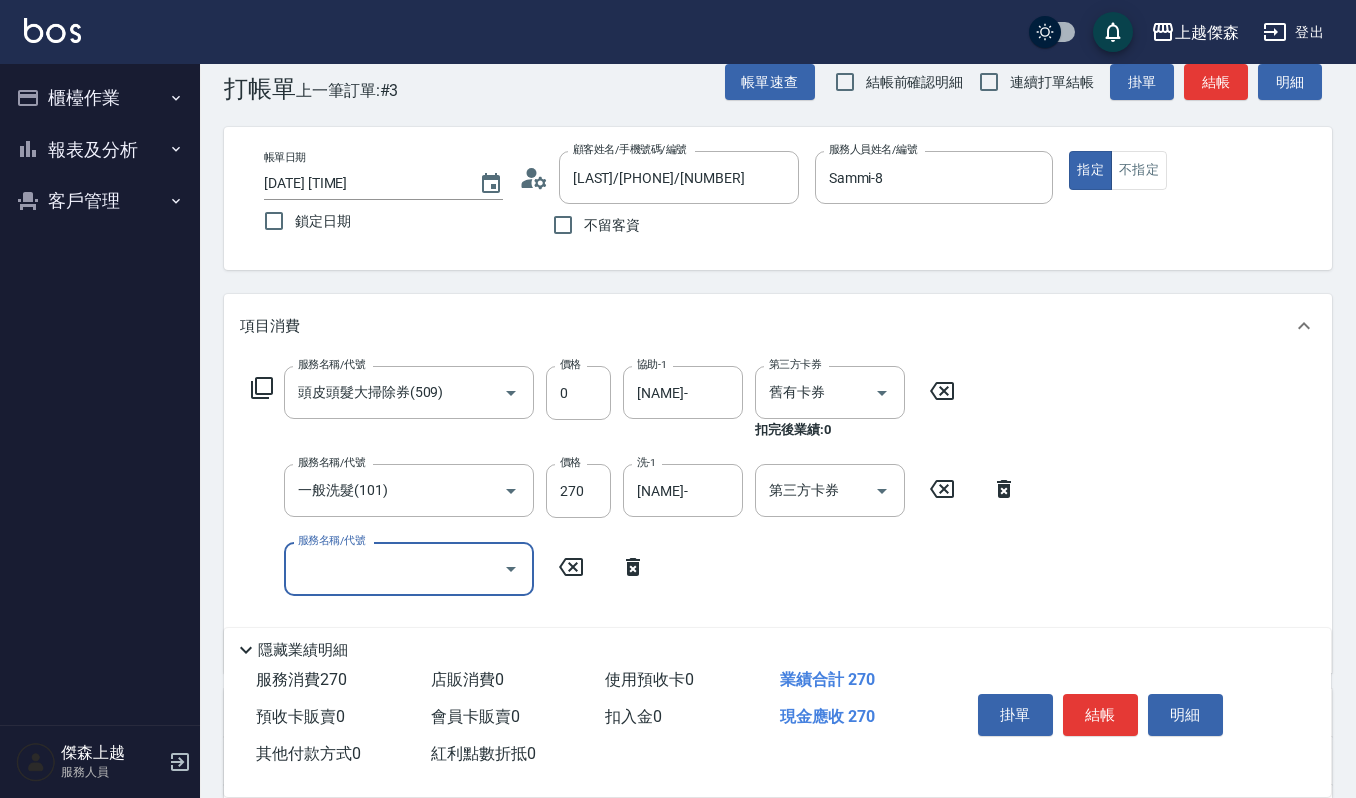 scroll, scrollTop: 133, scrollLeft: 0, axis: vertical 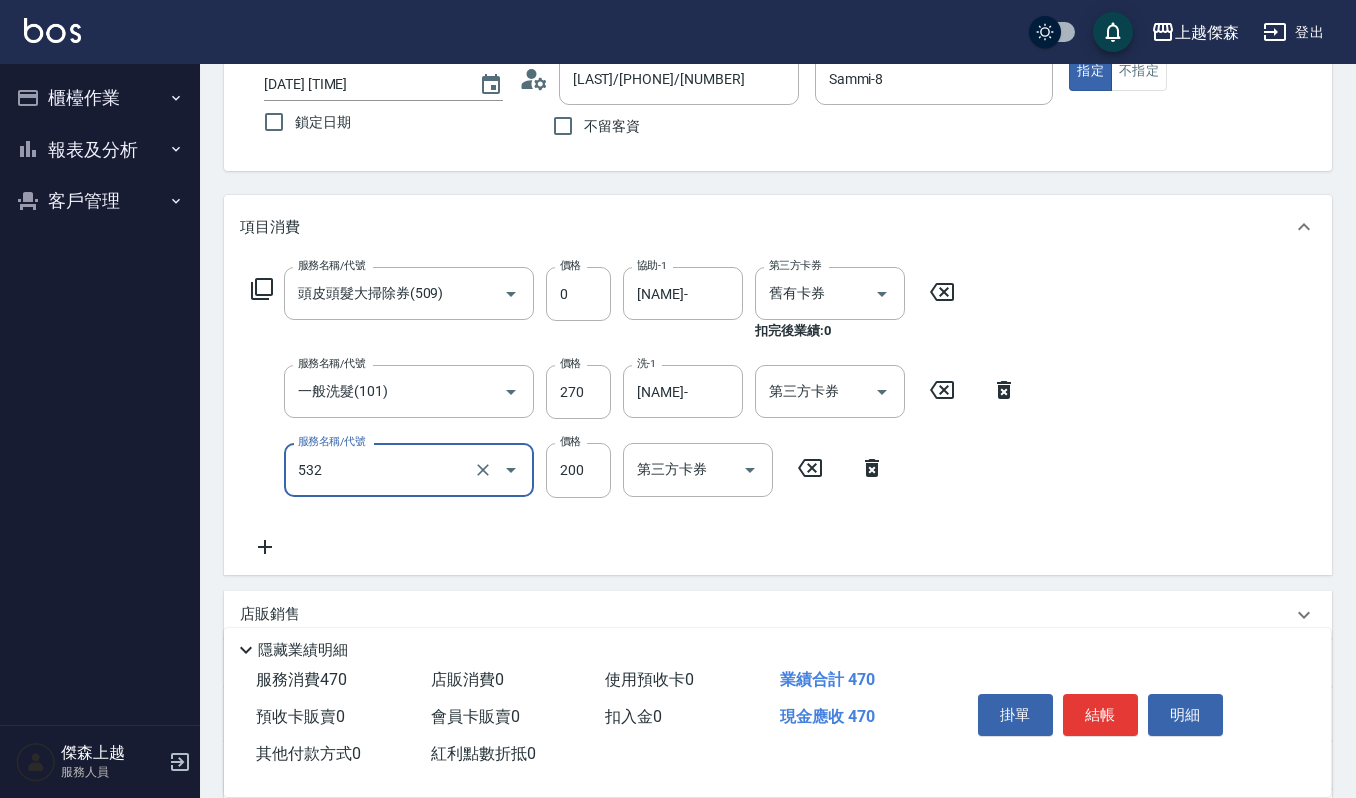 type on "自備複方.亞士(532)" 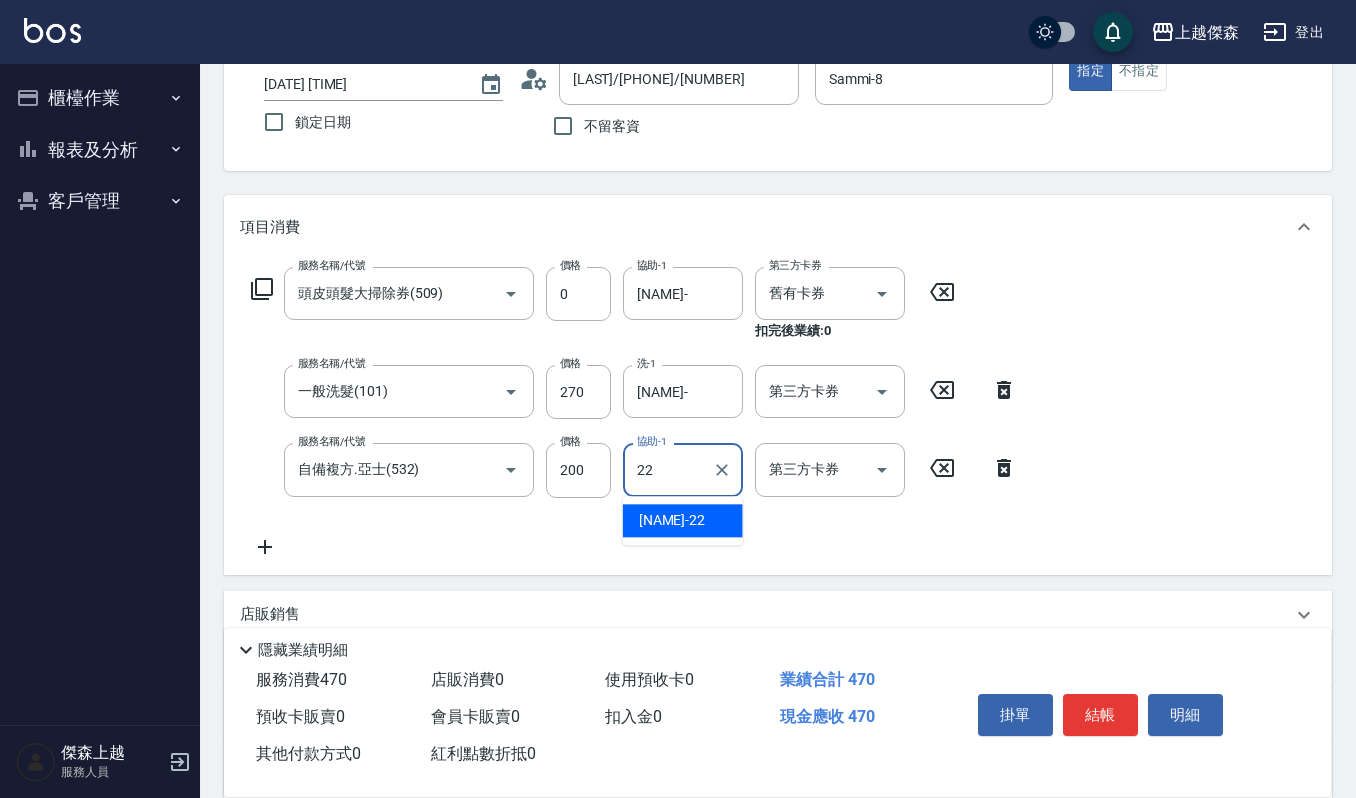 type on "宜芳-22" 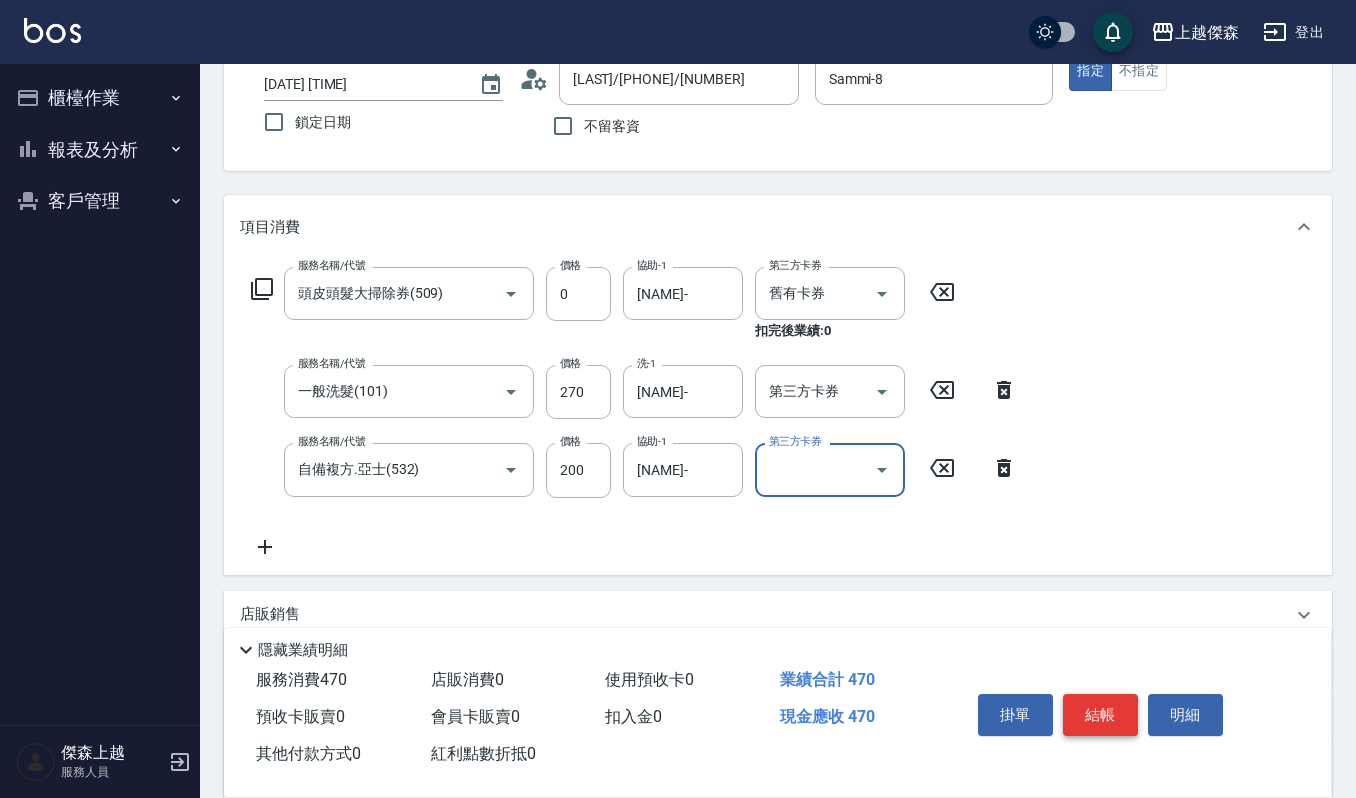 click on "結帳" at bounding box center [1100, 715] 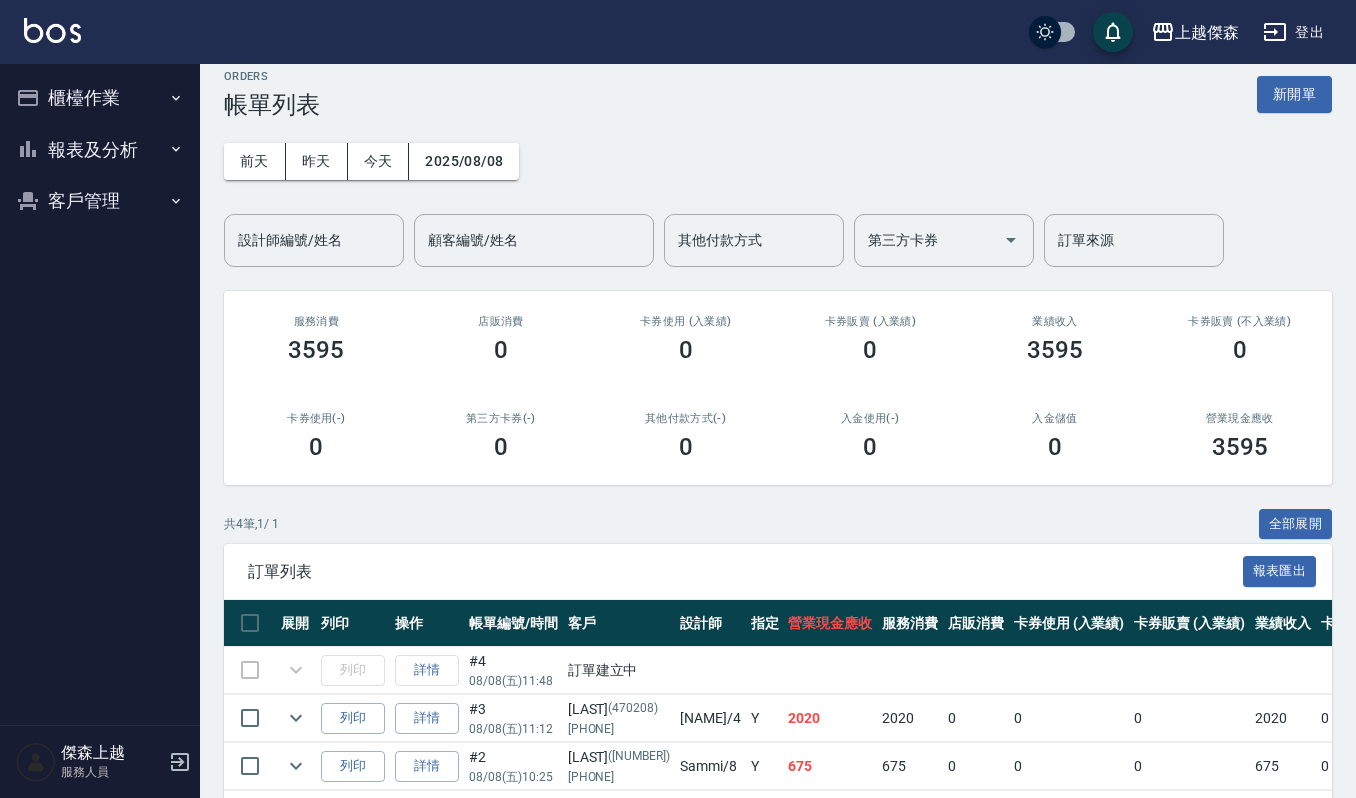 scroll, scrollTop: 133, scrollLeft: 0, axis: vertical 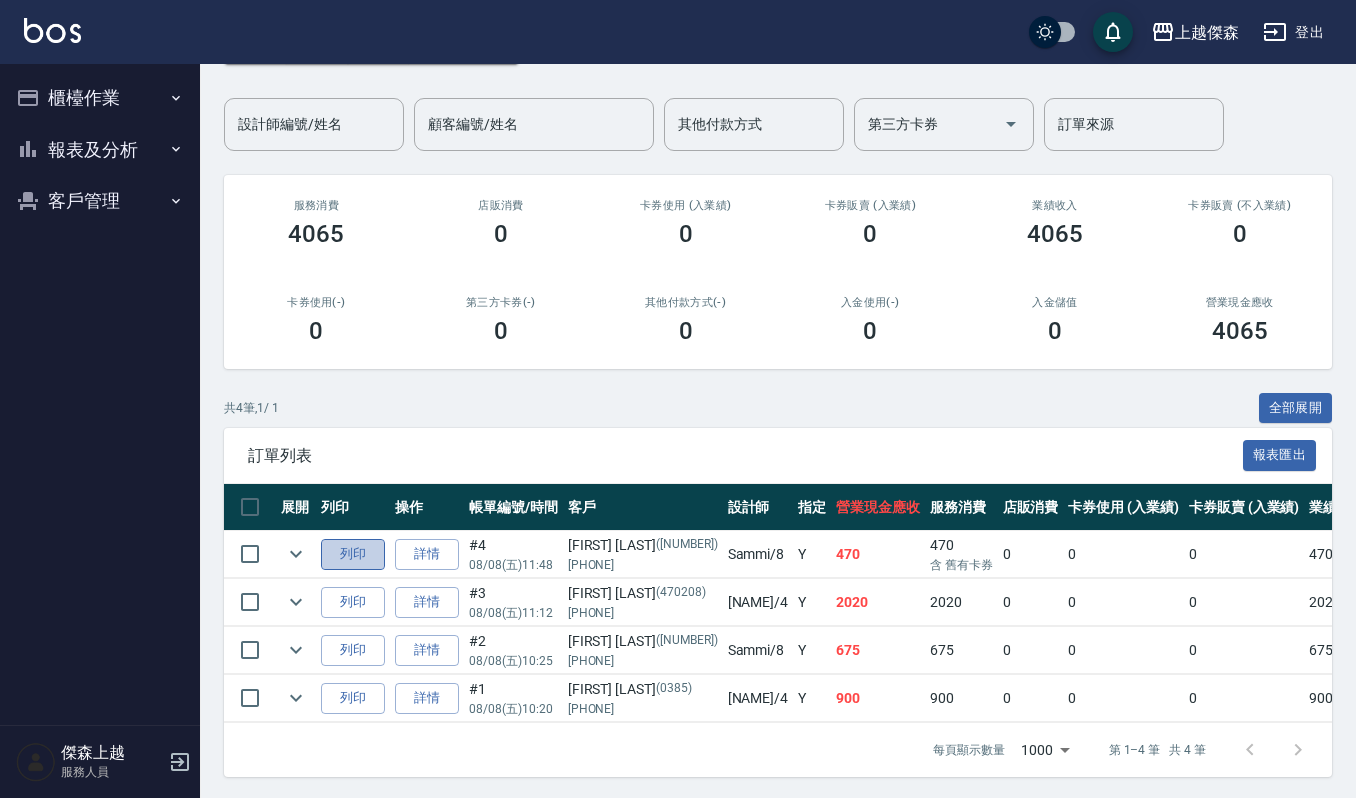 click on "列印" at bounding box center (353, 554) 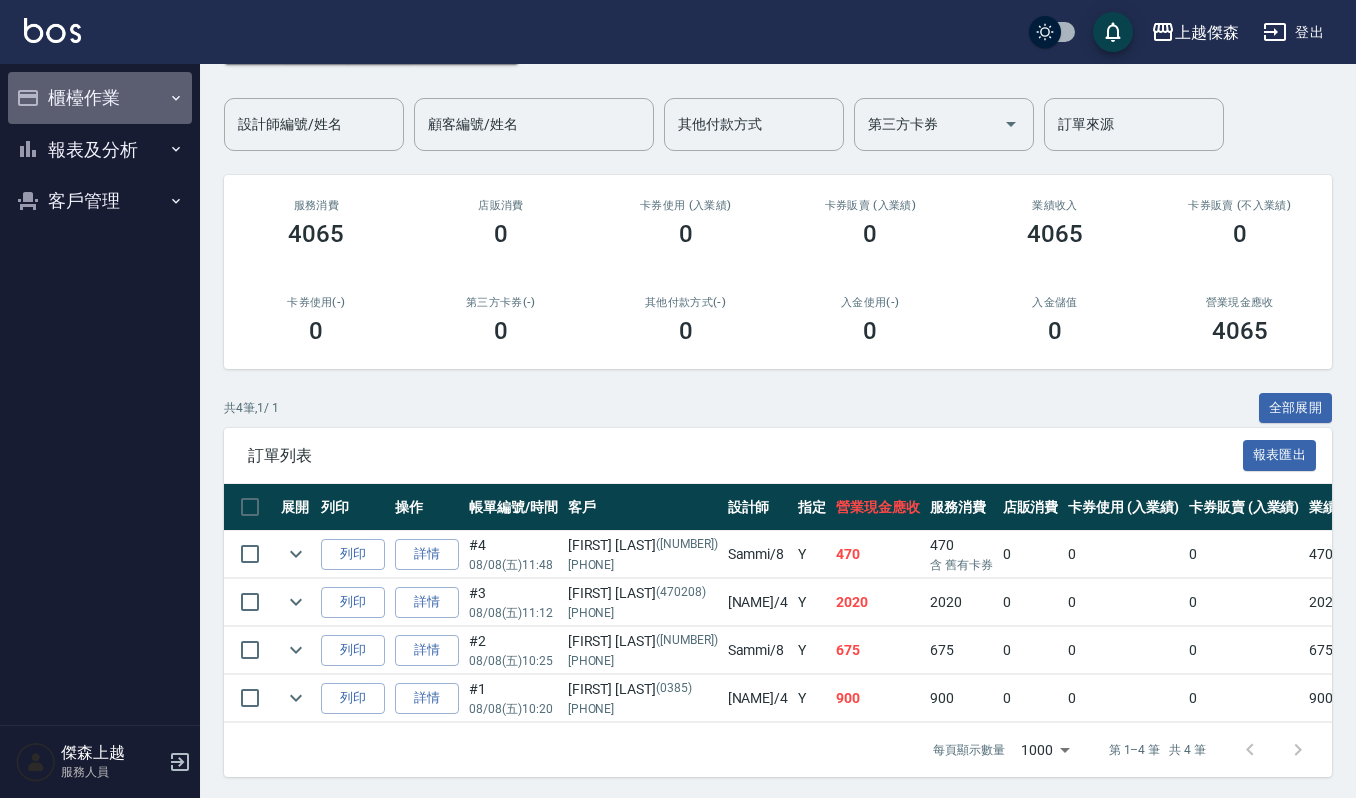 click on "櫃檯作業" at bounding box center (100, 98) 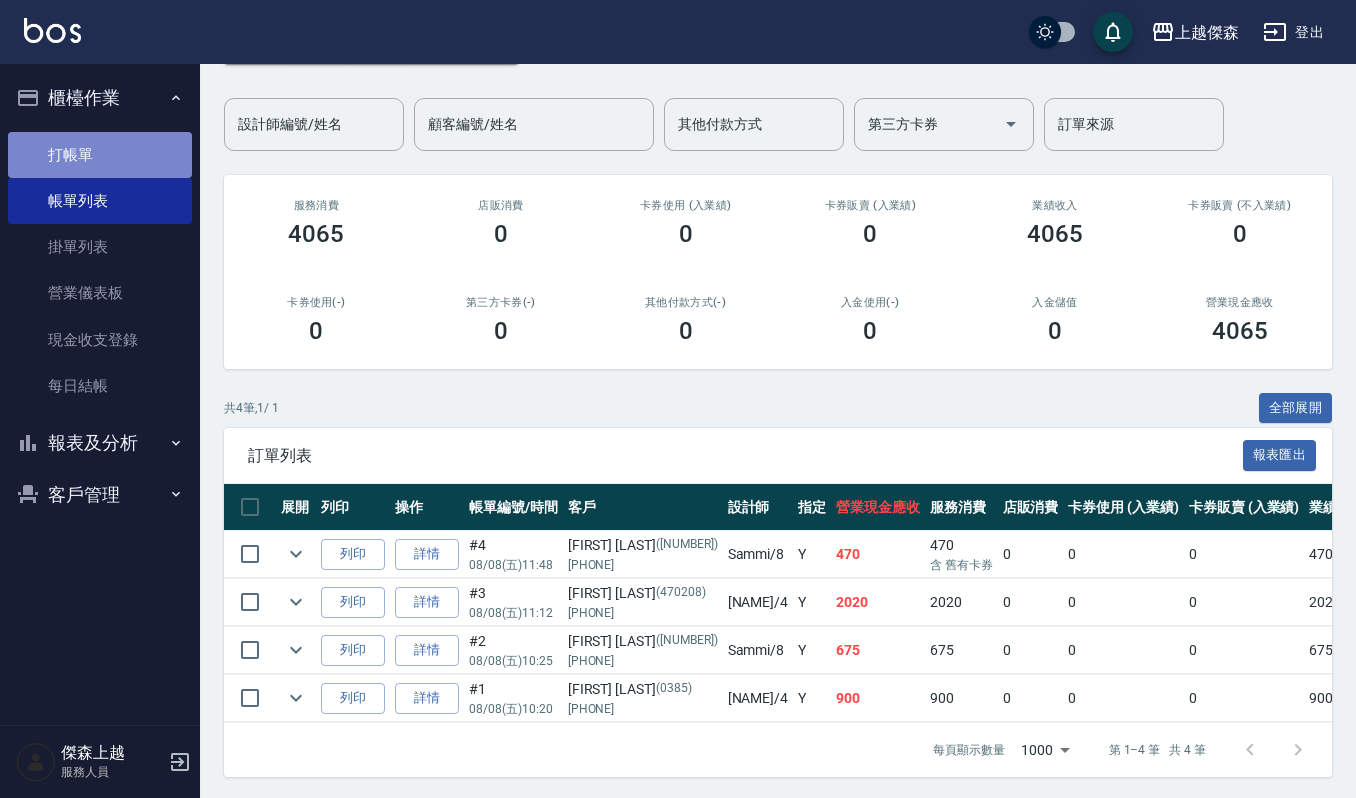 click on "打帳單" at bounding box center (100, 155) 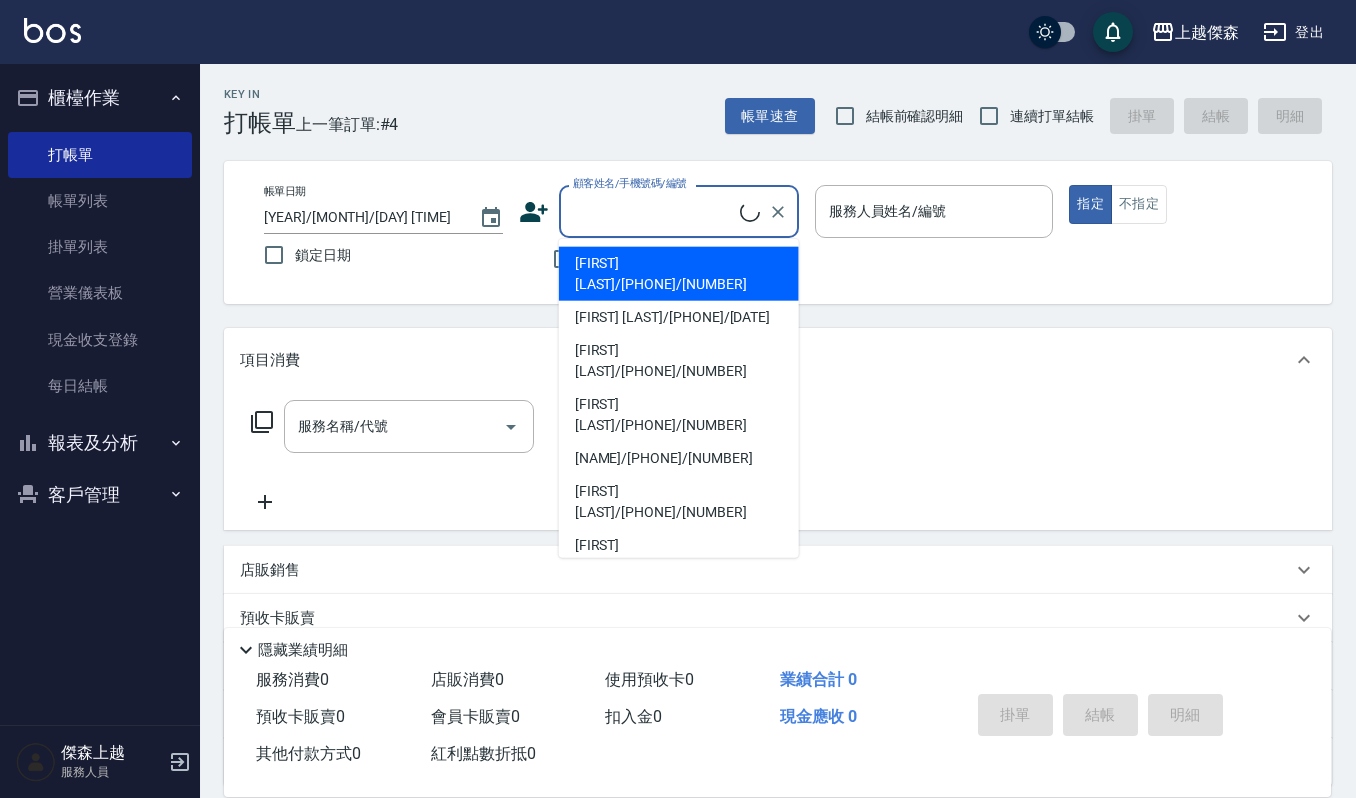 click on "顧客姓名/手機號碼/編號" at bounding box center [654, 211] 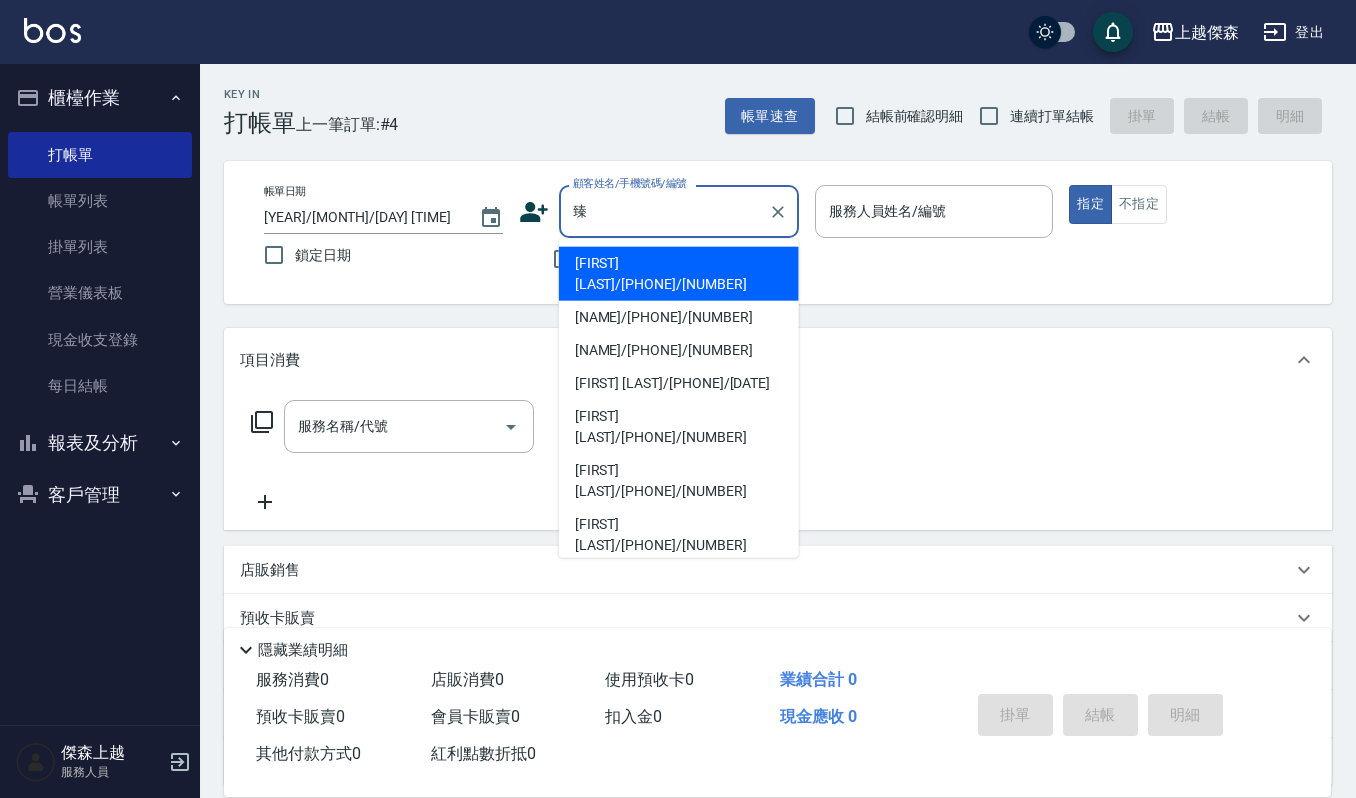 click on "臻" at bounding box center [664, 211] 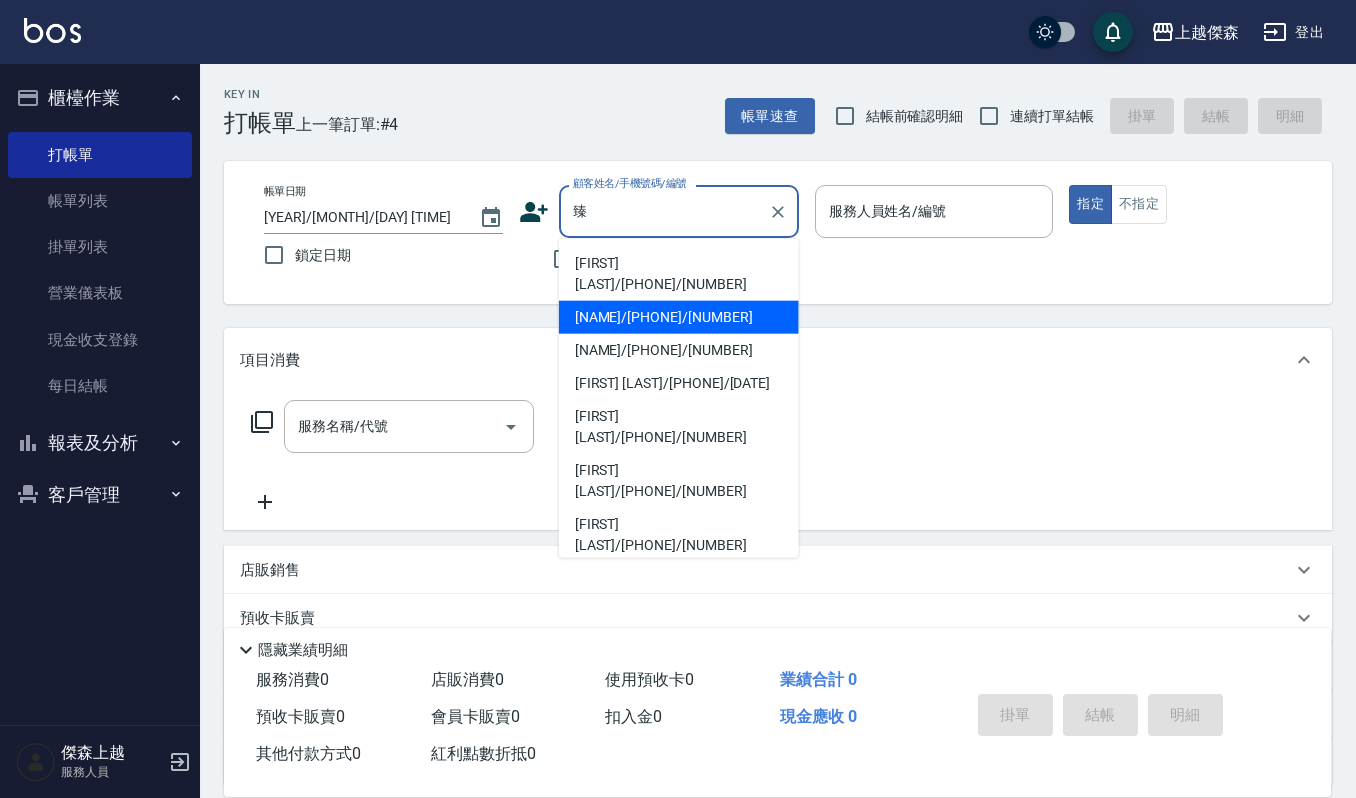 click on "林臻誼/0916578757/578757" at bounding box center [679, 317] 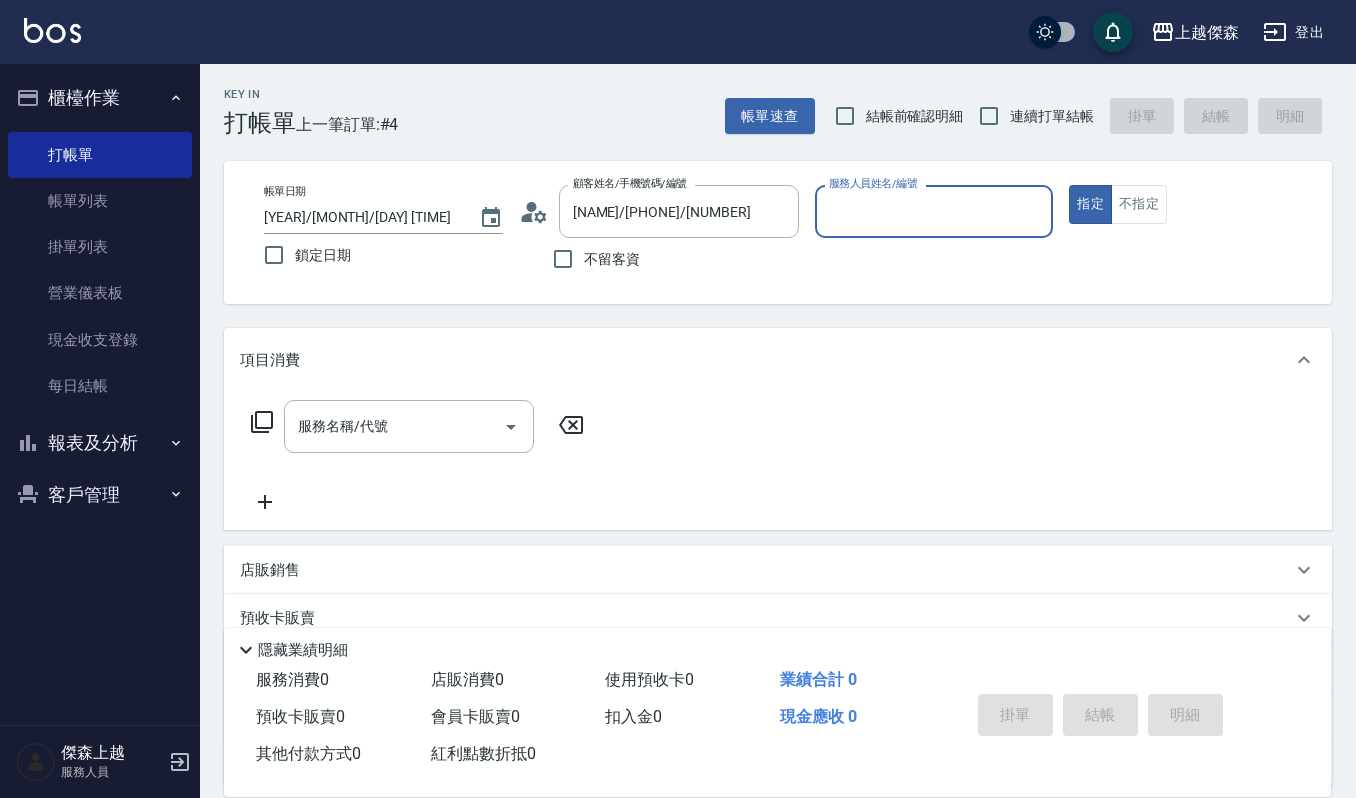 click on "服務人員姓名/編號" at bounding box center [934, 211] 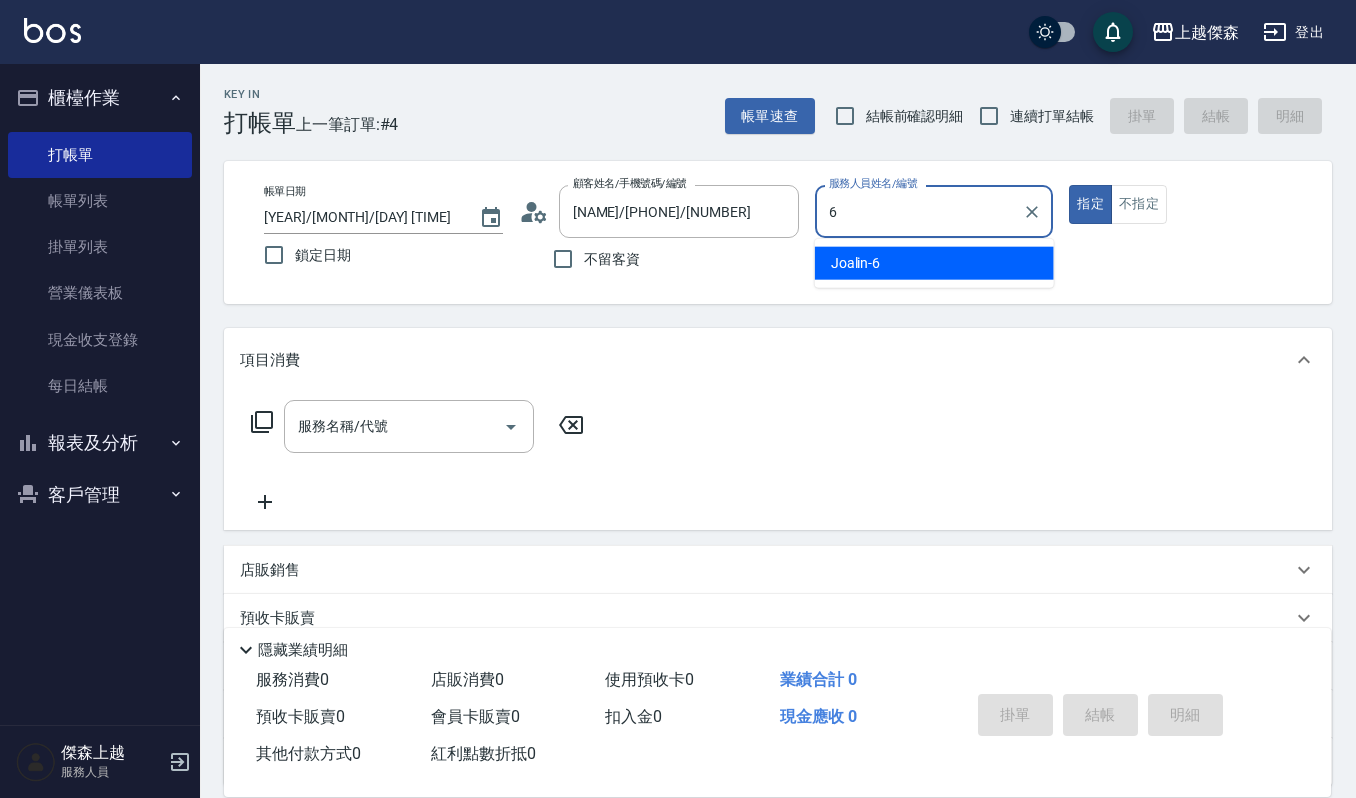 type on "Joalin-6" 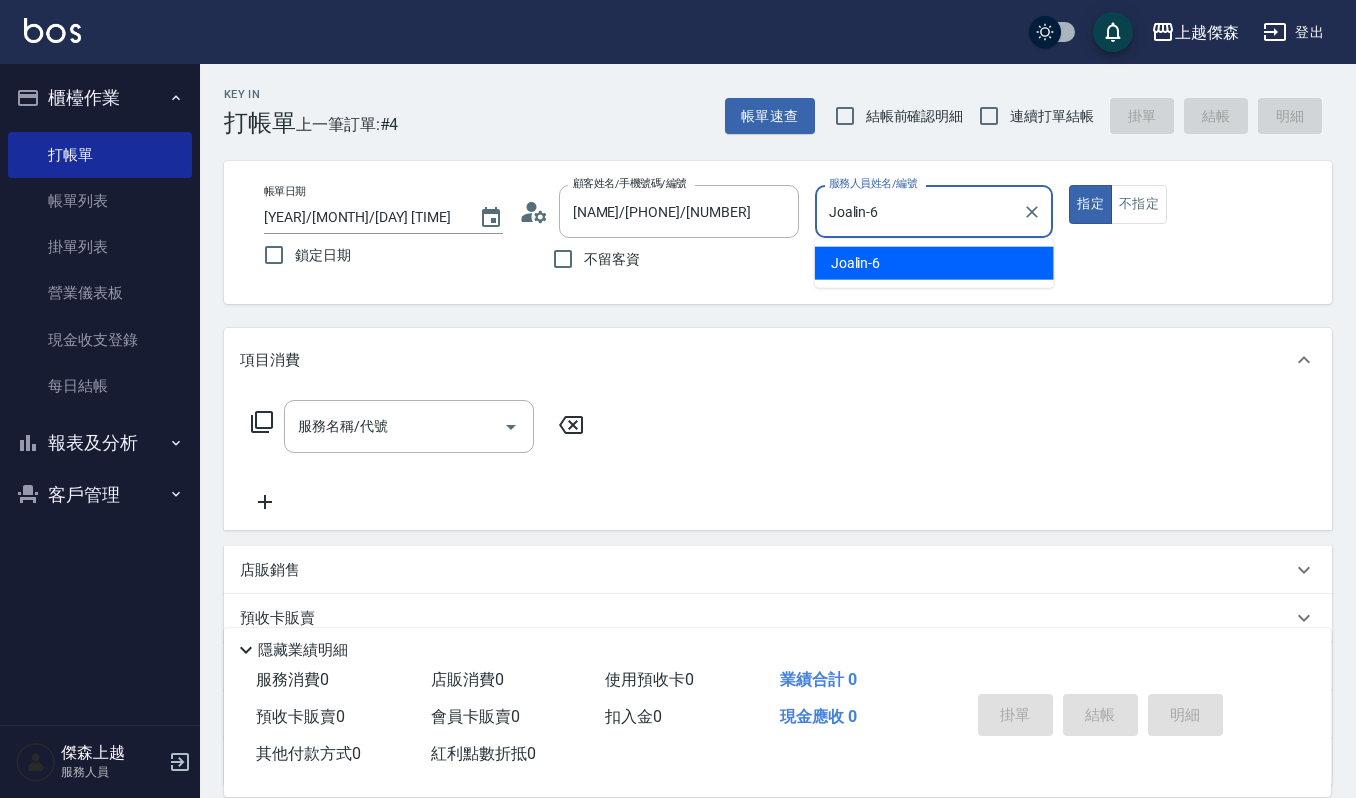 type on "true" 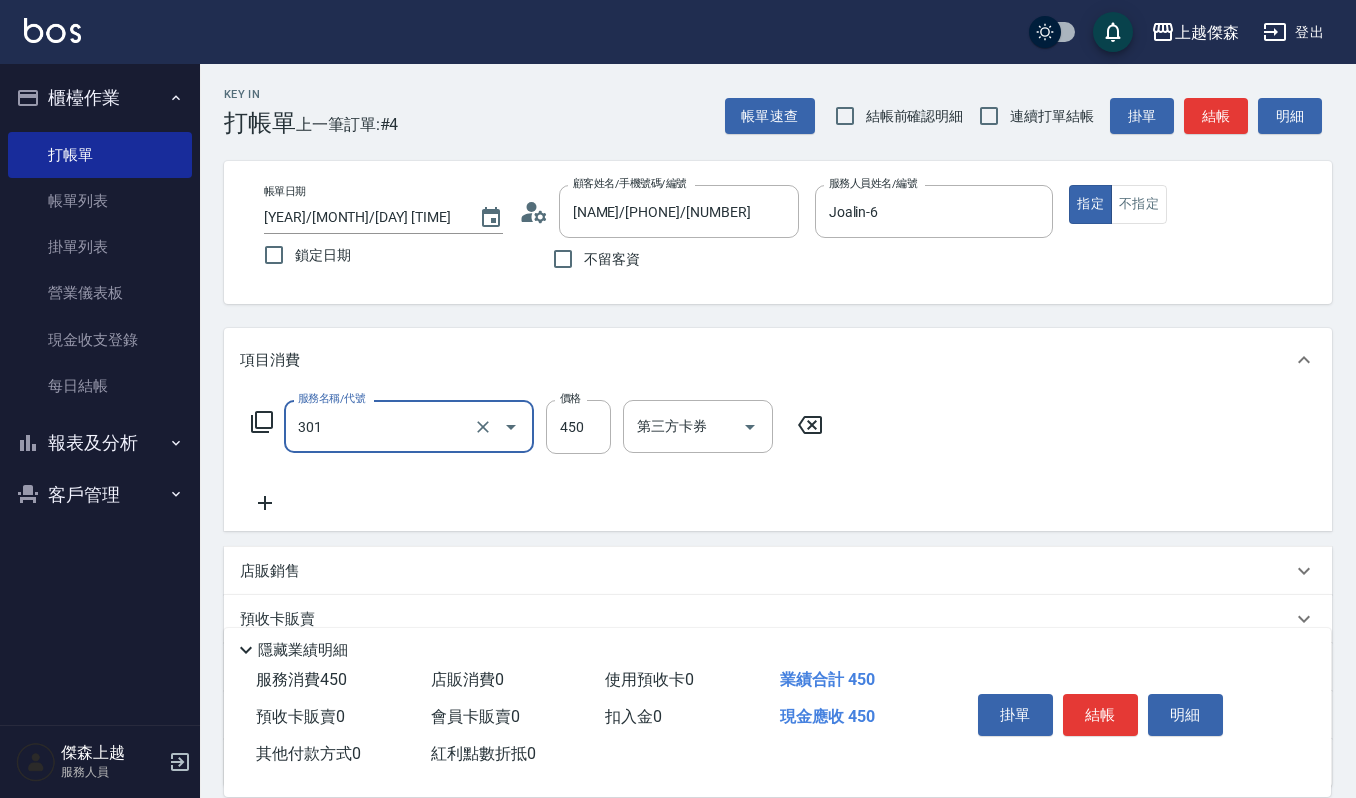 type on "創意剪髮(301)" 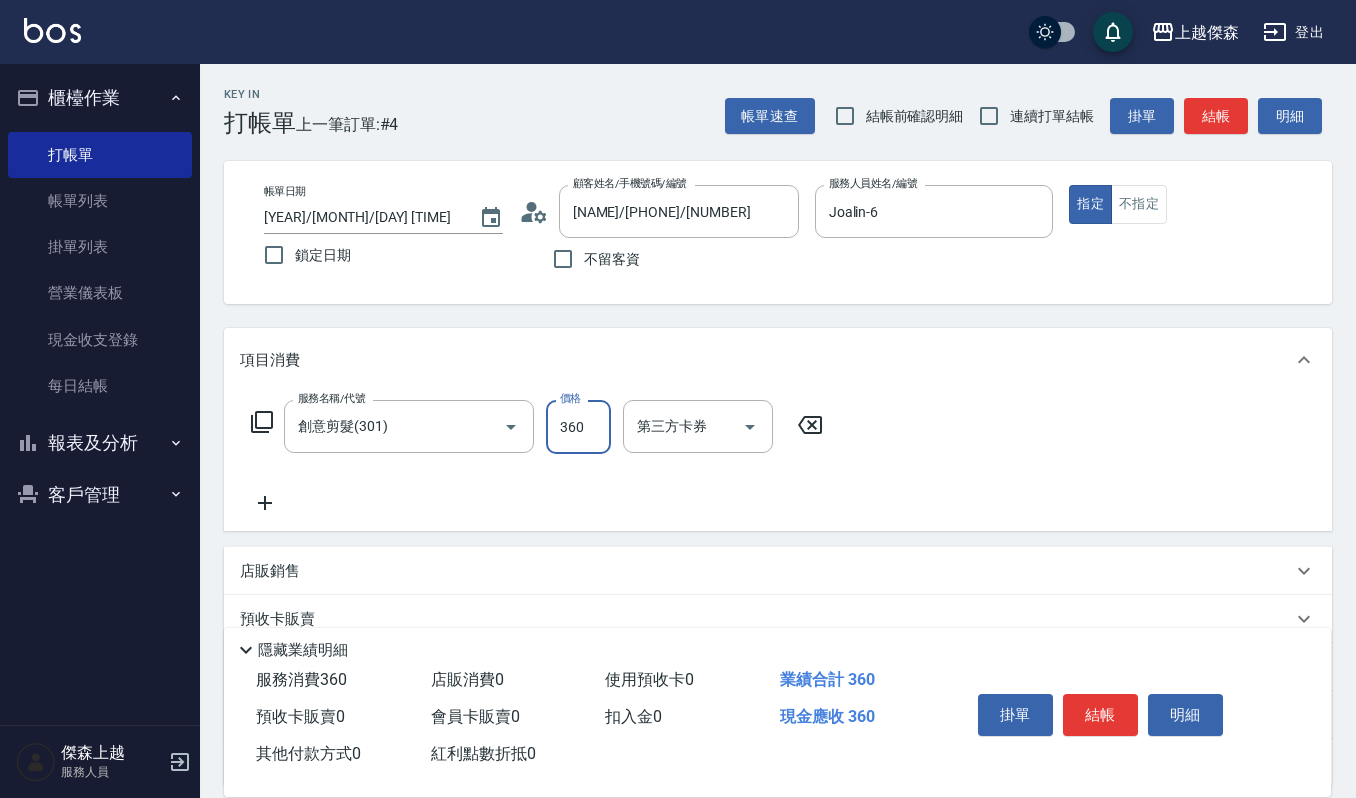 type on "360" 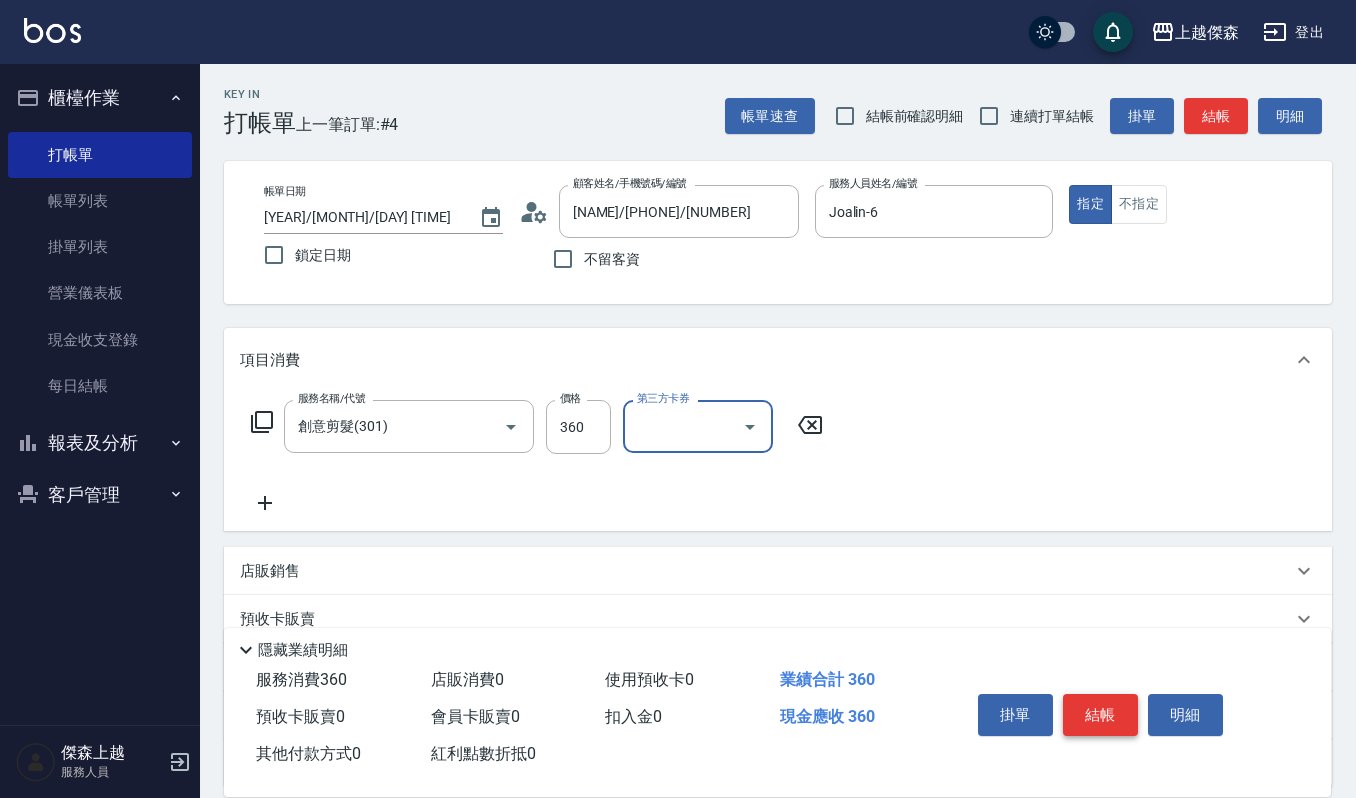 click on "結帳" at bounding box center [1100, 715] 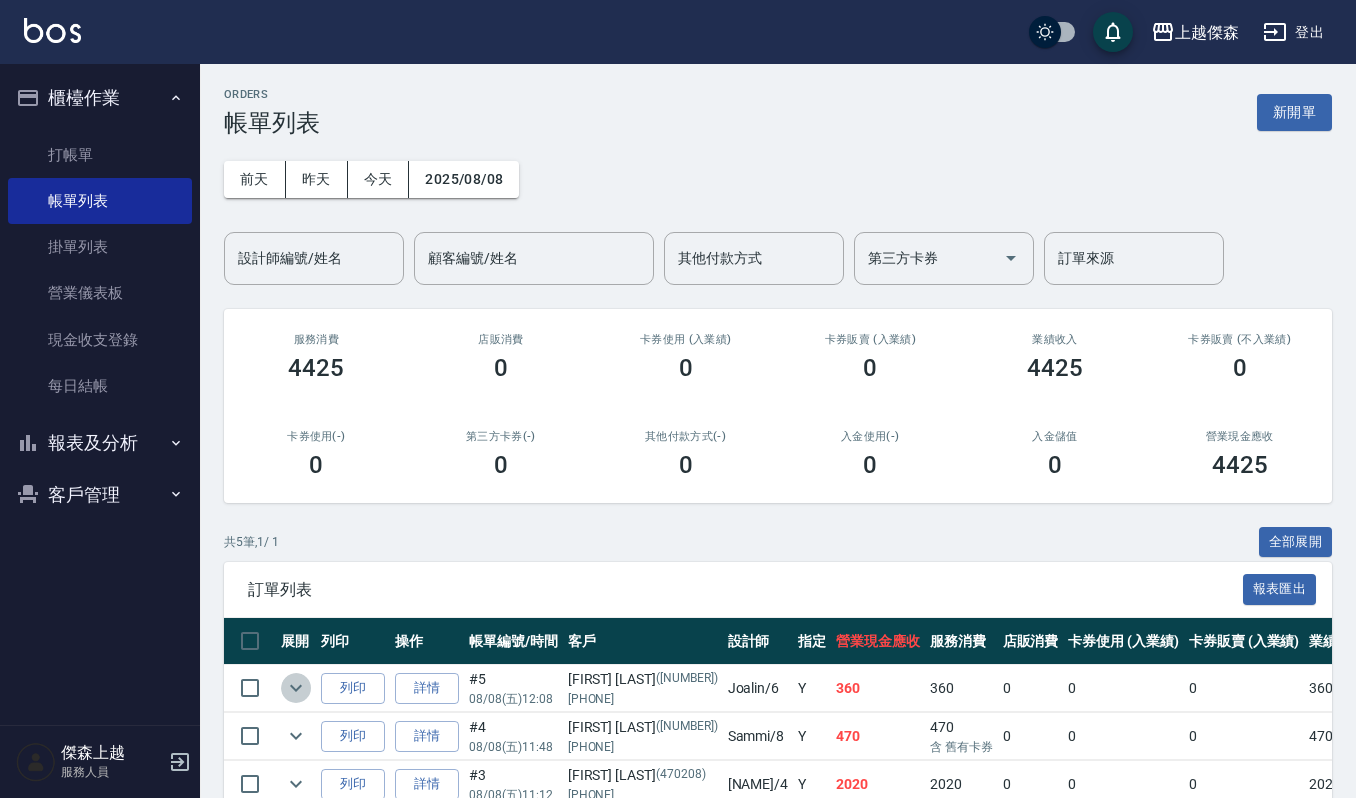 click 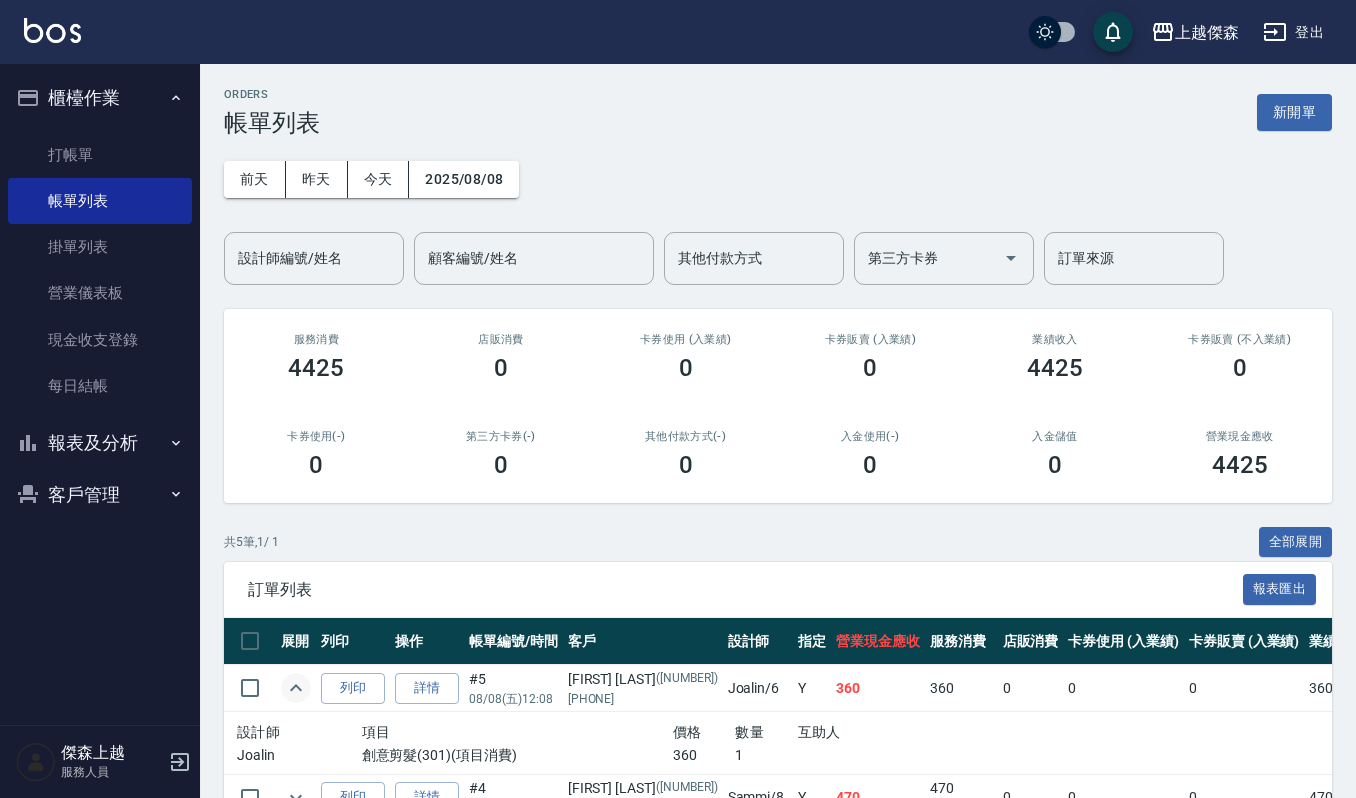 click 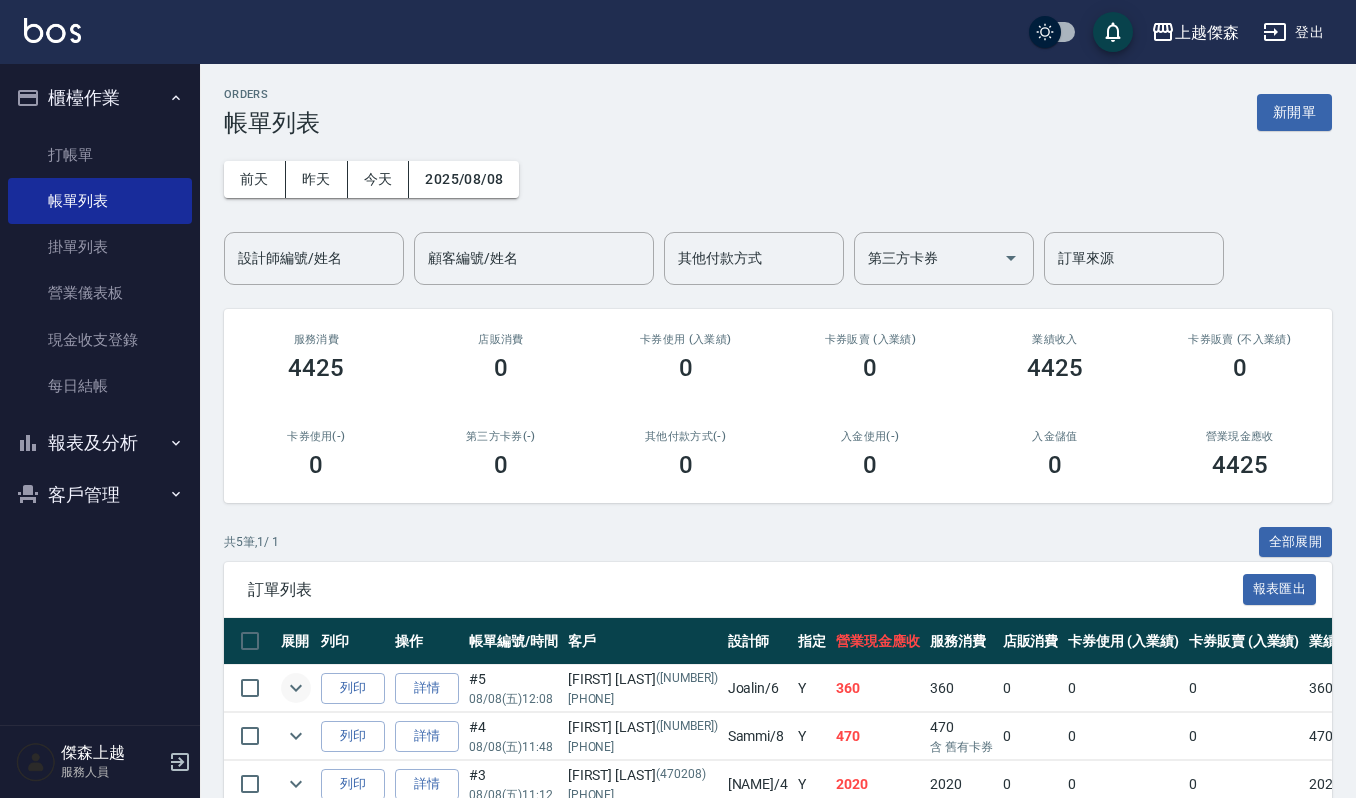 click on "客戶管理" at bounding box center [100, 495] 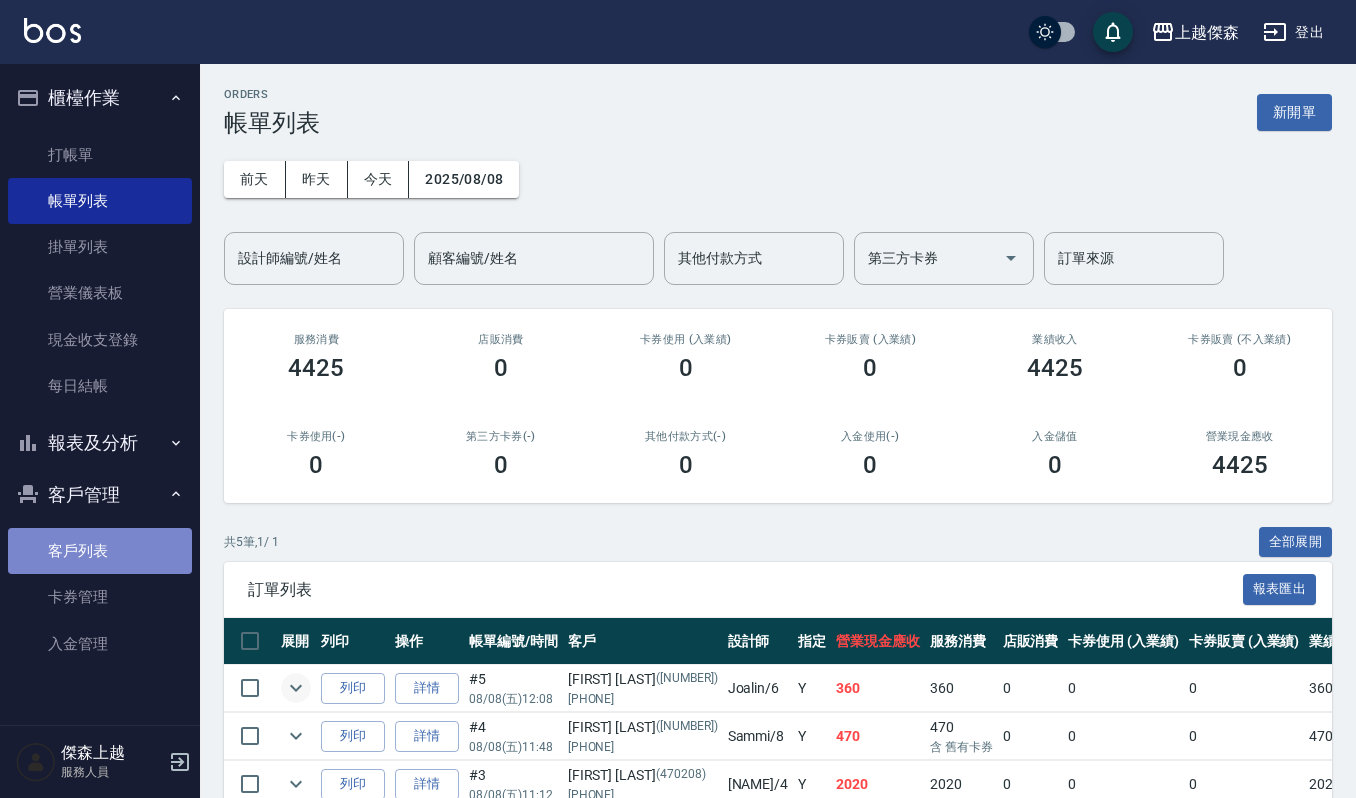 click on "客戶列表" at bounding box center [100, 551] 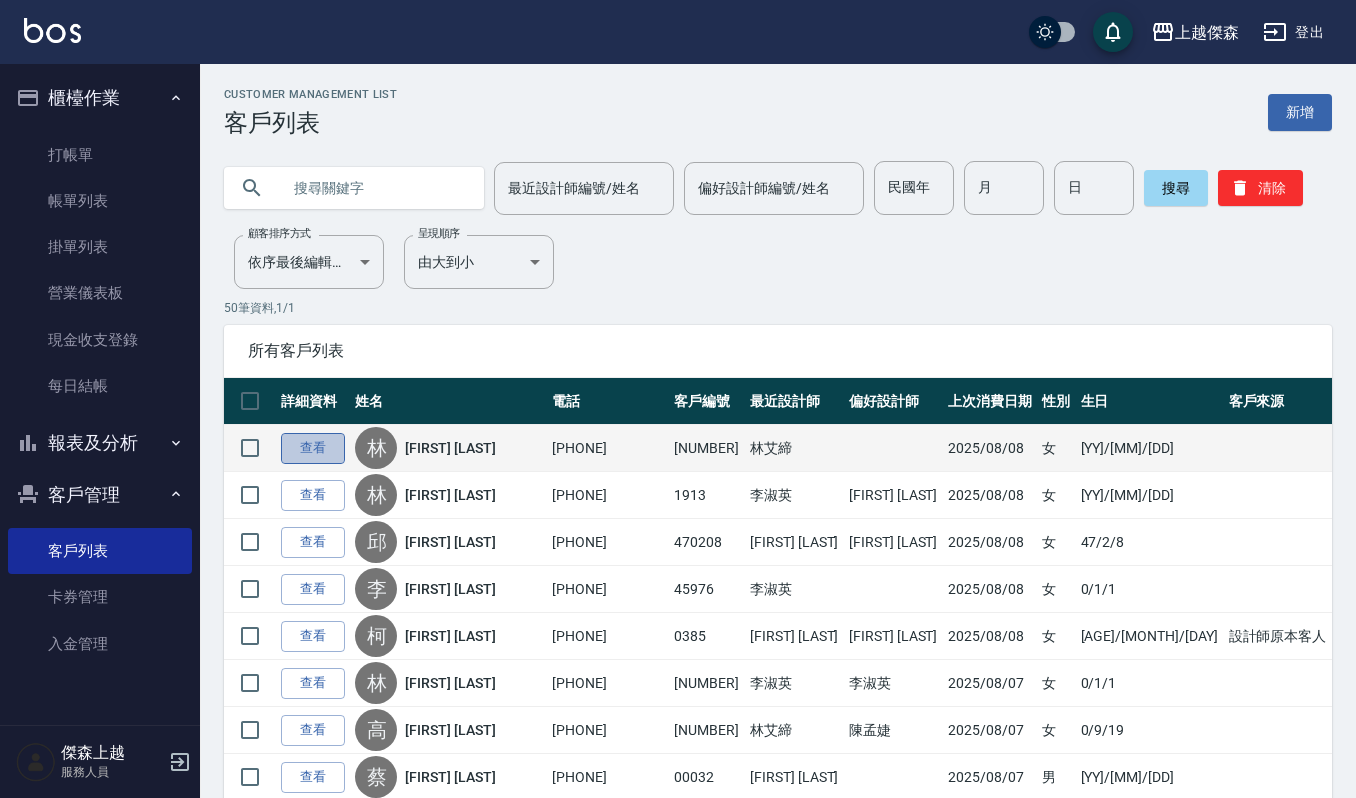 click on "查看" at bounding box center (313, 448) 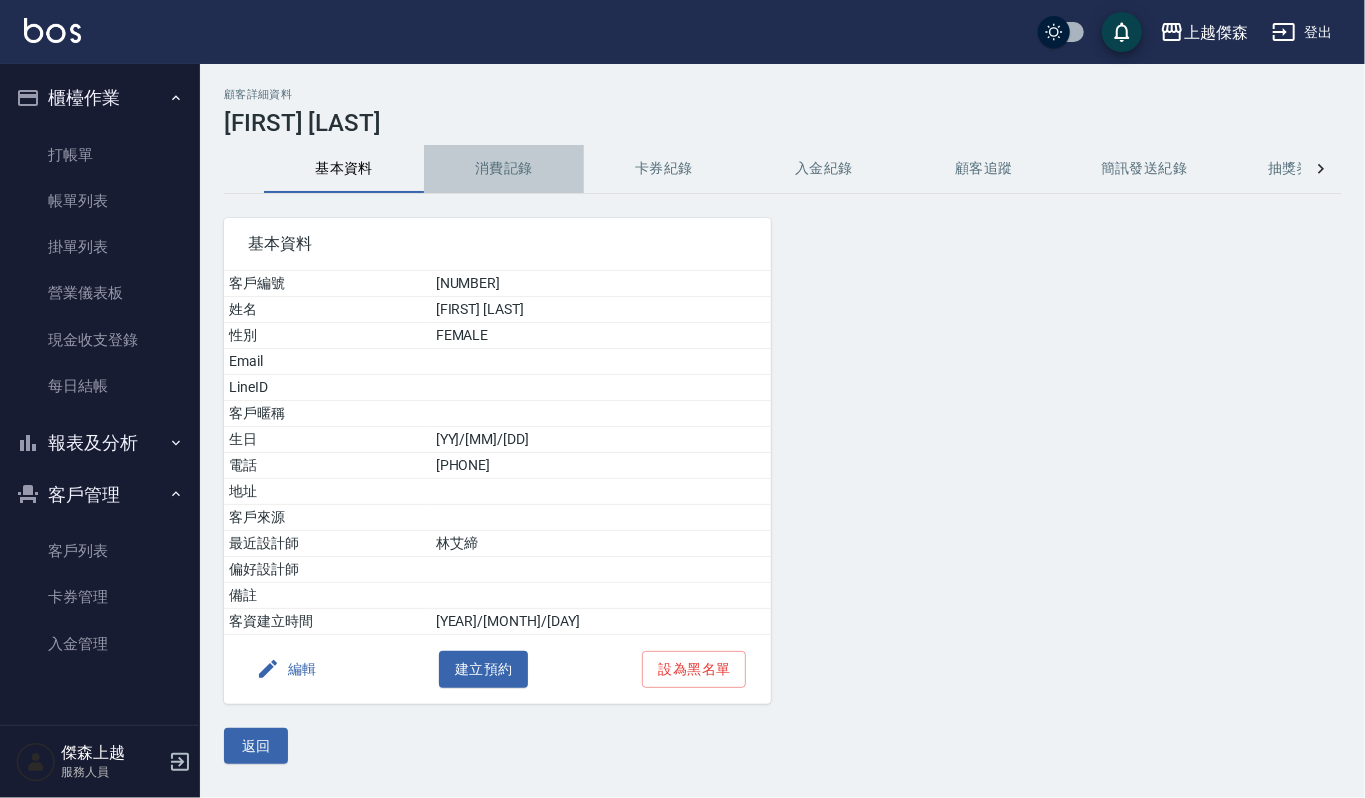 click on "消費記錄" at bounding box center [504, 169] 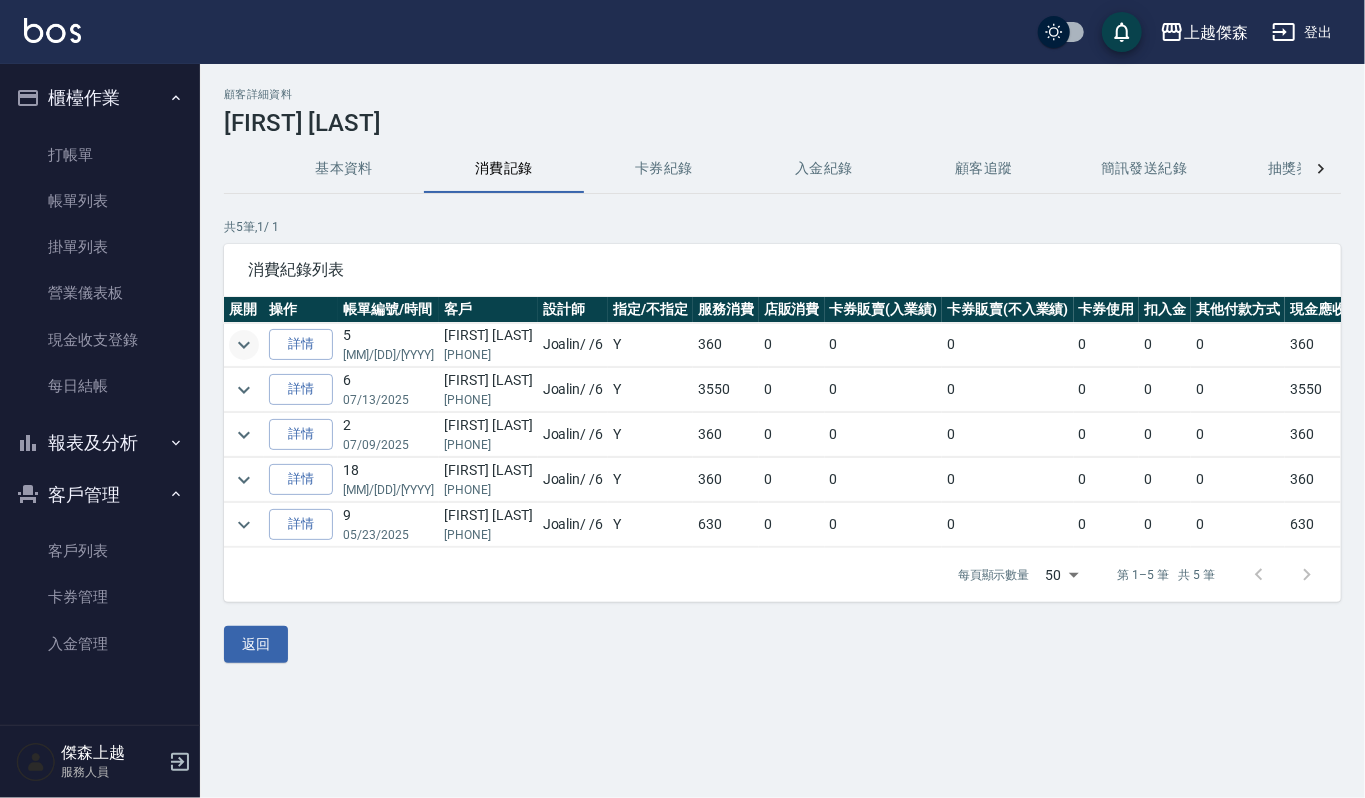 click 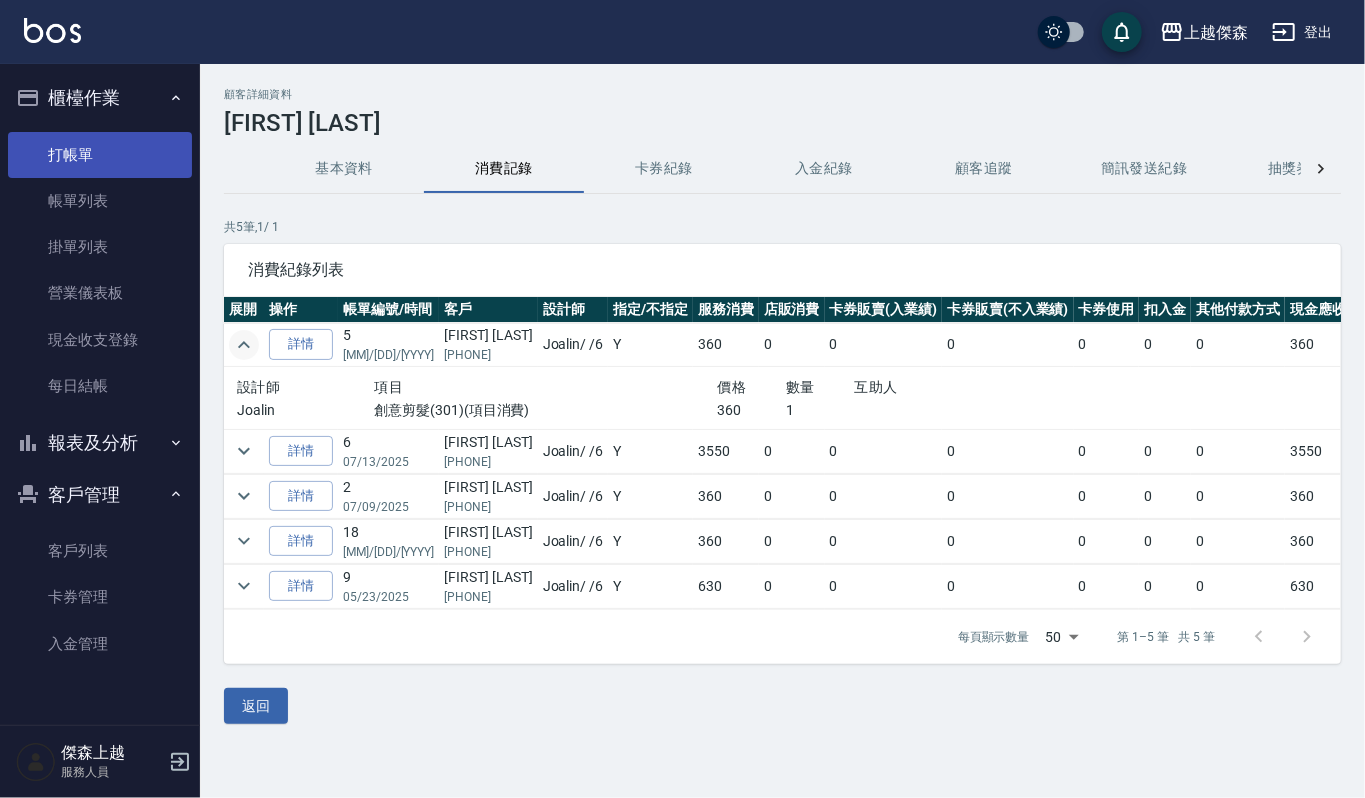 click on "打帳單" at bounding box center [100, 155] 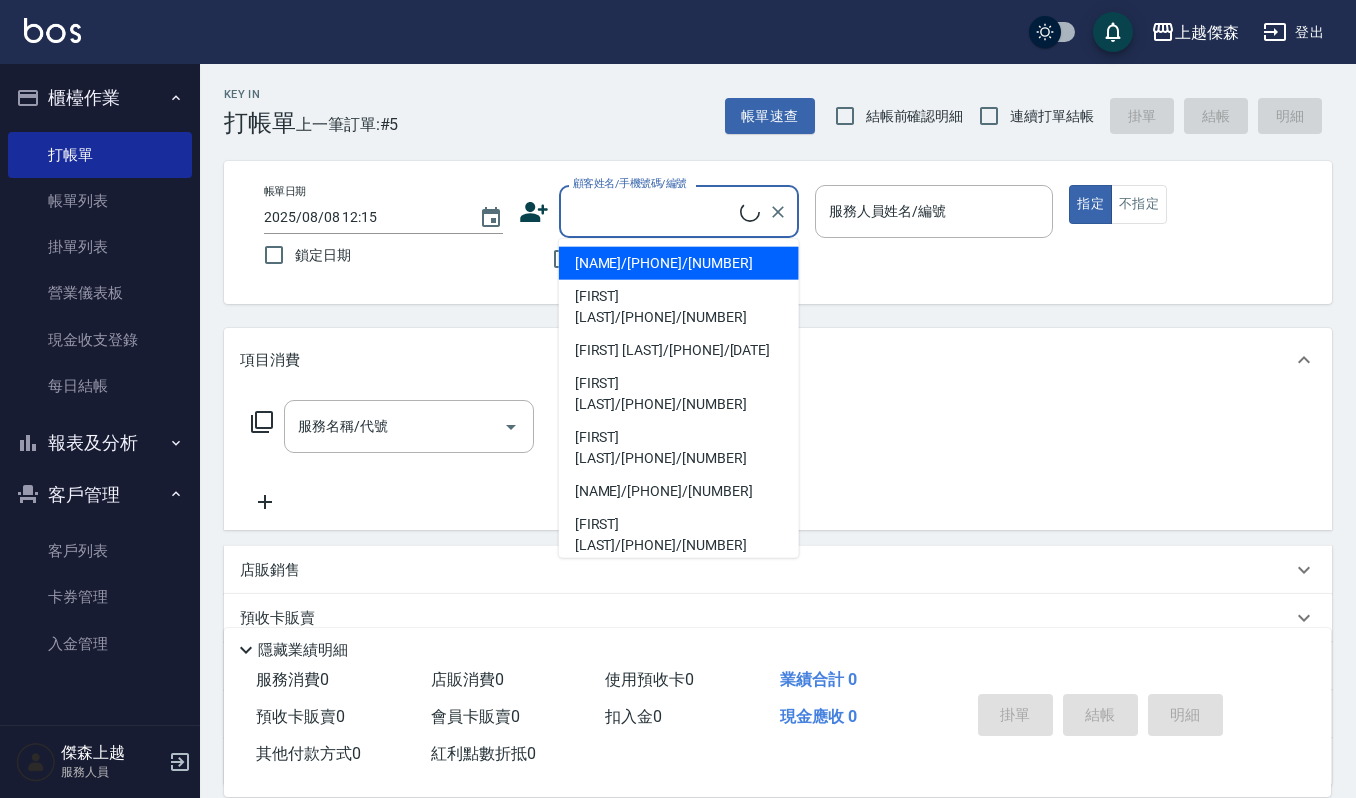 click on "顧客姓名/手機號碼/編號" at bounding box center [654, 211] 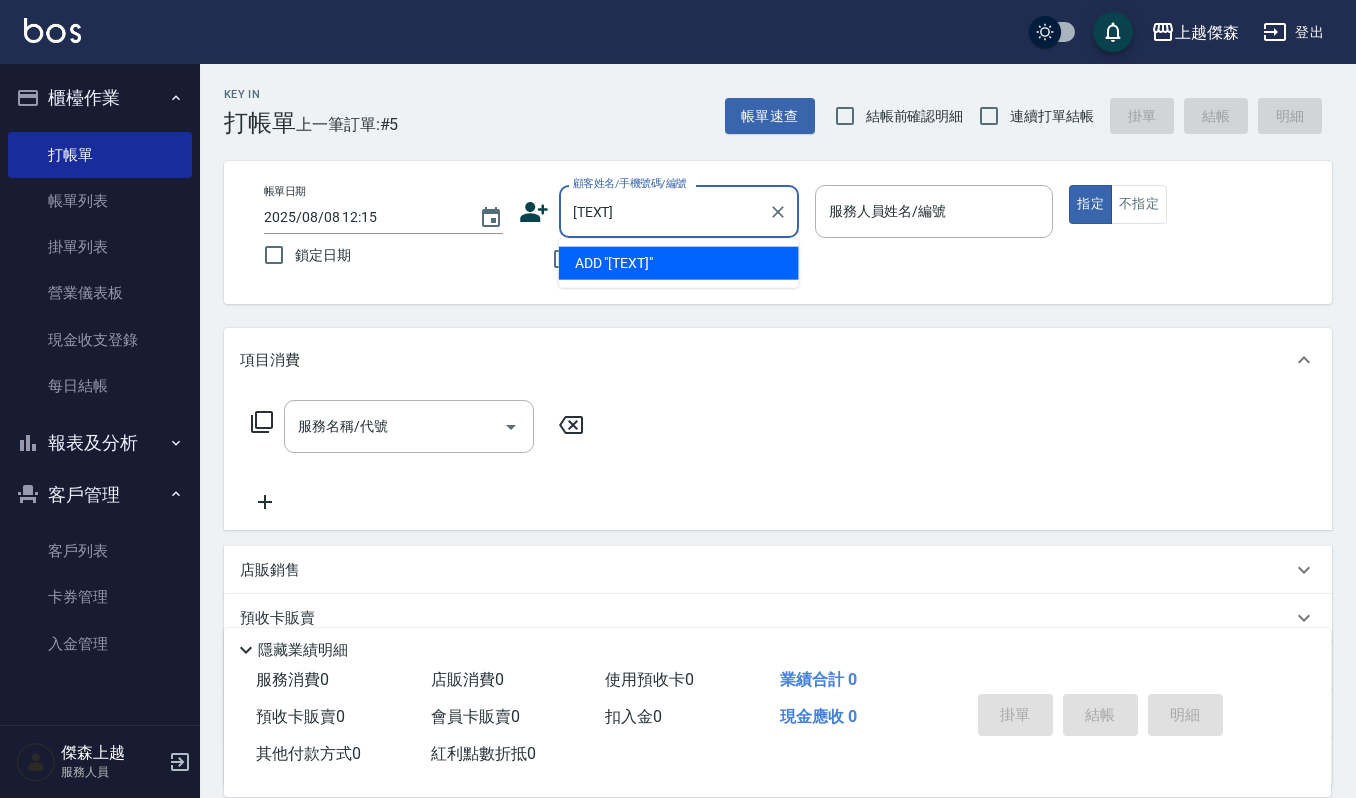 type on "光" 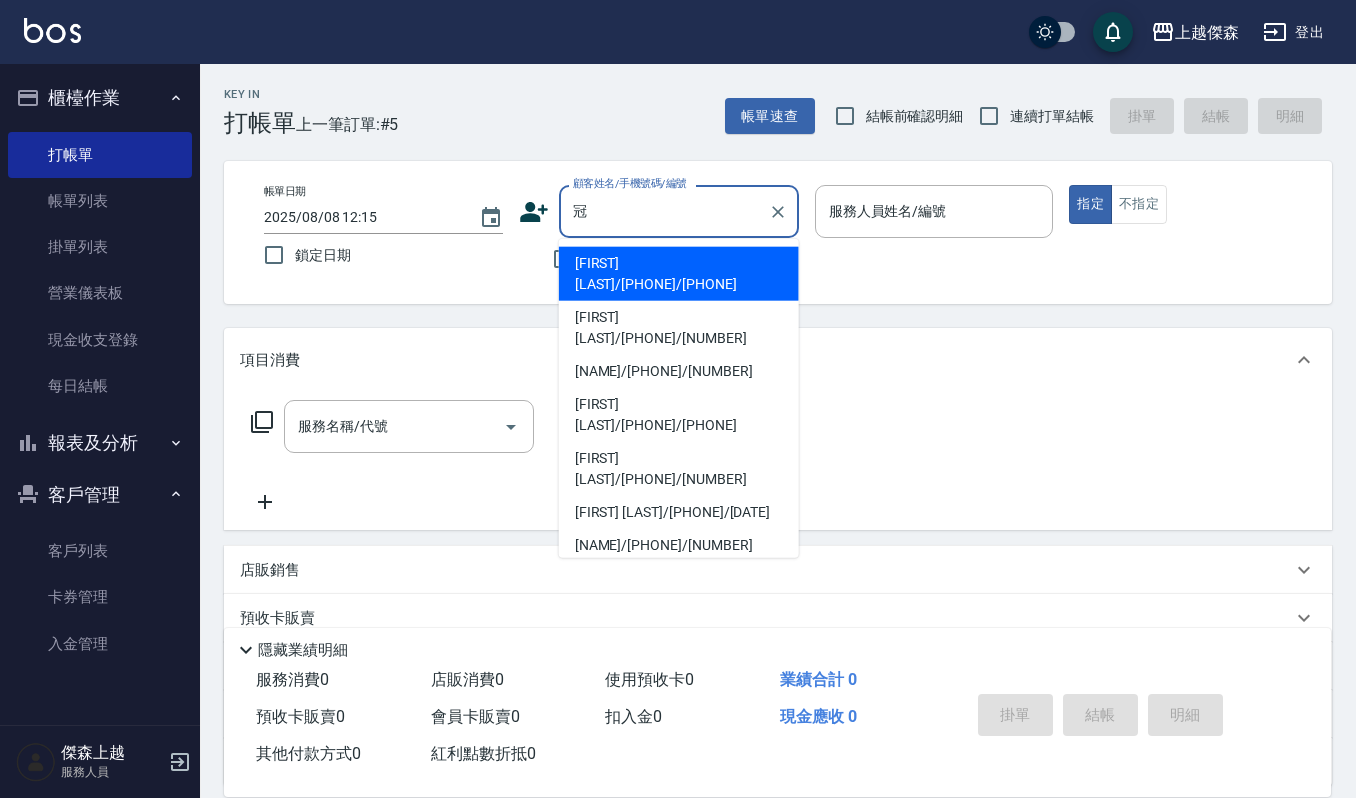click on "林冠吟/0928882287/9876" at bounding box center (679, 328) 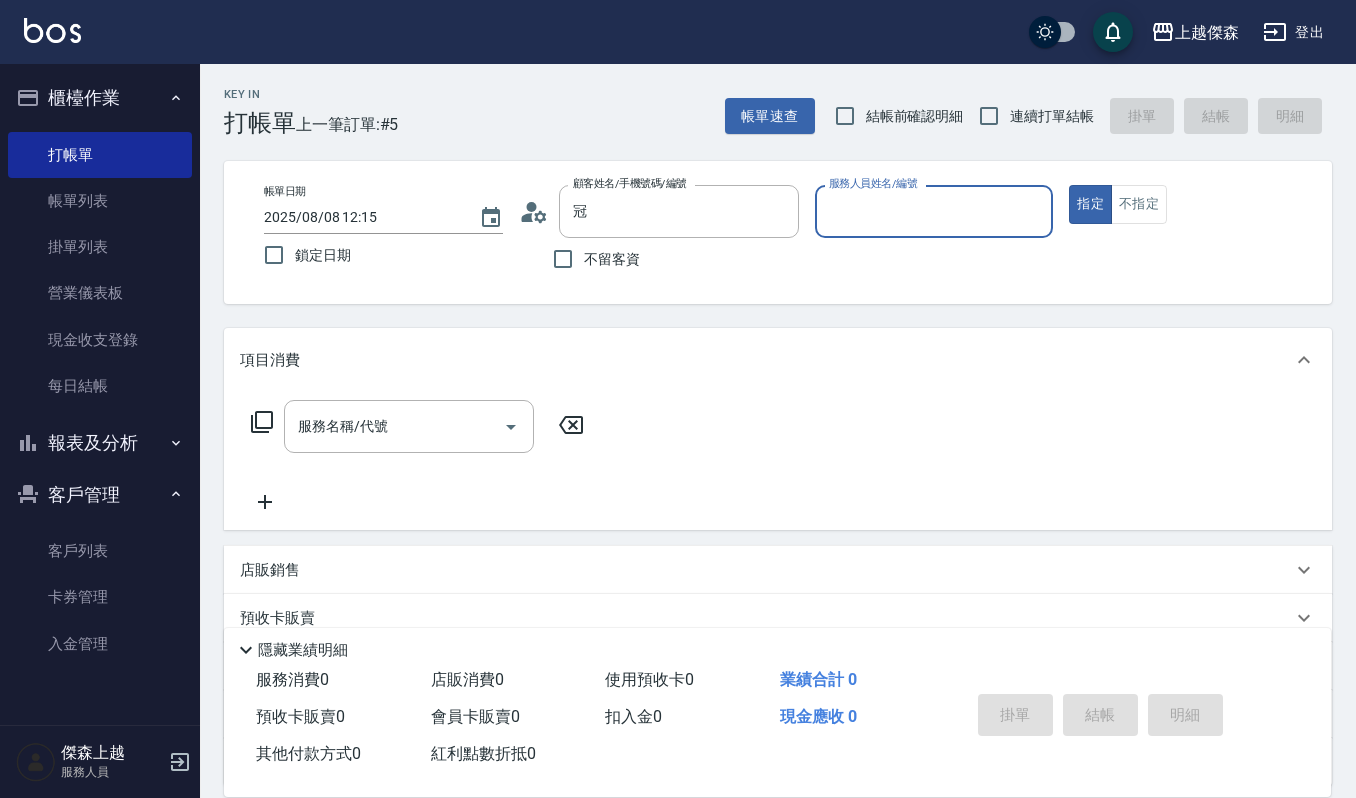 type on "林冠吟/0928882287/9876" 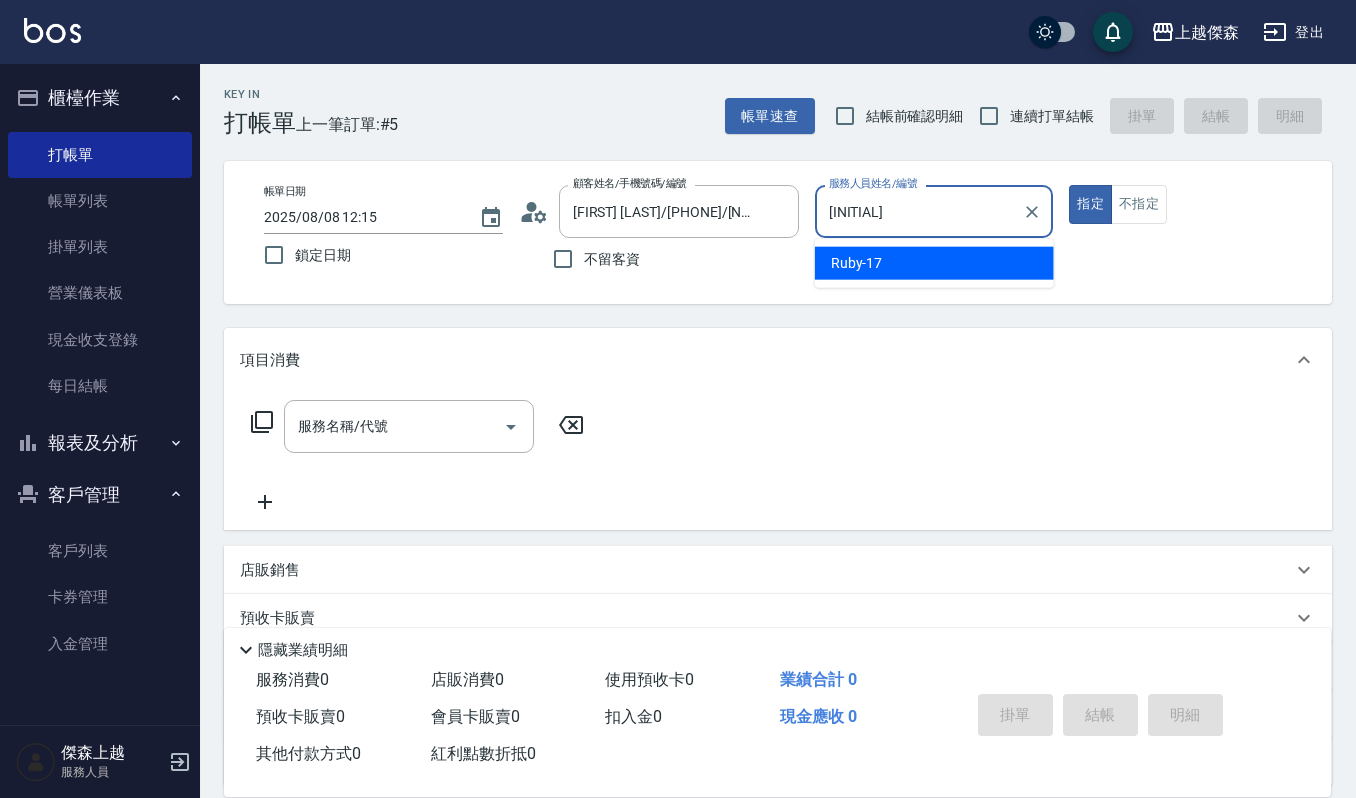type on "R" 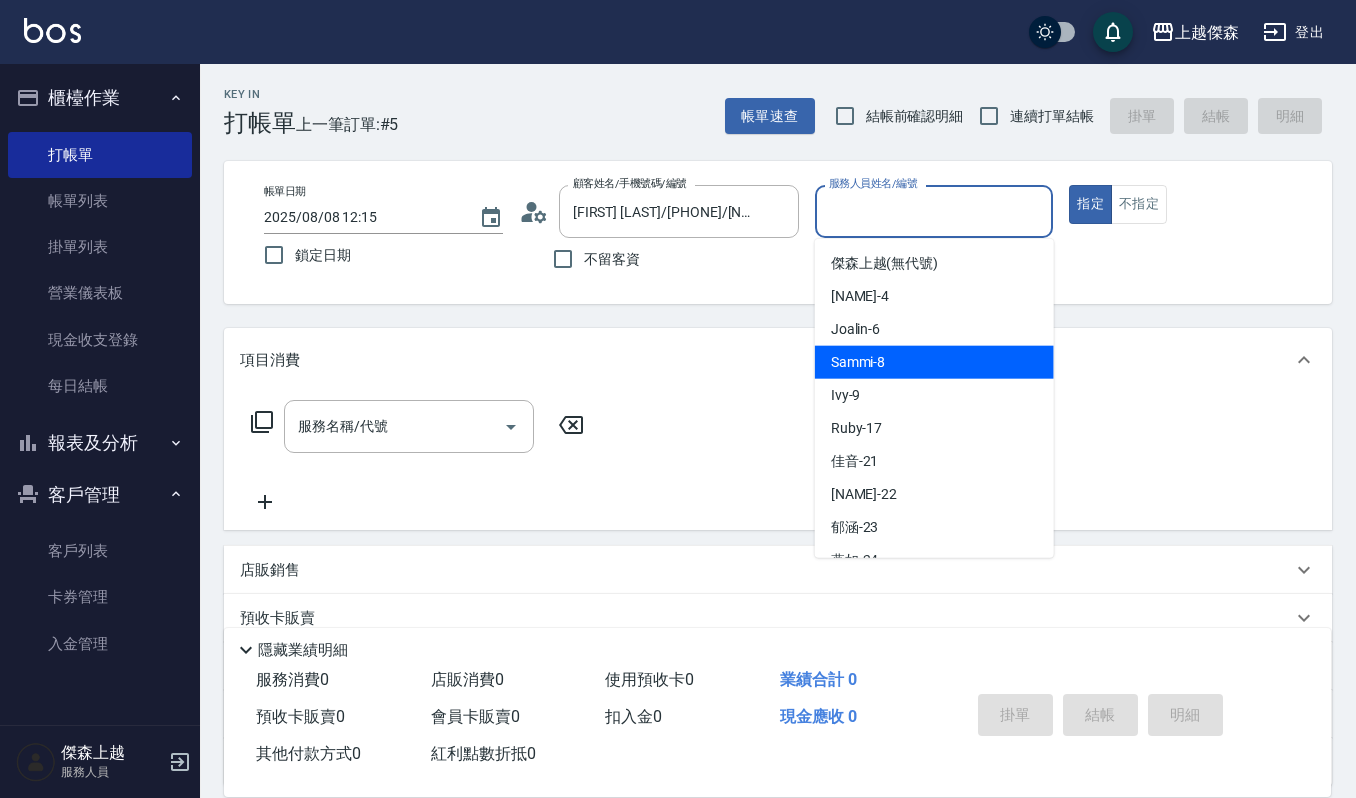 click on "Sammi -8" at bounding box center [858, 362] 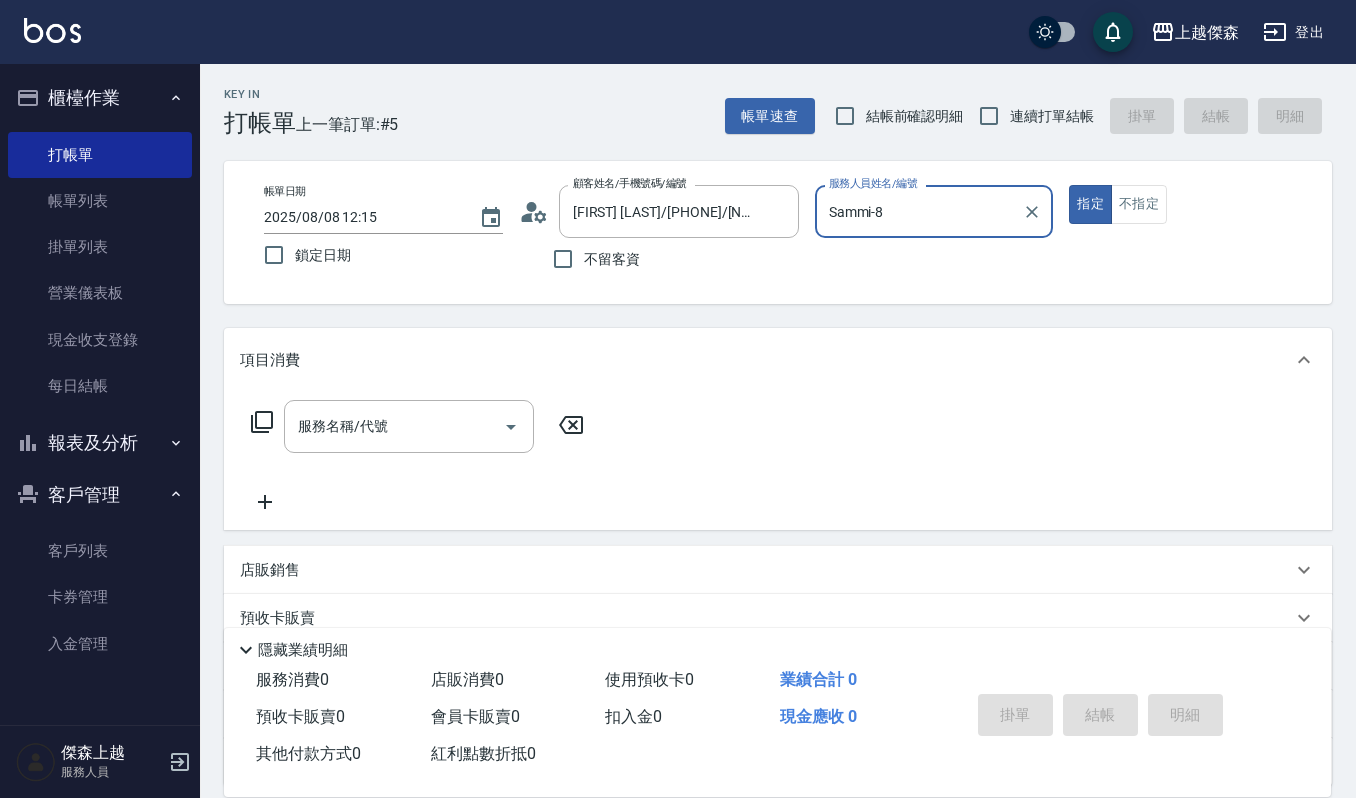 type on "Sammi-8" 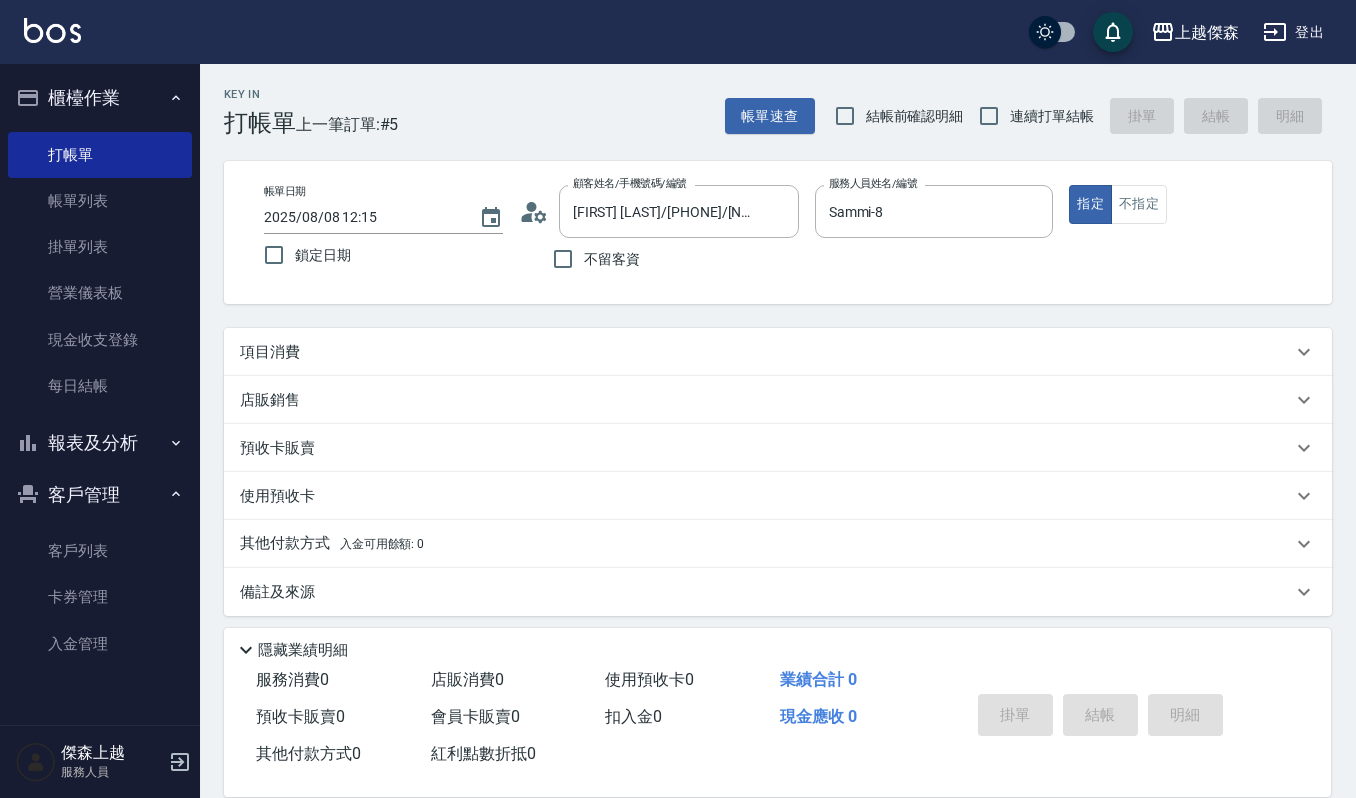 click on "項目消費" at bounding box center (270, 352) 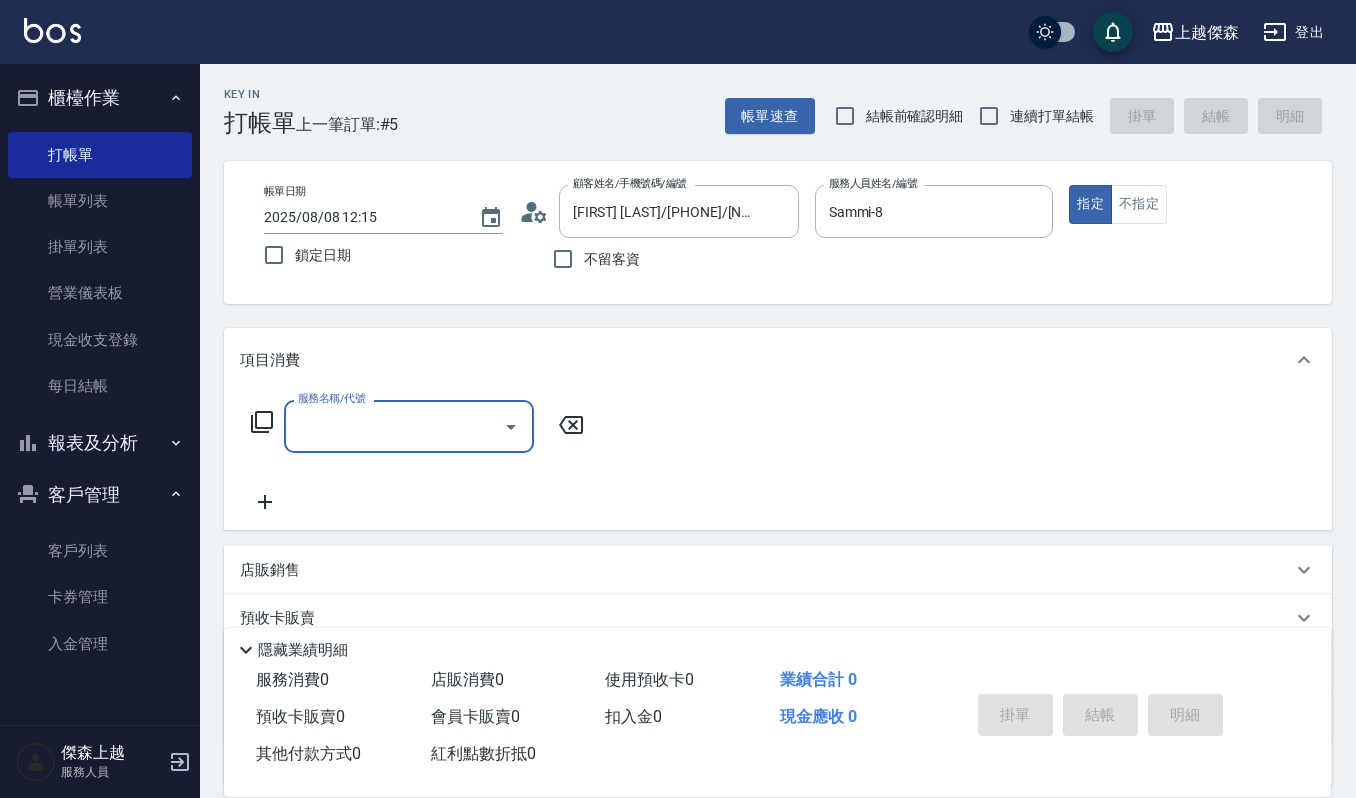 scroll, scrollTop: 0, scrollLeft: 0, axis: both 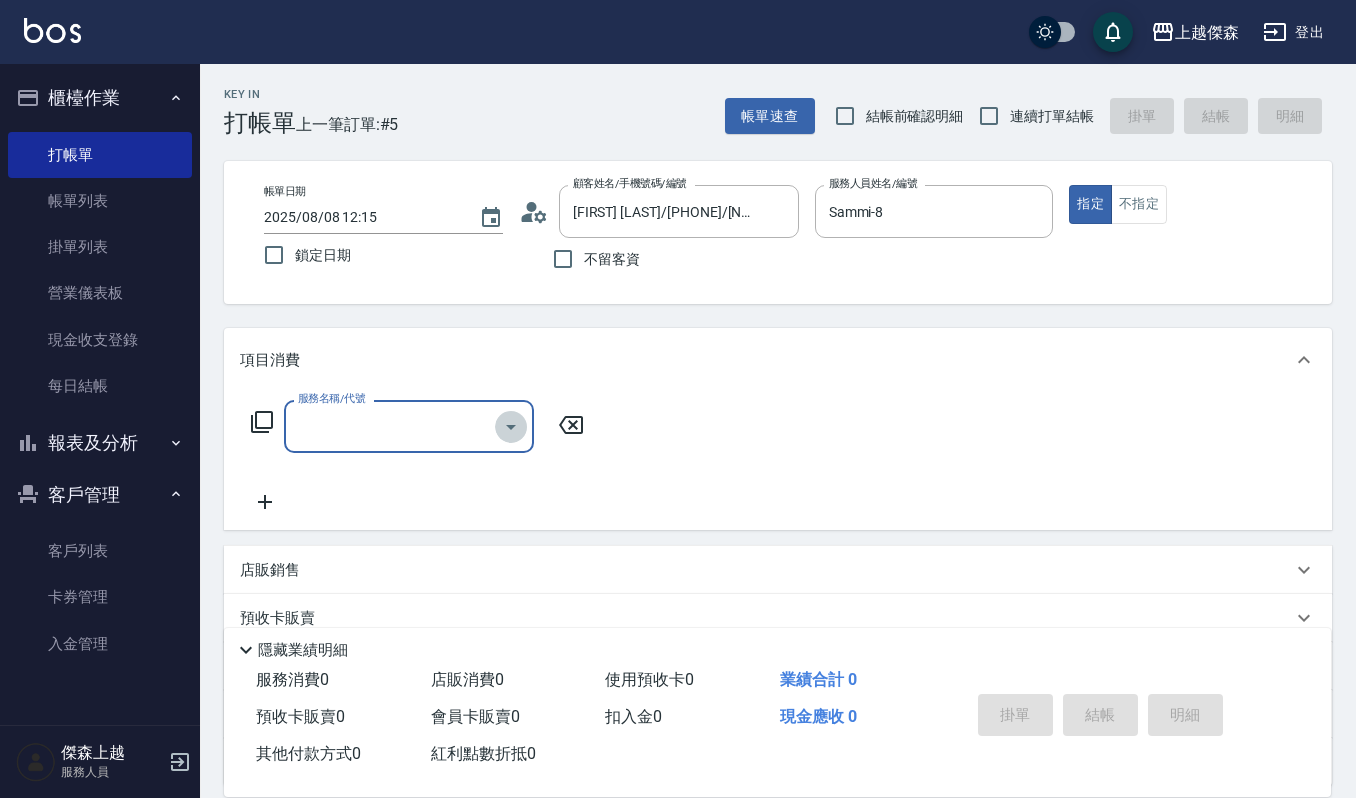 click 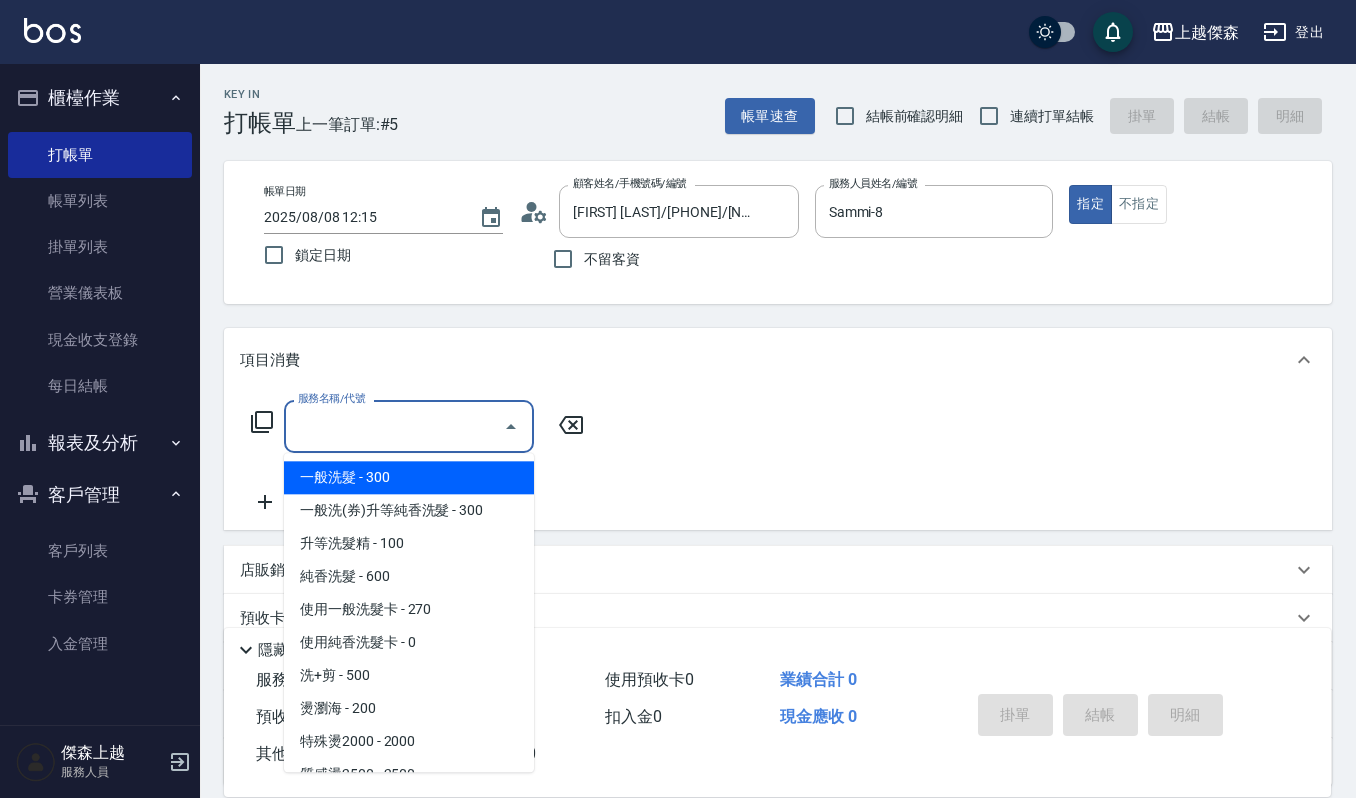 click on "一般洗髮 - 300" at bounding box center [409, 477] 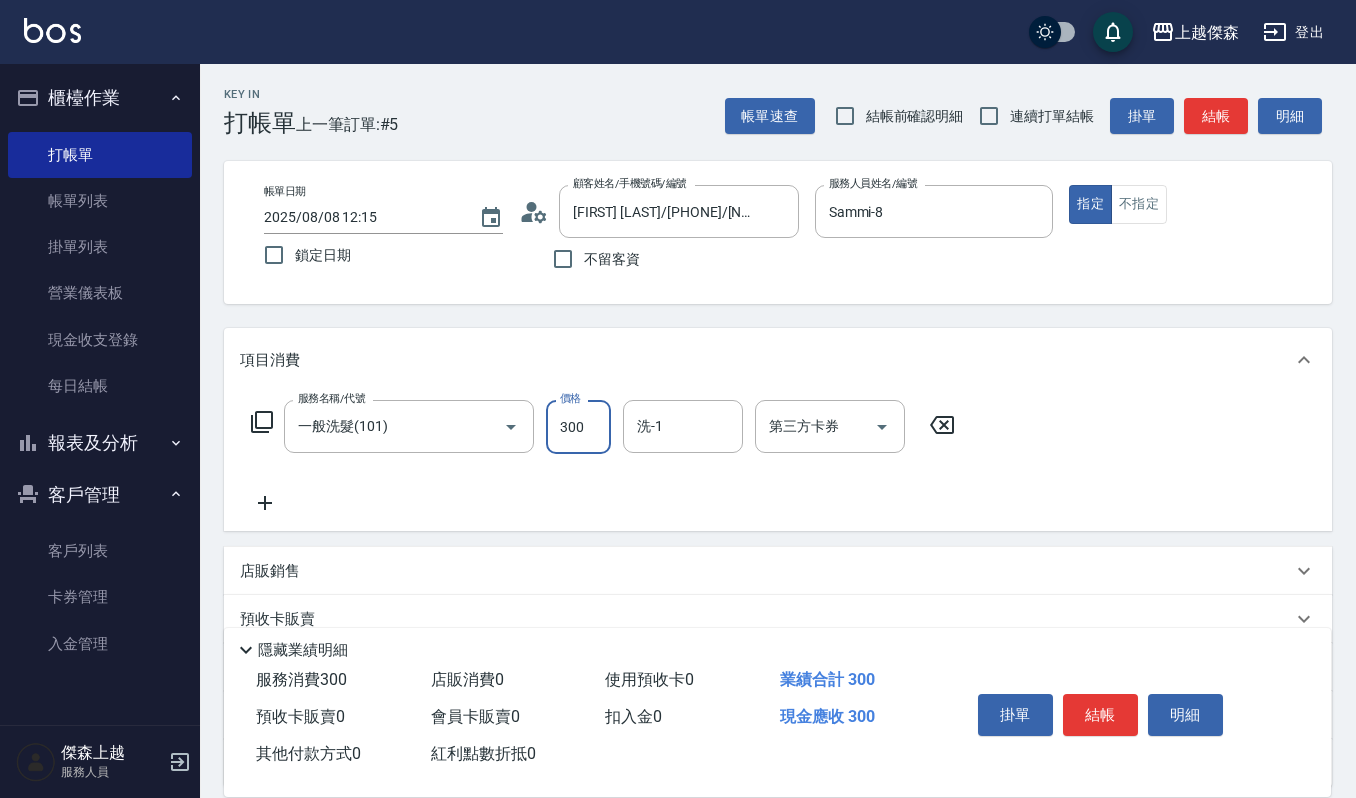 click on "300" at bounding box center (578, 427) 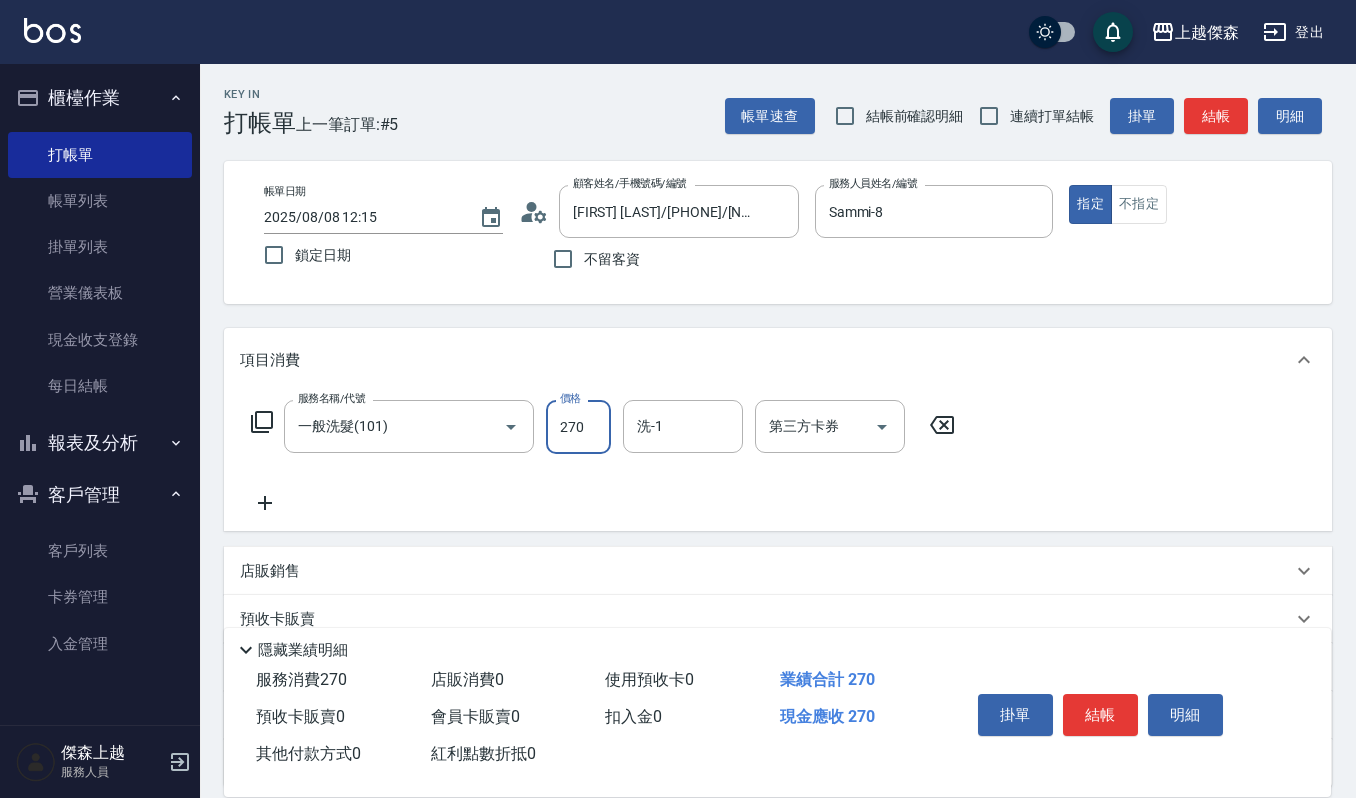 type on "270" 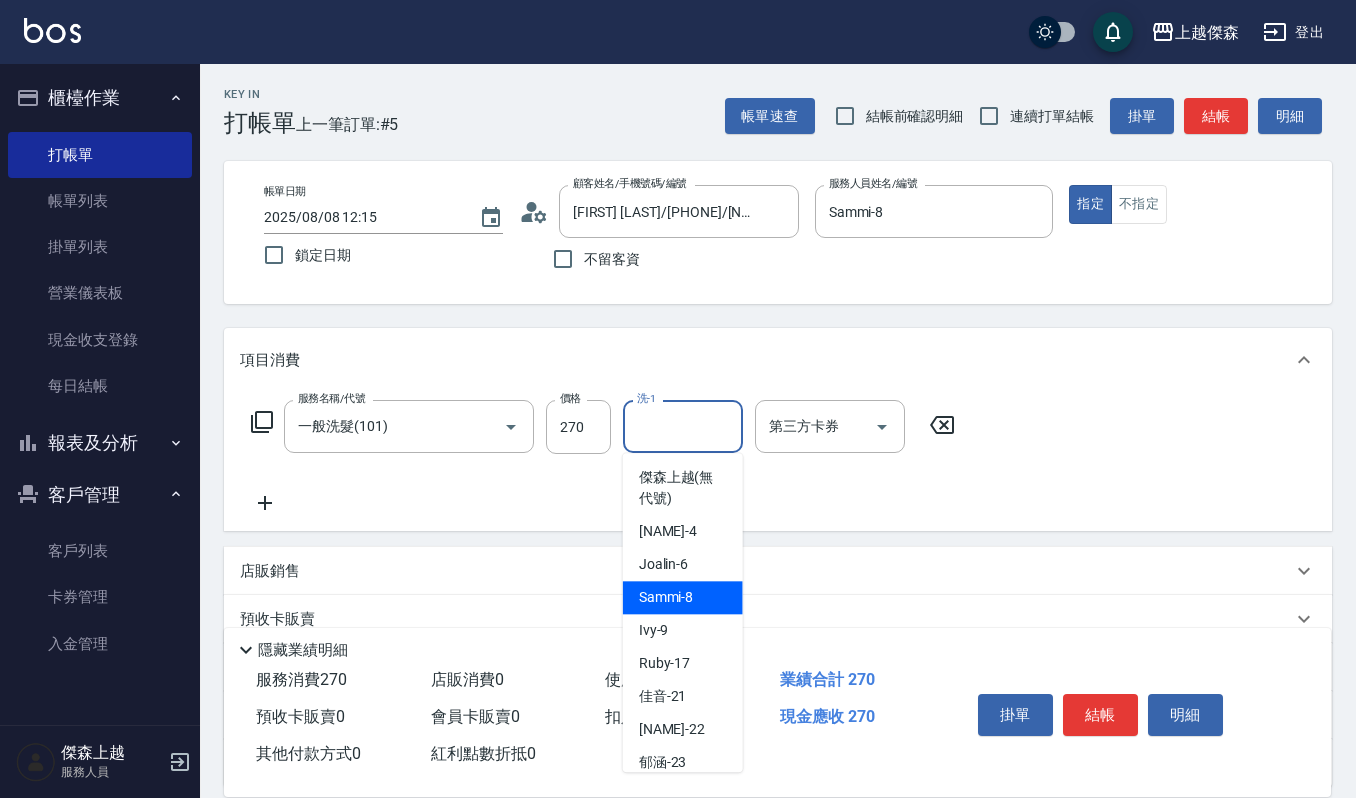 click on "Sammi -8" at bounding box center (666, 597) 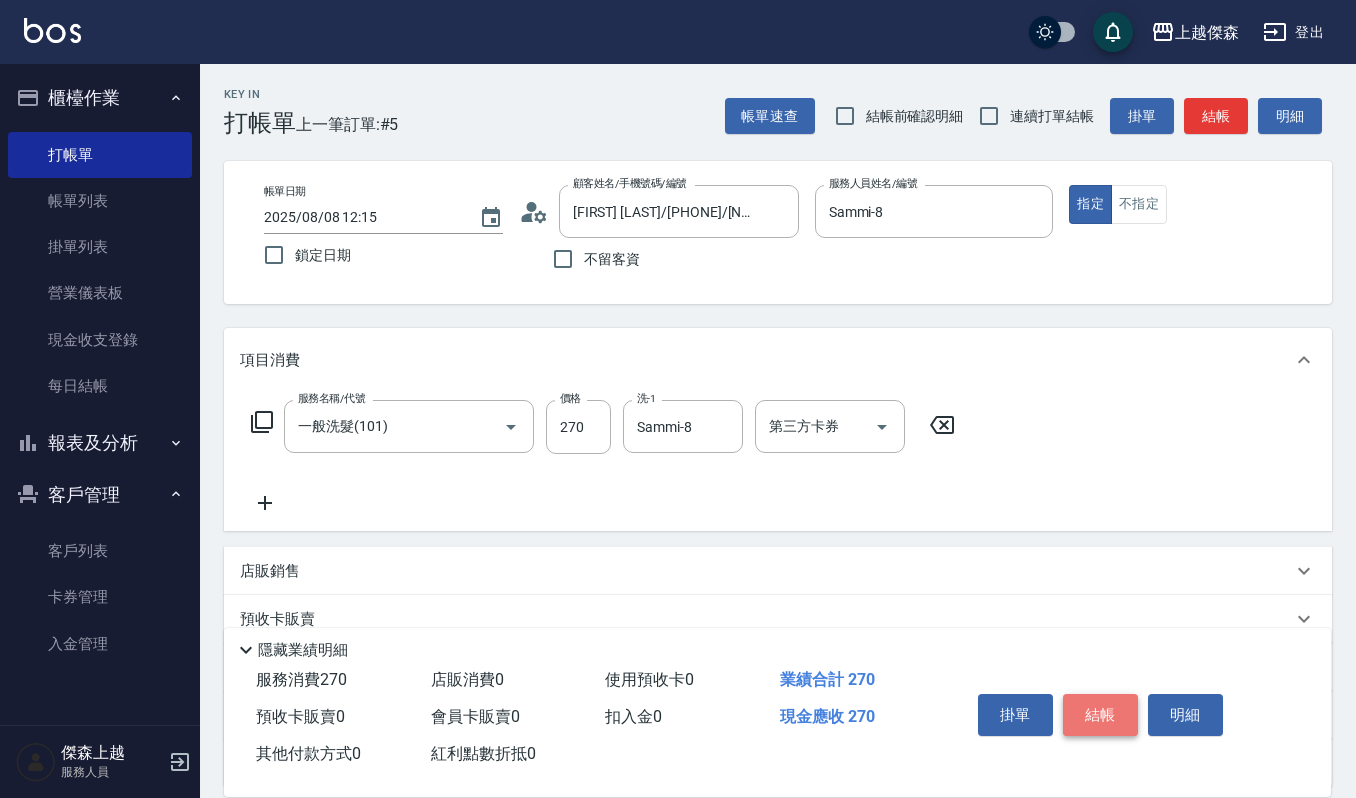 click on "結帳" at bounding box center (1100, 715) 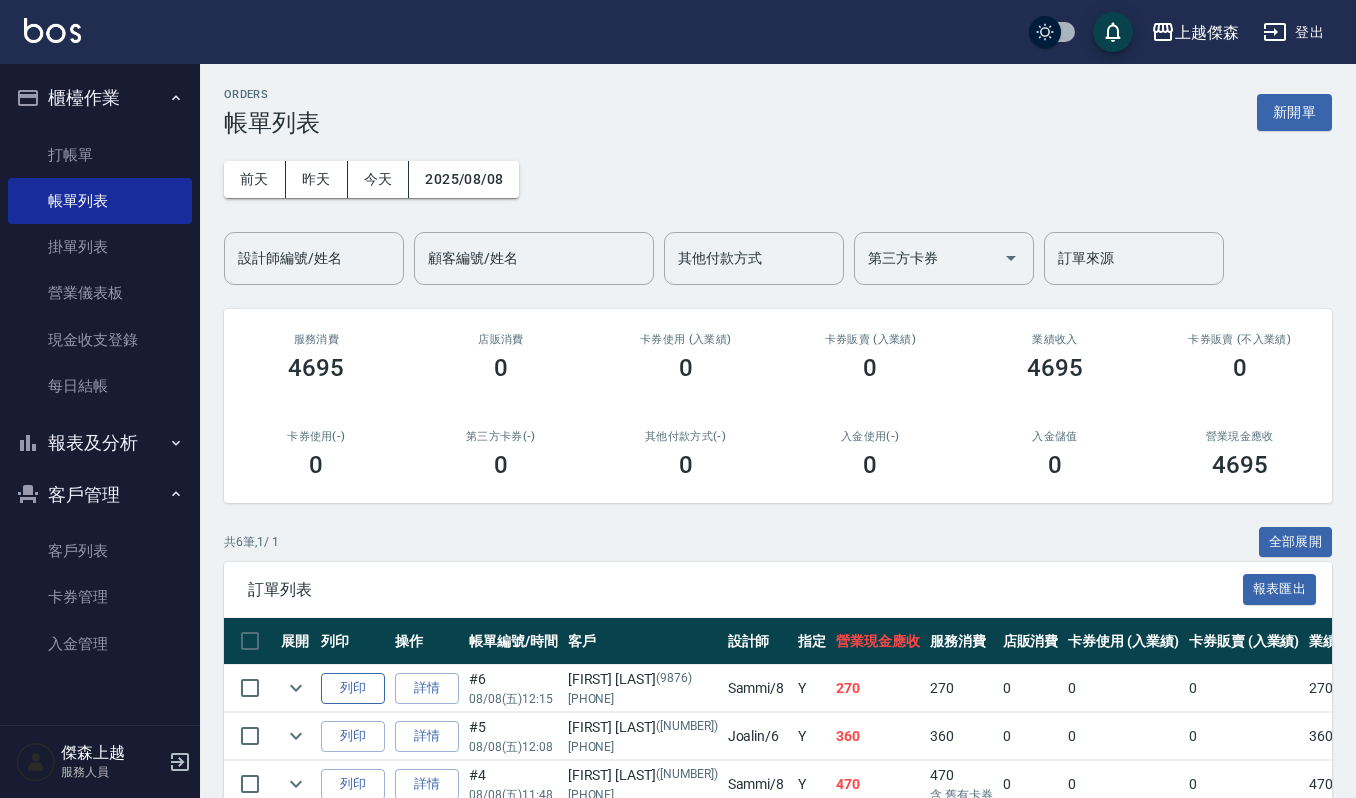 click on "列印" at bounding box center (353, 688) 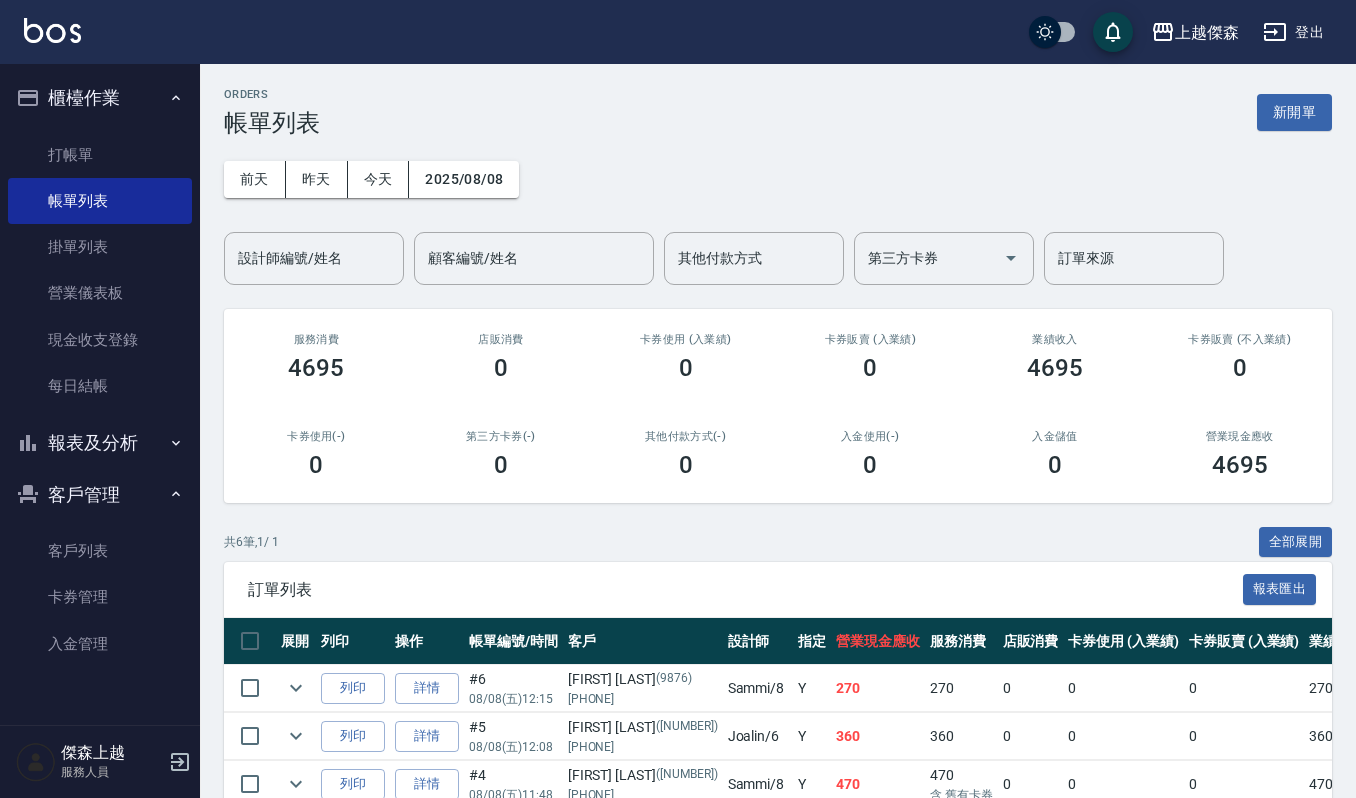 click on "共  6  筆,  1  /   1 全部展開" at bounding box center [778, 542] 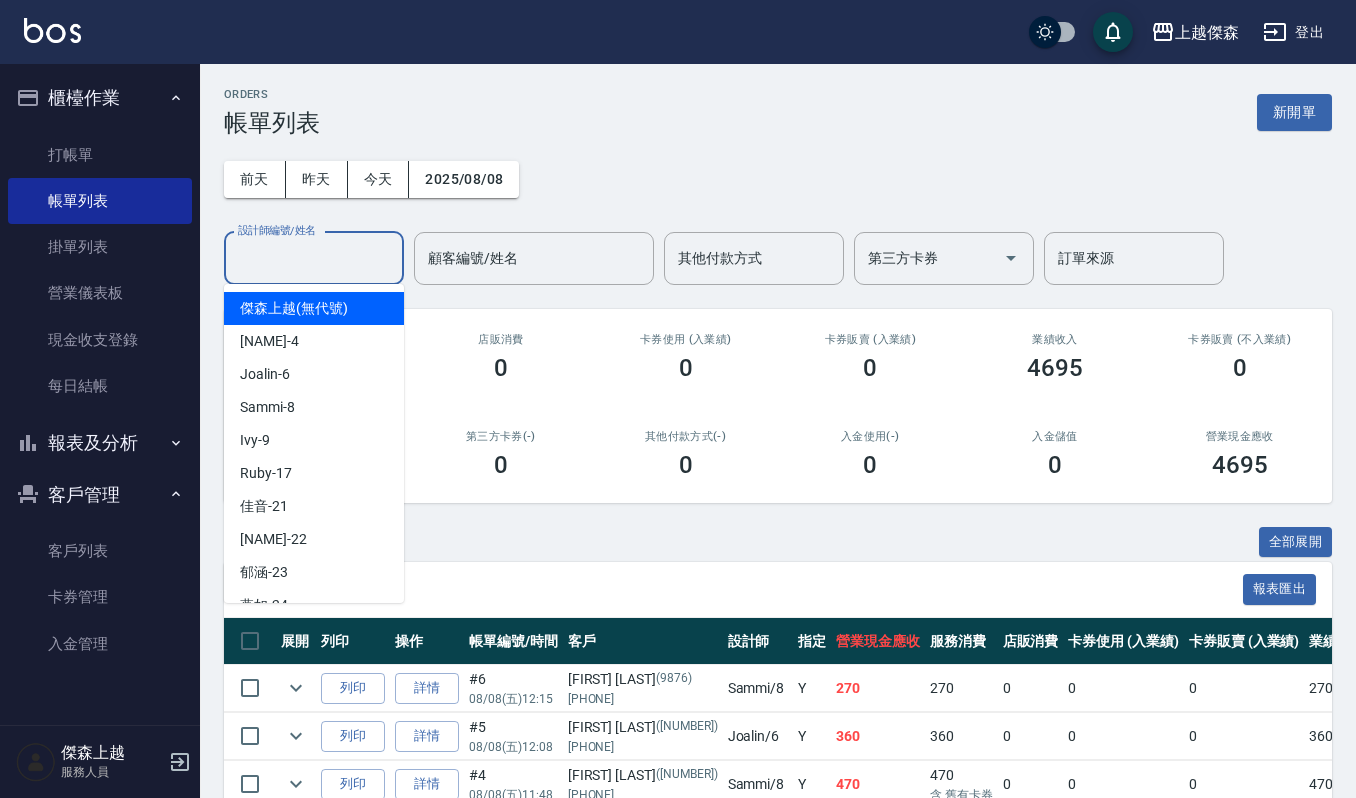 click on "設計師編號/姓名" at bounding box center (314, 258) 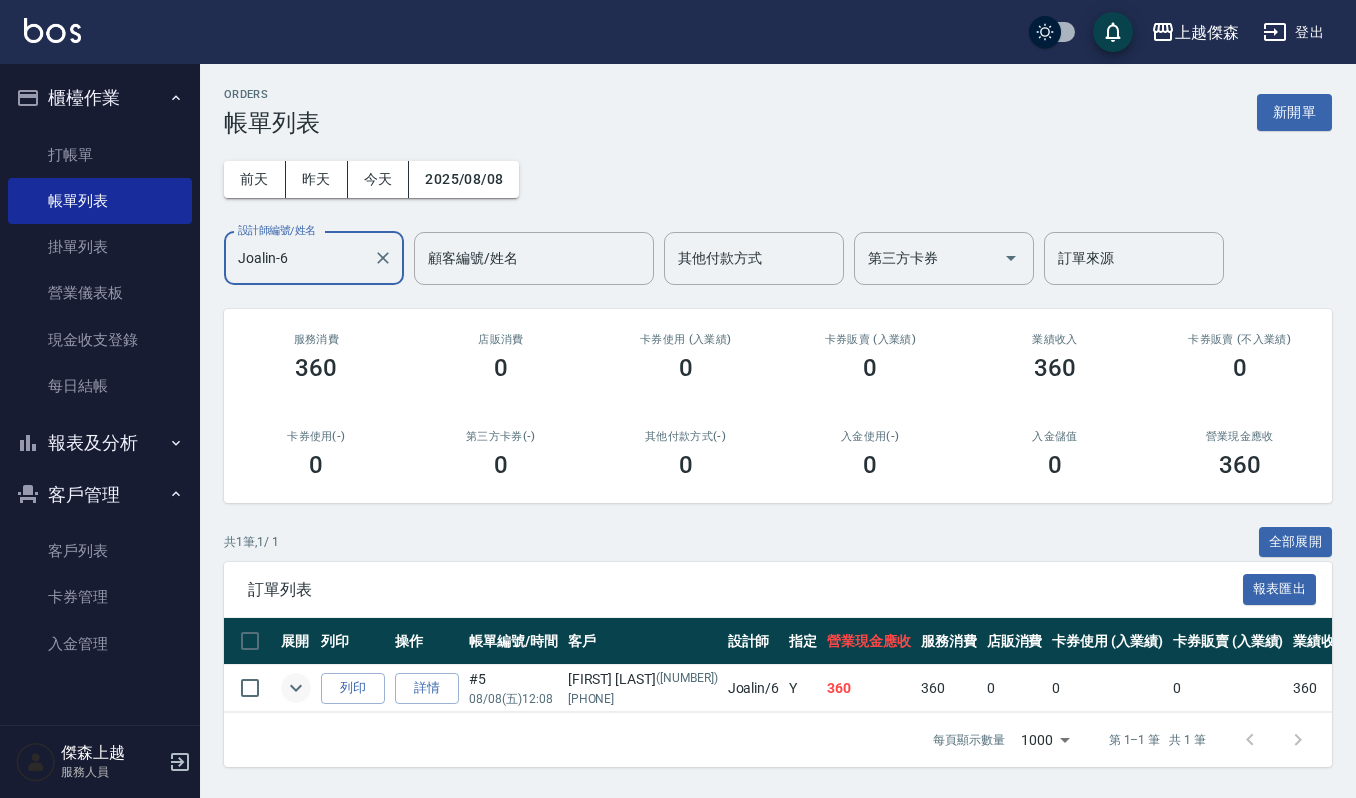 type on "Joalin-6" 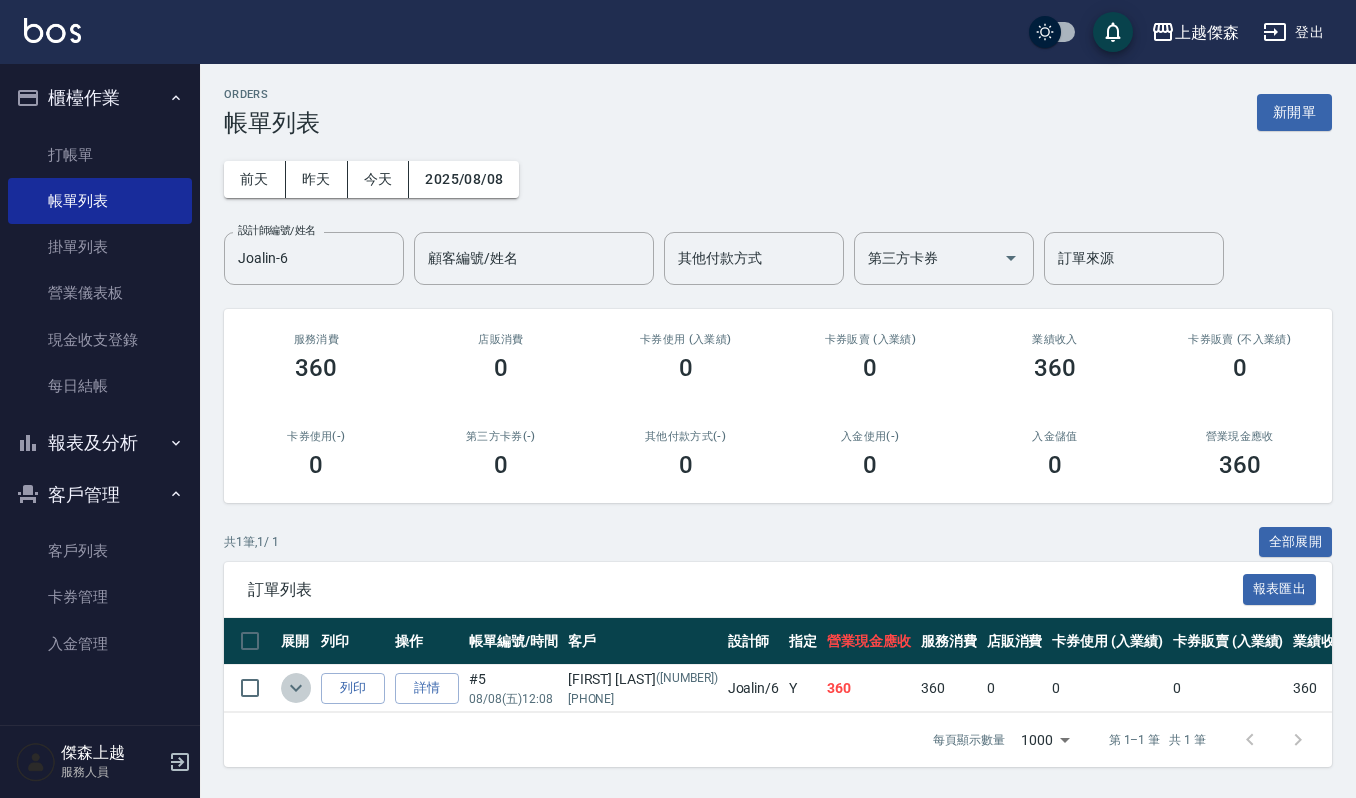 click 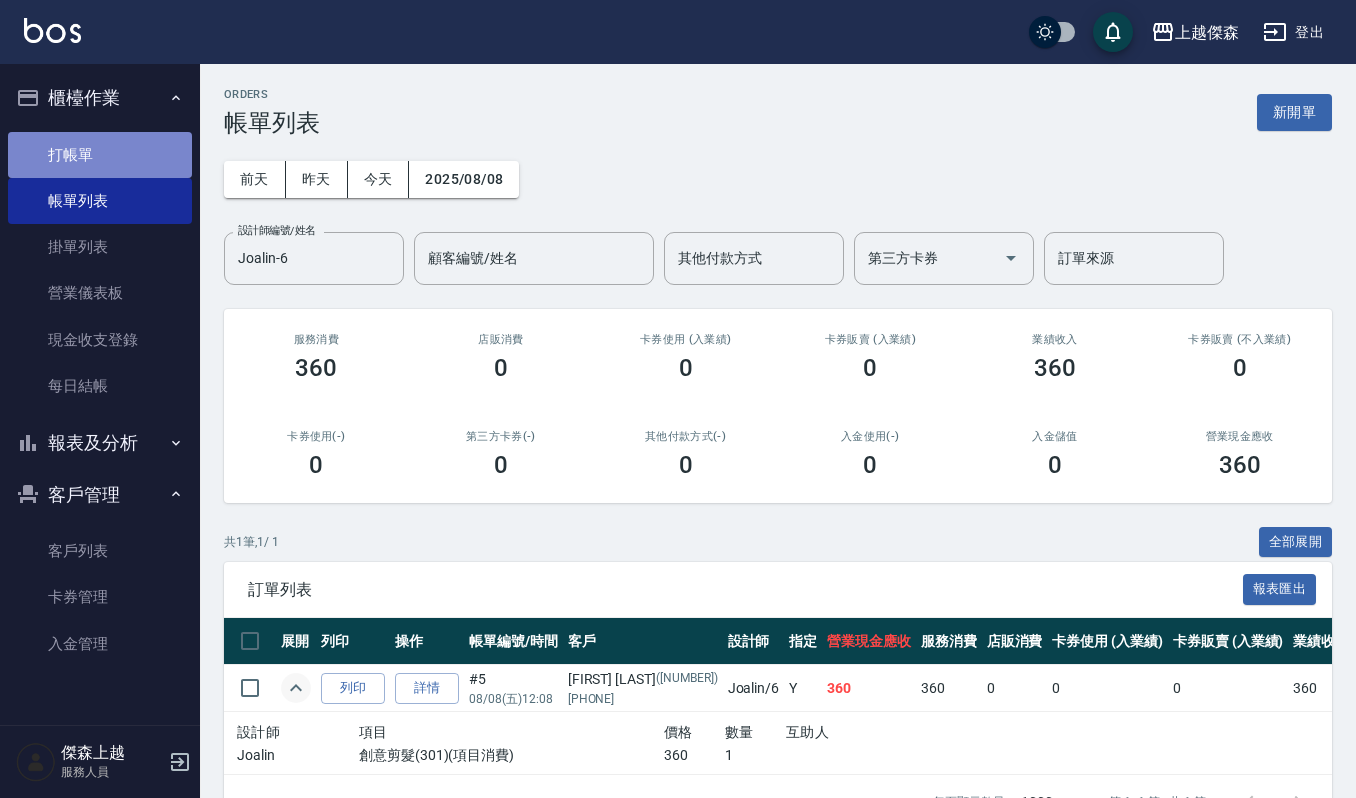 click on "打帳單" at bounding box center [100, 155] 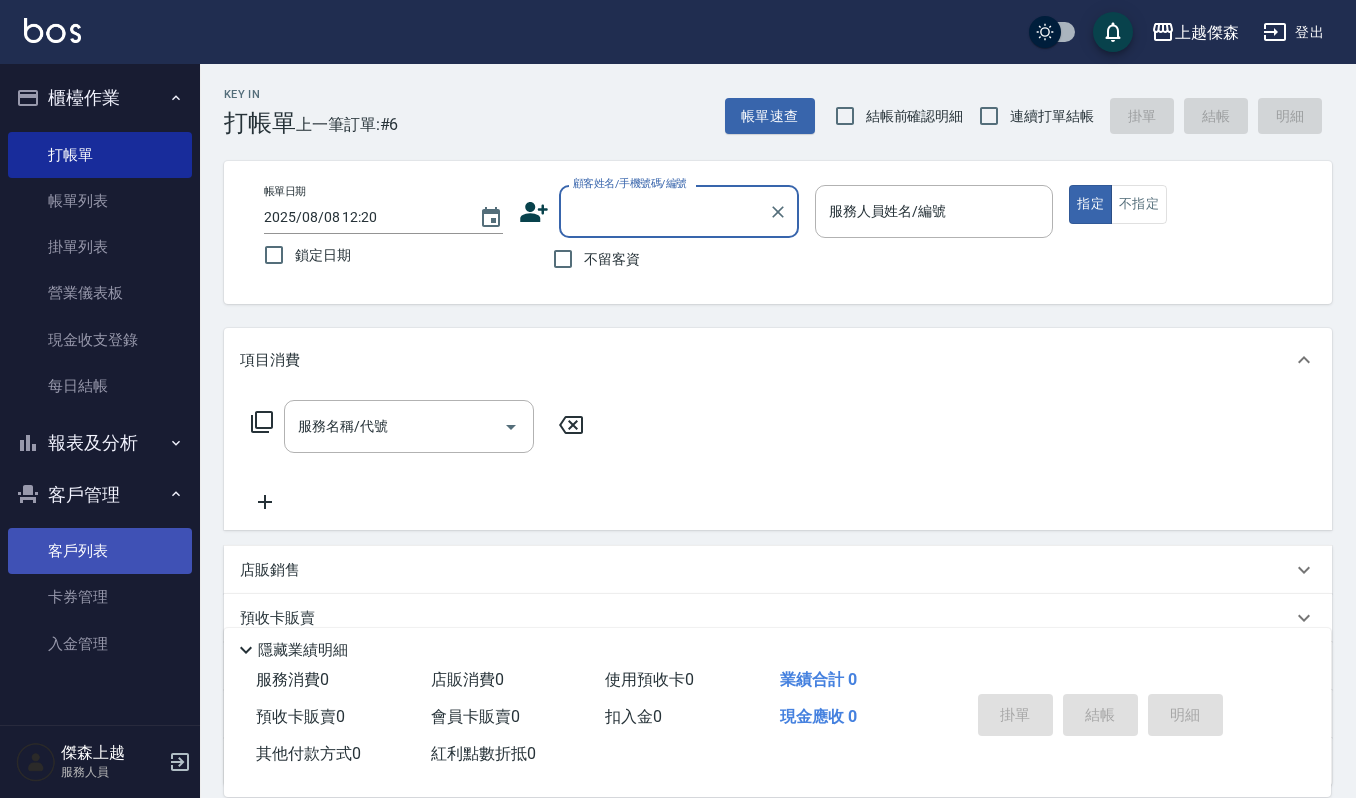 click on "客戶列表" at bounding box center [100, 551] 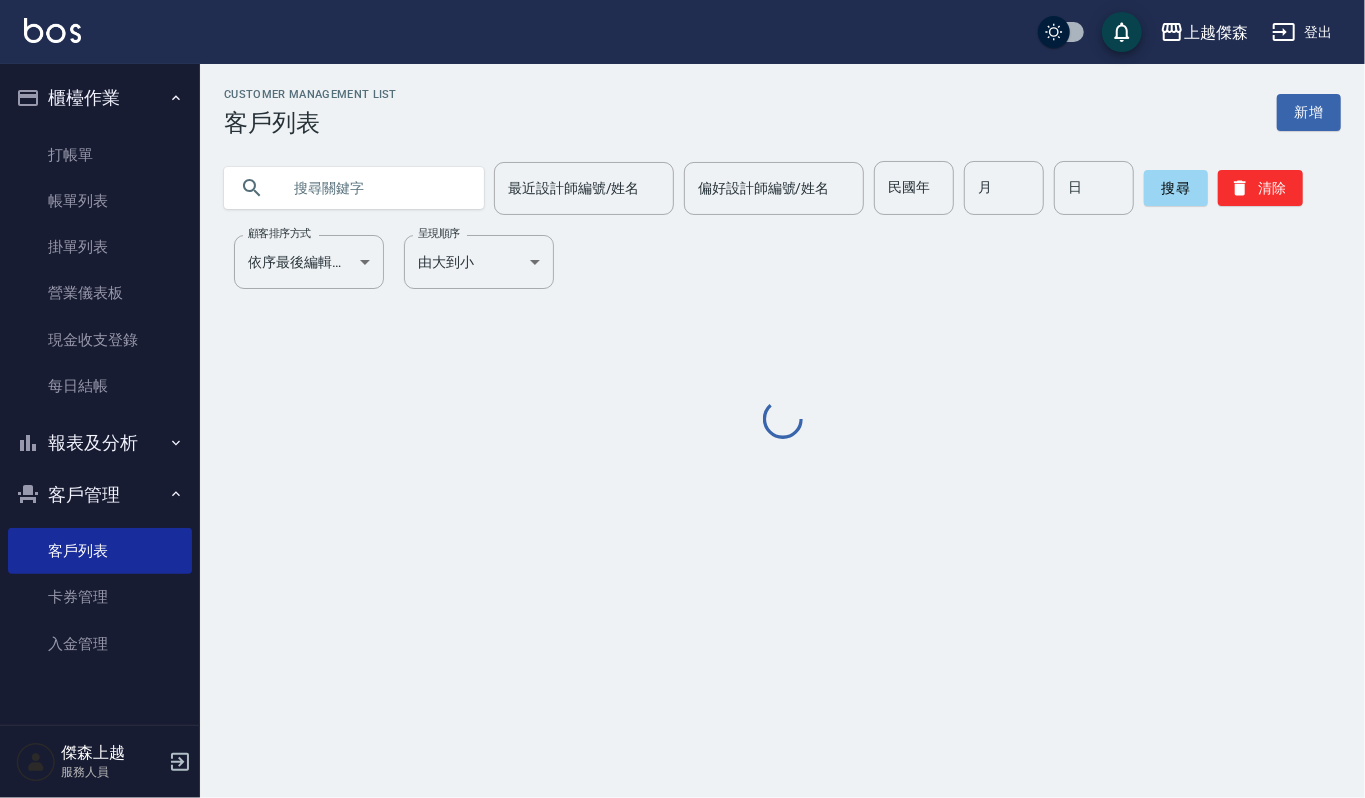 click at bounding box center (374, 188) 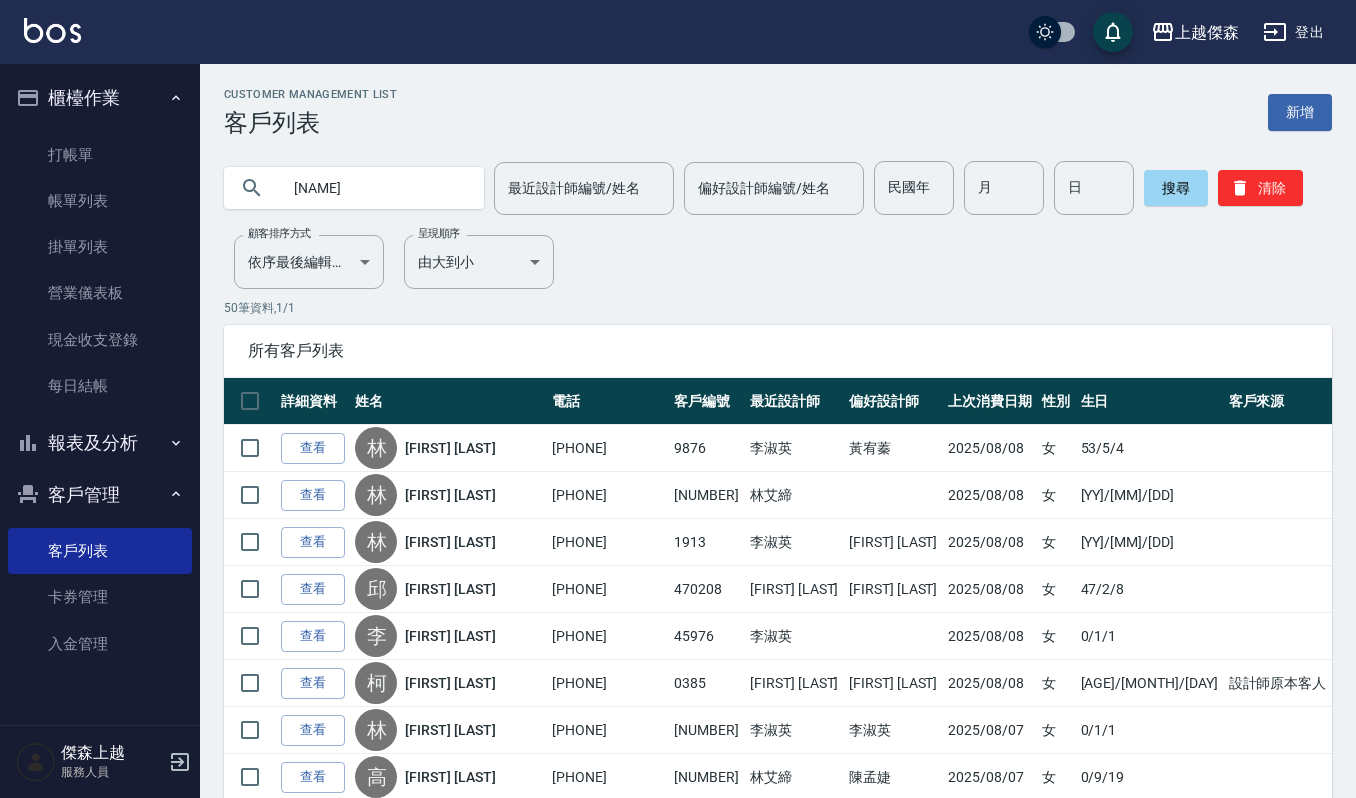 type on "貴" 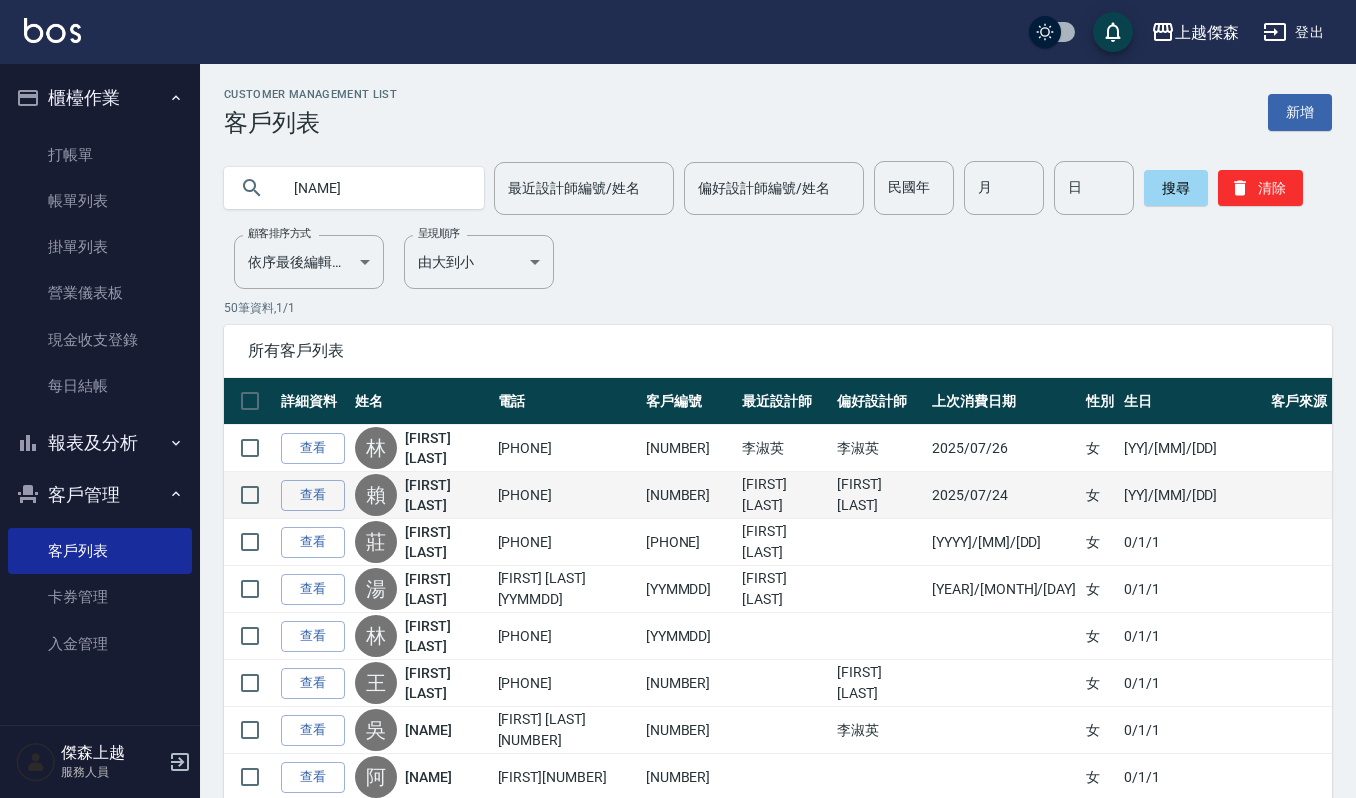 click on "查看" at bounding box center (313, 495) 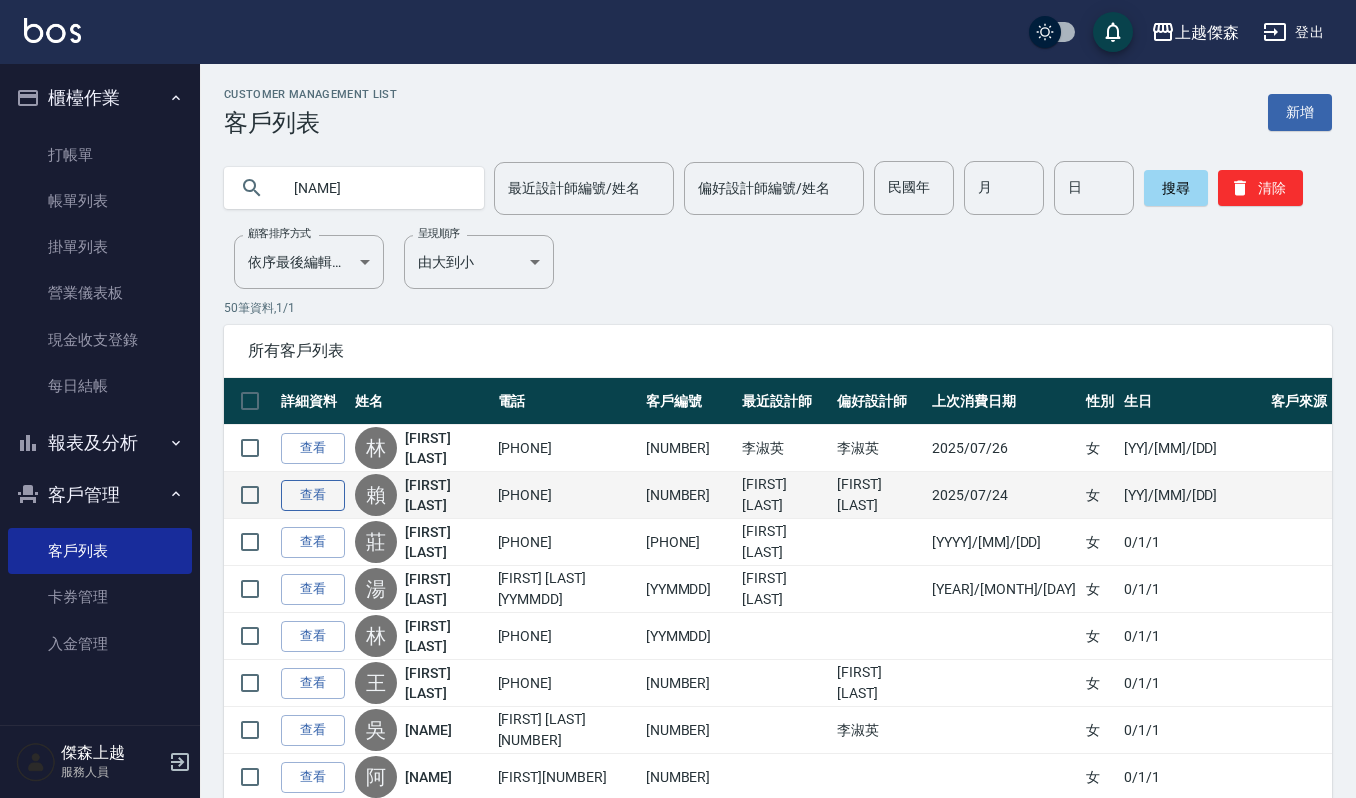 click on "查看" at bounding box center [313, 495] 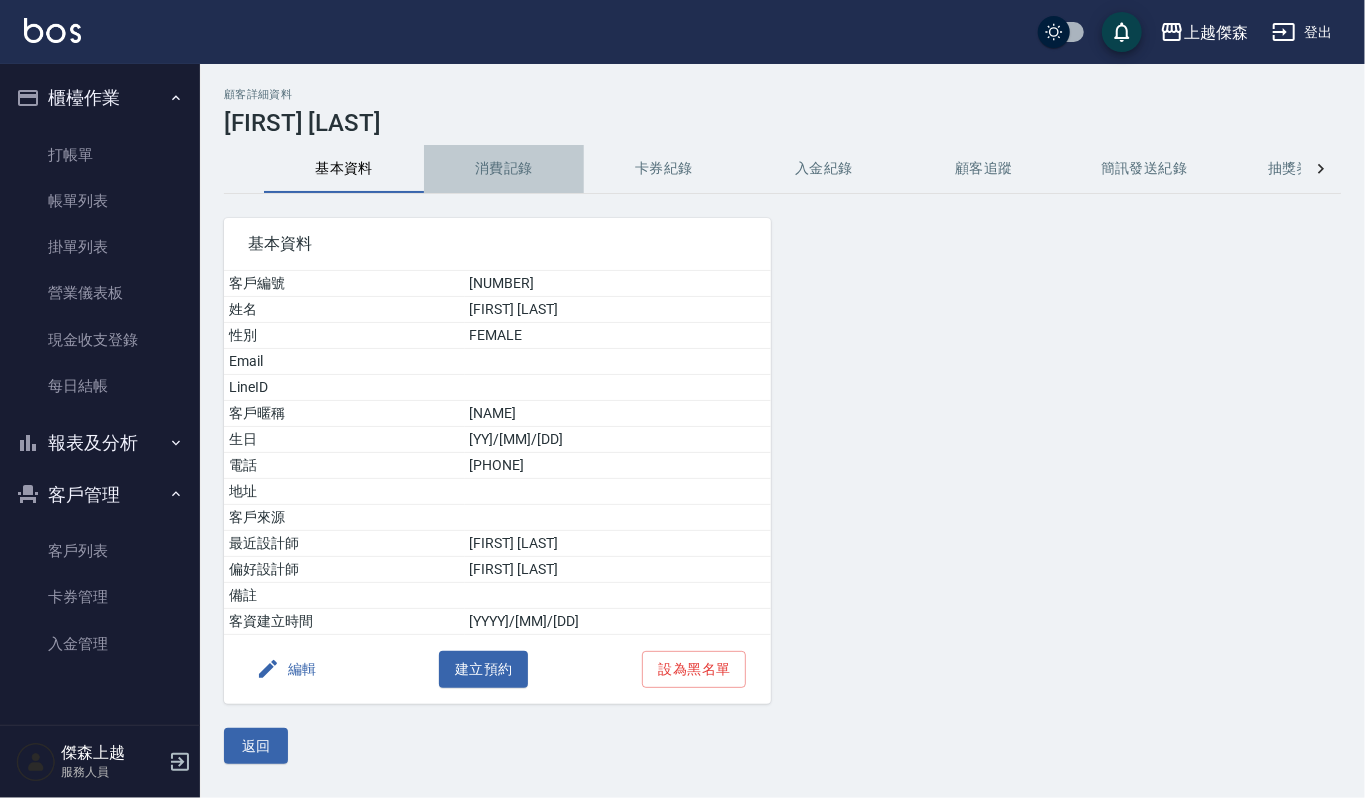 click on "消費記錄" at bounding box center [504, 169] 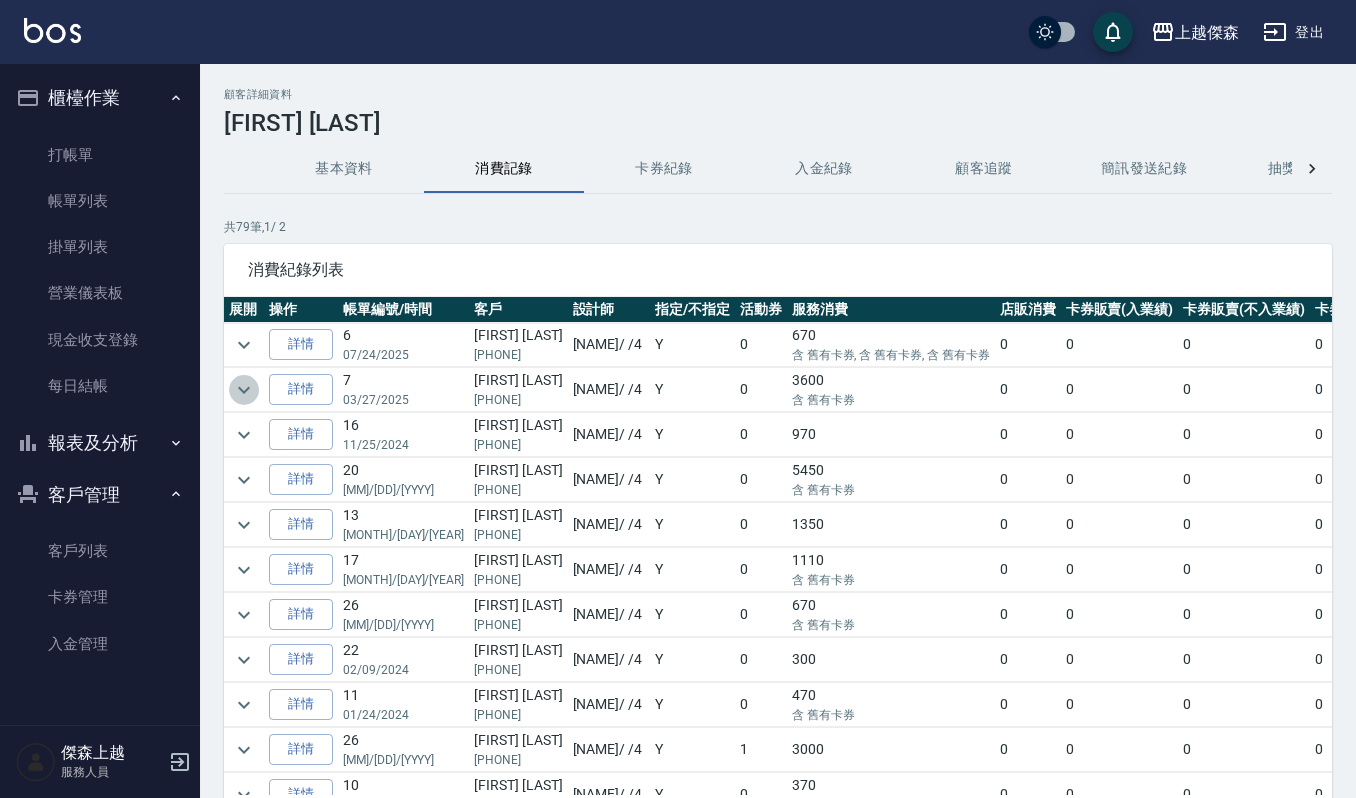 click 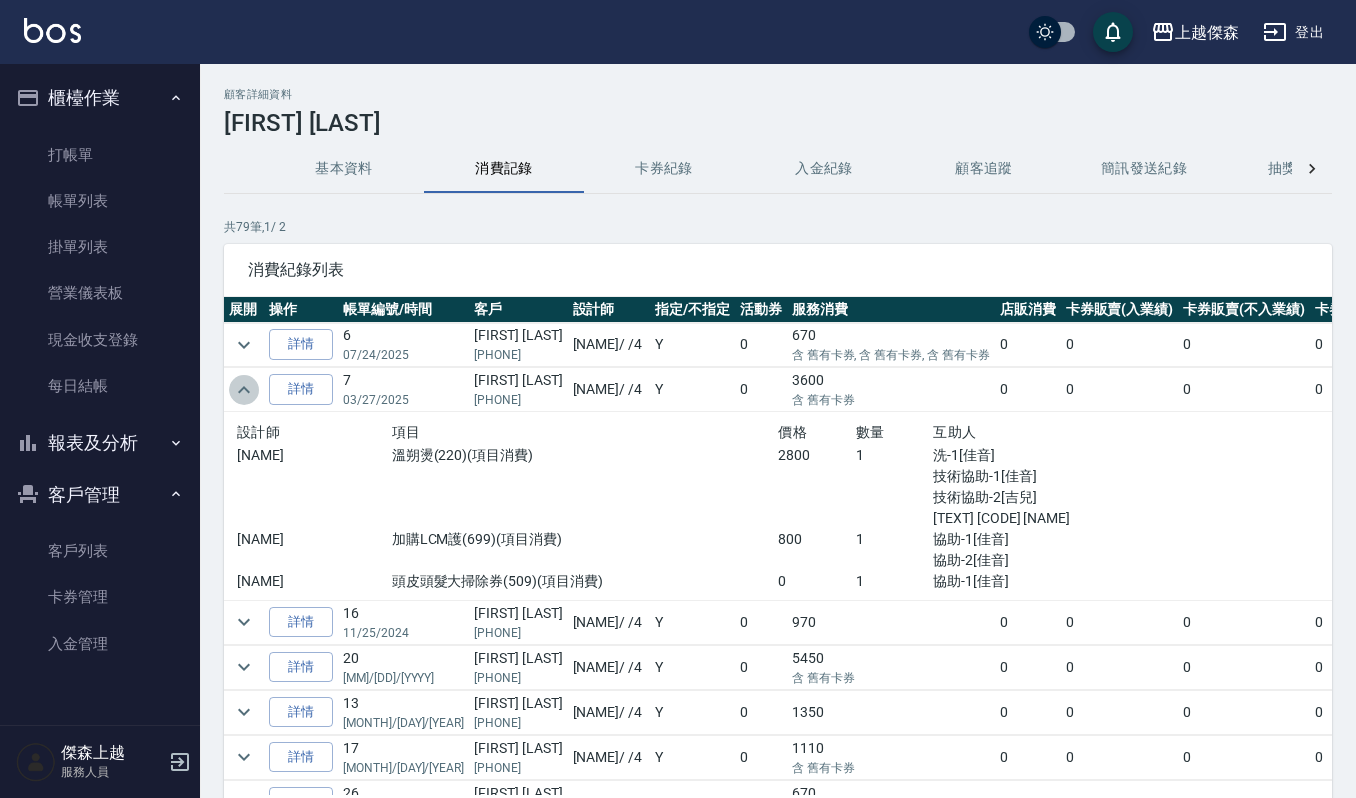 click 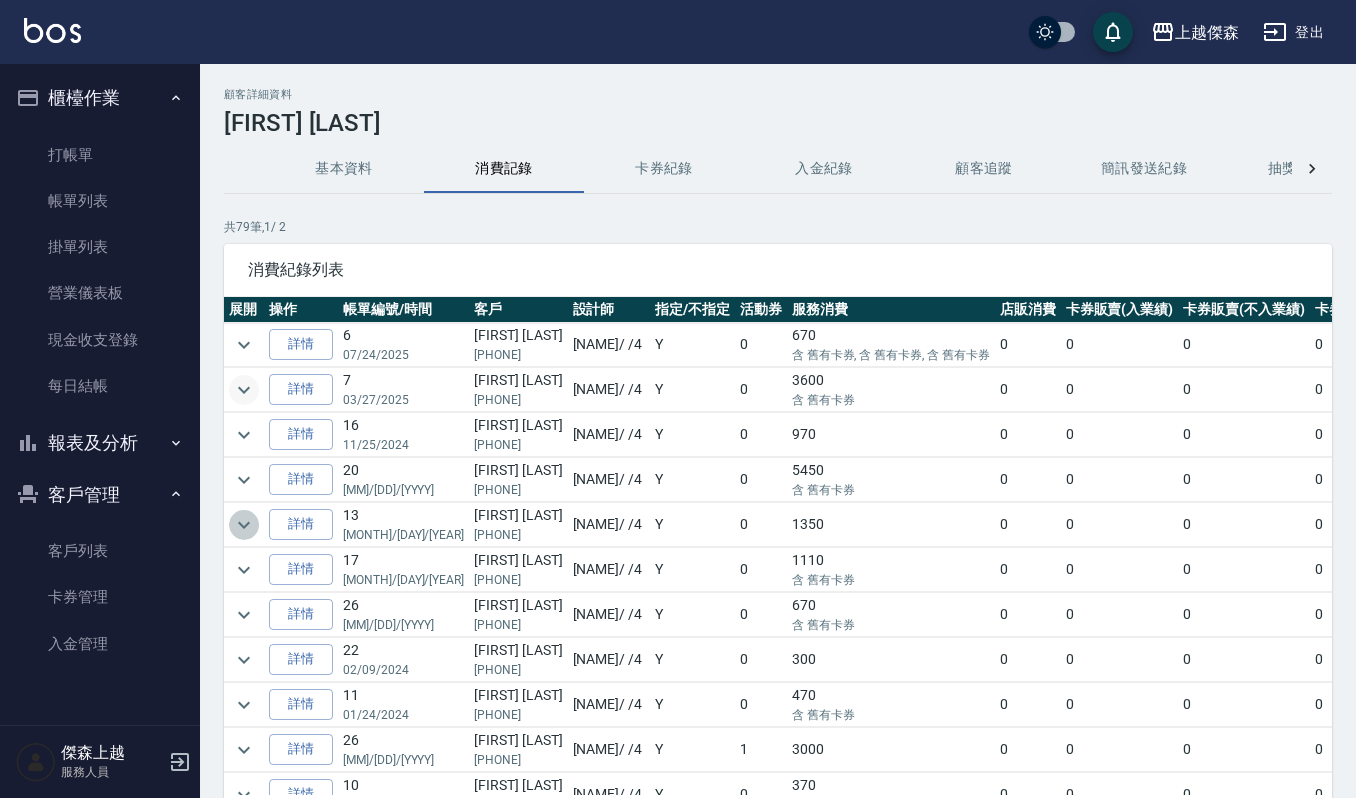 click 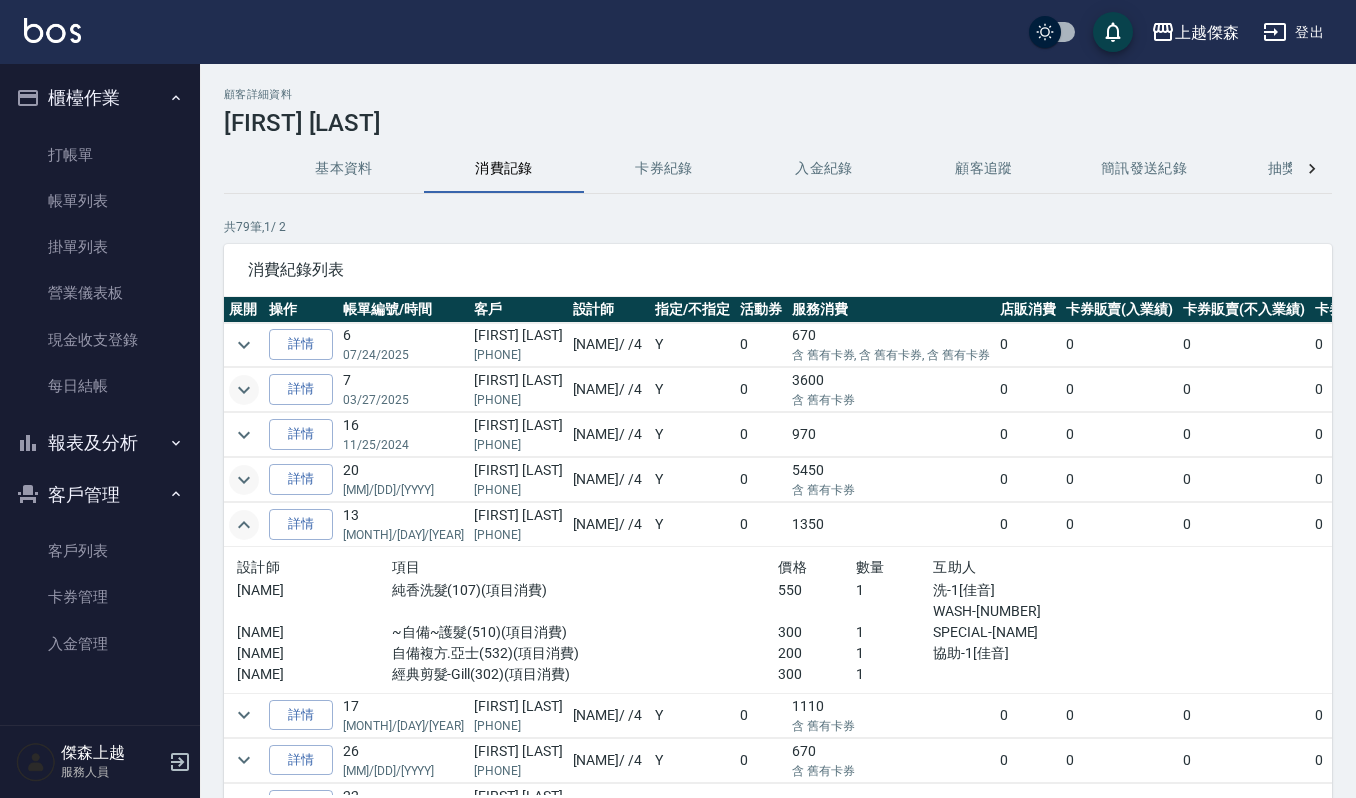 click 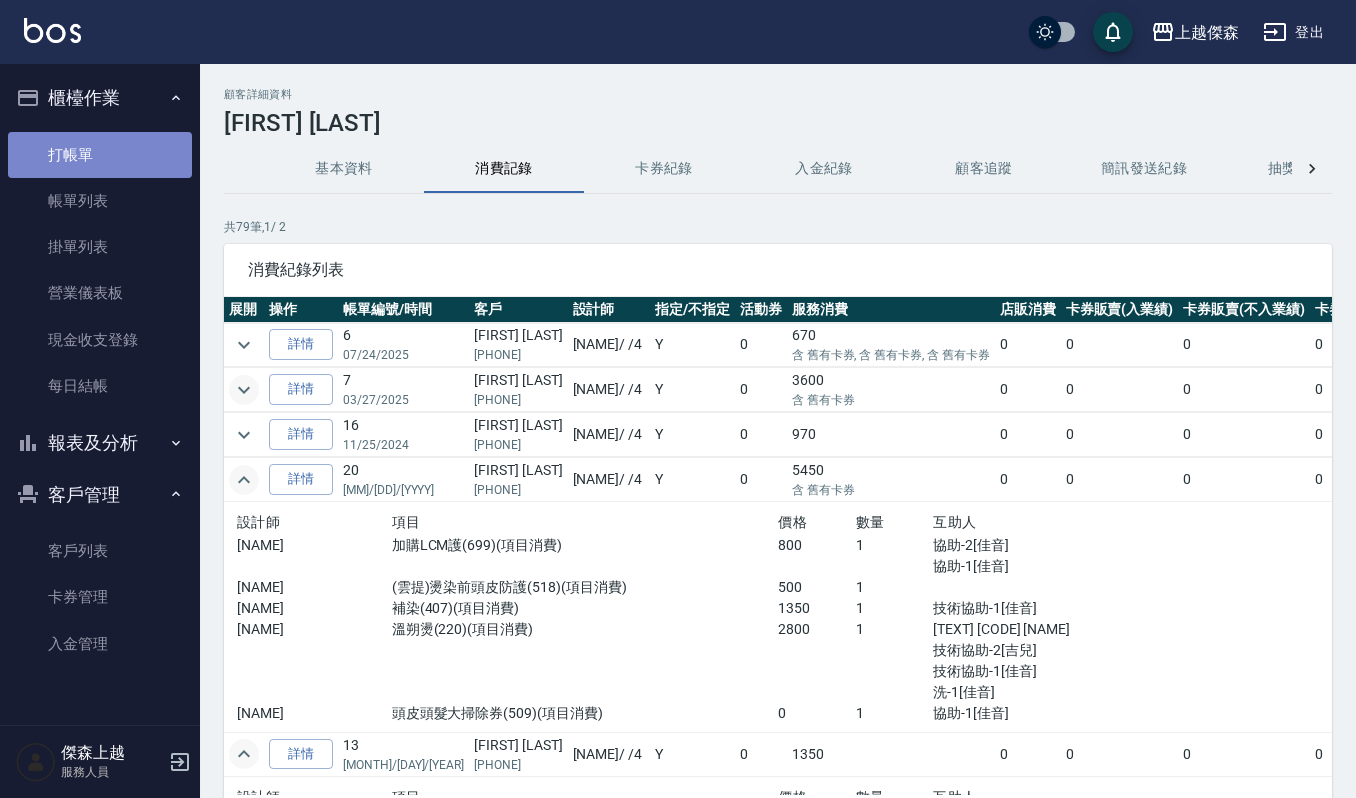 click on "打帳單" at bounding box center (100, 155) 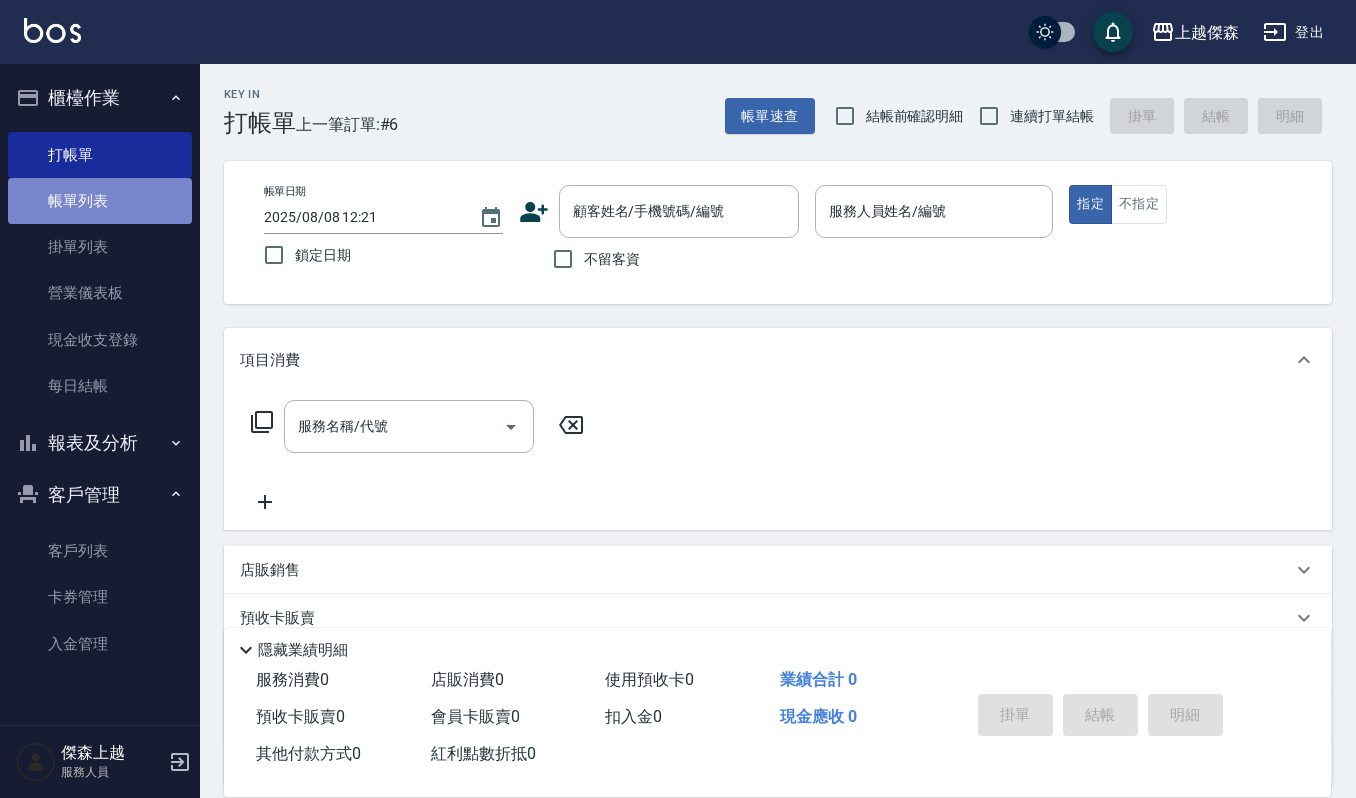 click on "帳單列表" at bounding box center [100, 201] 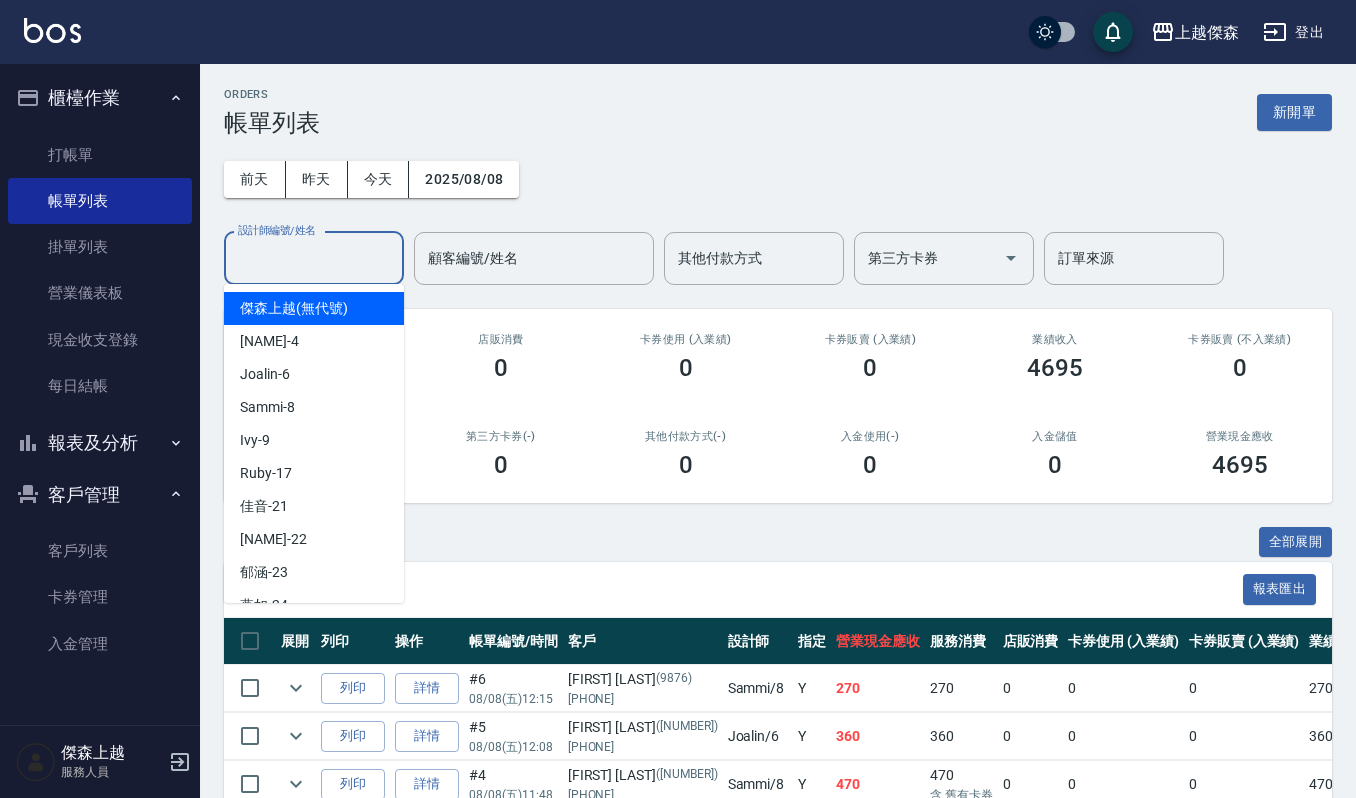 click on "設計師編號/姓名" at bounding box center [314, 258] 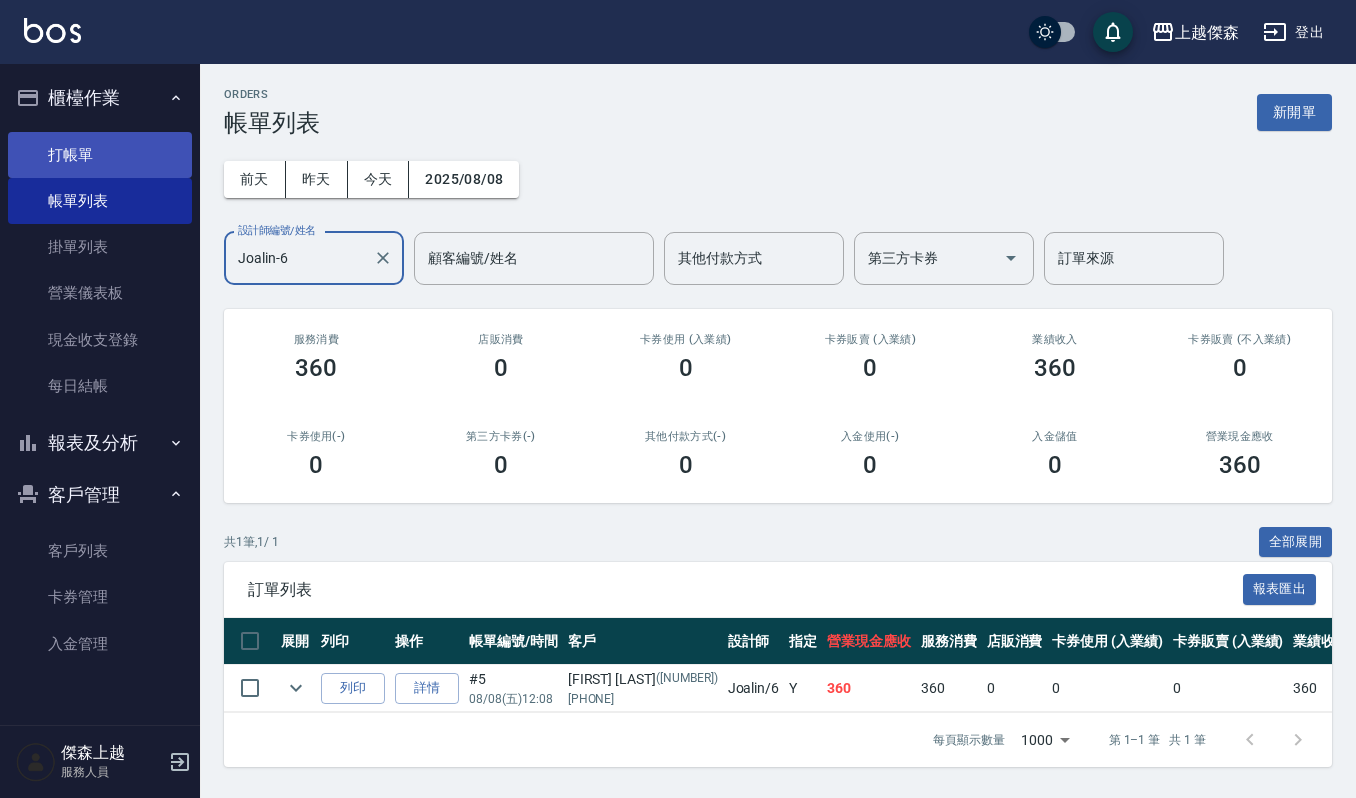 type on "Joalin-6" 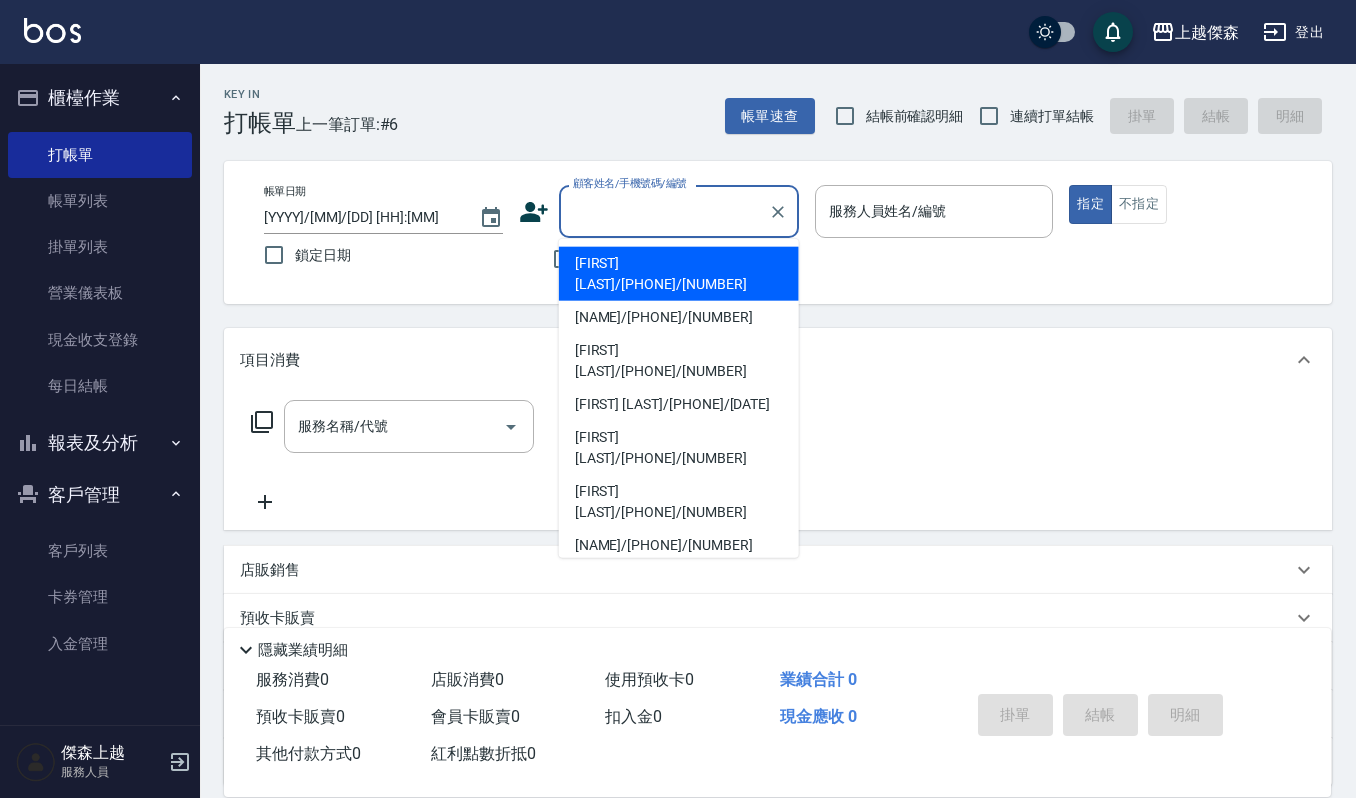 click on "顧客姓名/手機號碼/編號" at bounding box center (664, 211) 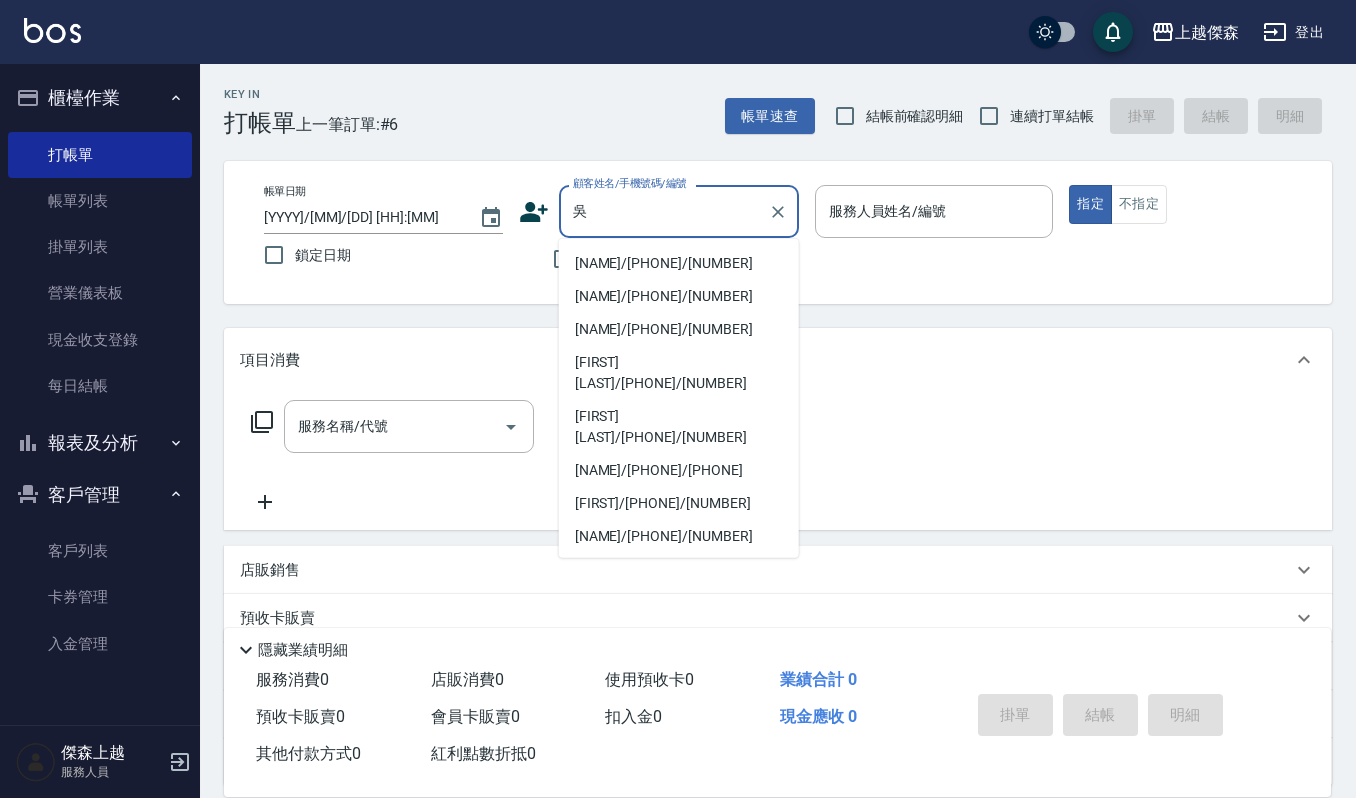 type on "吳" 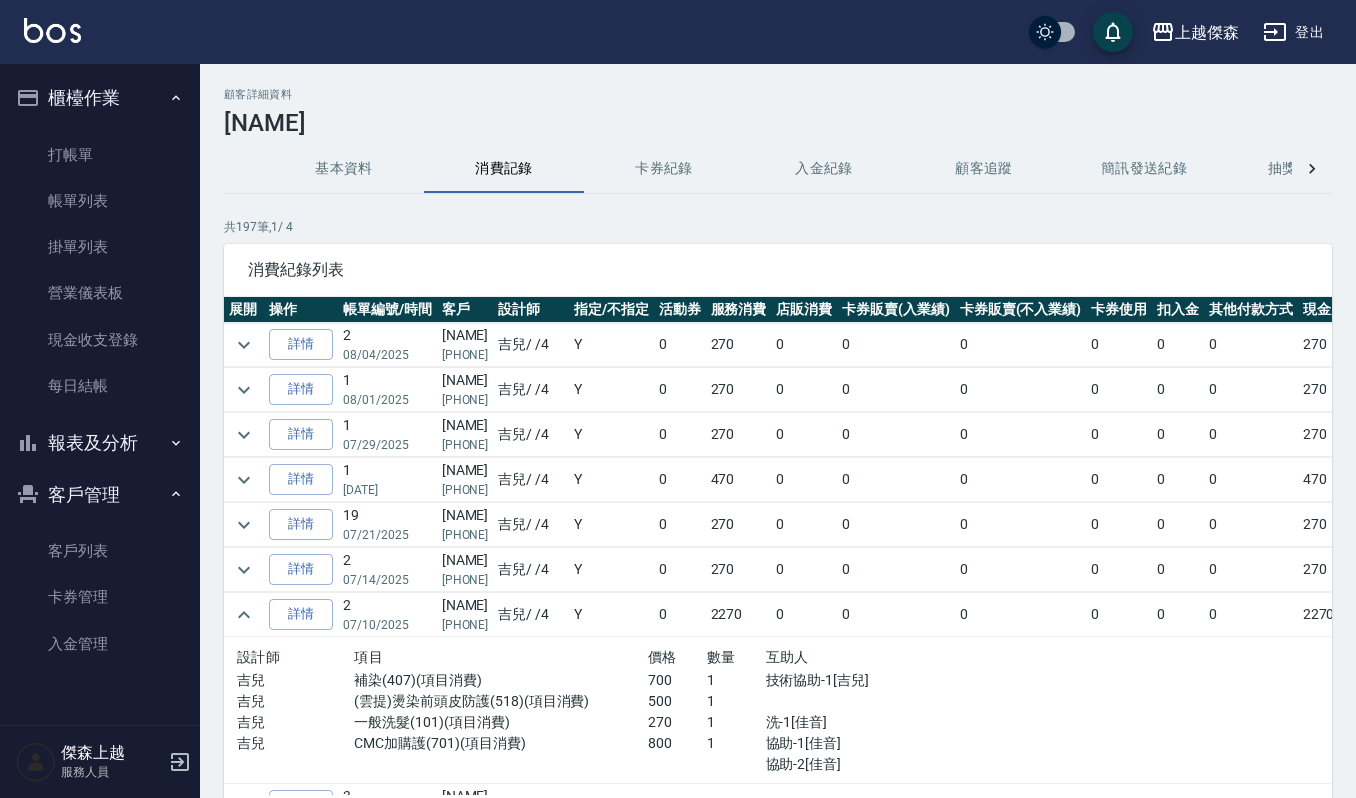 scroll, scrollTop: 0, scrollLeft: 0, axis: both 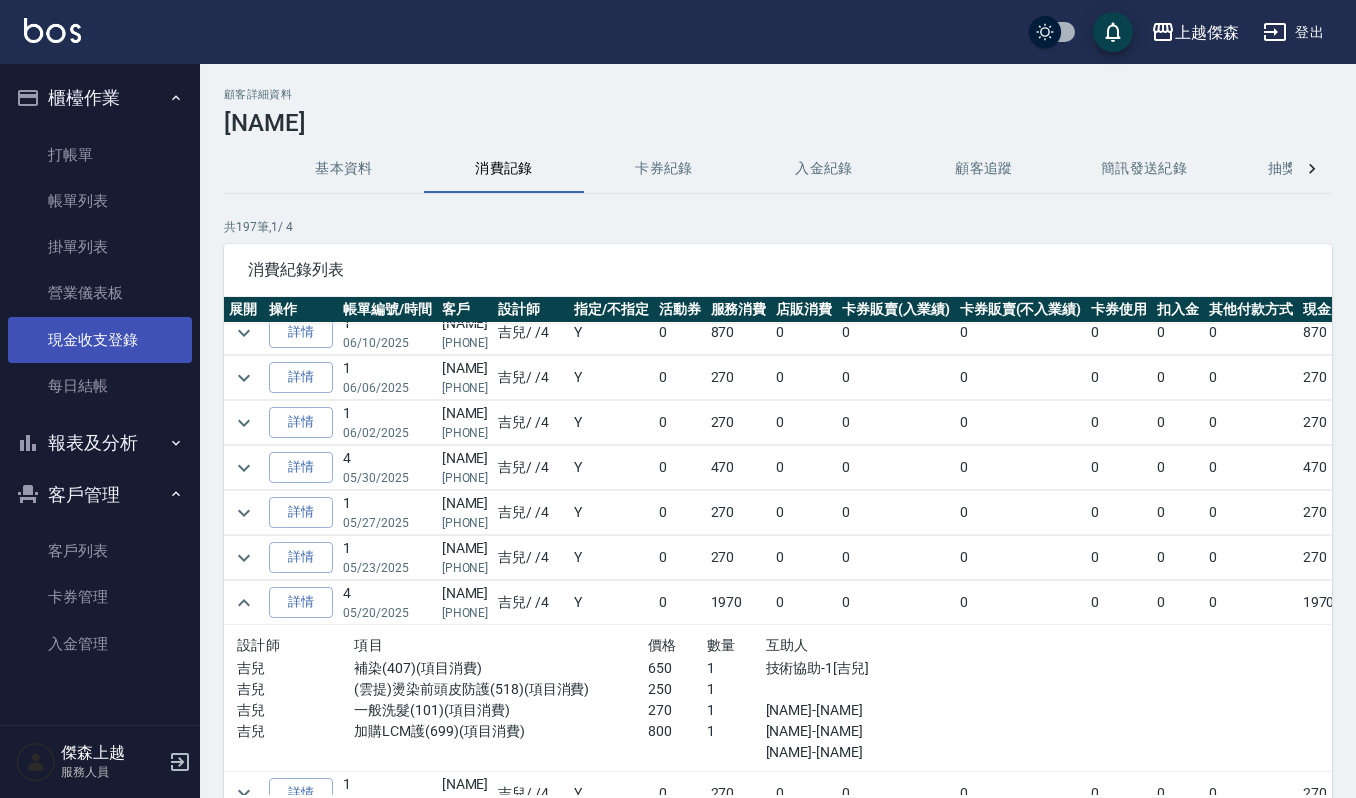 click on "現金收支登錄" at bounding box center [100, 340] 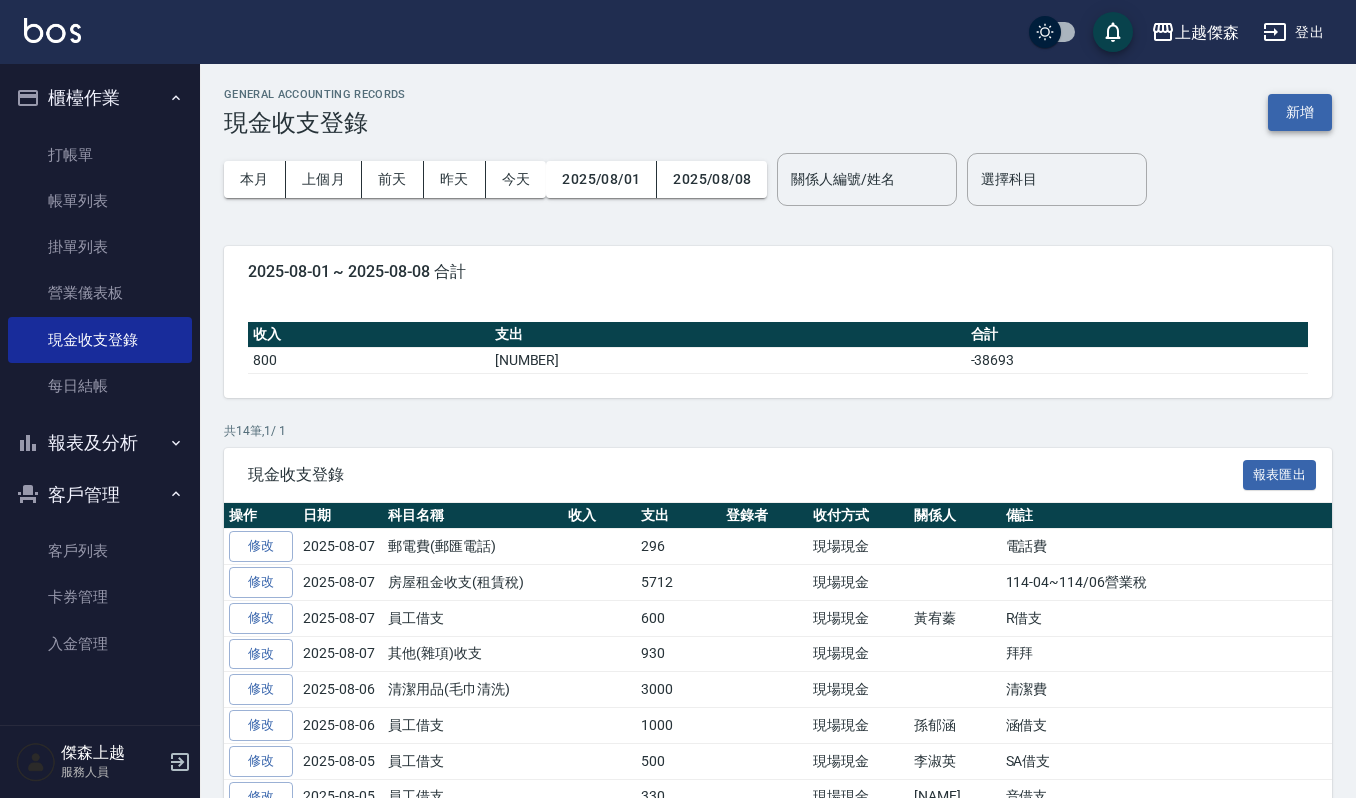click on "新增" at bounding box center [1300, 112] 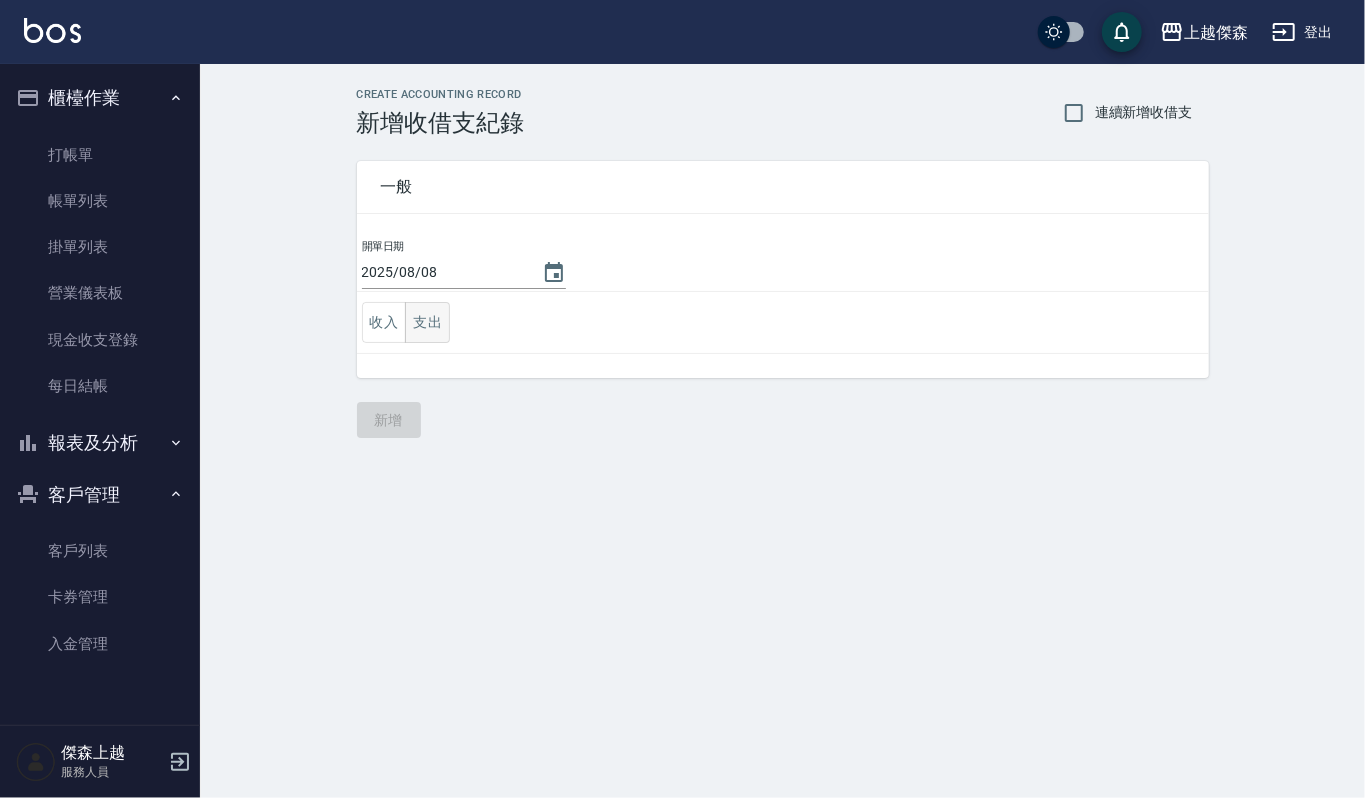click on "支出" at bounding box center [427, 322] 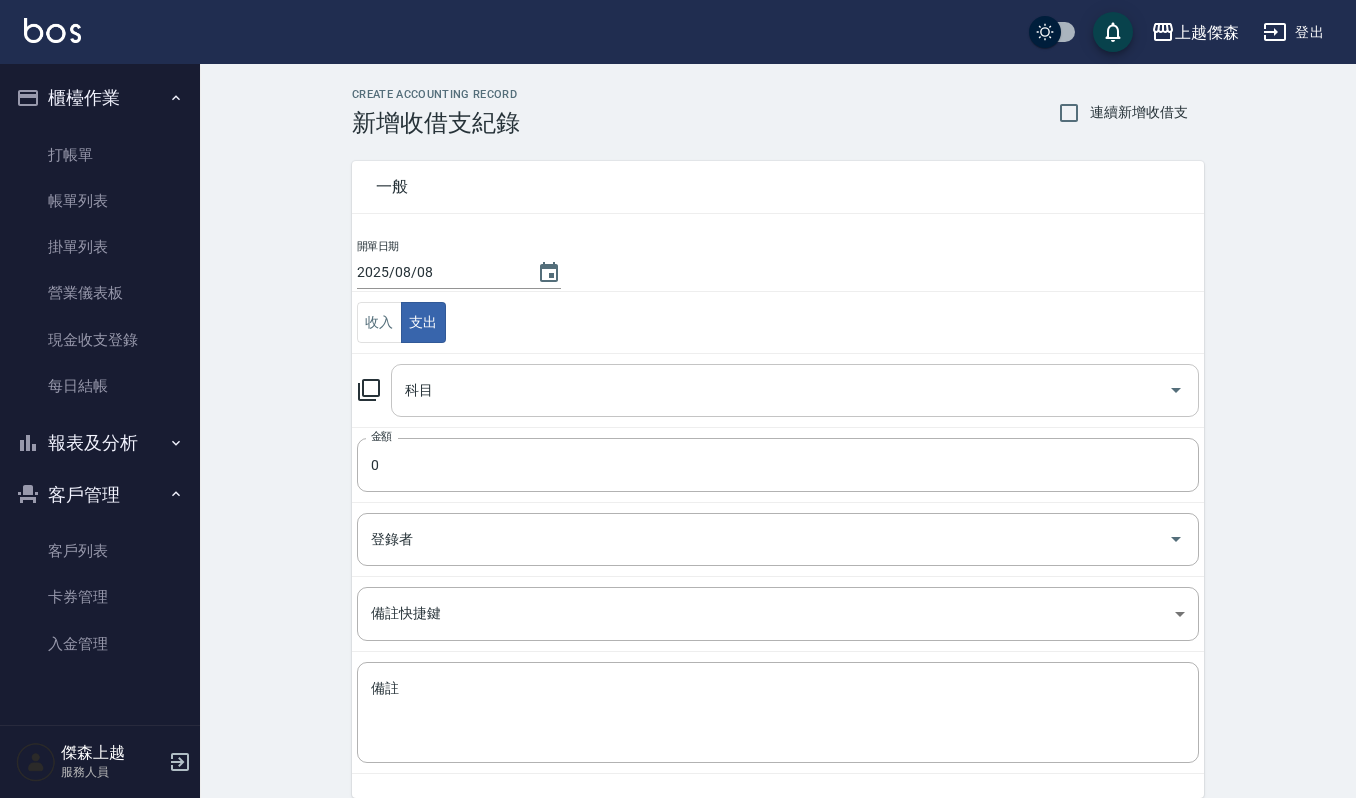 click on "科目" at bounding box center [780, 390] 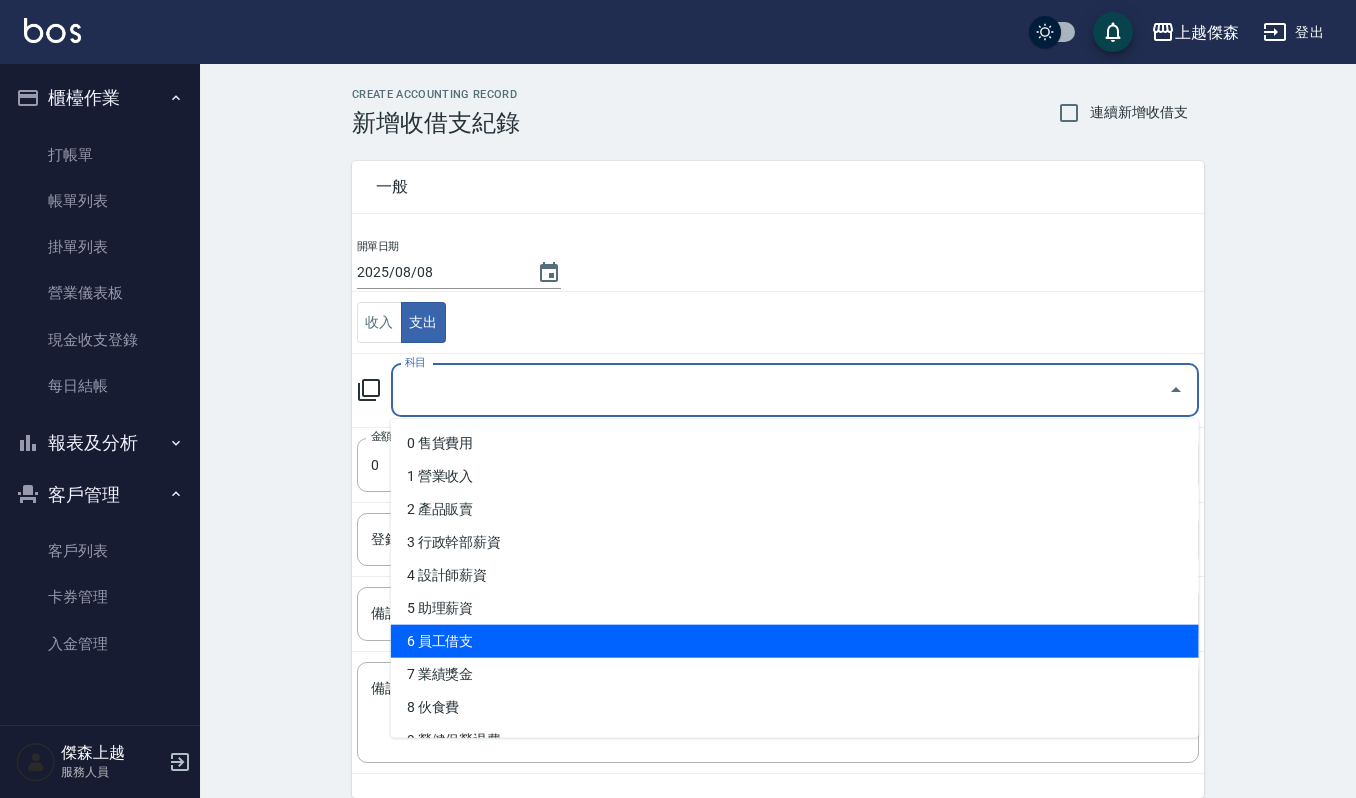 click on "6 員工借支" at bounding box center (795, 641) 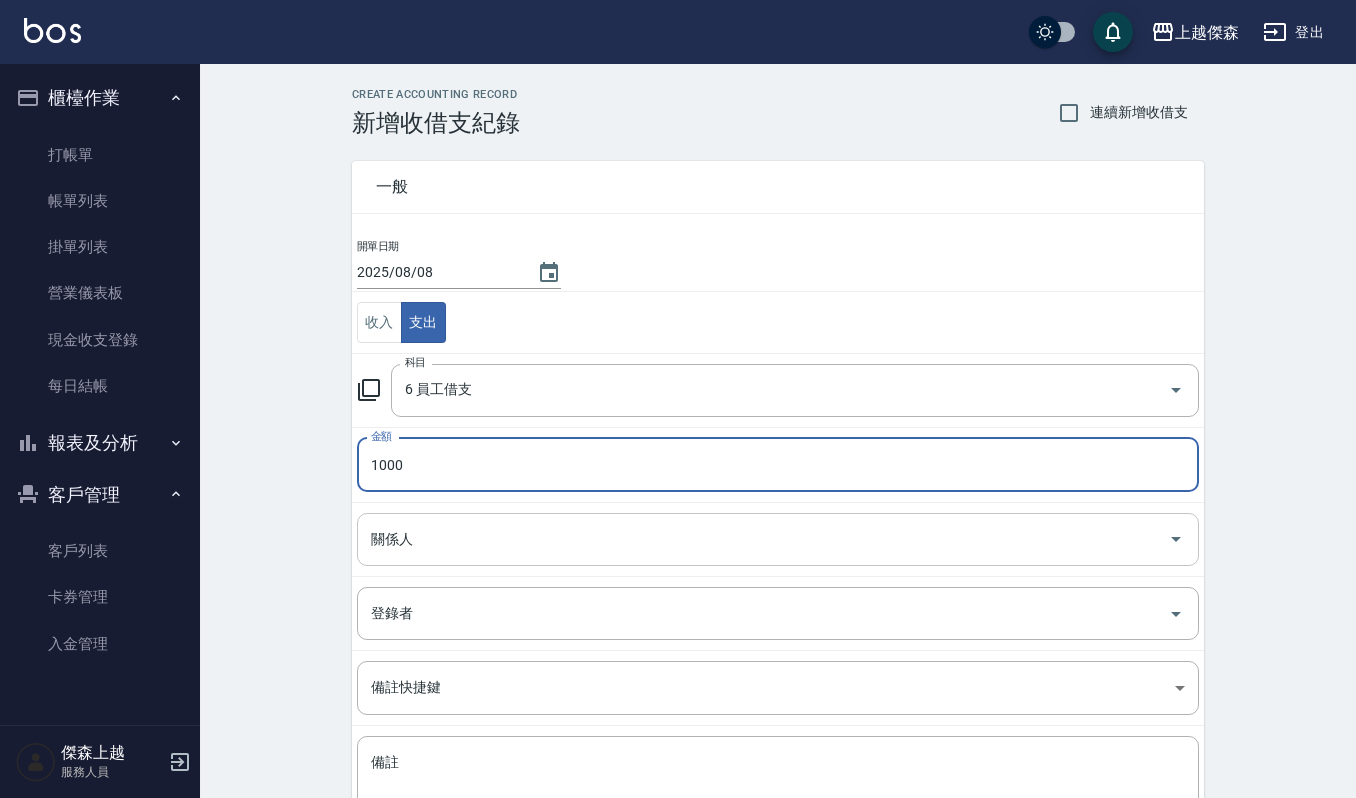 type on "1000" 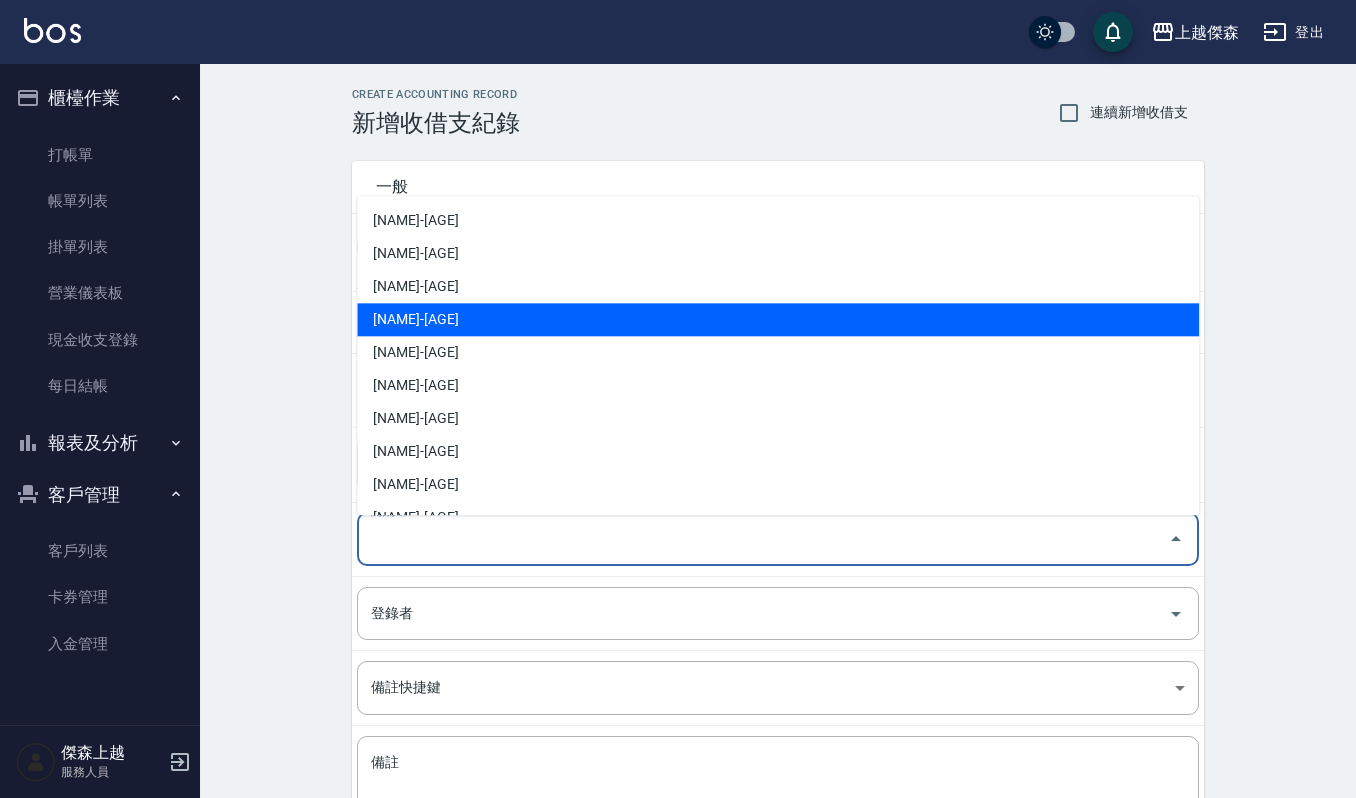 click on "[NAME]-[AGE]" at bounding box center (778, 319) 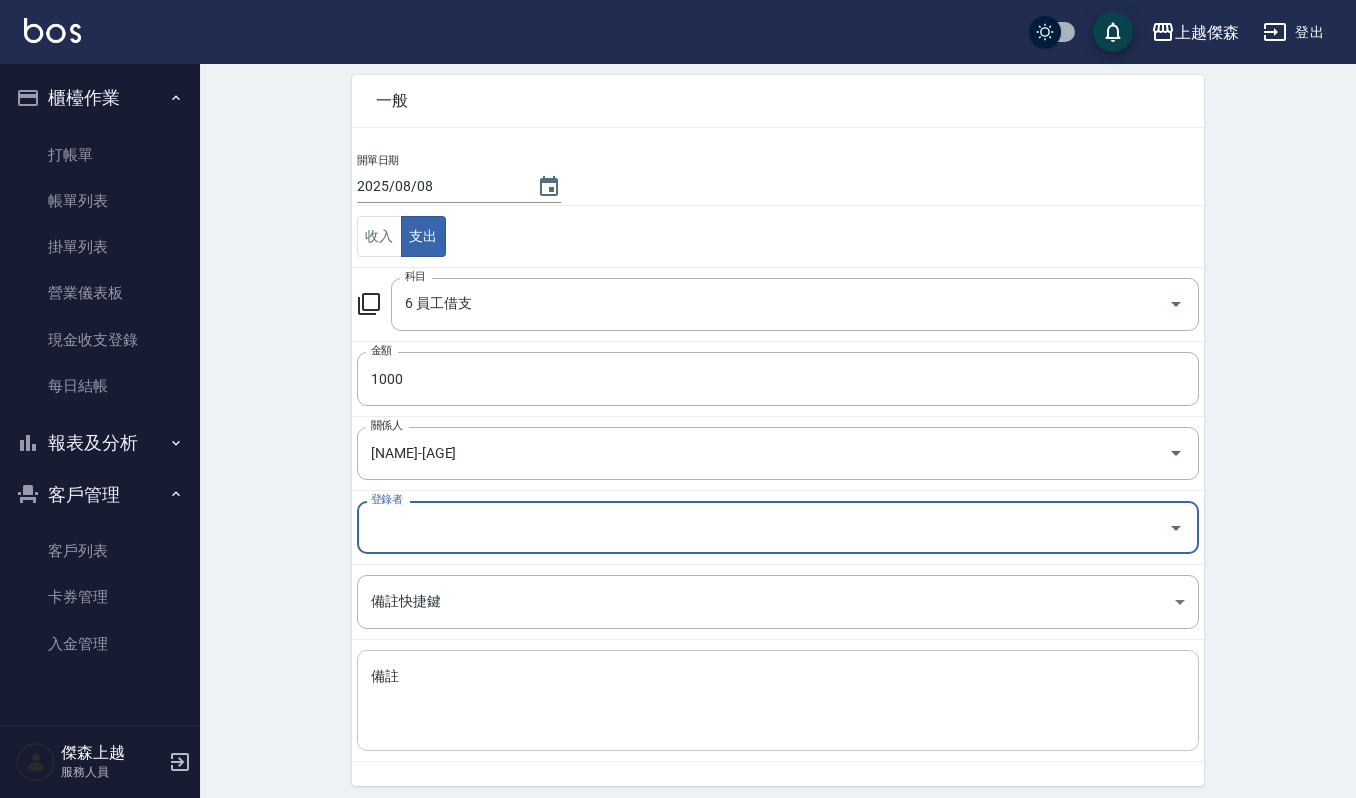 scroll, scrollTop: 133, scrollLeft: 0, axis: vertical 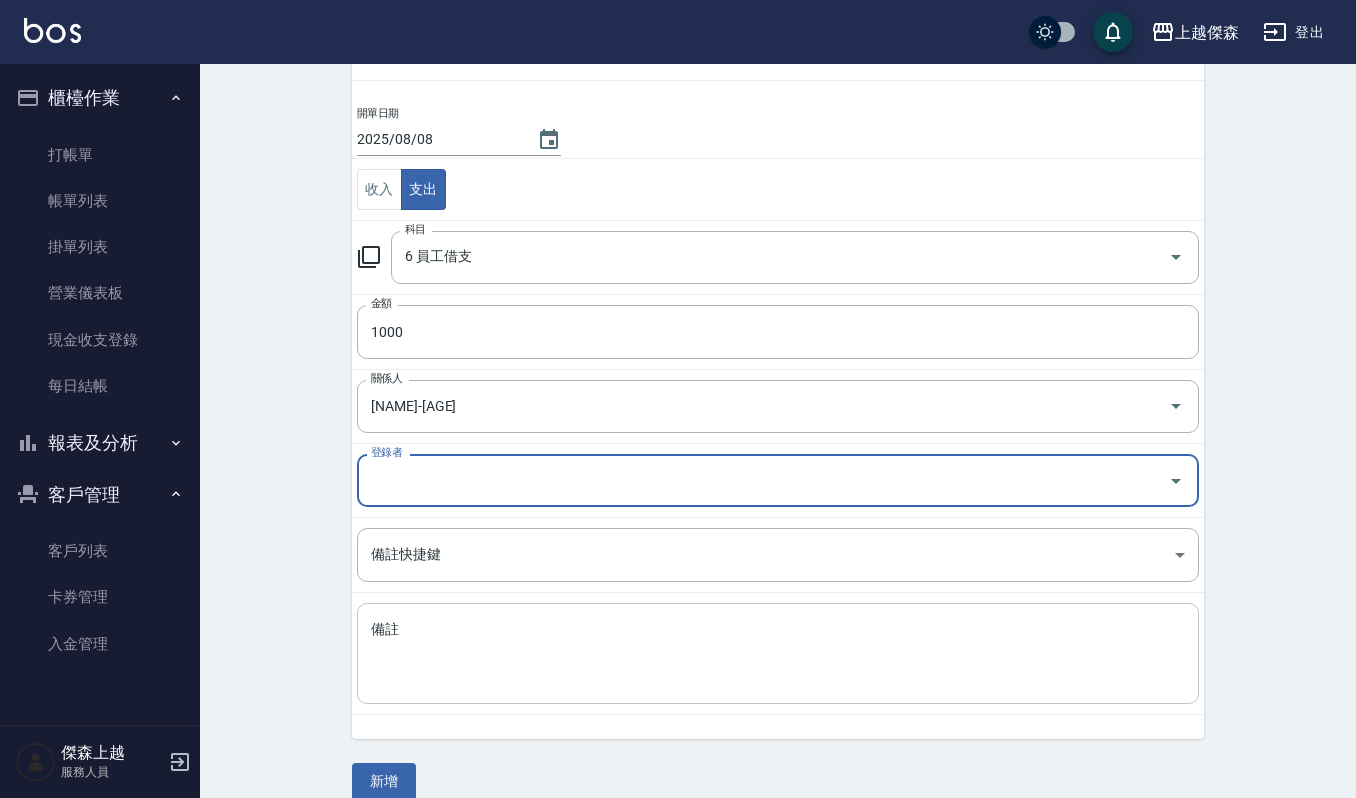click on "備註" at bounding box center [778, 654] 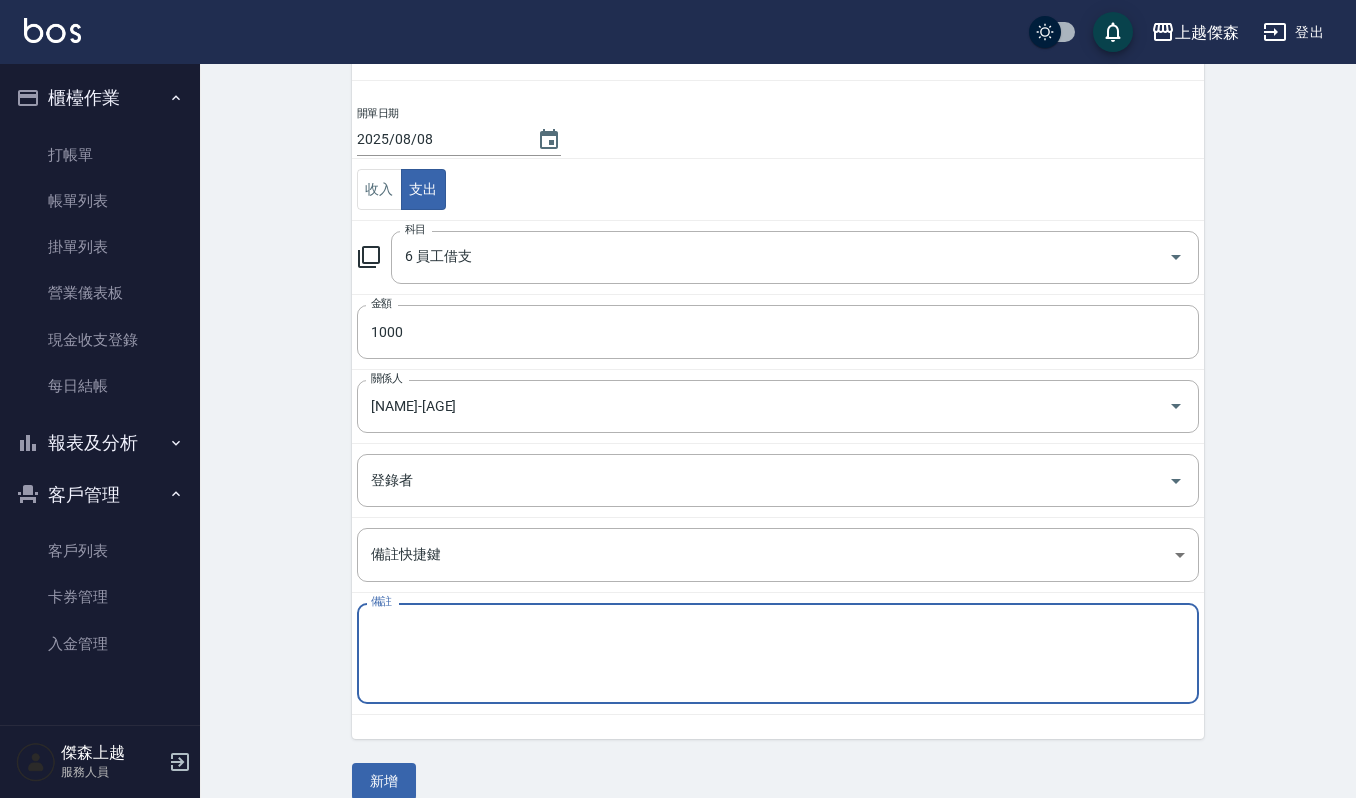 type on "ㄒ" 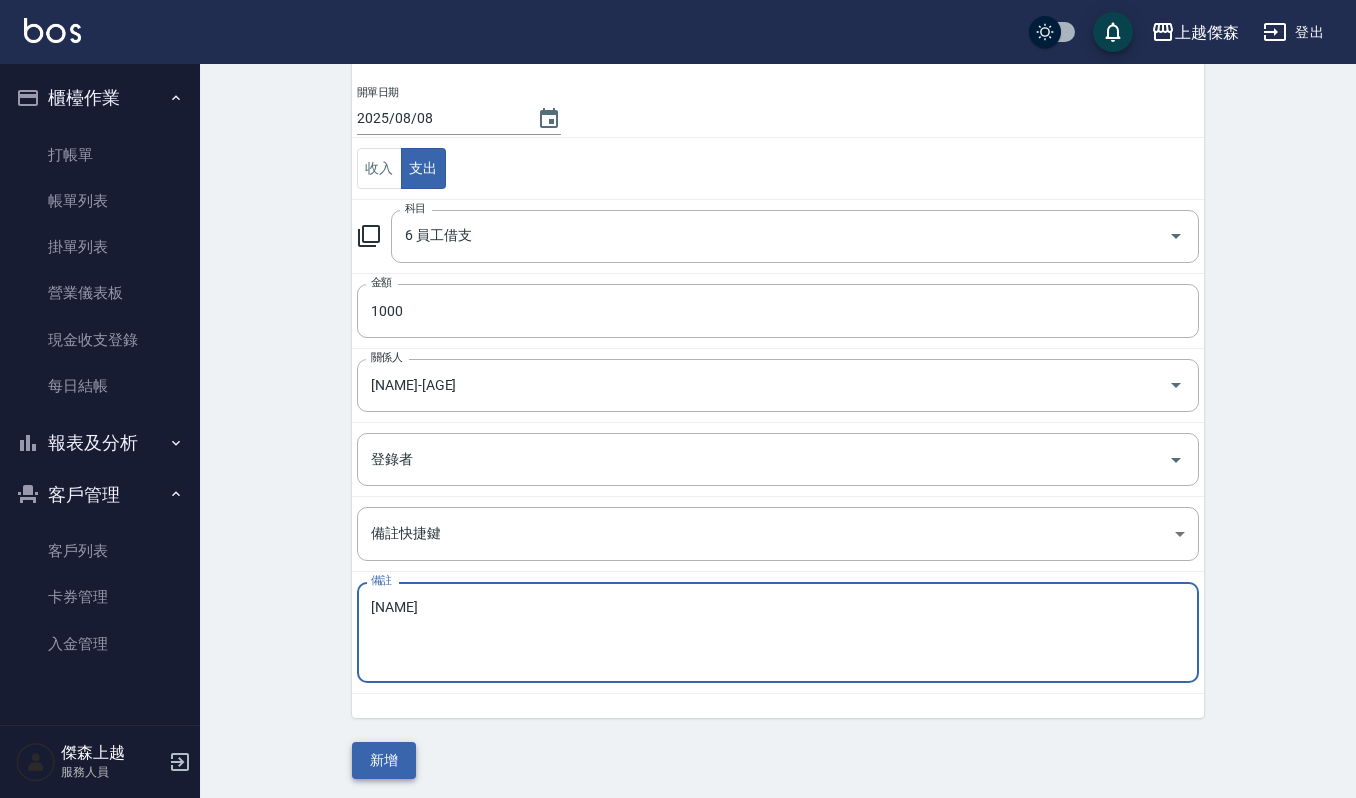 scroll, scrollTop: 161, scrollLeft: 0, axis: vertical 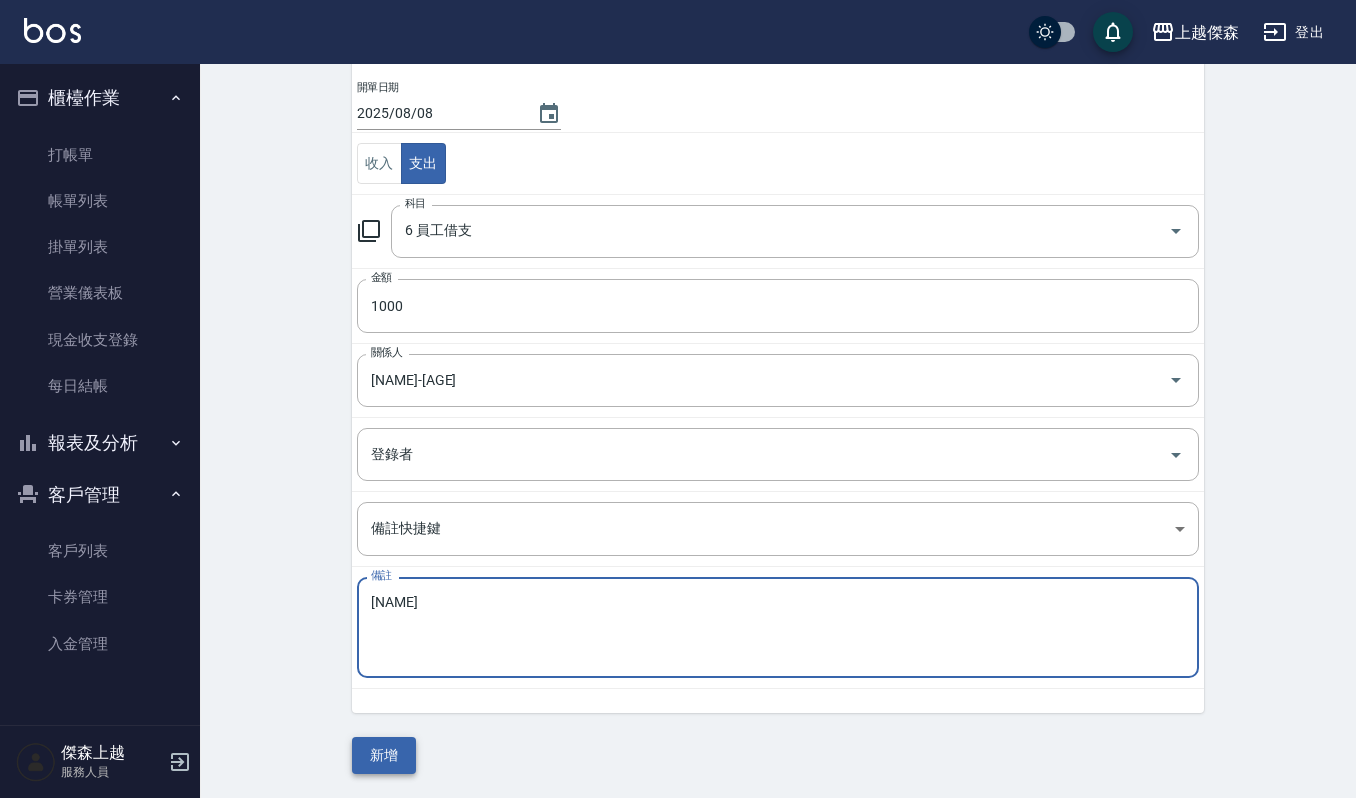 type on "[NAME]" 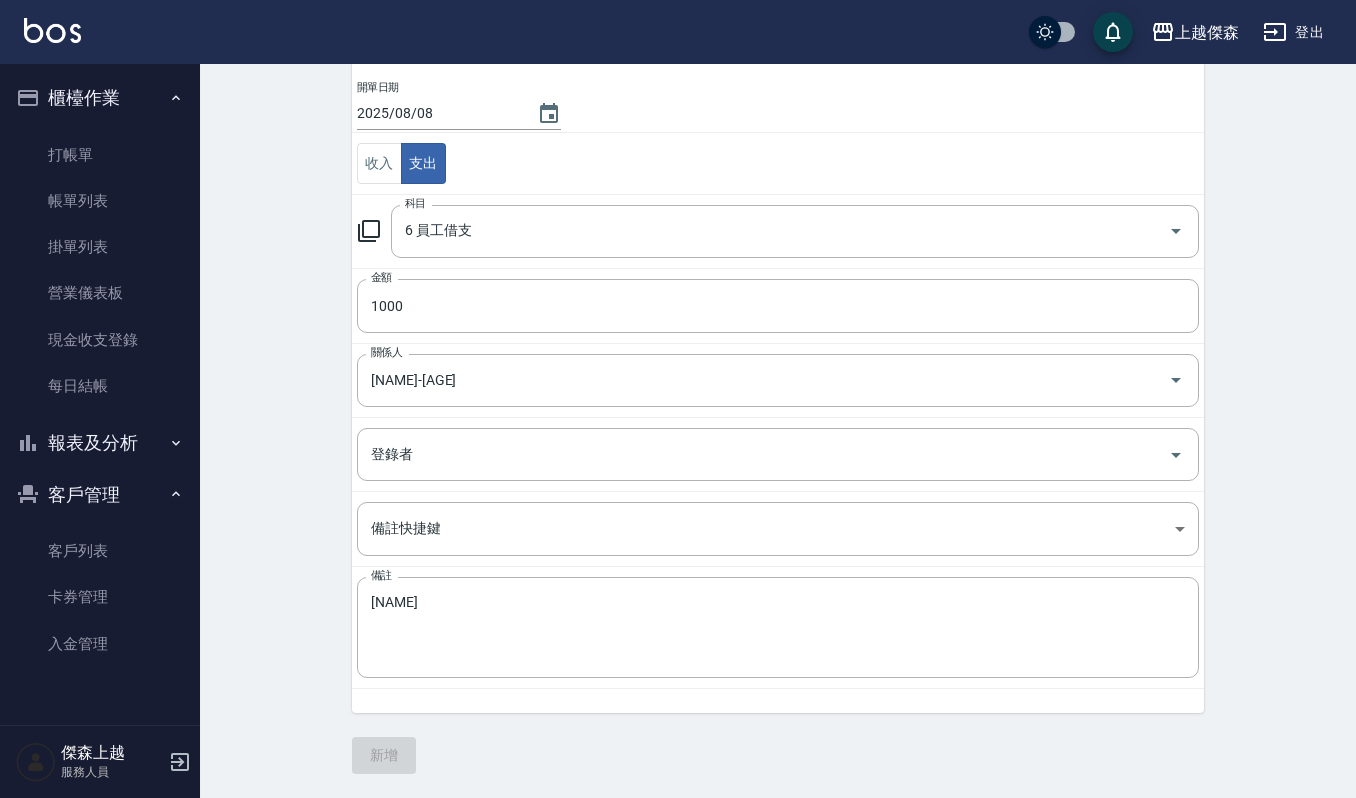 scroll, scrollTop: 0, scrollLeft: 0, axis: both 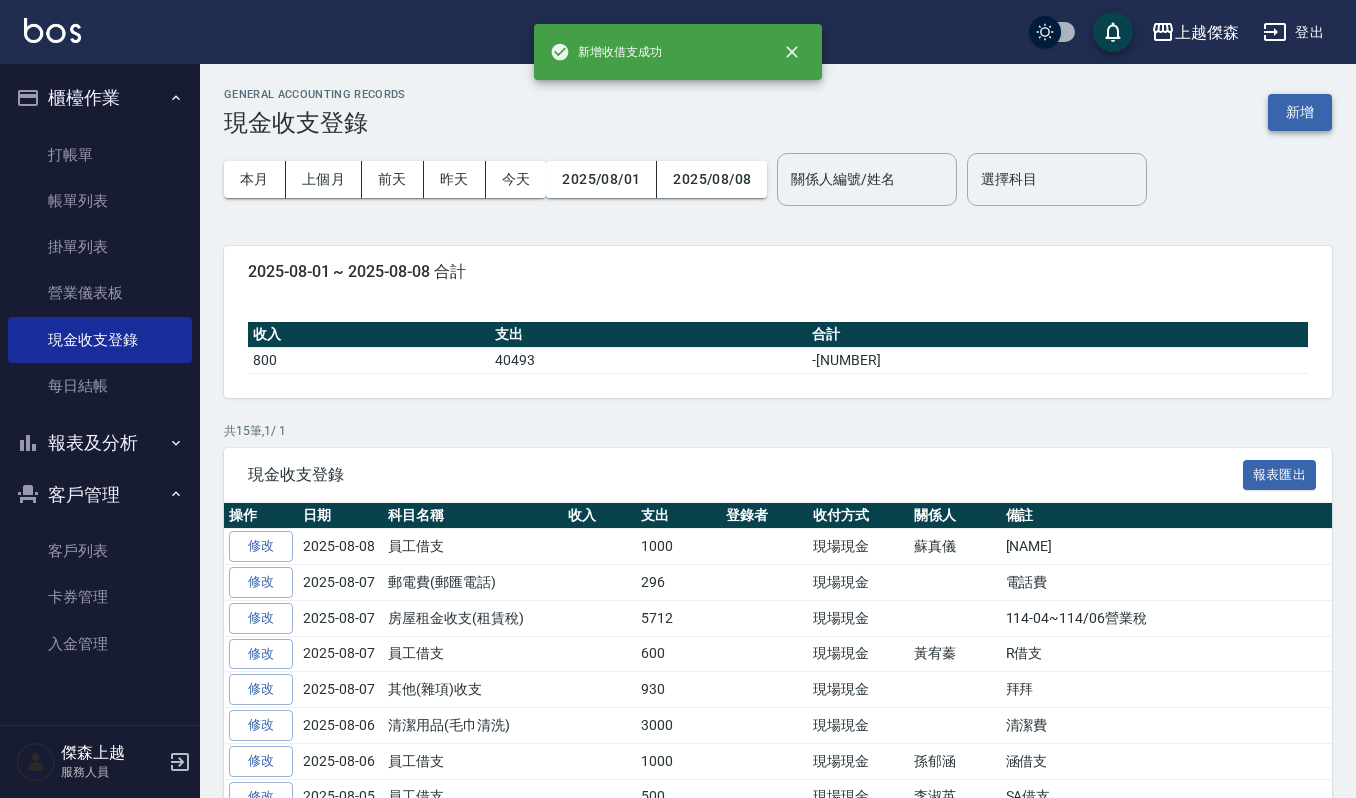 click on "新增" at bounding box center (1300, 112) 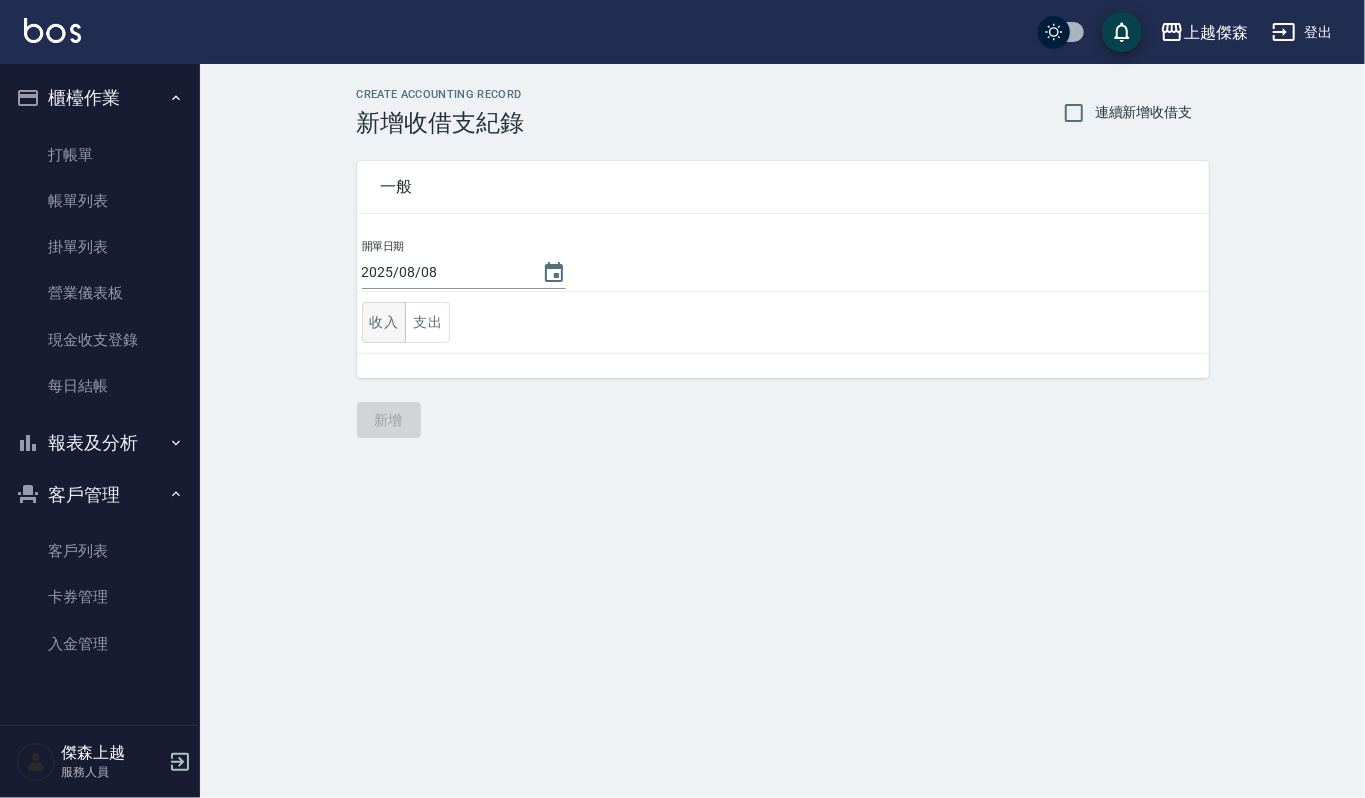 click on "收入" at bounding box center [384, 322] 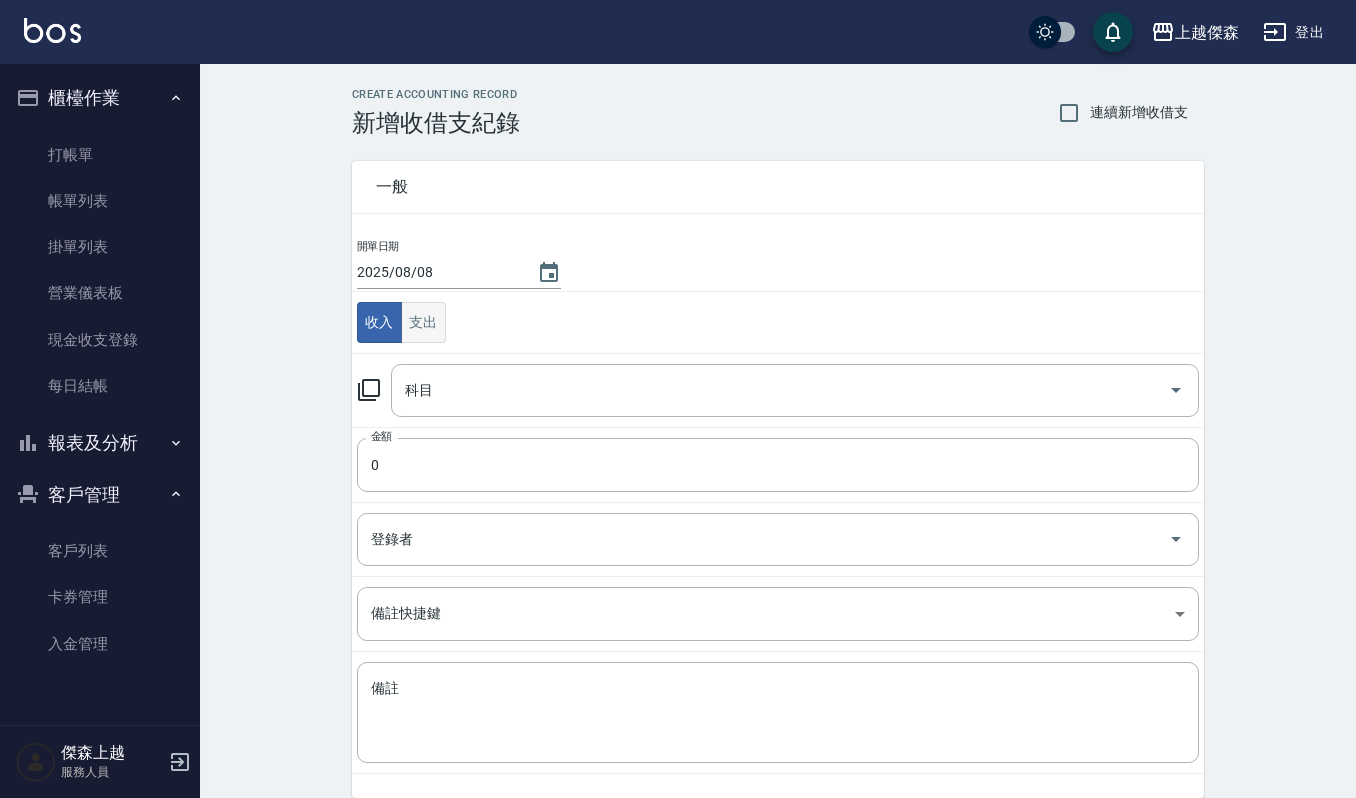 click on "支出" at bounding box center (423, 322) 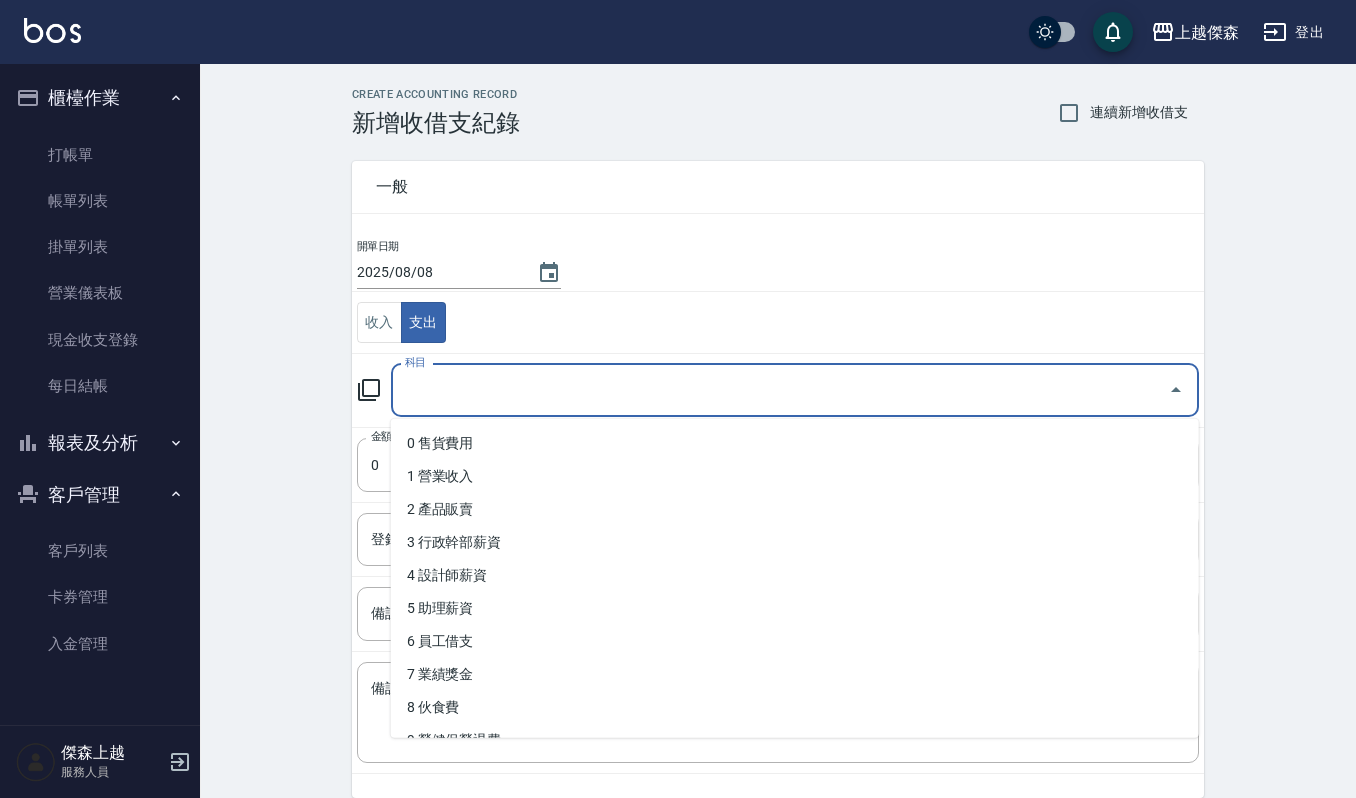 click on "科目" at bounding box center (780, 390) 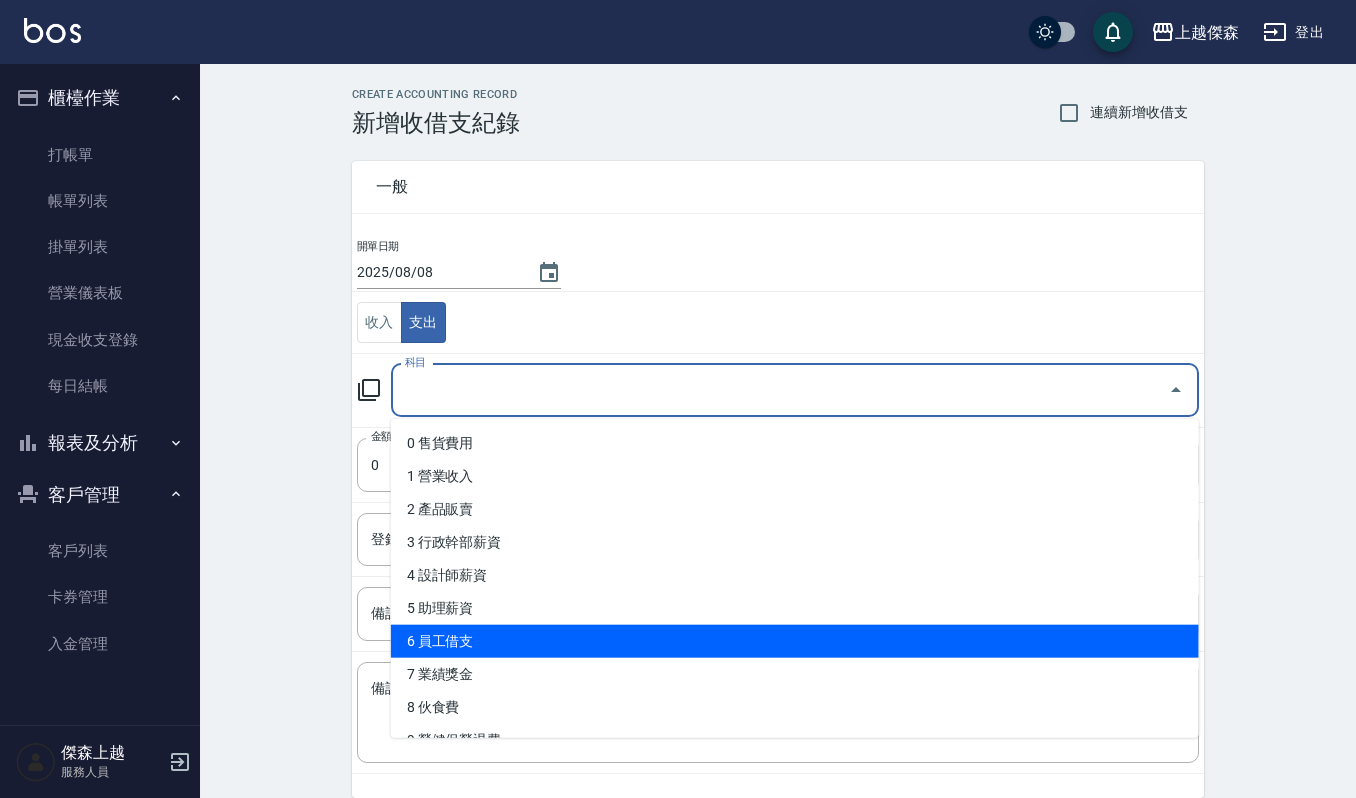 click on "6 員工借支" at bounding box center [795, 641] 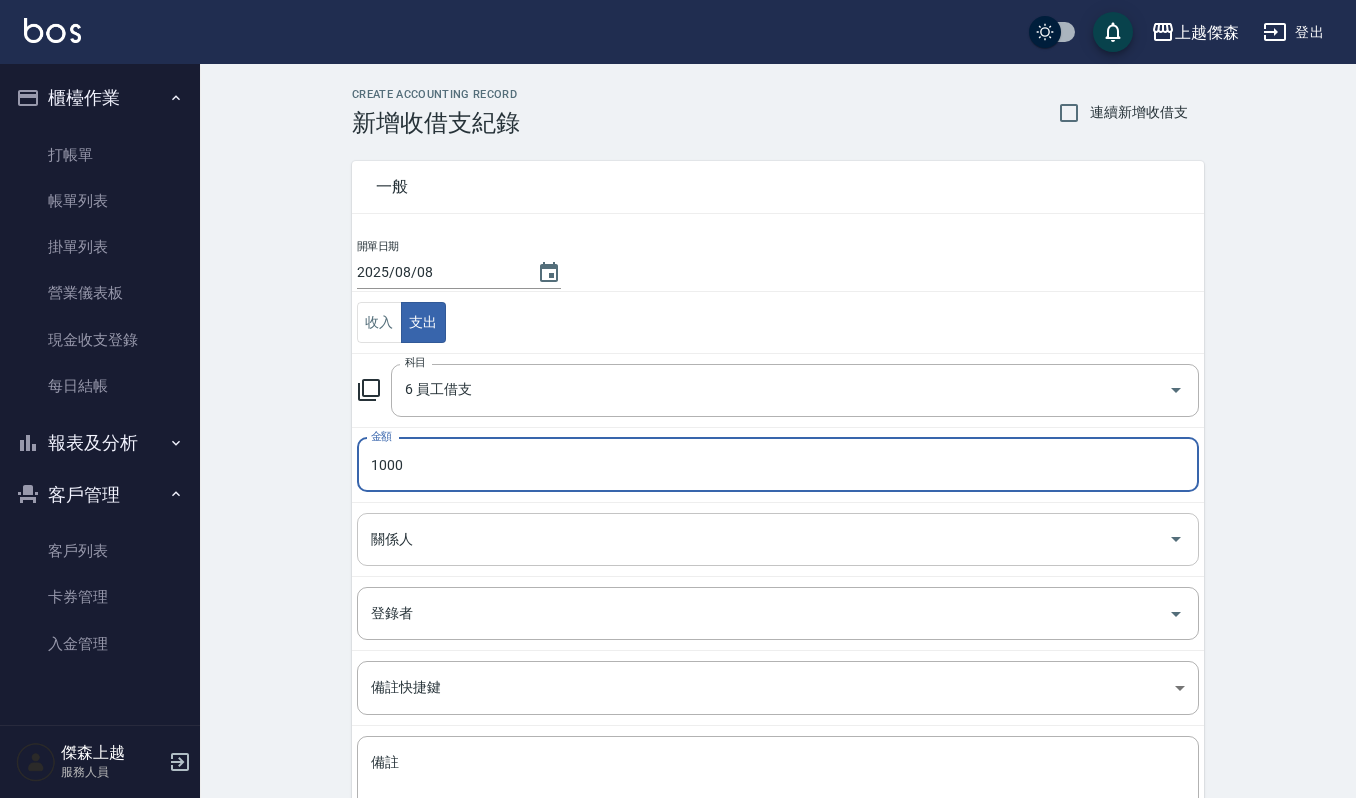 type on "1000" 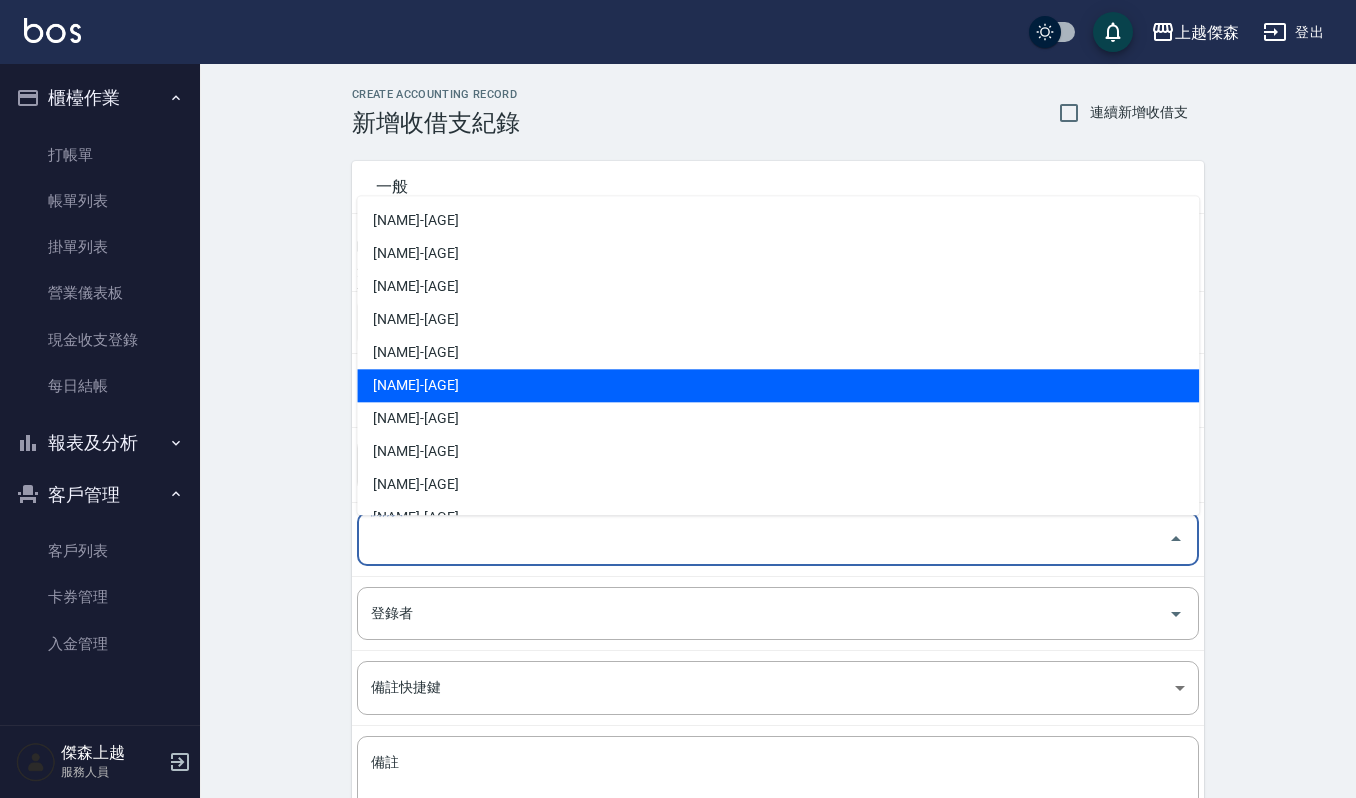 click on "[NAME]-[AGE]" at bounding box center (778, 385) 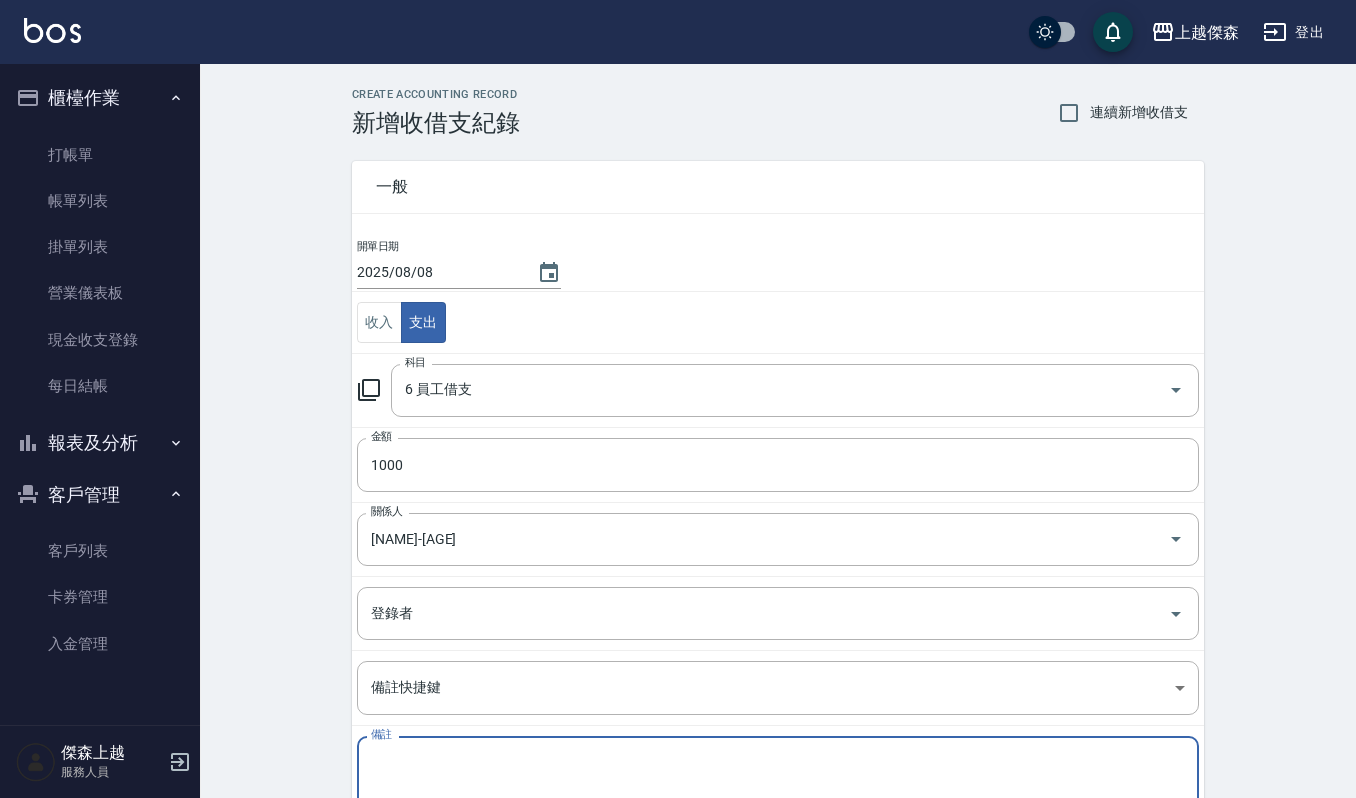 click on "備註" at bounding box center (778, 787) 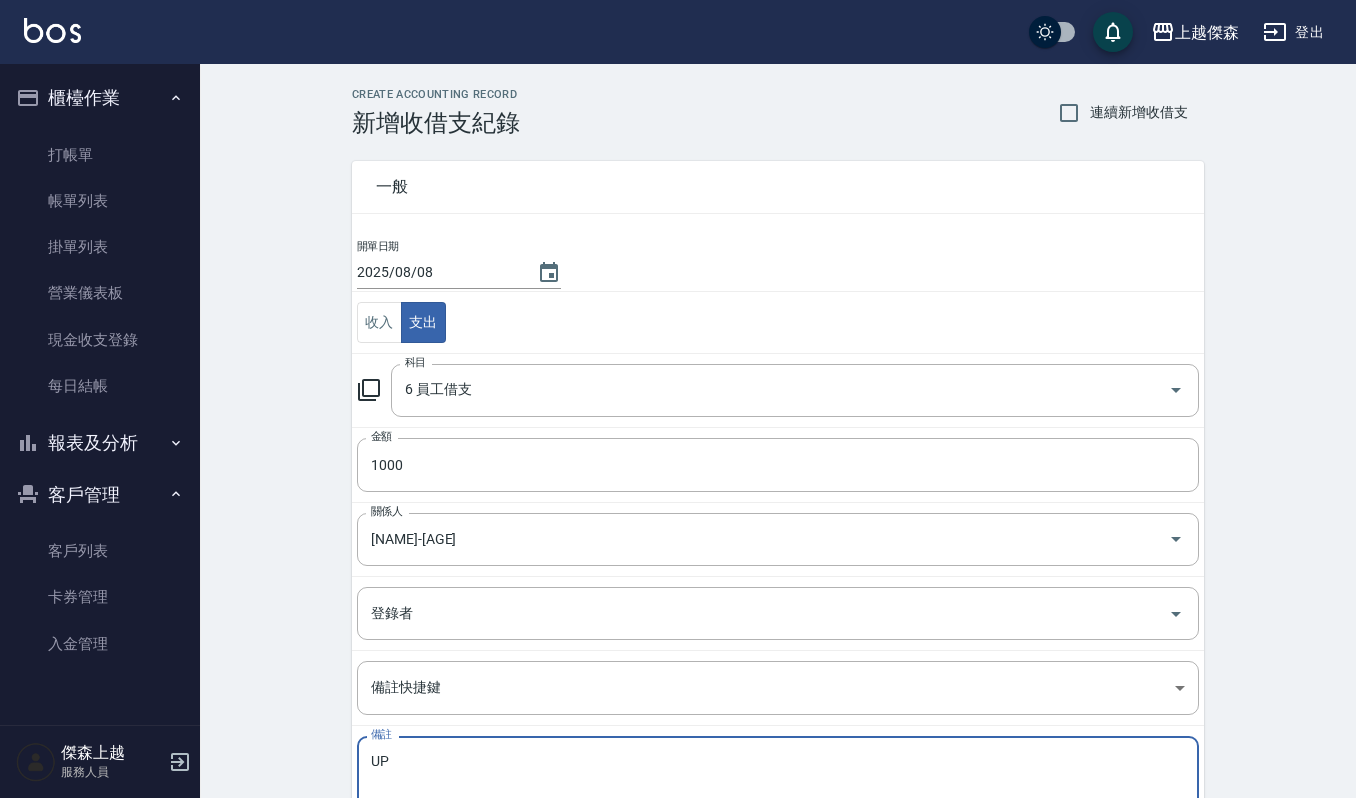 type on "U" 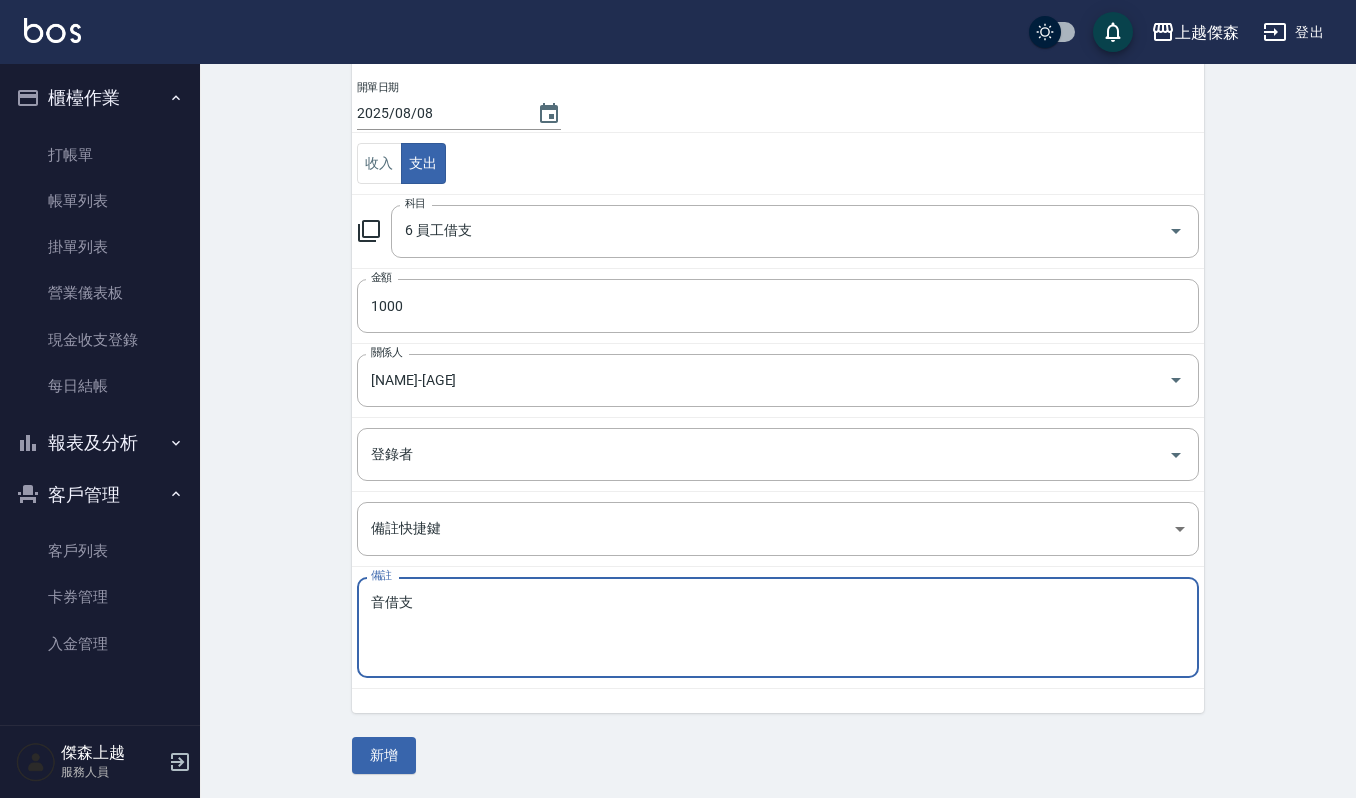 scroll, scrollTop: 161, scrollLeft: 0, axis: vertical 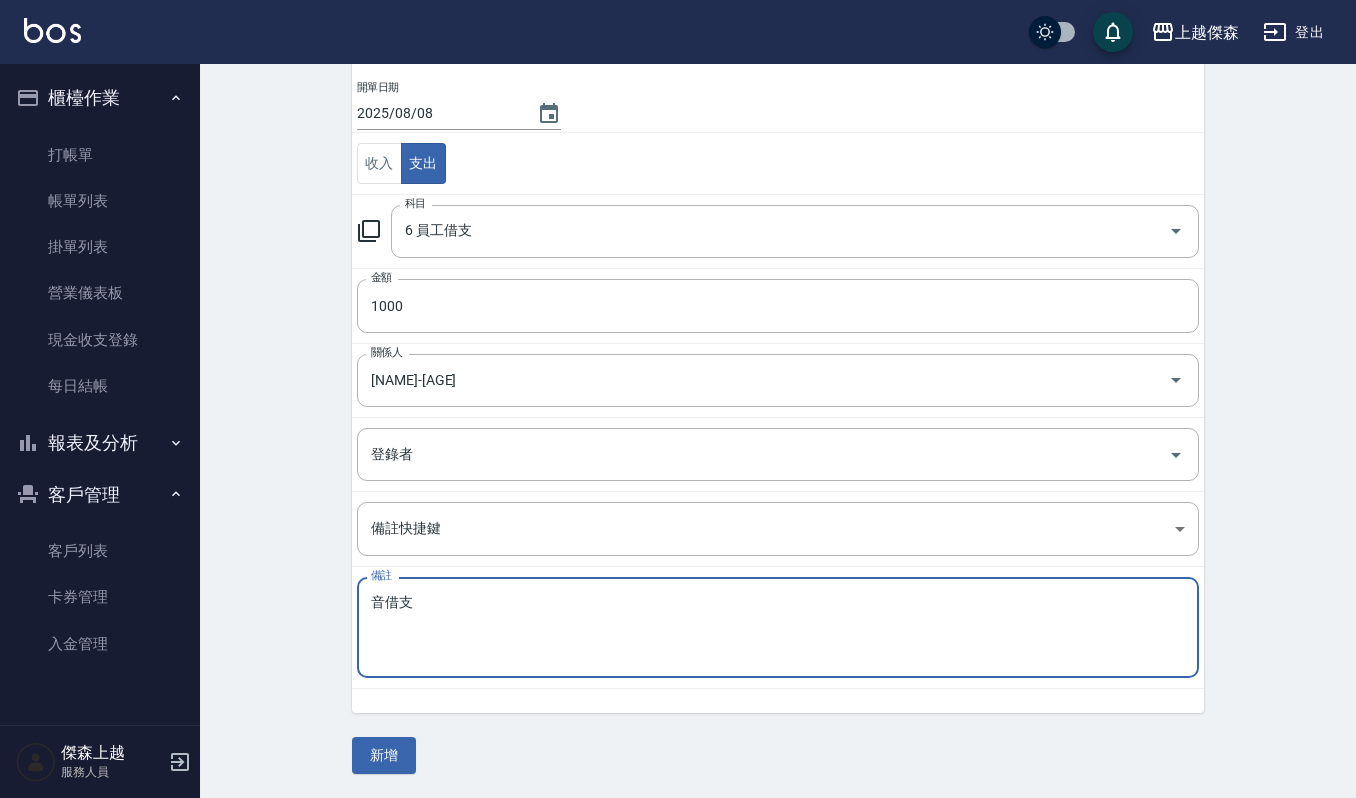 type on "音借支" 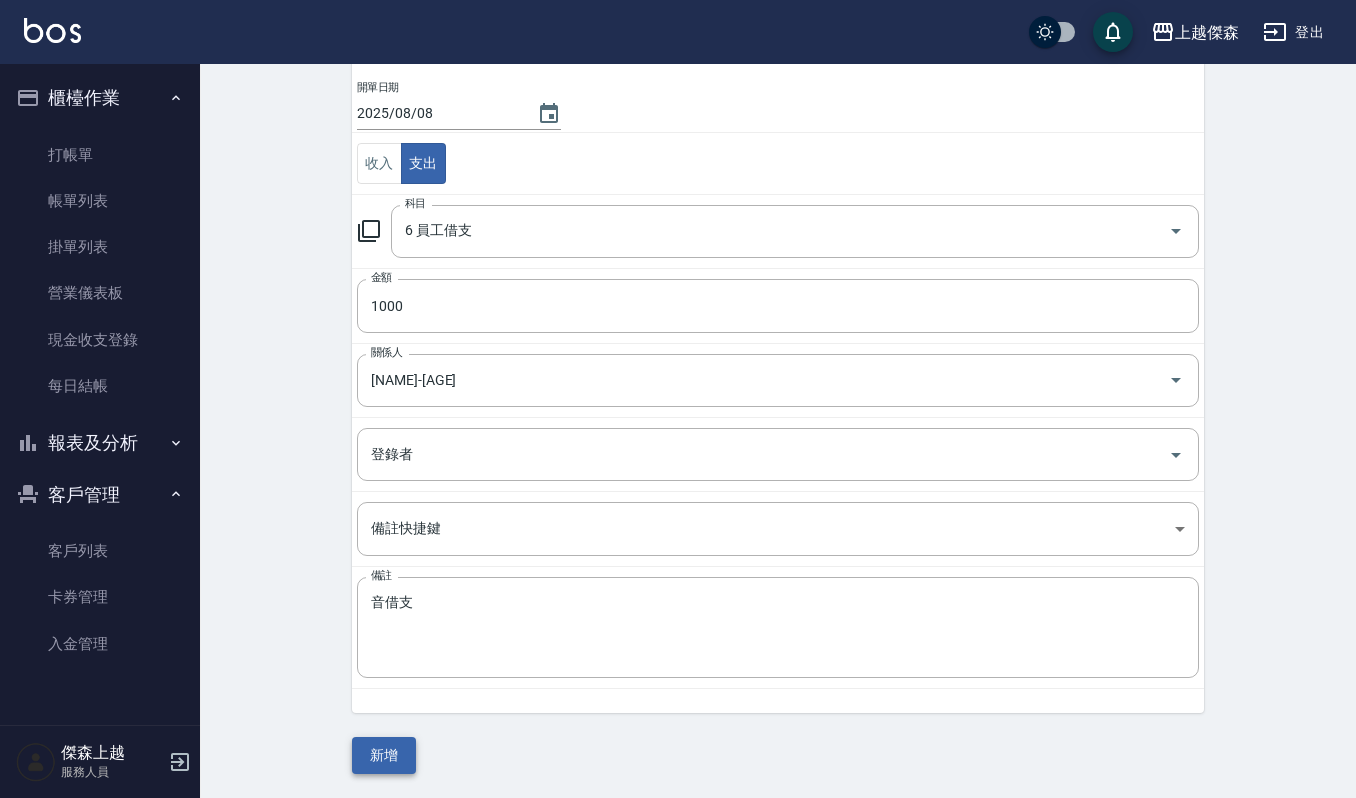 click on "新增" at bounding box center [384, 755] 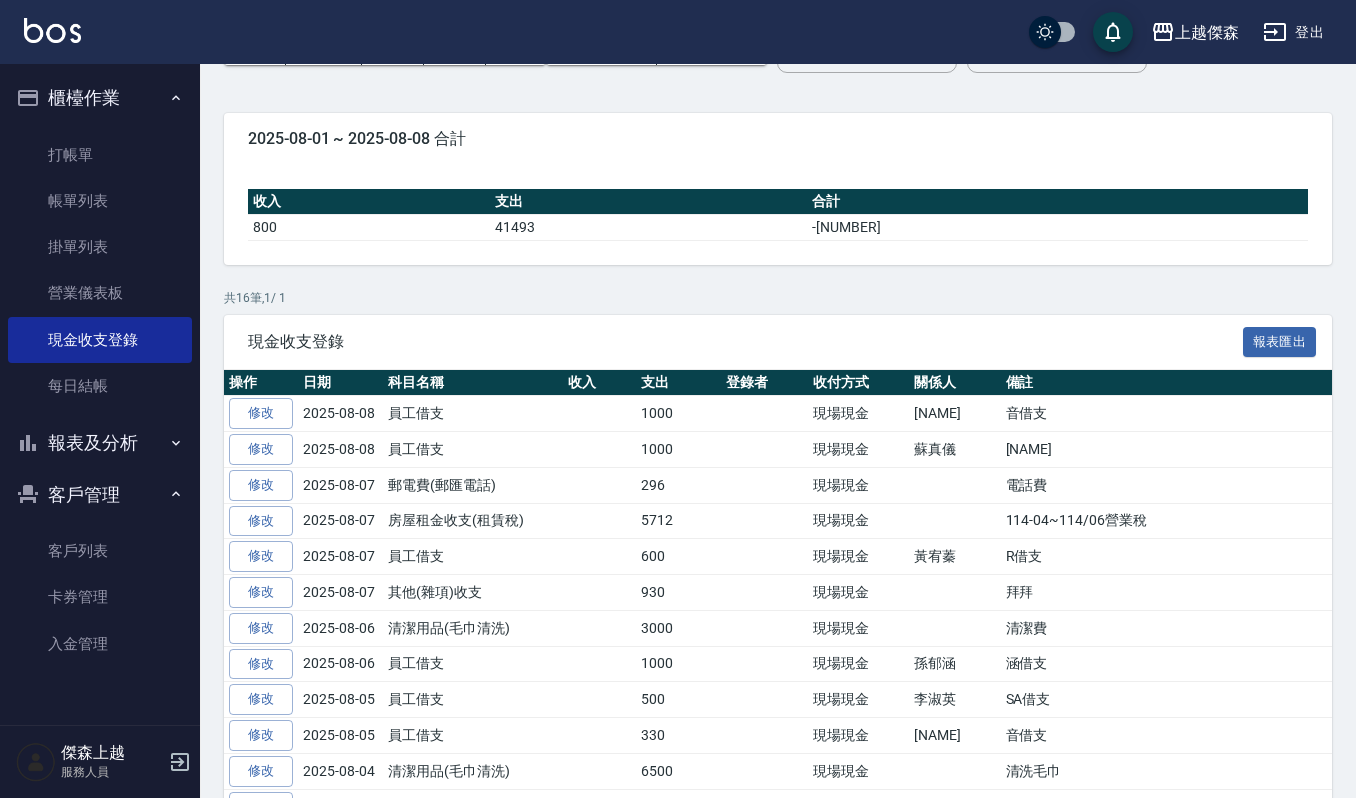 scroll, scrollTop: 0, scrollLeft: 0, axis: both 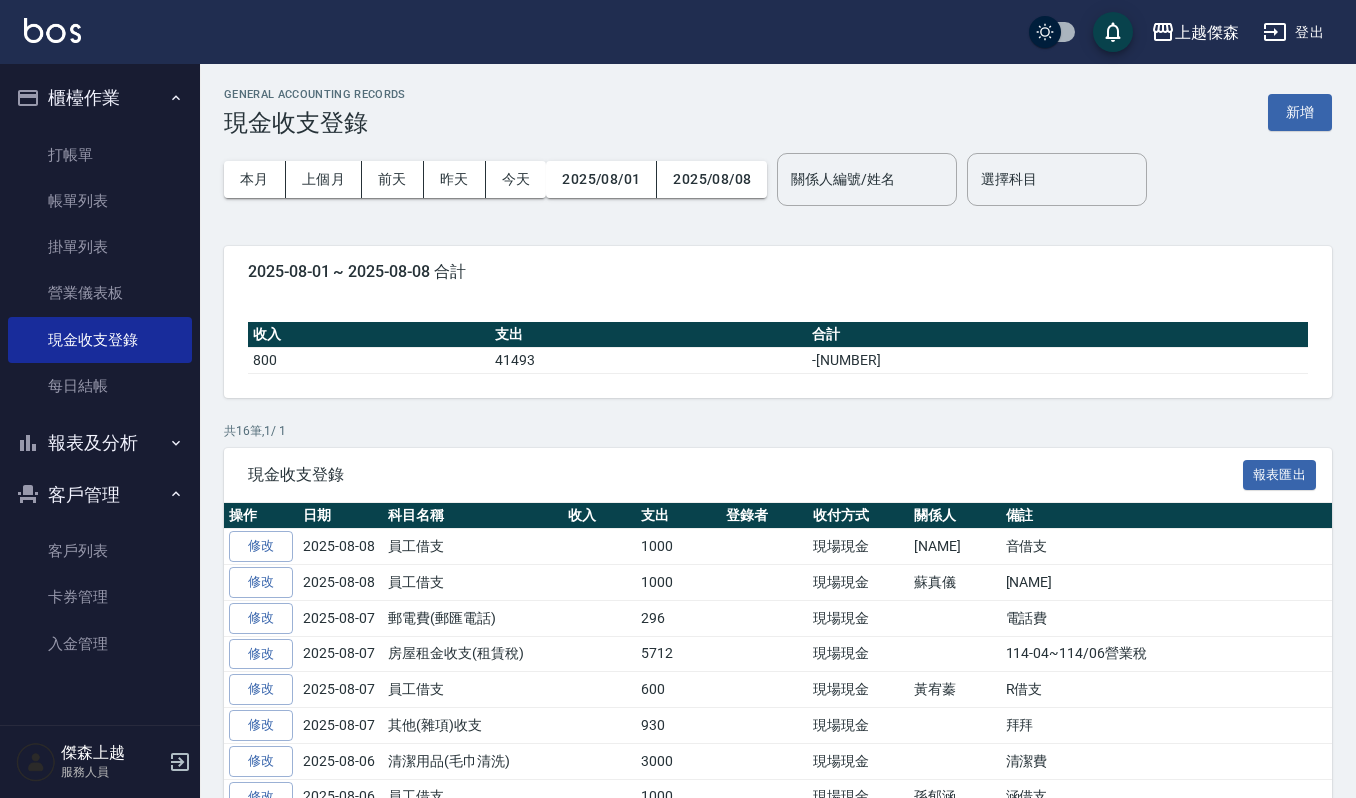 click at bounding box center [52, 30] 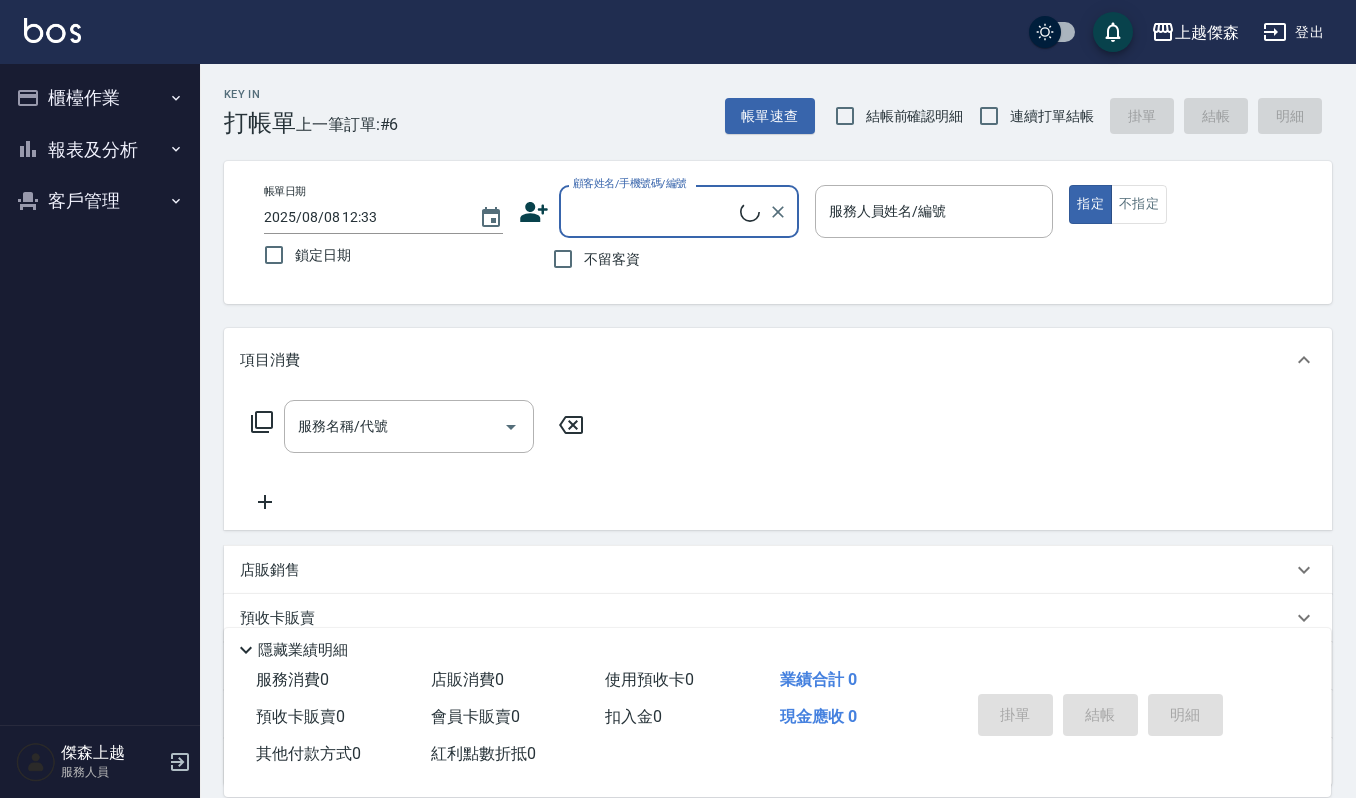click on "櫃檯作業" at bounding box center [100, 98] 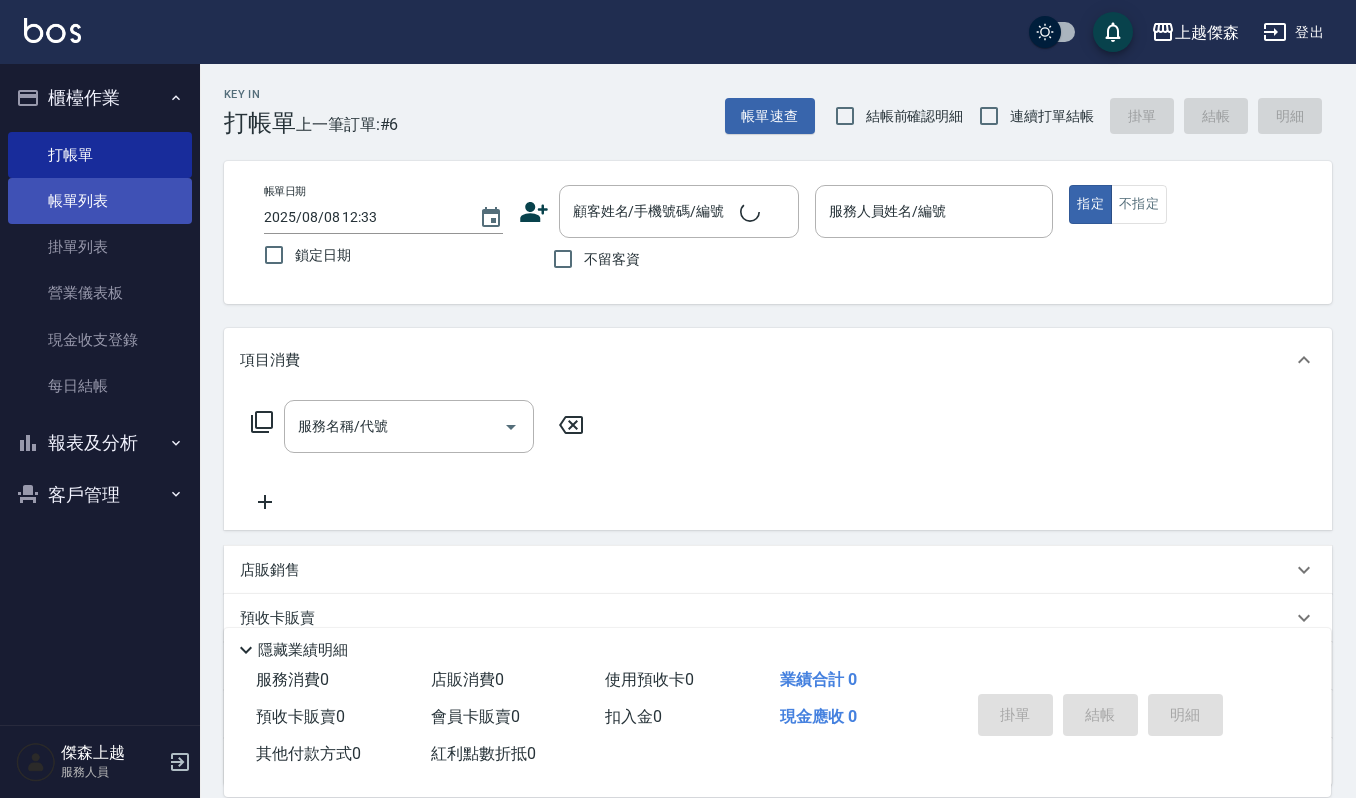 click on "帳單列表" at bounding box center [100, 201] 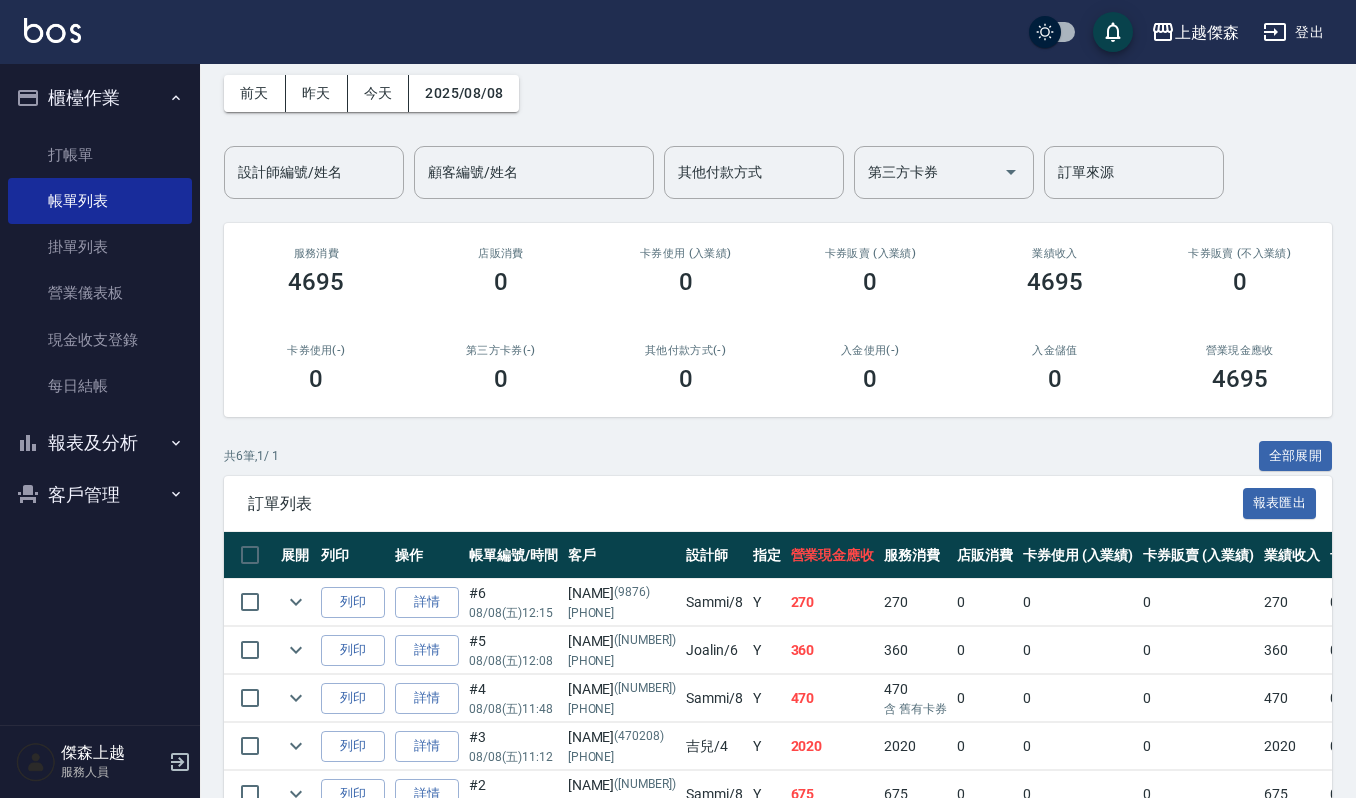 scroll, scrollTop: 133, scrollLeft: 0, axis: vertical 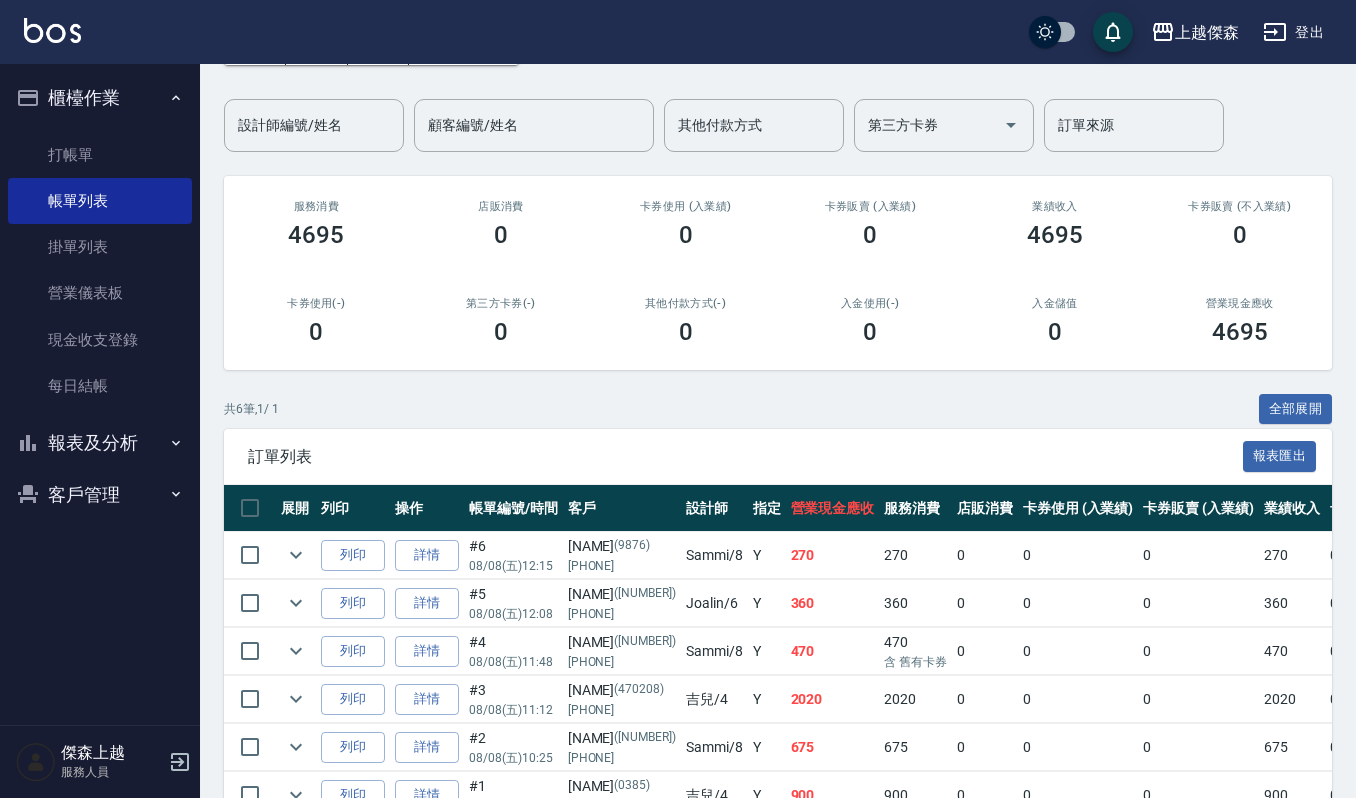 click on "訂單列表 報表匯出" at bounding box center (778, 456) 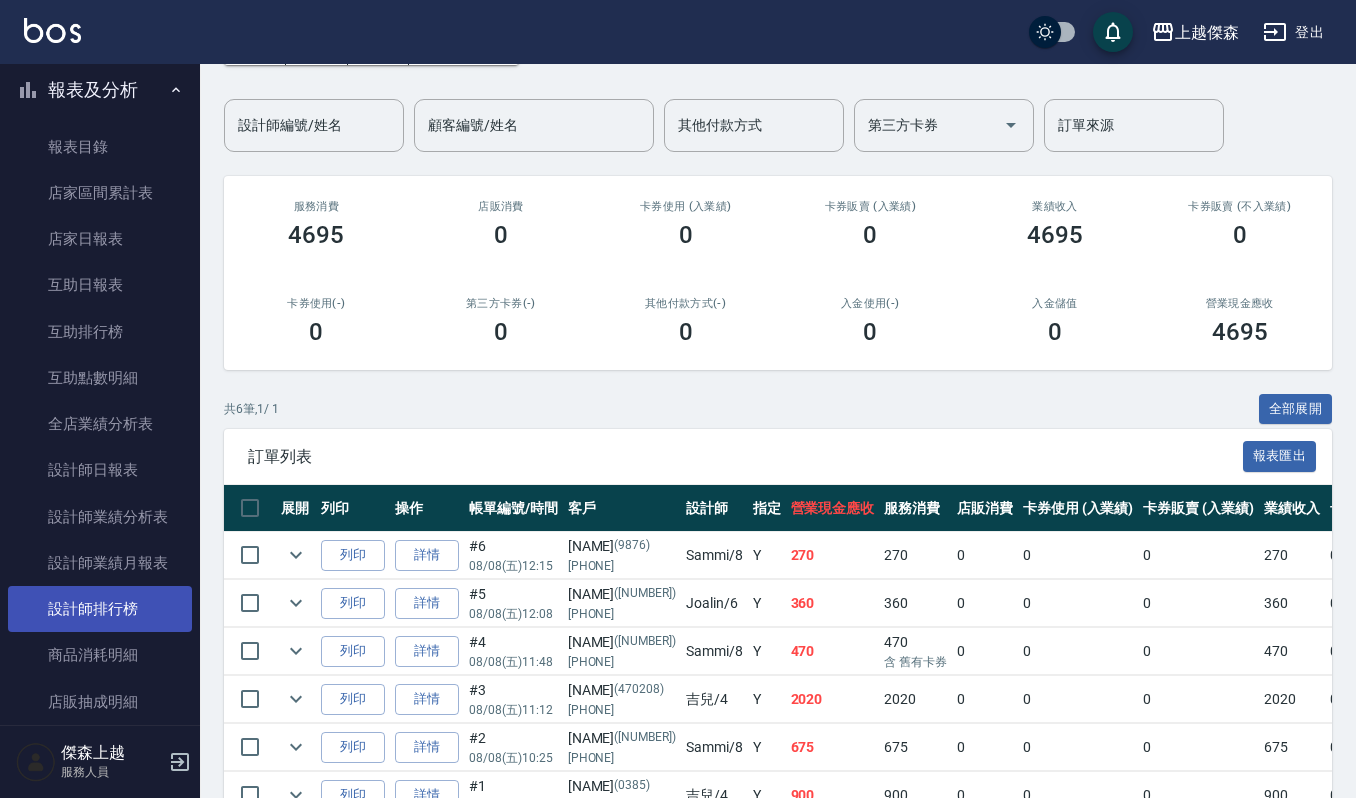 scroll, scrollTop: 482, scrollLeft: 0, axis: vertical 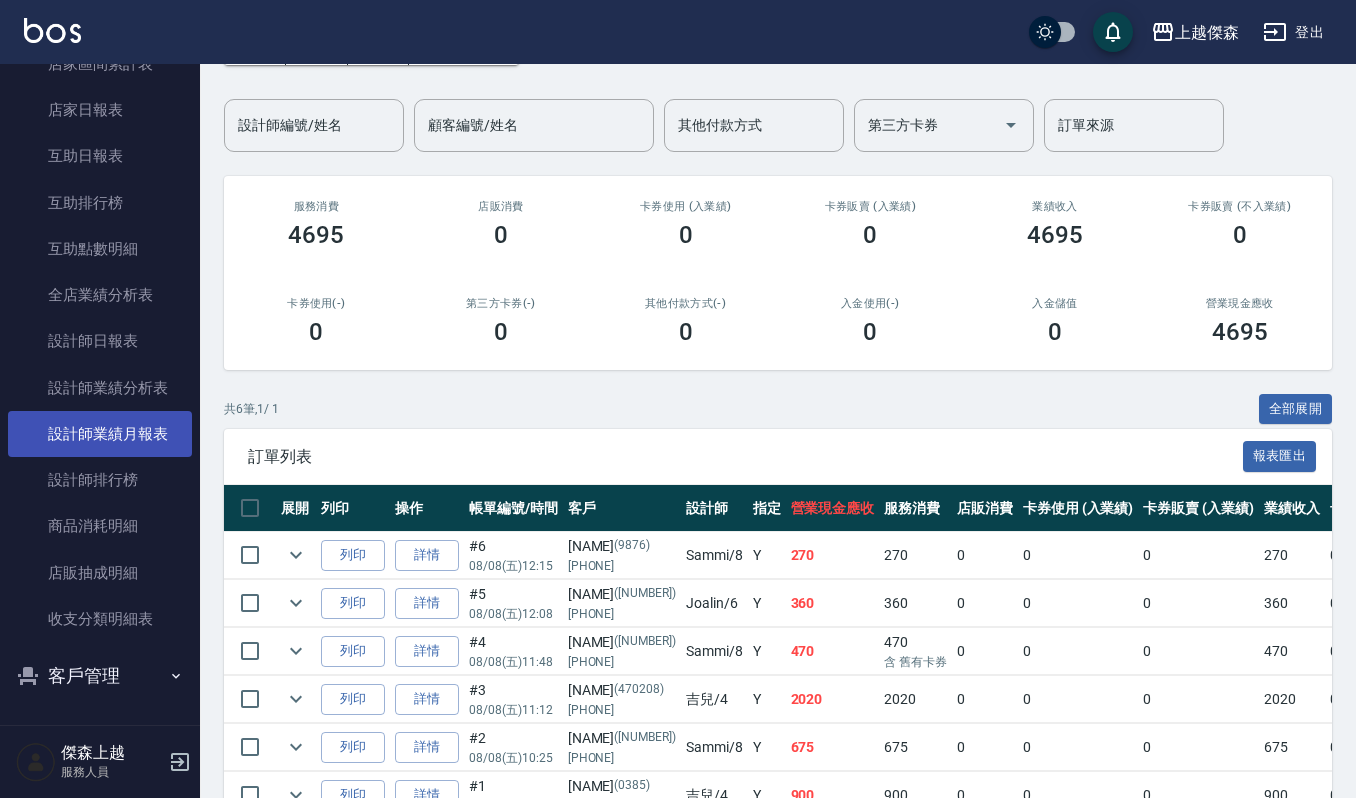 click on "設計師業績月報表" at bounding box center [100, 434] 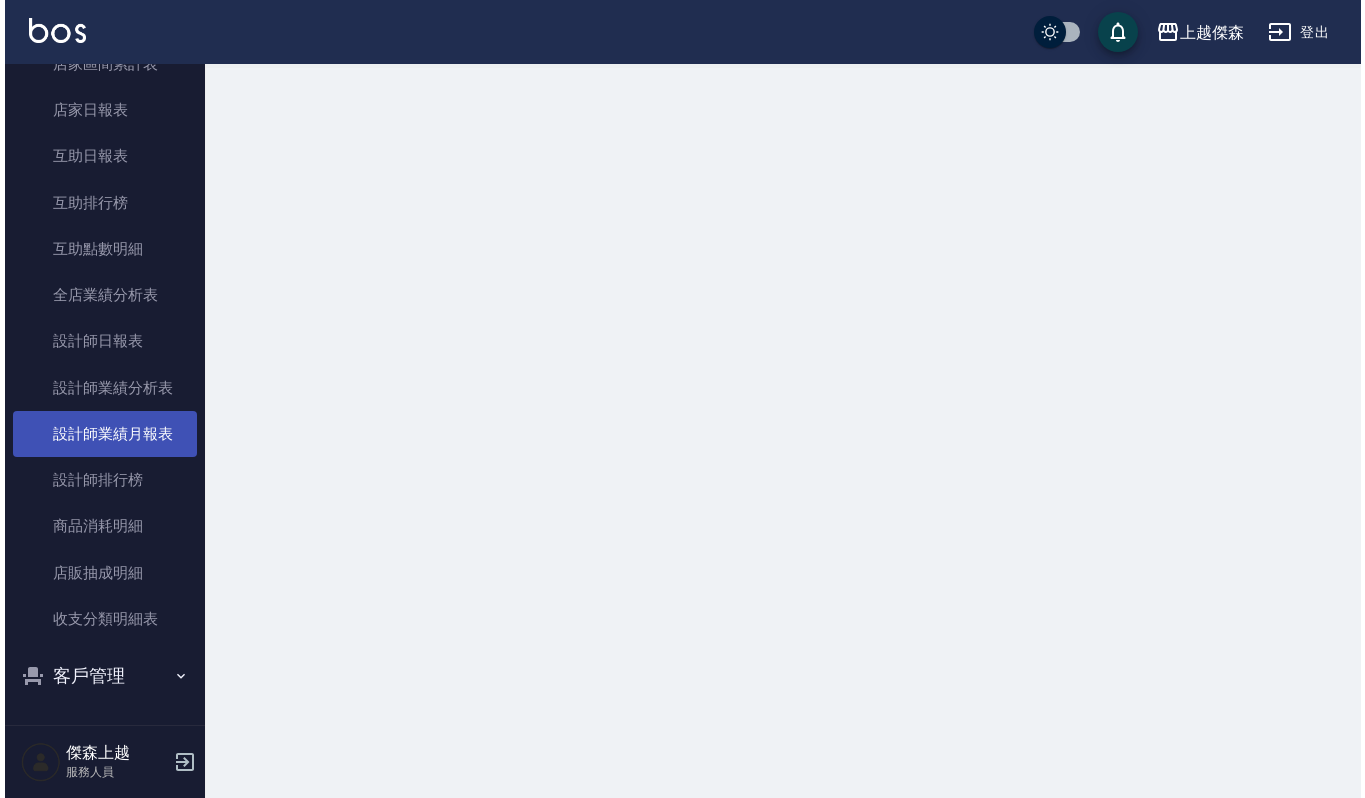 scroll, scrollTop: 0, scrollLeft: 0, axis: both 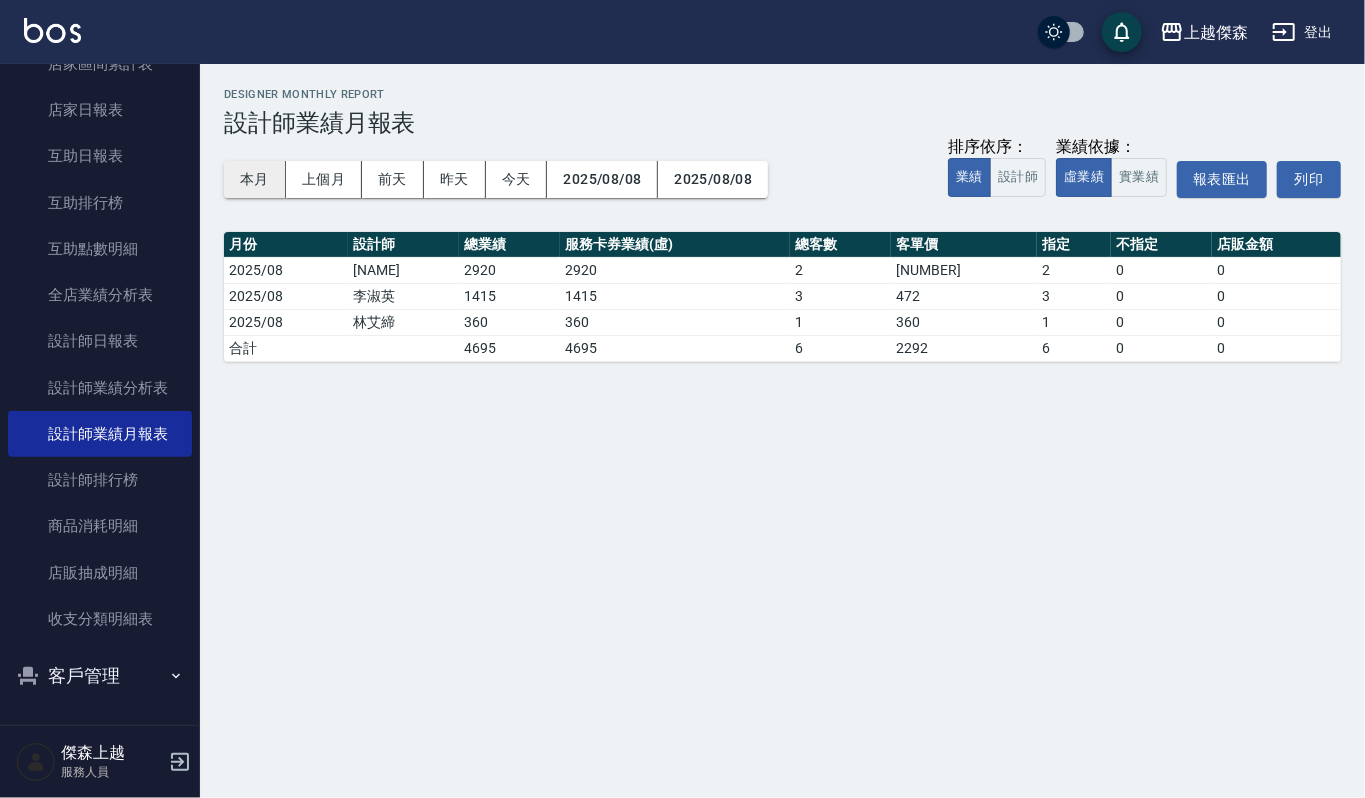 click on "本月" at bounding box center (255, 179) 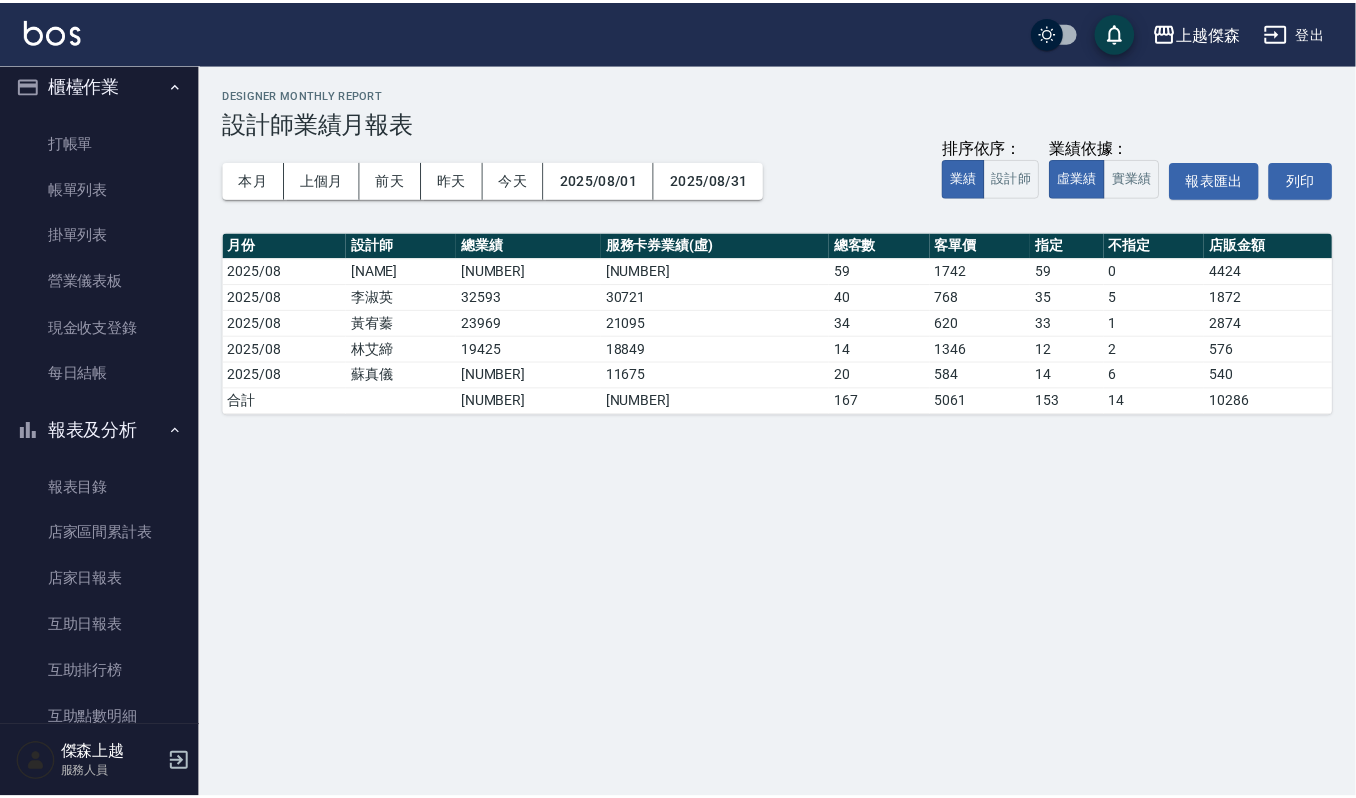 scroll, scrollTop: 0, scrollLeft: 0, axis: both 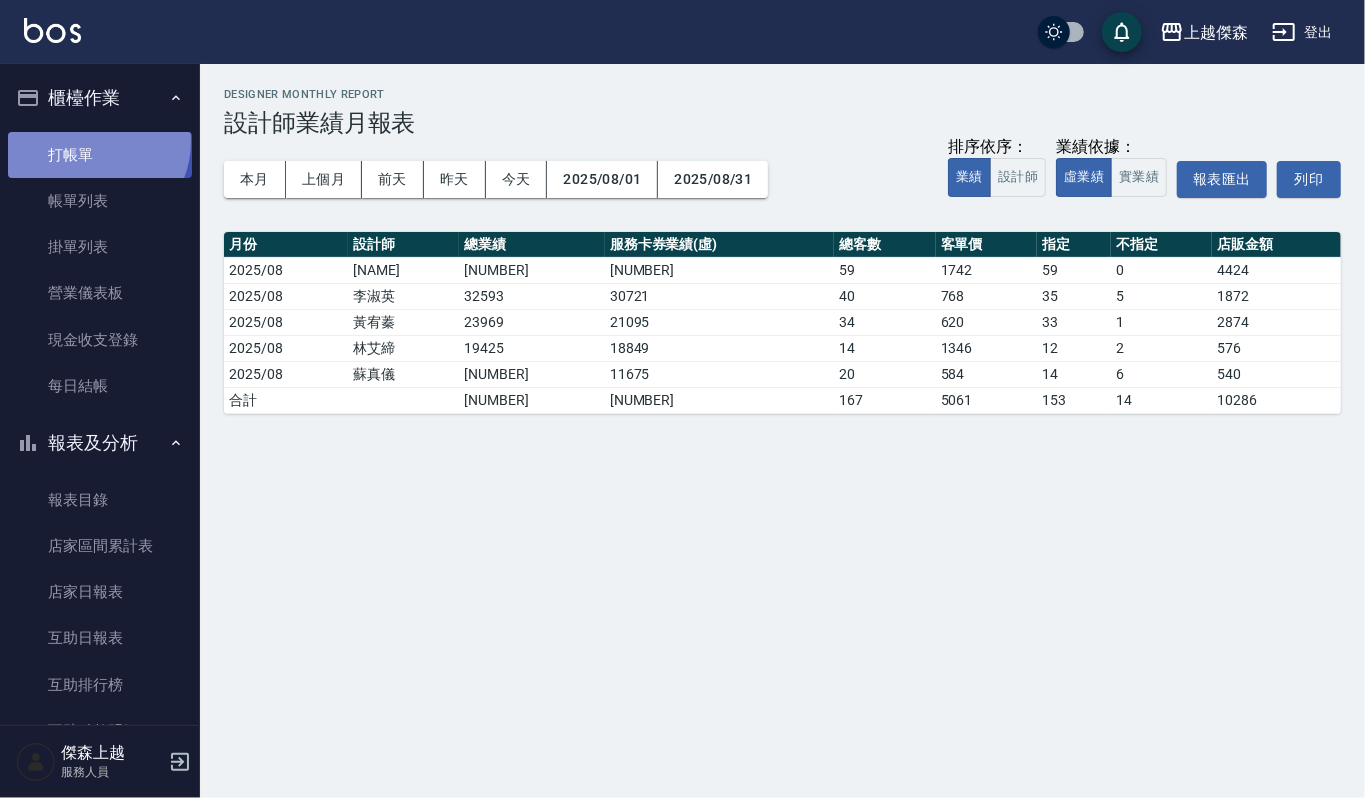 click on "打帳單" at bounding box center (100, 155) 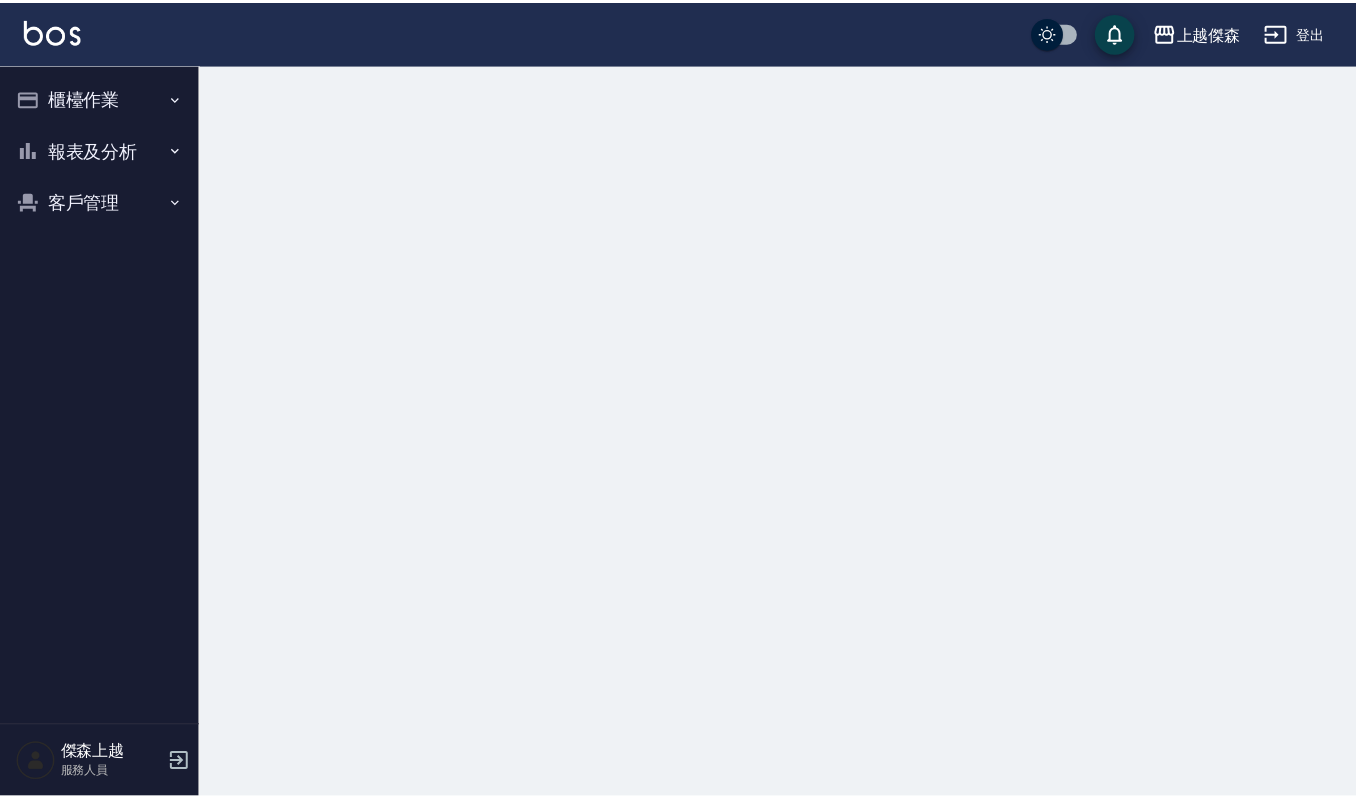 scroll, scrollTop: 0, scrollLeft: 0, axis: both 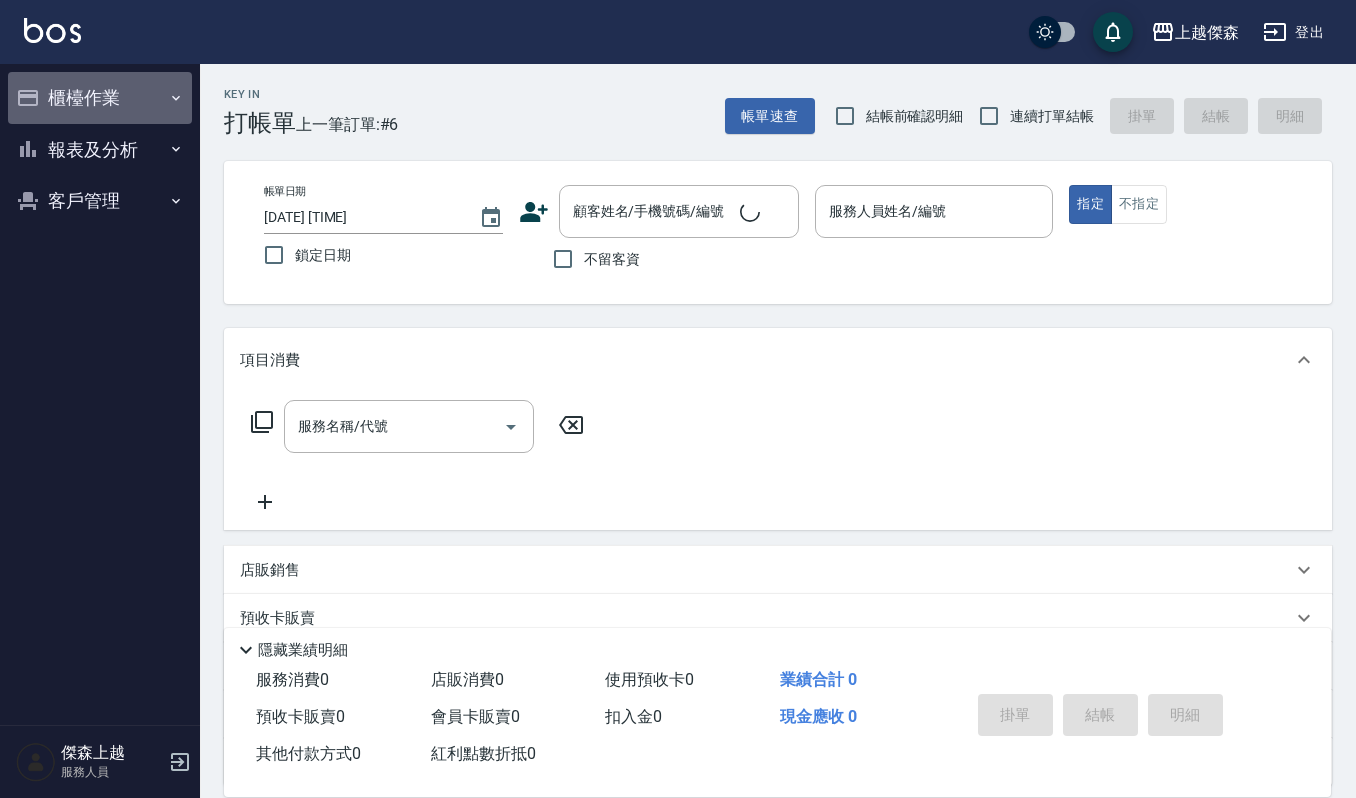 click on "櫃檯作業" at bounding box center [100, 98] 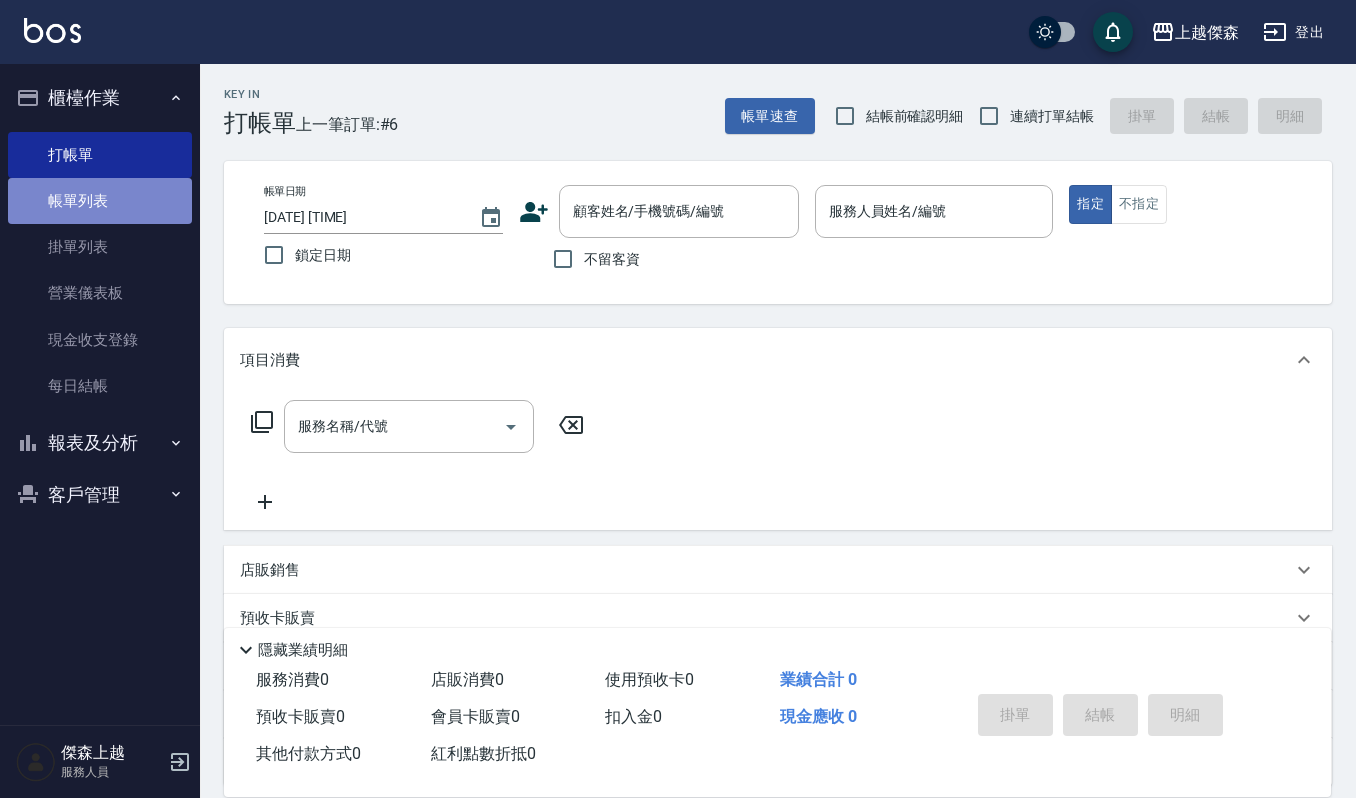 click on "帳單列表" at bounding box center (100, 201) 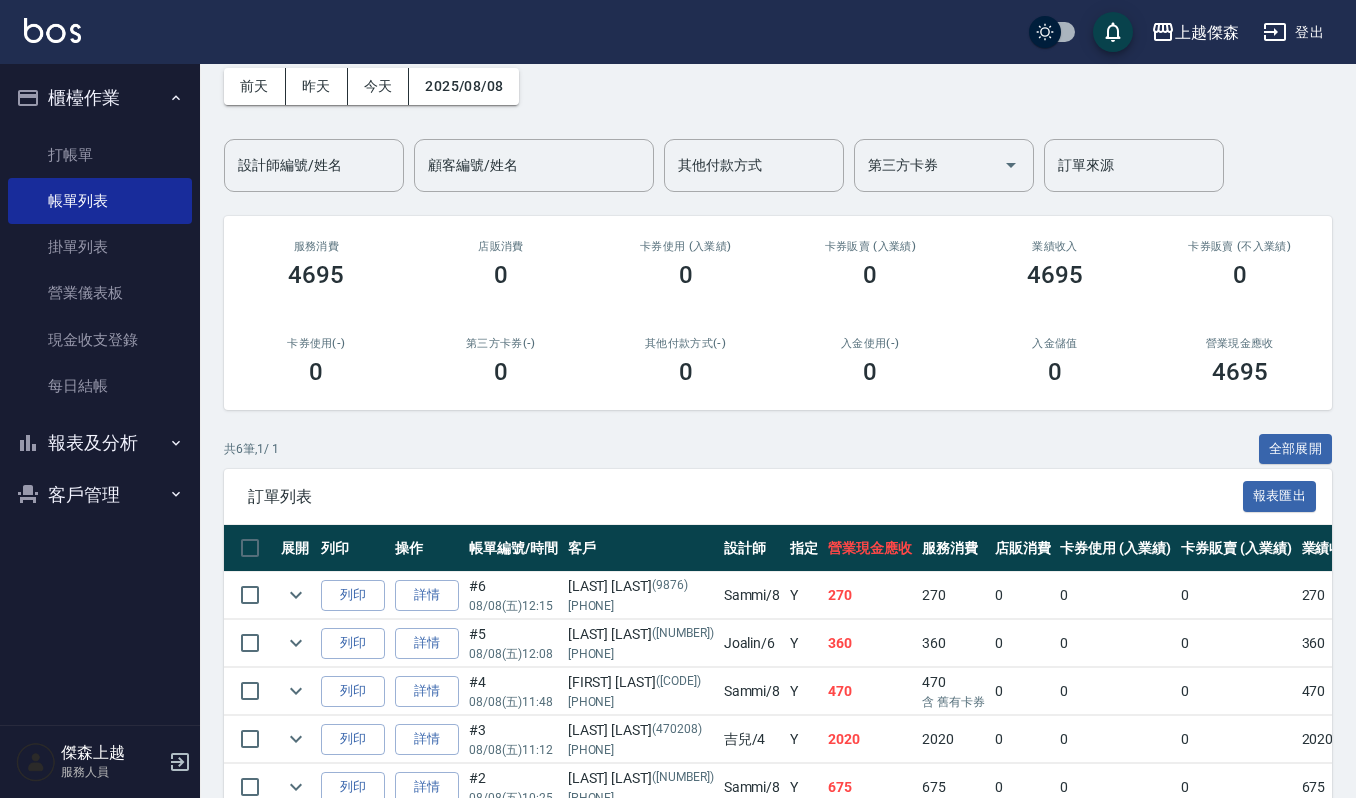 scroll, scrollTop: 0, scrollLeft: 0, axis: both 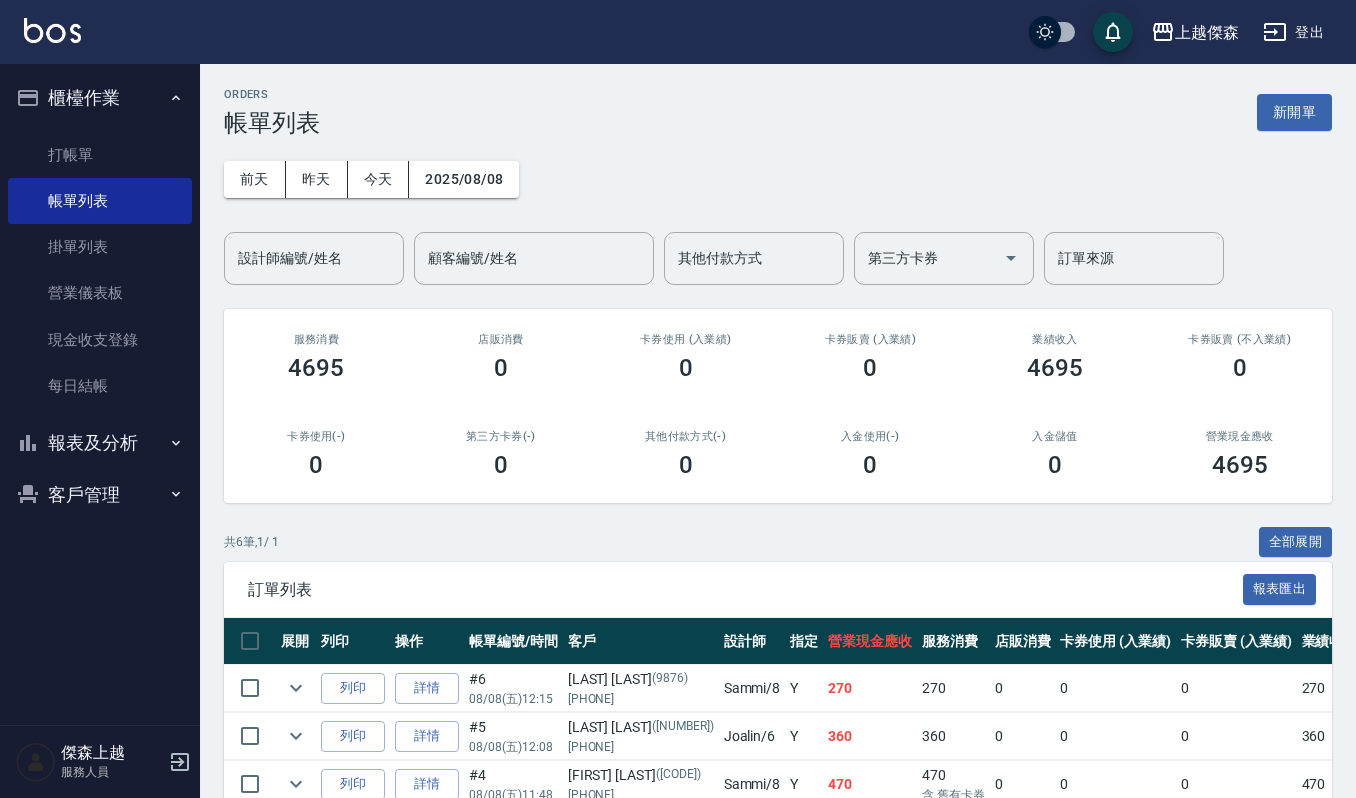click on "ORDERS 帳單列表 新開單" at bounding box center [778, 112] 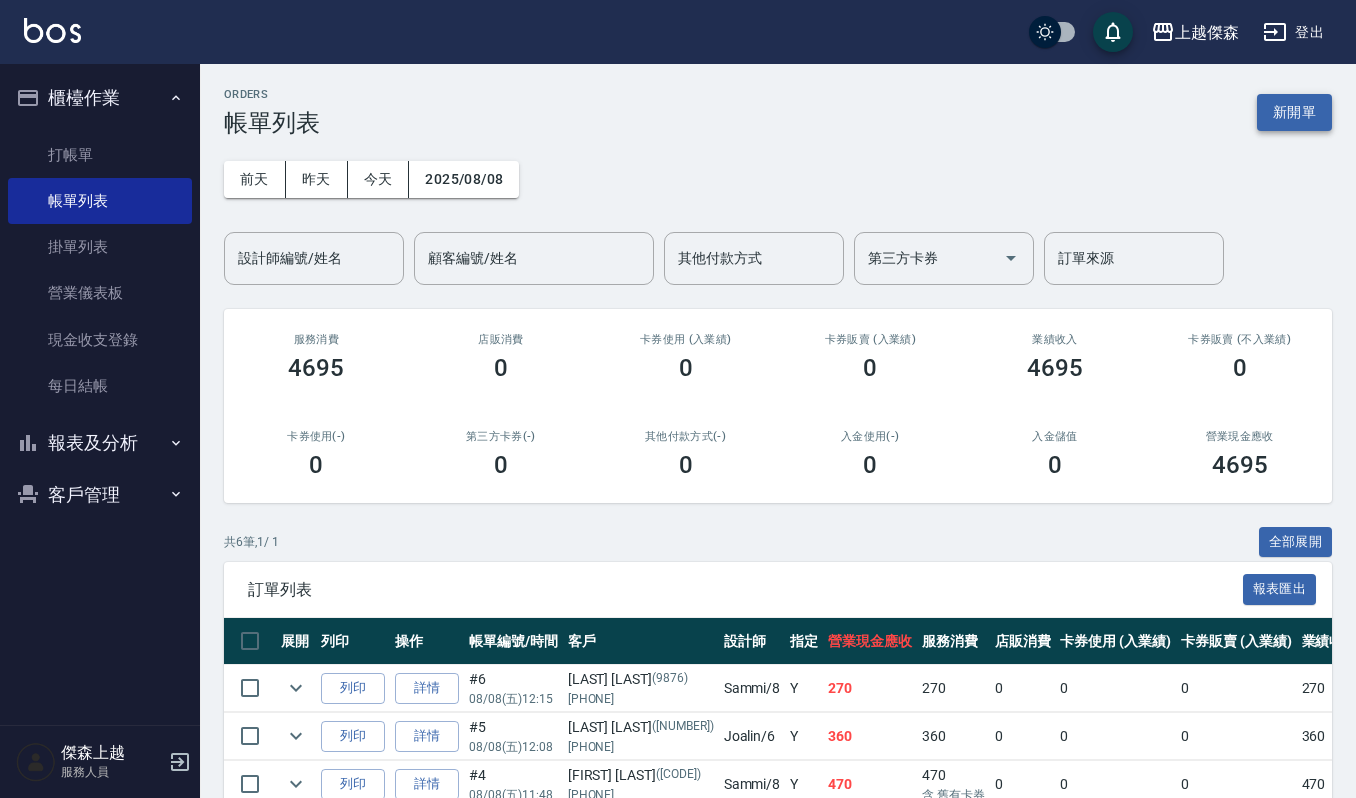 click on "新開單" at bounding box center (1294, 112) 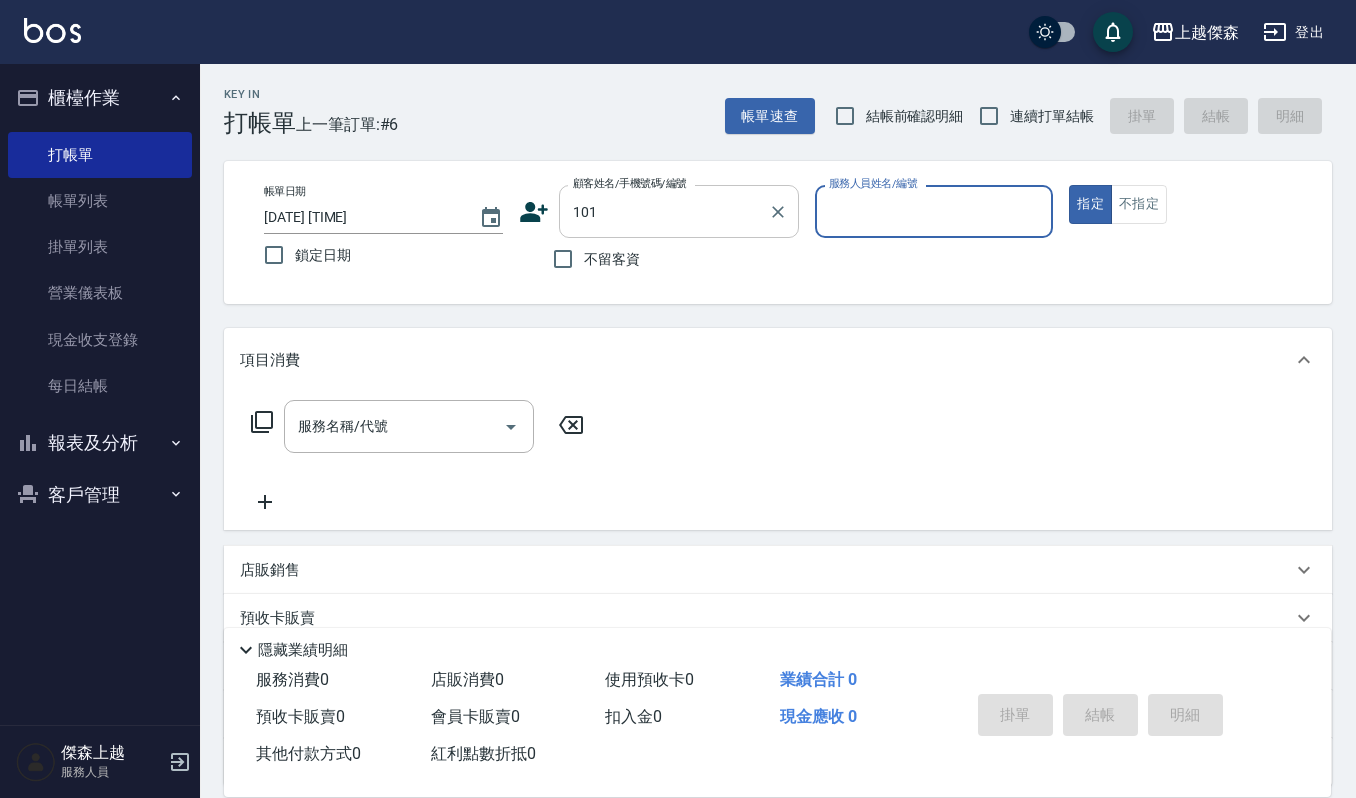 click on "101 顧客姓名/手機號碼/編號" at bounding box center [679, 211] 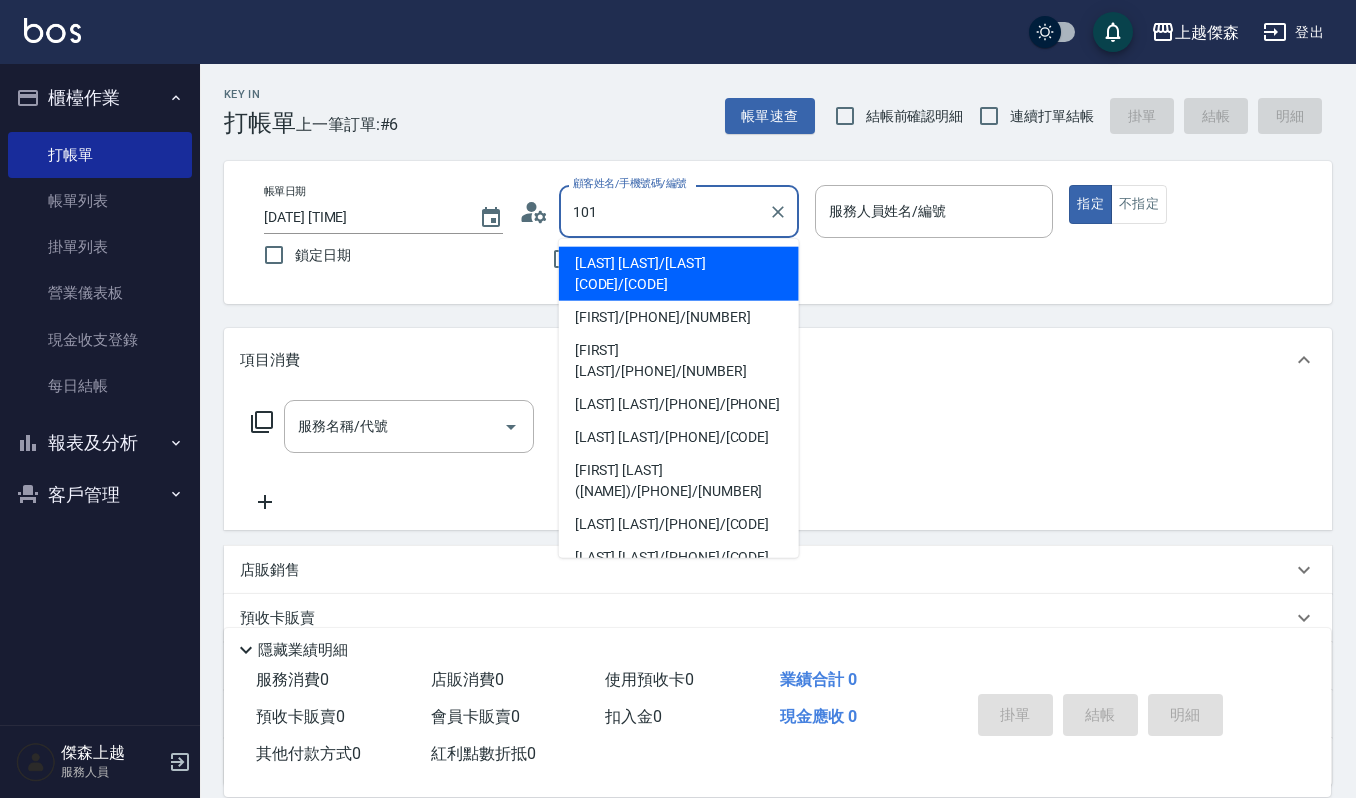 type on "[LAST] [LAST]/[LAST] [CODE]/[CODE]" 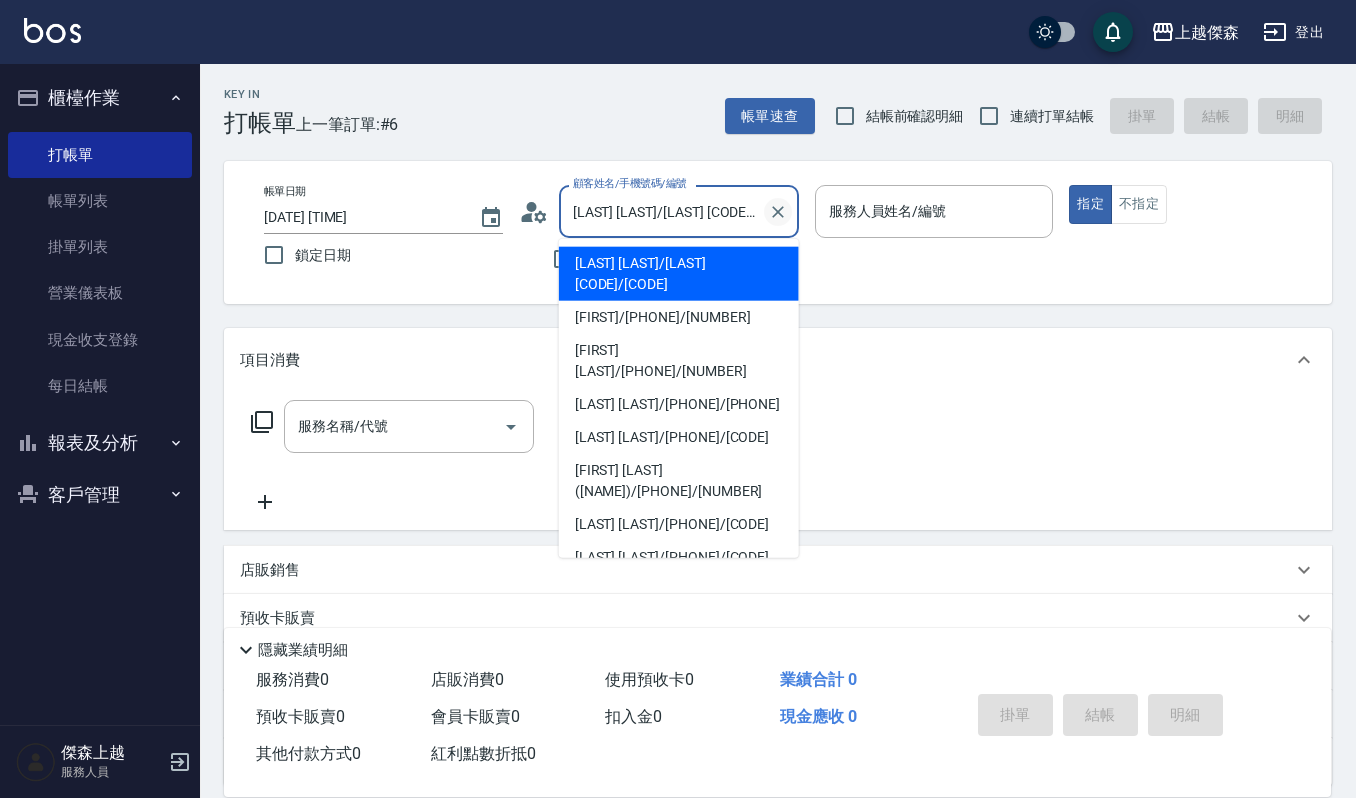 click 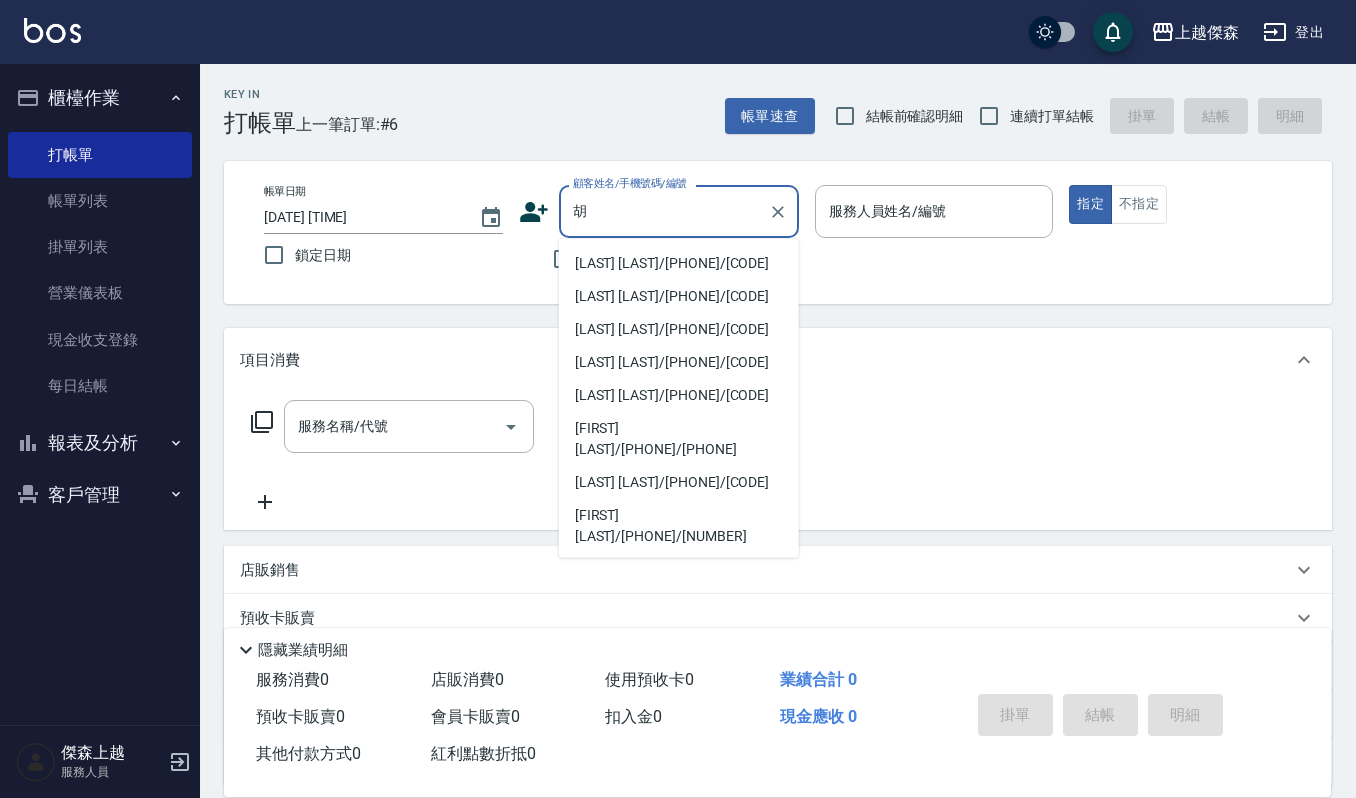 click on "胡陳素貞/0920271497/2000" at bounding box center [679, 263] 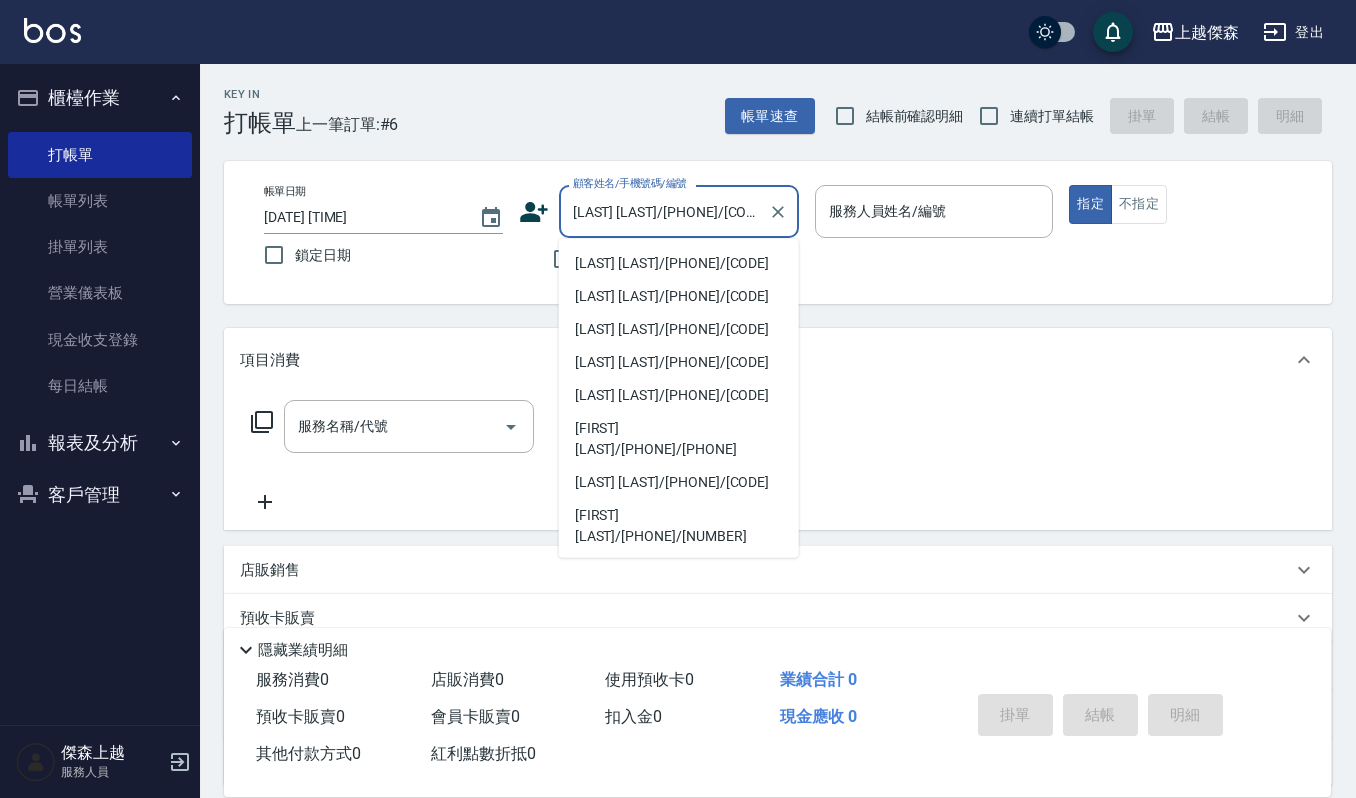 type on "吉兒-4" 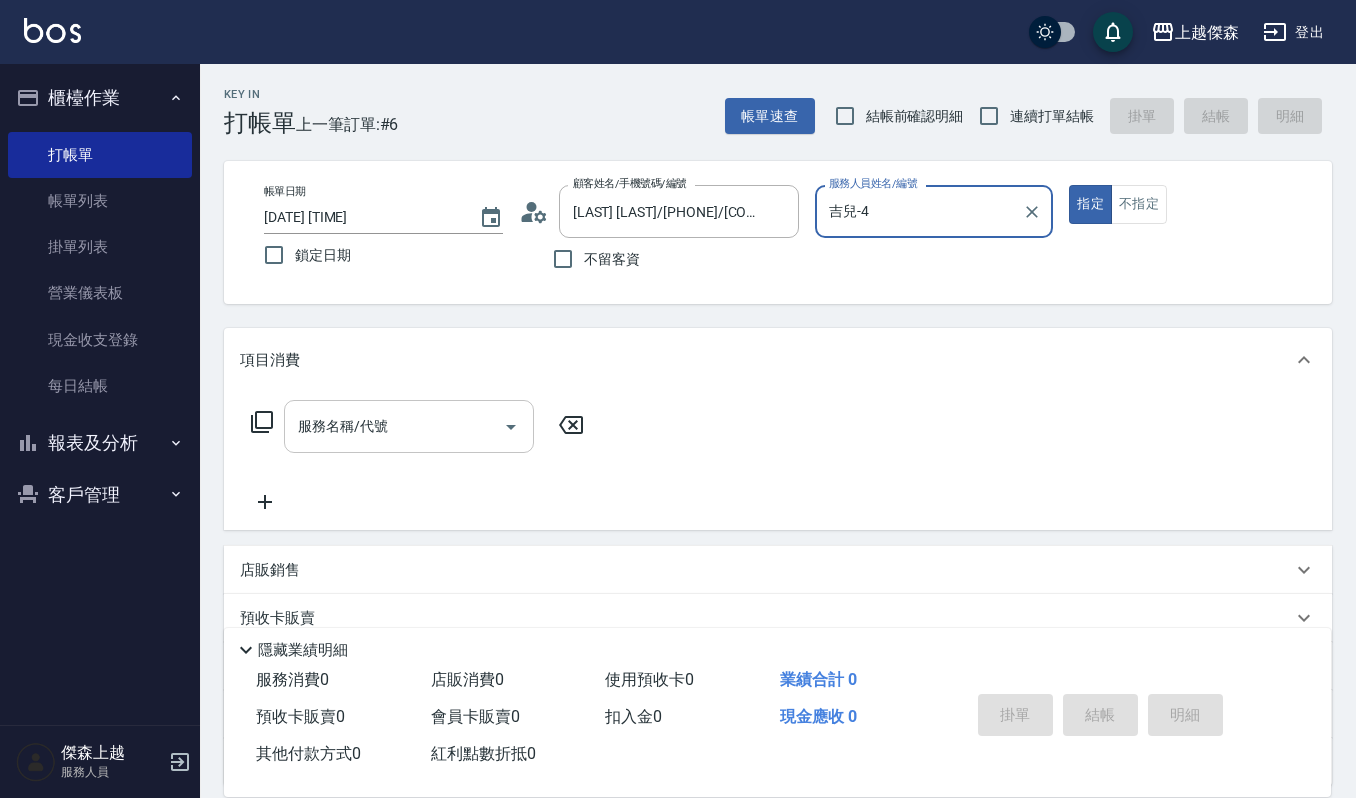 click on "服務名稱/代號" at bounding box center [394, 426] 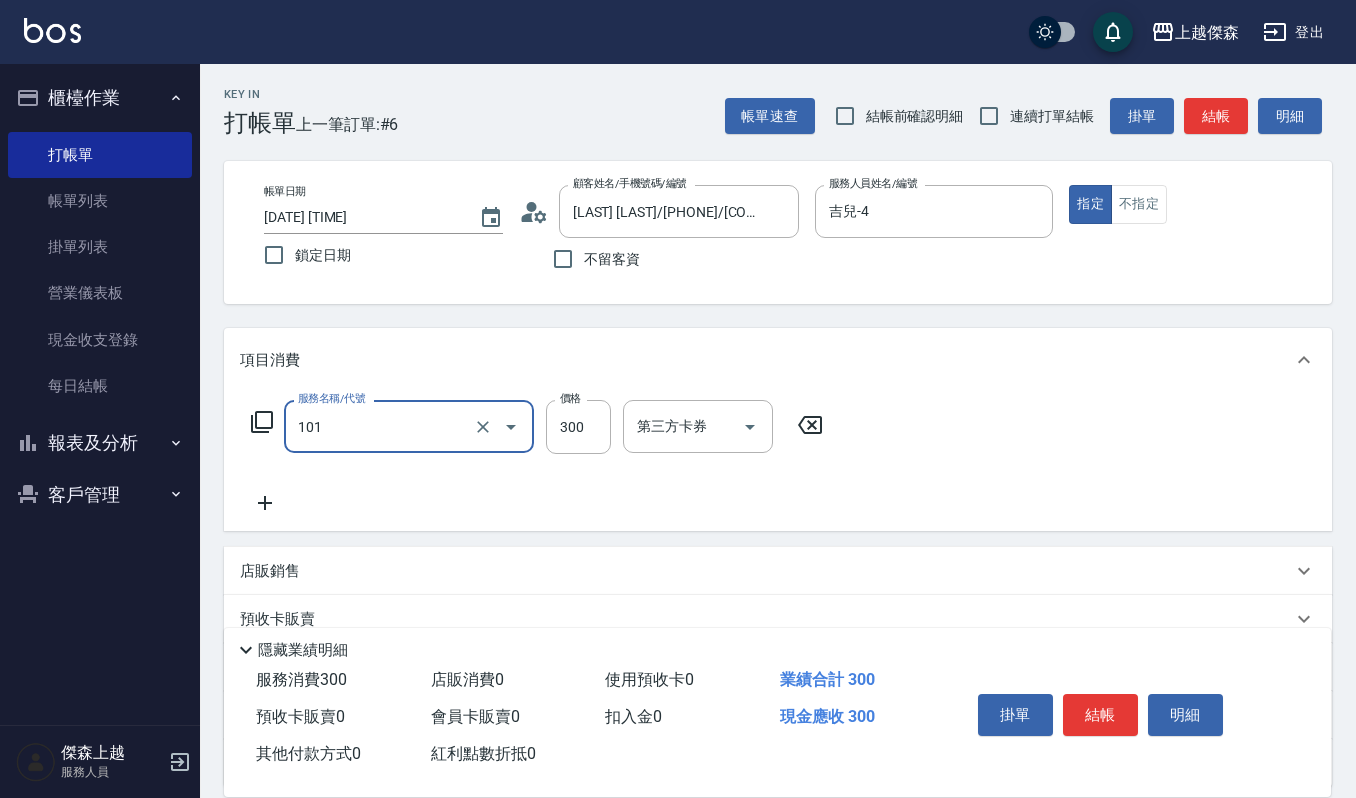 type on "一般洗髮(101)" 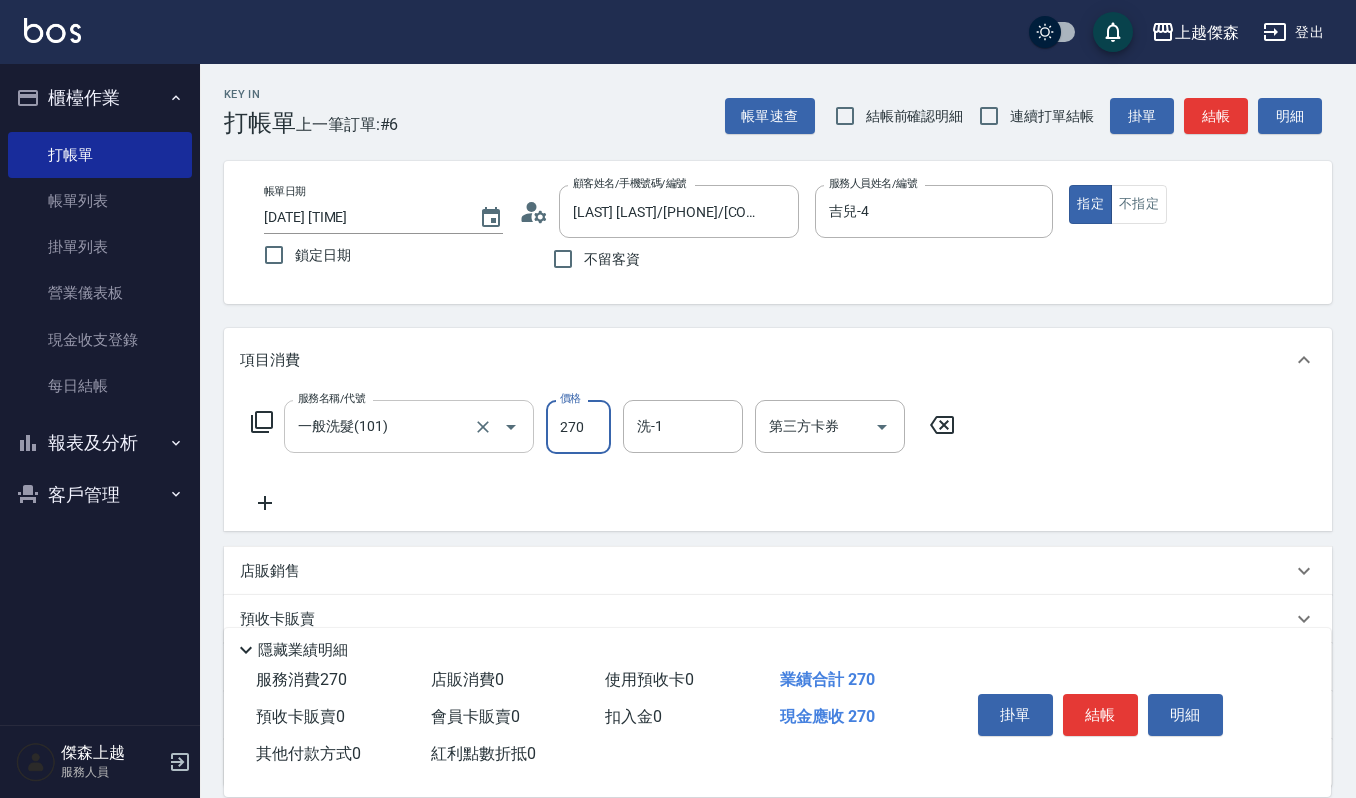 type on "270" 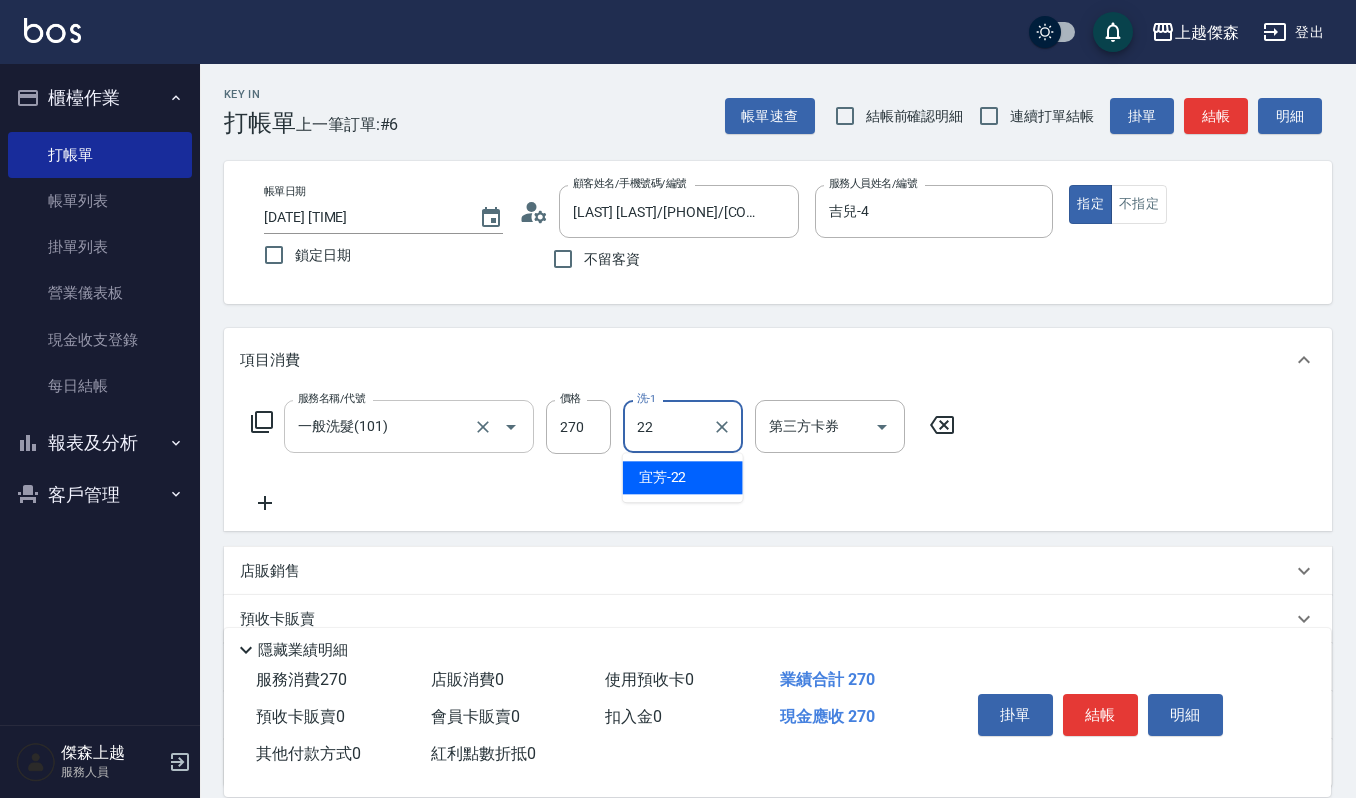 type on "宜芳-22" 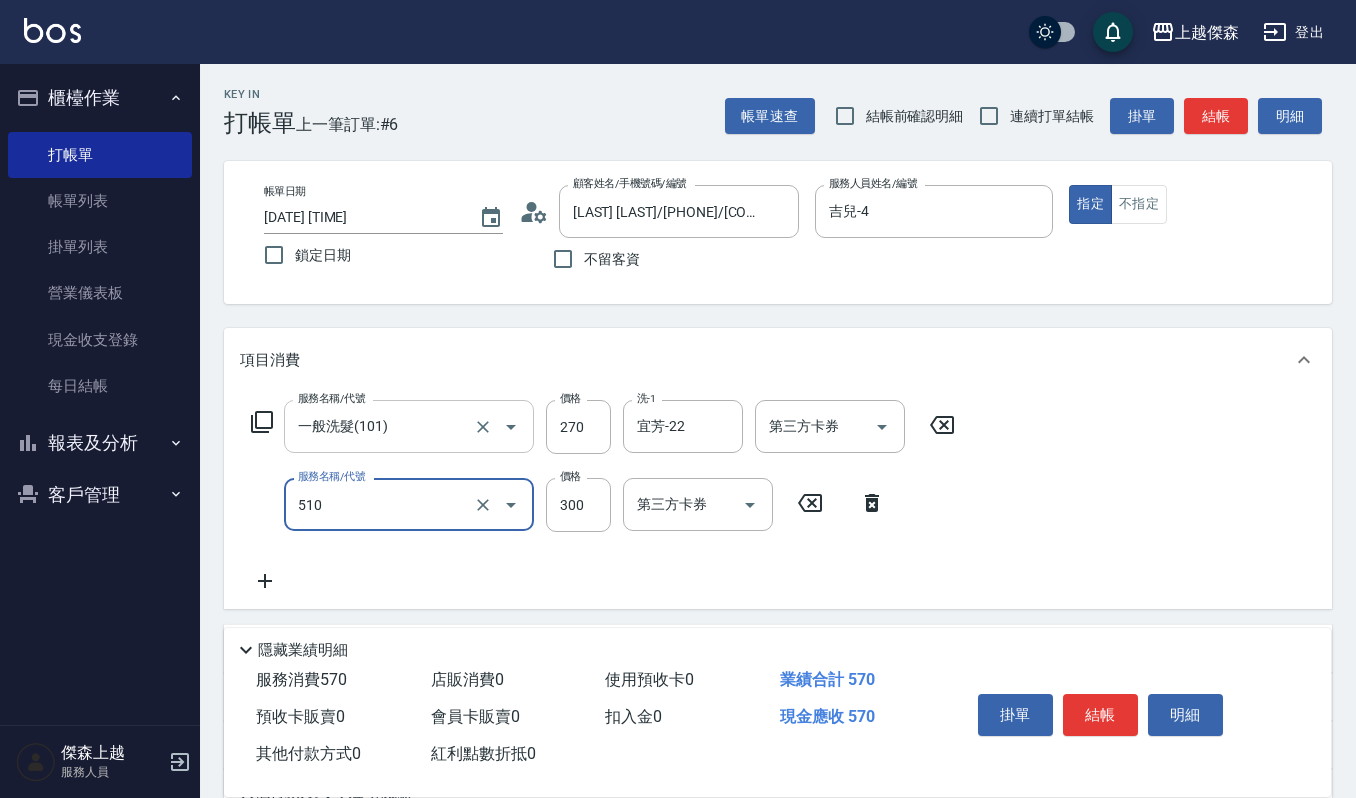 type on "~自備~護髮(510)" 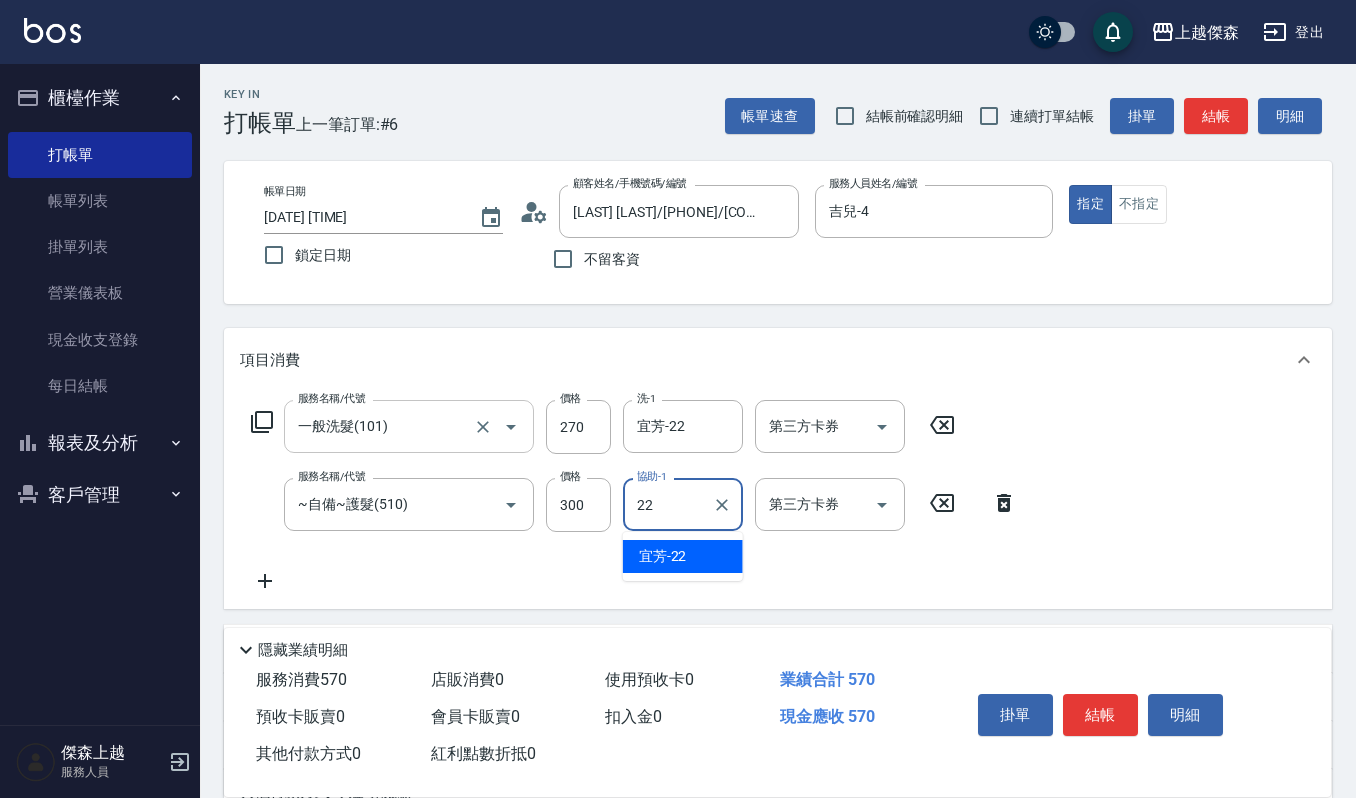 type on "宜芳-22" 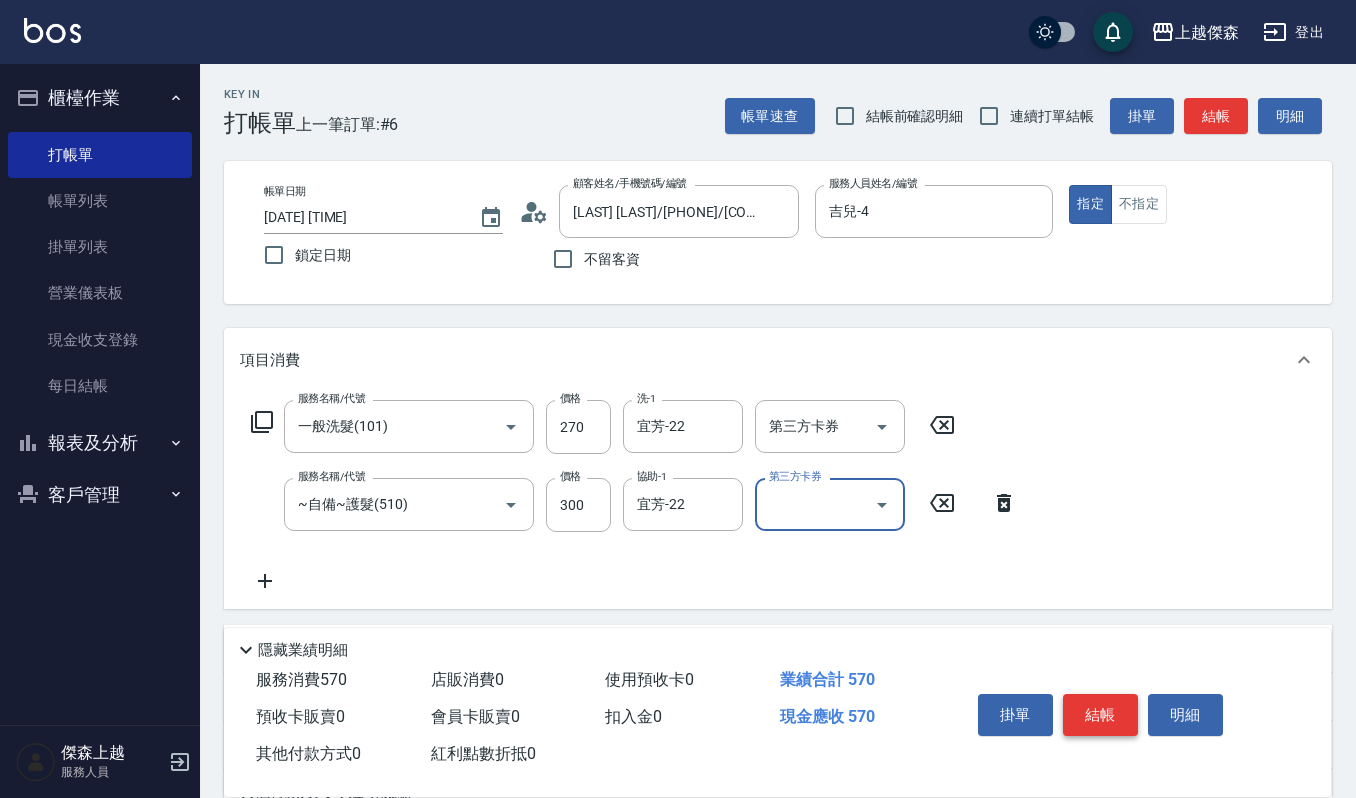 click on "結帳" at bounding box center (1100, 715) 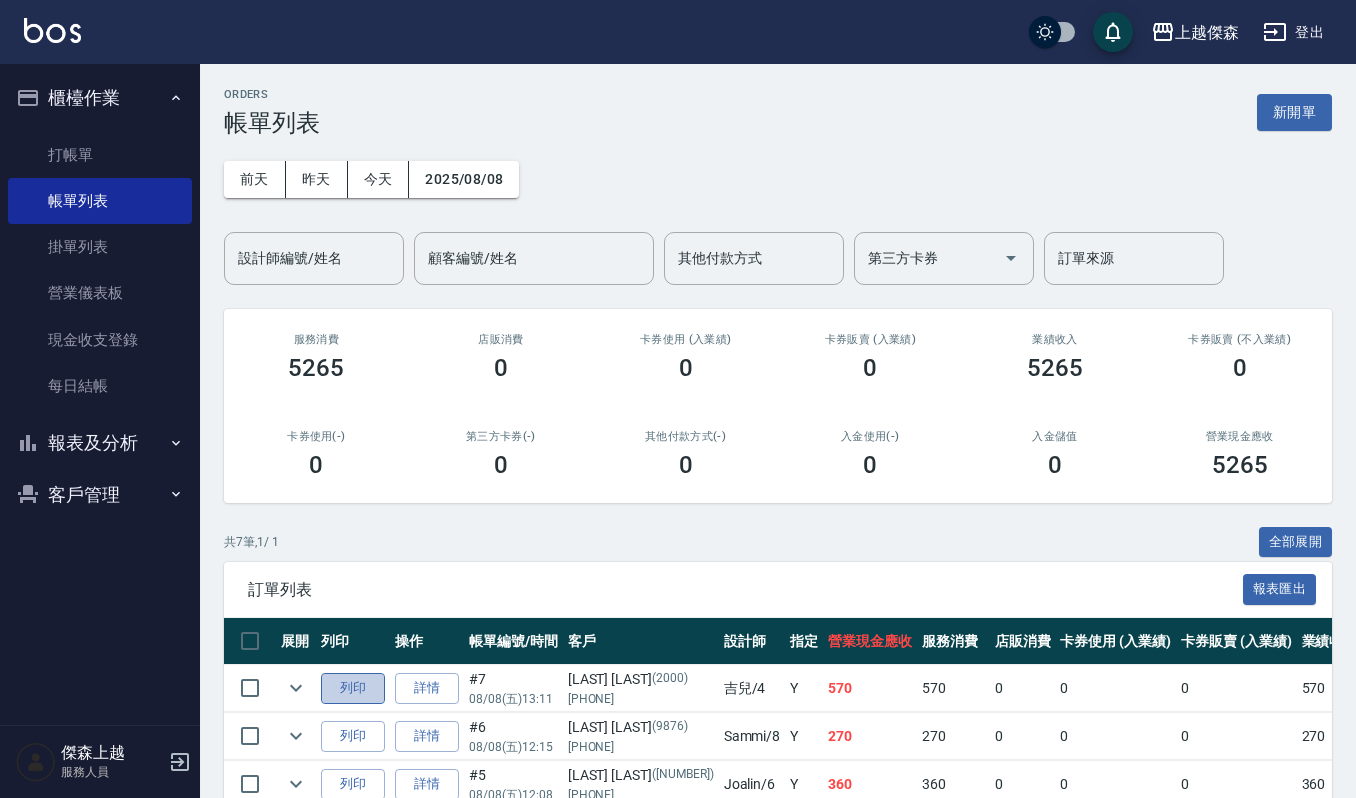 click on "列印" at bounding box center [353, 688] 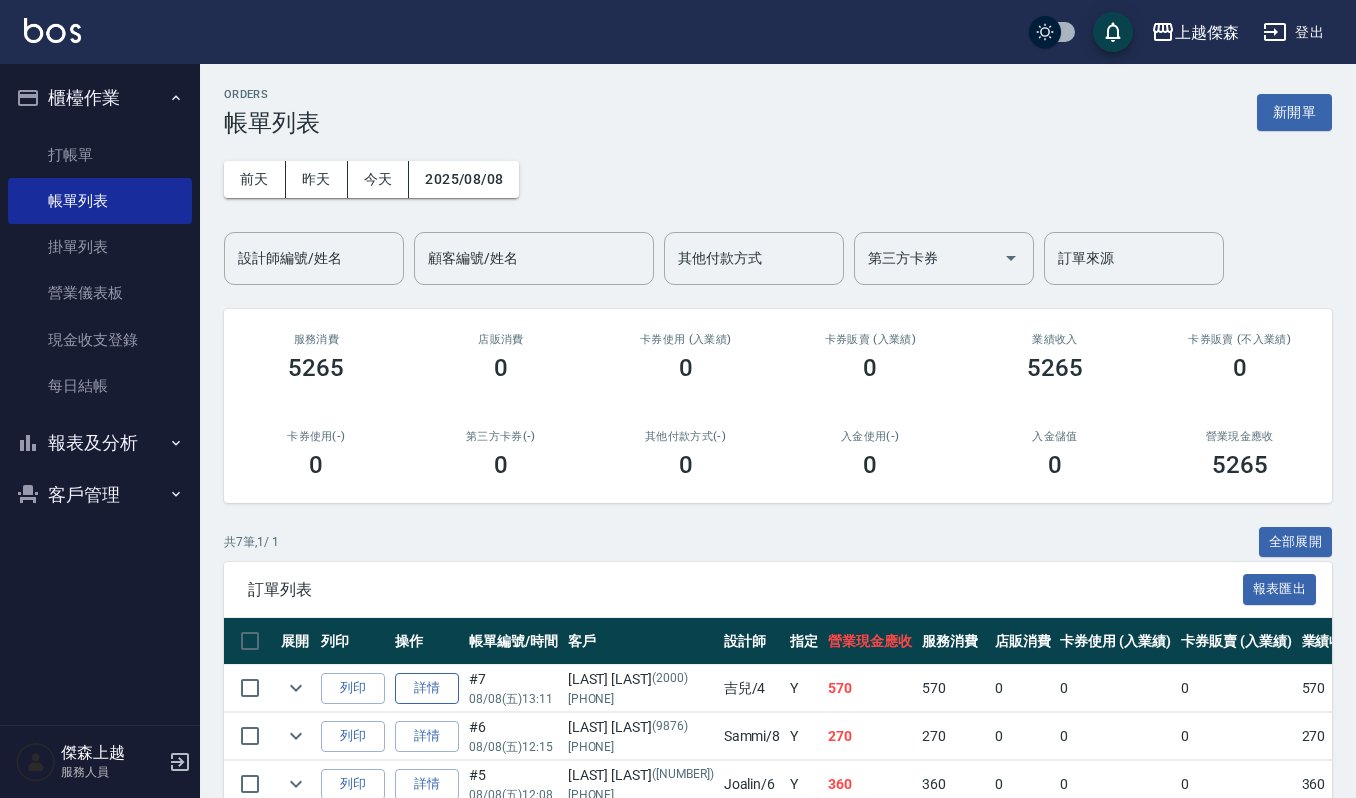 click on "詳情" at bounding box center (427, 688) 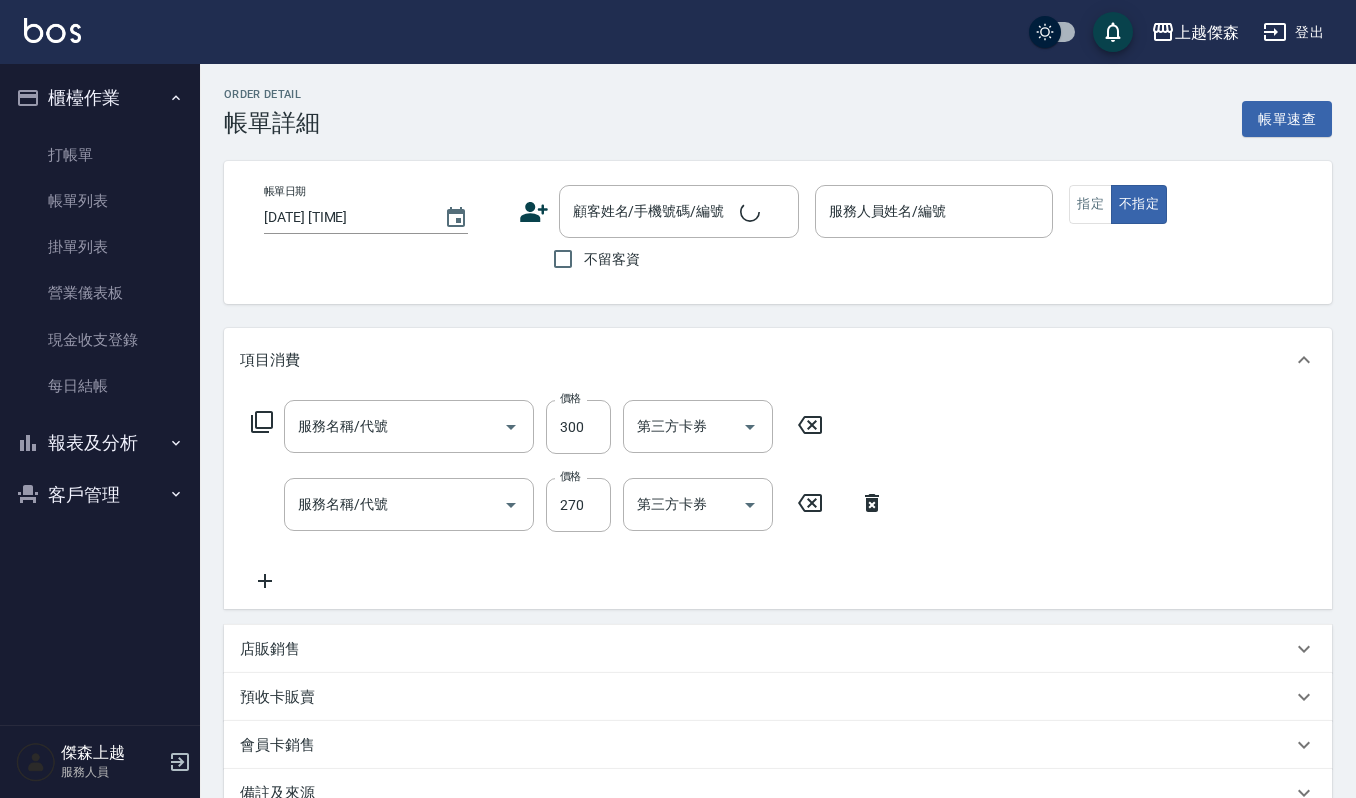 type on "2025/08/08 13:11" 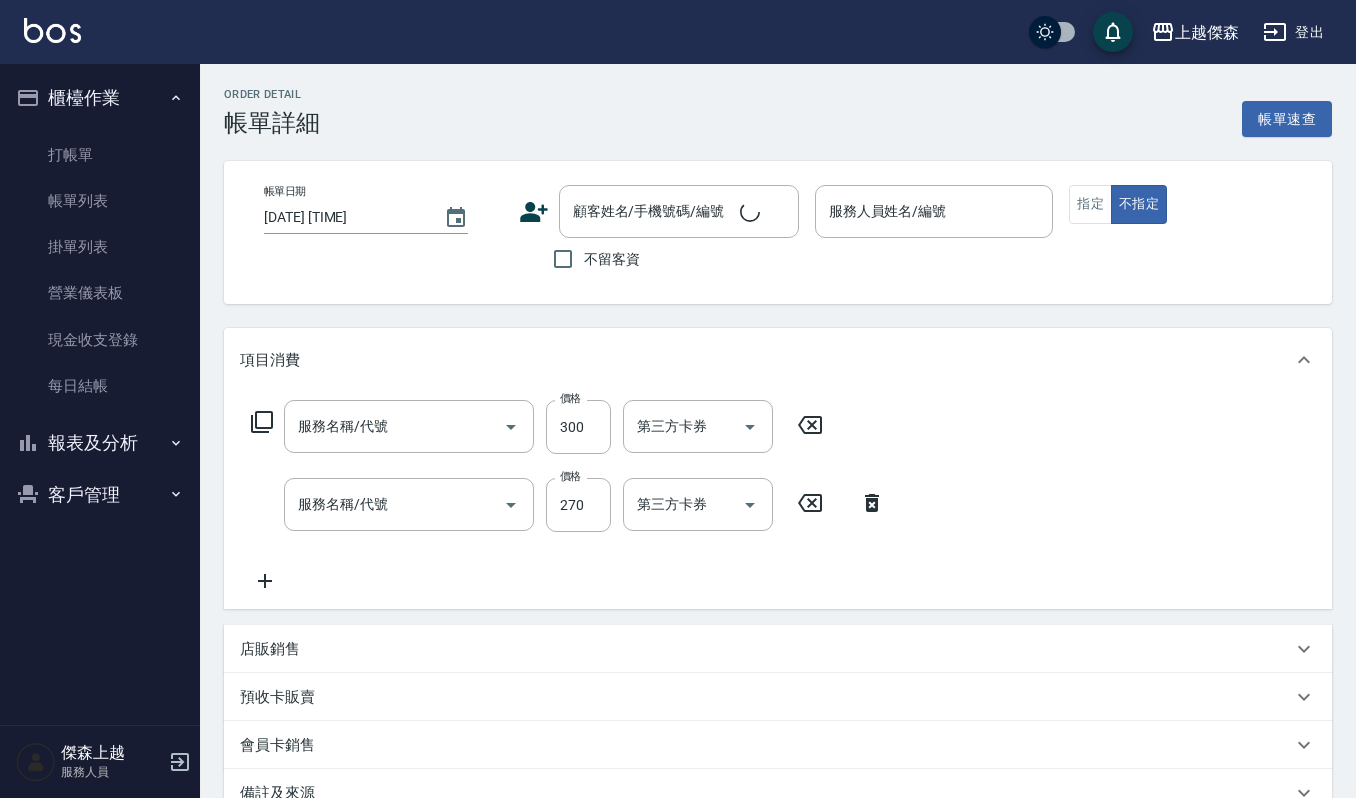 type on "吉兒-4" 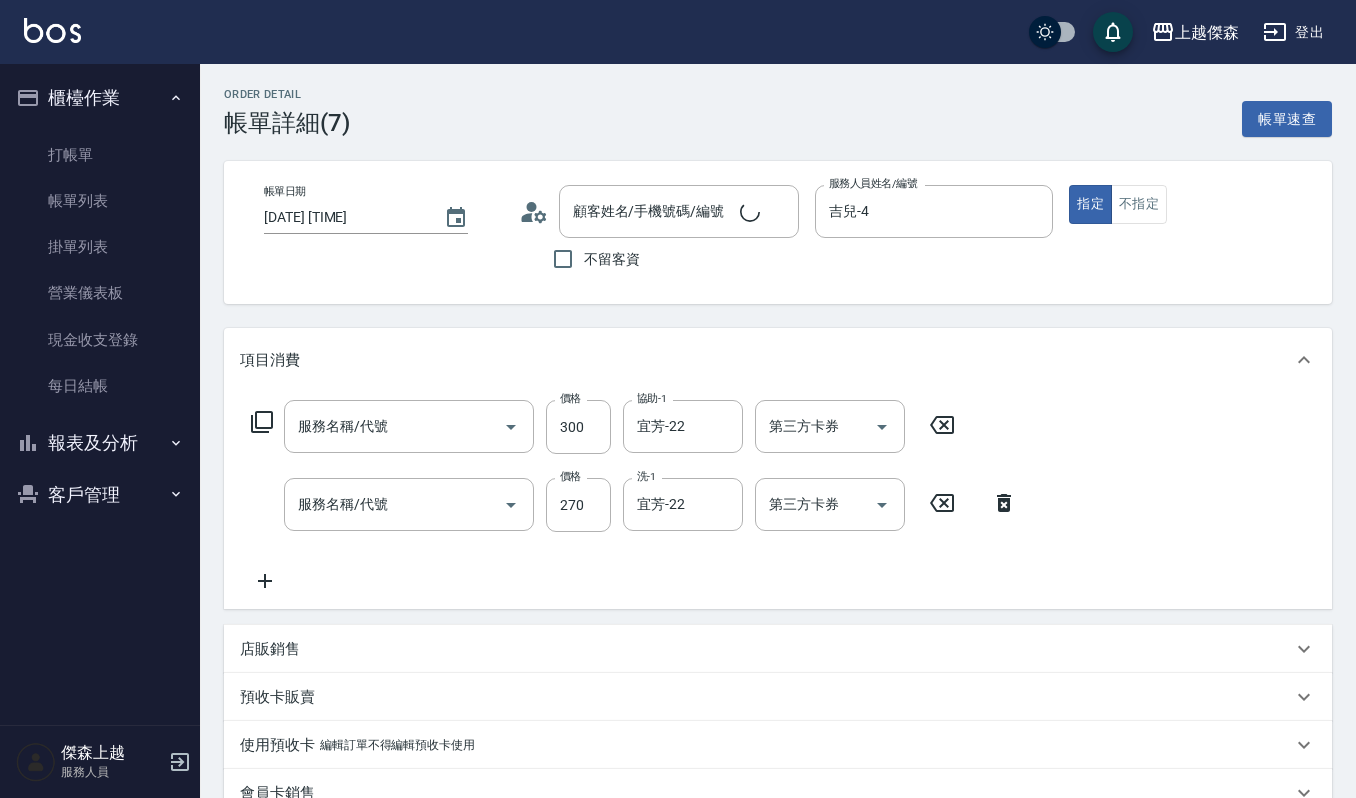 type on "胡陳素貞/0920271497/2000" 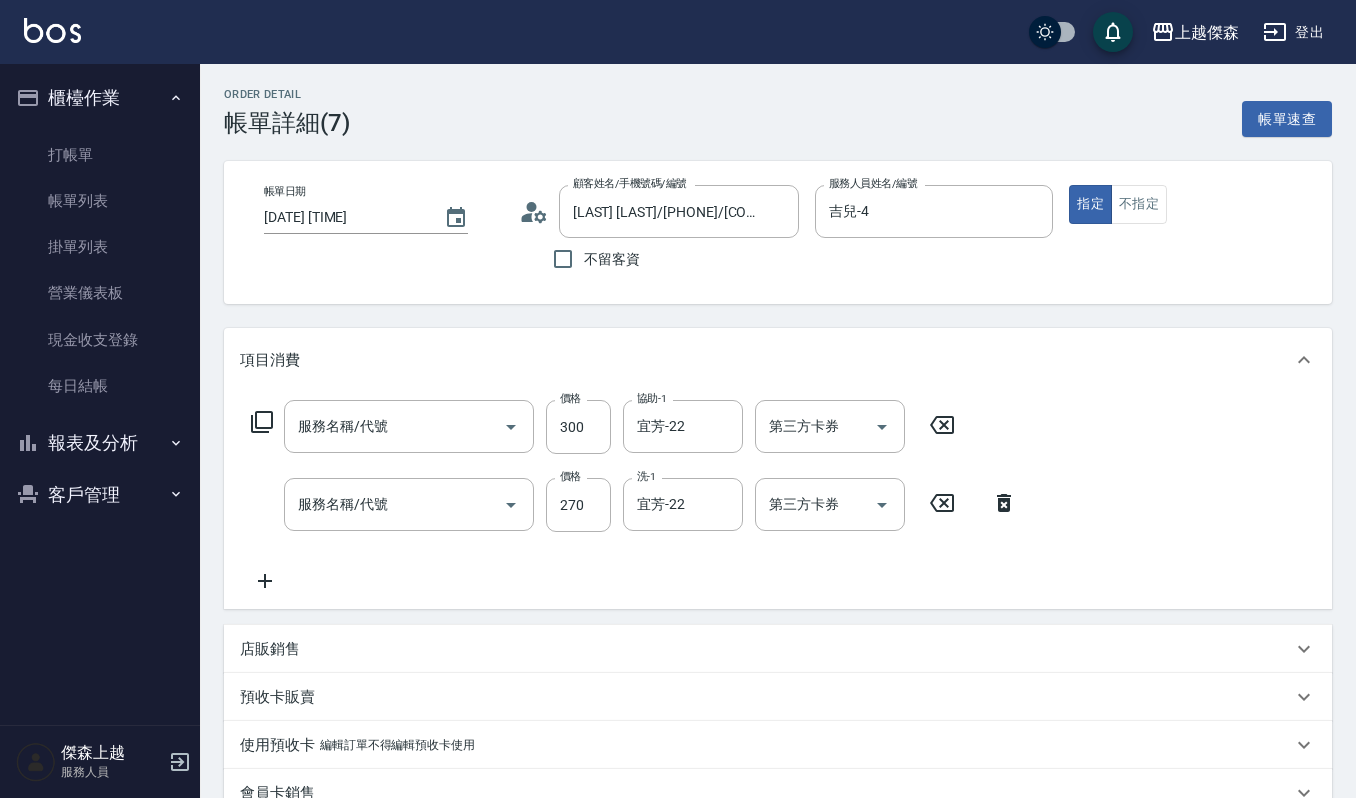 type on "~自備~護髮(510)" 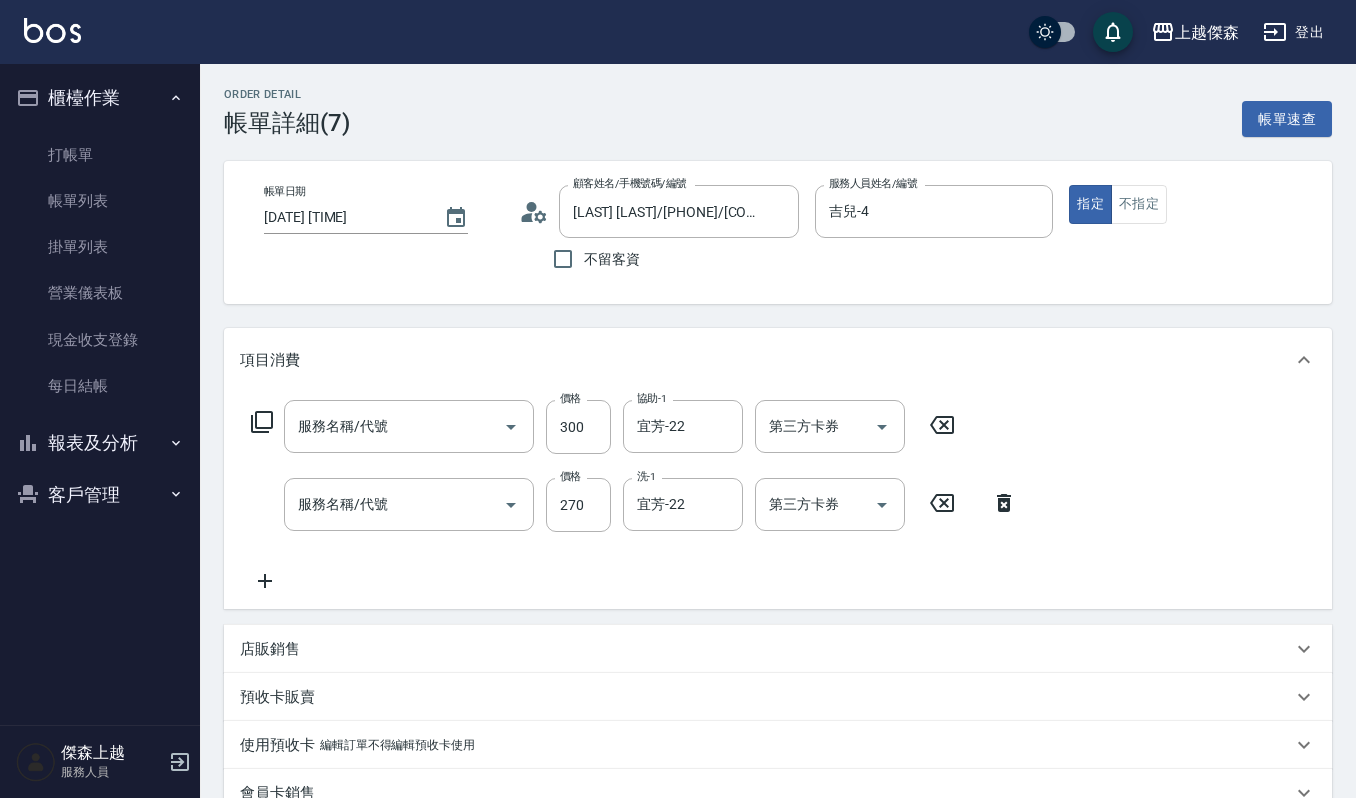 type on "一般洗髮(101)" 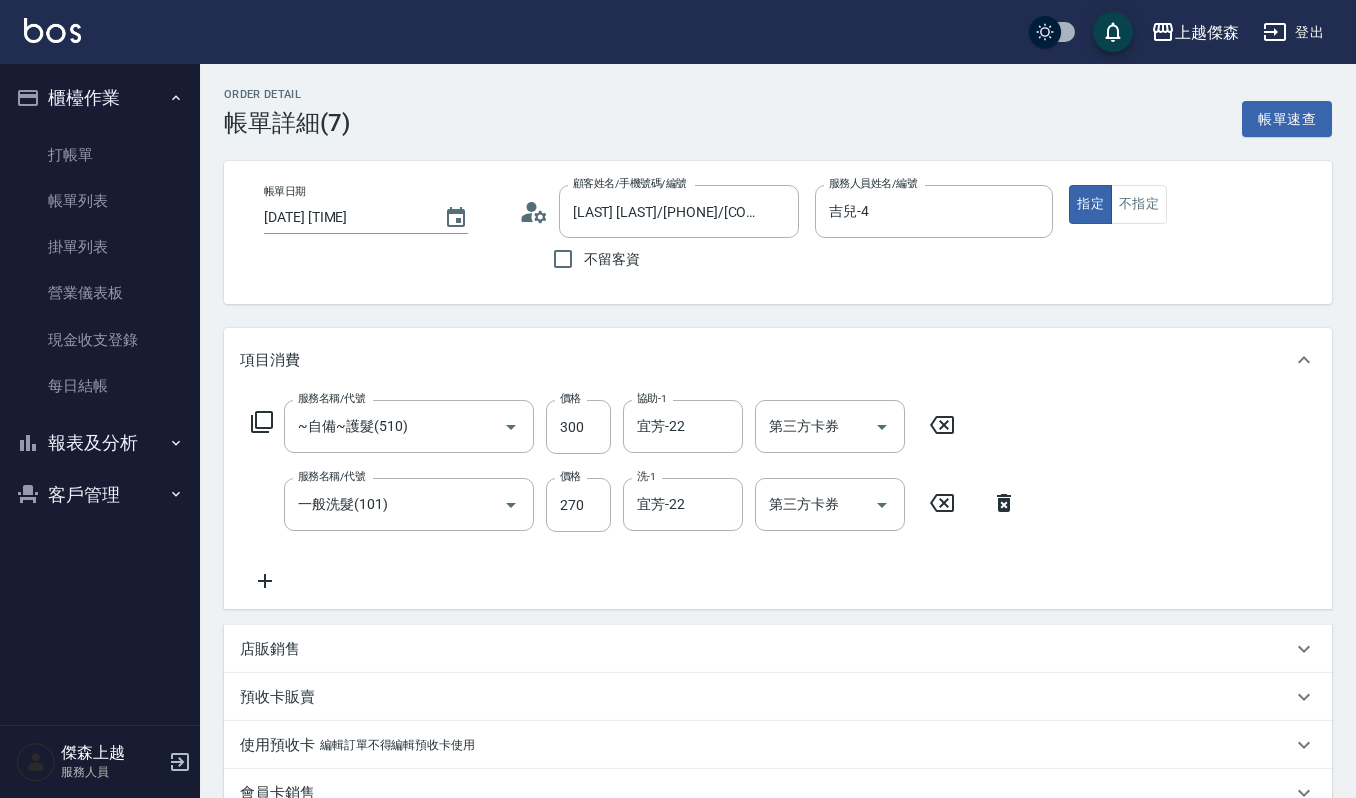 click on "服務名稱/代號 ~自備~護髮(510) 服務名稱/代號 價格 300 價格 協助-1 宜芳-22 協助-1 第三方卡券 第三方卡券 服務名稱/代號 一般洗髮(101) 服務名稱/代號 價格 270 價格 洗-1 宜芳-22 洗-1 第三方卡券 第三方卡券" at bounding box center [778, 500] 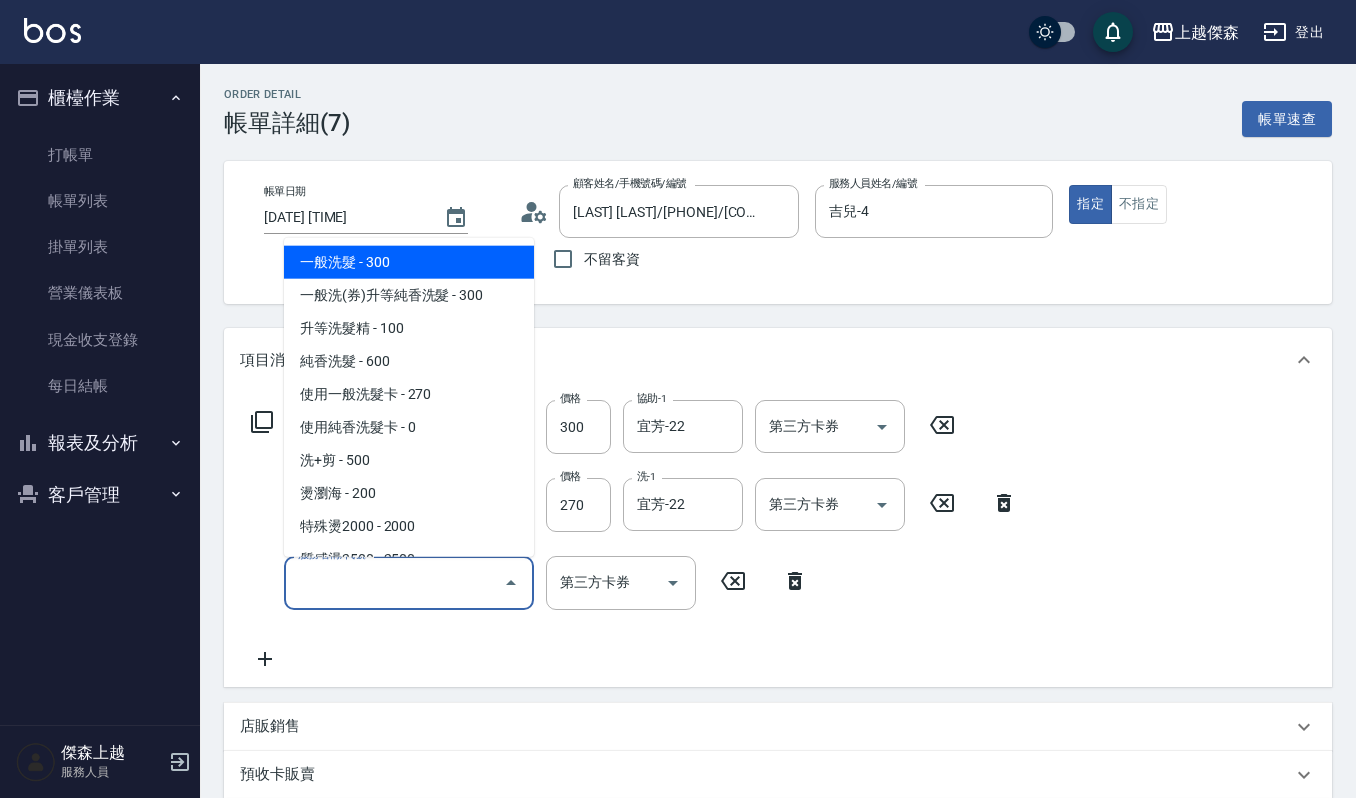 click on "服務名稱/代號" at bounding box center (394, 582) 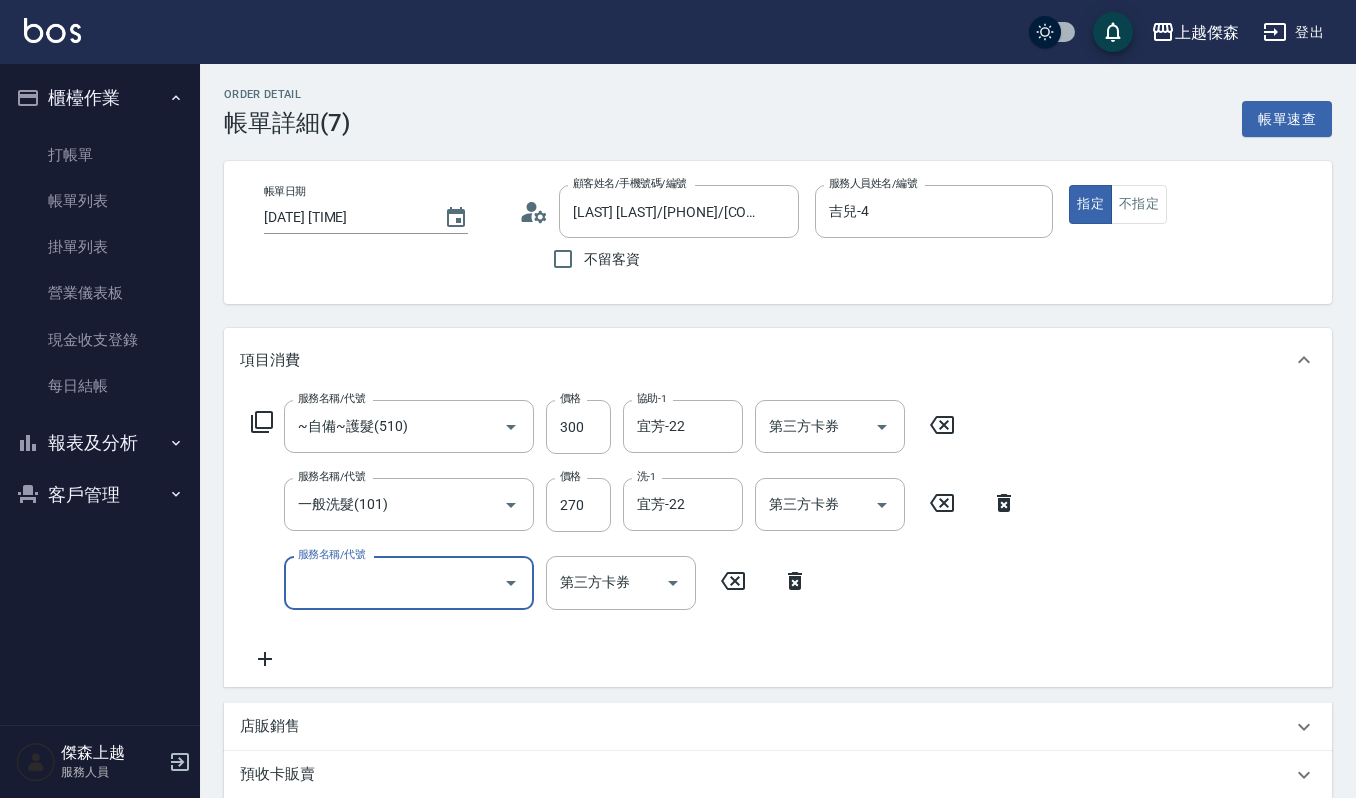 click on "服務名稱/代號" at bounding box center [394, 582] 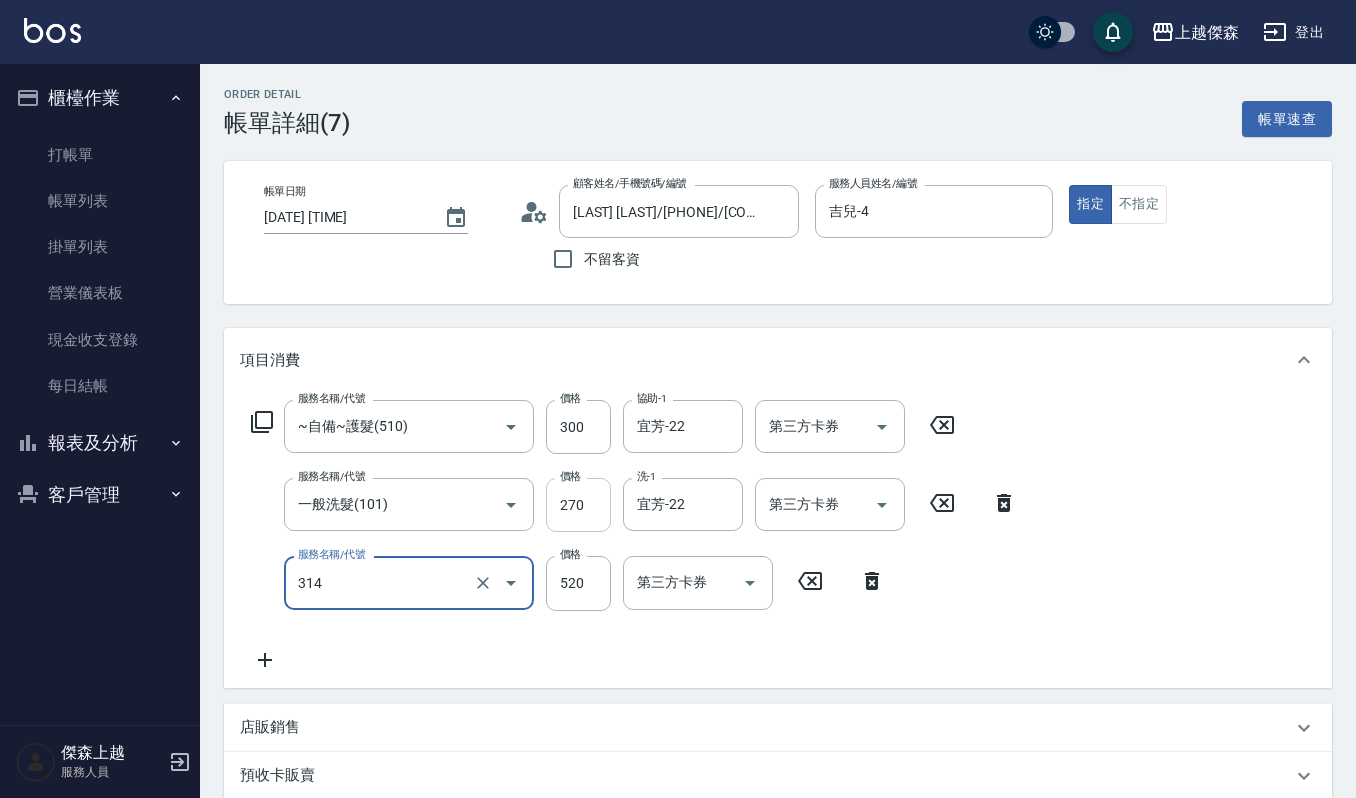 type on "2024剪髮卡(314)" 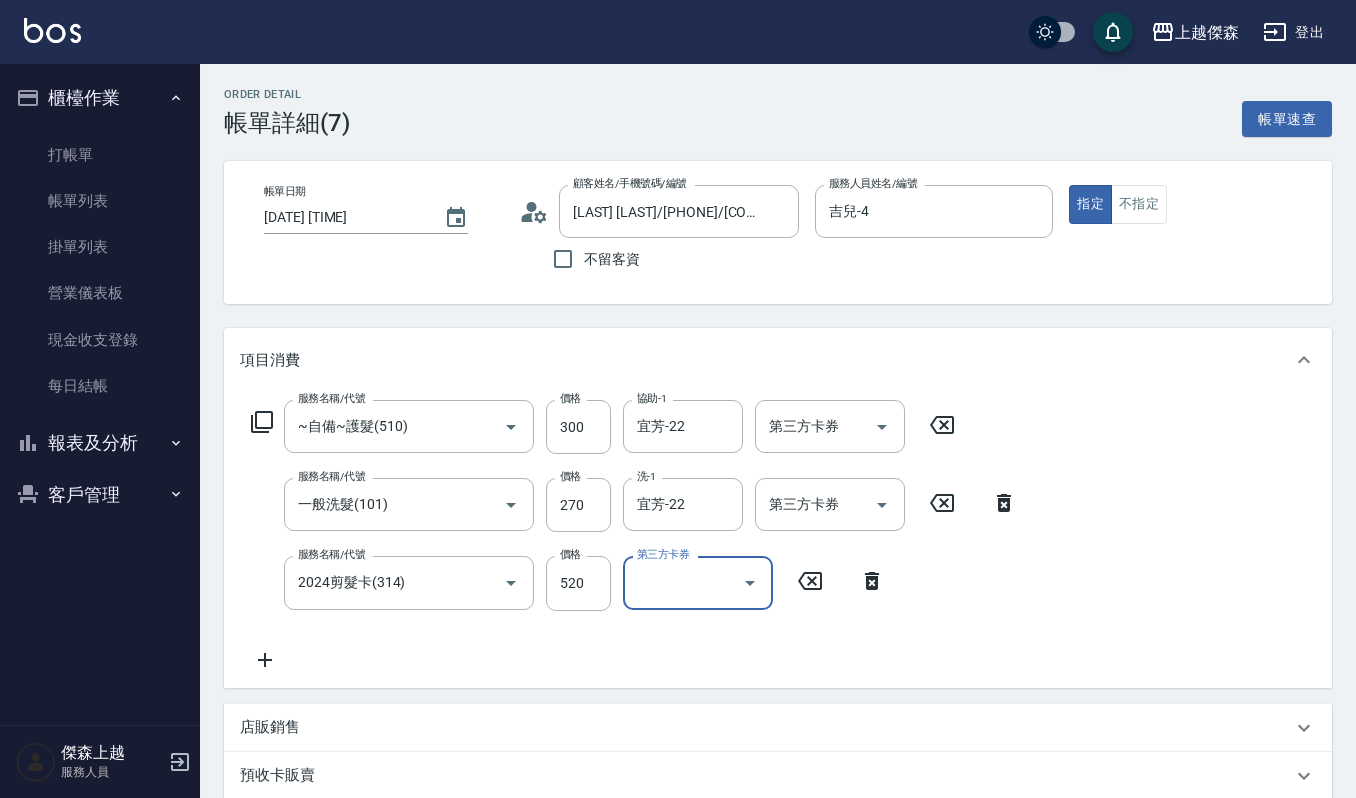 click on "第三方卡券" at bounding box center [698, 582] 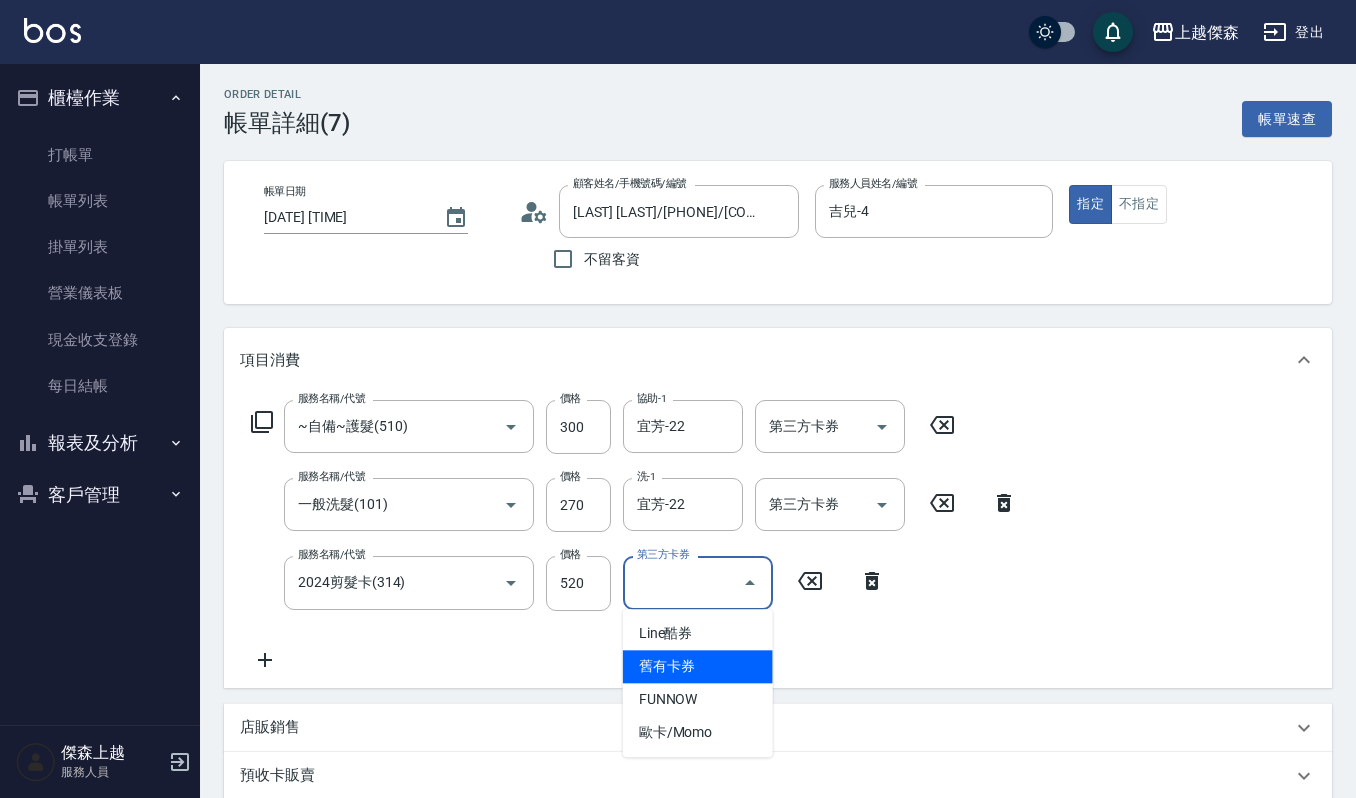 click on "舊有卡券" at bounding box center [698, 666] 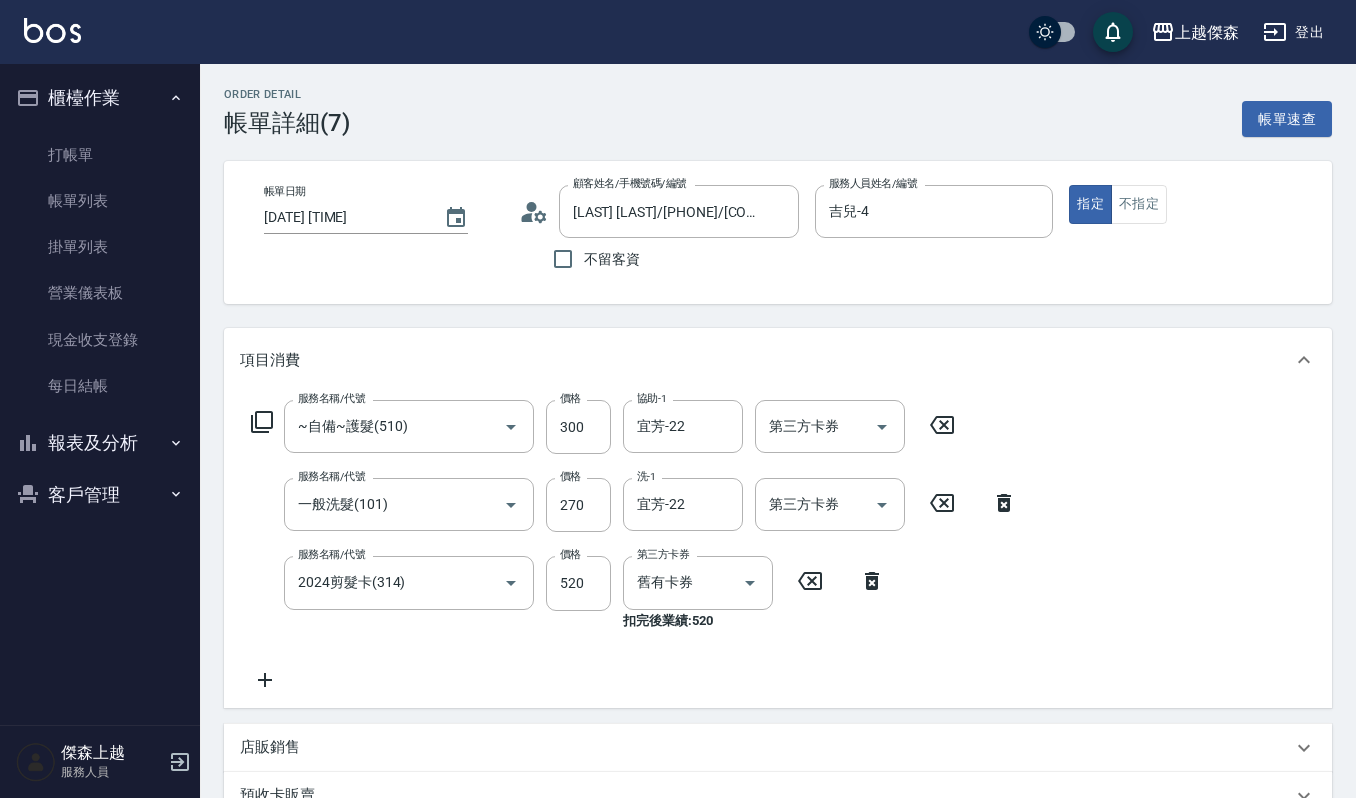 click on "服務名稱/代號 ~自備~護髮(510) 服務名稱/代號 價格 300 價格 協助-1 宜芳-22 協助-1 第三方卡券 第三方卡券 服務名稱/代號 一般洗髮(101) 服務名稱/代號 價格 270 價格 洗-1 宜芳-22 洗-1 第三方卡券 第三方卡券 服務名稱/代號 2024剪髮卡(314) 服務名稱/代號 價格 520 價格 第三方卡券 舊有卡券 第三方卡券 扣完後業績: 520" at bounding box center [778, 549] 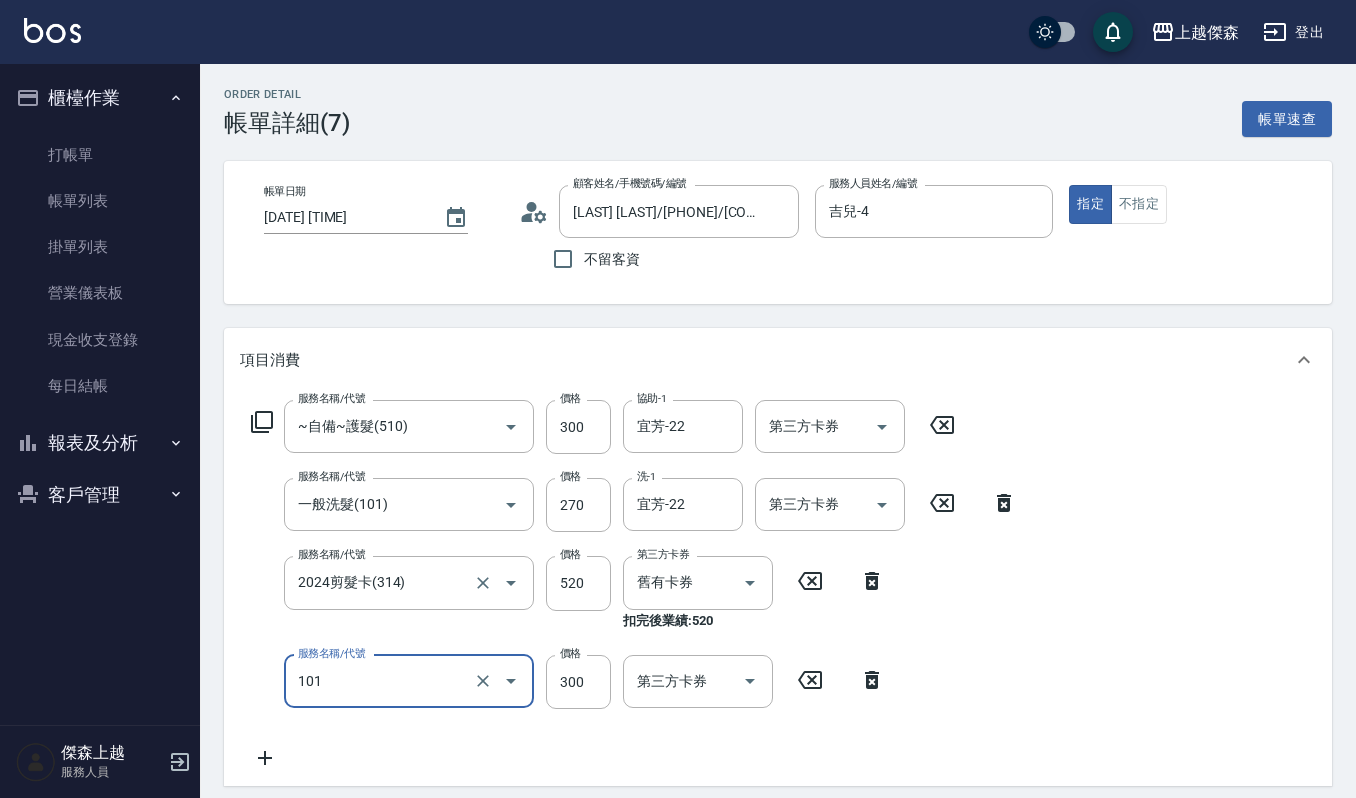 type on "一般洗髮(101)" 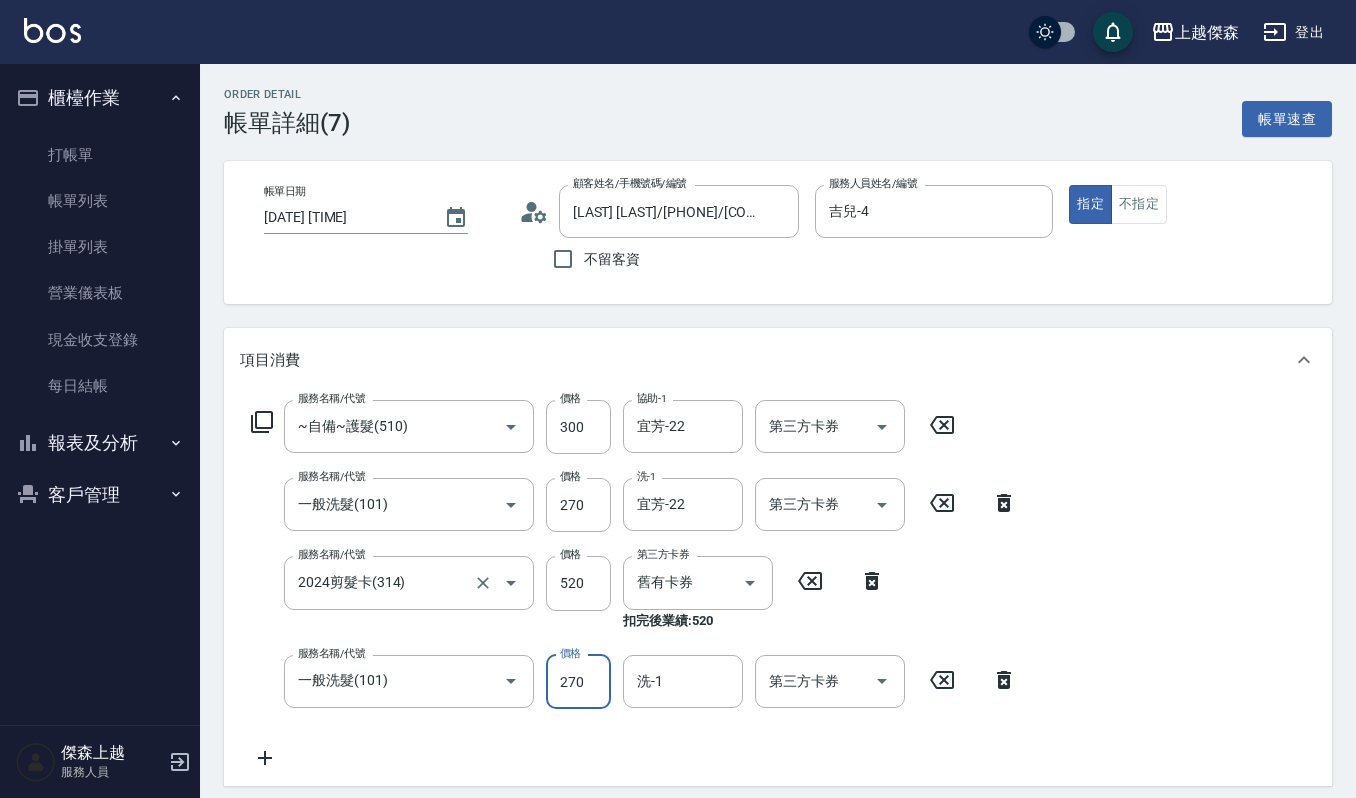 type on "270" 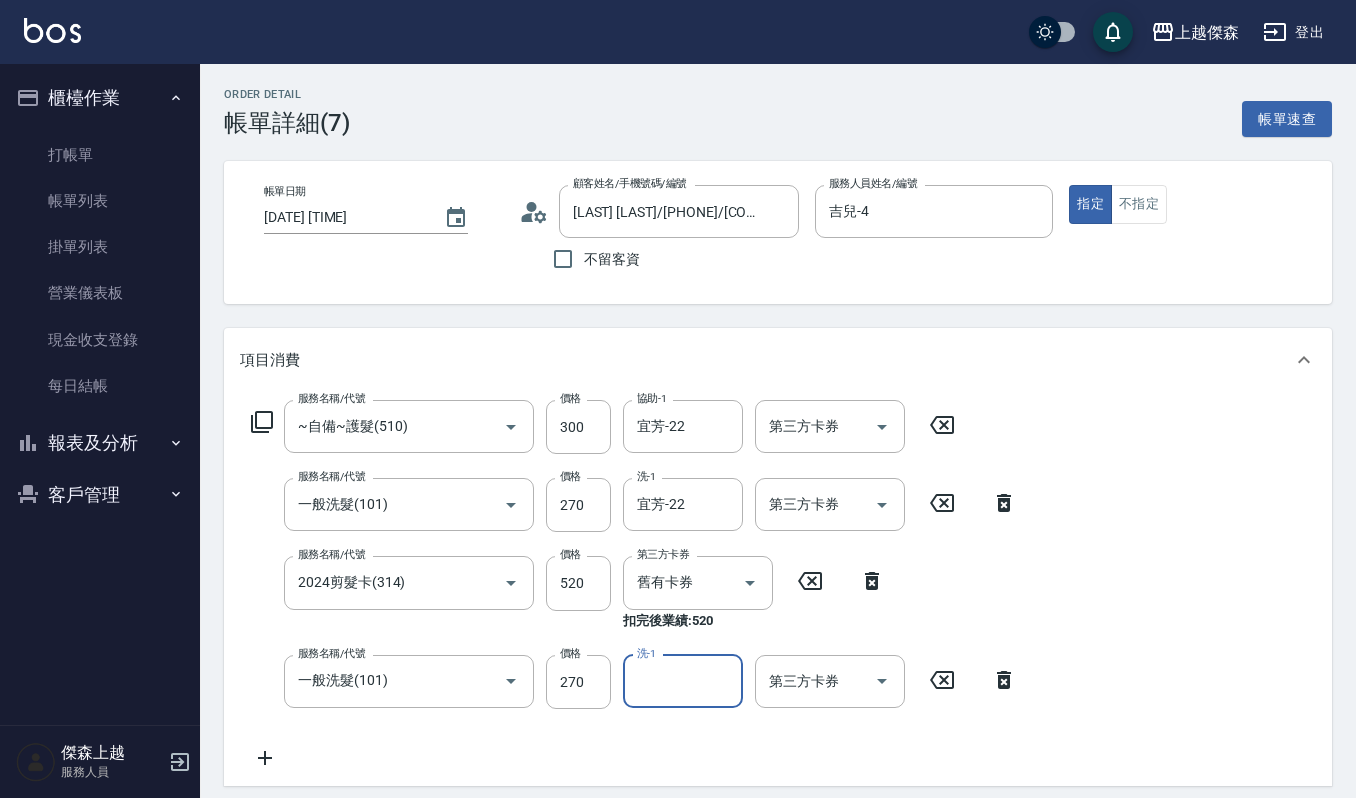 scroll, scrollTop: 502, scrollLeft: 0, axis: vertical 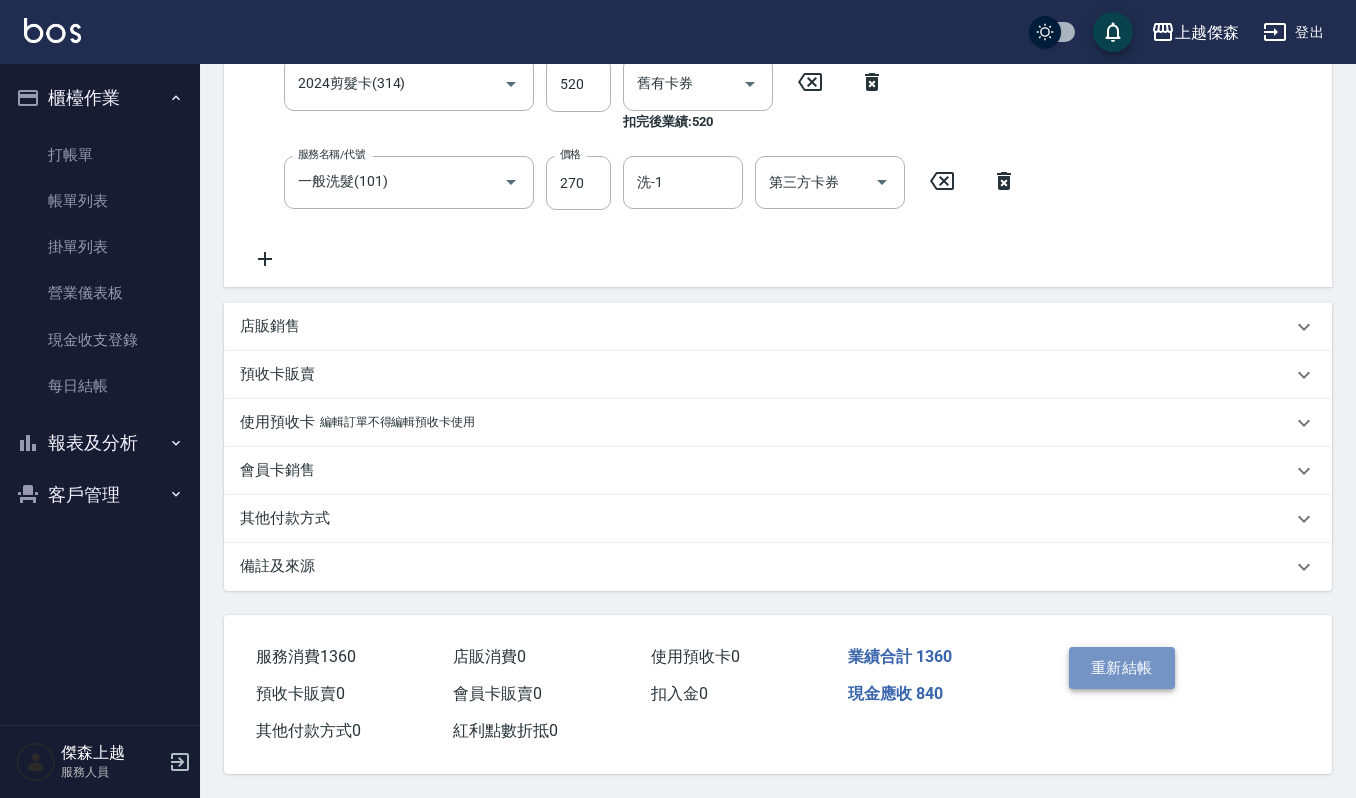 click on "重新結帳" at bounding box center (1122, 668) 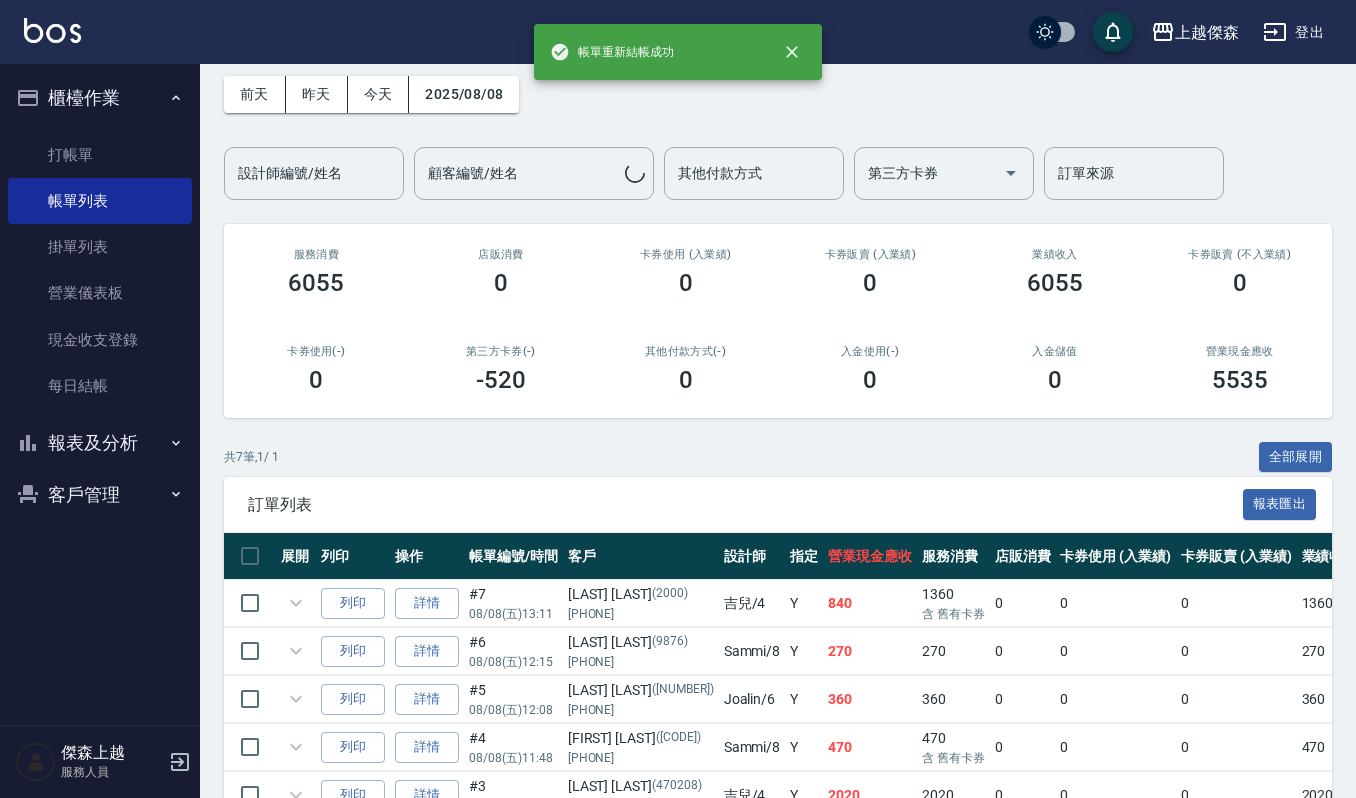 scroll, scrollTop: 133, scrollLeft: 0, axis: vertical 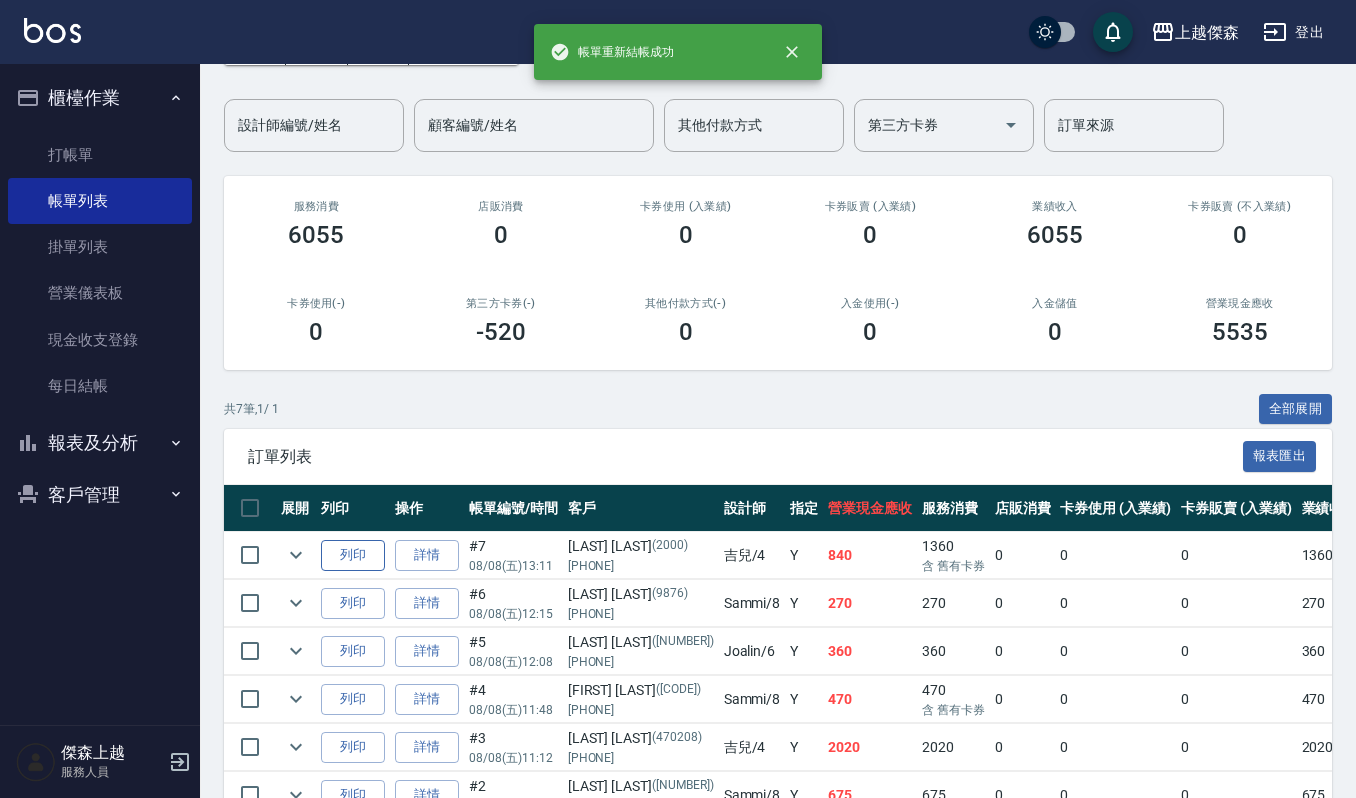 click on "列印" at bounding box center [353, 555] 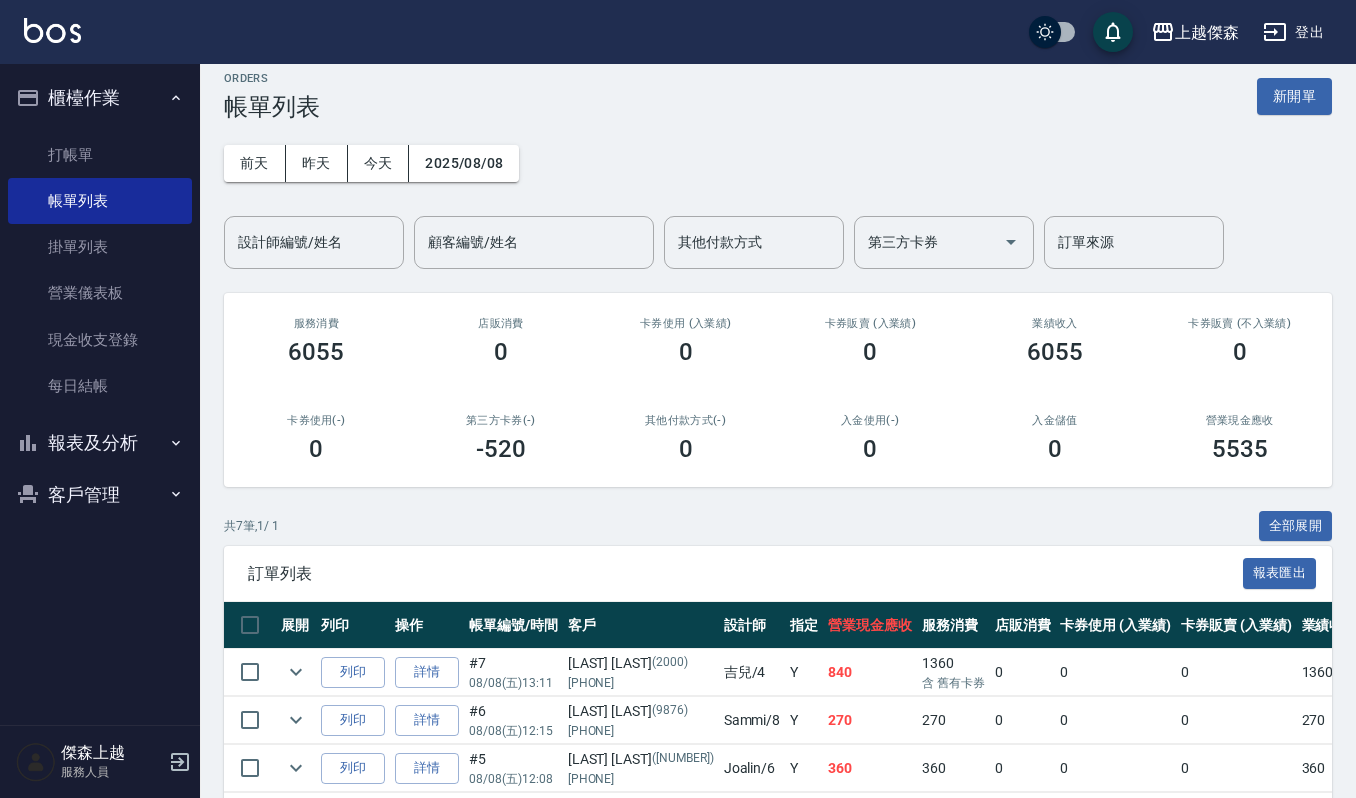 scroll, scrollTop: 0, scrollLeft: 0, axis: both 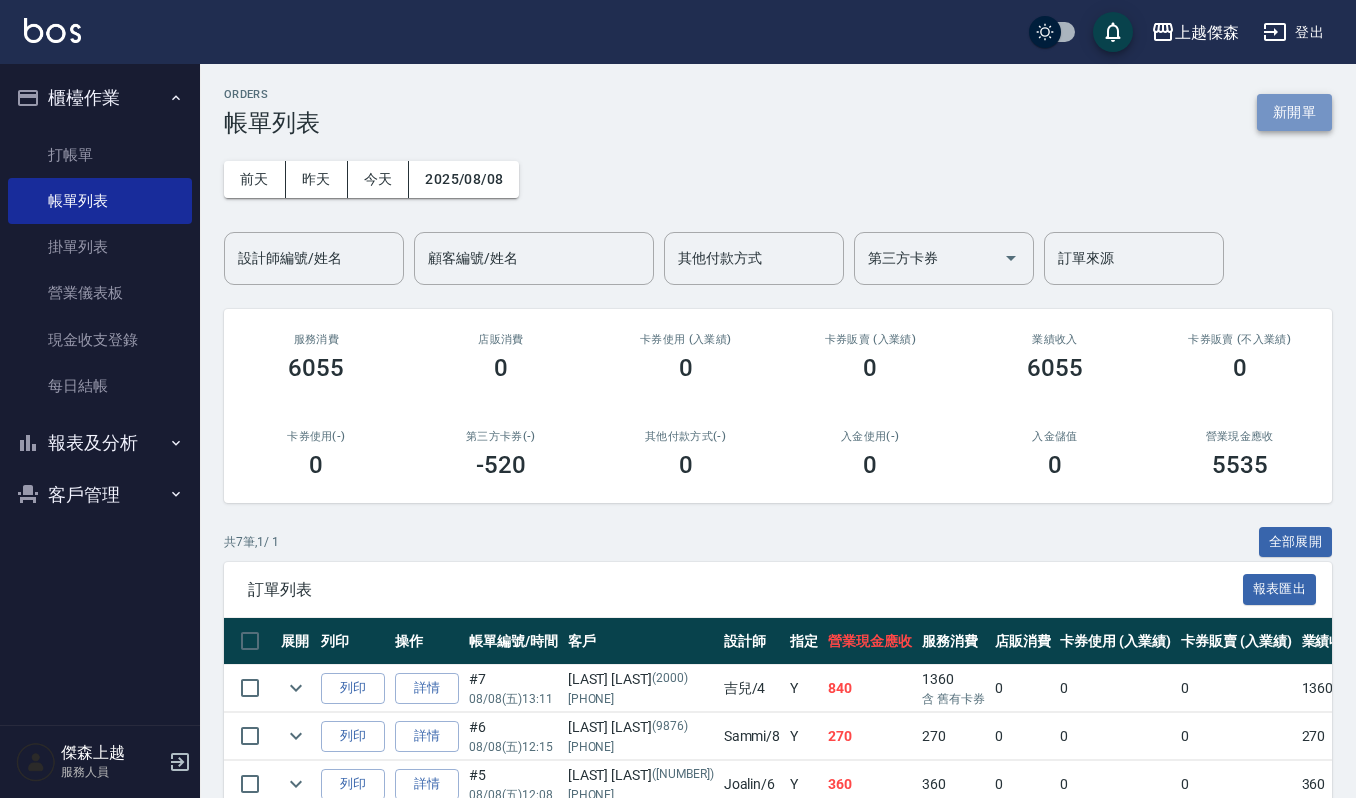 click on "新開單" at bounding box center [1294, 112] 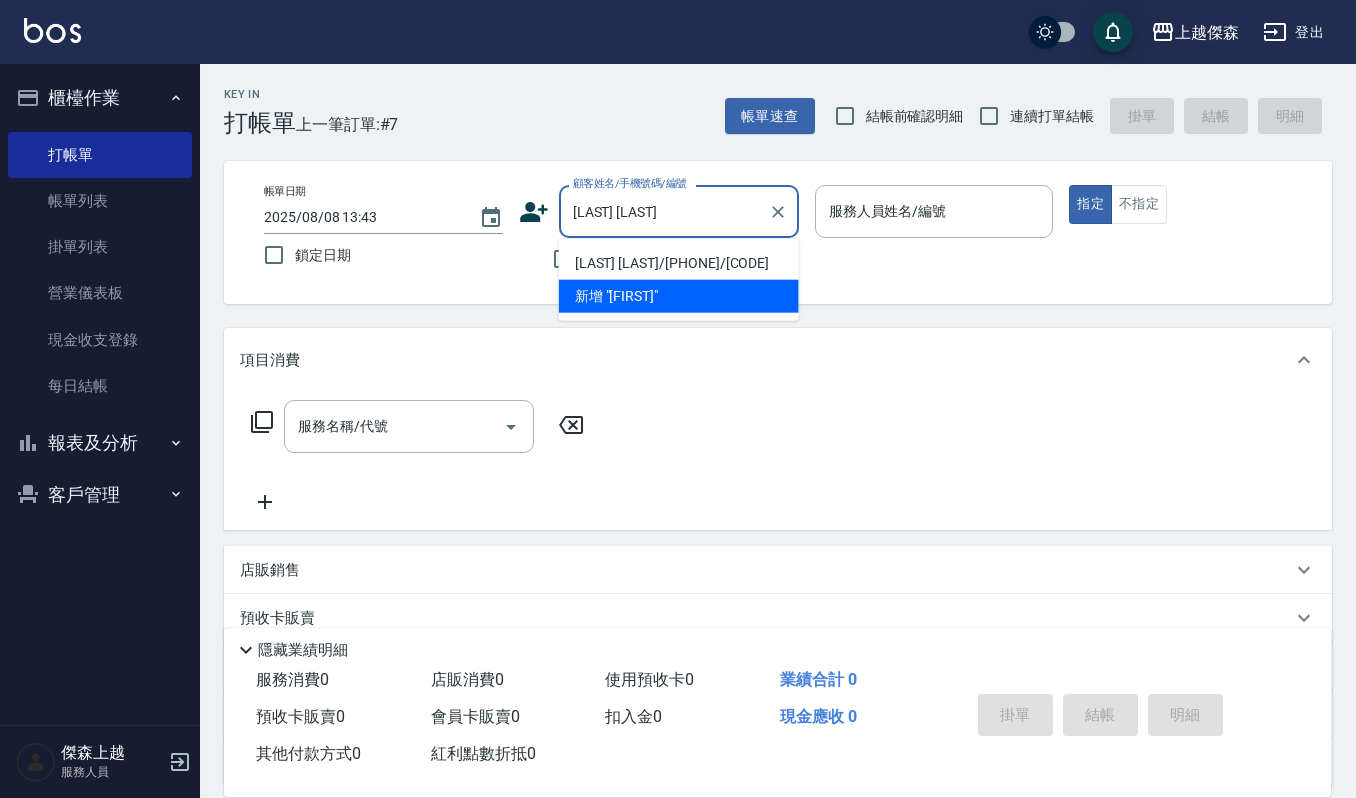 click on "吳興達/0968038038/038038" at bounding box center (679, 263) 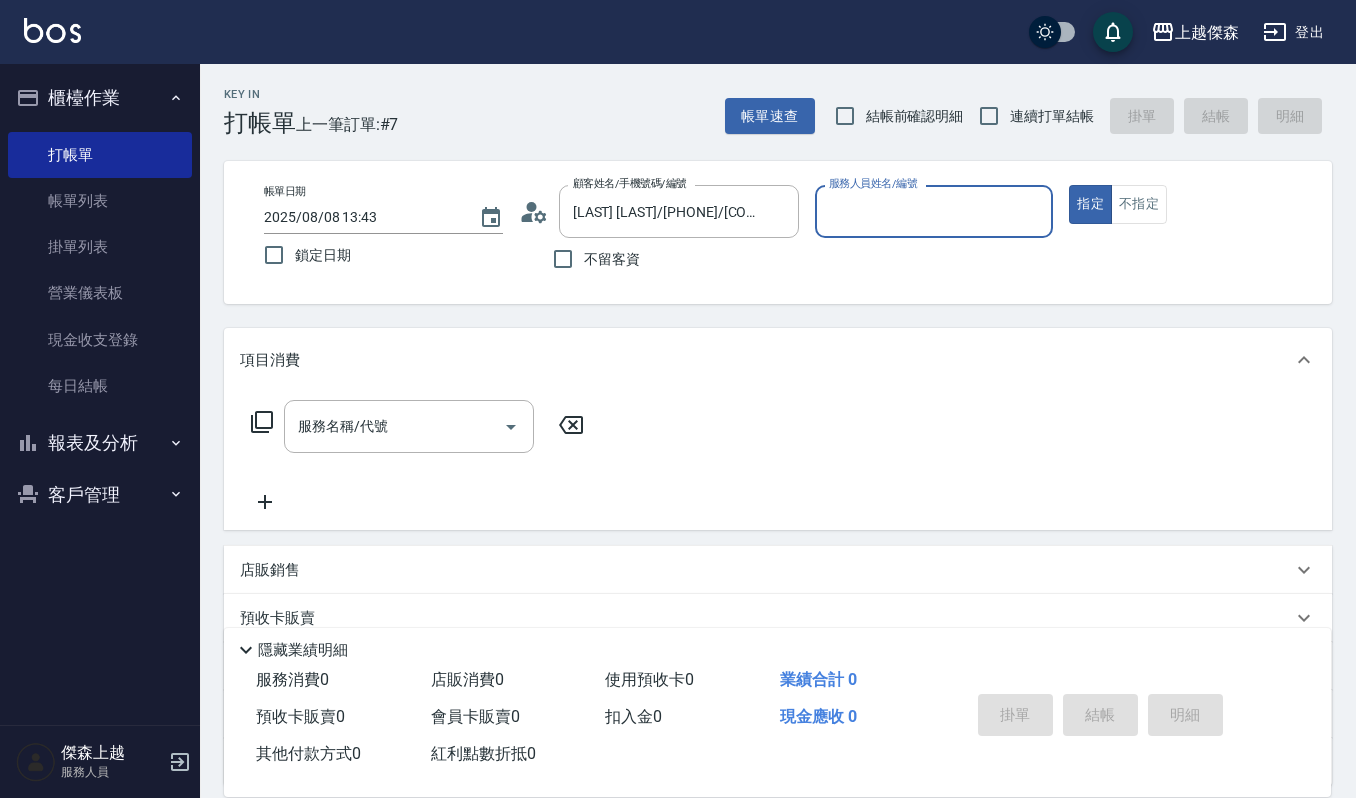 click on "服務人員姓名/編號" at bounding box center (934, 211) 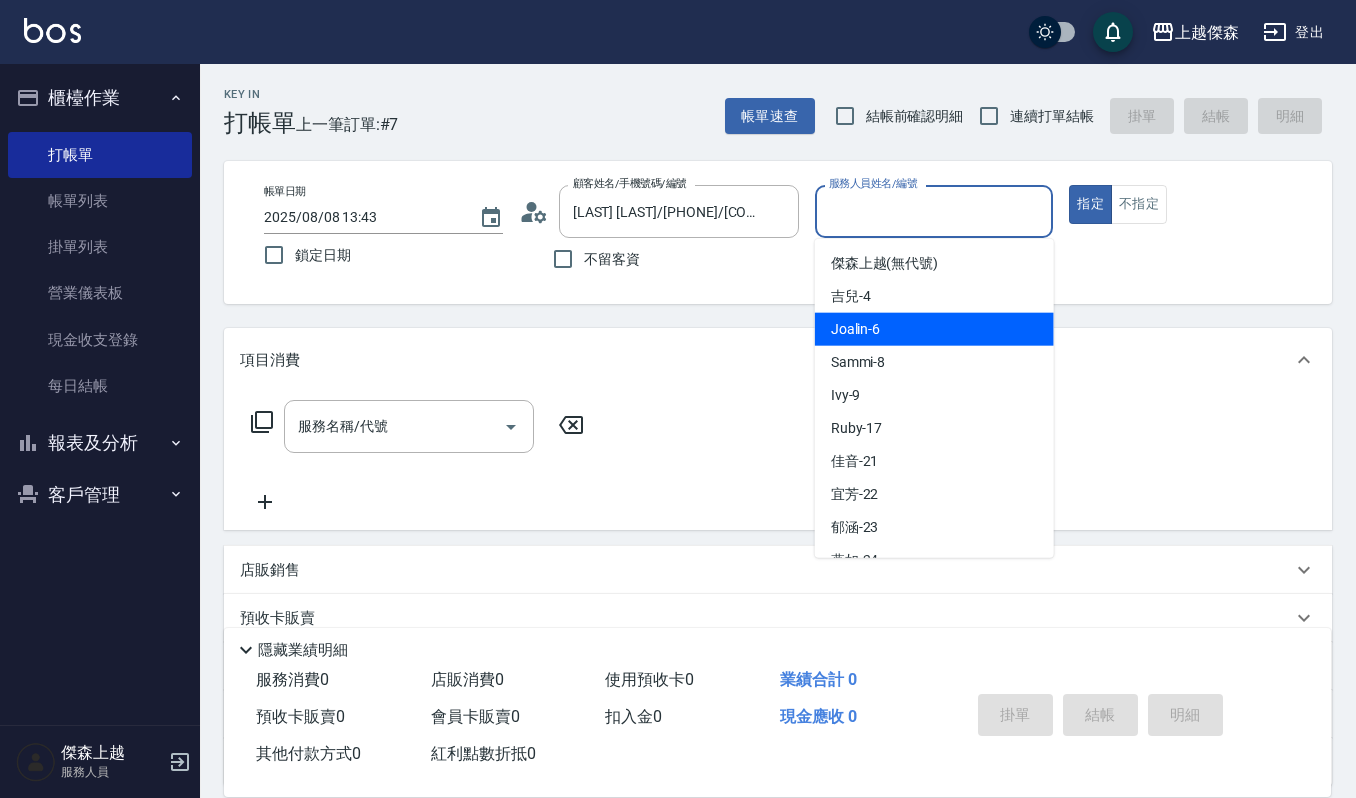 click on "Joalin -6" at bounding box center (934, 329) 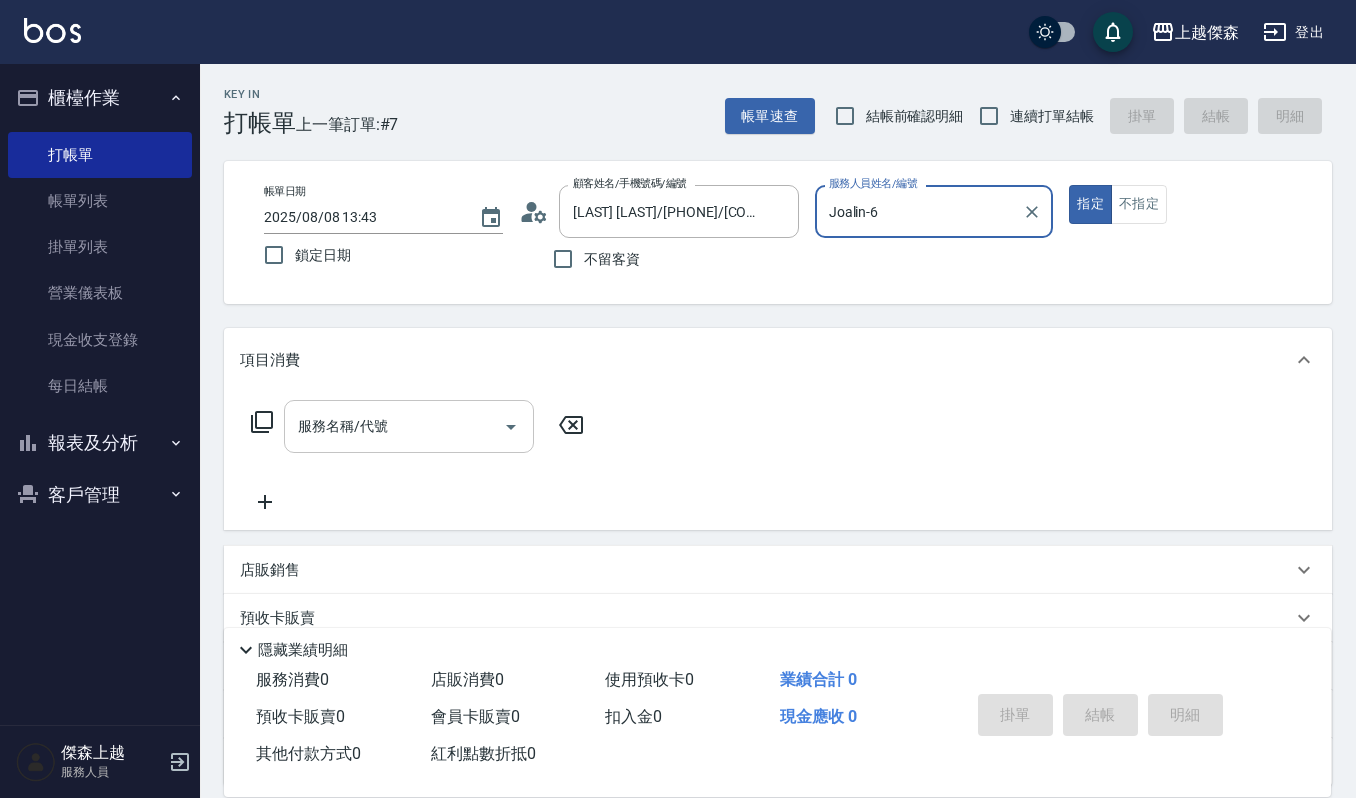 click on "服務名稱/代號 服務名稱/代號" at bounding box center [409, 426] 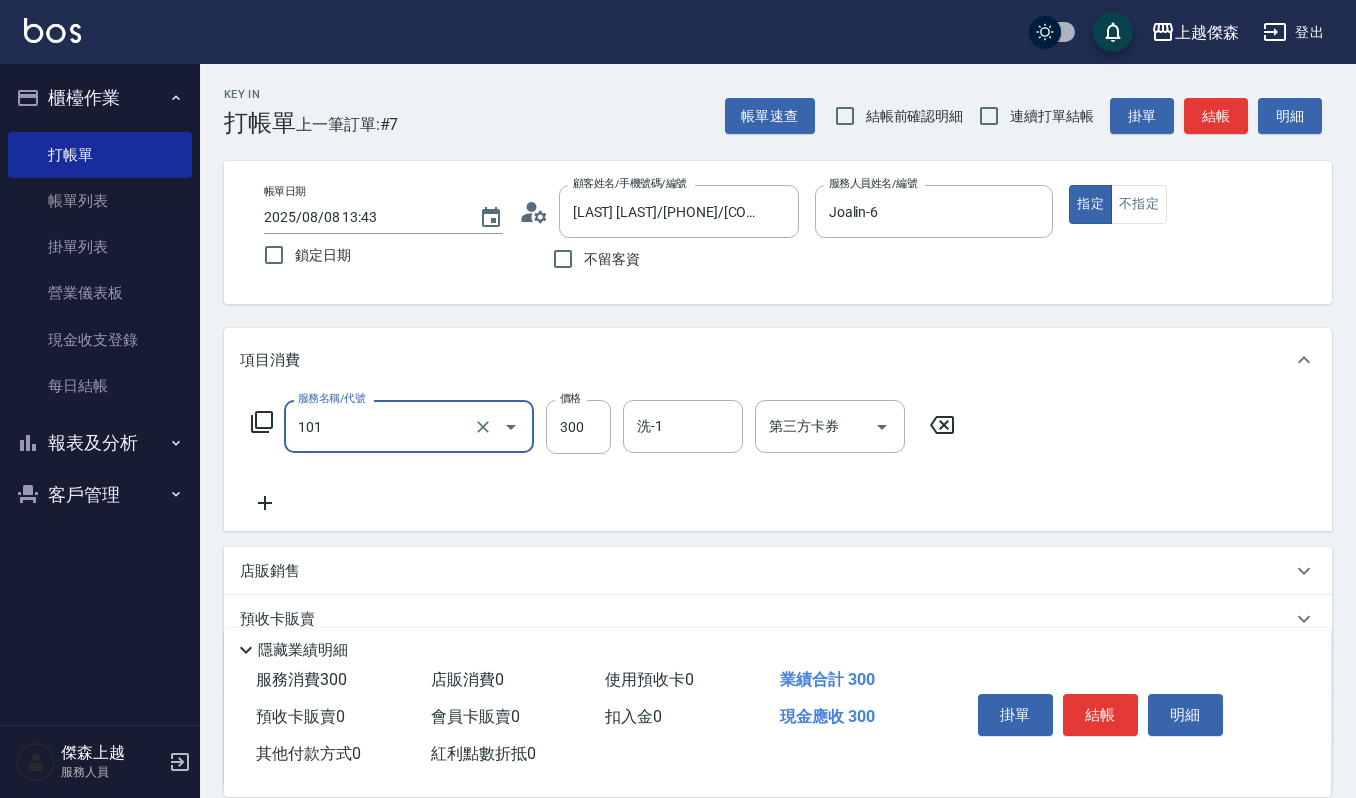 type on "一般洗髮(101)" 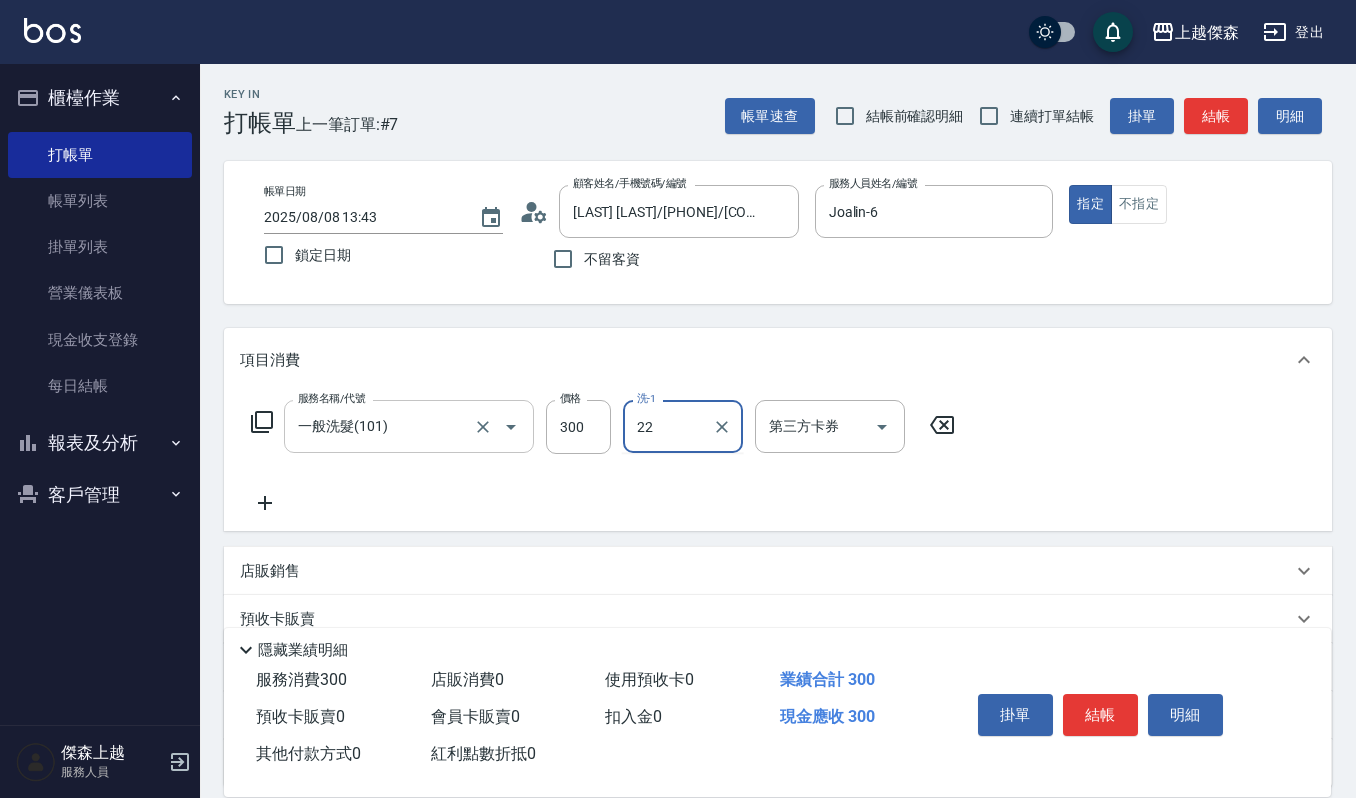 type on "宜芳-22" 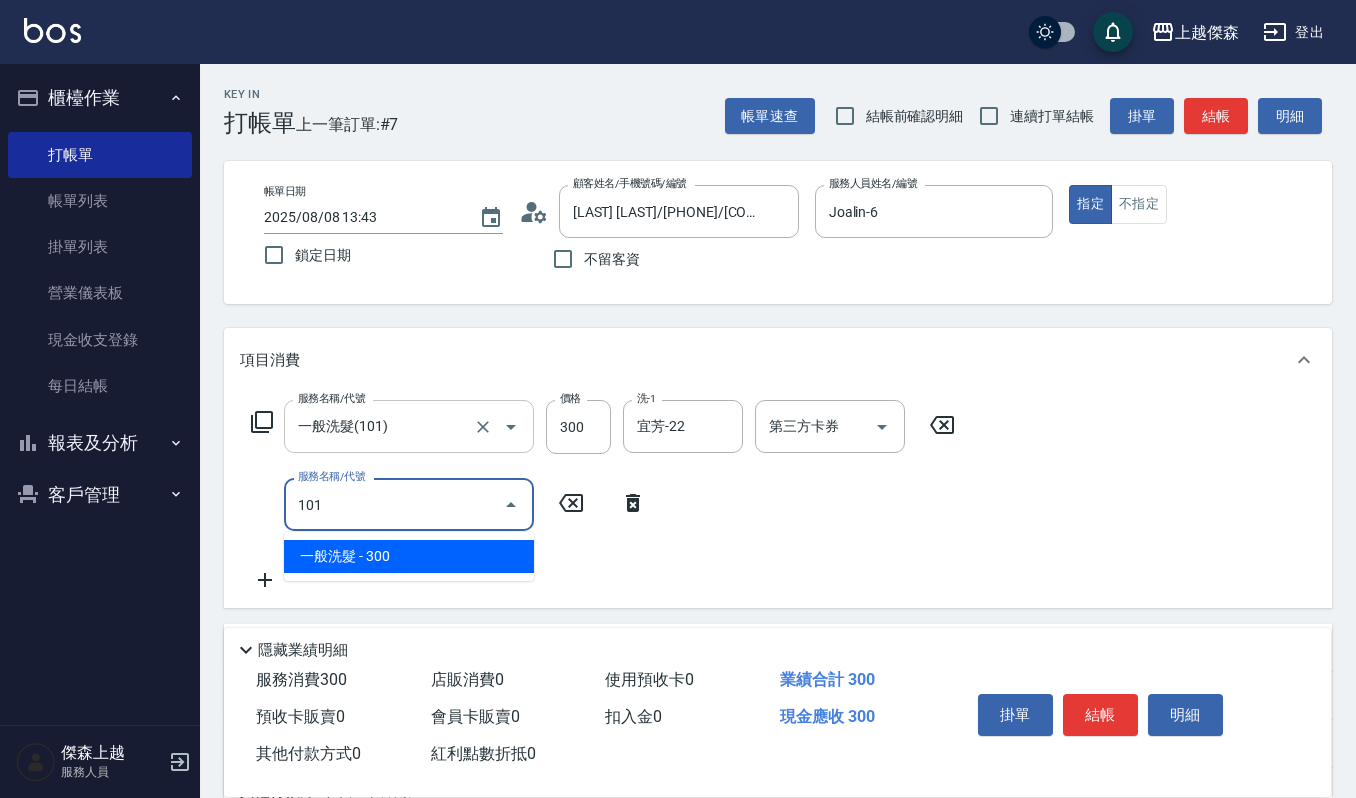 type on "一般洗髮(101)" 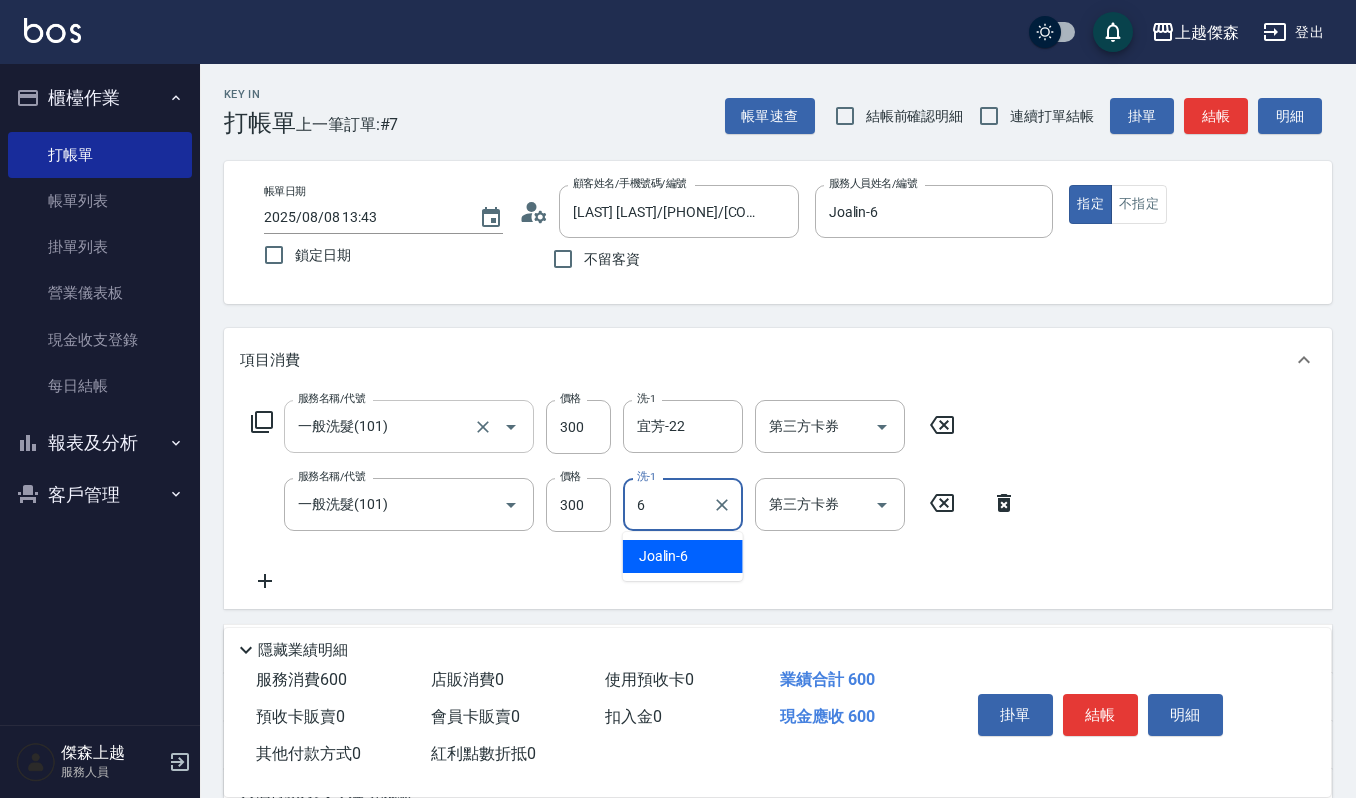 type on "Joalin-6" 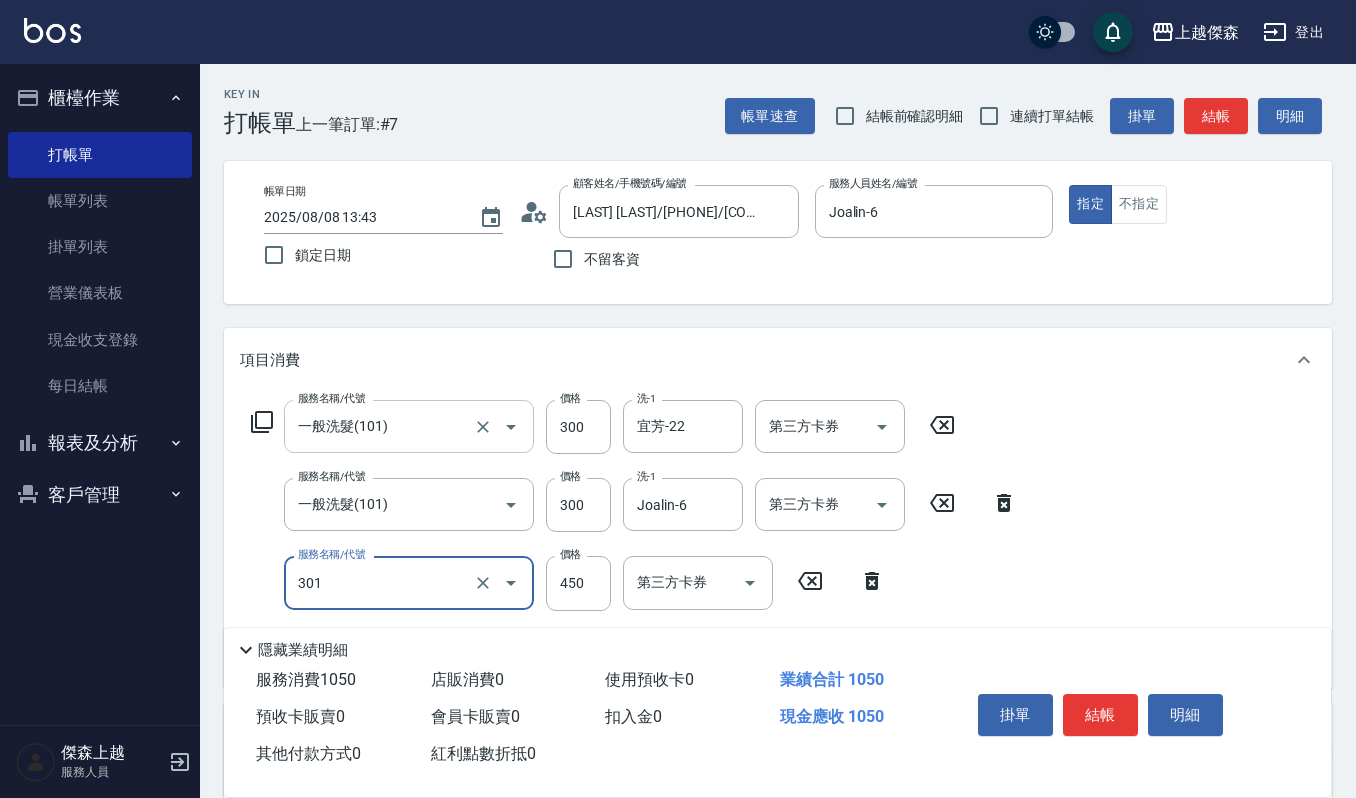 type on "創意剪髮(301)" 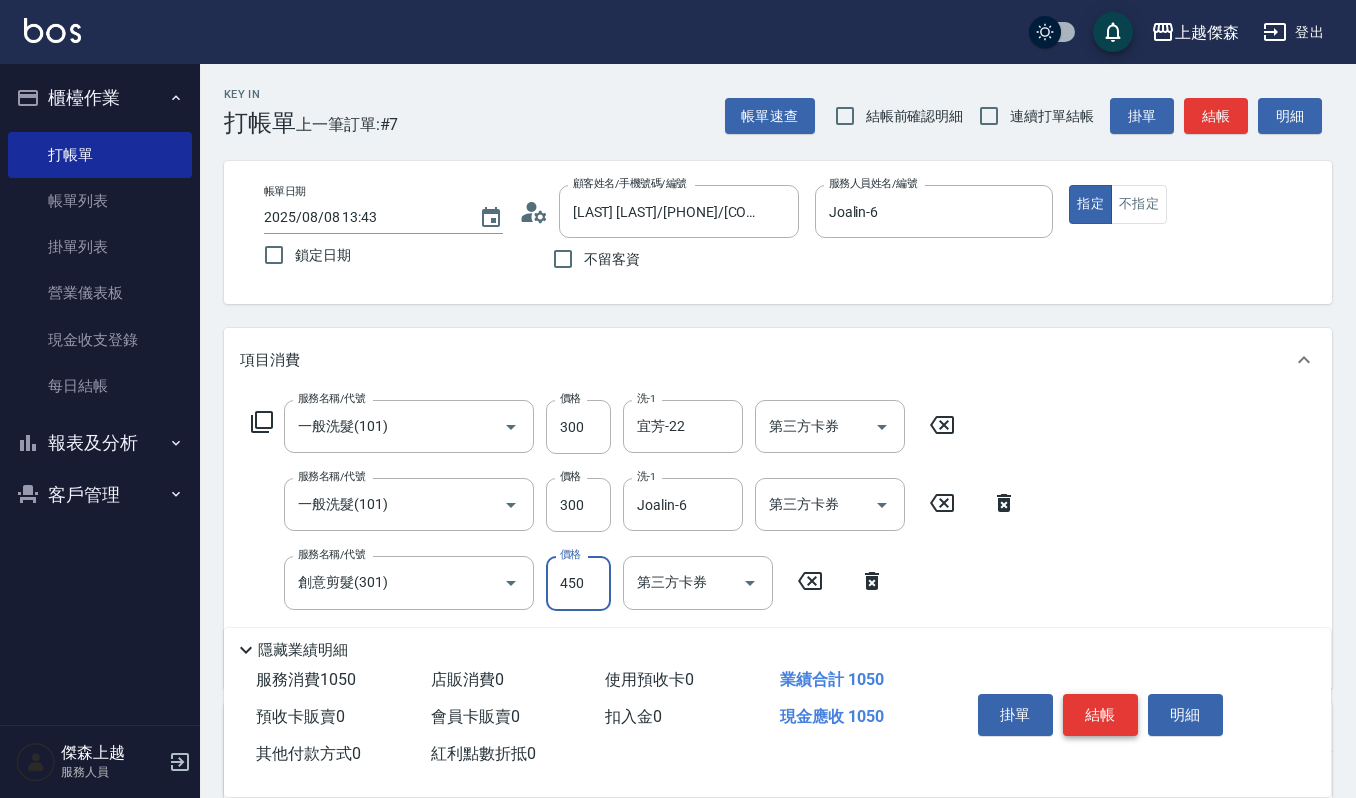 click on "結帳" at bounding box center [1100, 715] 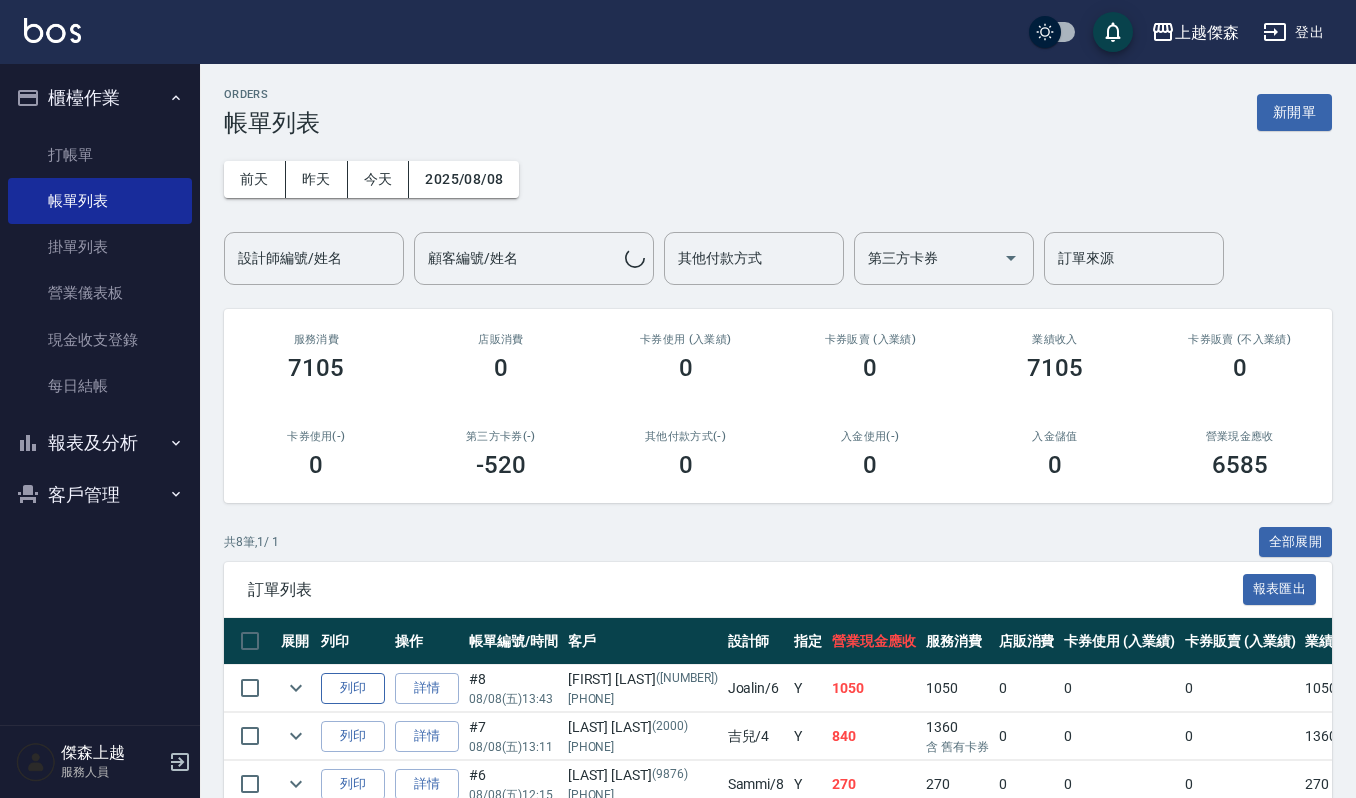 click on "列印" at bounding box center (353, 688) 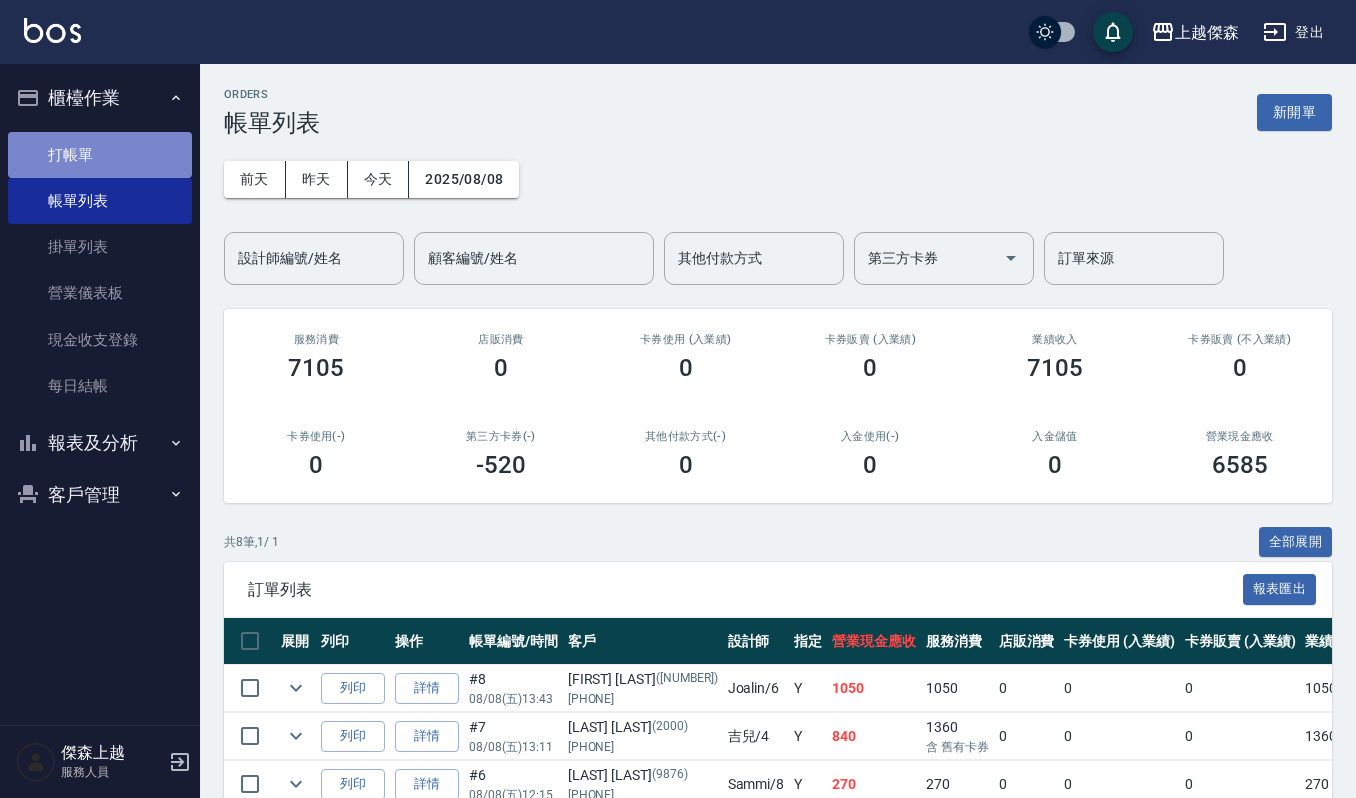 click on "打帳單" at bounding box center (100, 155) 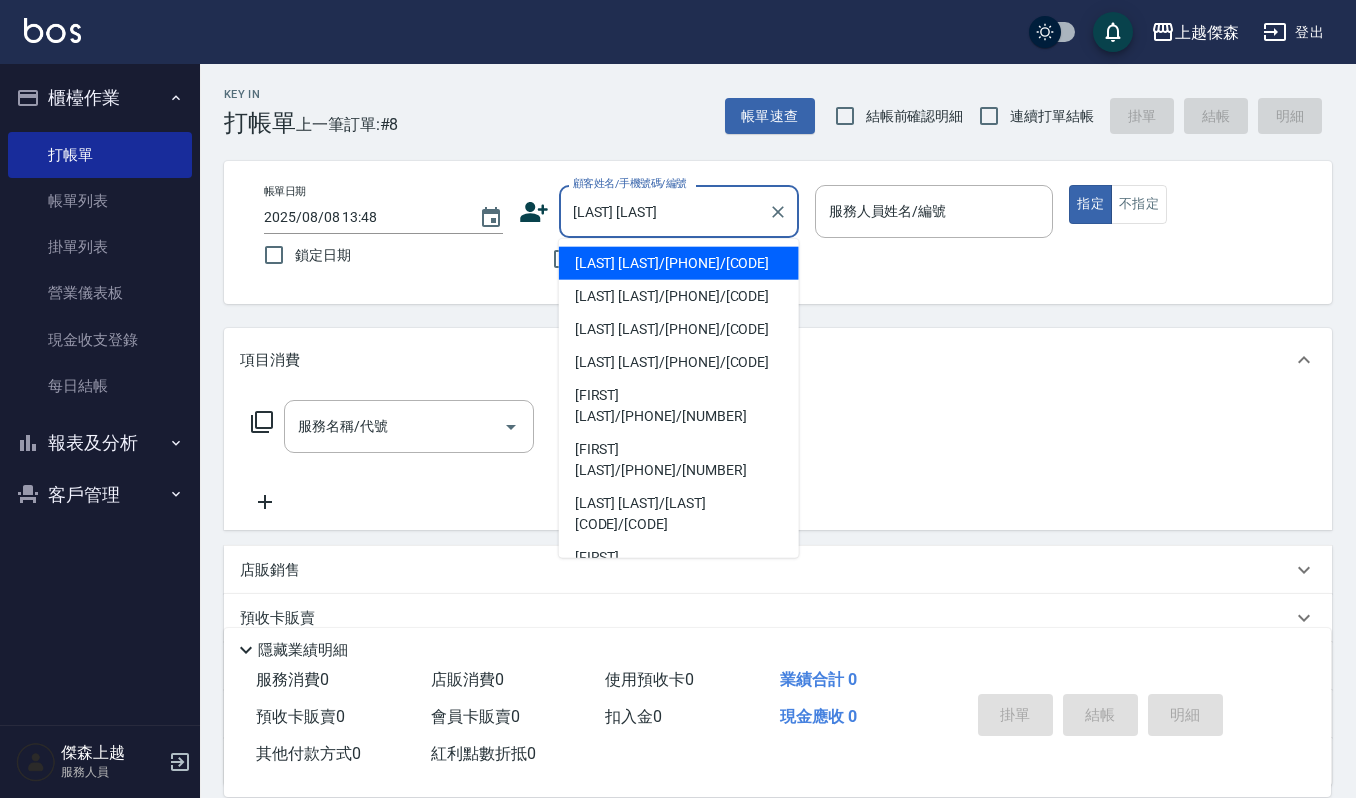 click on "吳玉美/0920712567/070209" at bounding box center [679, 263] 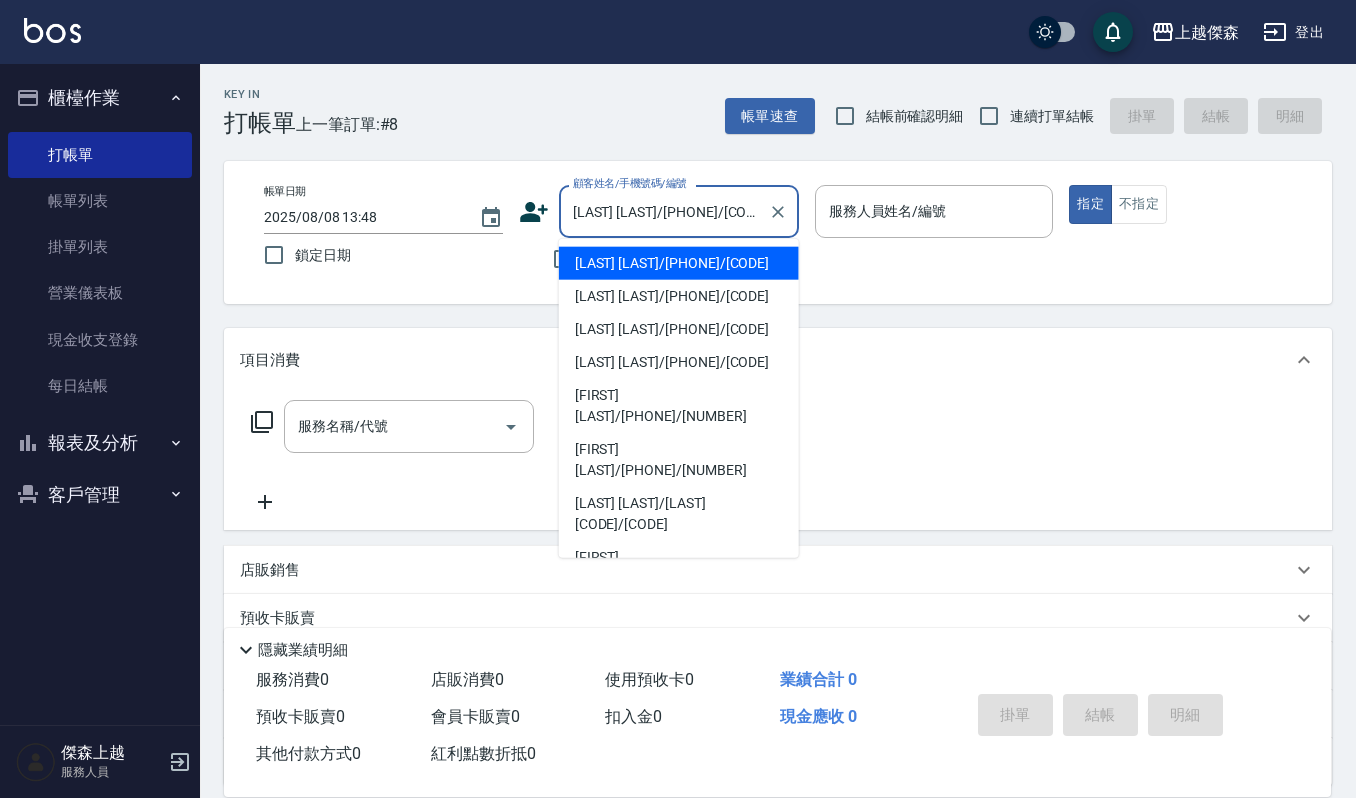 type on "吉兒-4" 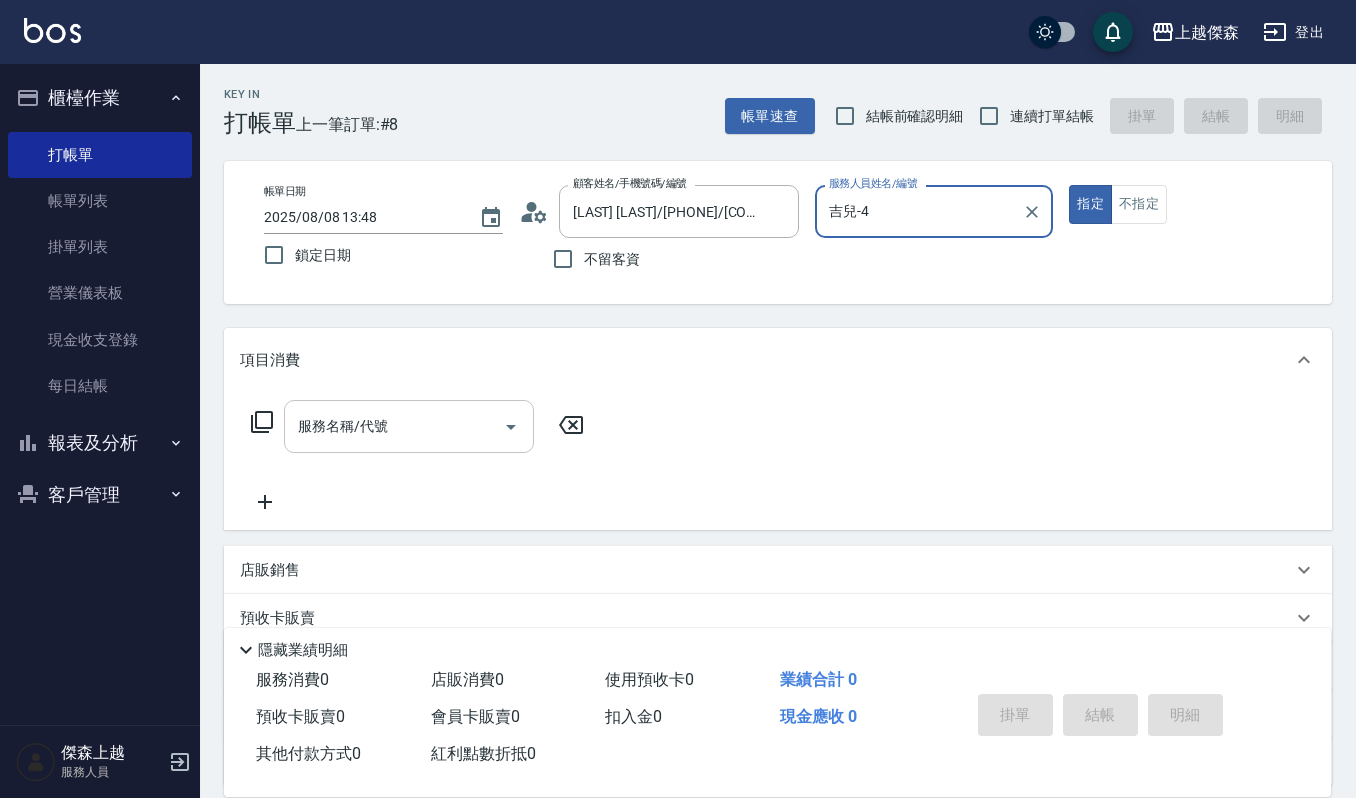 click on "服務名稱/代號" at bounding box center [394, 426] 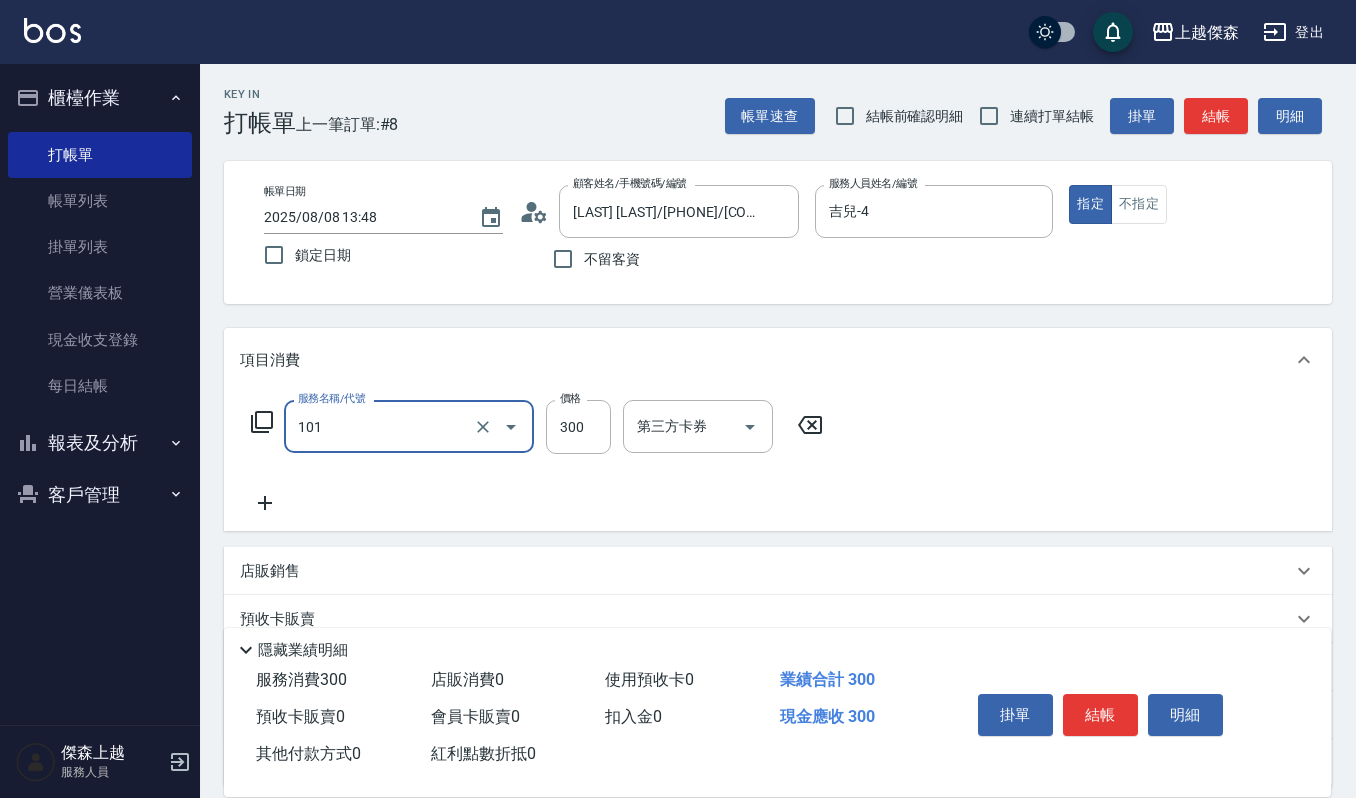 type on "一般洗髮(101)" 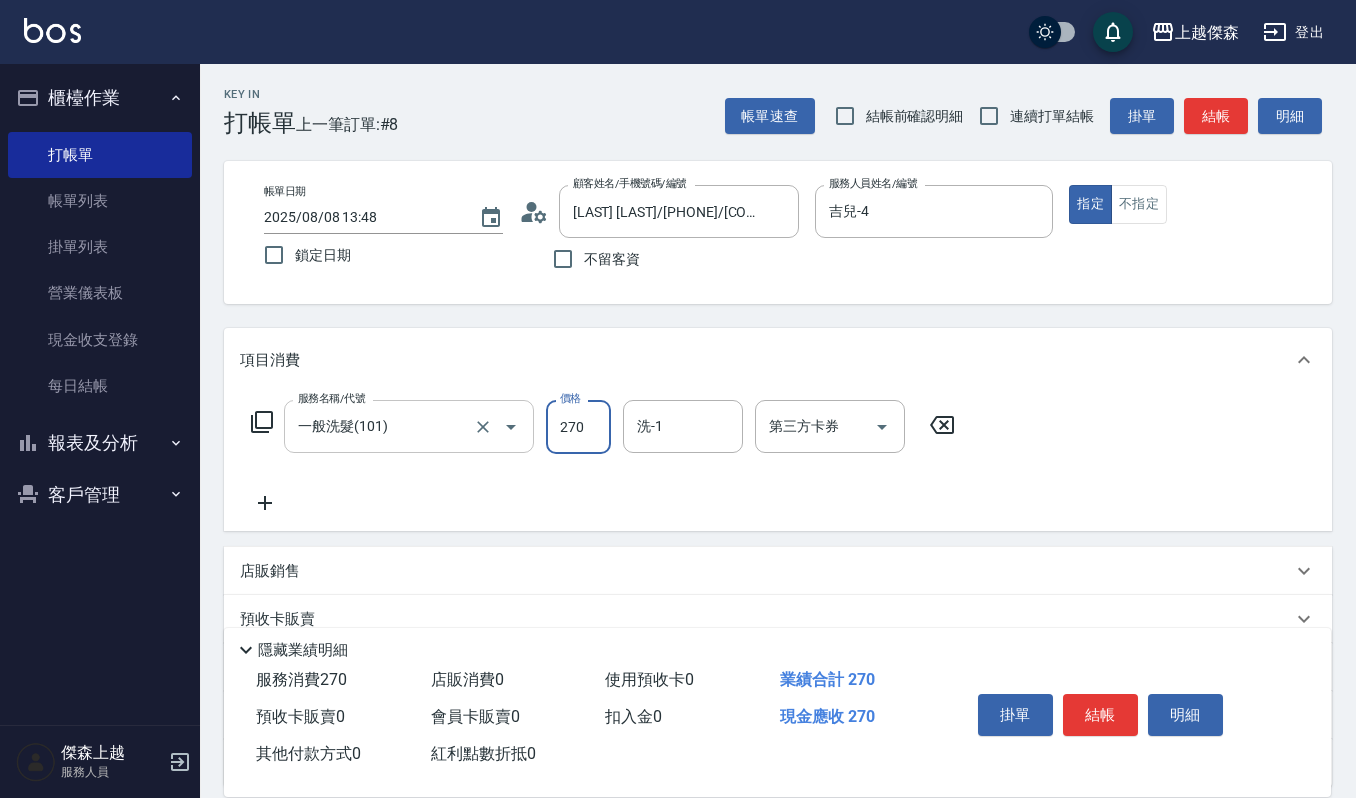 type on "270" 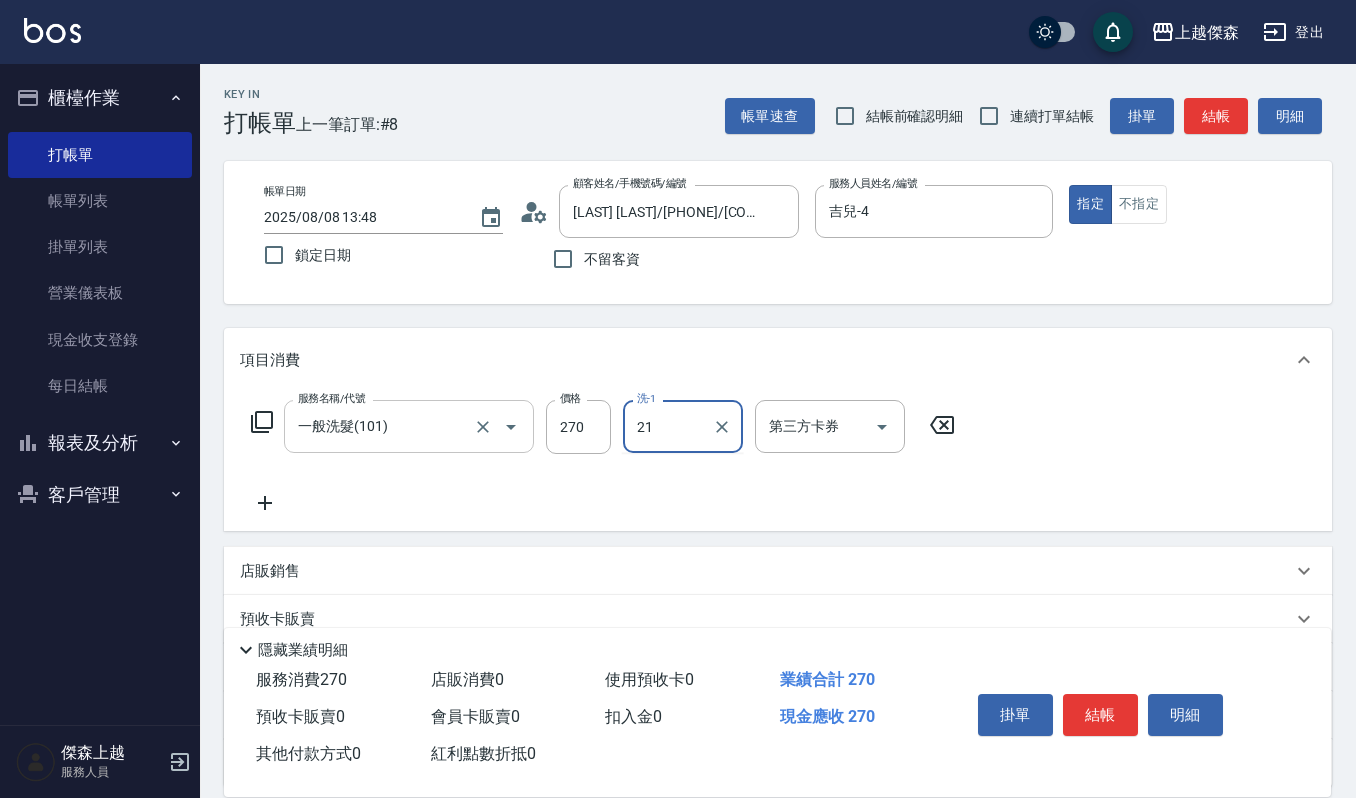 type on "佳音-21" 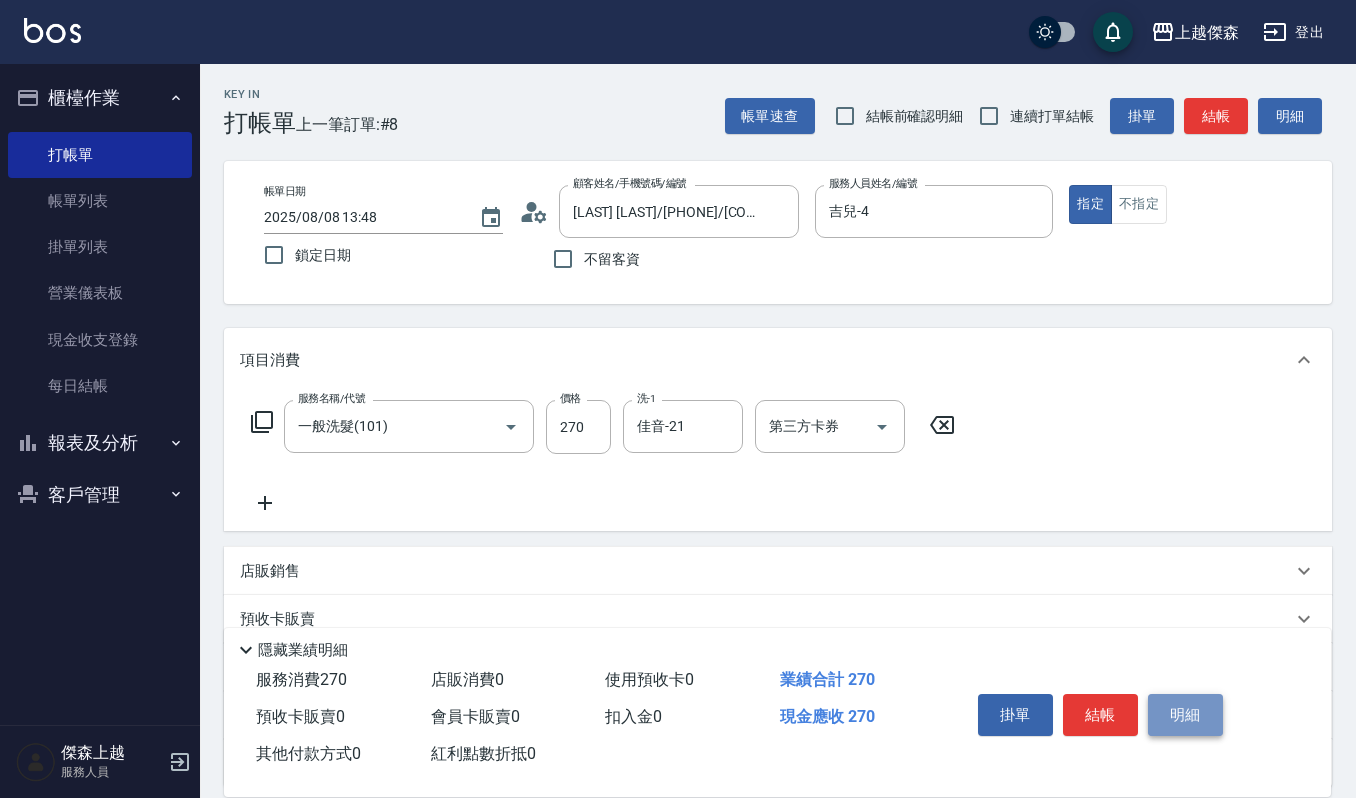 click on "明細" at bounding box center [1185, 715] 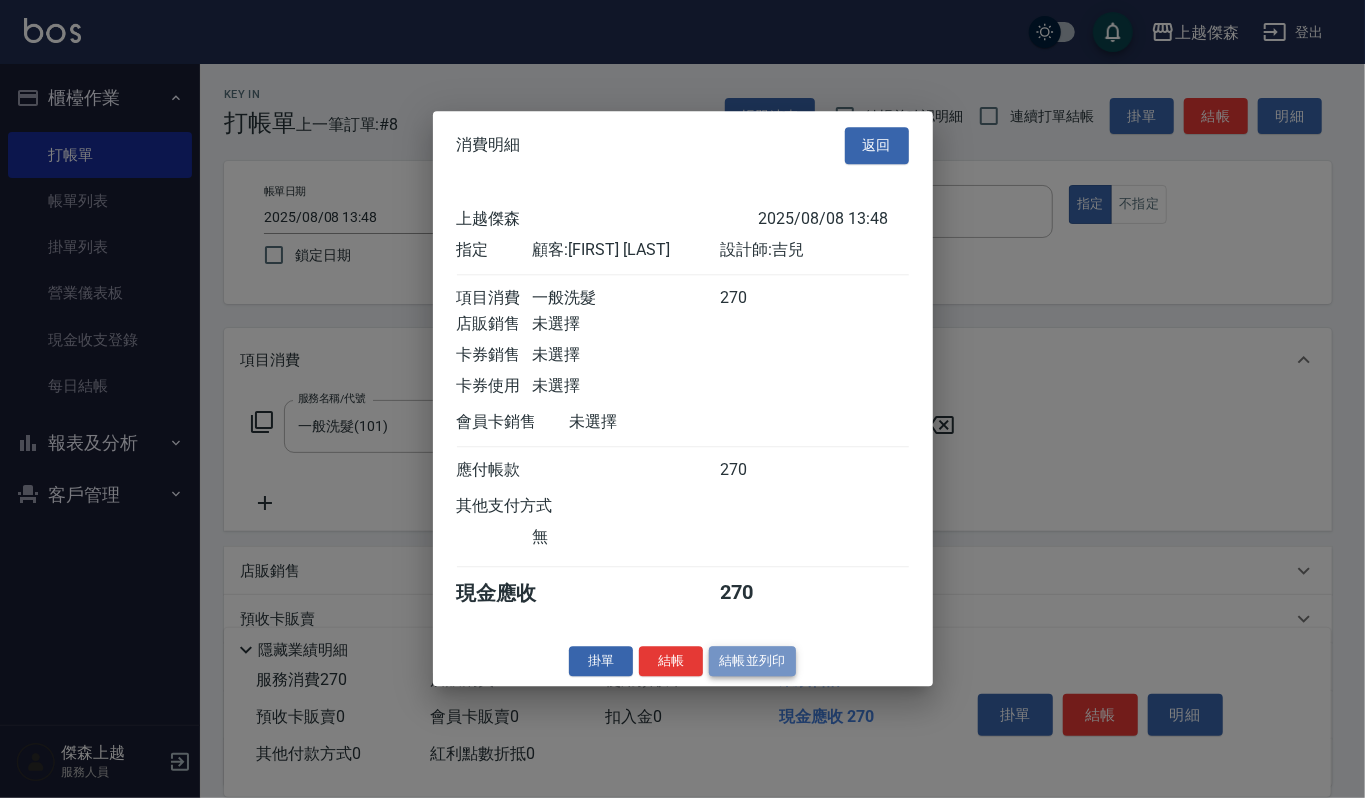 click on "結帳並列印" at bounding box center [752, 661] 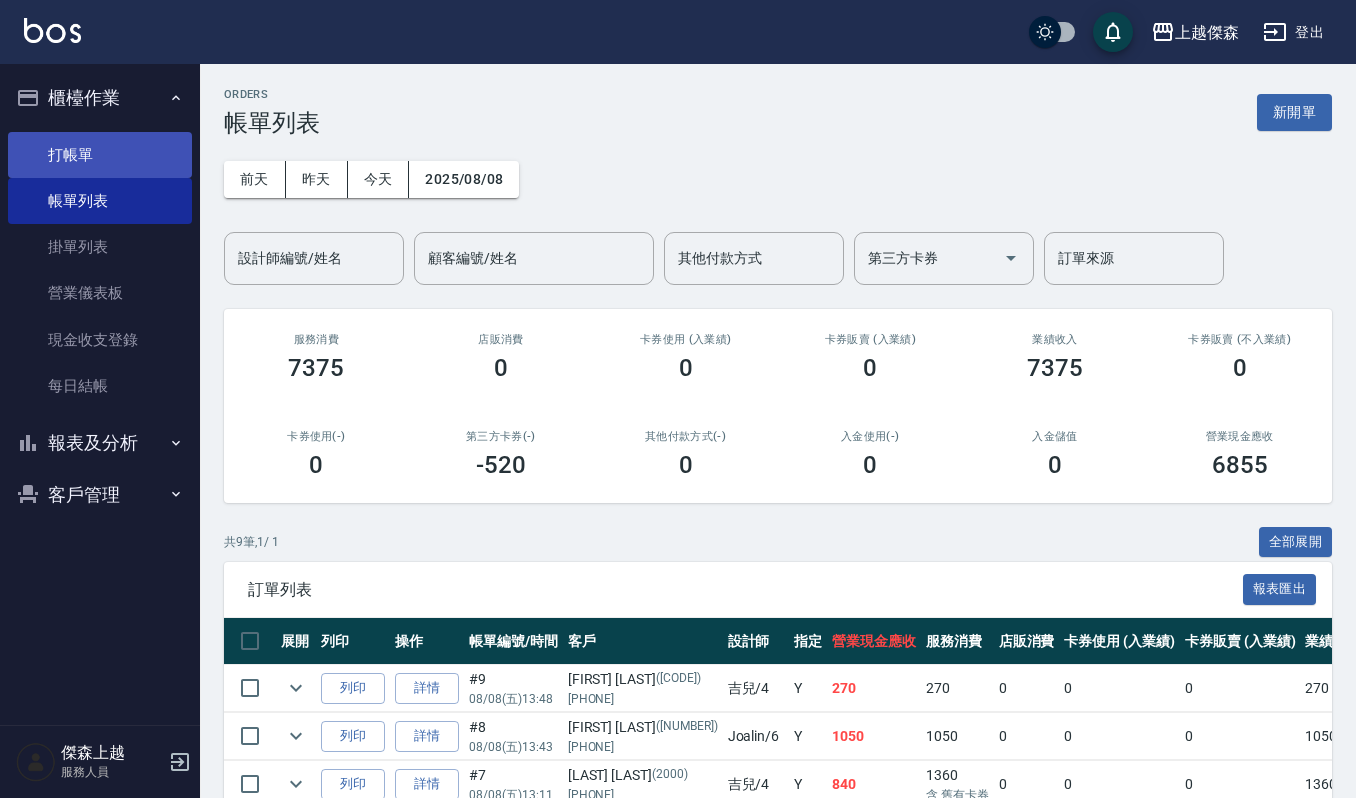 click on "打帳單" at bounding box center (100, 155) 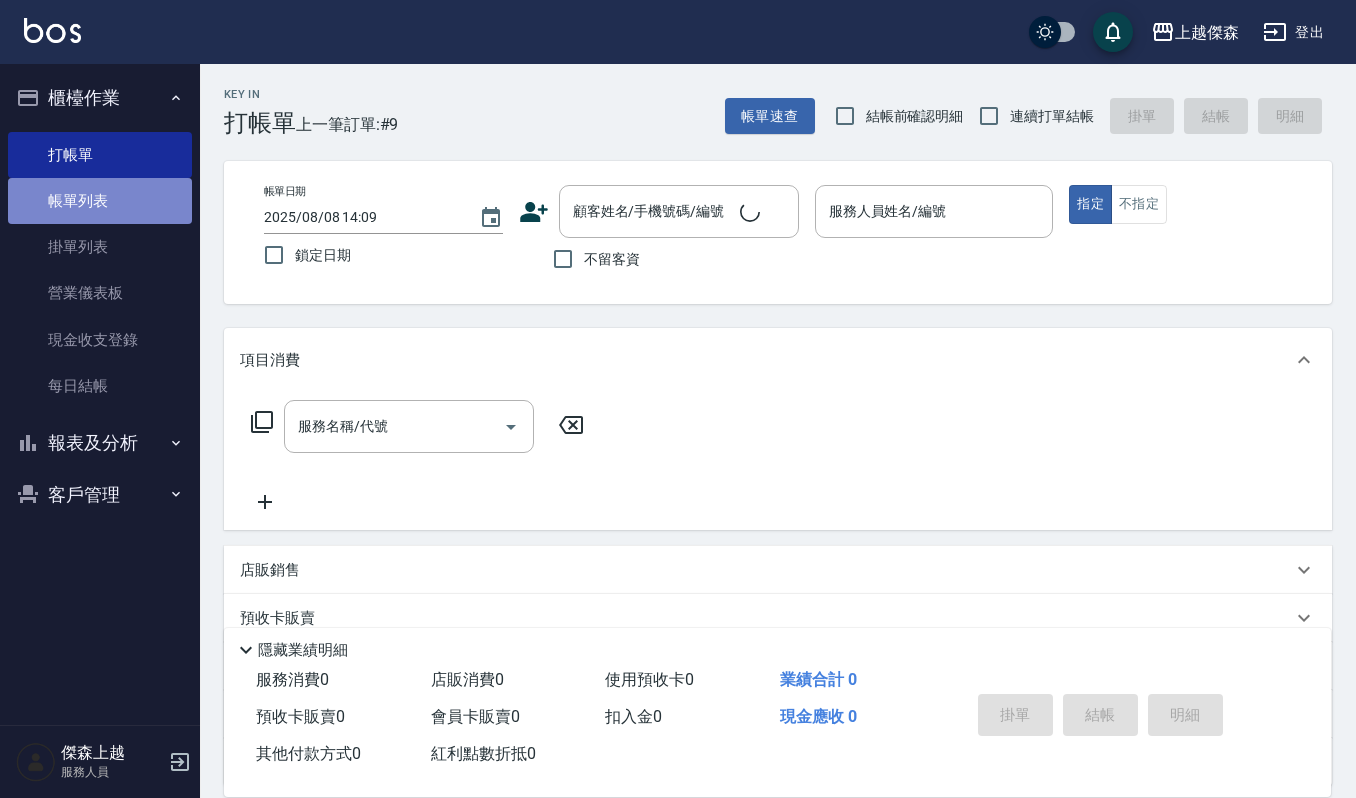click on "帳單列表" at bounding box center (100, 201) 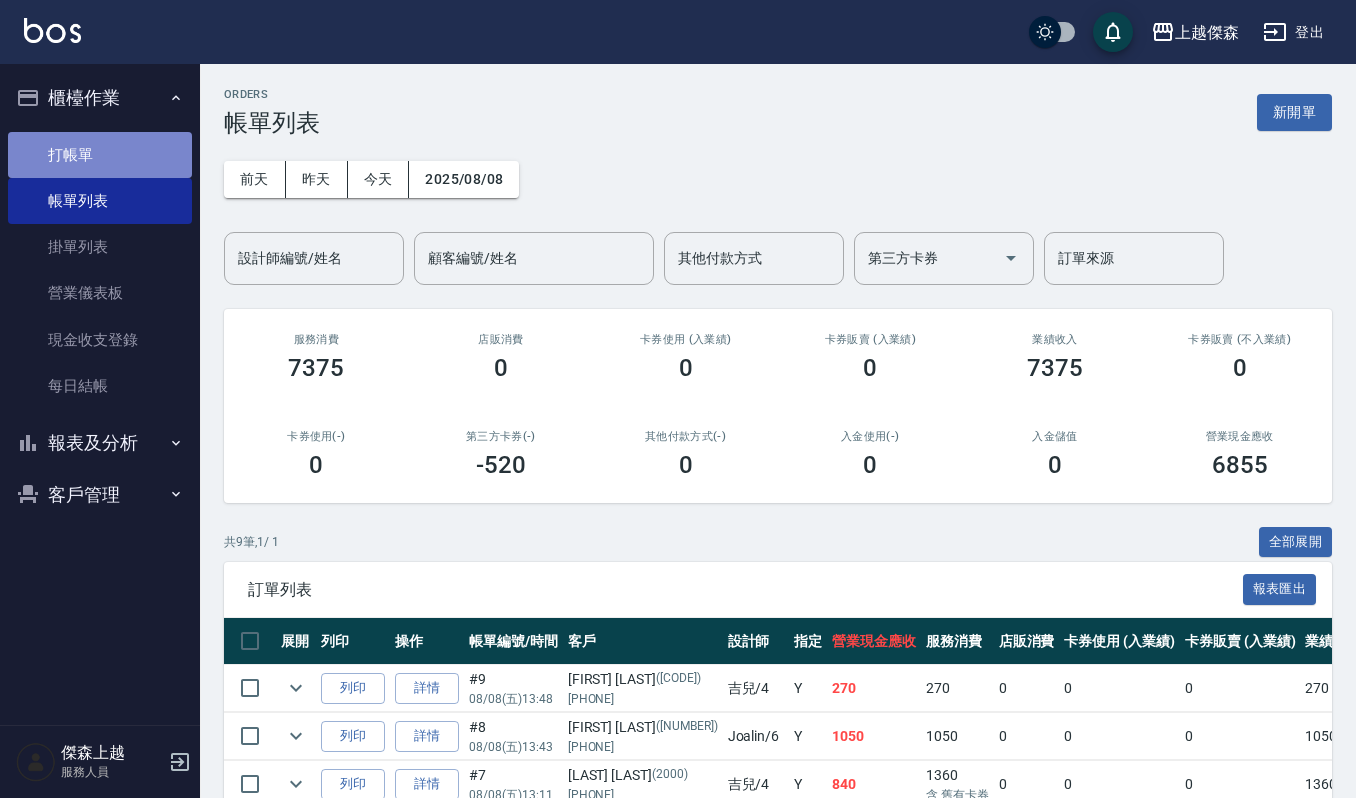 click on "打帳單" at bounding box center [100, 155] 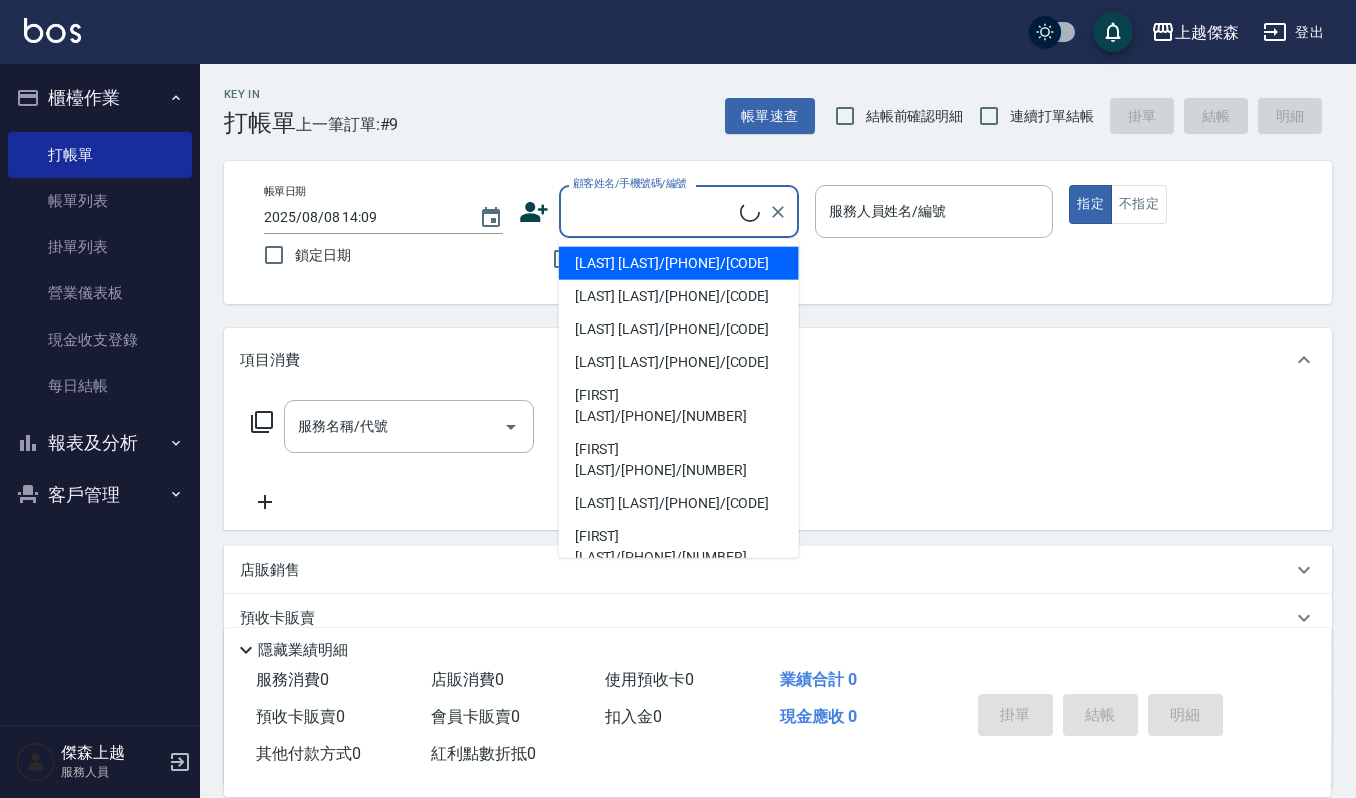 click on "顧客姓名/手機號碼/編號" at bounding box center [654, 211] 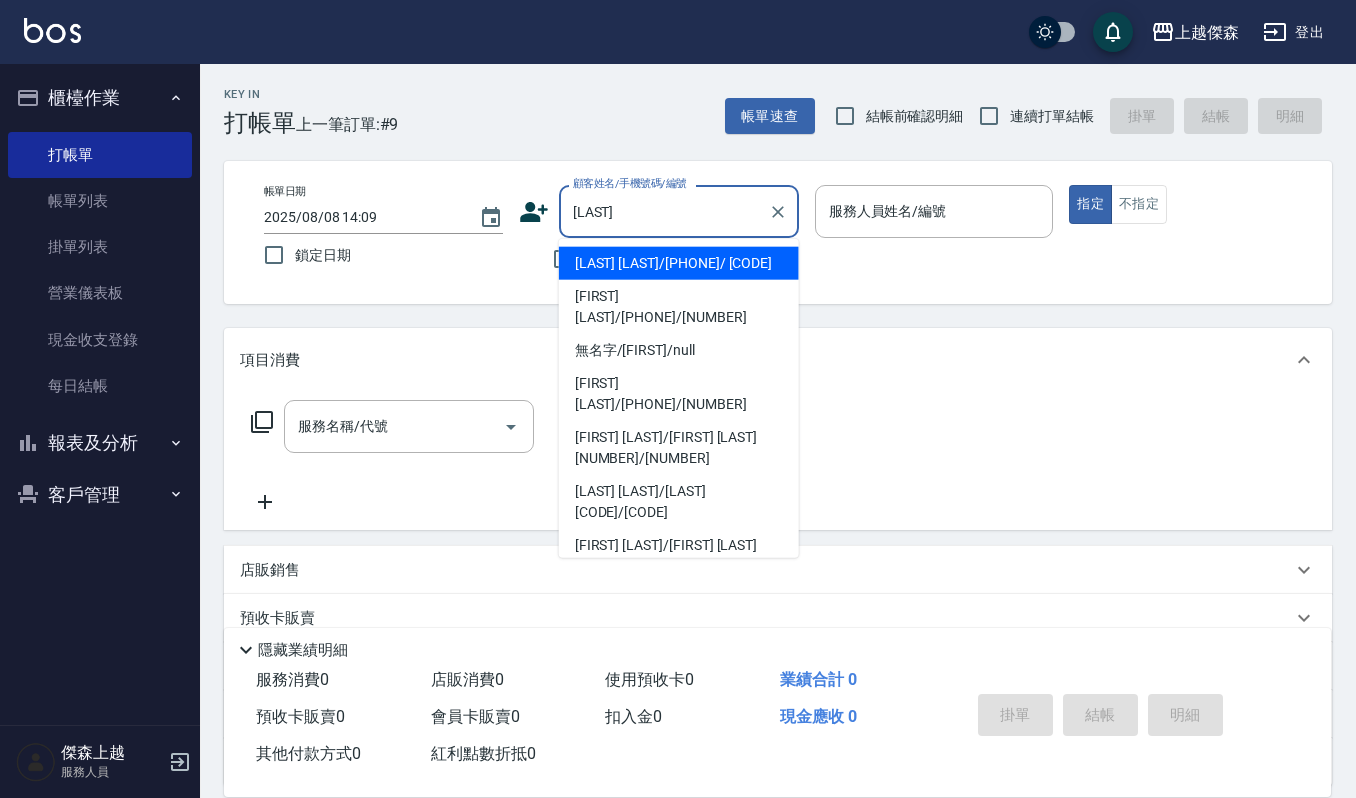 click on "蔡偲揚/0917577963/ 545636" at bounding box center [679, 263] 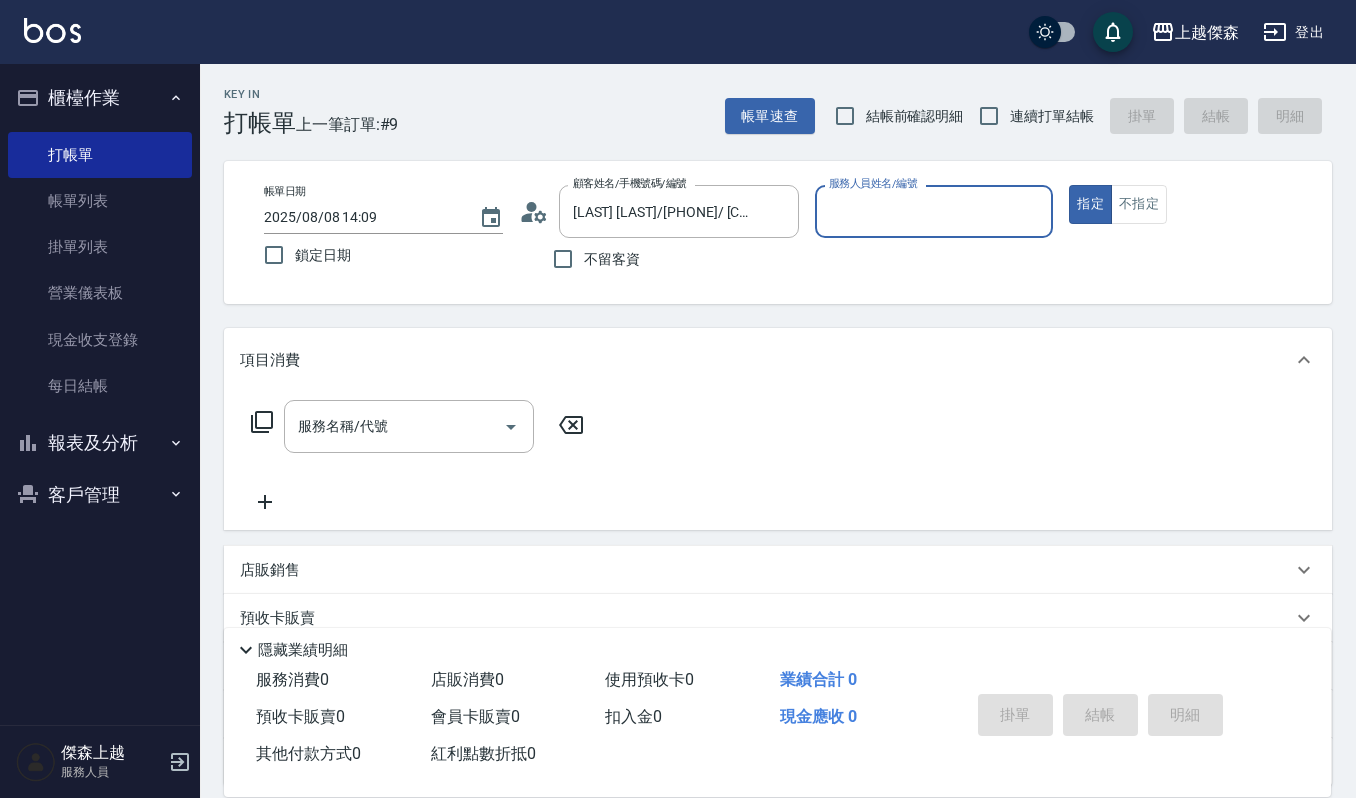 type on "Sammi-8" 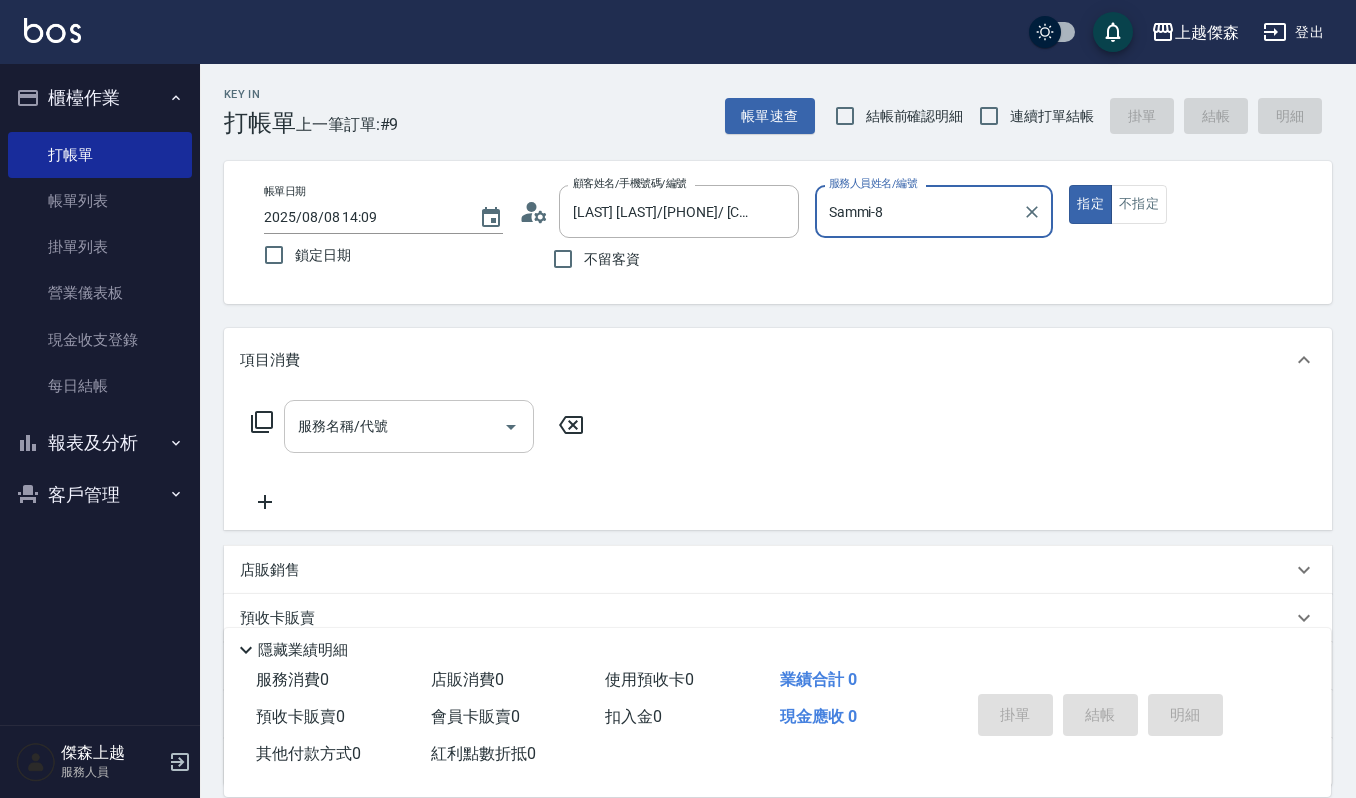 click 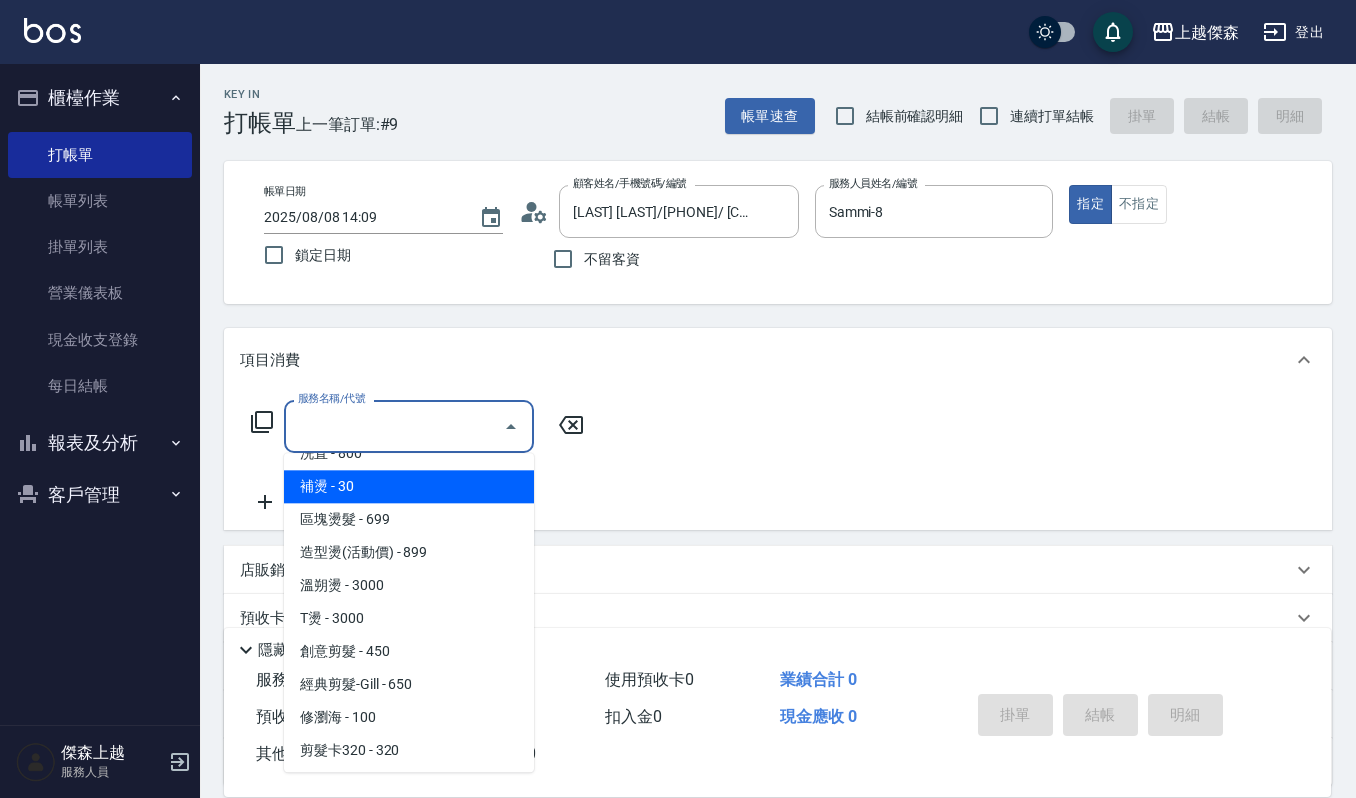 scroll, scrollTop: 533, scrollLeft: 0, axis: vertical 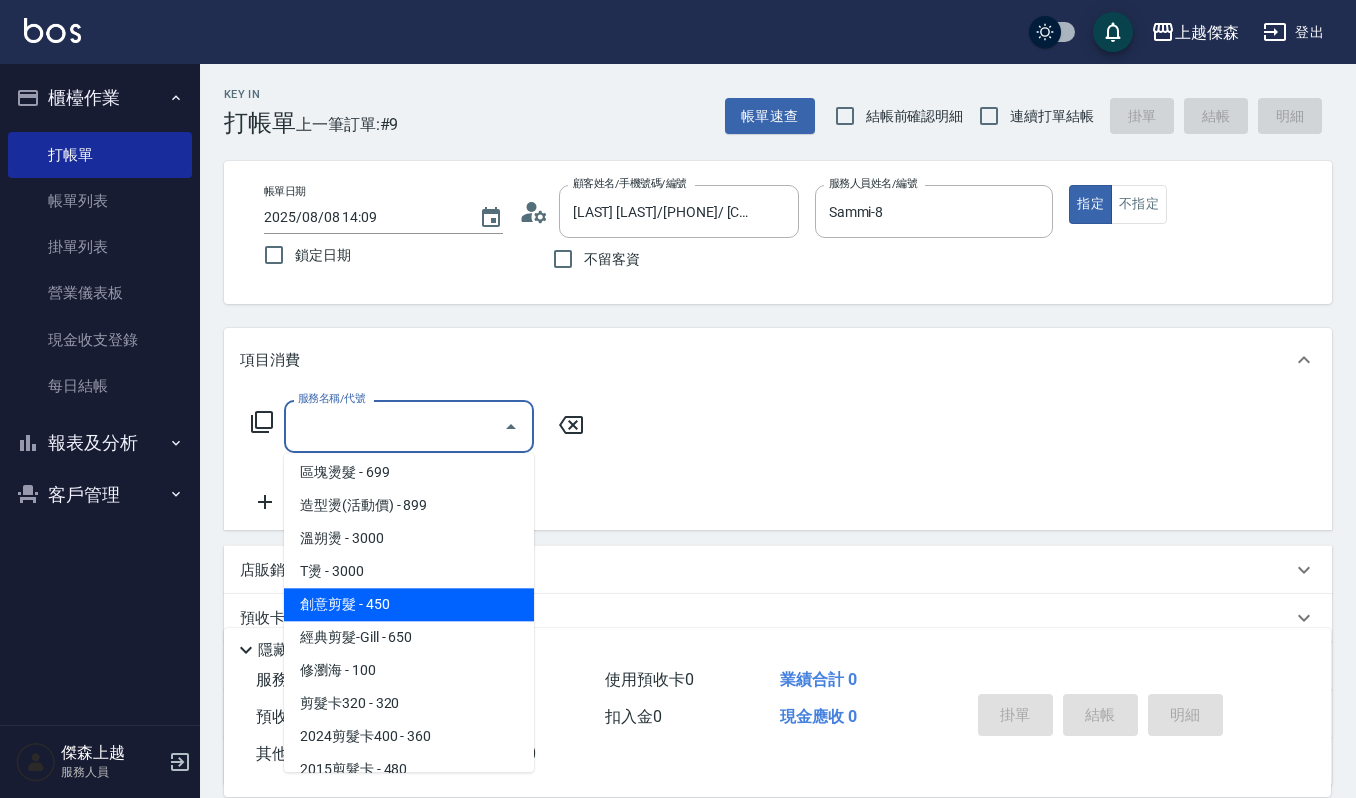 click on "創意剪髮 - 450" at bounding box center [409, 604] 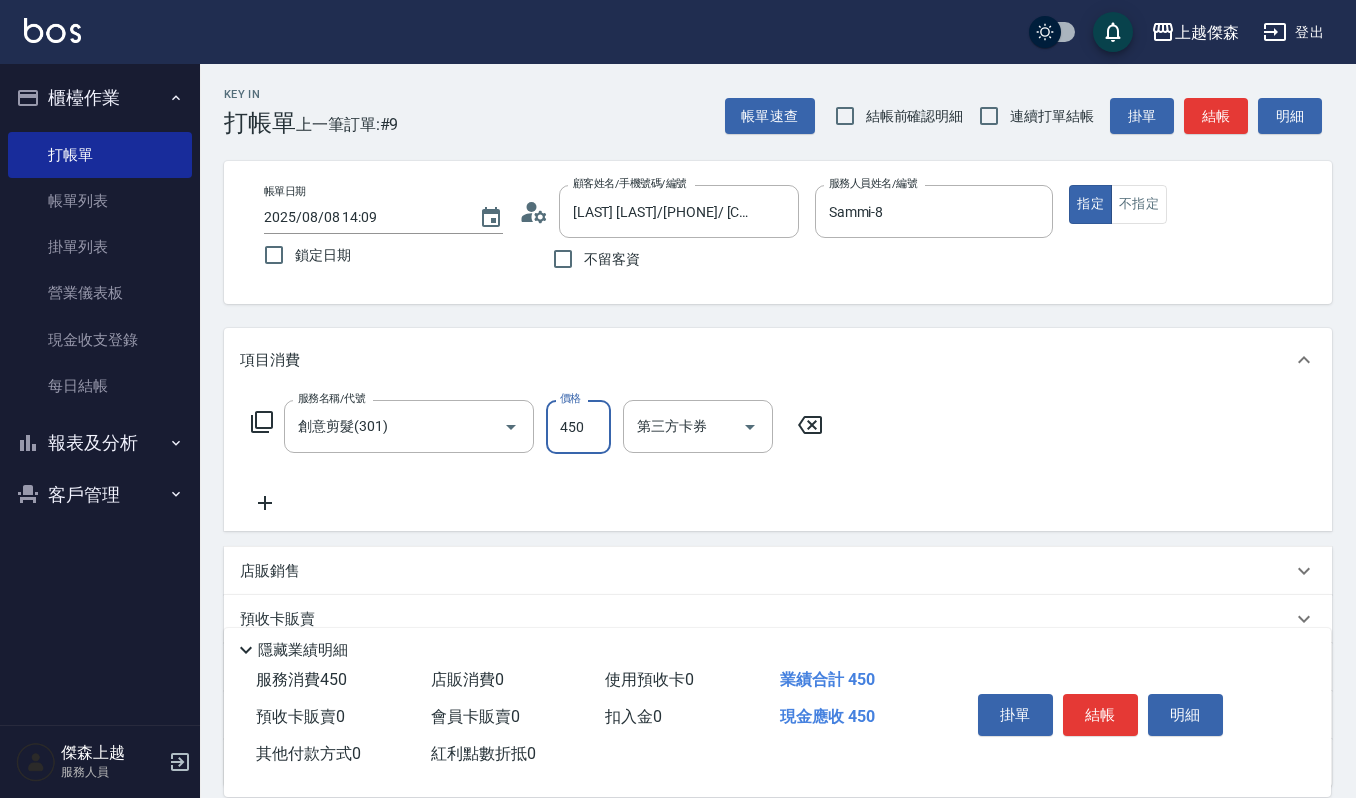 click on "450" at bounding box center (578, 427) 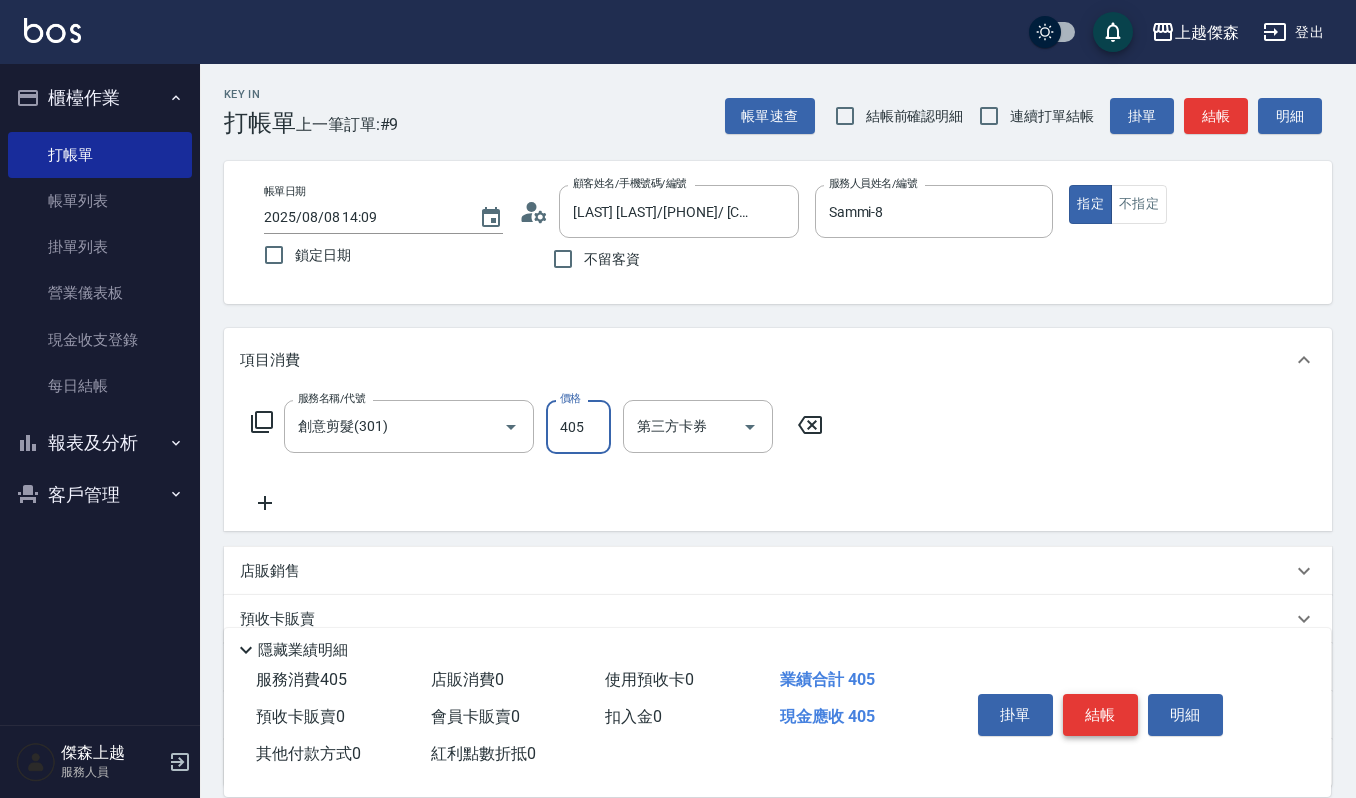 type on "405" 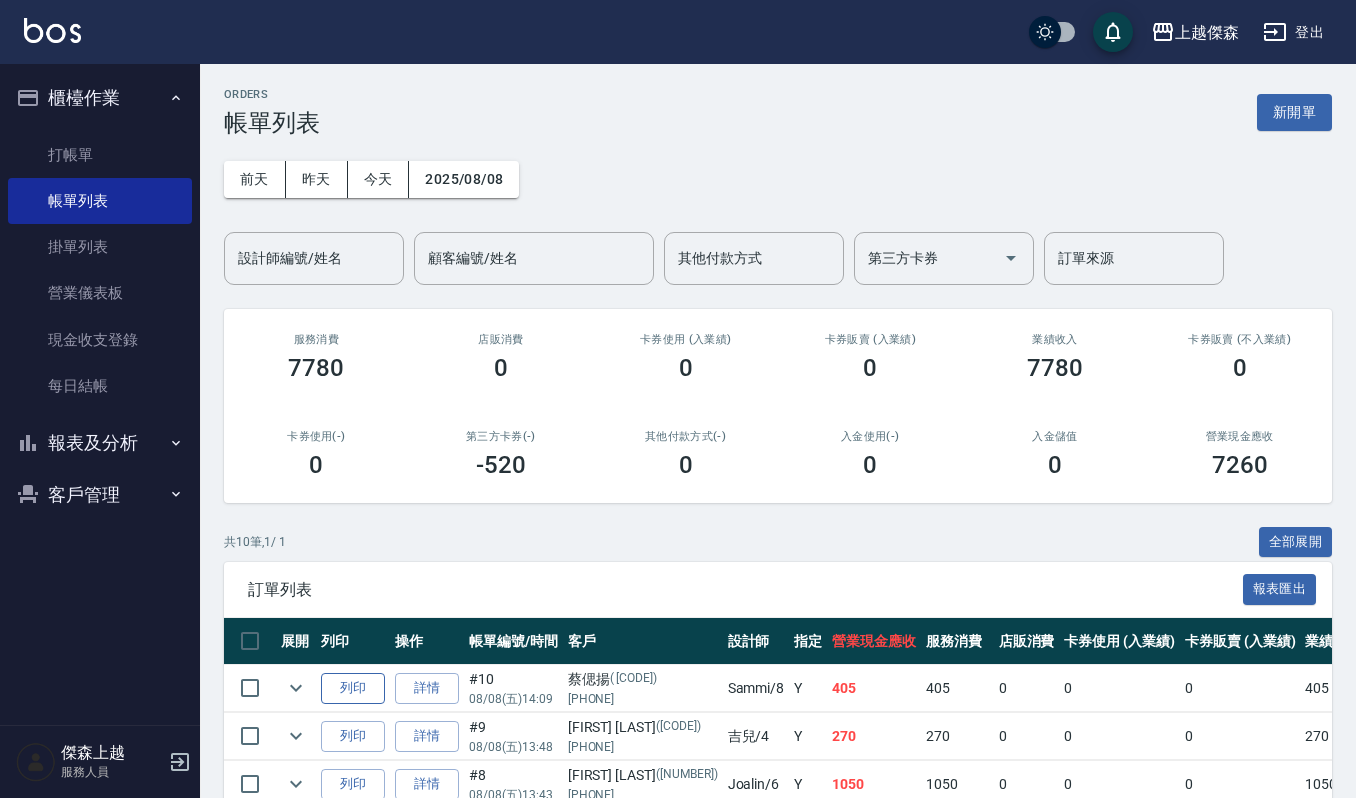 click on "列印" at bounding box center (353, 688) 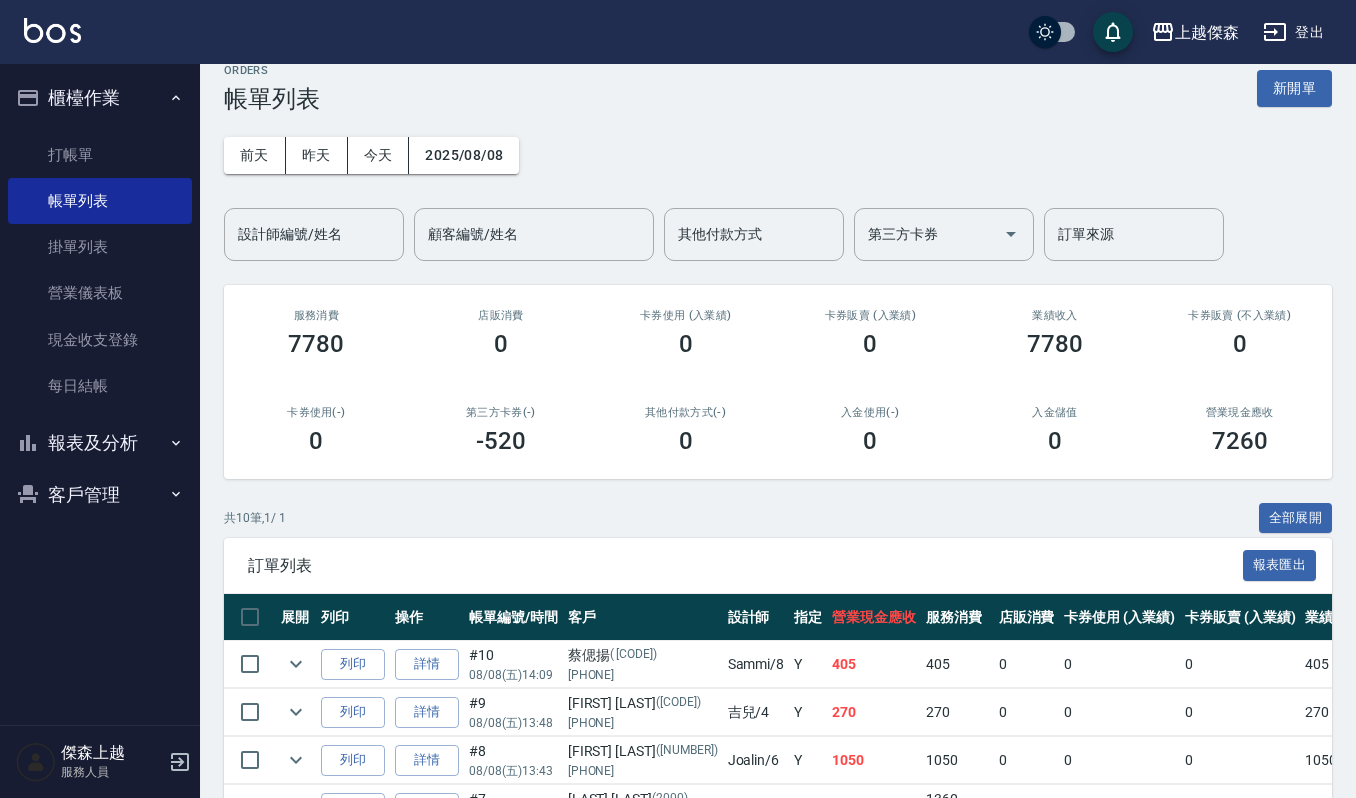 scroll, scrollTop: 0, scrollLeft: 0, axis: both 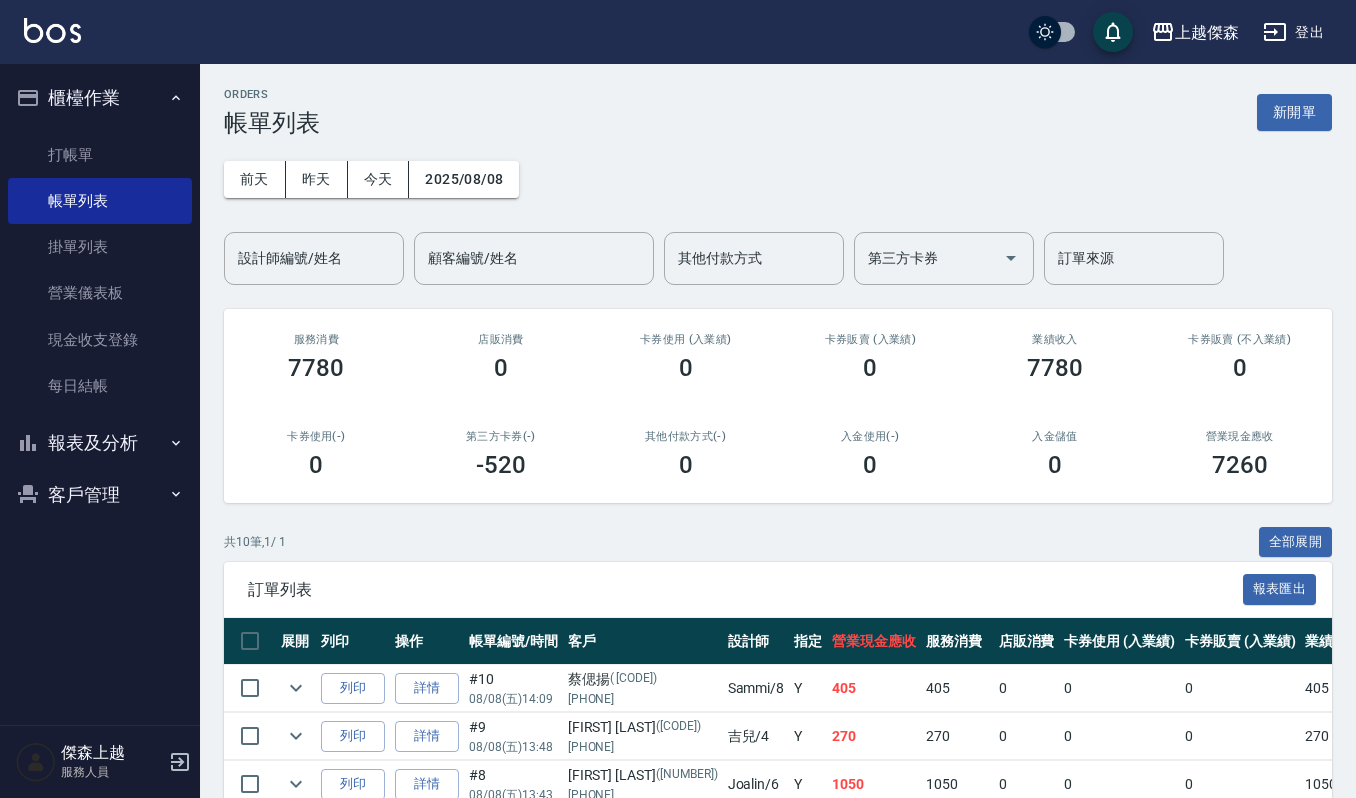 click on "ORDERS 帳單列表 新開單" at bounding box center [778, 112] 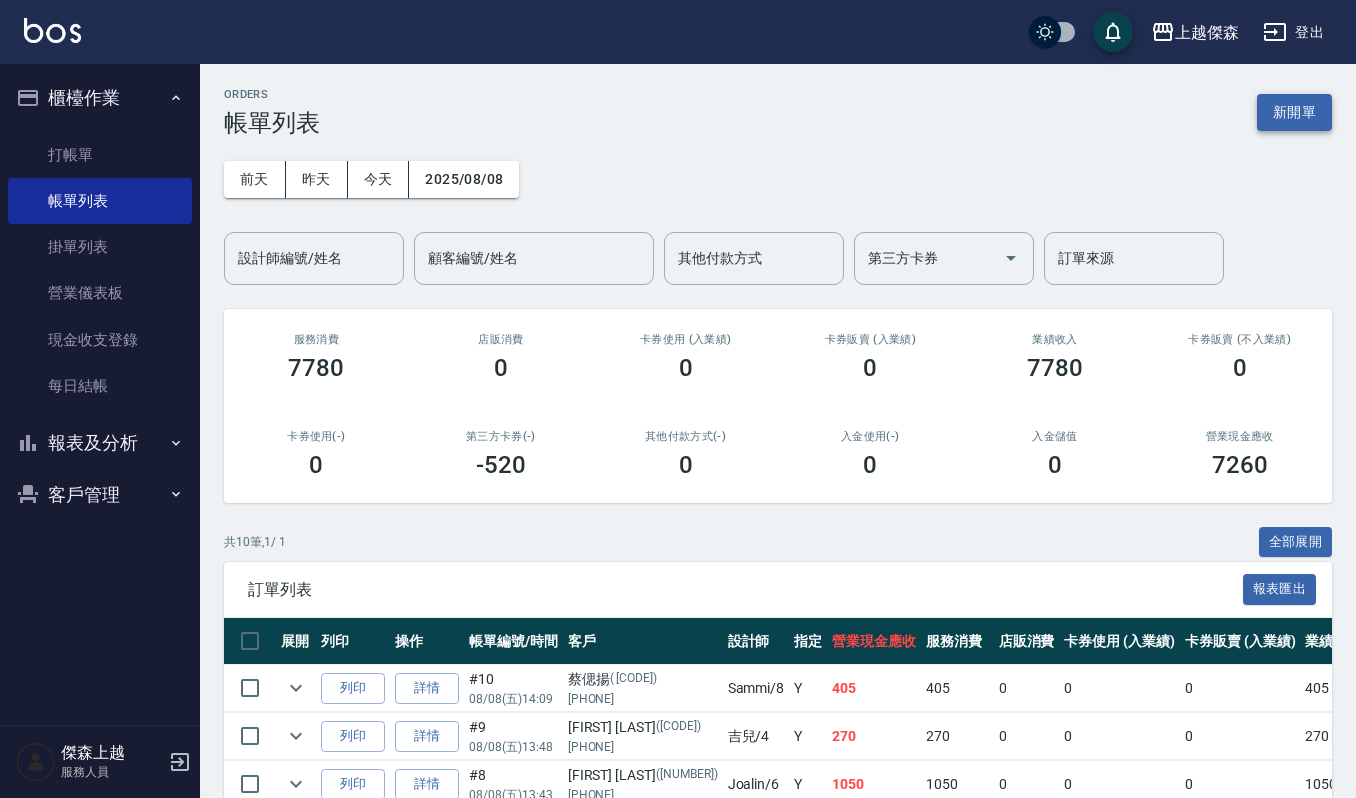 click on "新開單" at bounding box center [1294, 112] 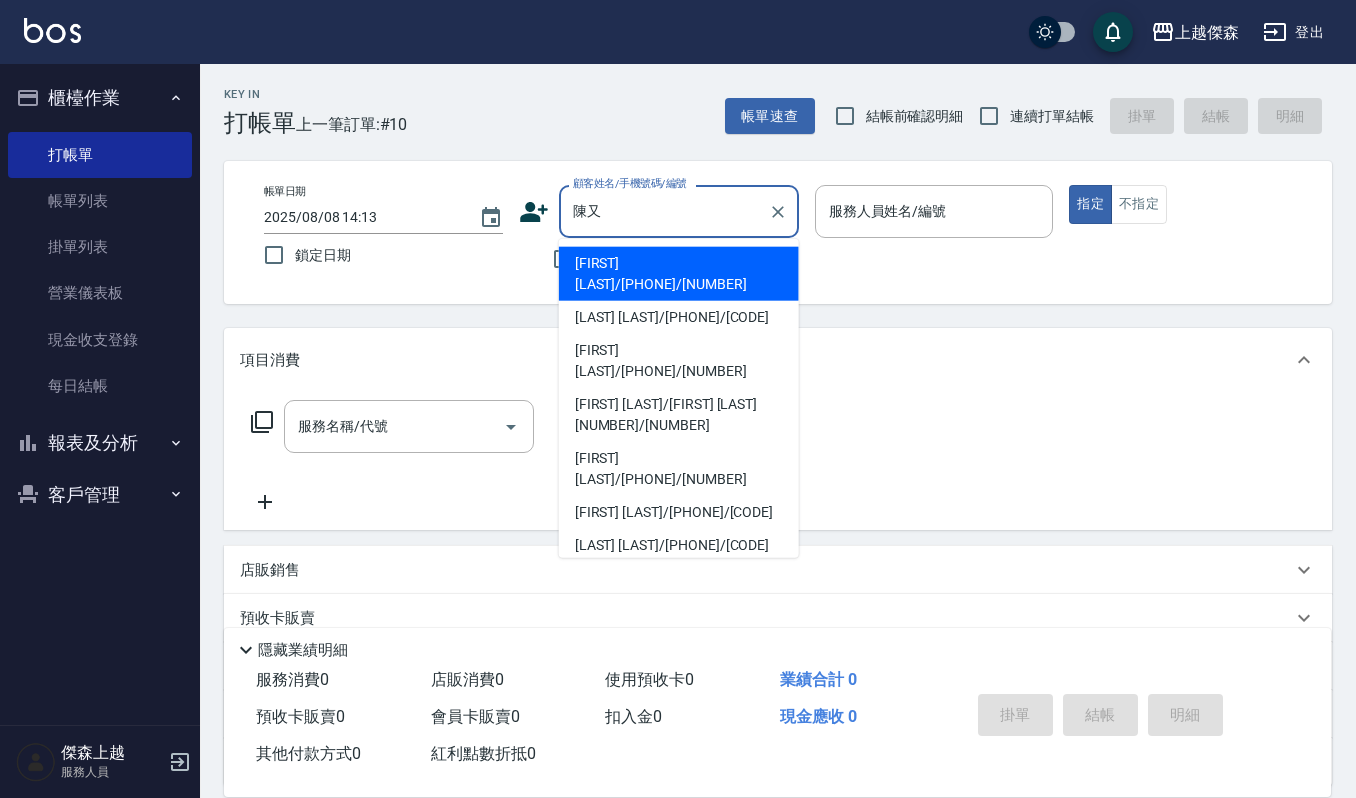 click on "陳又瑄/0910351185/60130" at bounding box center (679, 274) 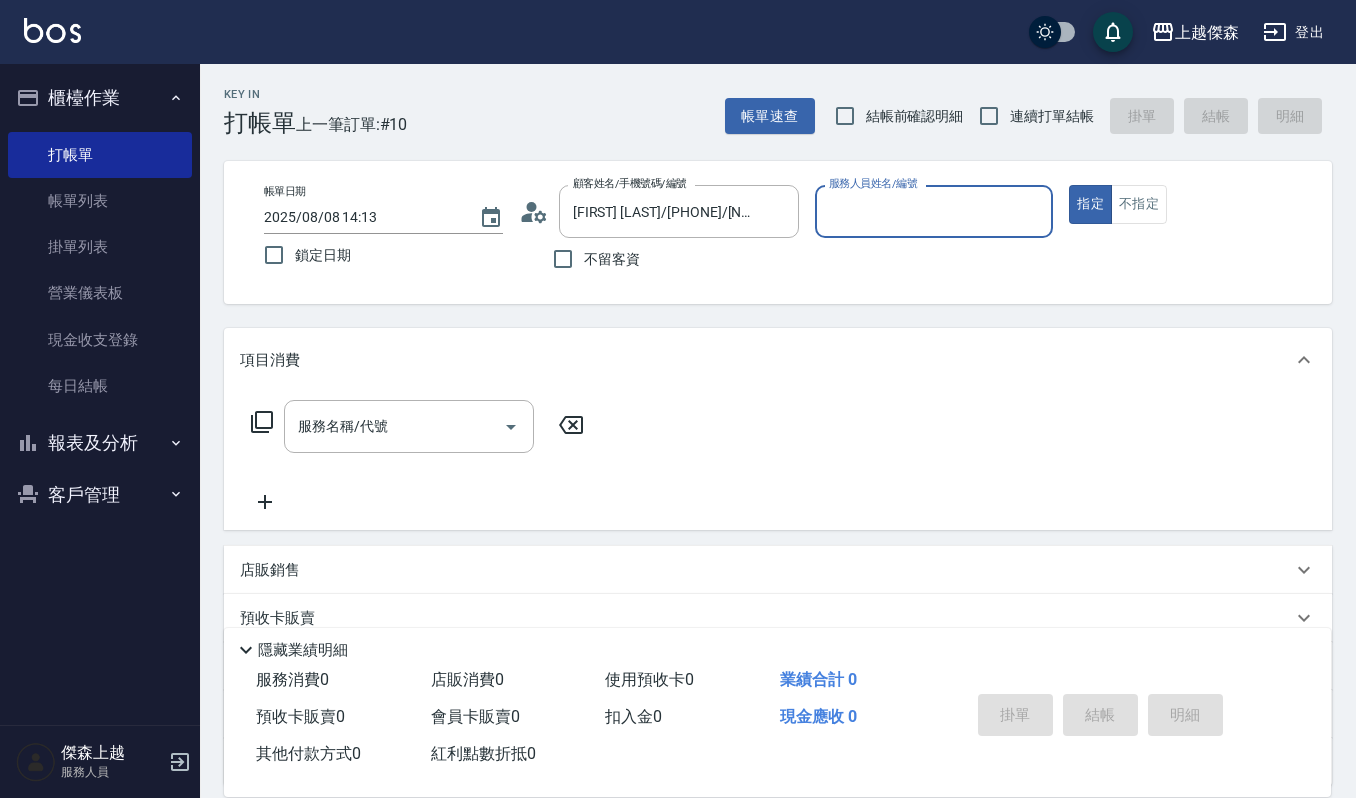 type on "吉兒-4" 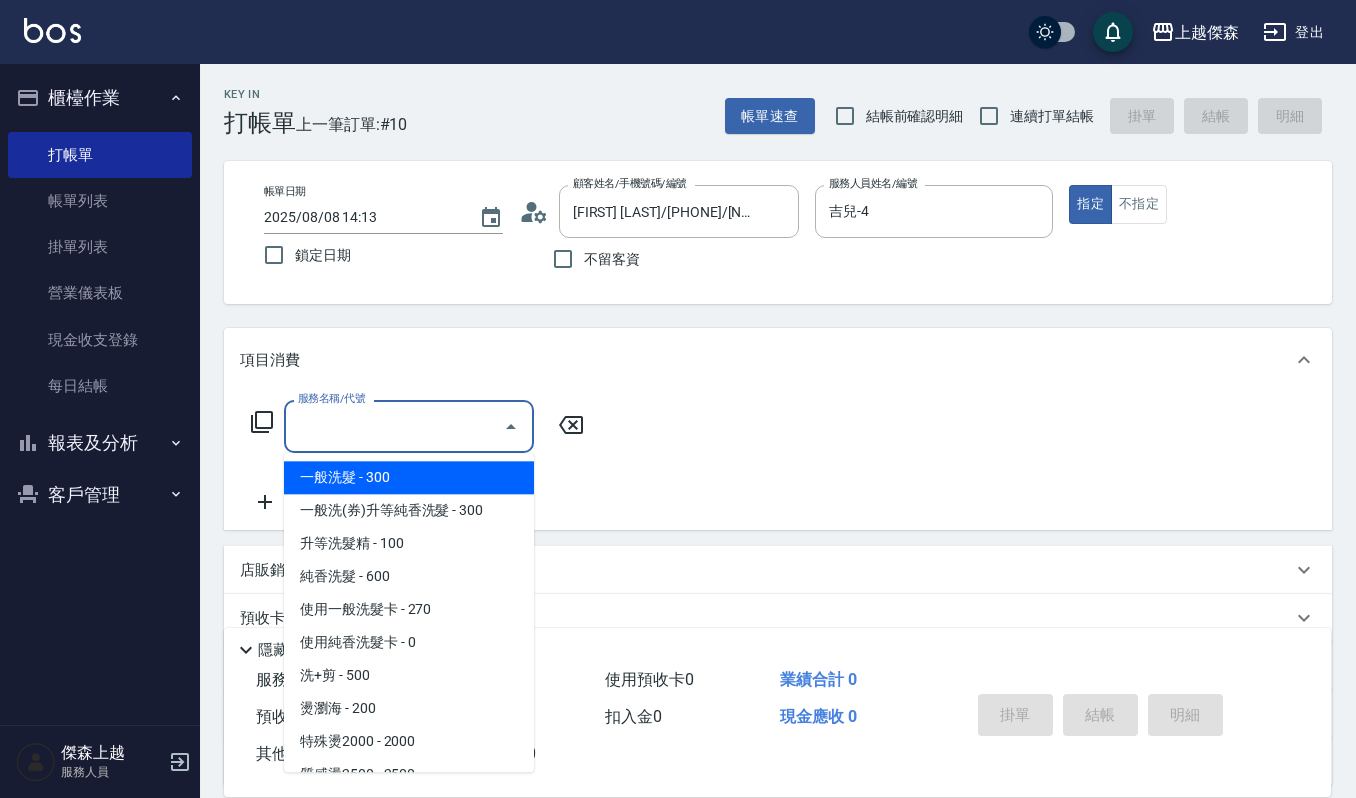 click on "服務名稱/代號" at bounding box center [394, 426] 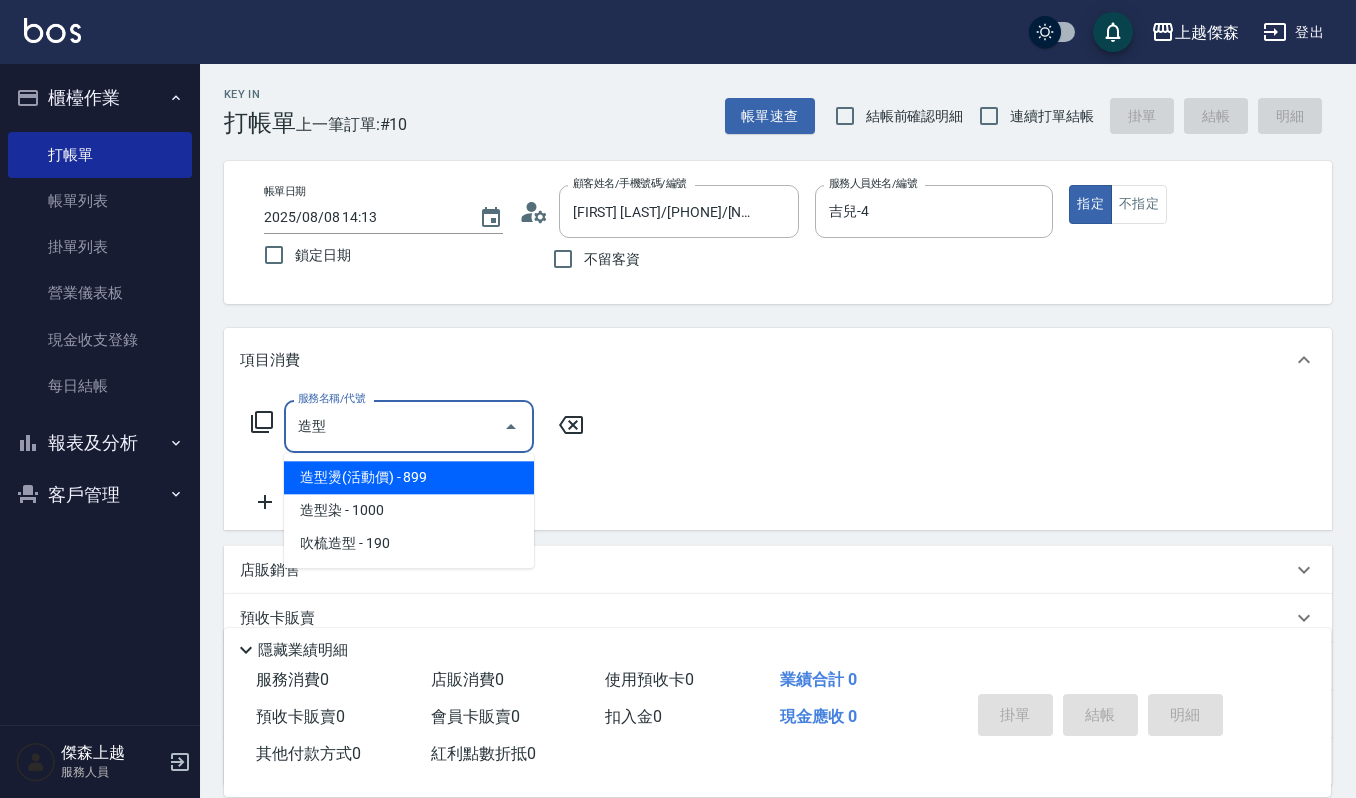 type on "造型燙(活動價)(218)" 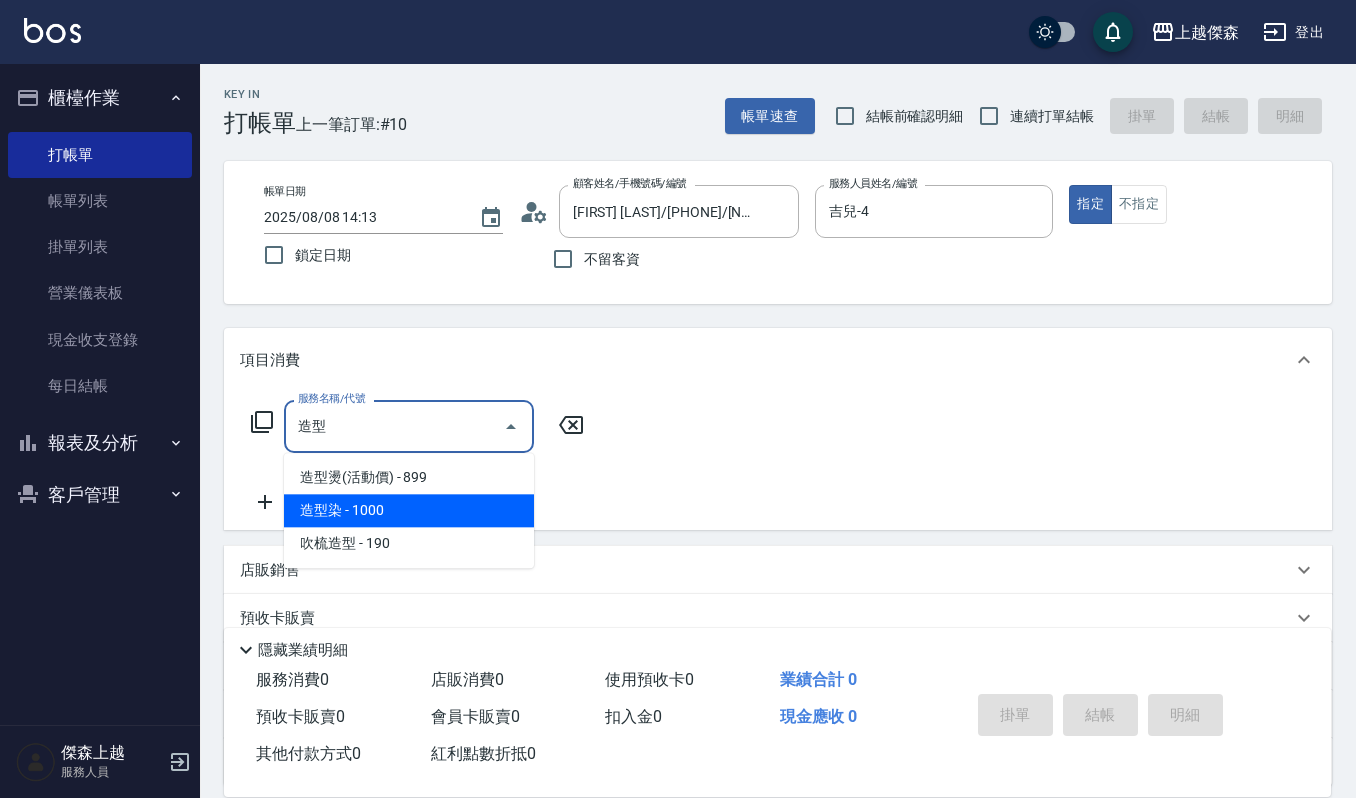 click on "造型染 - 1000" at bounding box center (409, 510) 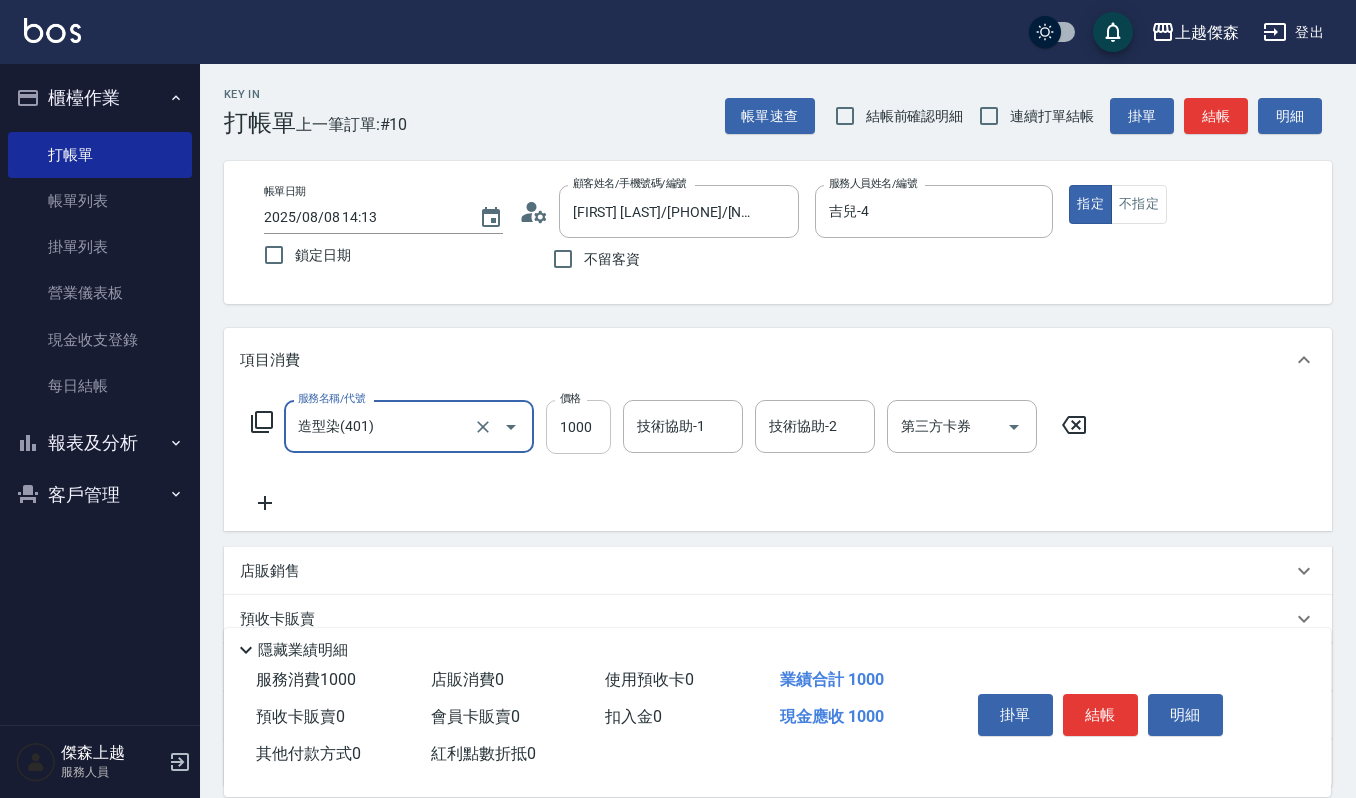 type on "造型染(401)" 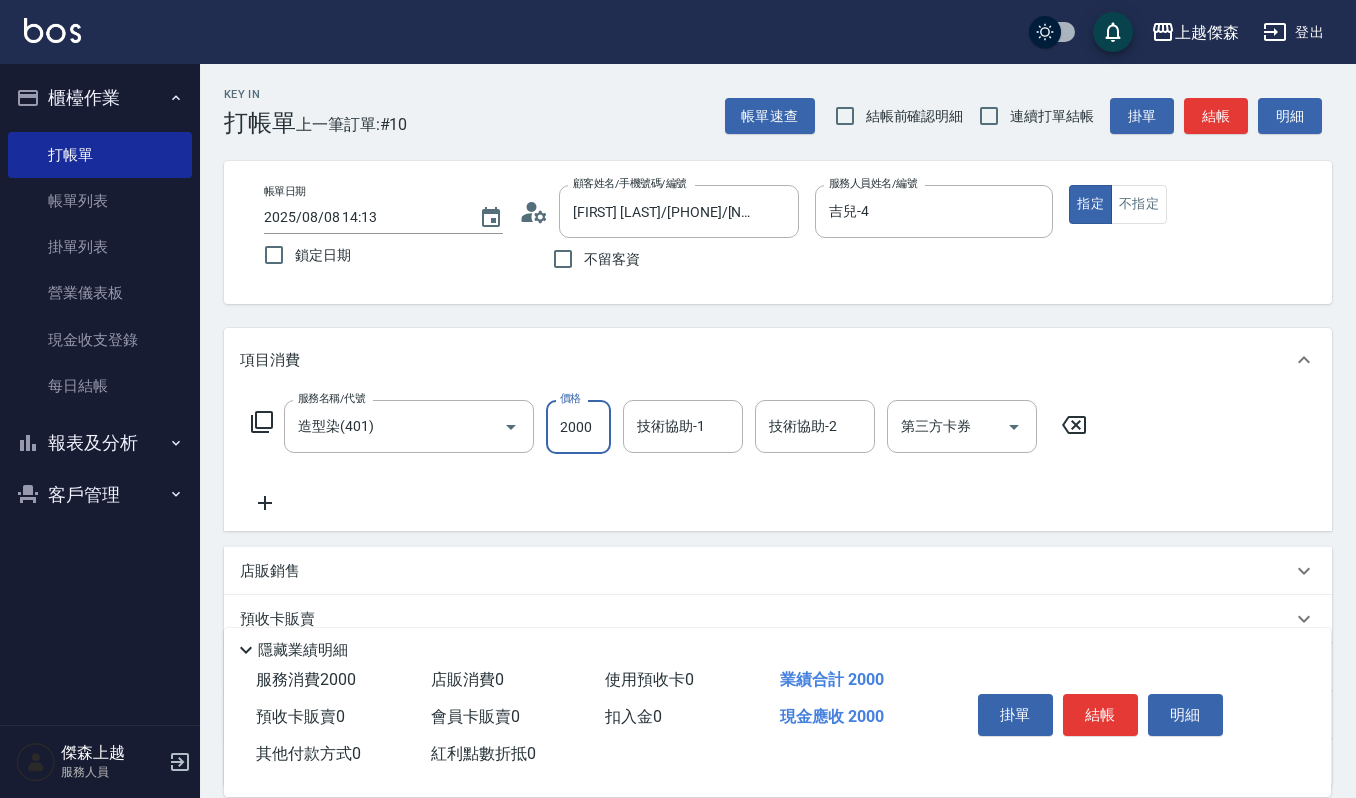 type on "2000" 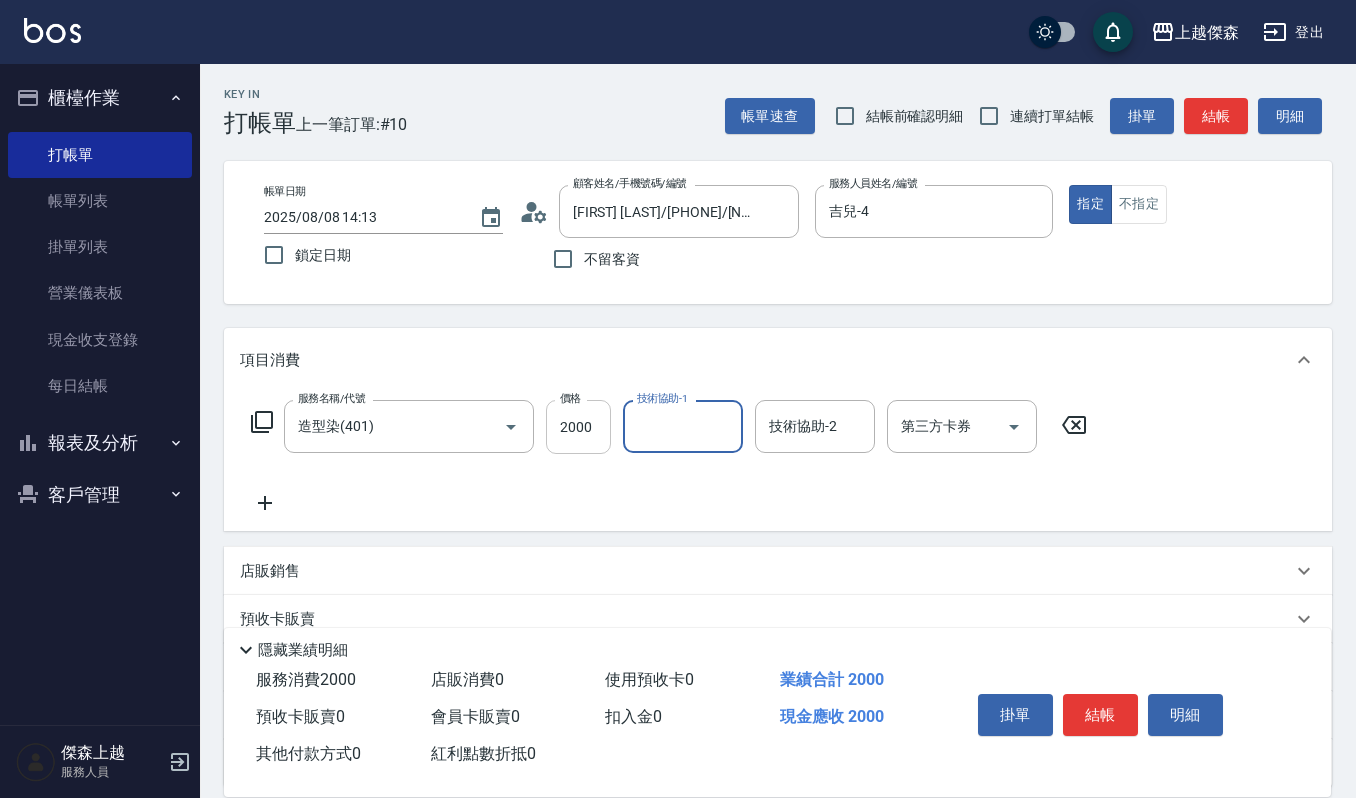 type on "2" 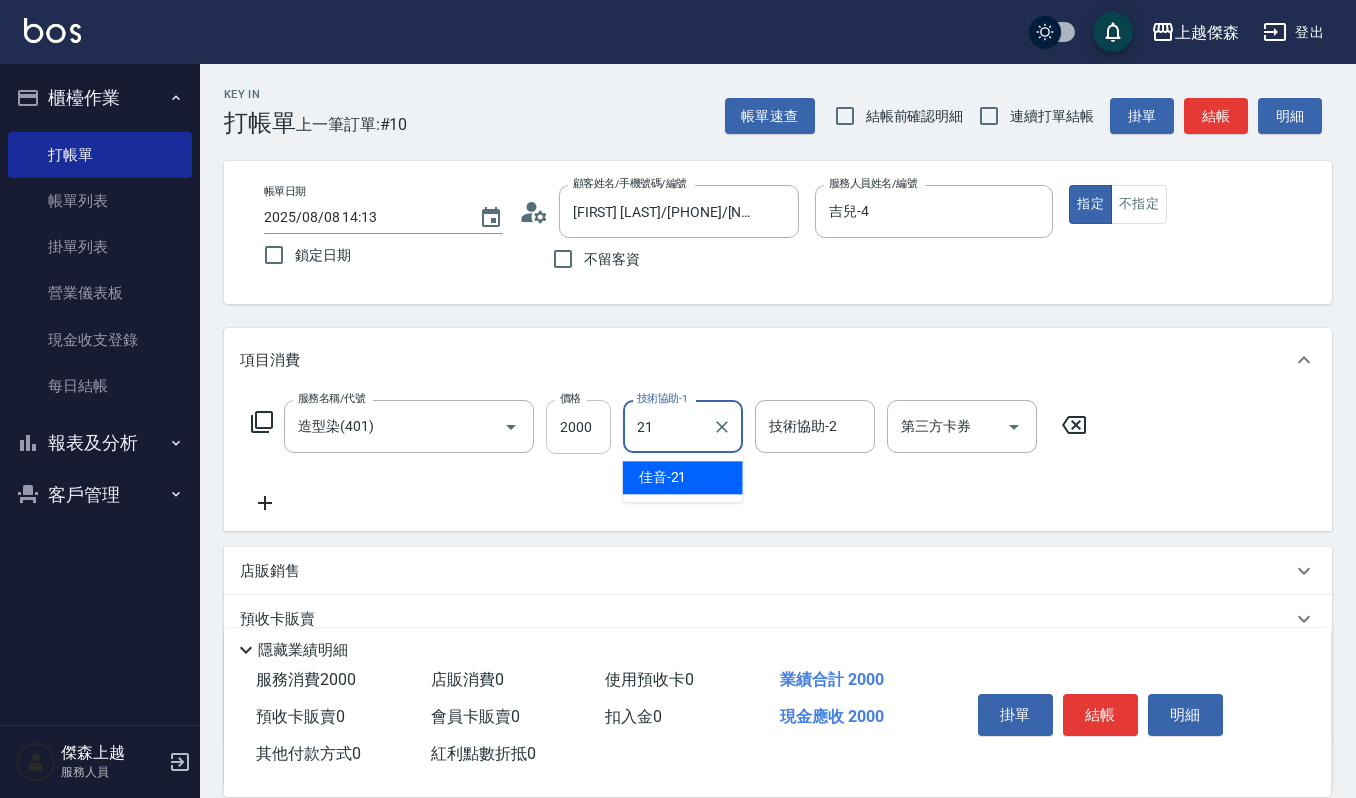 type on "佳音-21" 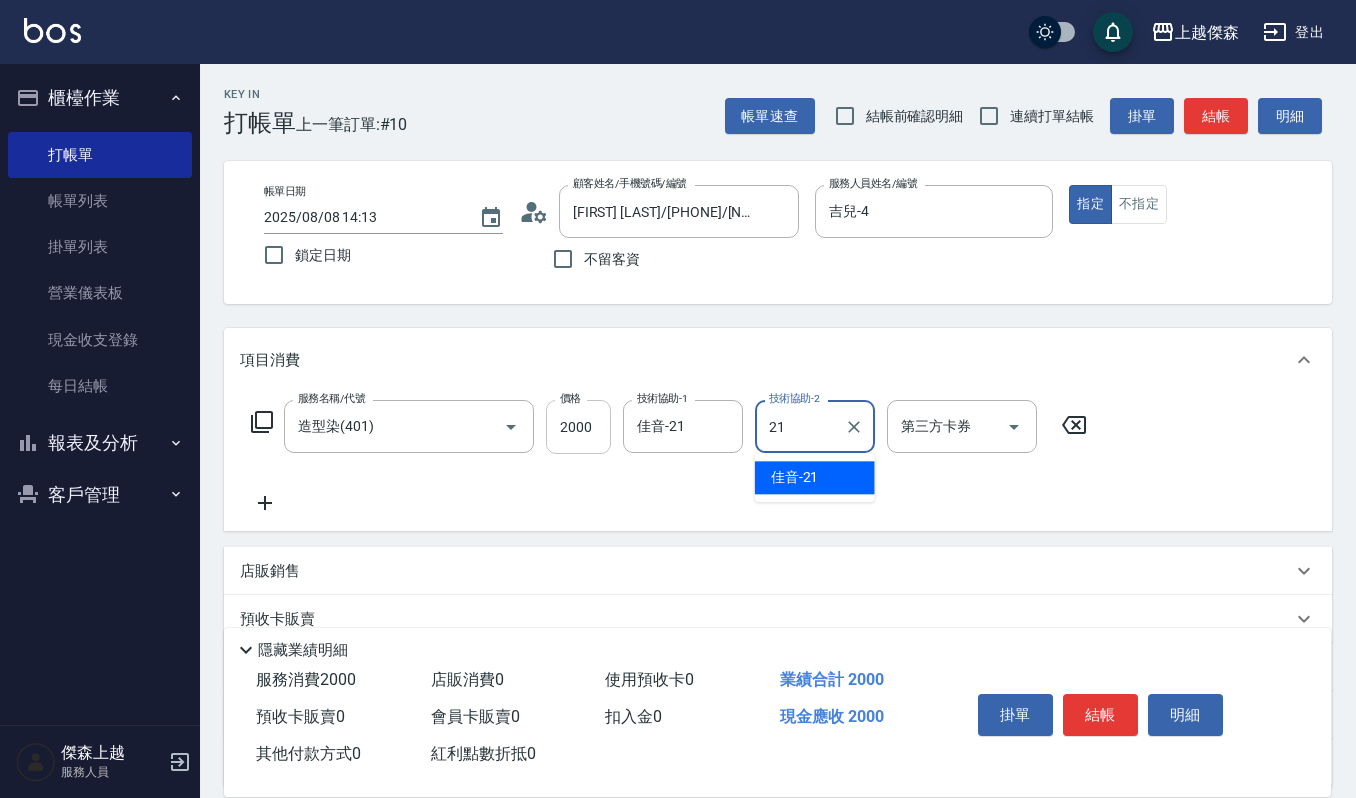 type on "佳音-21" 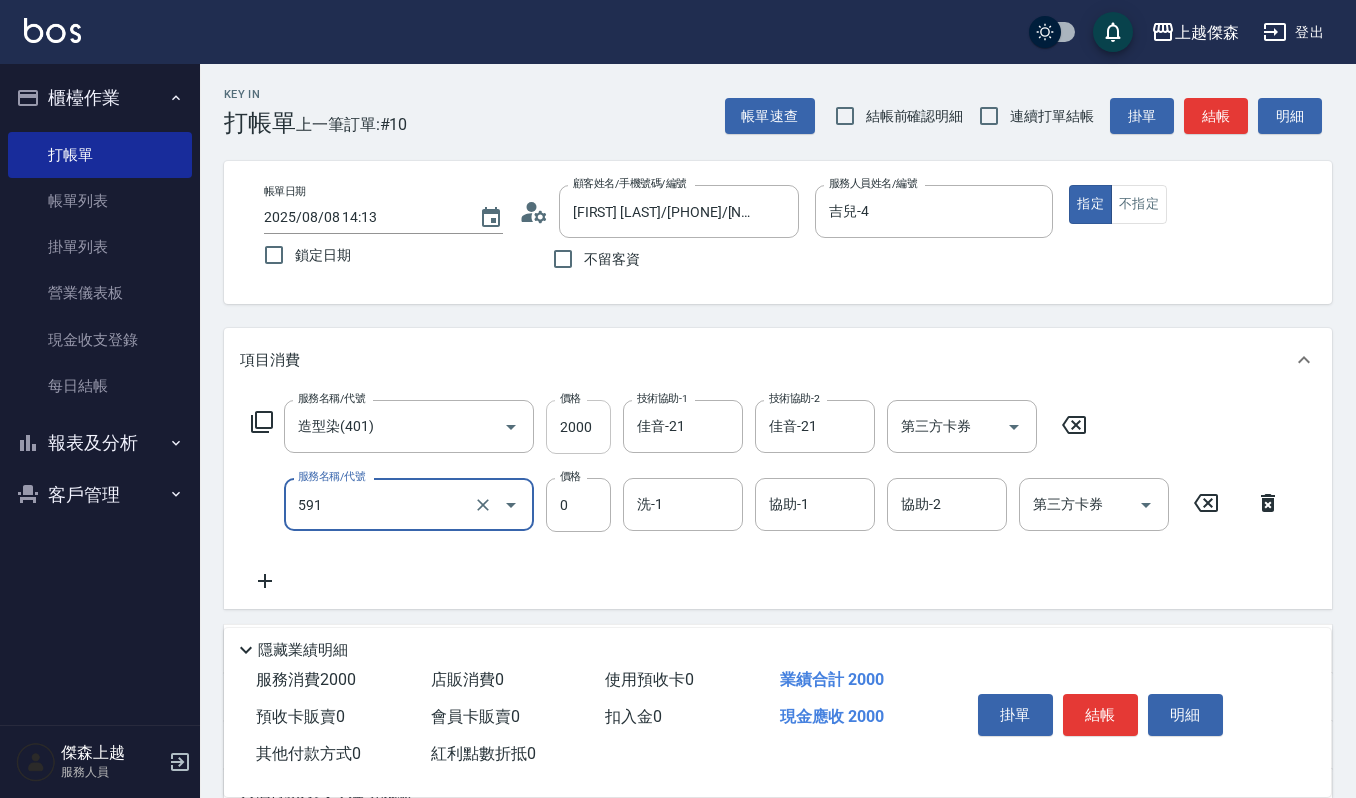 type on "使用2段結構卡卷0(591)" 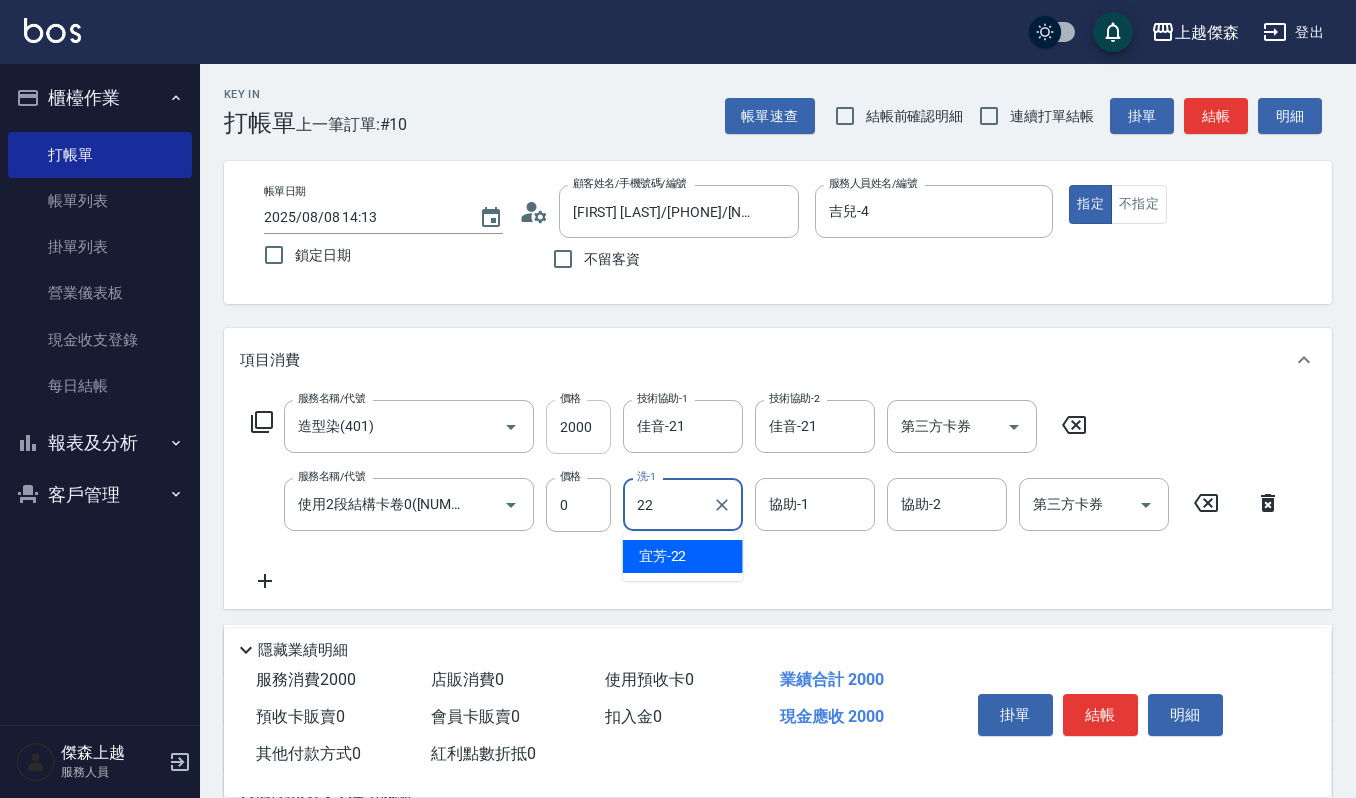 type on "宜芳-22" 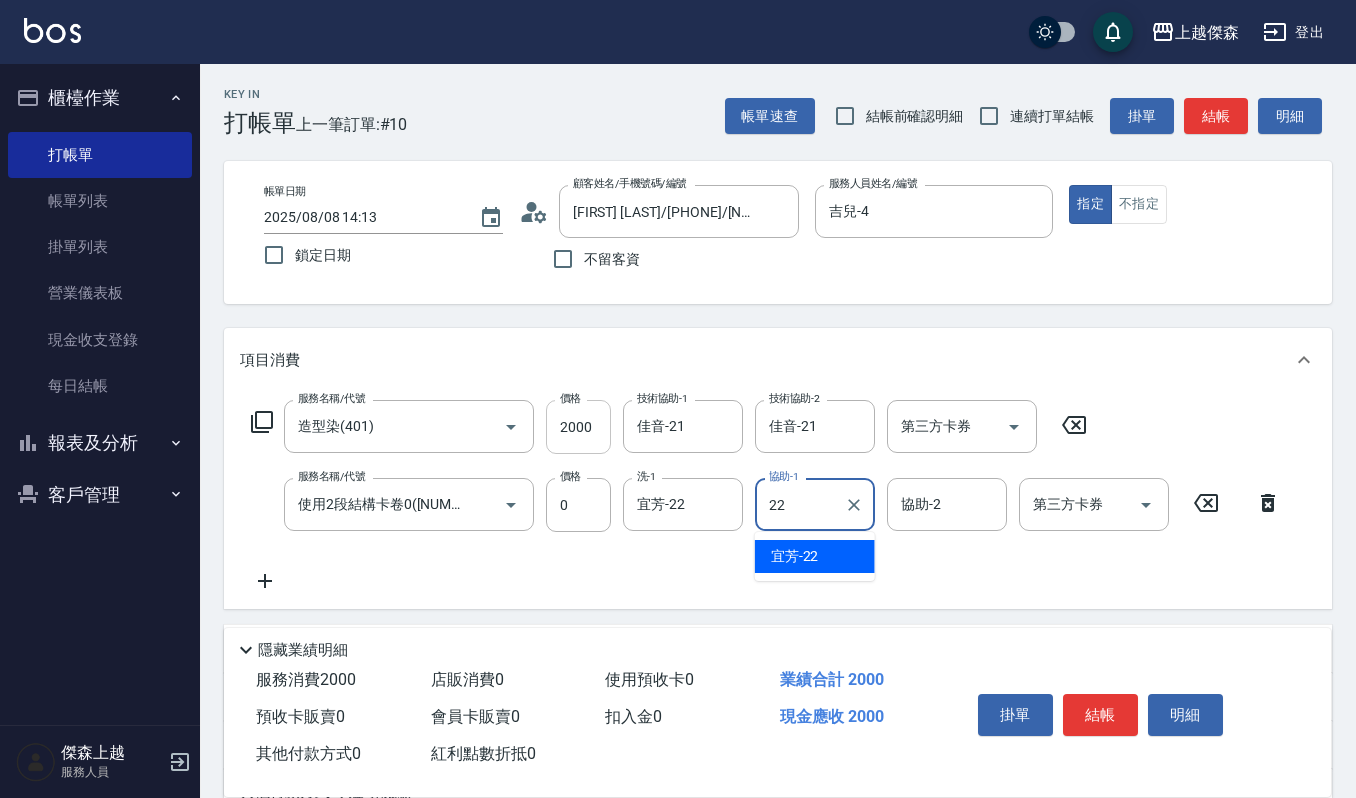 type on "宜芳-22" 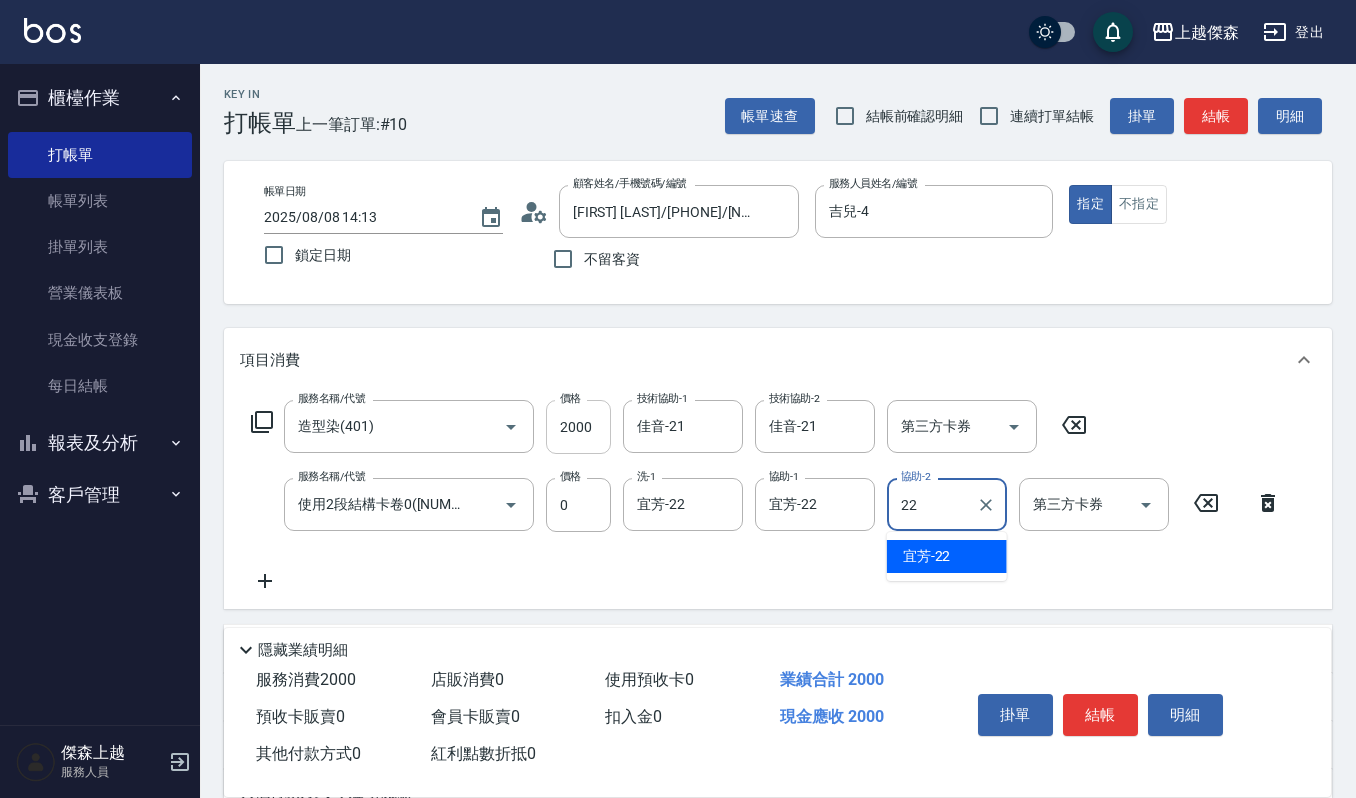 type on "宜芳-22" 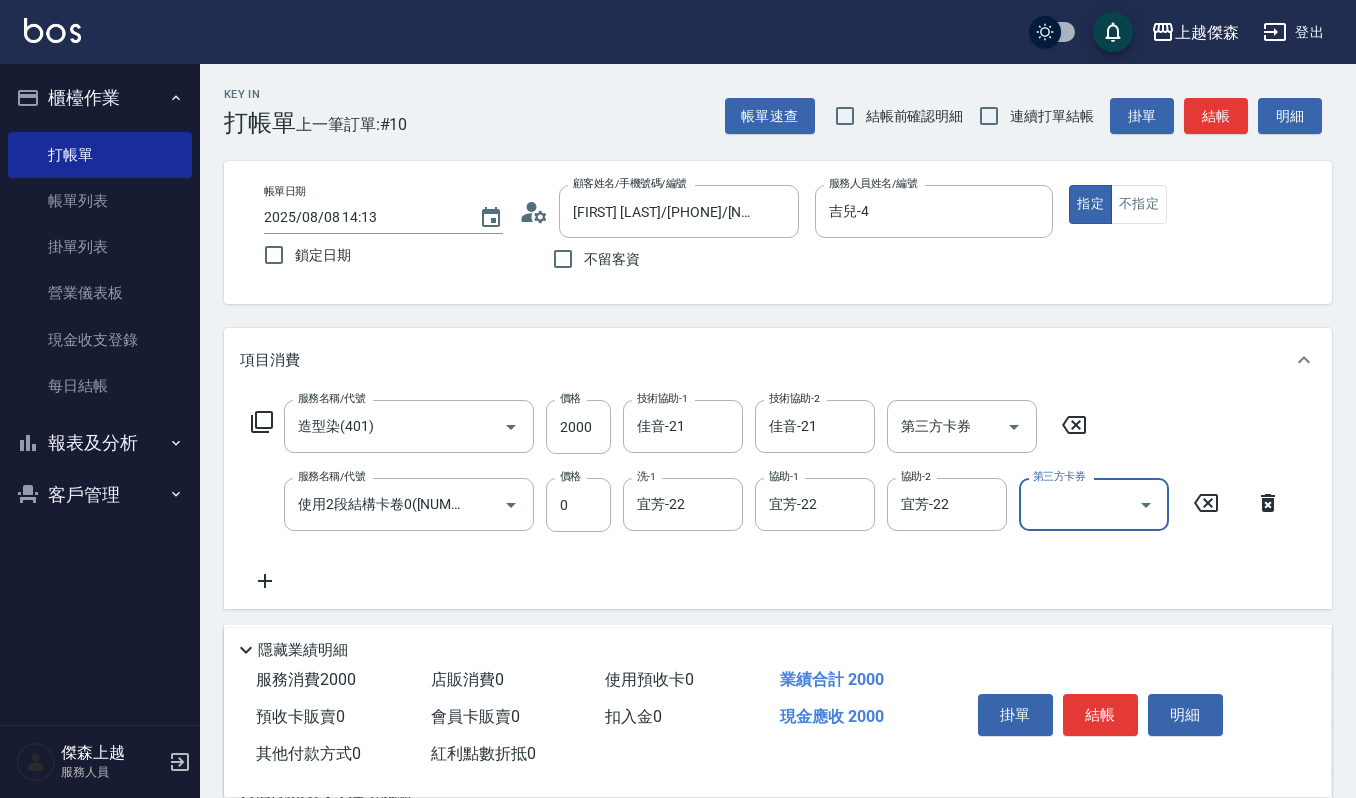 click on "第三方卡券" at bounding box center [1094, 504] 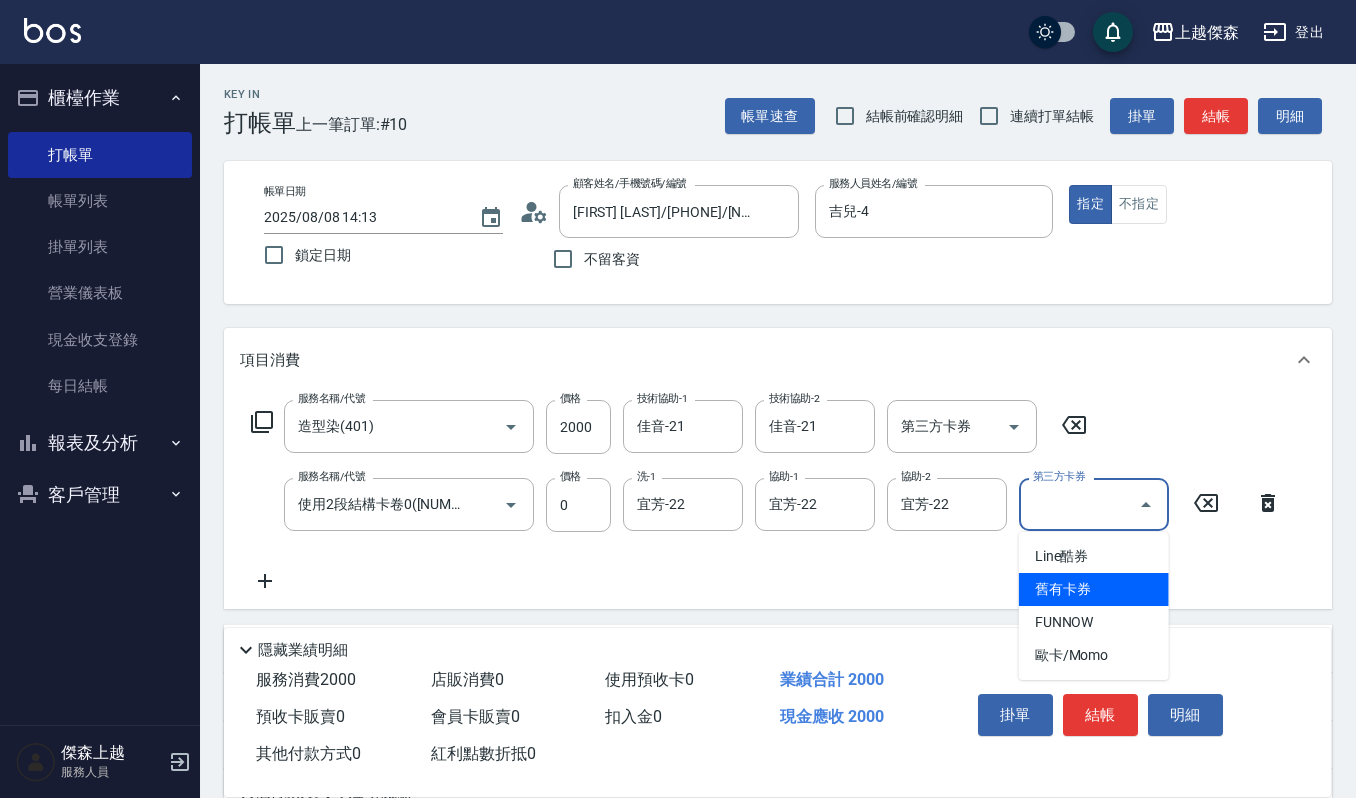 click on "舊有卡券" at bounding box center [1094, 589] 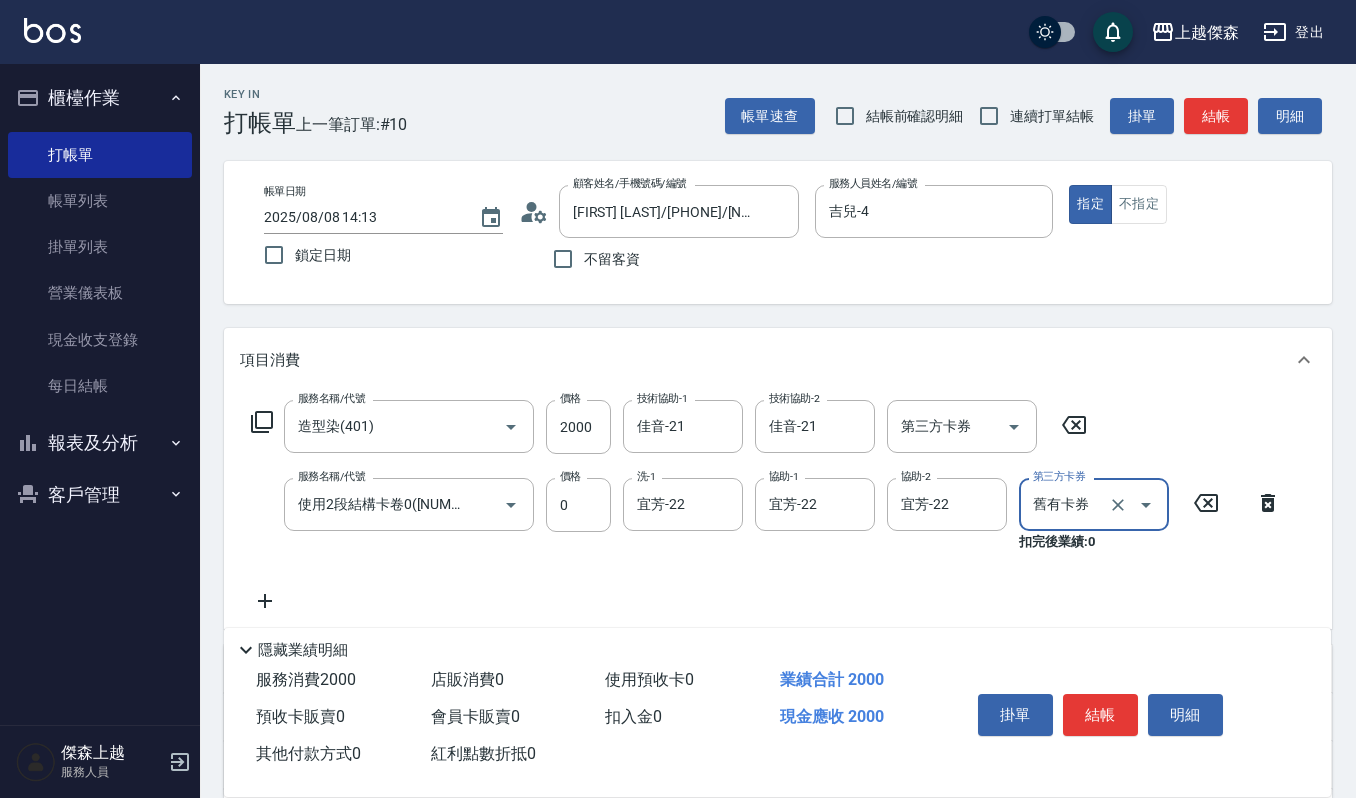 click on "服務名稱/代號 造型染(401) 服務名稱/代號 價格 2000 價格 技術協助-1 佳音-21 技術協助-1 技術協助-2 佳音-21 技術協助-2 第三方卡券 第三方卡券 服務名稱/代號 使用2段結構卡卷0(591) 服務名稱/代號 價格 0 價格 洗-1 宜芳-22 洗-1 協助-1 宜芳-22 協助-1 協助-2 宜芳-22 協助-2 第三方卡券 舊有卡券 第三方卡券 扣完後業績: 0" at bounding box center [766, 506] 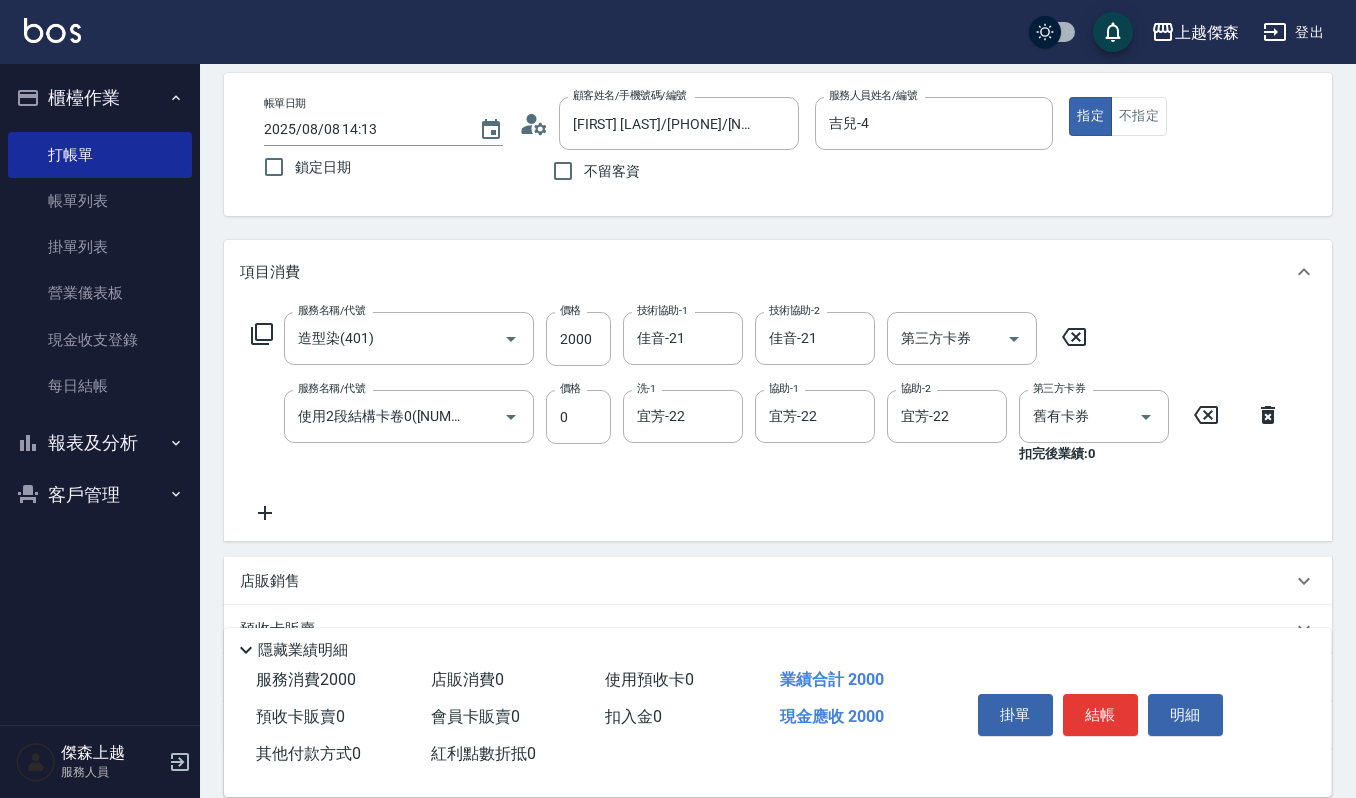 scroll, scrollTop: 133, scrollLeft: 0, axis: vertical 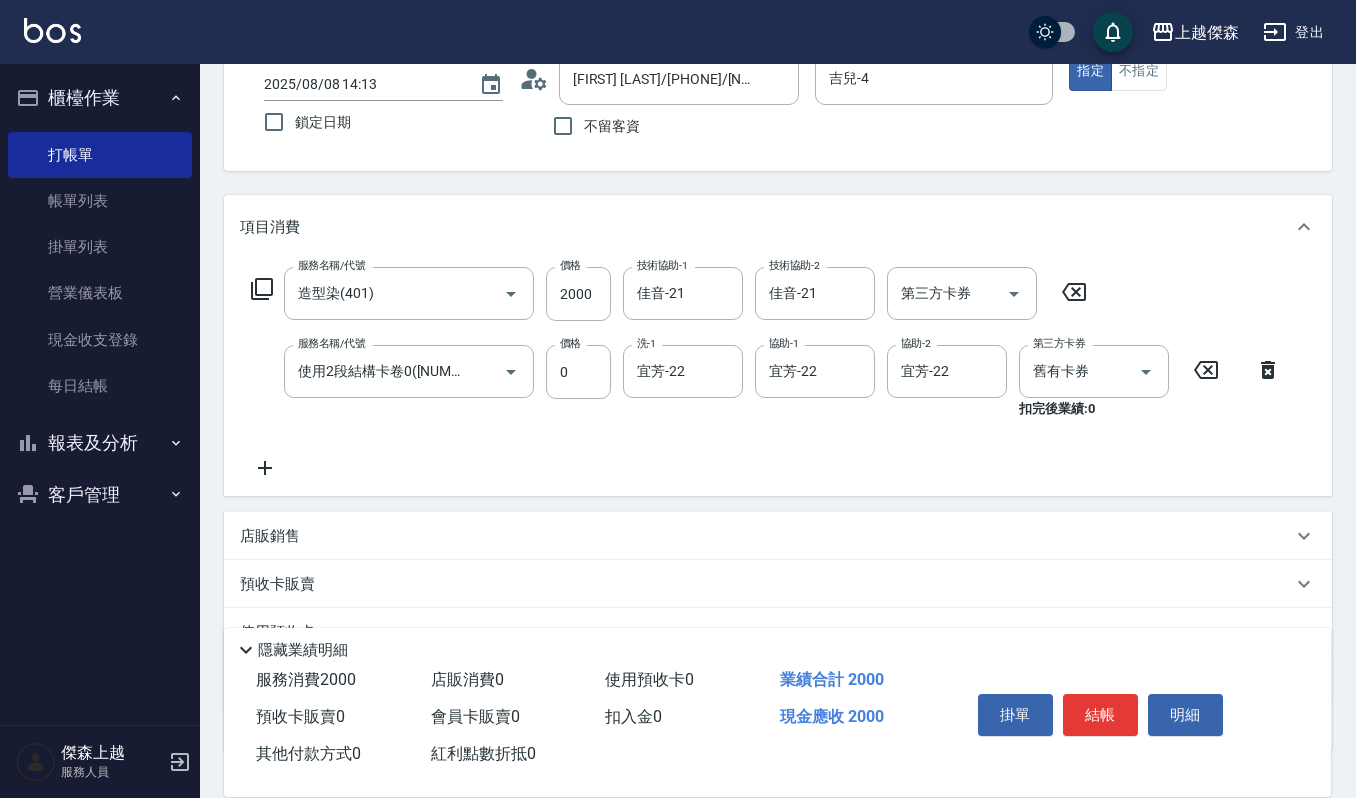 click on "服務名稱/代號 造型染(401) 服務名稱/代號 價格 2000 價格 技術協助-1 佳音-21 技術協助-1 技術協助-2 佳音-21 技術協助-2 第三方卡券 第三方卡券 服務名稱/代號 使用2段結構卡卷0(591) 服務名稱/代號 價格 0 價格 洗-1 宜芳-22 洗-1 協助-1 宜芳-22 協助-1 協助-2 宜芳-22 協助-2 第三方卡券 舊有卡券 第三方卡券 扣完後業績: 0" at bounding box center (778, 377) 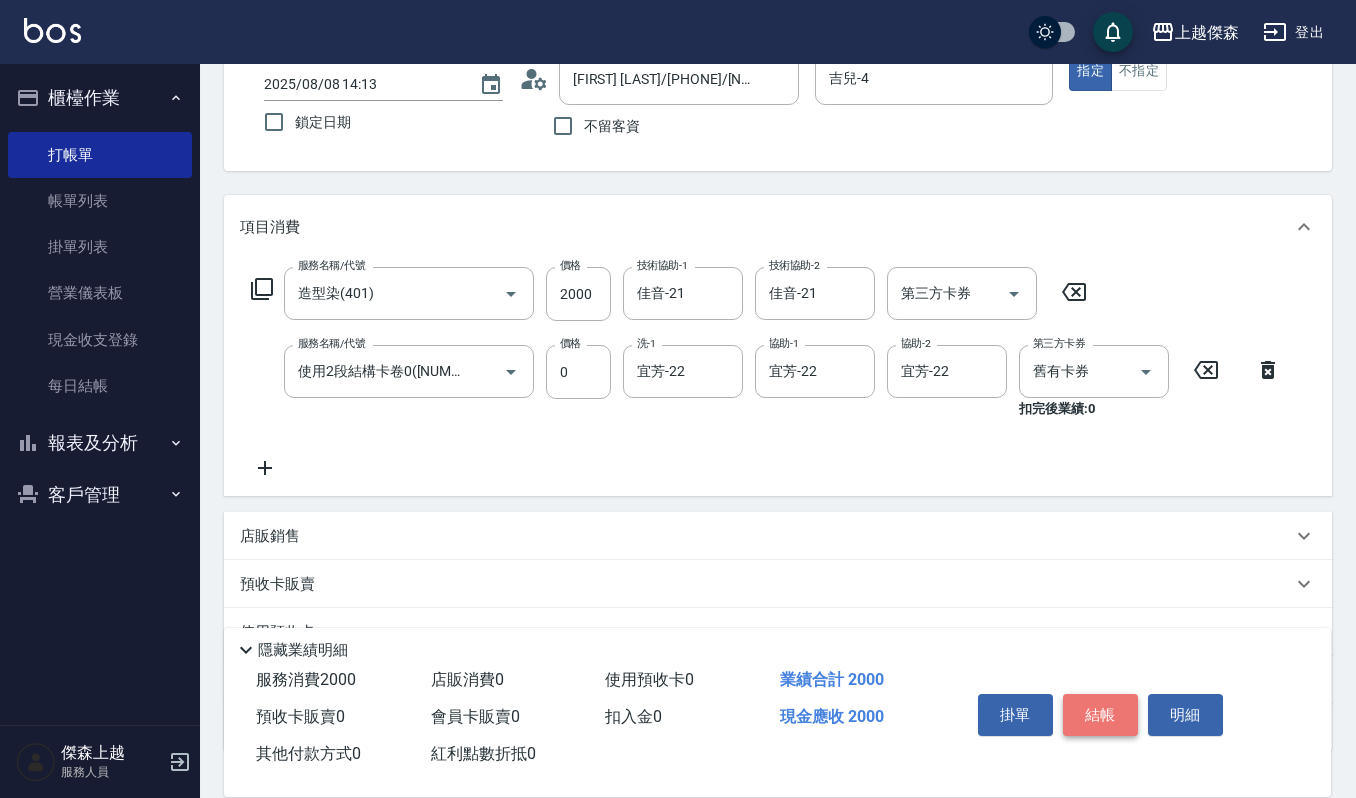 click on "結帳" at bounding box center [1100, 715] 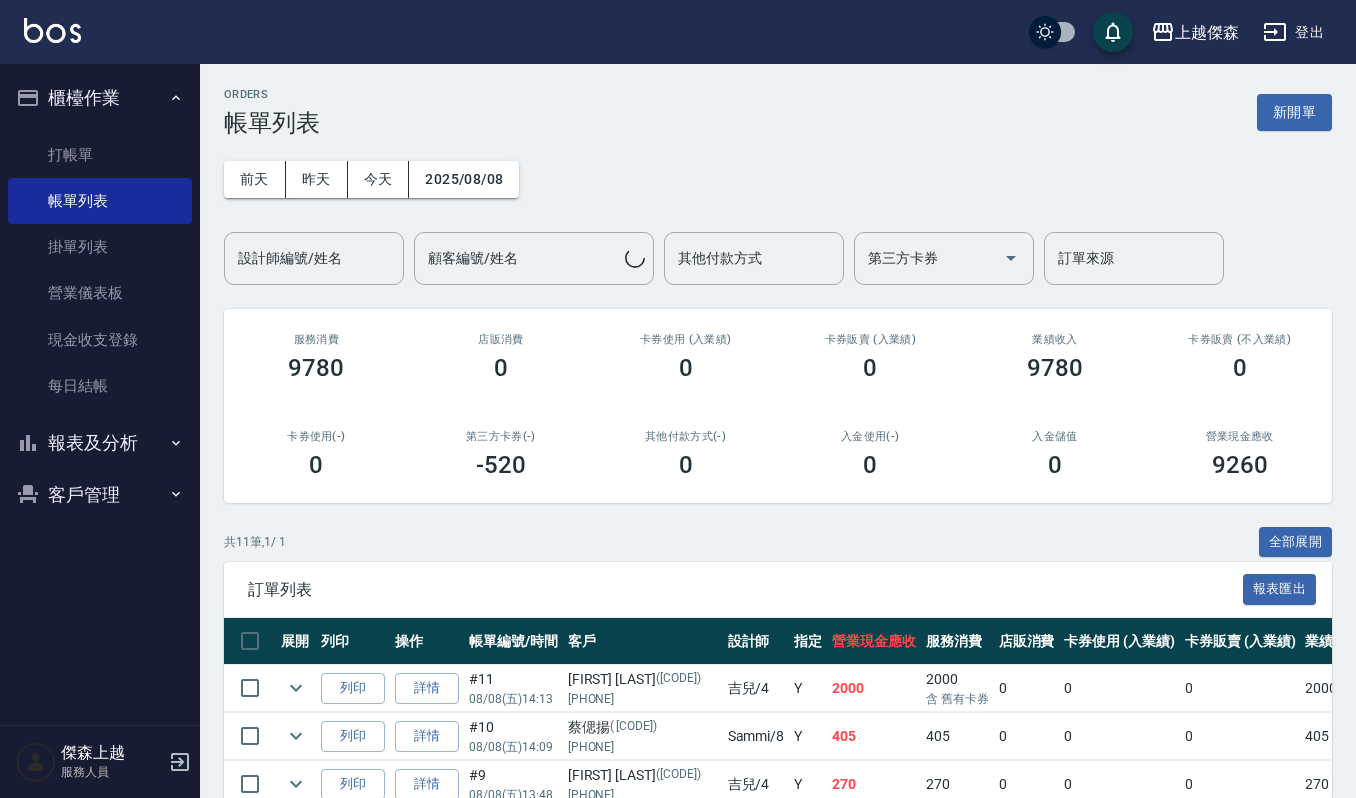 scroll, scrollTop: 133, scrollLeft: 0, axis: vertical 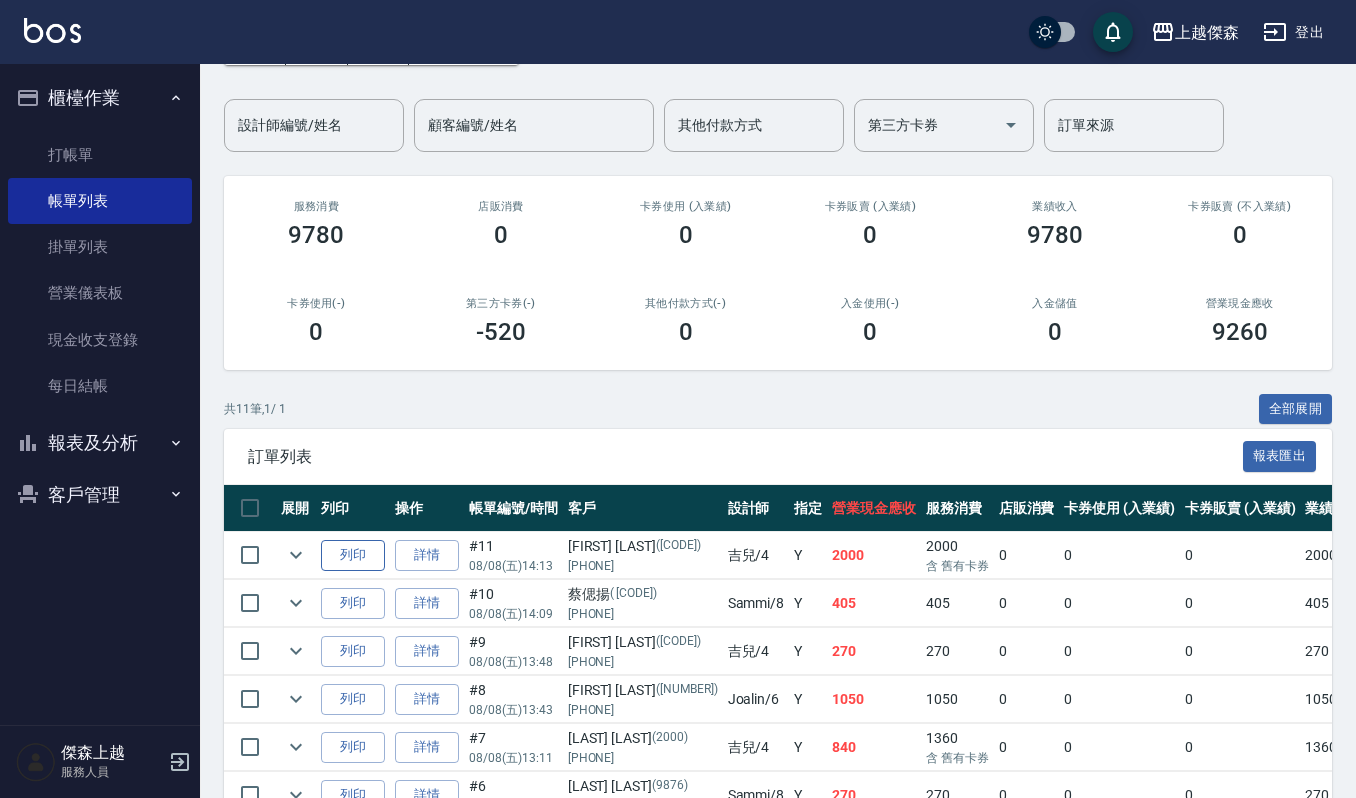 click on "列印" at bounding box center (353, 555) 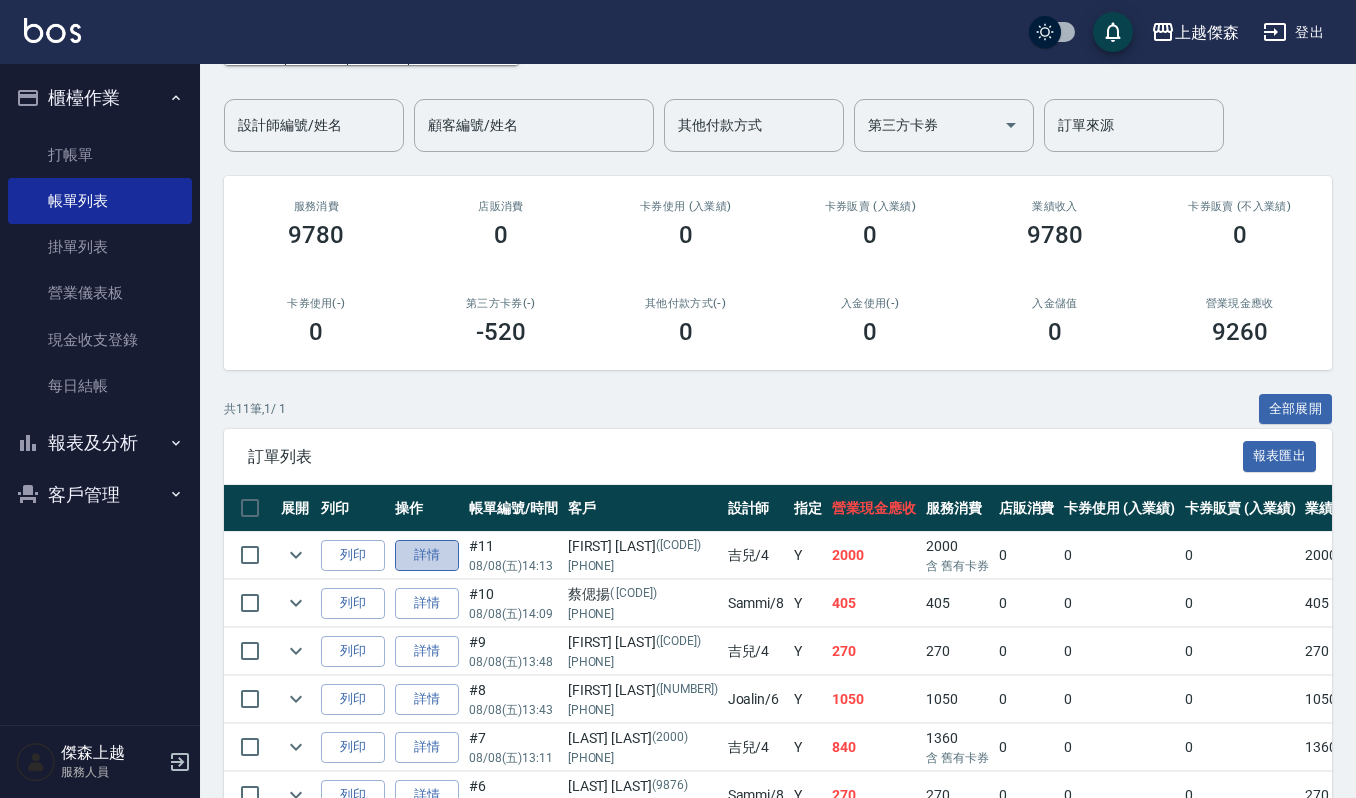 click on "詳情" at bounding box center [427, 555] 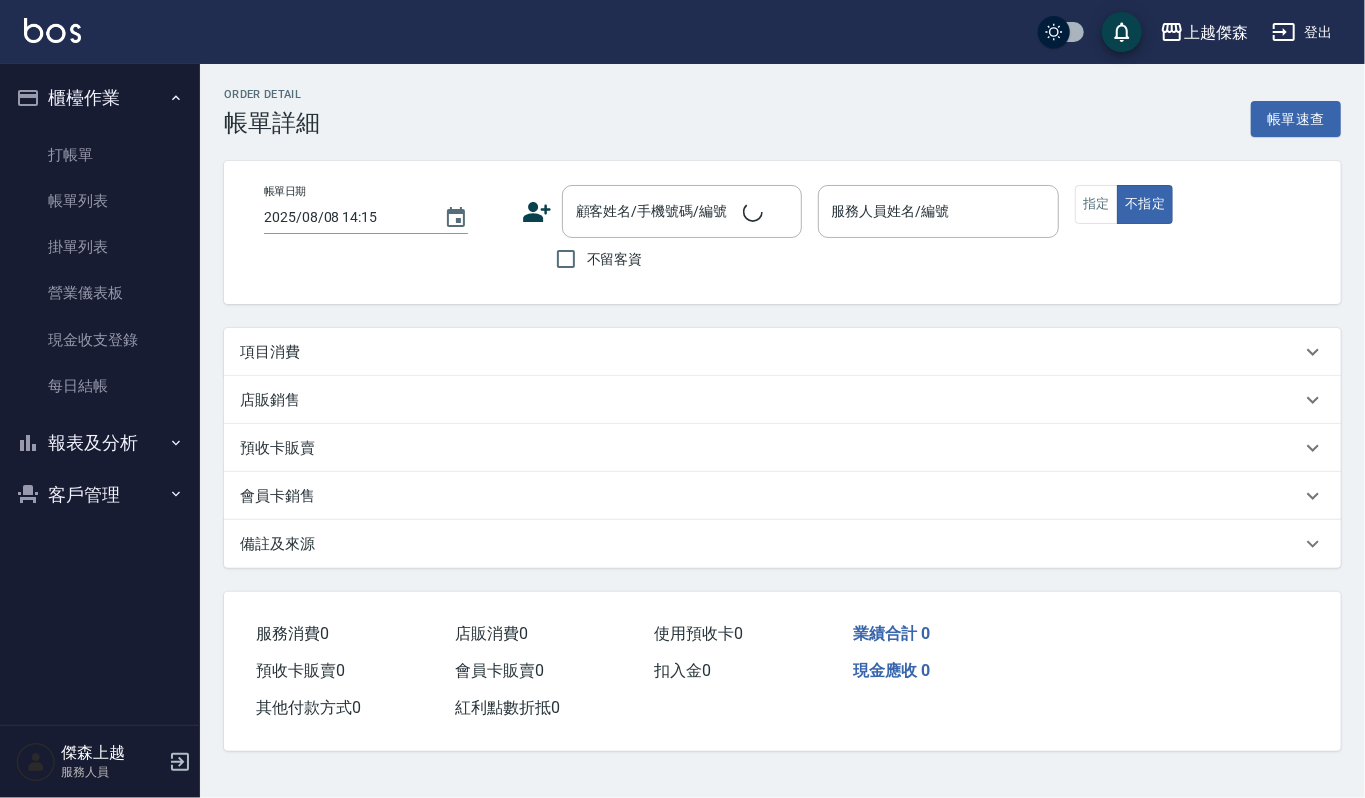 type on "2025/08/08 14:13" 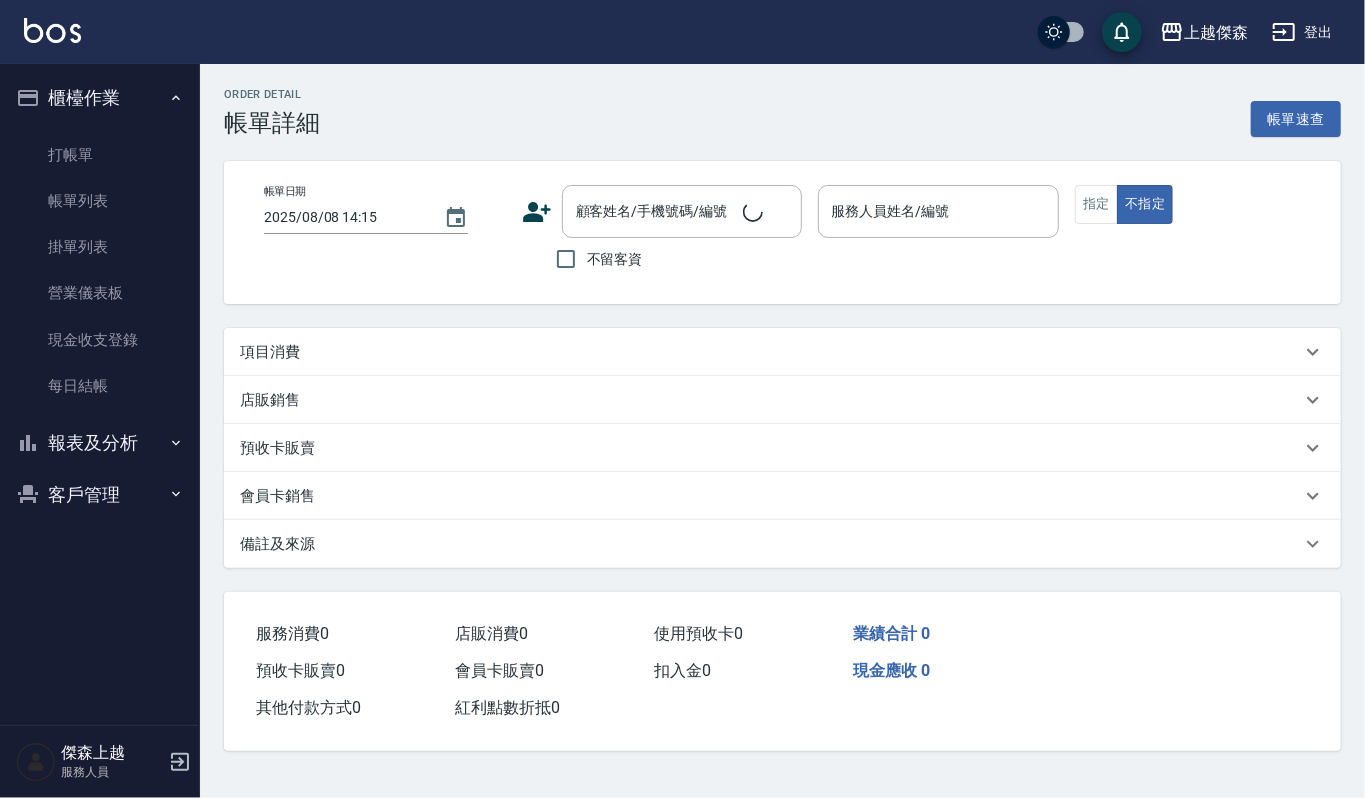 type on "吉兒-4" 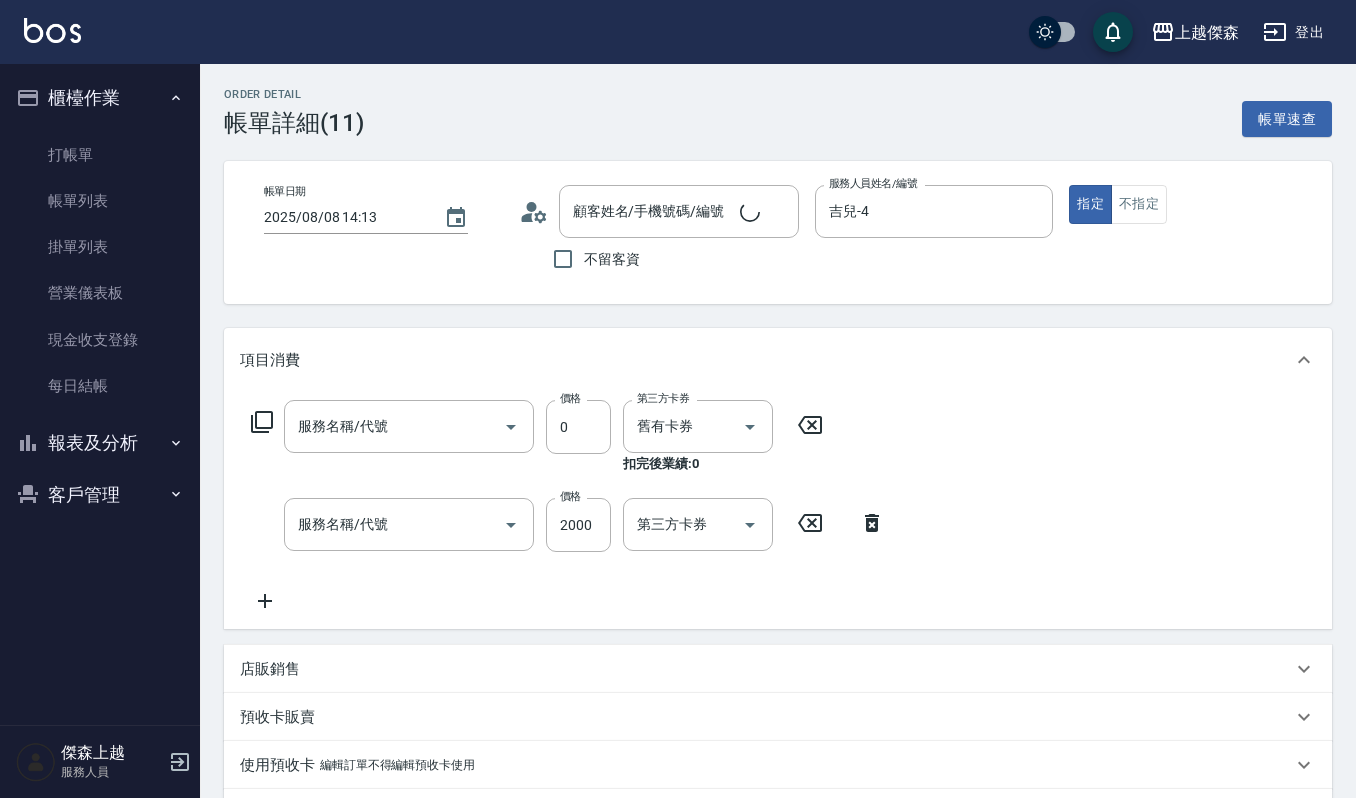 type on "使用2段結構卡卷0(591)" 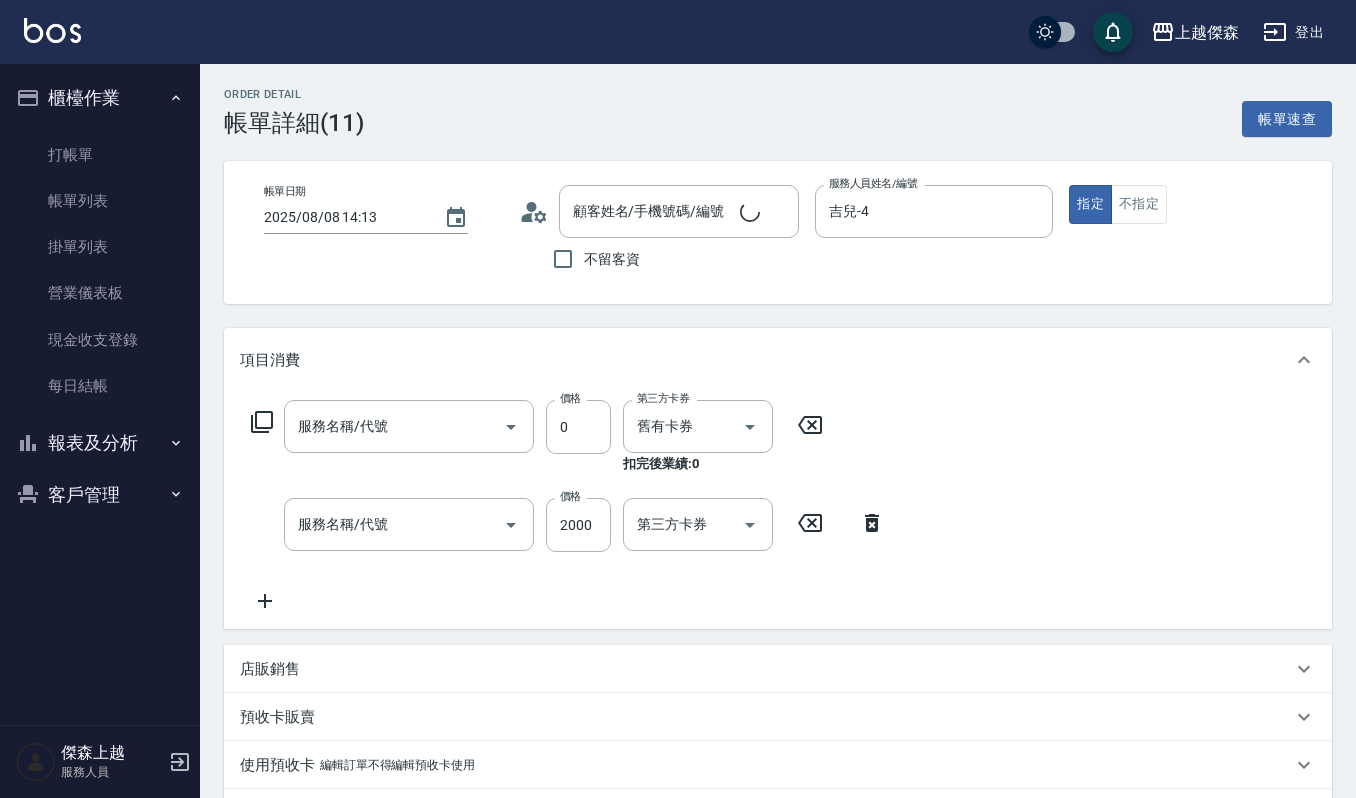 type on "造型染(401)" 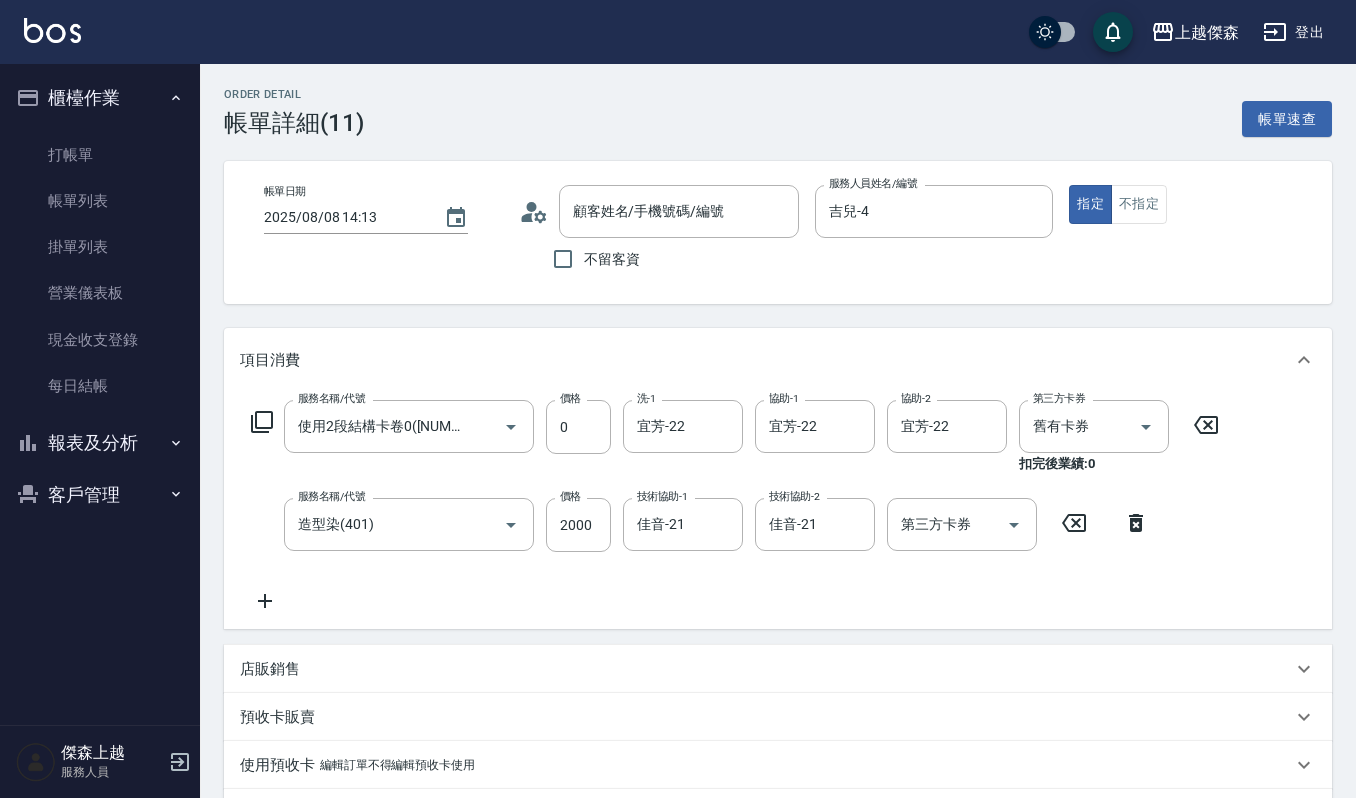 type on "陳又瑄/0910351185/60130" 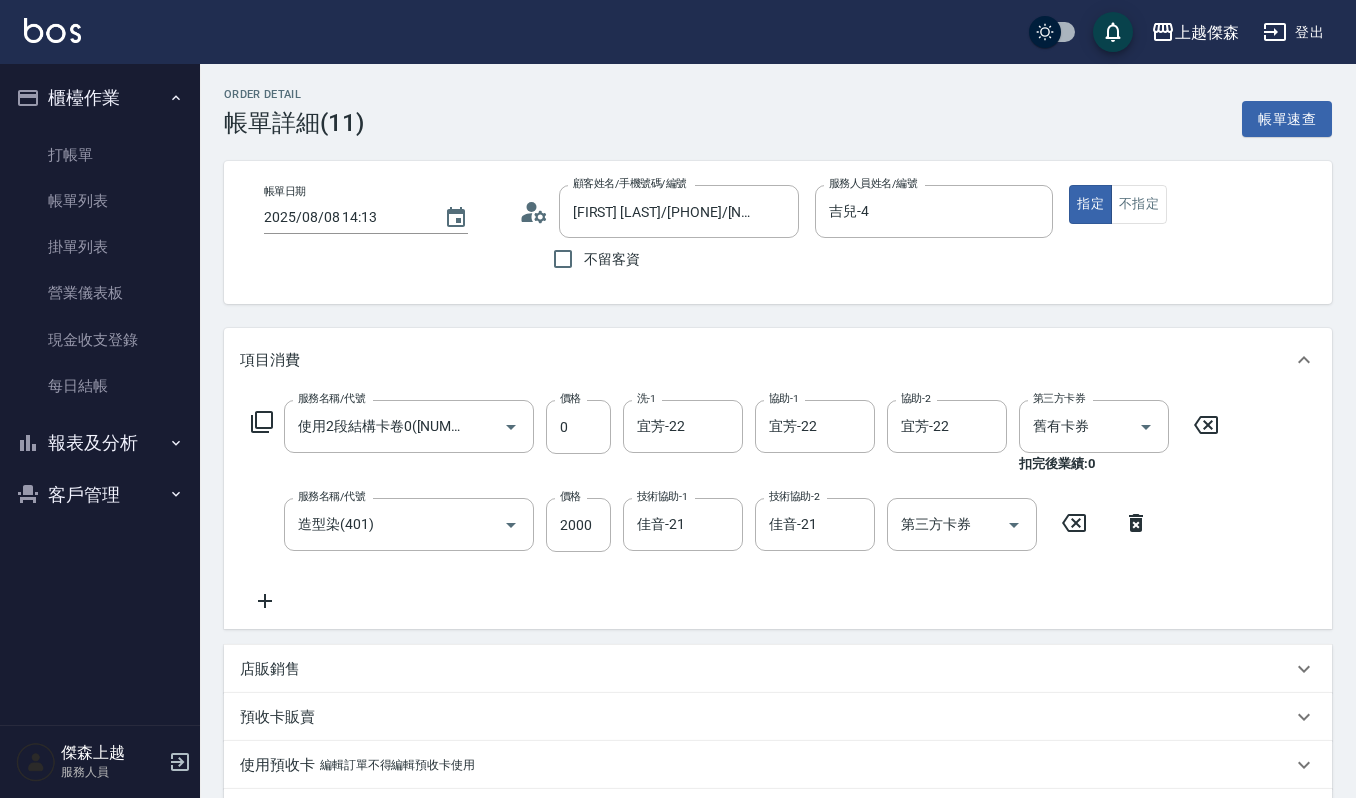 click 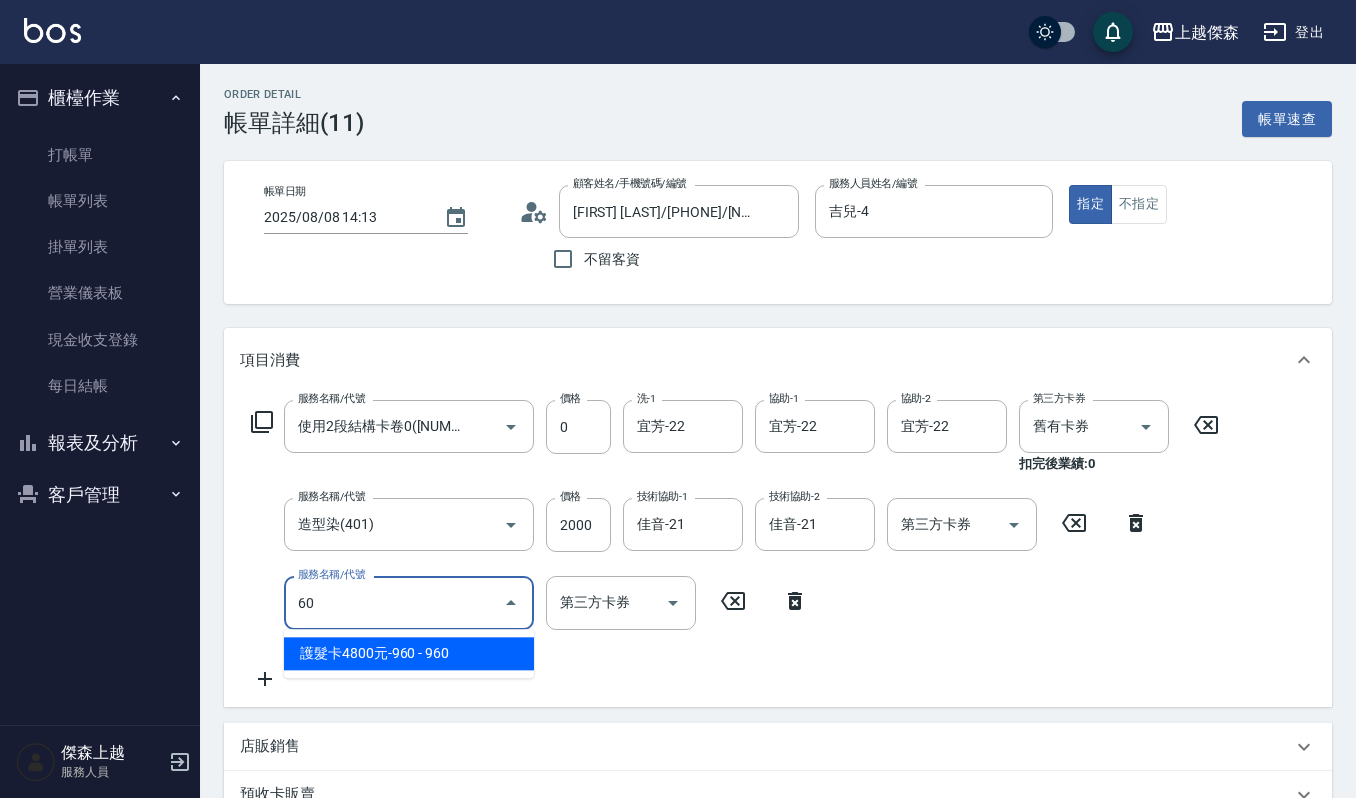 type on "6" 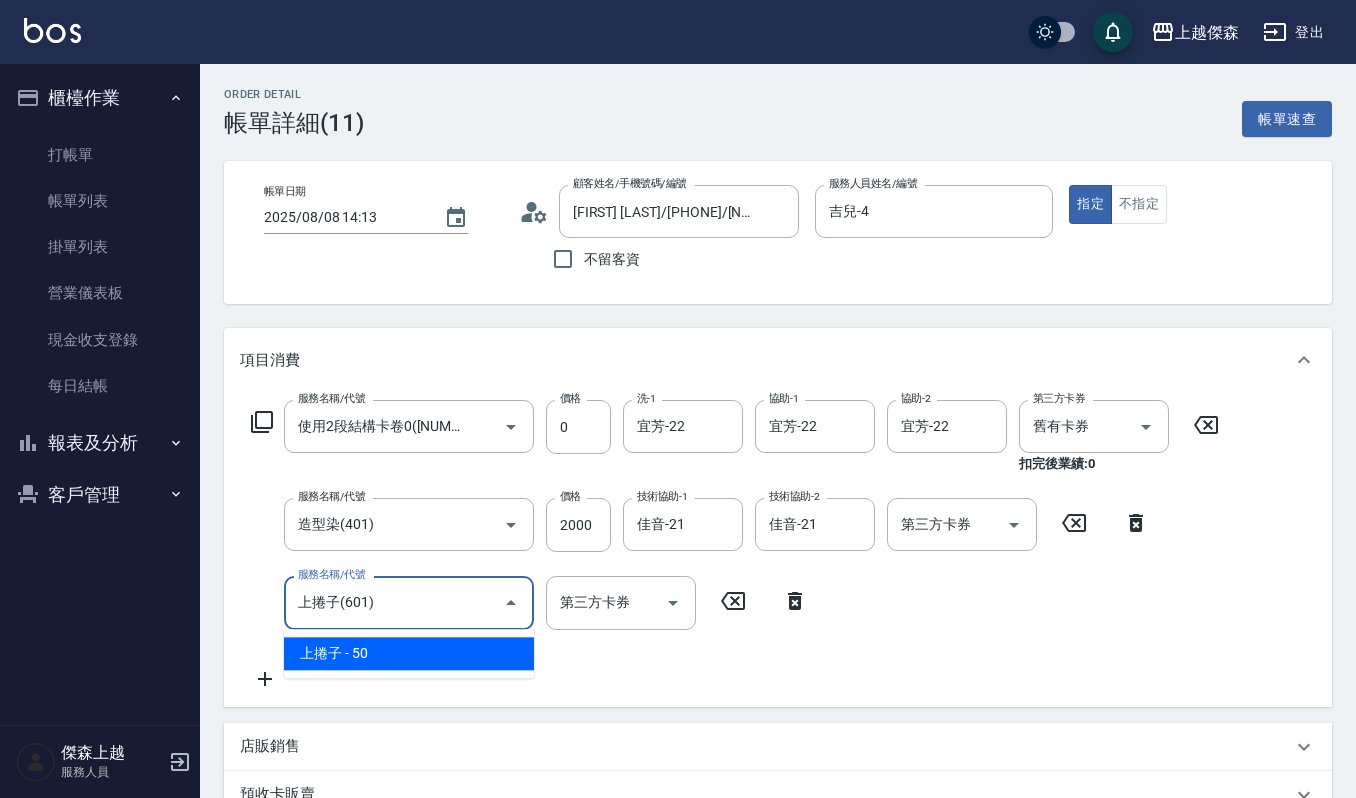type on "上捲子(601)" 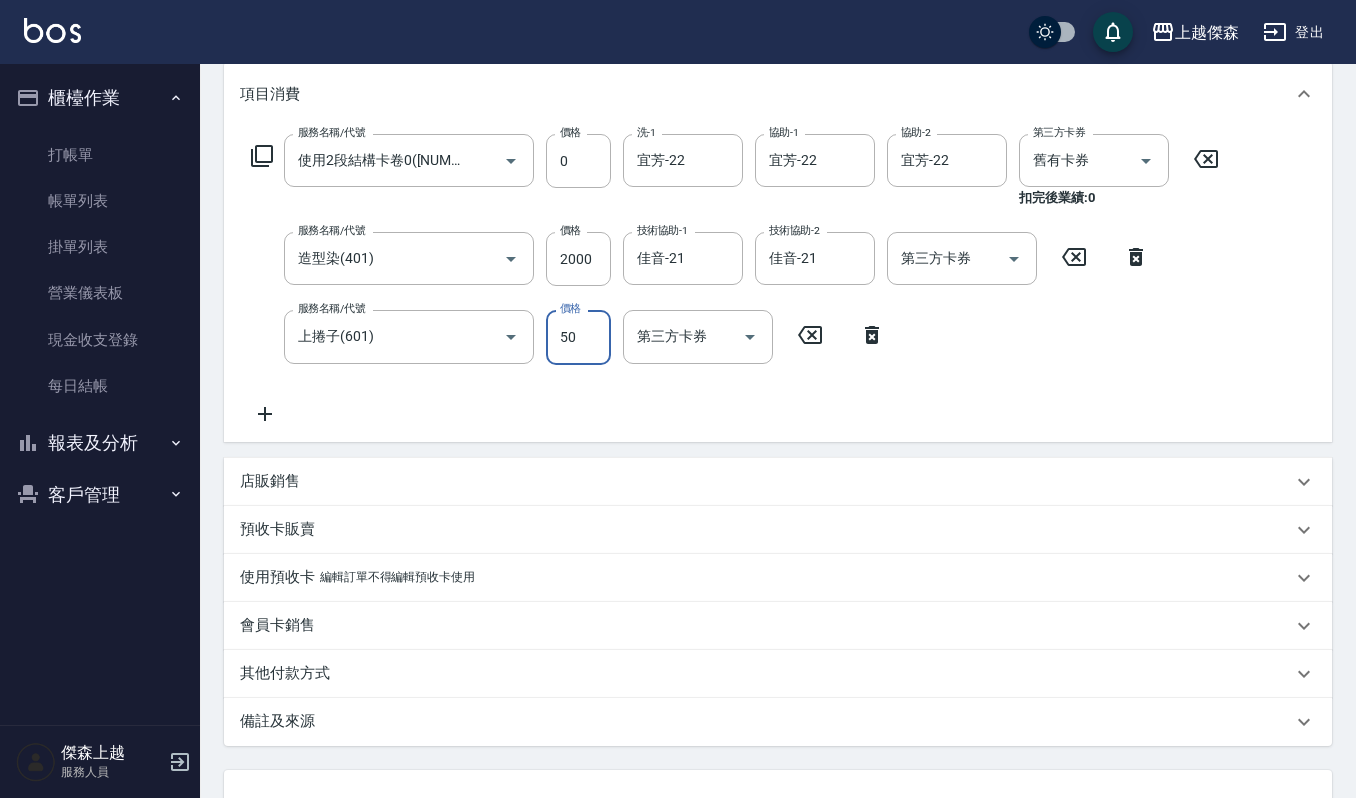 scroll, scrollTop: 425, scrollLeft: 0, axis: vertical 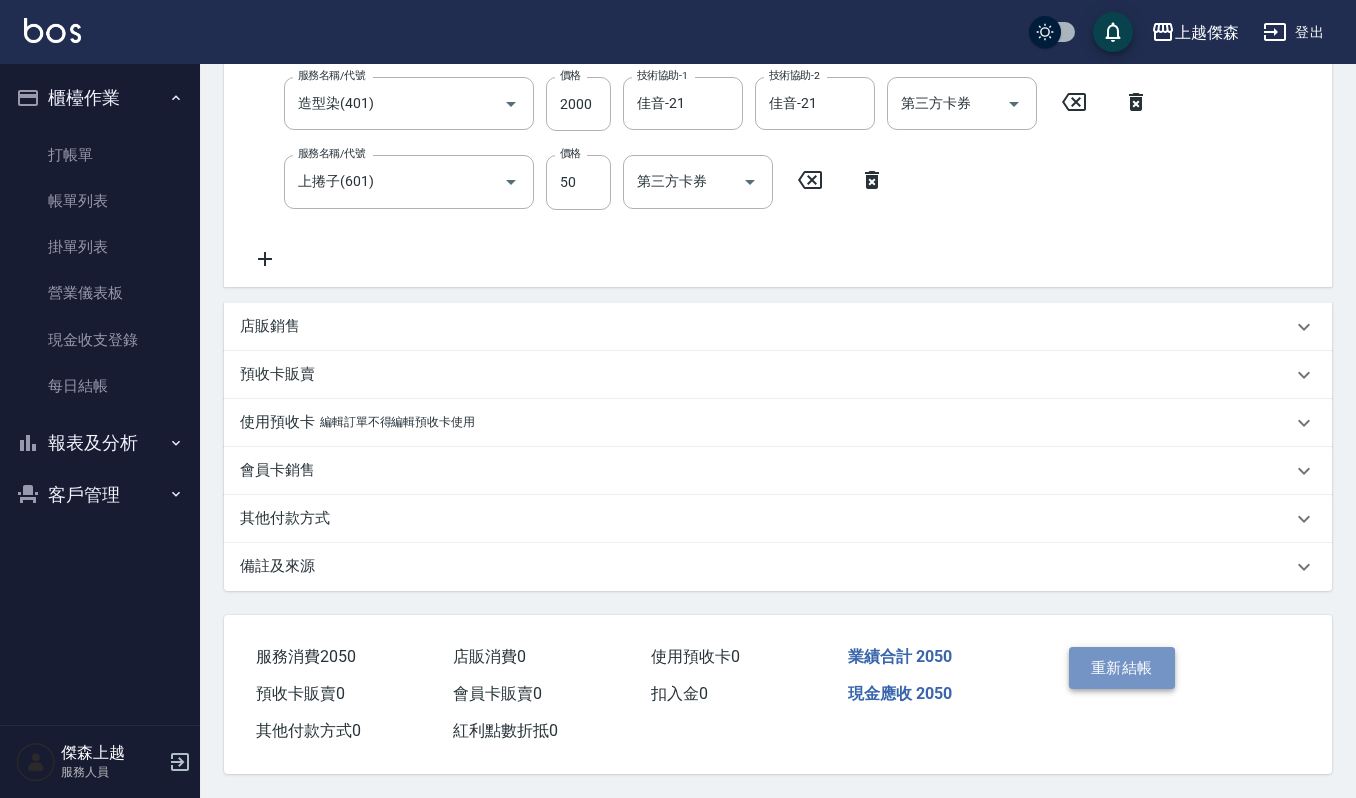 click on "重新結帳" at bounding box center (1122, 668) 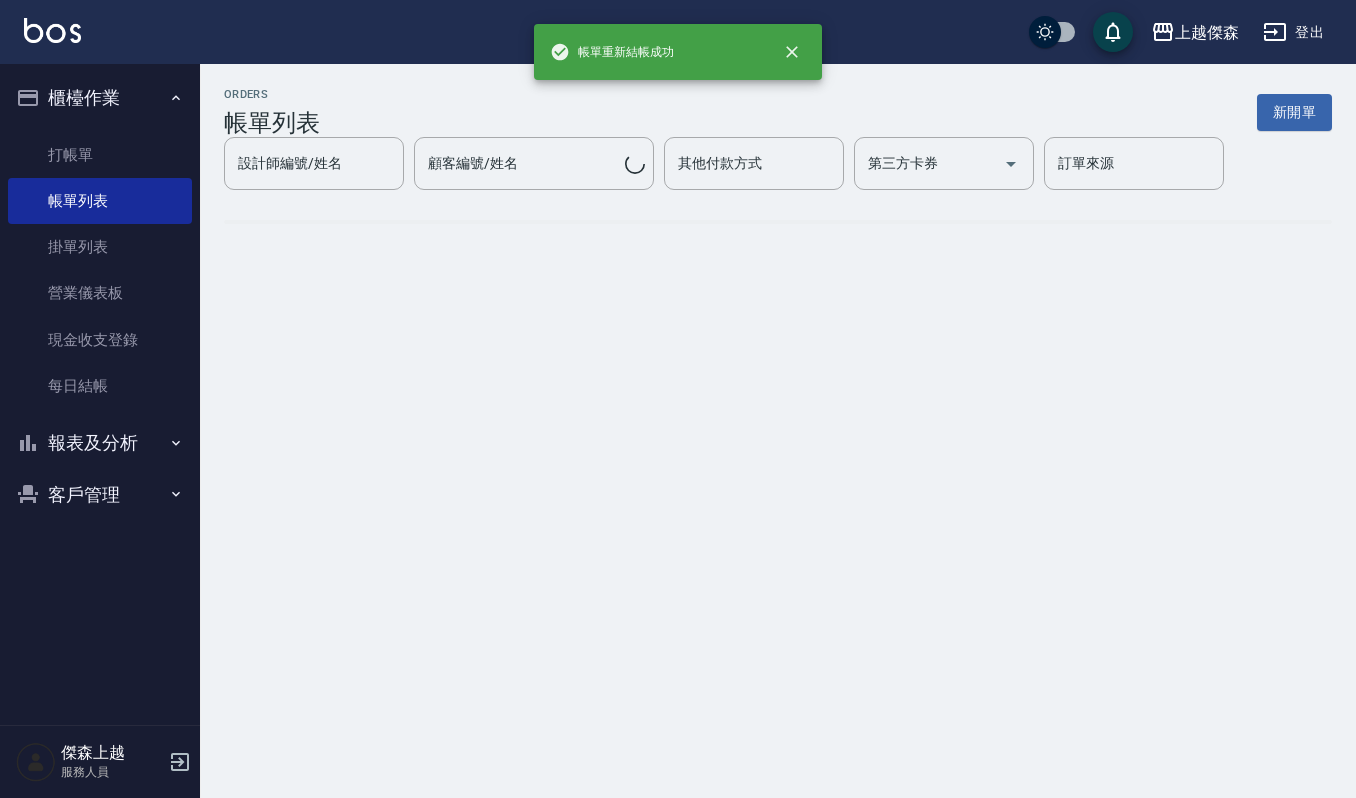scroll, scrollTop: 0, scrollLeft: 0, axis: both 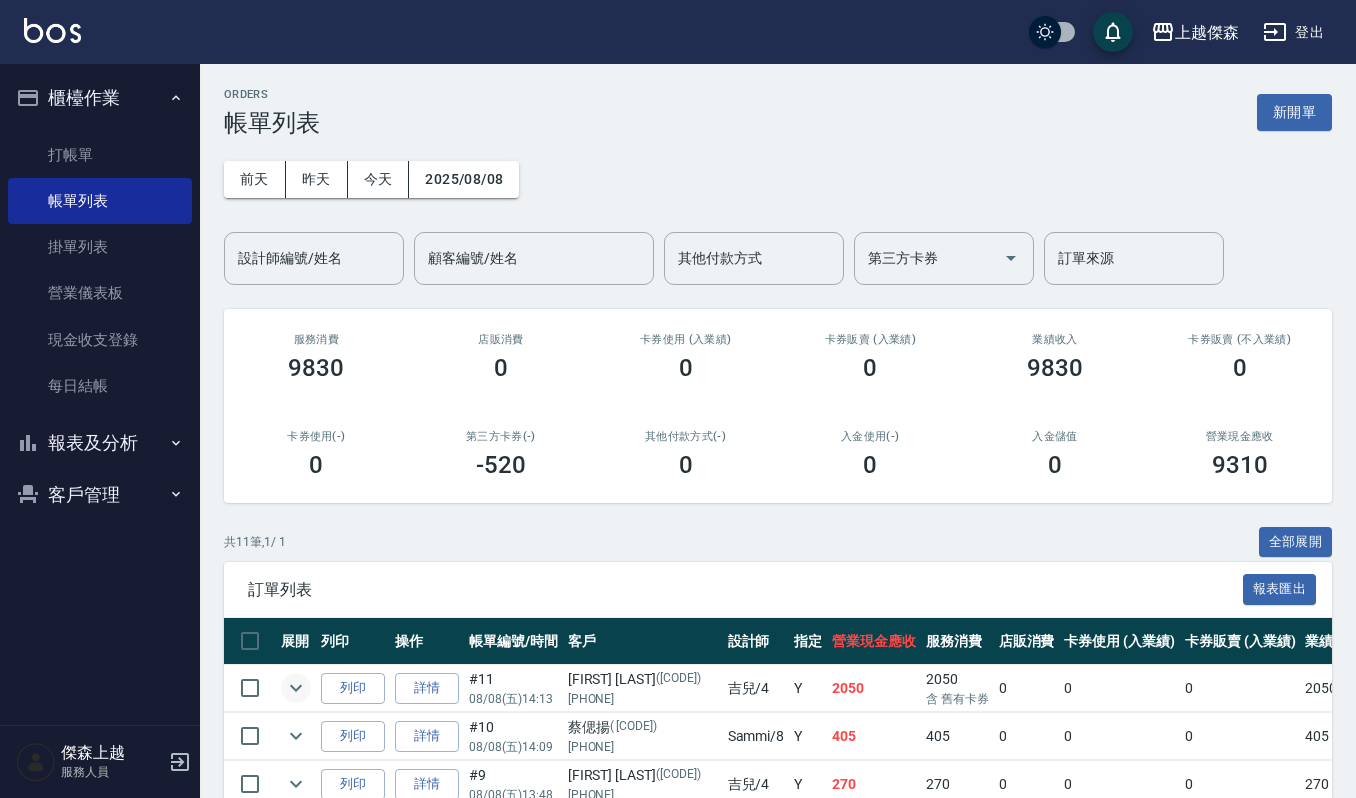 click 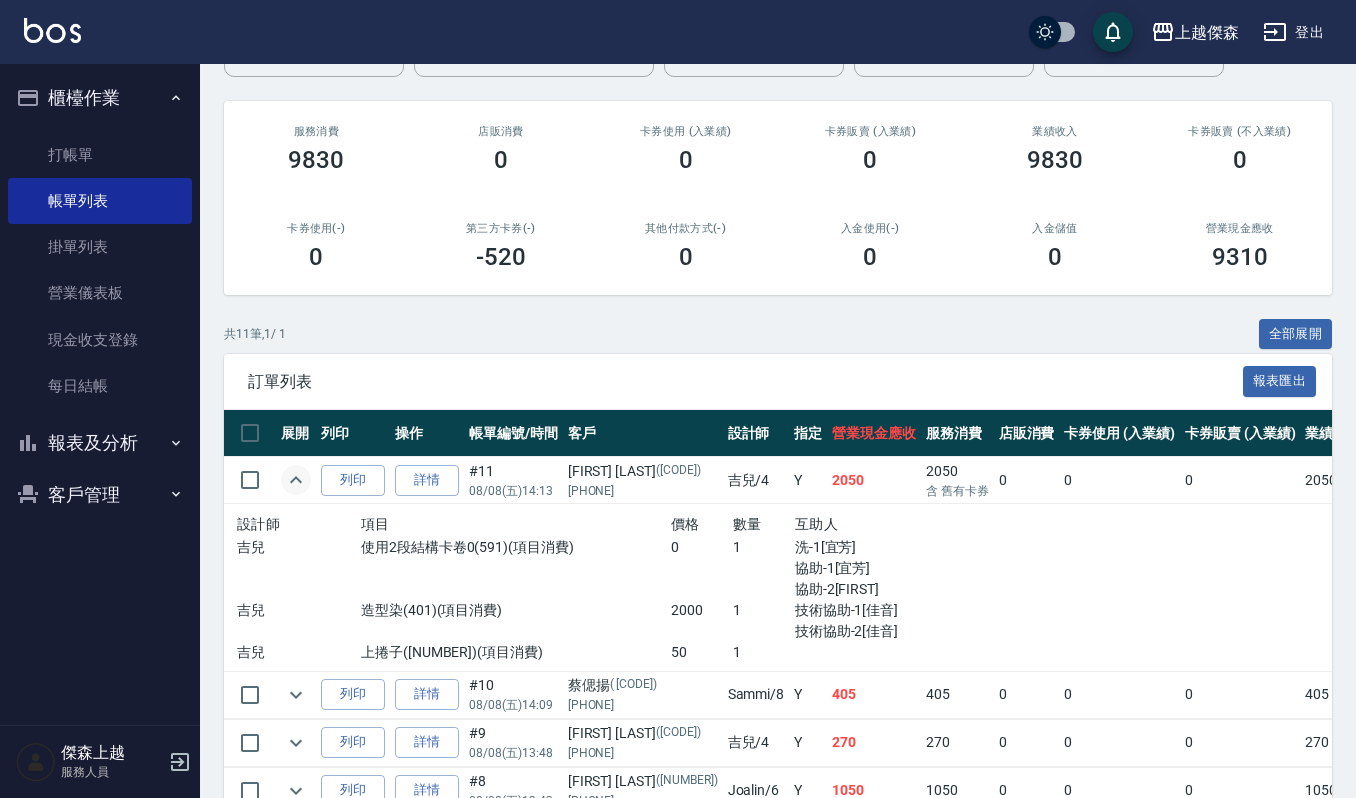 scroll, scrollTop: 266, scrollLeft: 0, axis: vertical 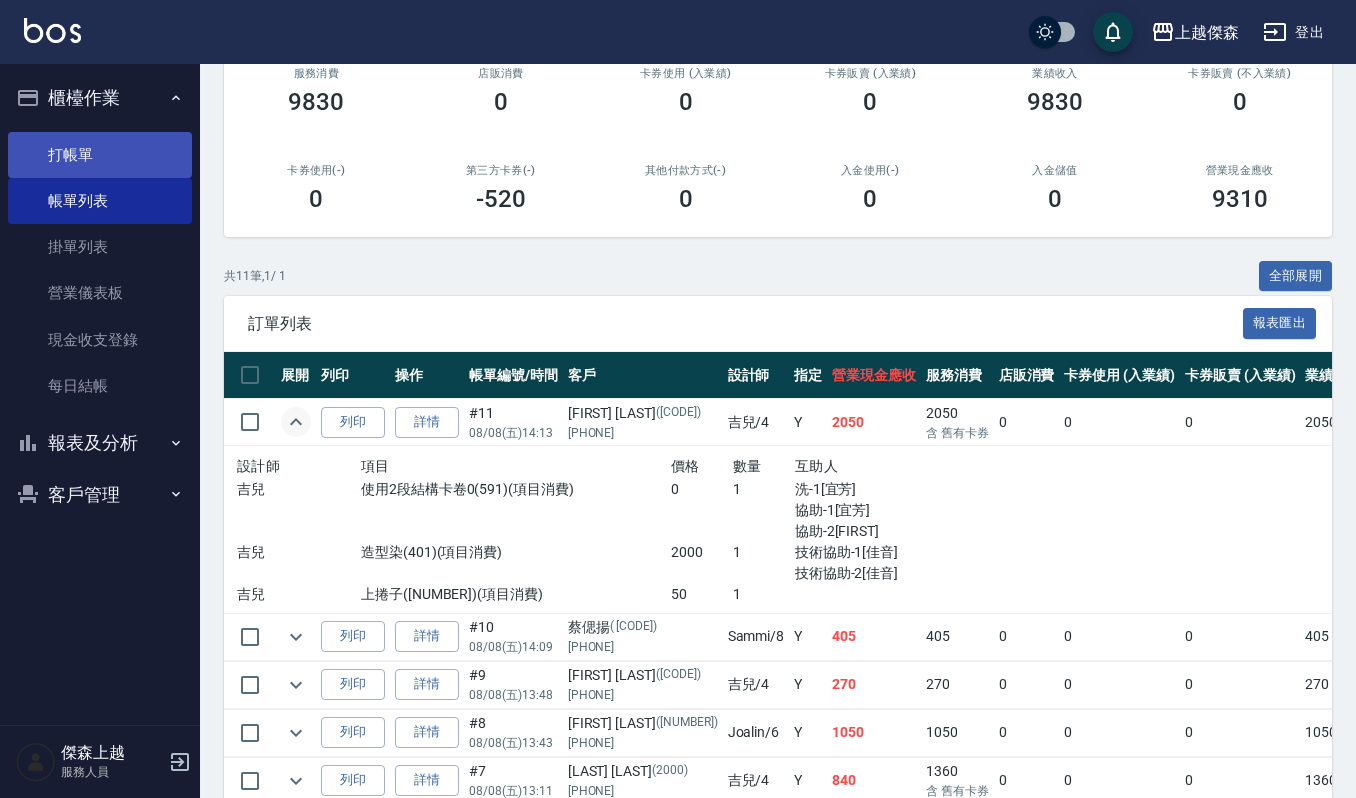 click on "打帳單" at bounding box center (100, 155) 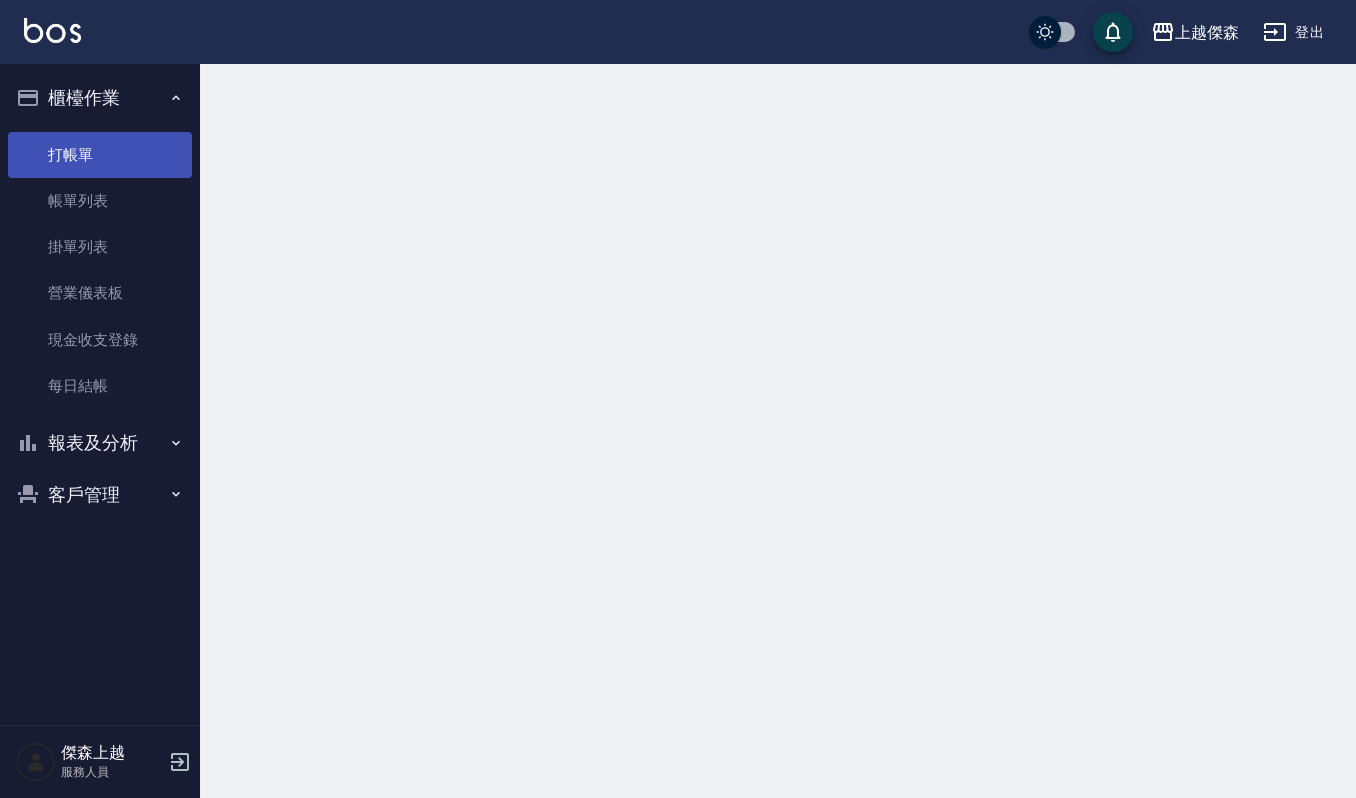 scroll, scrollTop: 0, scrollLeft: 0, axis: both 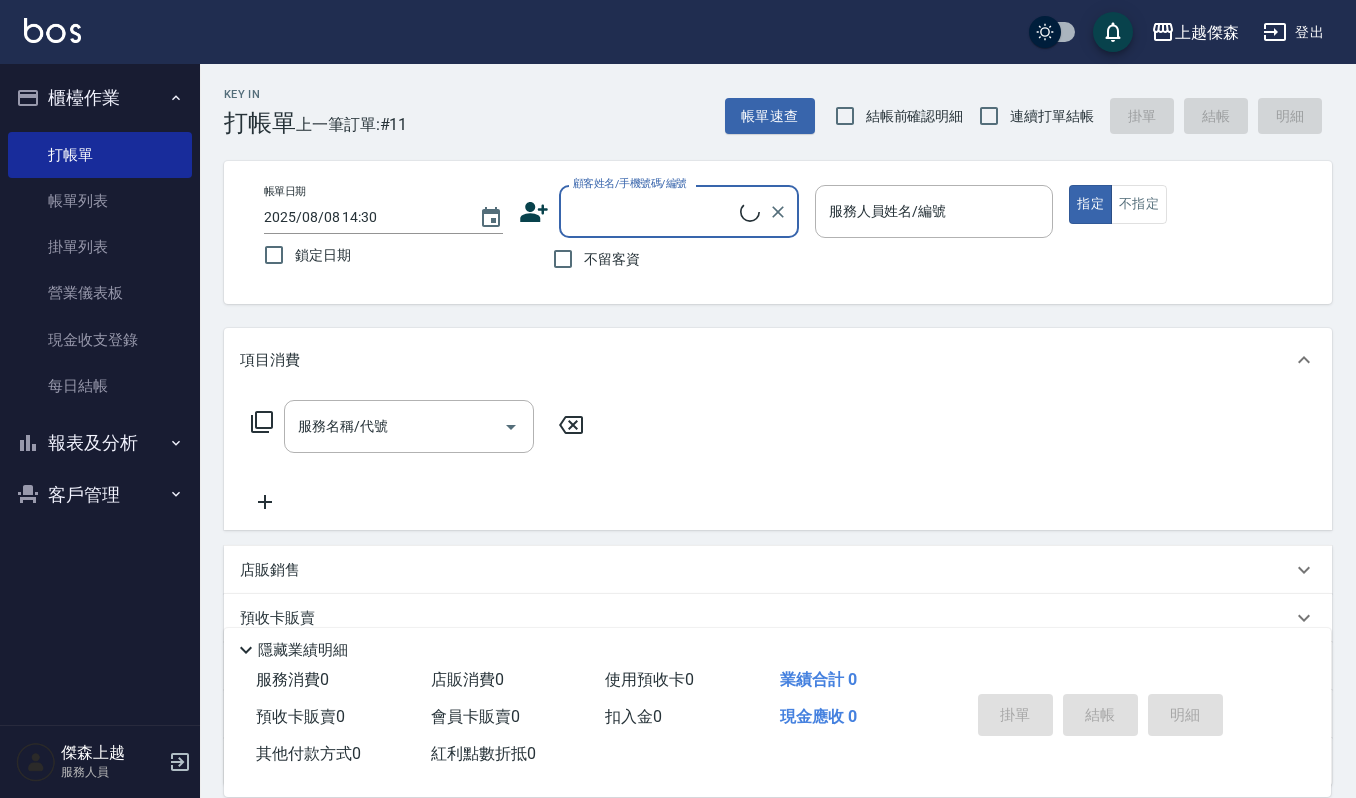 click on "顧客姓名/手機號碼/編號" at bounding box center [654, 211] 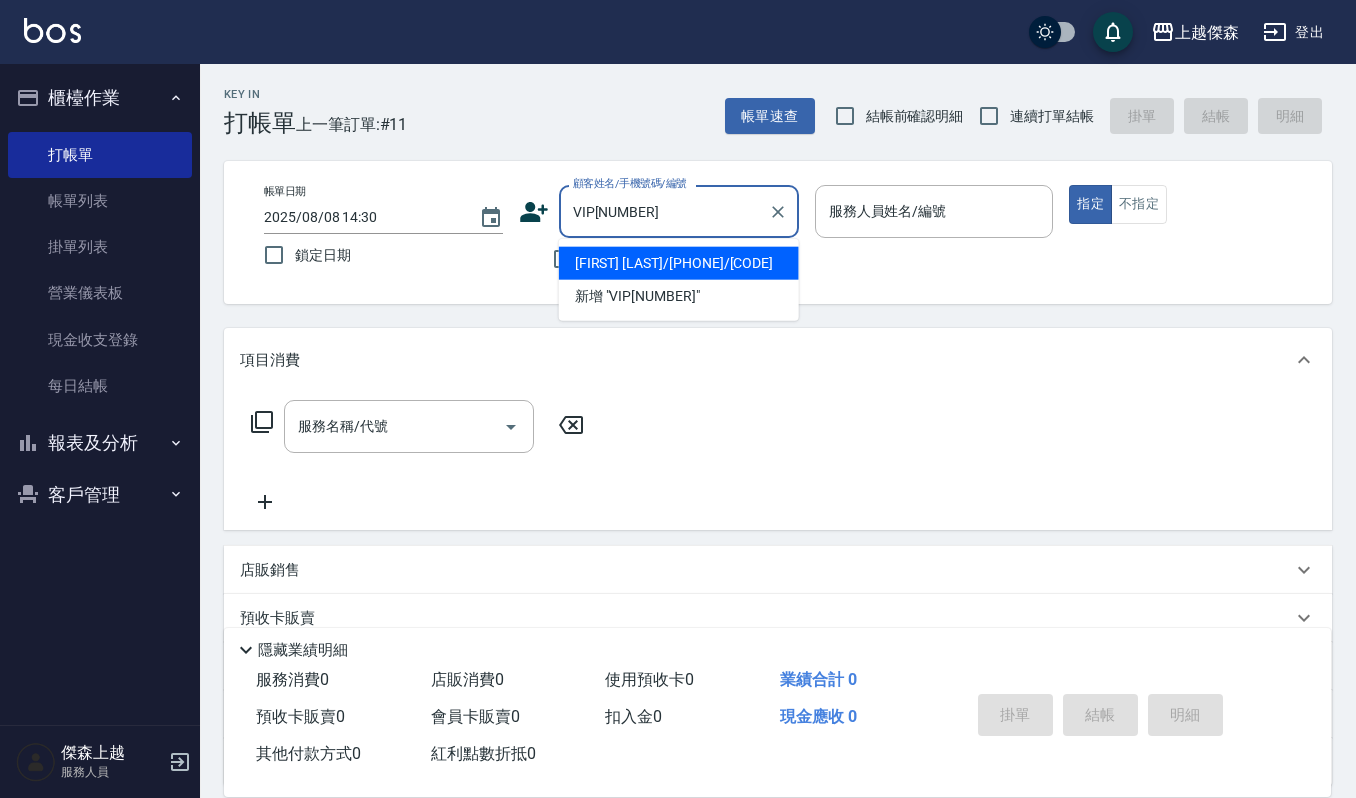 click on "黃月女/0985969994/VIP3845" at bounding box center (679, 263) 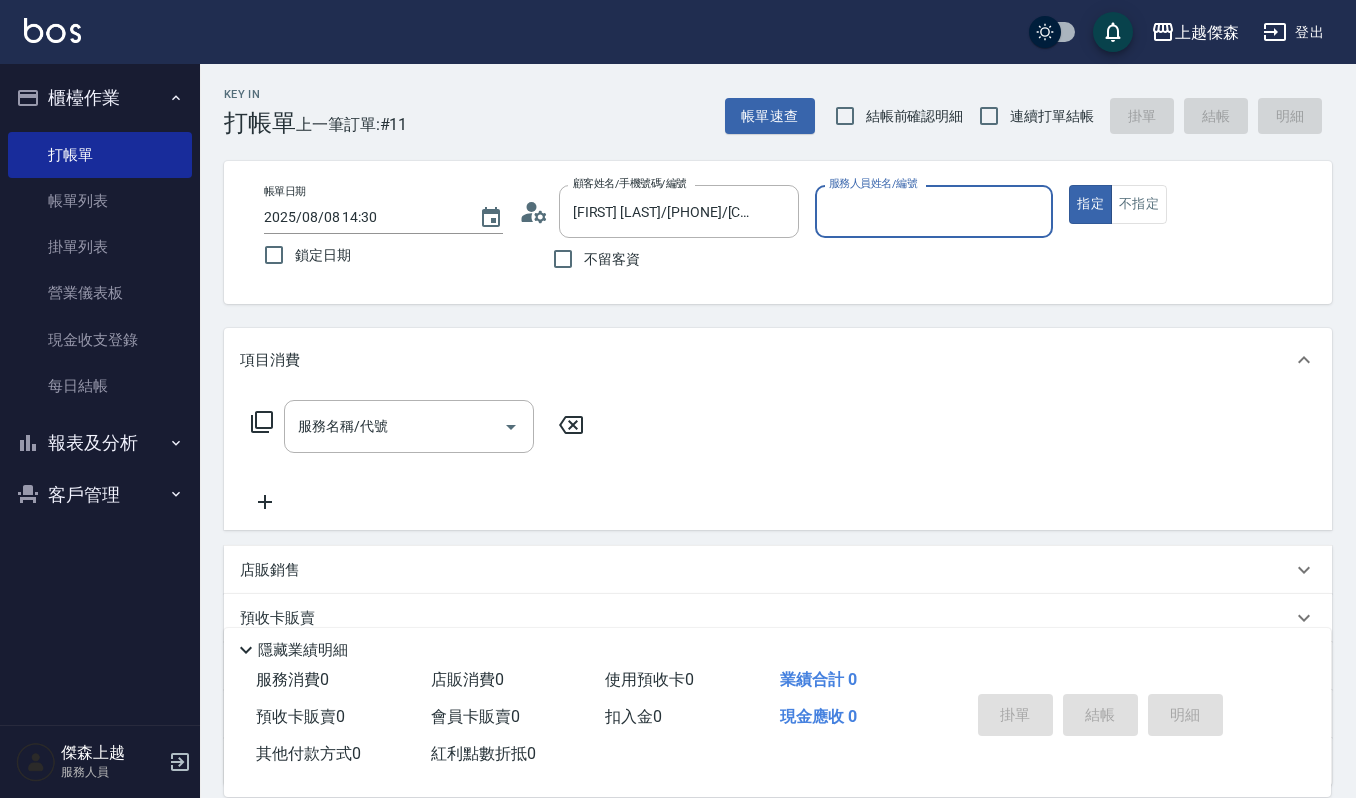 type on "吉兒-4" 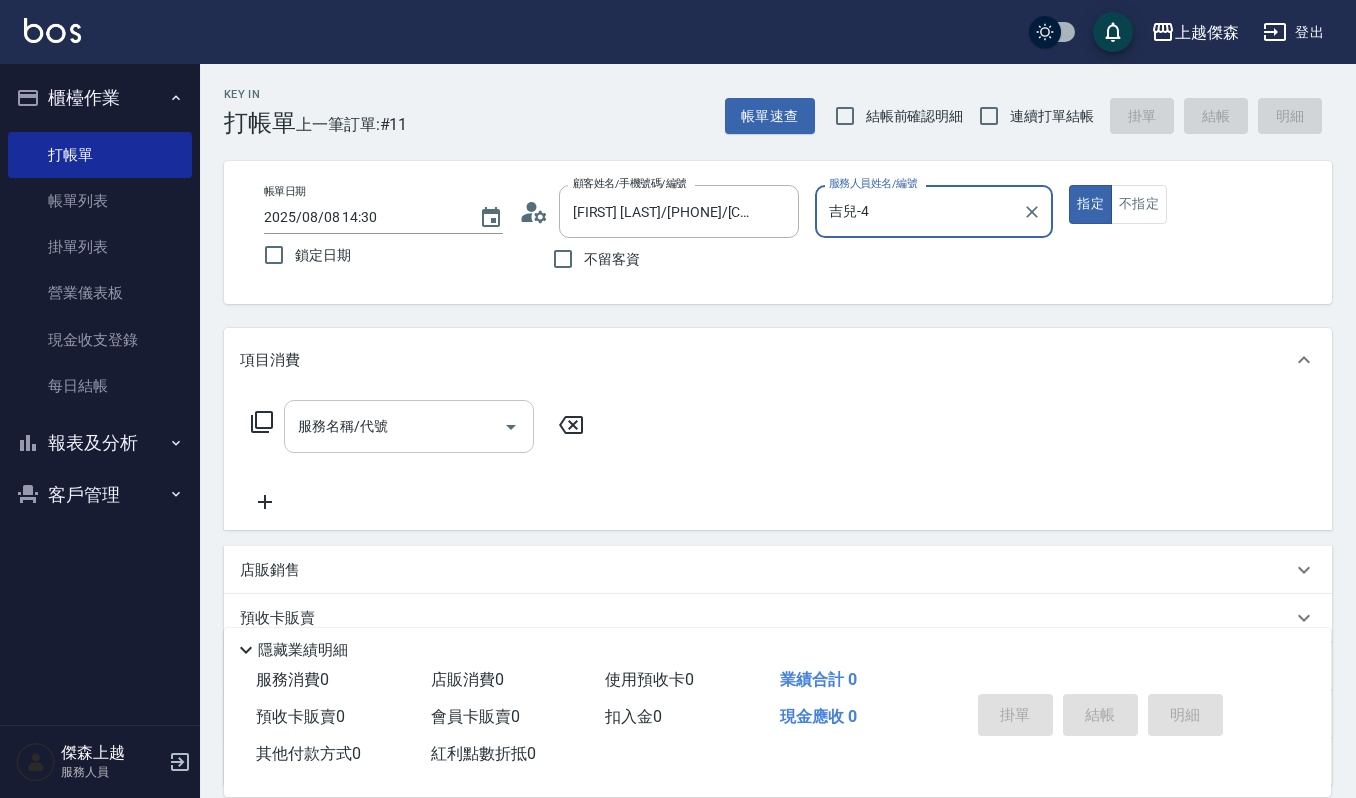click on "服務名稱/代號" at bounding box center (409, 426) 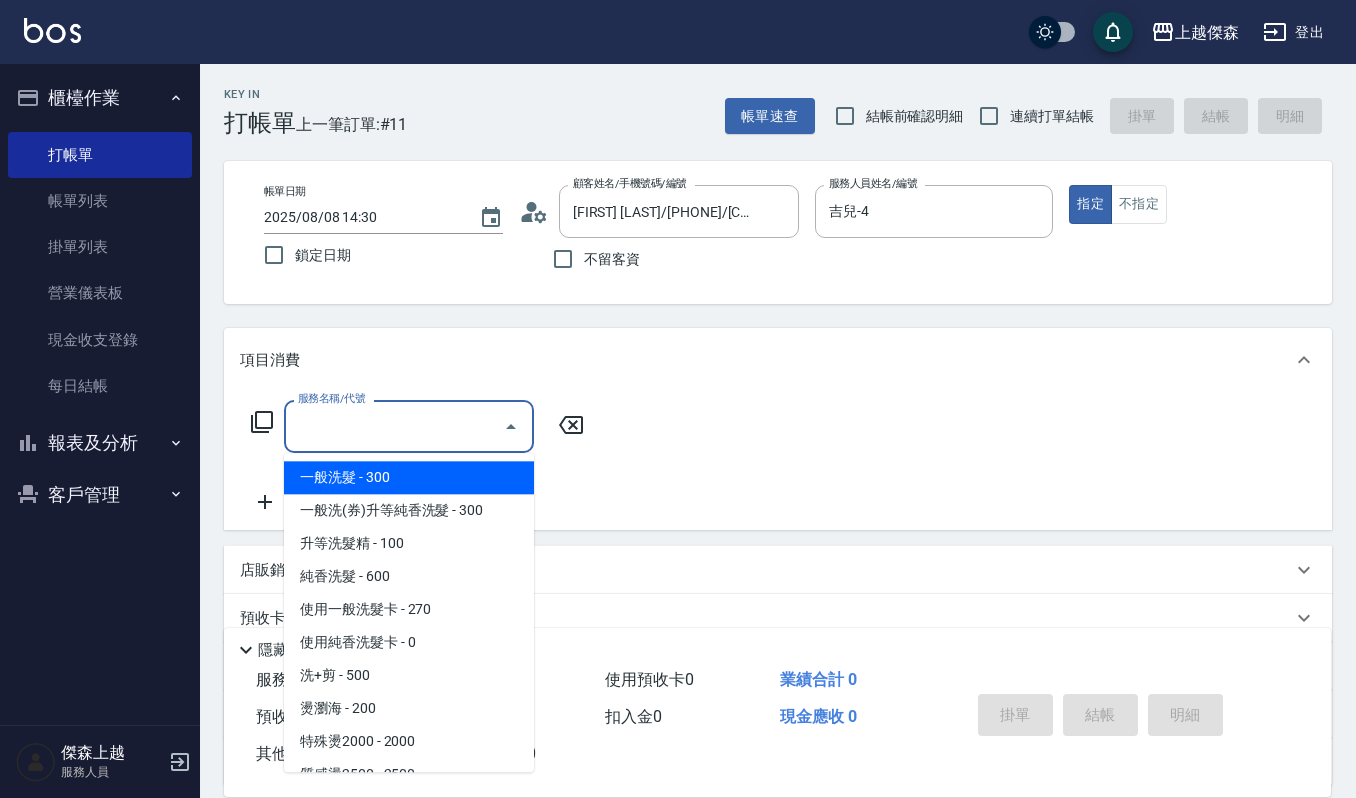 type on "1" 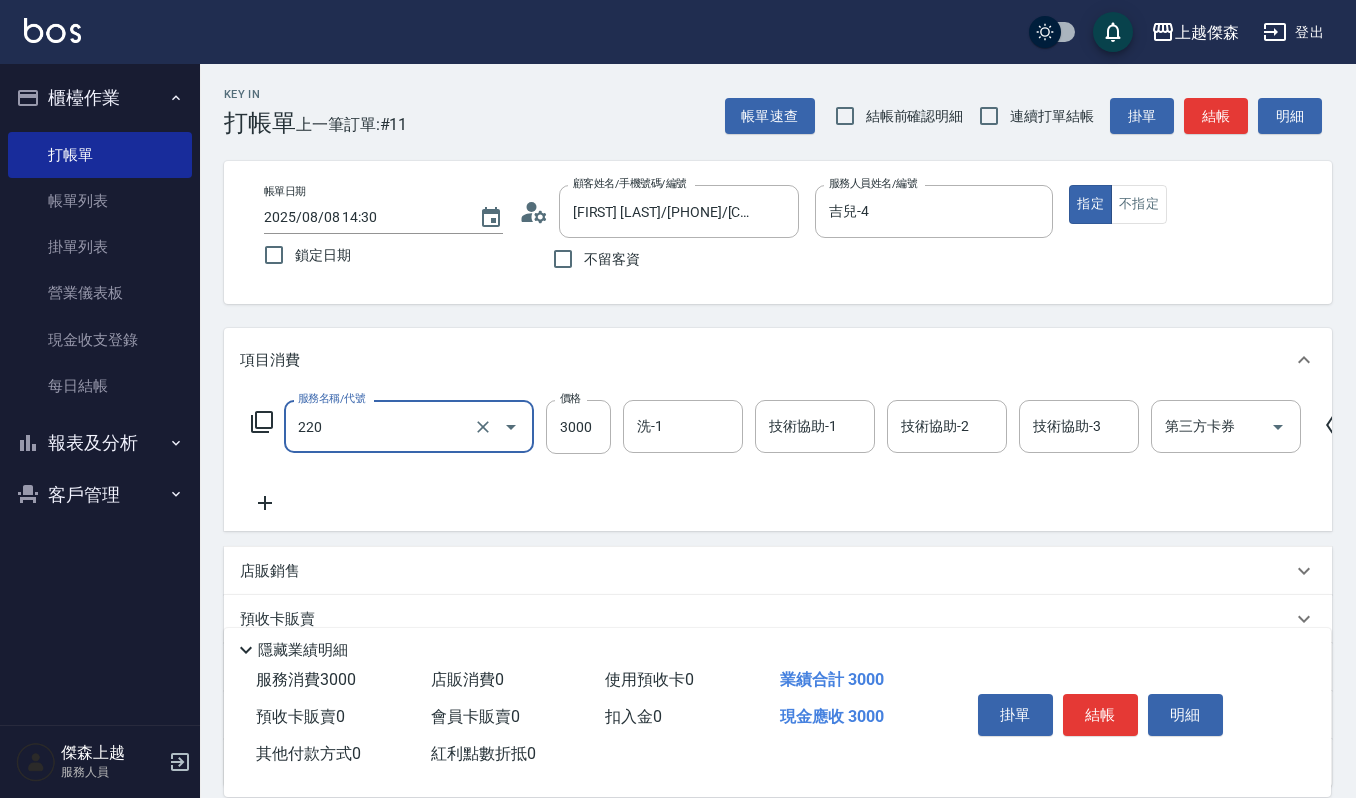 type on "溫朔燙(220)" 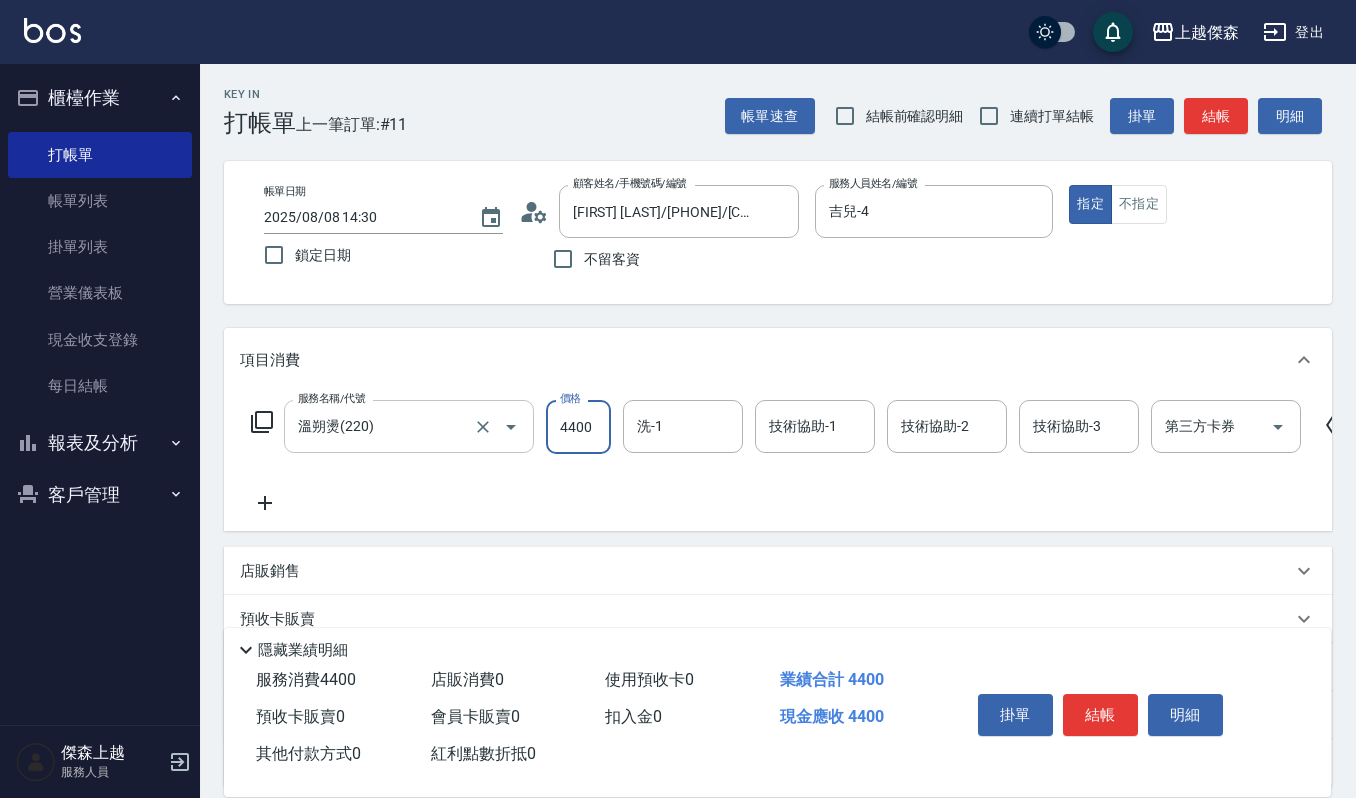 scroll, scrollTop: 0, scrollLeft: 0, axis: both 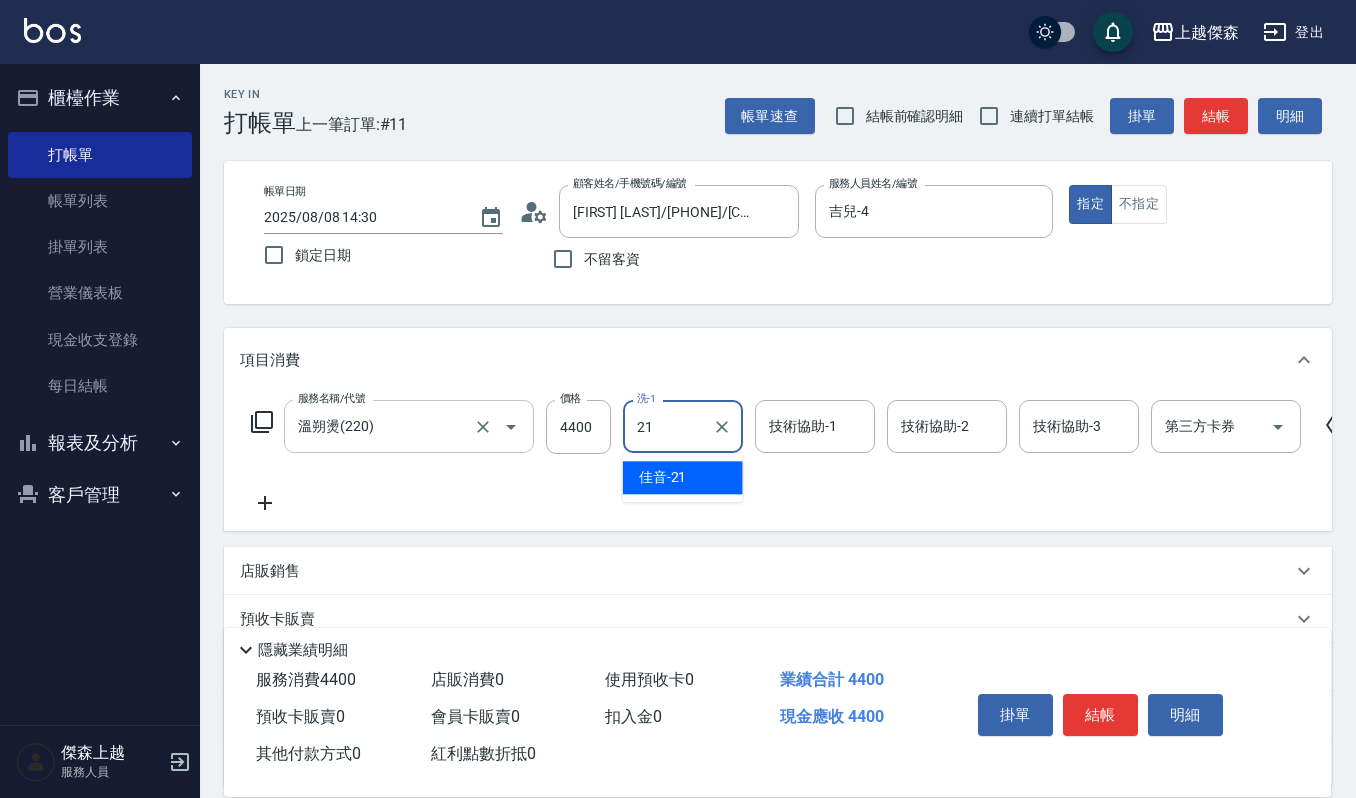type on "佳音-21" 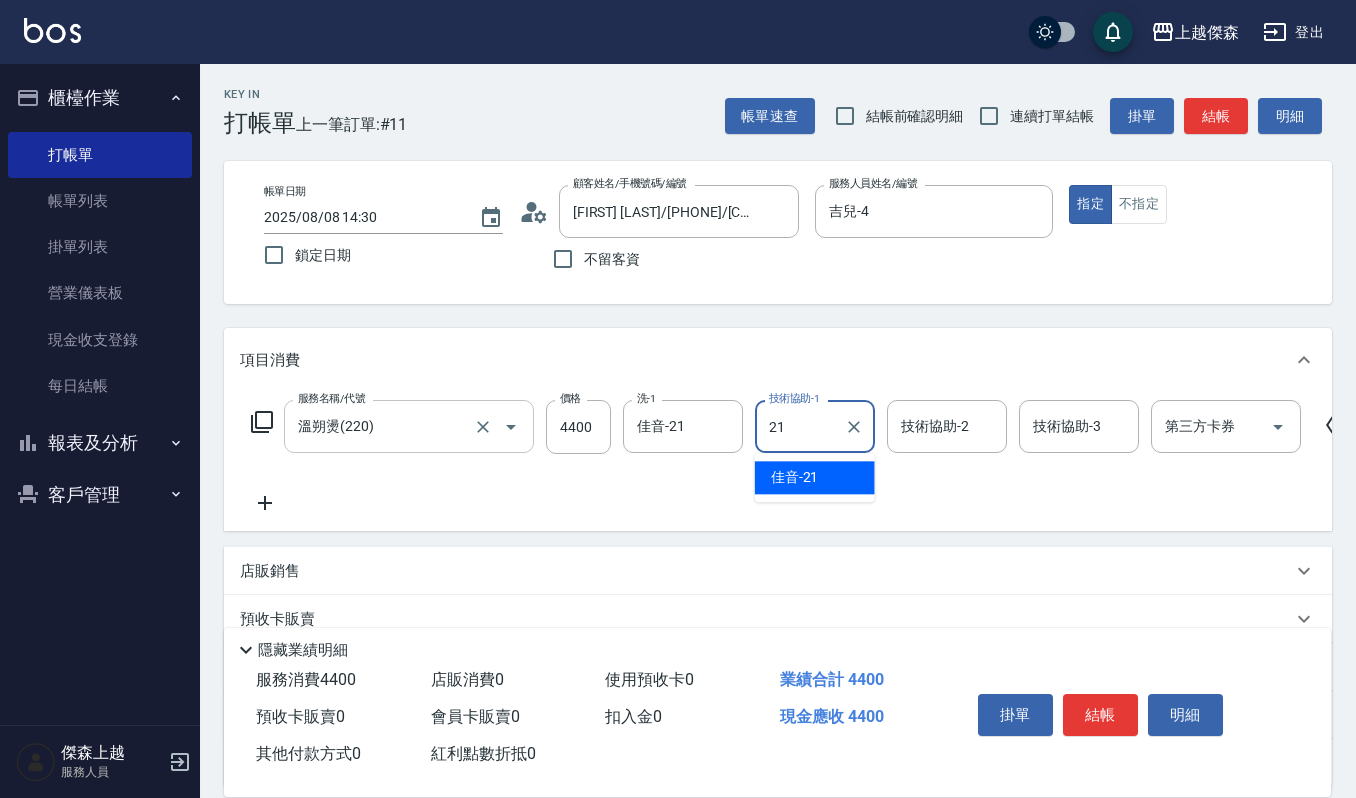 type on "佳音-21" 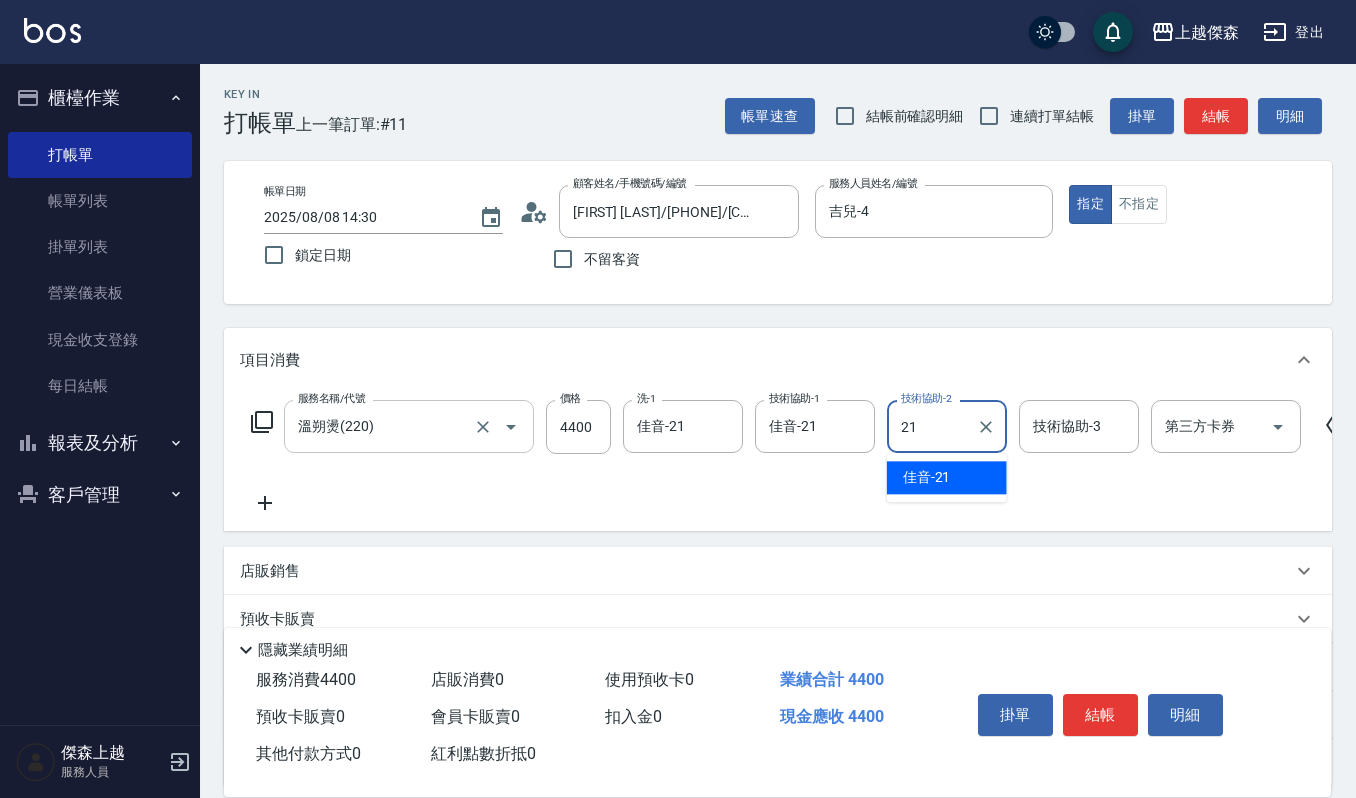 type on "佳音-21" 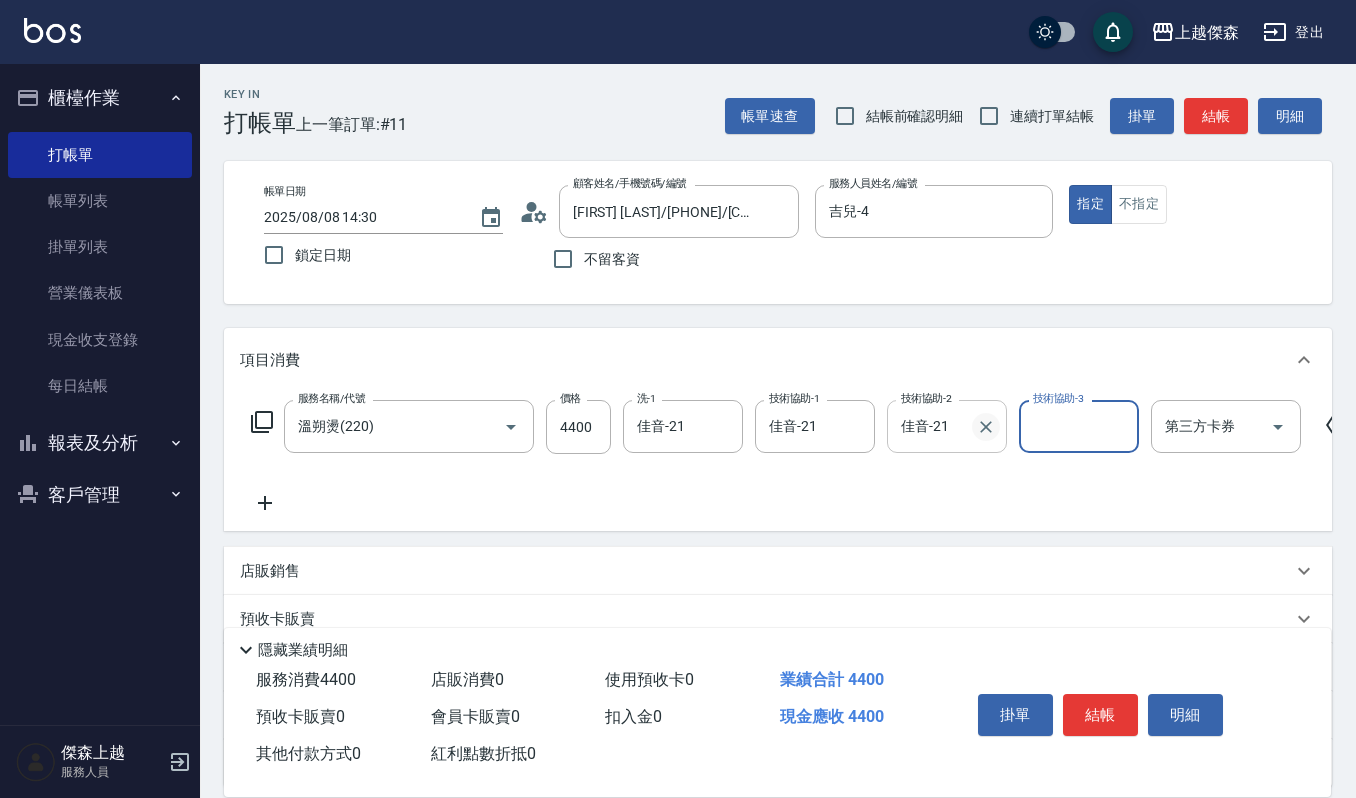click at bounding box center [986, 427] 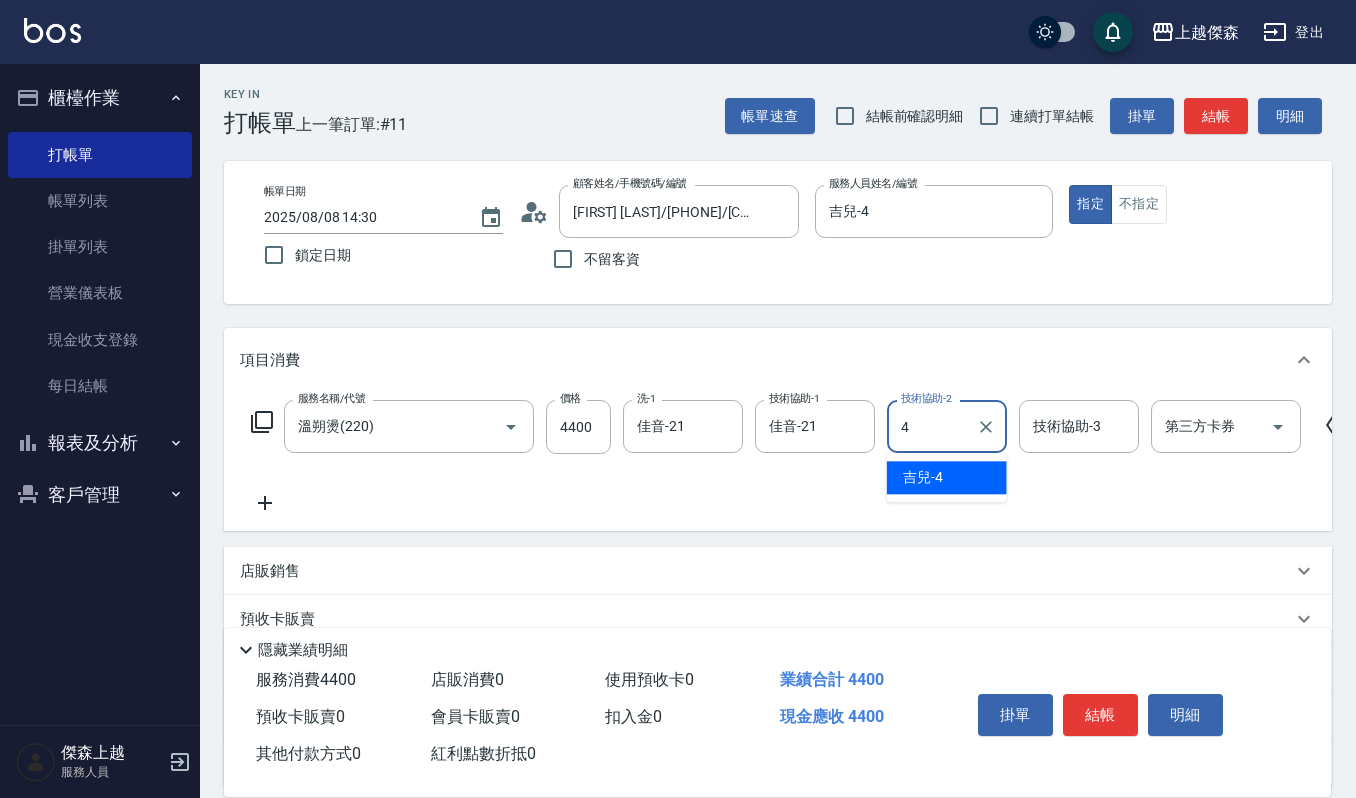 type on "吉兒-4" 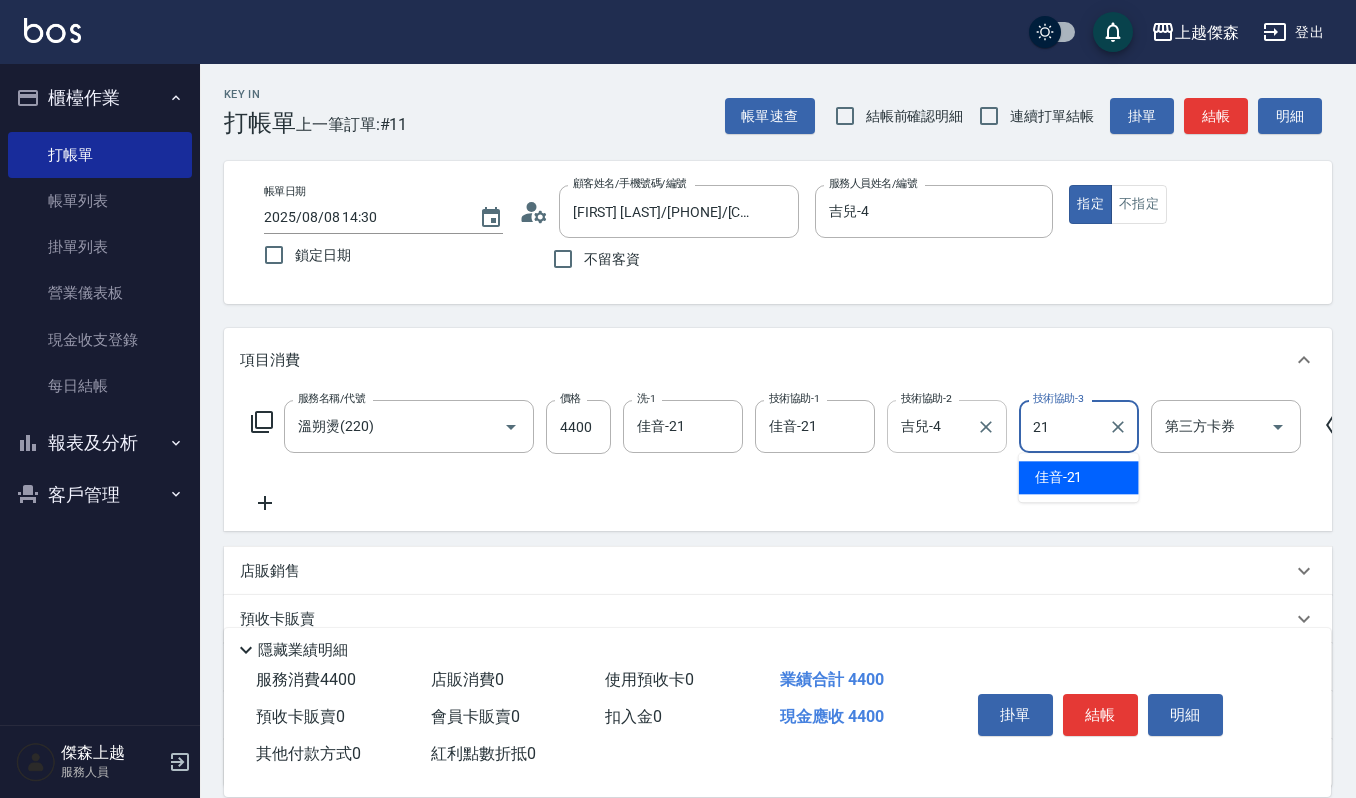 type on "2" 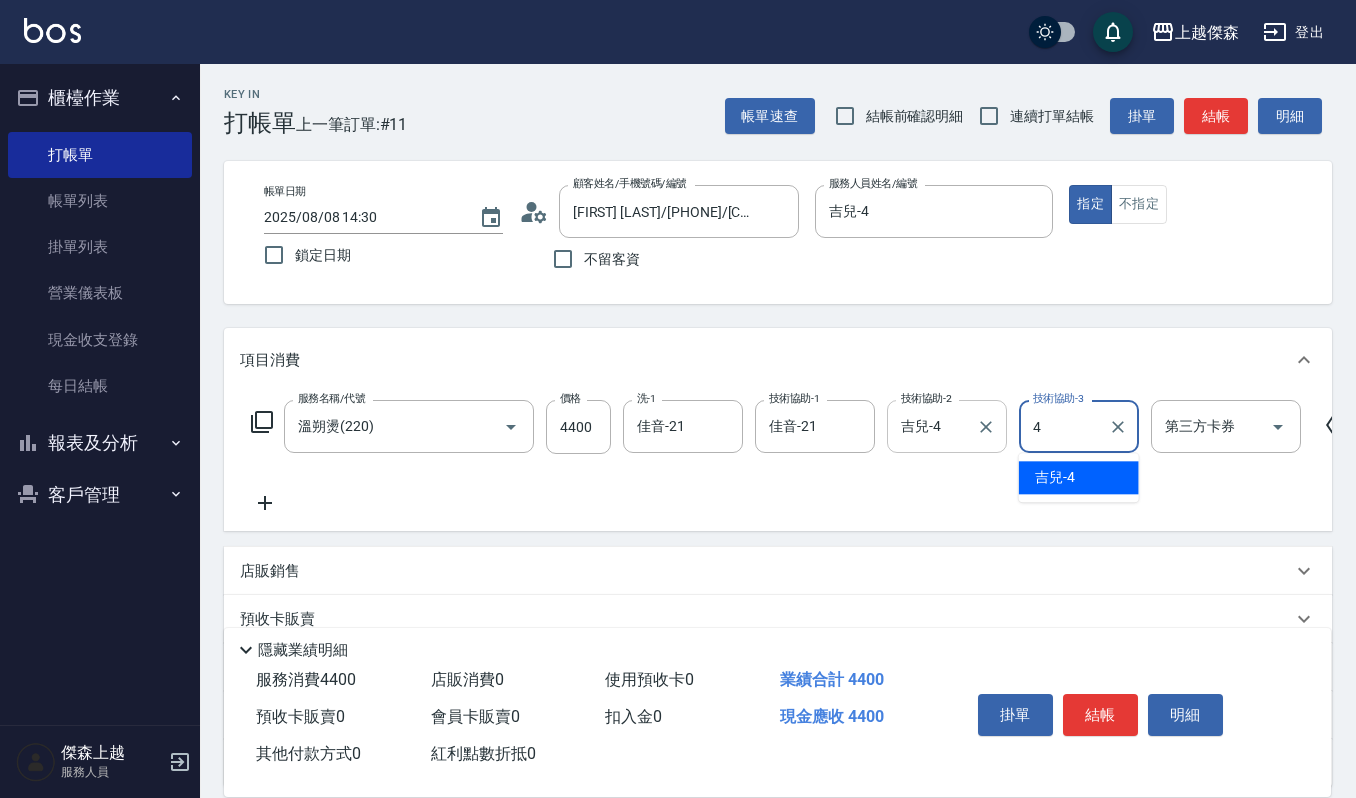type on "吉兒-4" 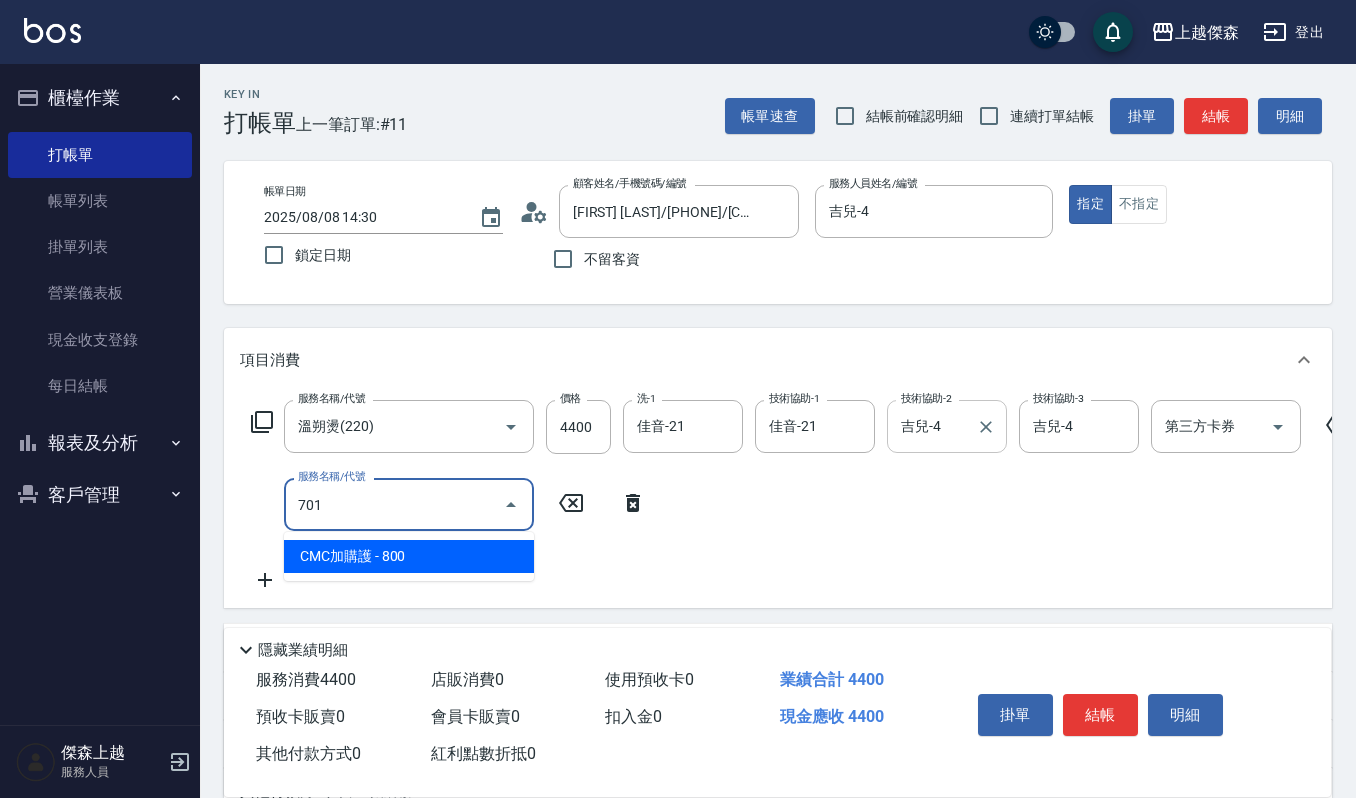 type on "CMC加購護(701)" 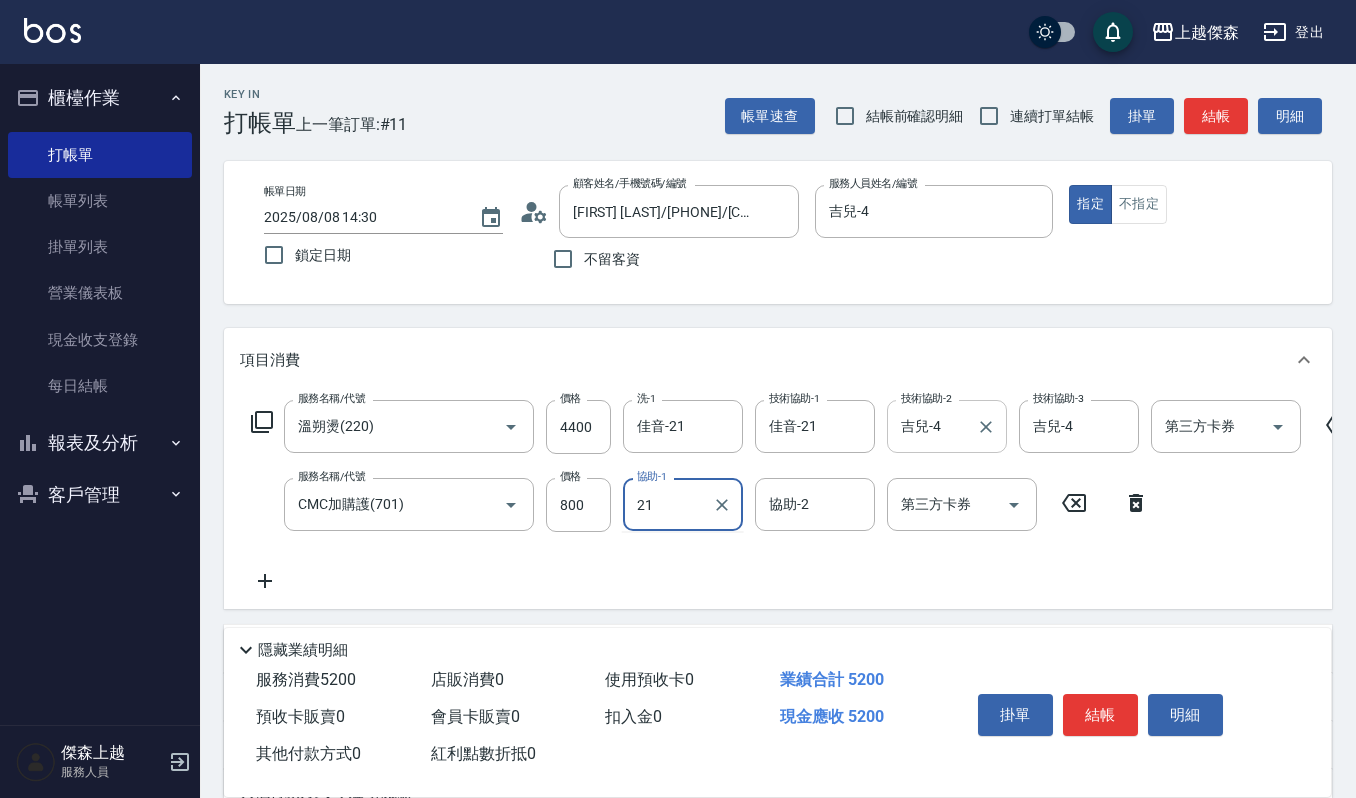 type on "佳音-21" 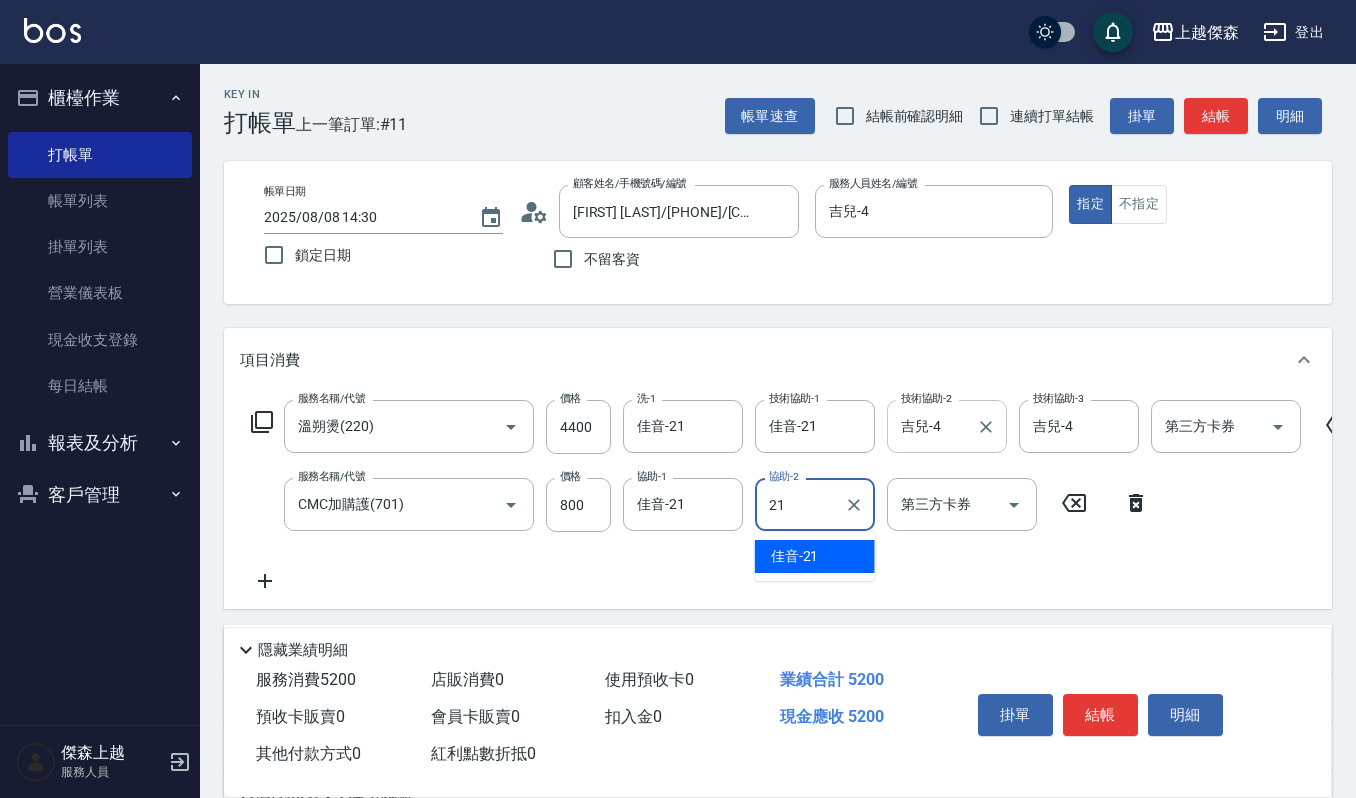 type on "佳音-21" 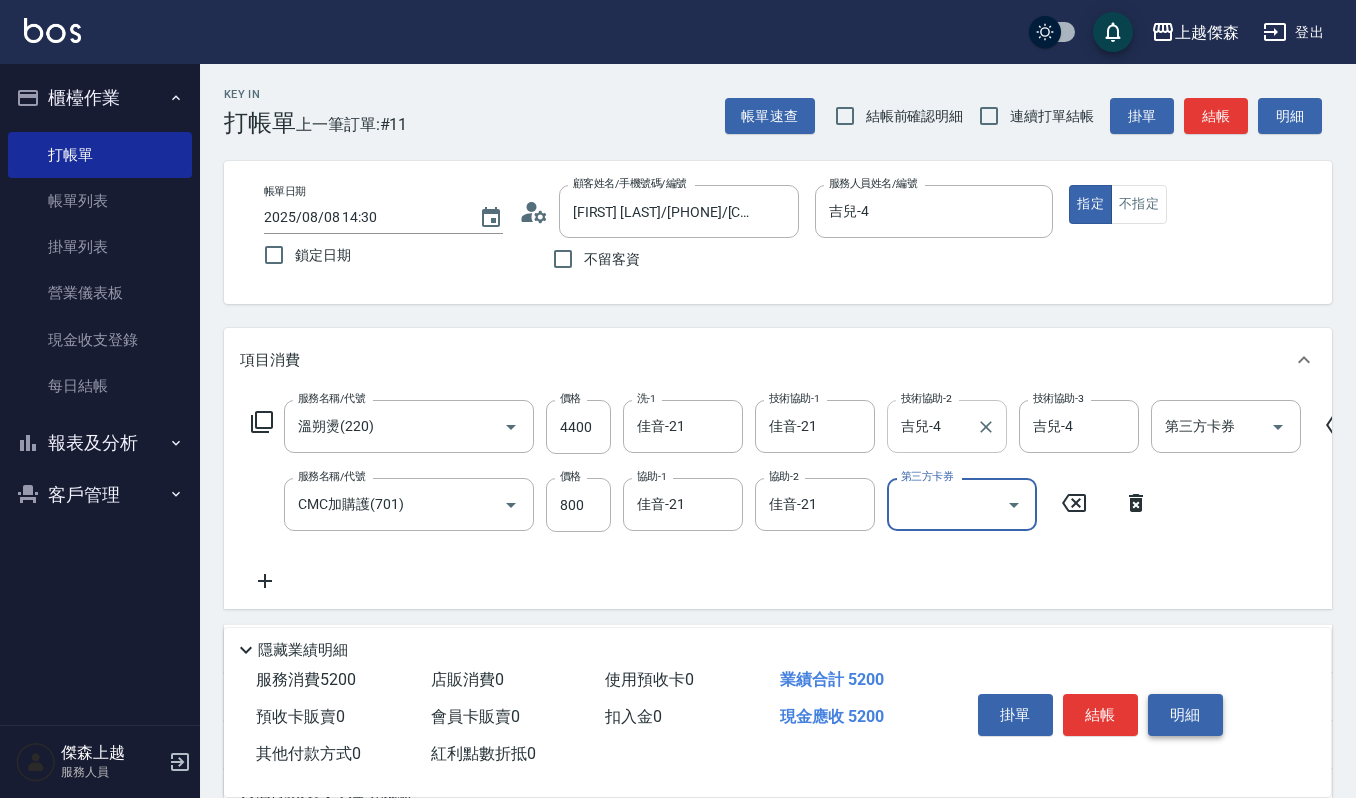 click on "明細" at bounding box center [1185, 715] 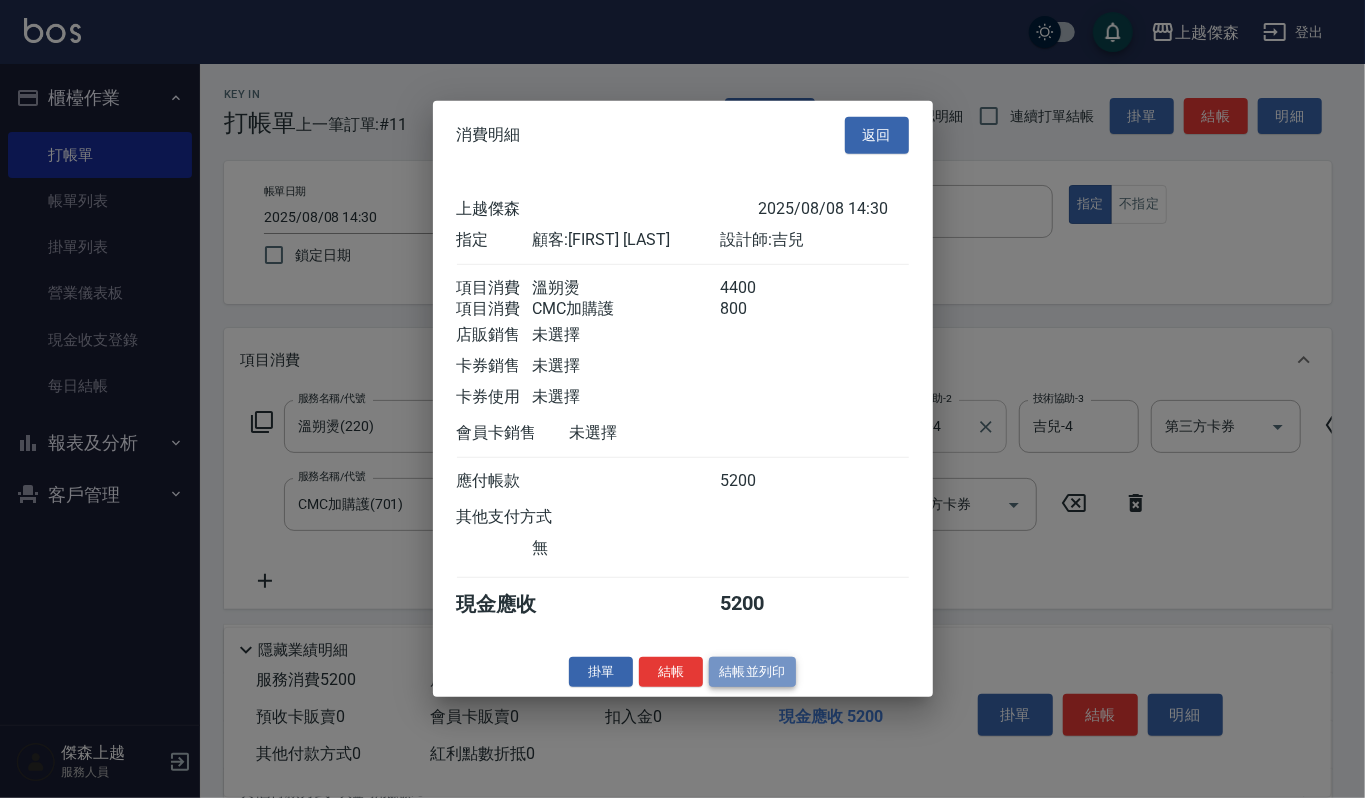 click on "結帳並列印" at bounding box center [752, 671] 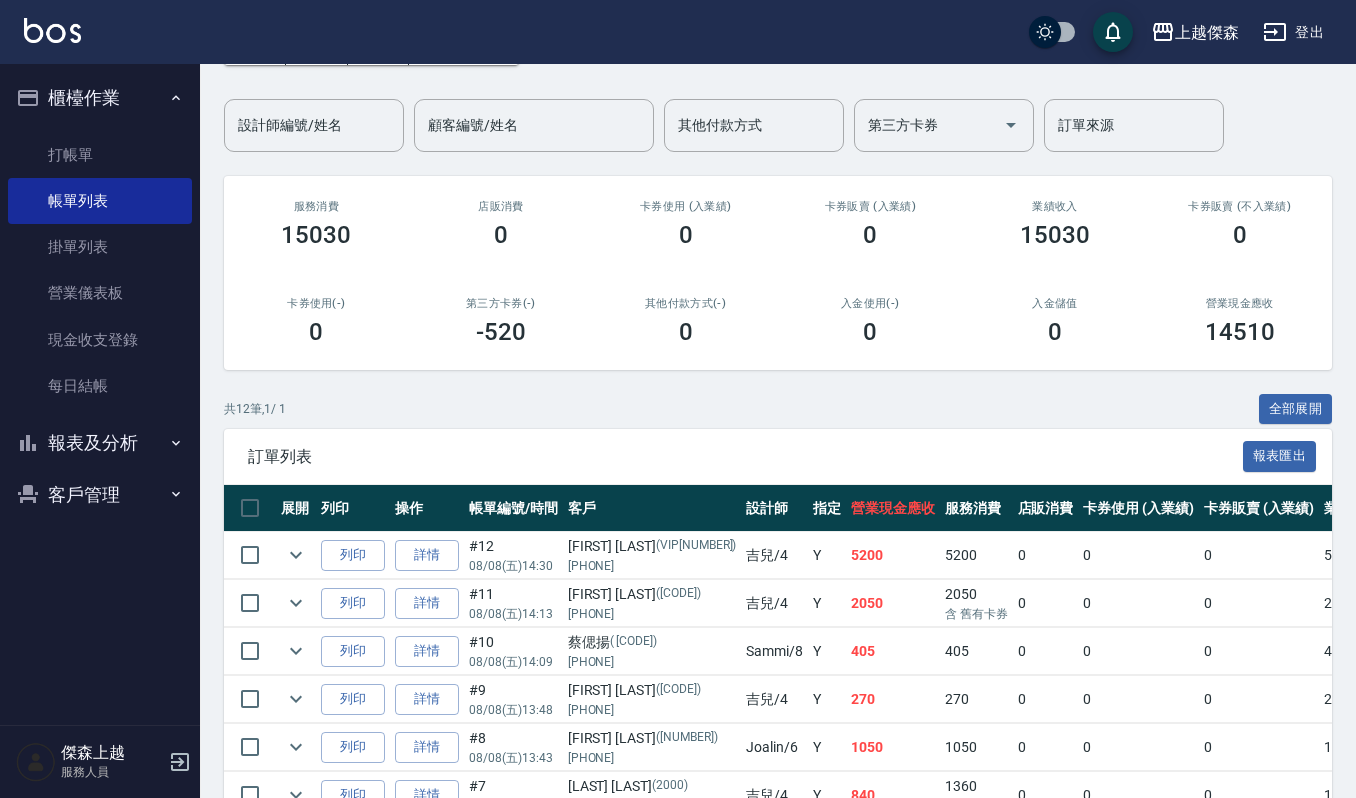 scroll, scrollTop: 0, scrollLeft: 0, axis: both 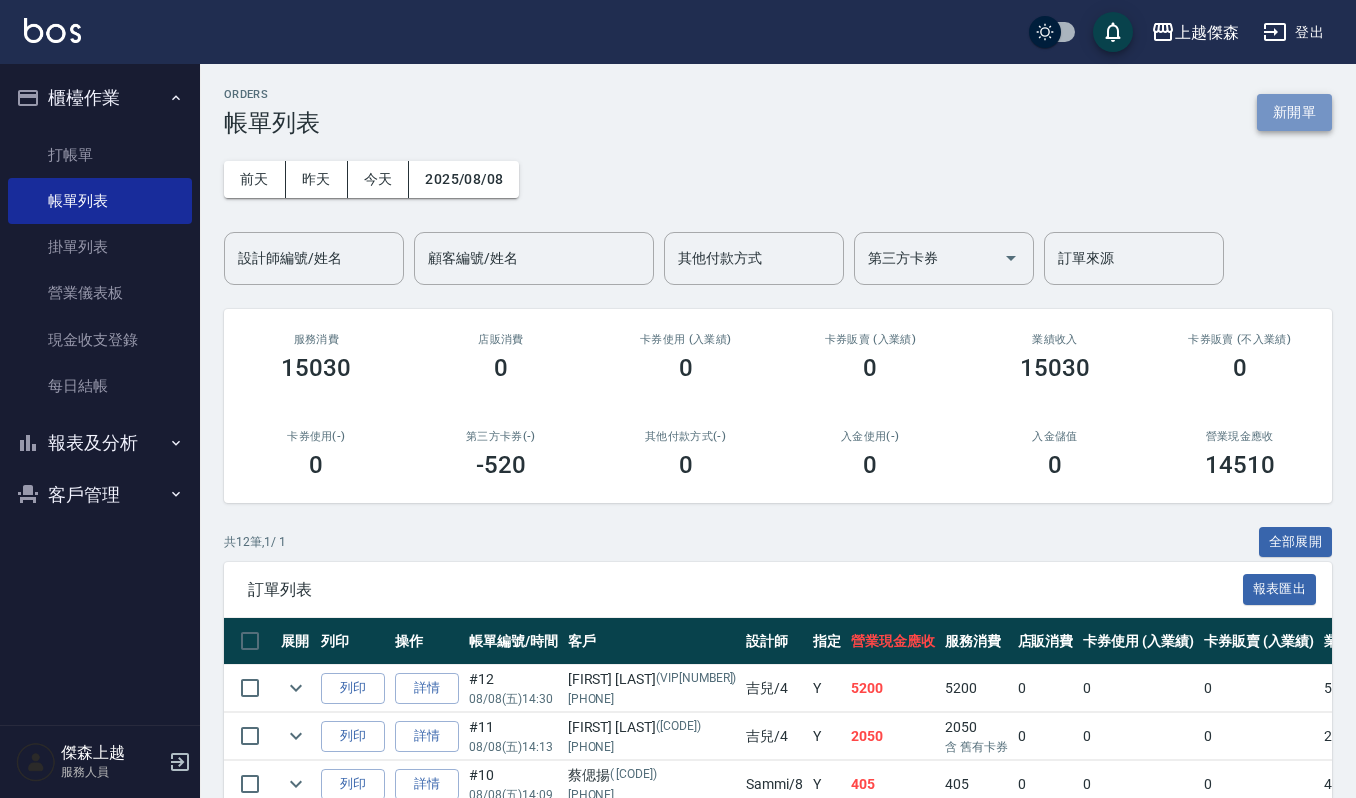 click on "新開單" at bounding box center (1294, 112) 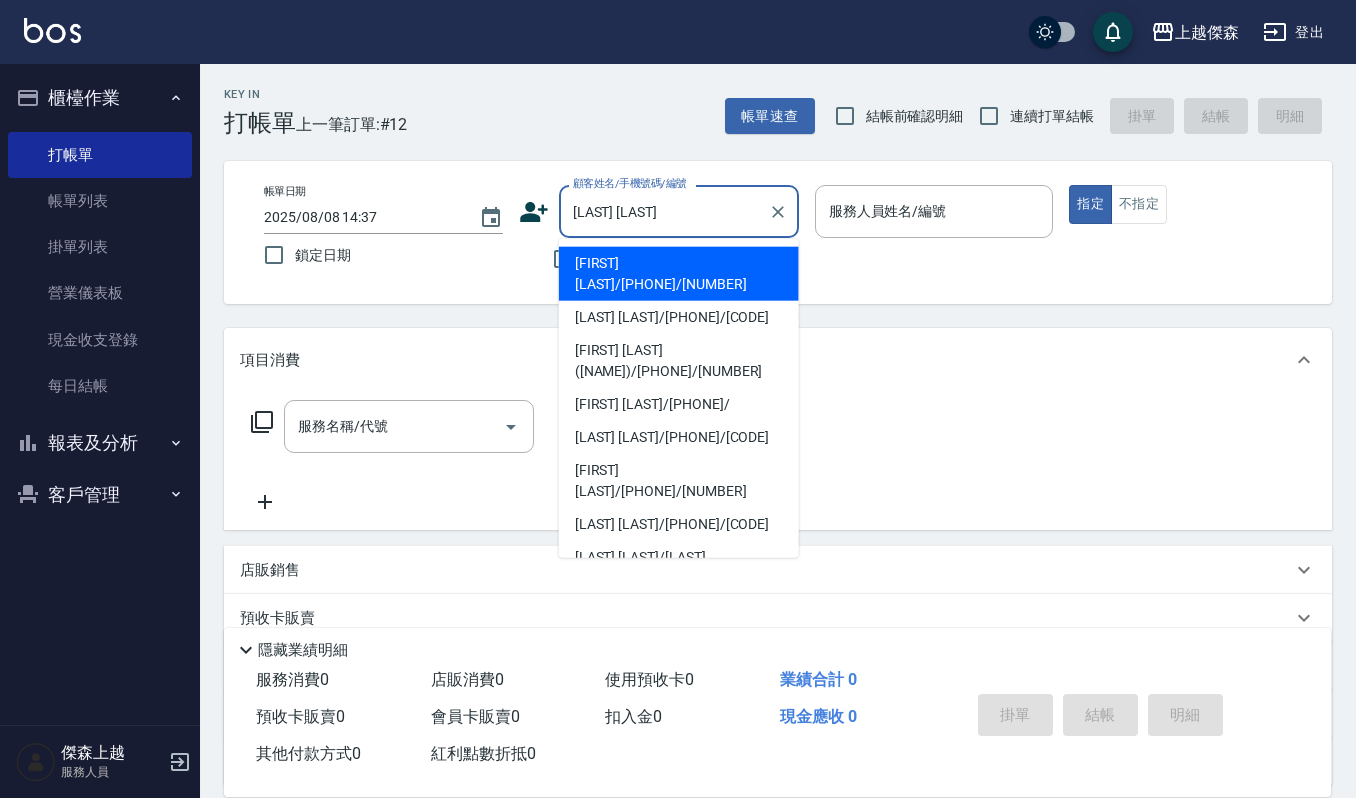 click on "林秀娟/0912081283/1913 林秀英/0938157589/11546 林秀珠(何媽媽)/0937036154/1936 林秀錦/0968679775/ 林秀鳳/0922268280/400810 林秀芬/0928999000/2014 林秀芬/0937174321/04275 林秀廣/林秀廣58577/58577 林秀容/0921672558/672558 林秀鳳/林秀鳳0000000/0000000 林秀彥/0937901972/901972 林秀芝/林秀芝7458/7458 林秀貞/0922807959/180408 莊林秀蓮/莊林秀蓮22564/22564 林秀卿/林秀卿33658/33658 林秀芙/0932283536/421024 林秀琴/林秀琴01358/01358 林秀玉/0936950868/471004 林秀月/0282836357/00976 林秀欣/0987033147/02956 新增 "林秀"" at bounding box center (679, 398) 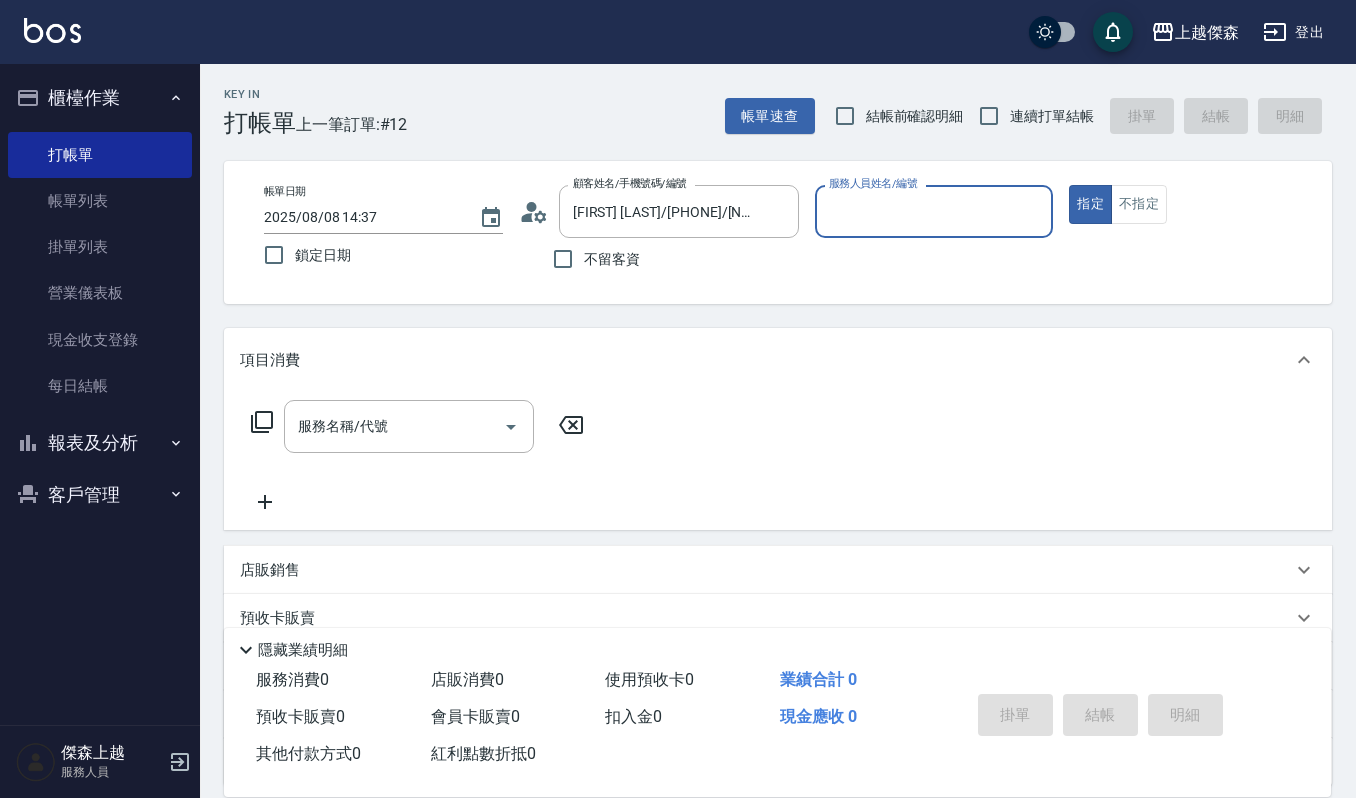 type on "吉兒-4" 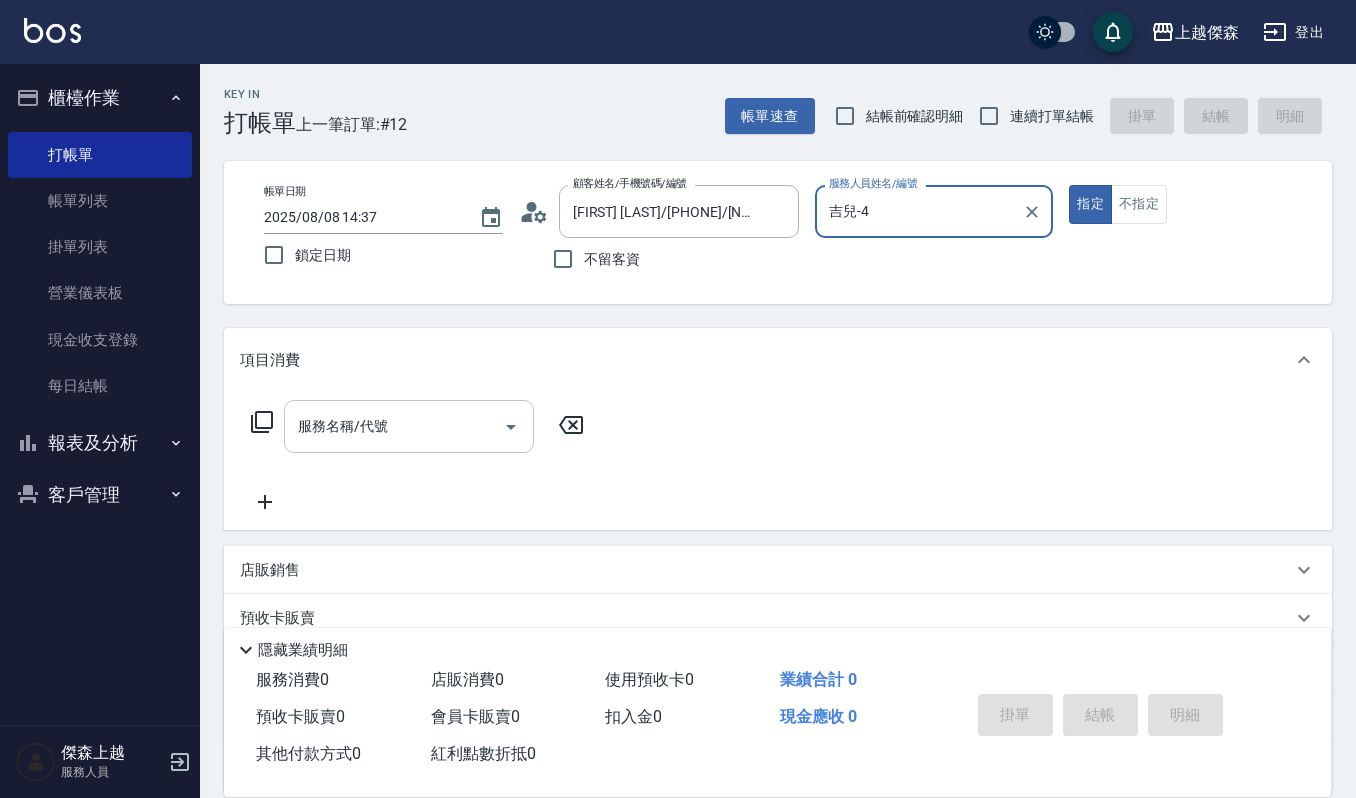 click on "服務名稱/代號" at bounding box center (394, 426) 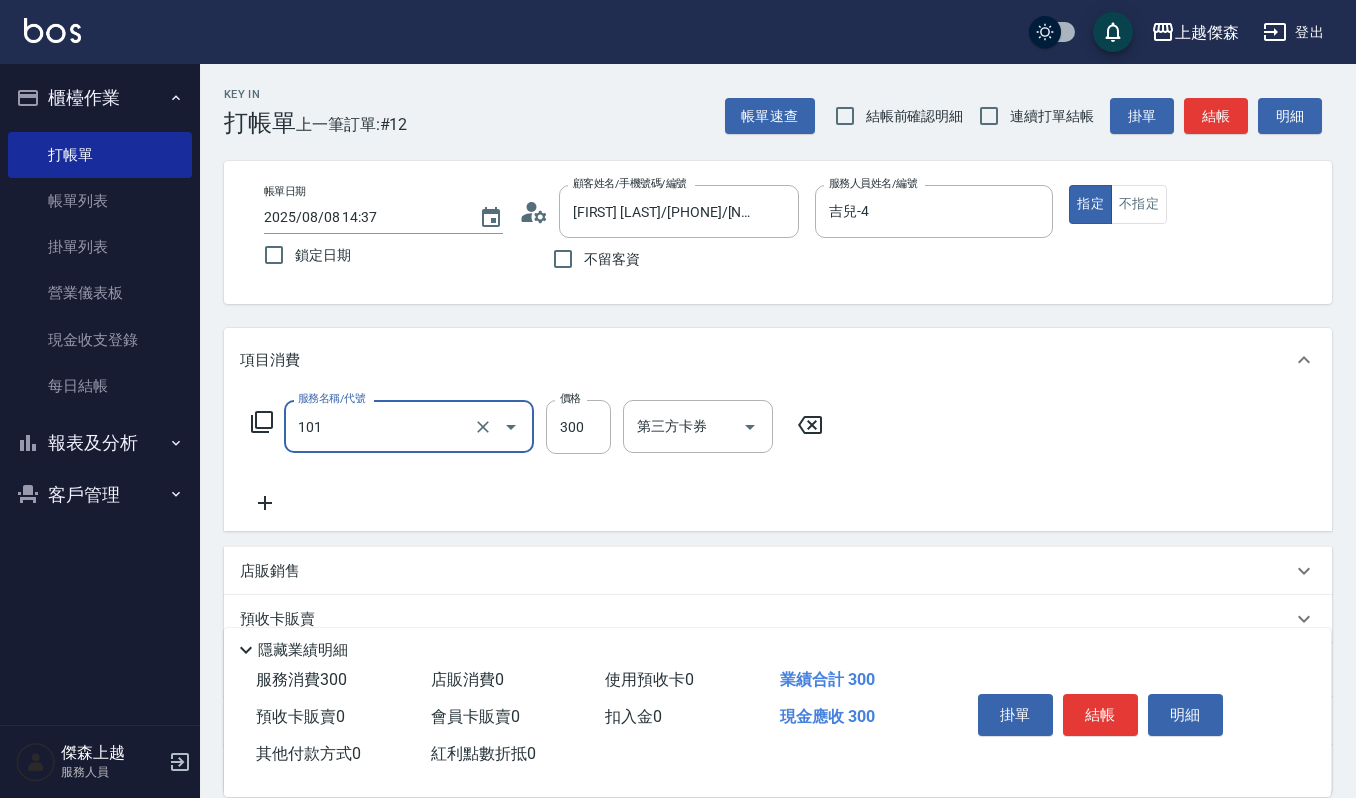 type on "一般洗髮(101)" 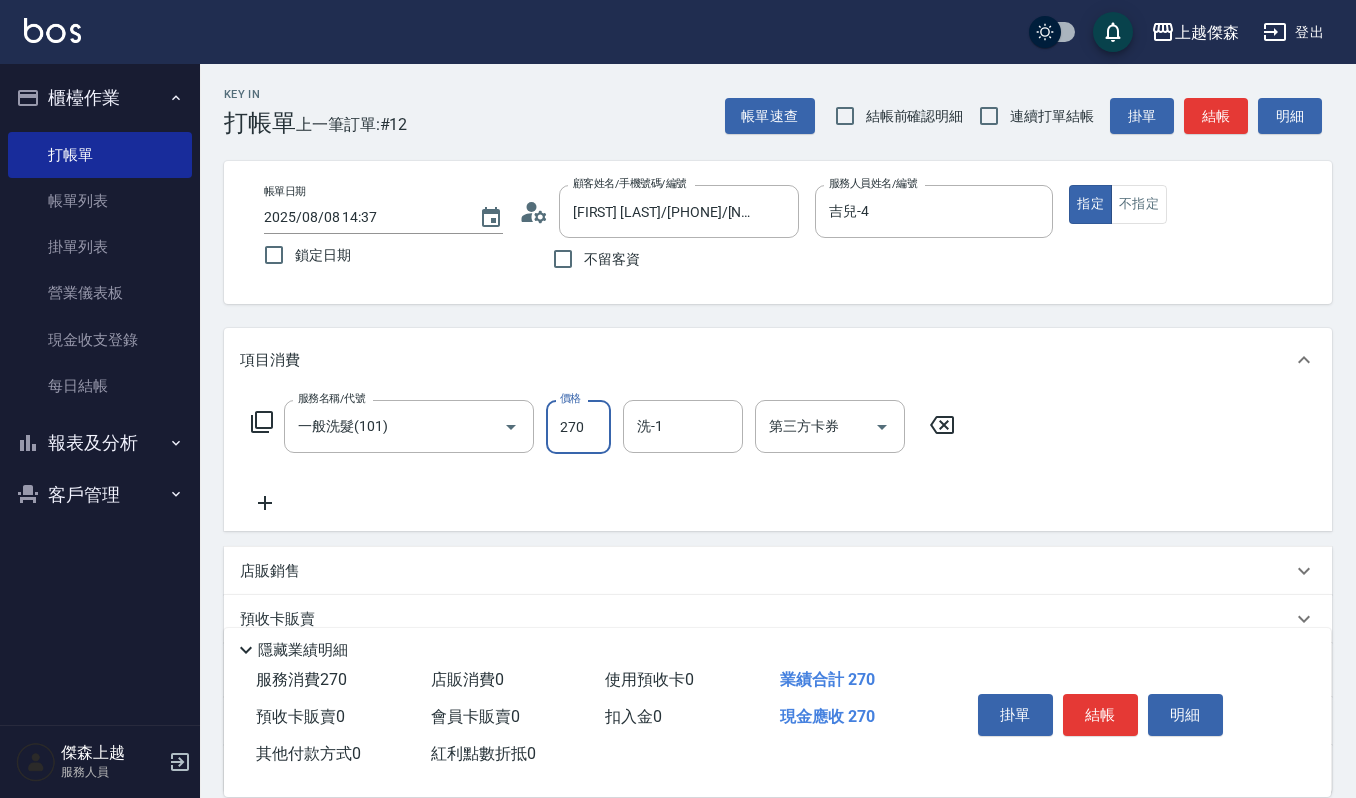 type on "270" 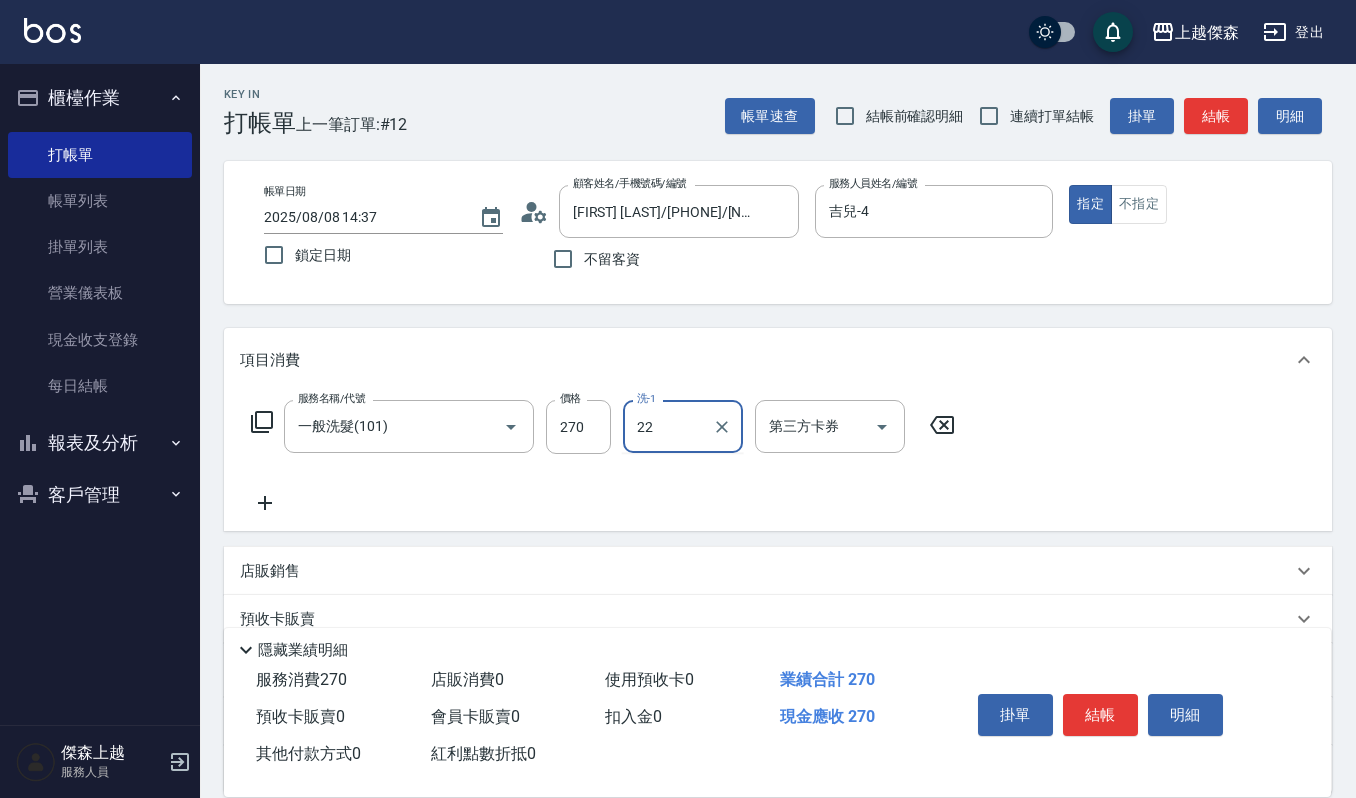 type on "宜芳-22" 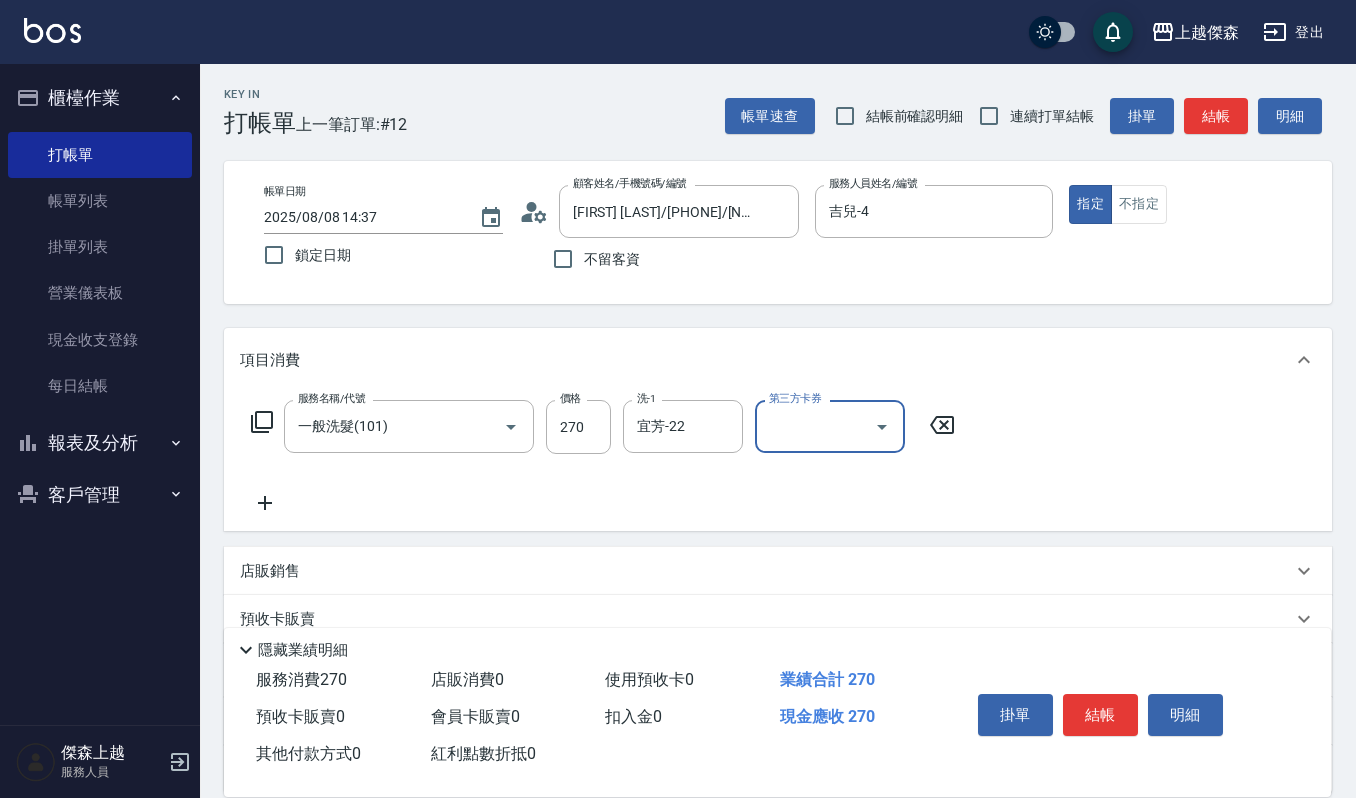 click on "掛單 結帳 明細" at bounding box center [1100, 717] 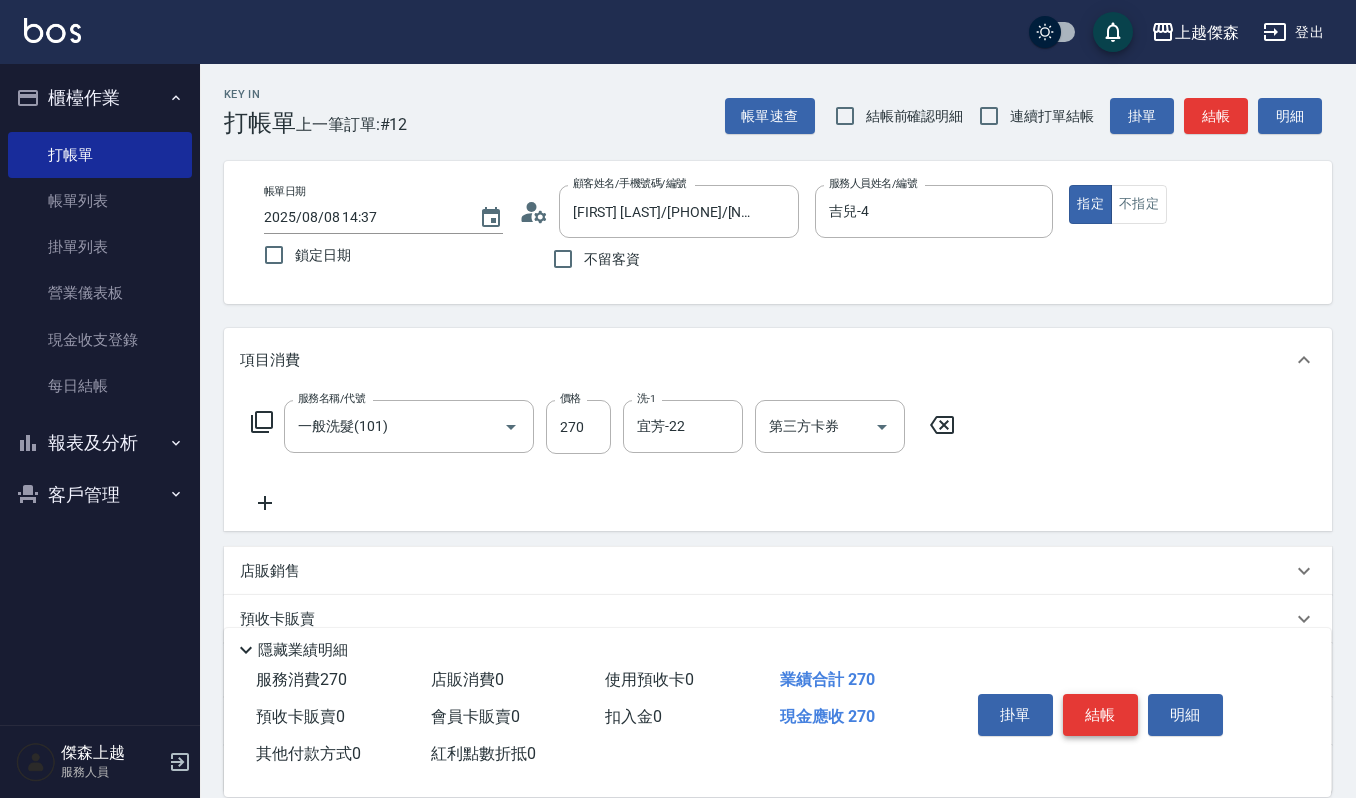 click on "結帳" at bounding box center [1100, 715] 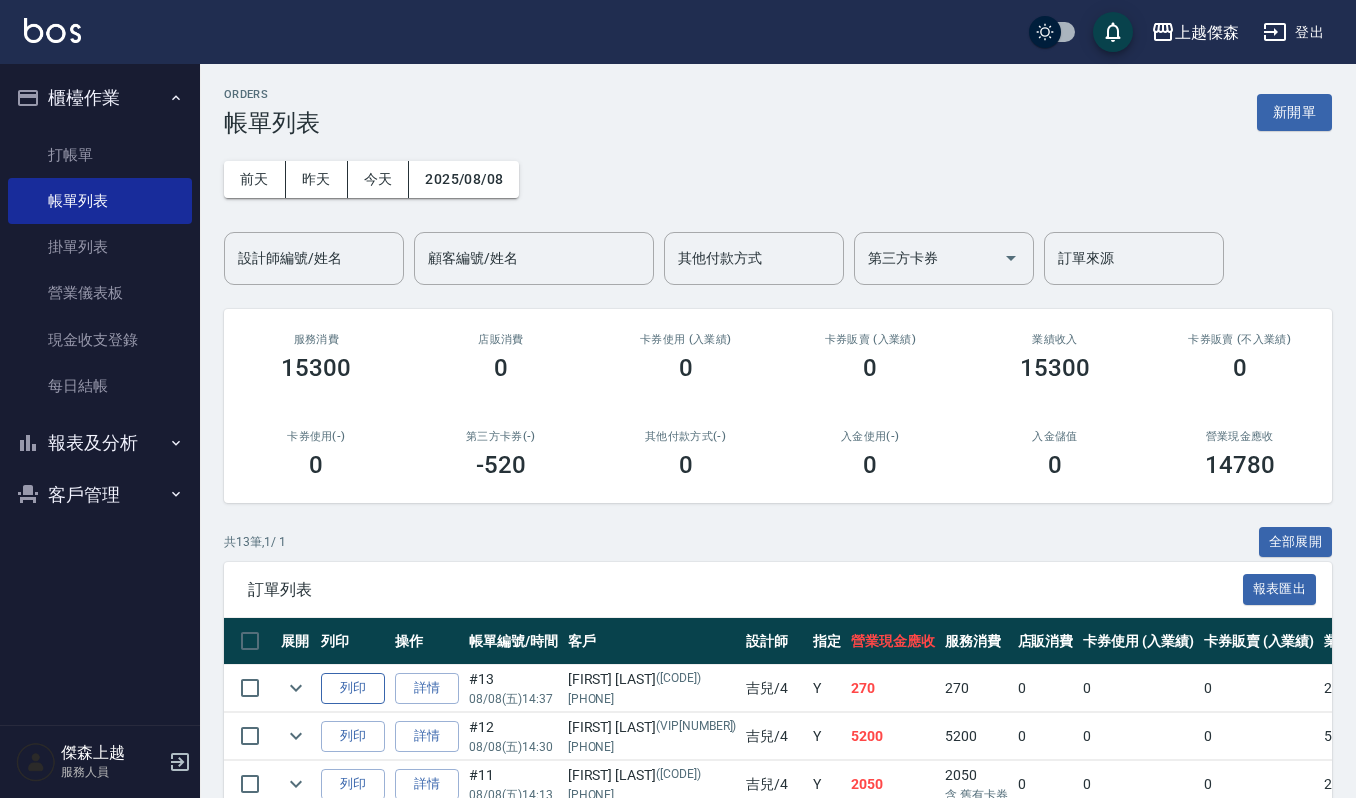 click on "列印" at bounding box center (353, 688) 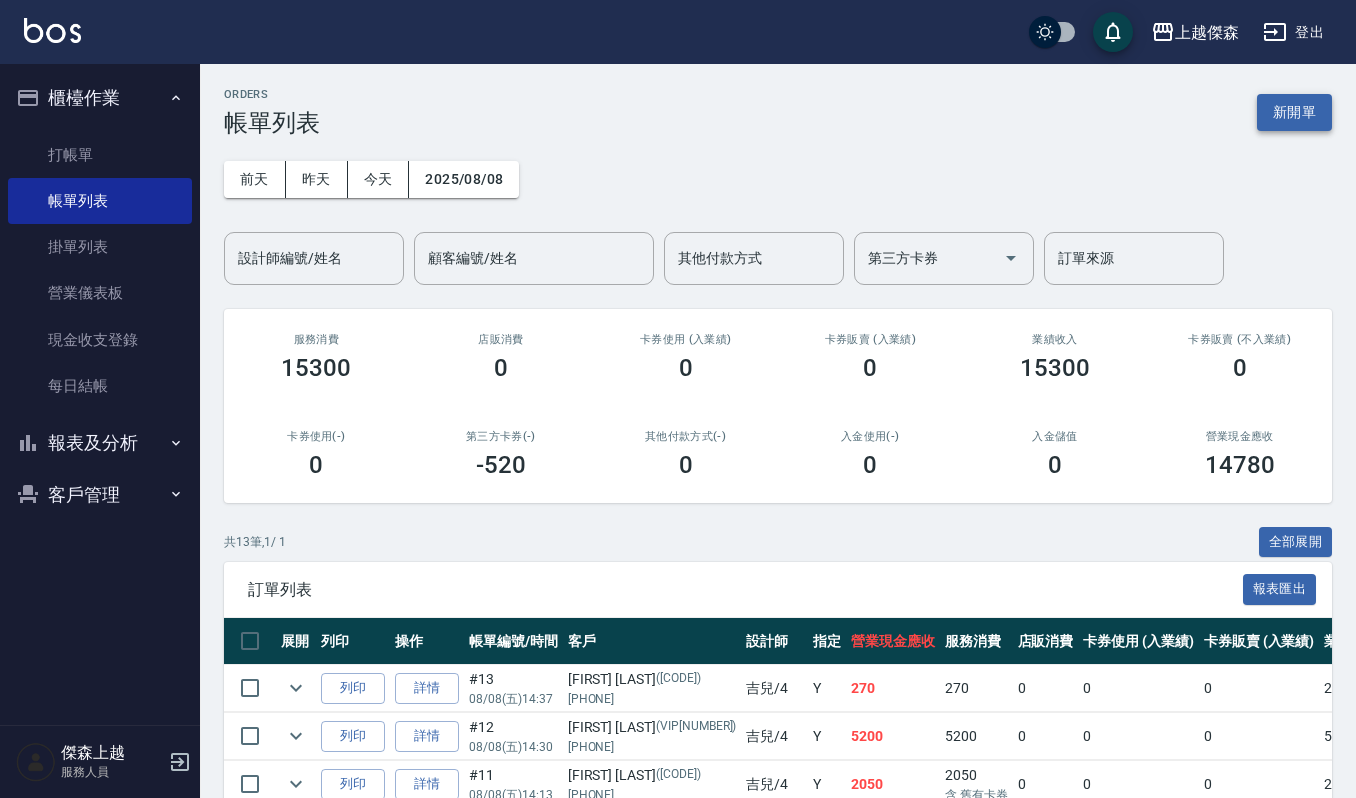 click on "新開單" at bounding box center (1294, 112) 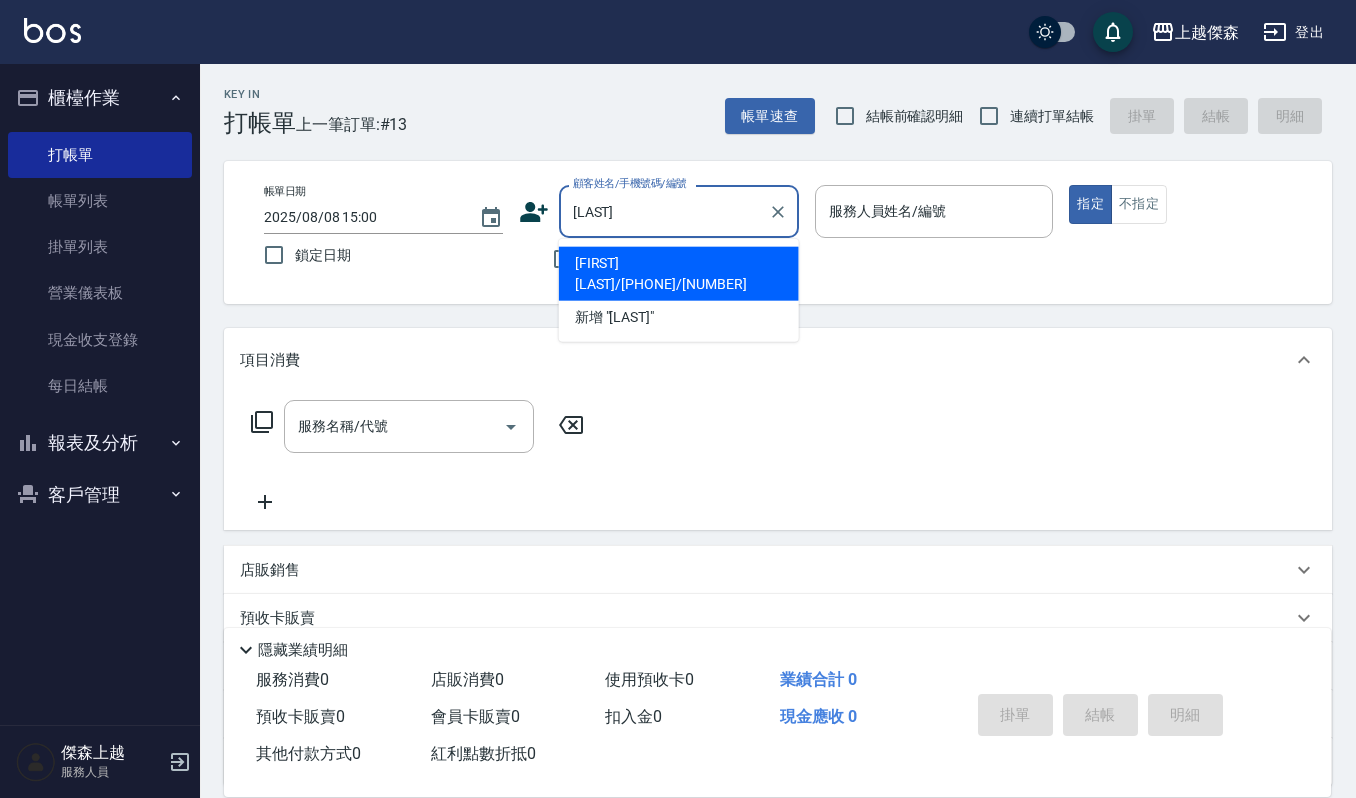 click on "陳美存/0917647090/60789" at bounding box center [679, 274] 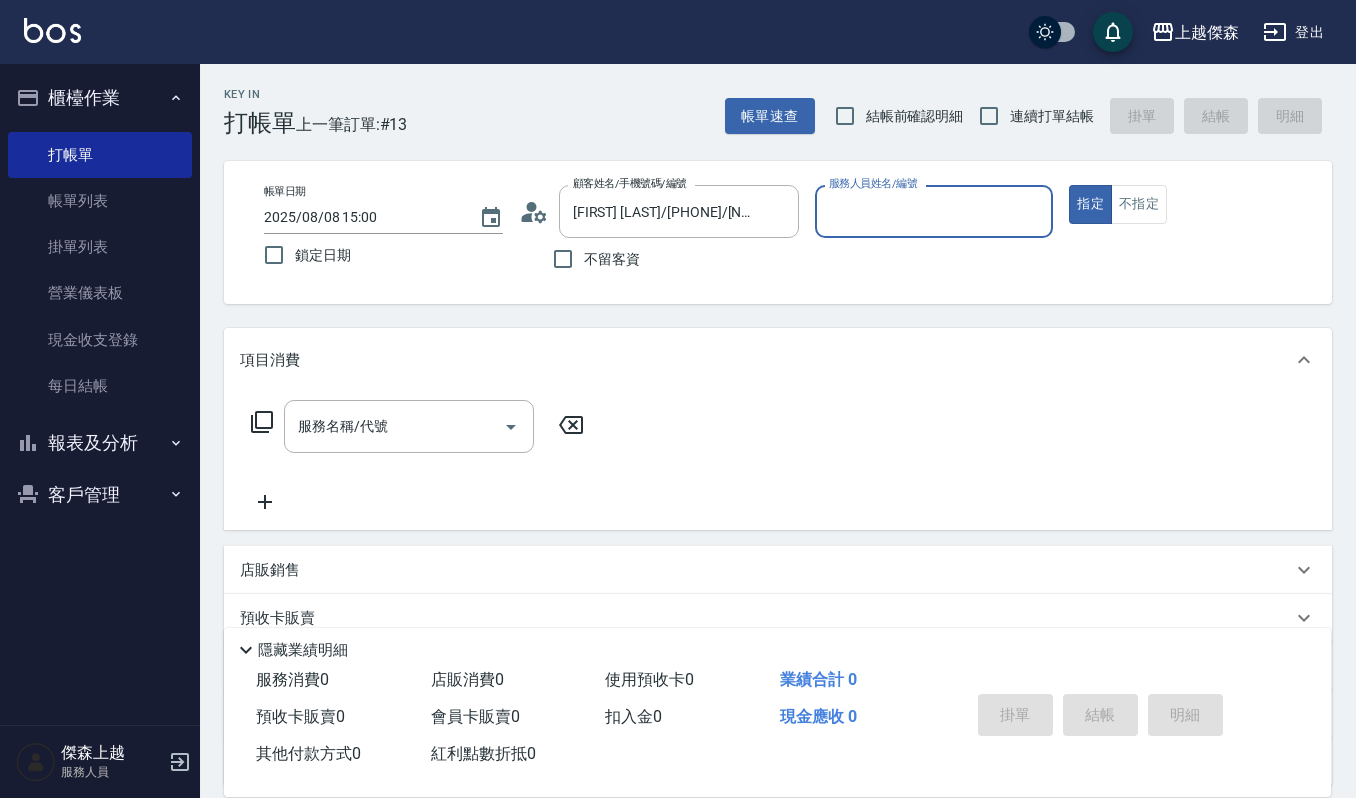 type on "Sammi-8" 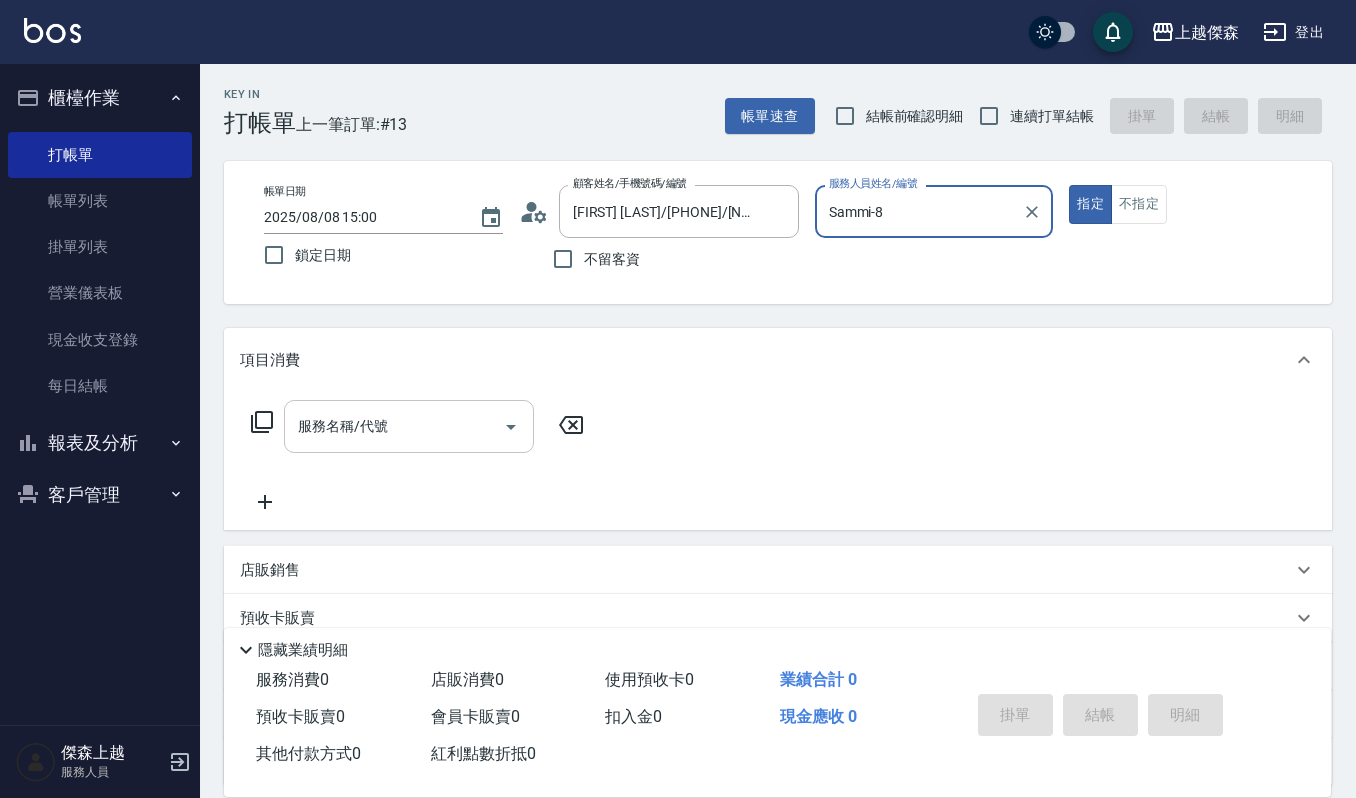click on "服務名稱/代號" at bounding box center (394, 426) 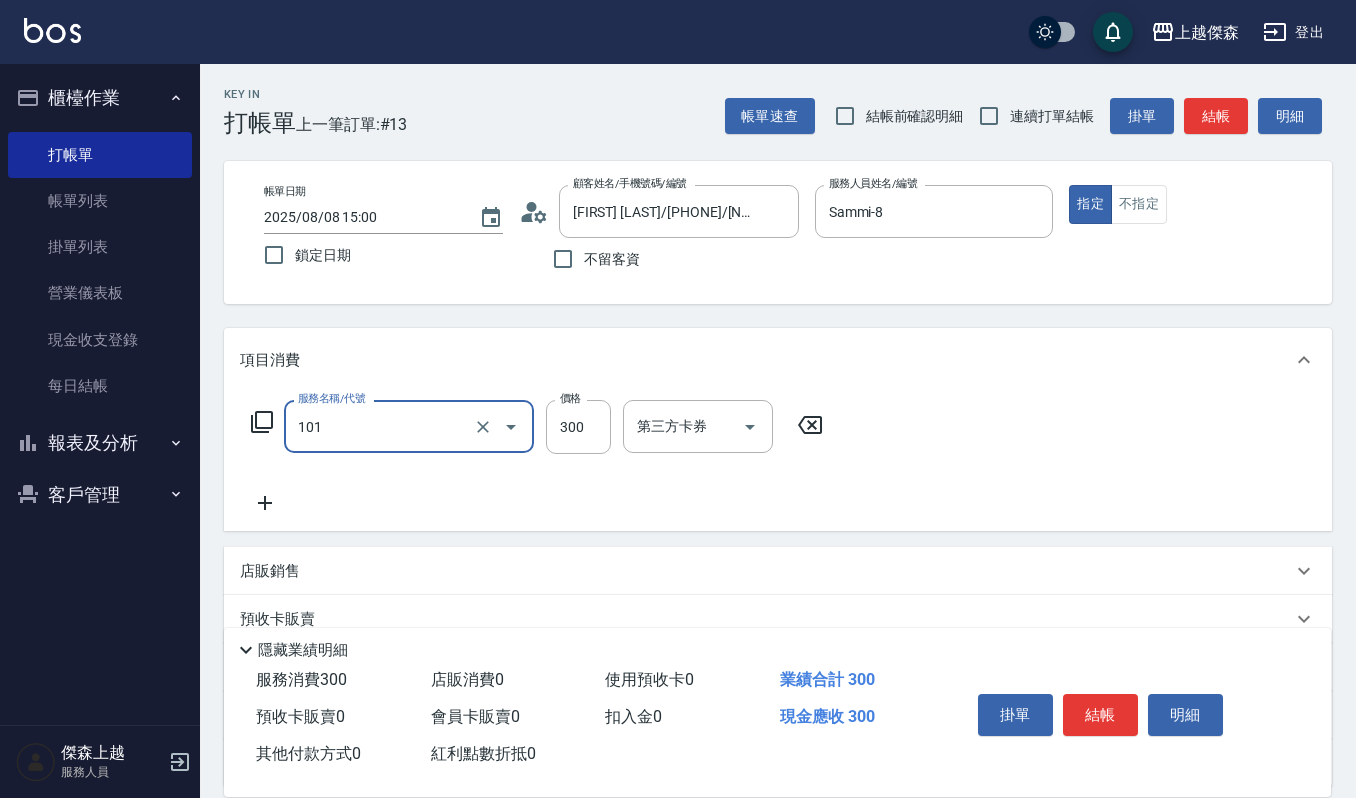 type on "一般洗髮(101)" 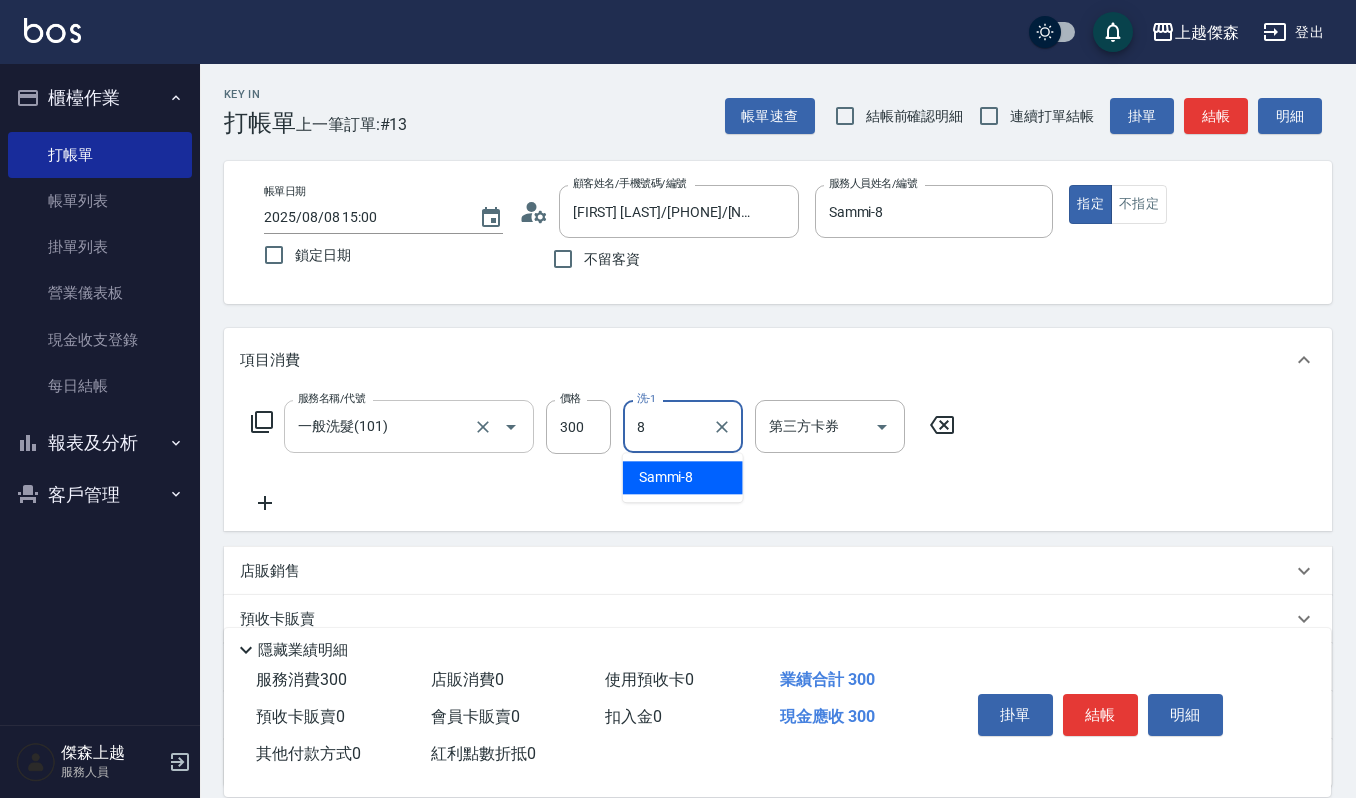 type on "Sammi-8" 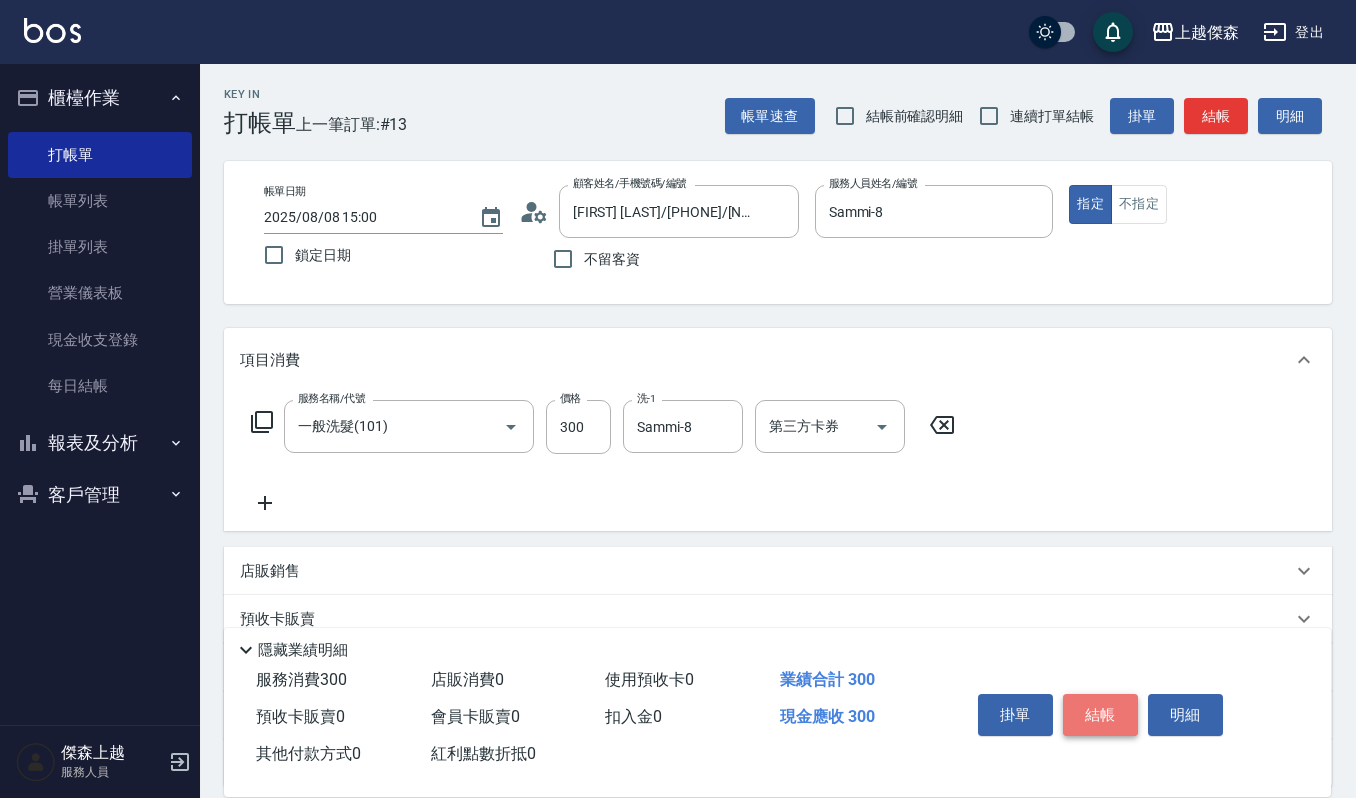 click on "結帳" at bounding box center [1100, 715] 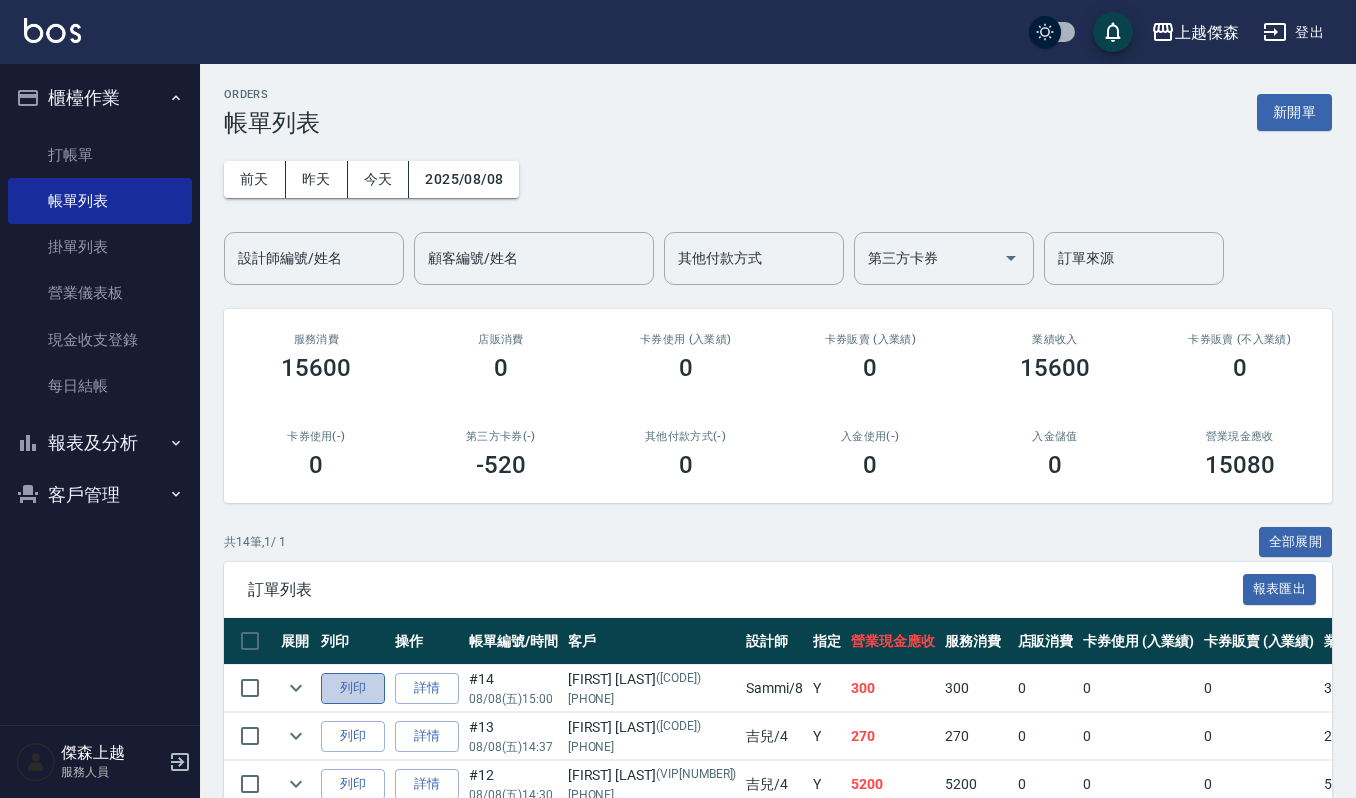 click on "列印" at bounding box center (353, 688) 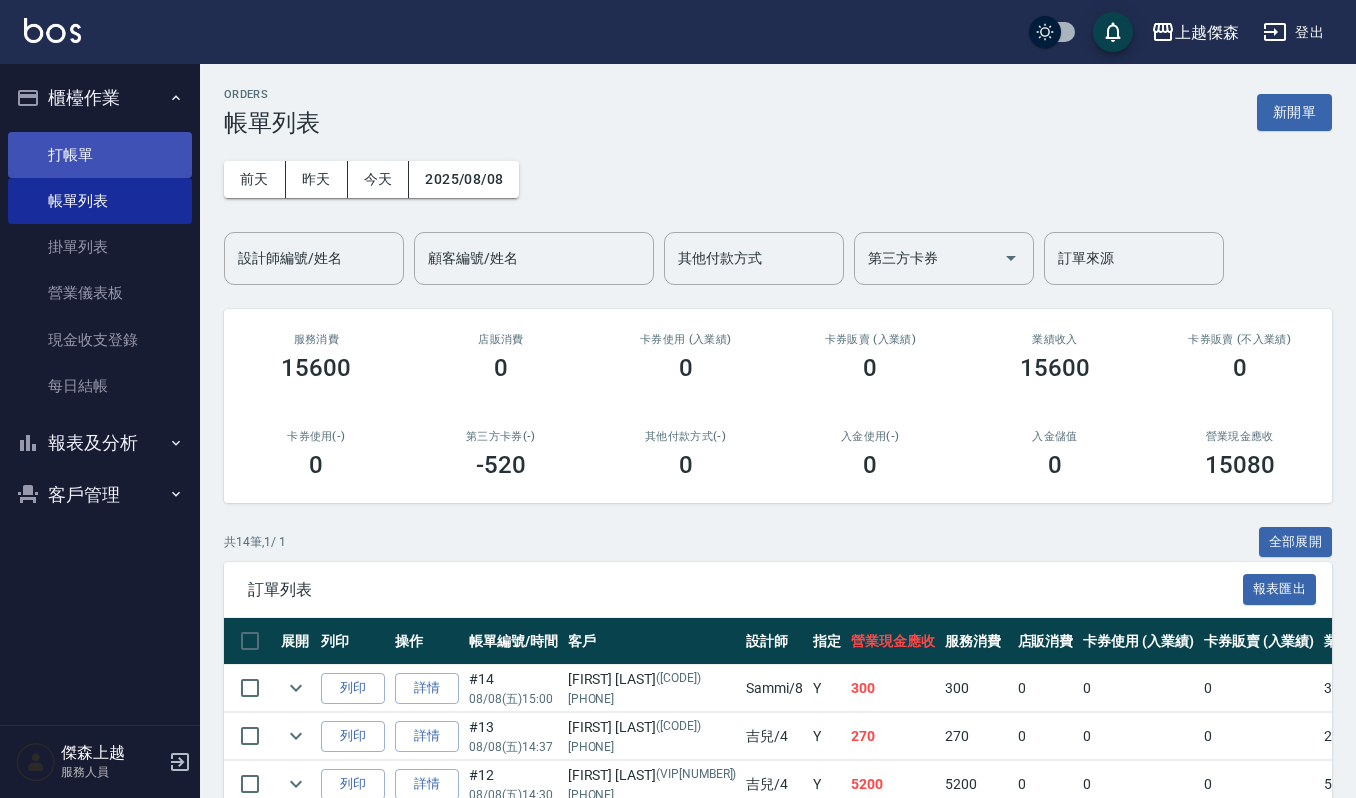 click on "打帳單" at bounding box center [100, 155] 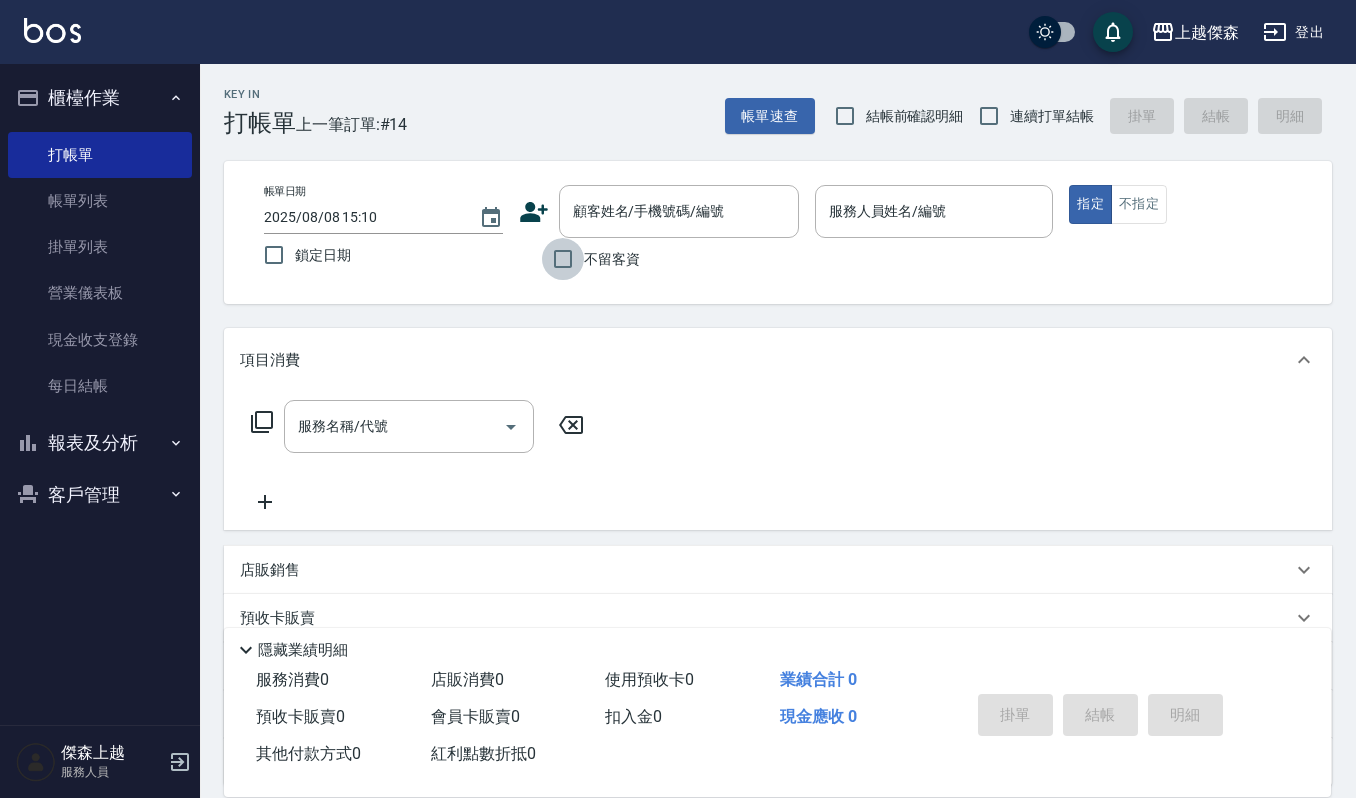 click on "不留客資" at bounding box center [563, 259] 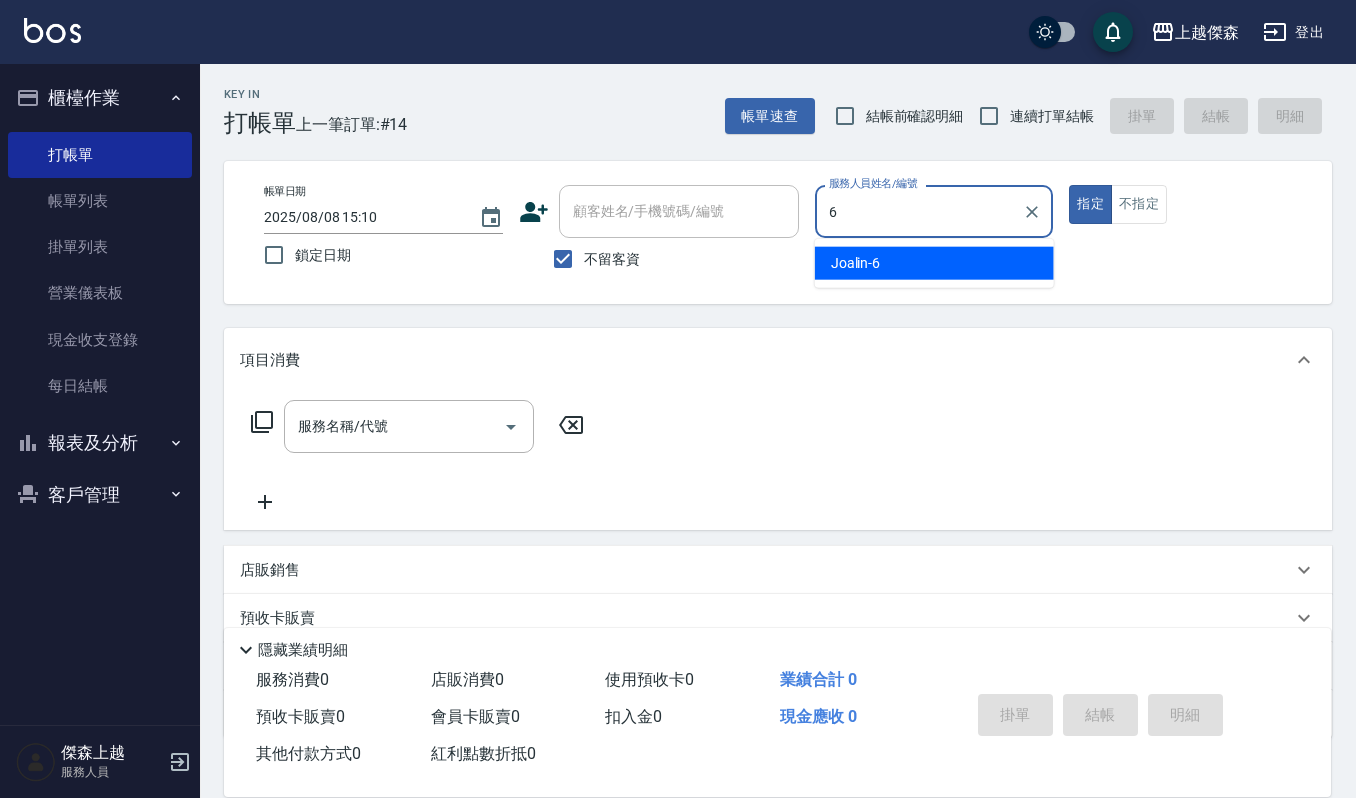 type on "Joalin-6" 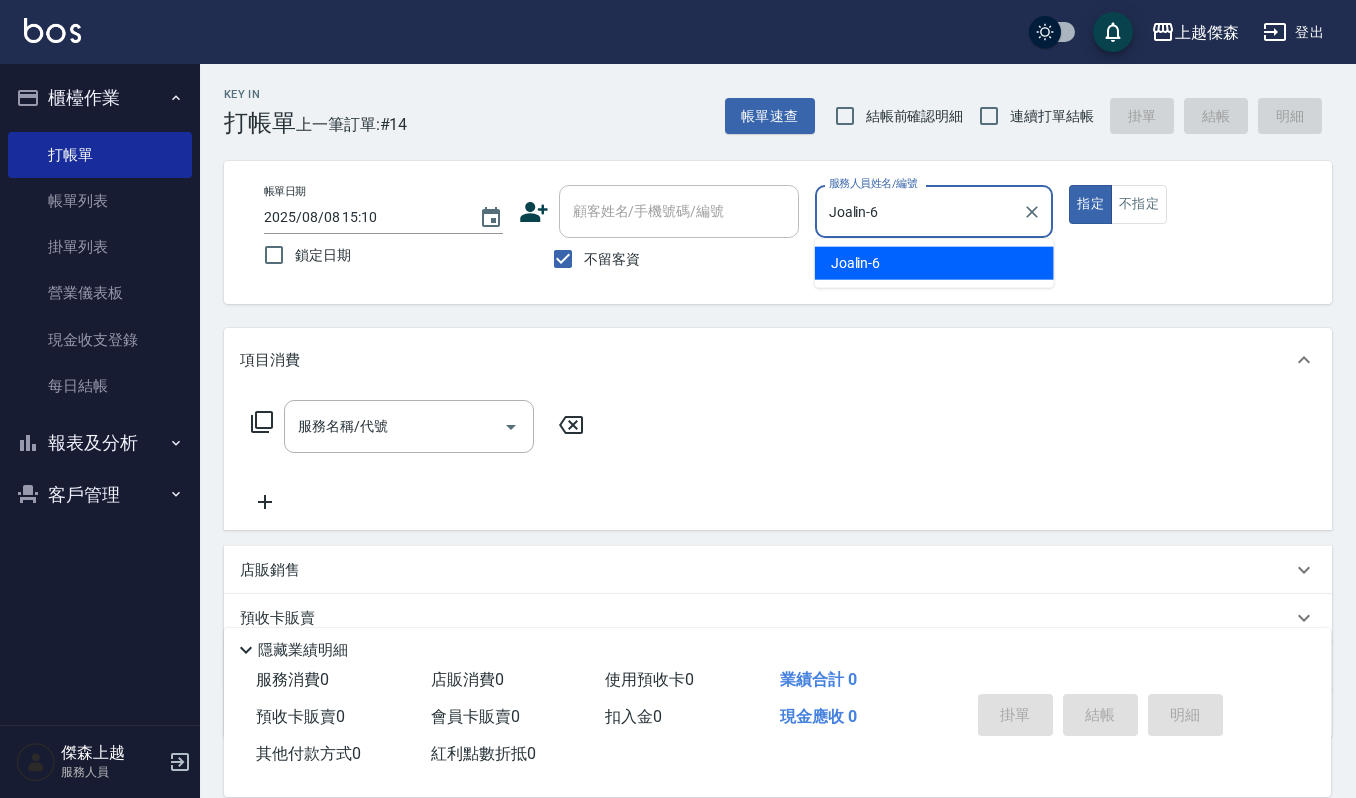 type on "true" 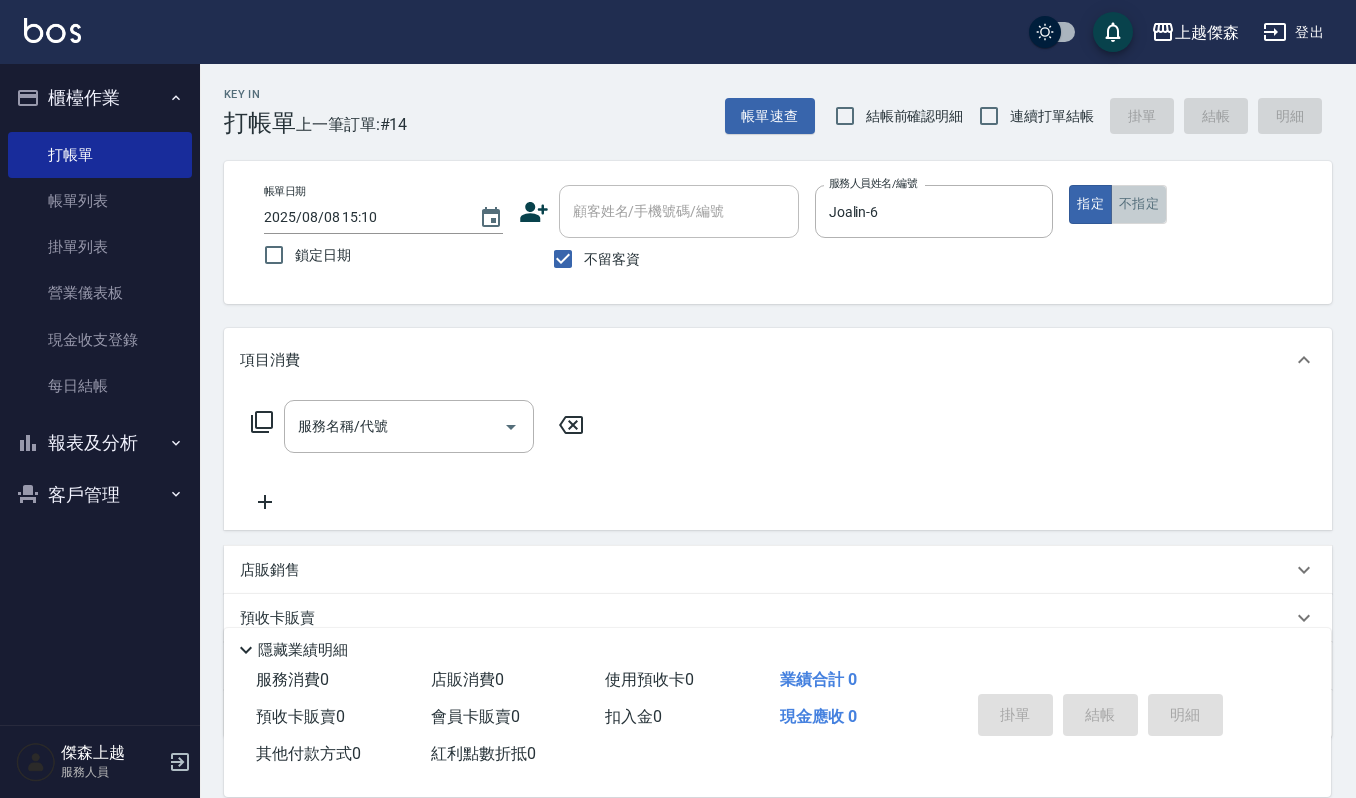 click on "不指定" at bounding box center [1139, 204] 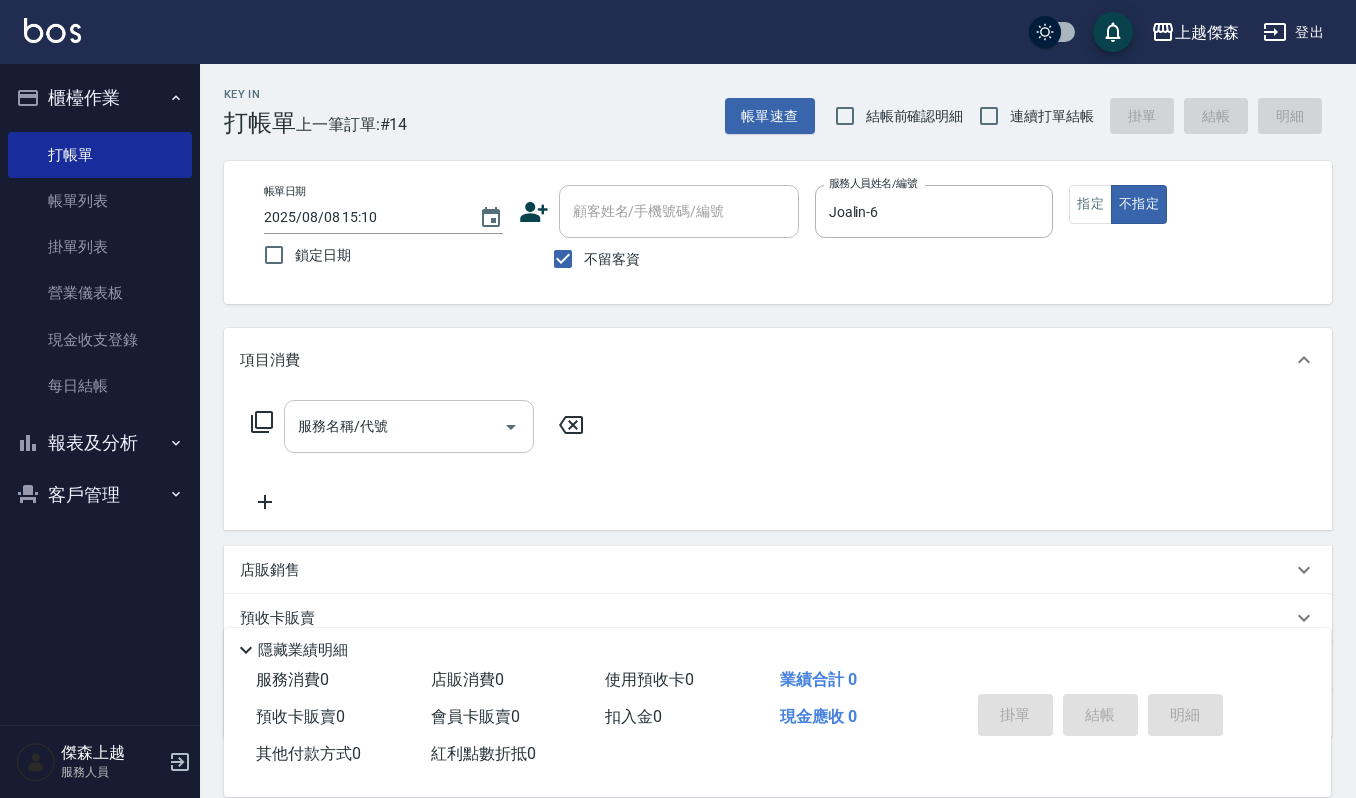 click on "服務名稱/代號" at bounding box center (394, 426) 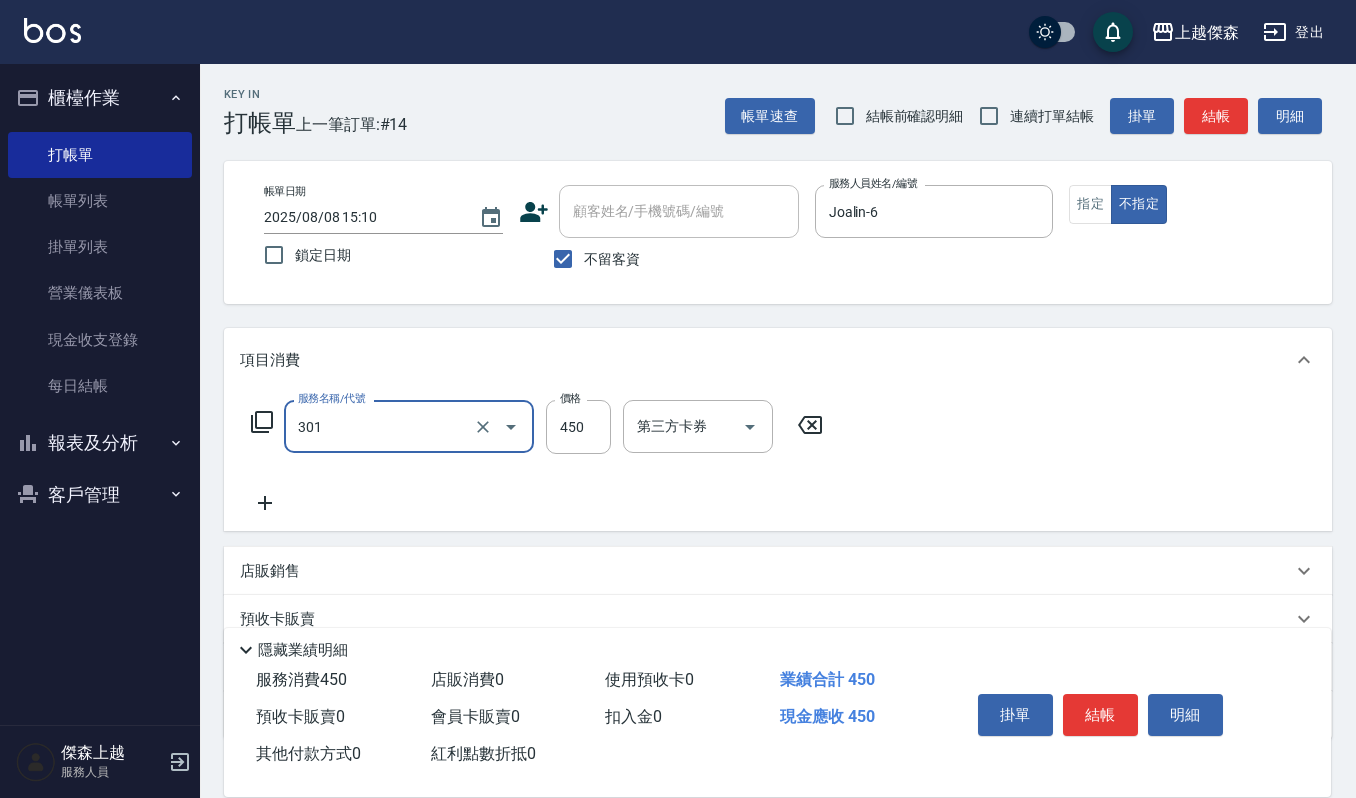 type on "創意剪髮(301)" 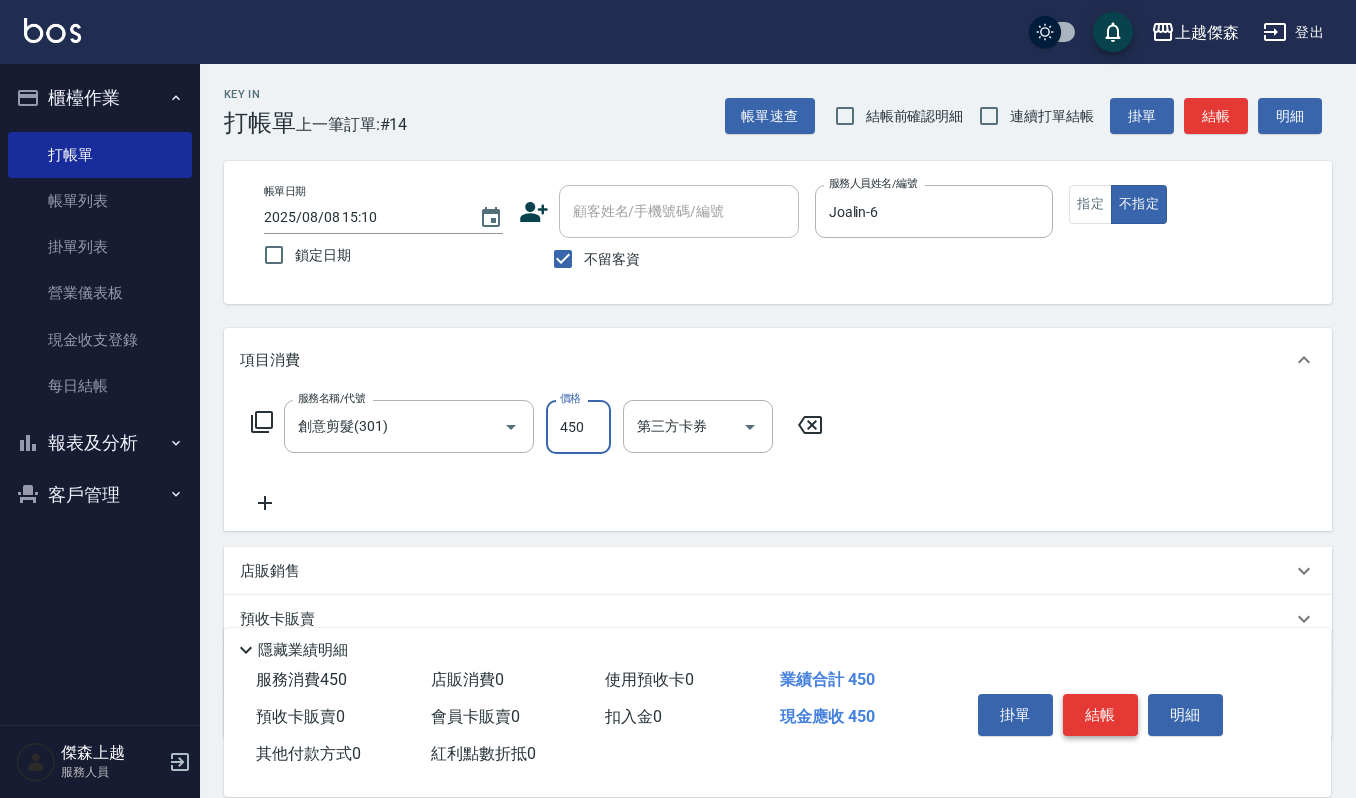 click on "結帳" at bounding box center [1100, 715] 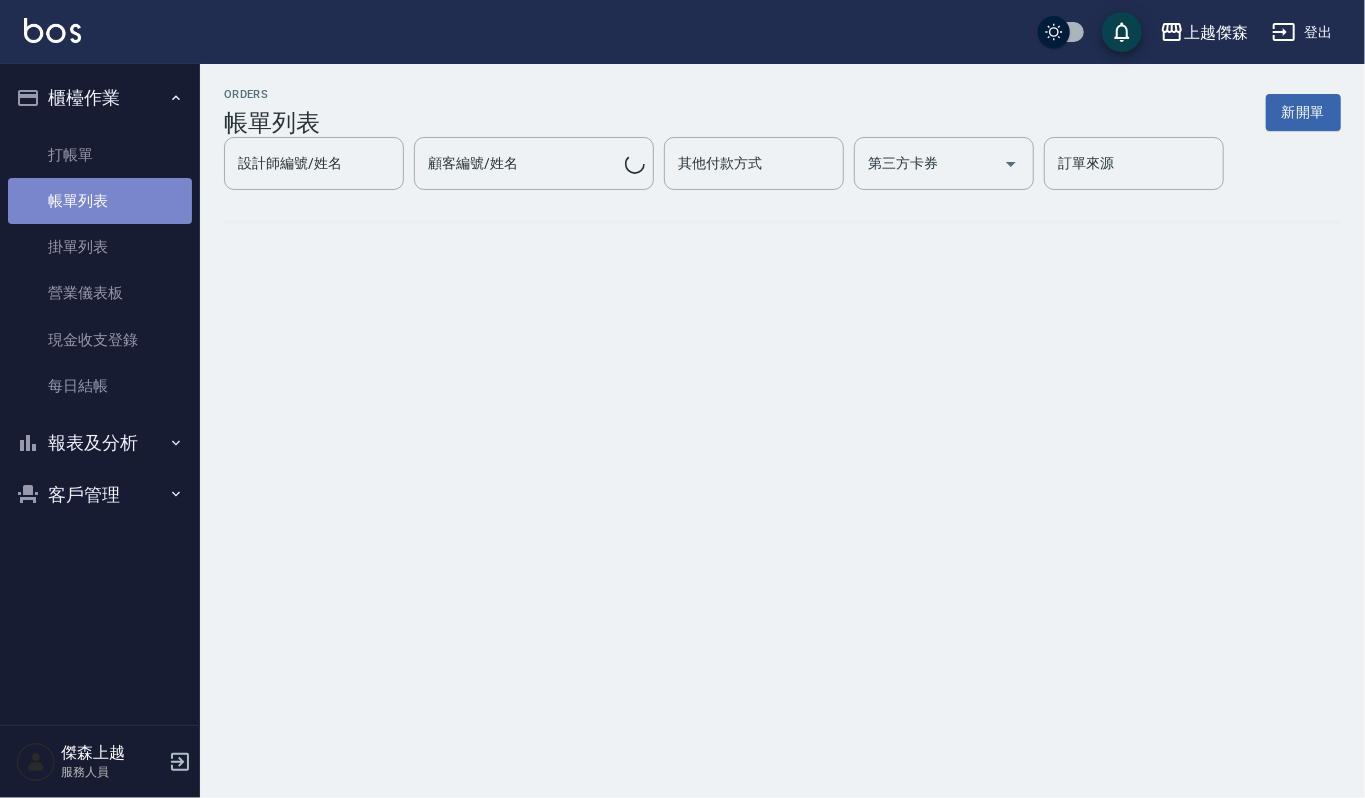 click on "帳單列表" at bounding box center [100, 201] 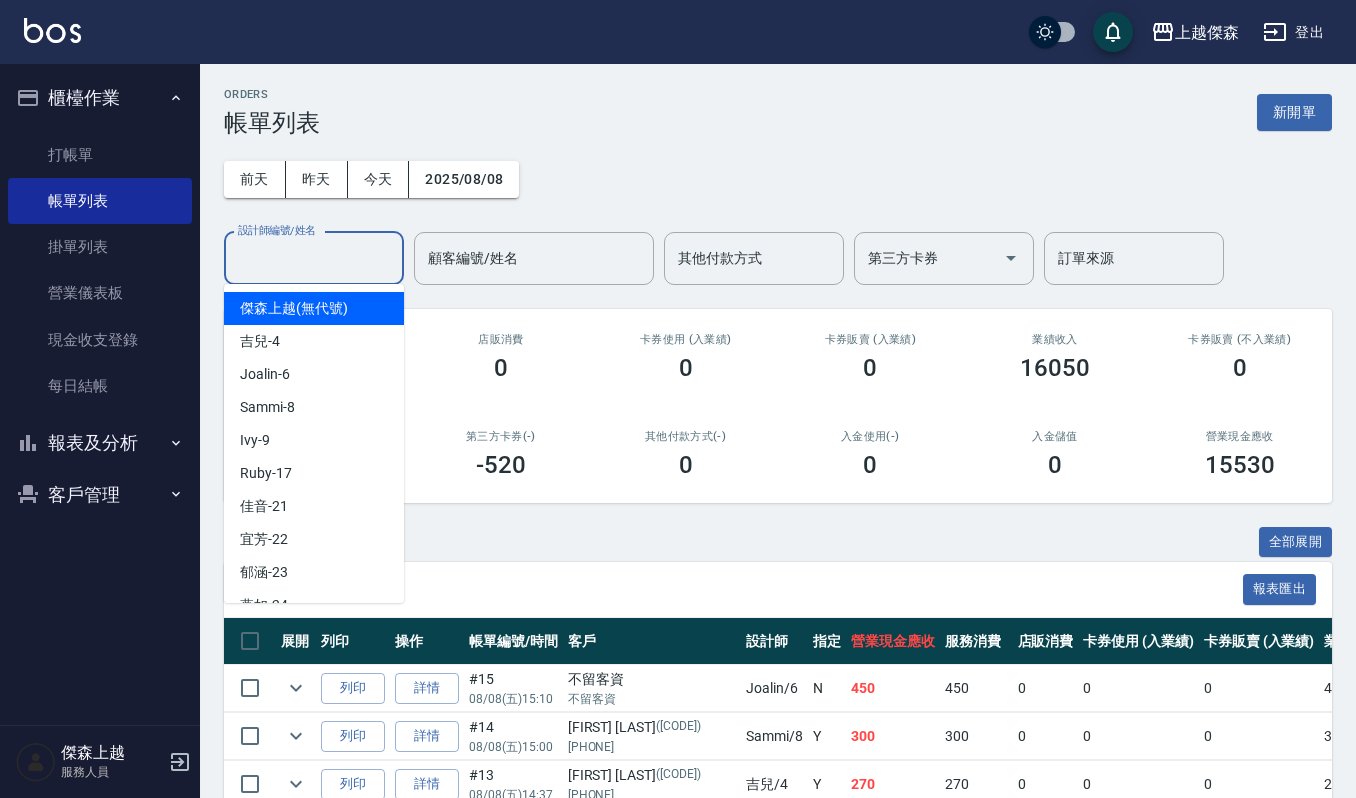 click on "設計師編號/姓名" at bounding box center (314, 258) 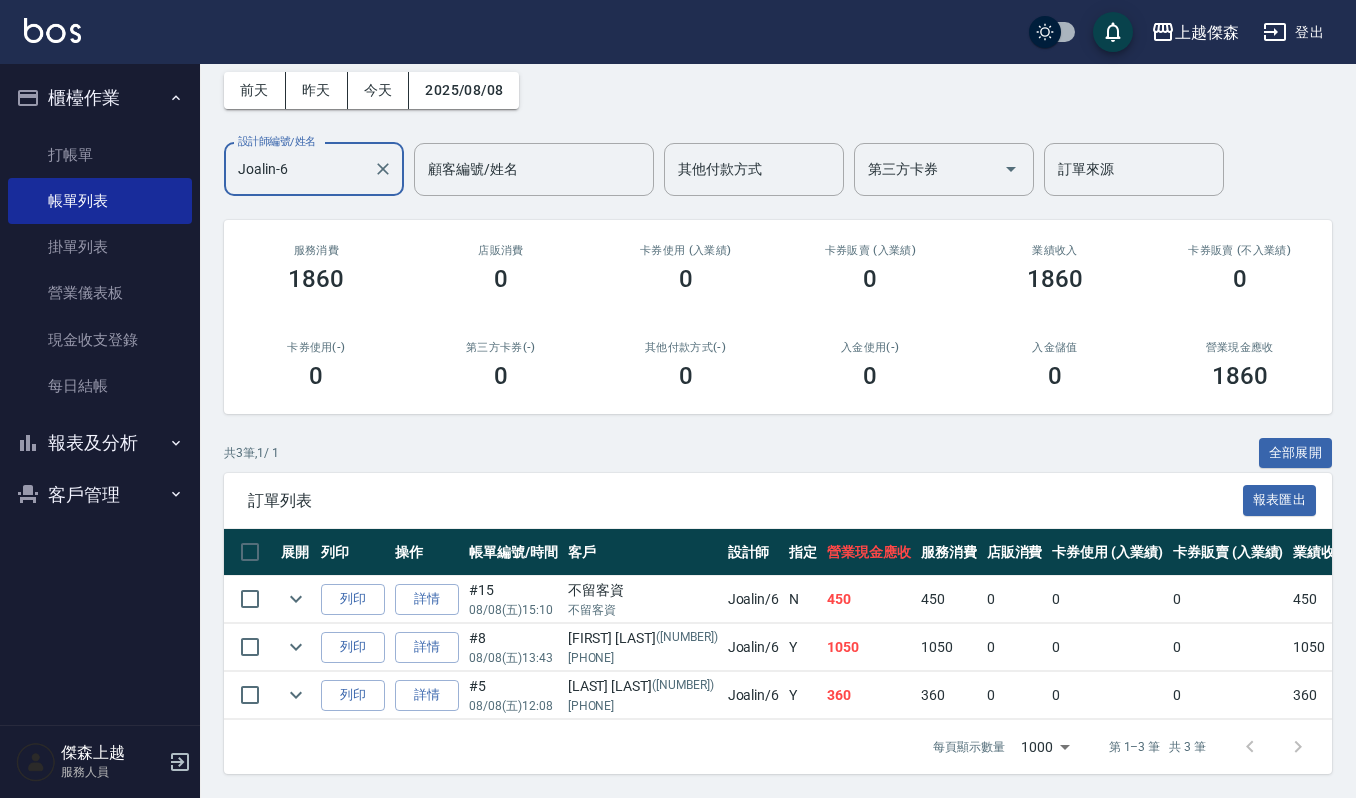scroll, scrollTop: 110, scrollLeft: 0, axis: vertical 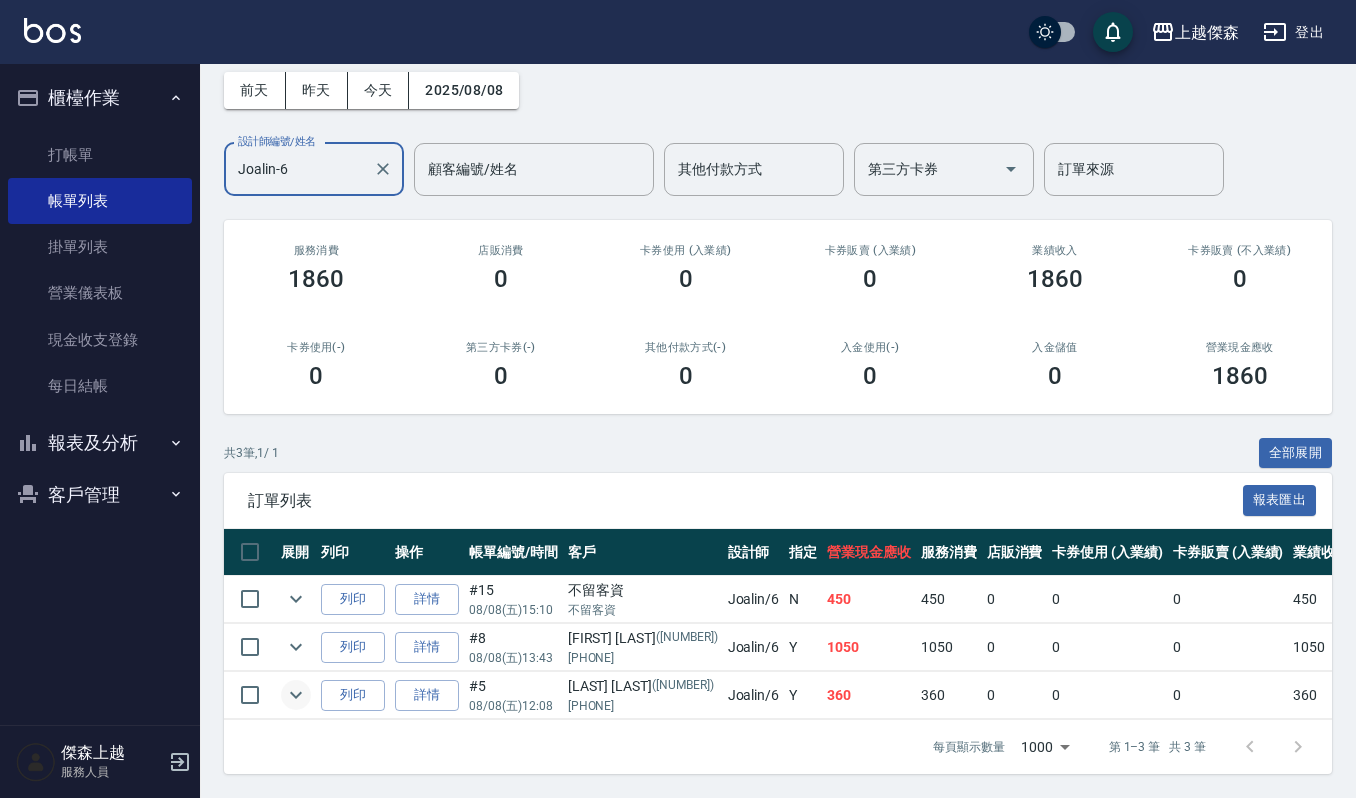 type on "Joalin-6" 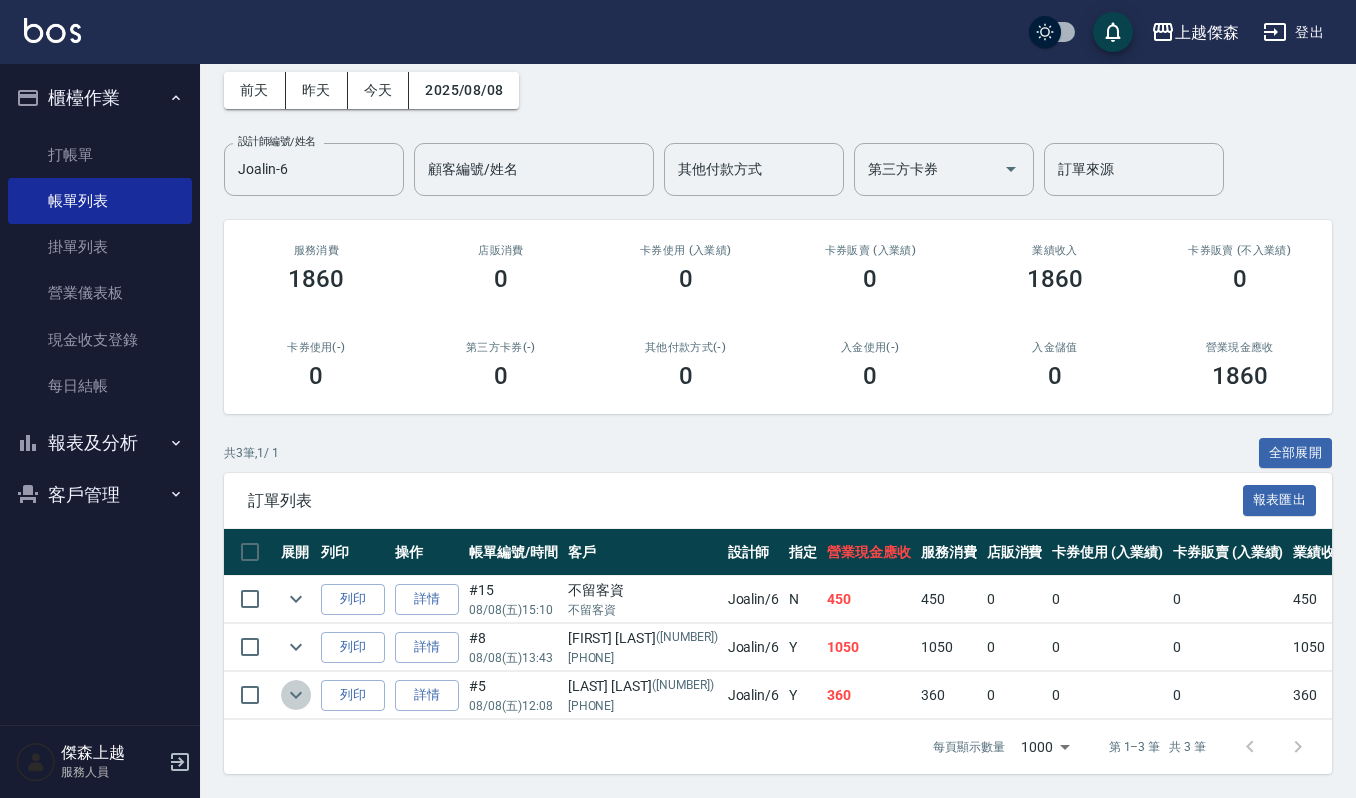 click 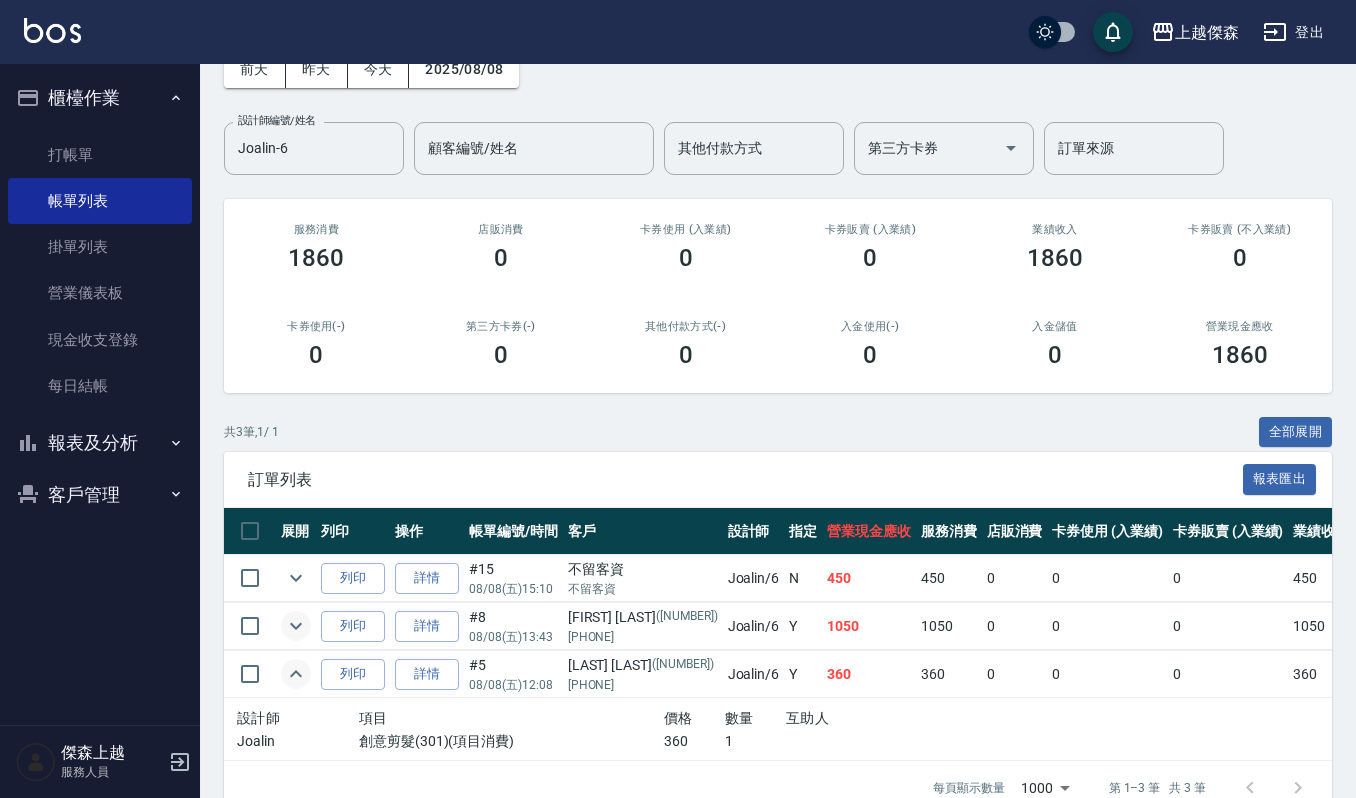 click 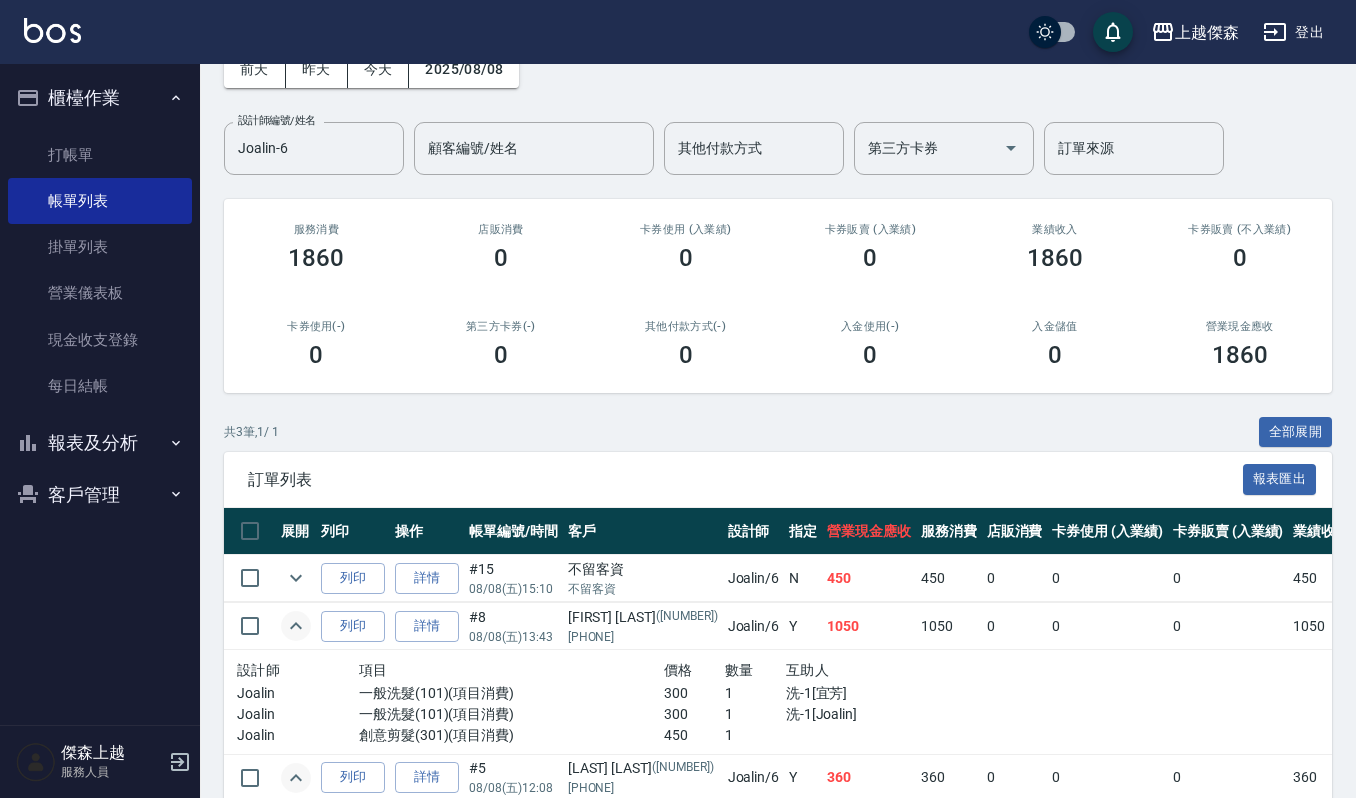 click on "列印" at bounding box center (353, 578) 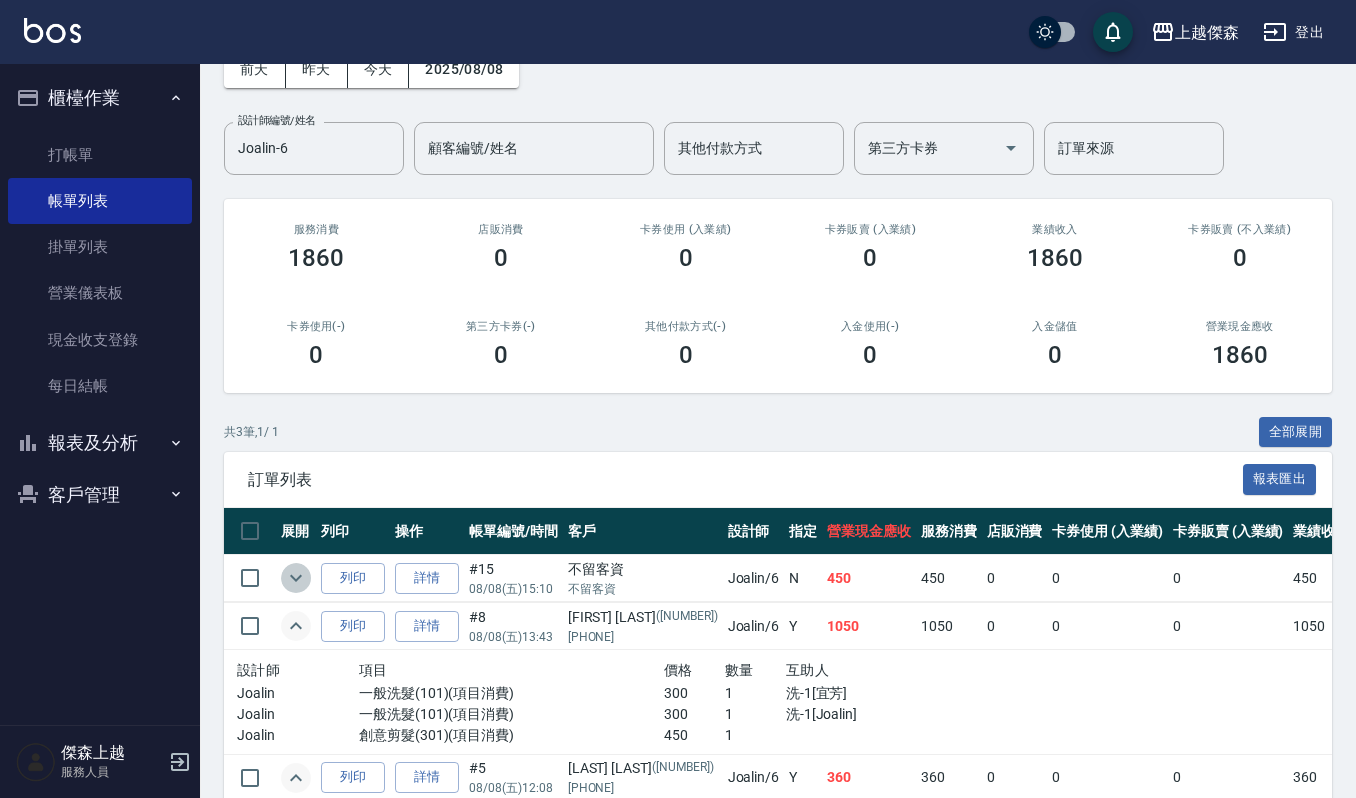 click 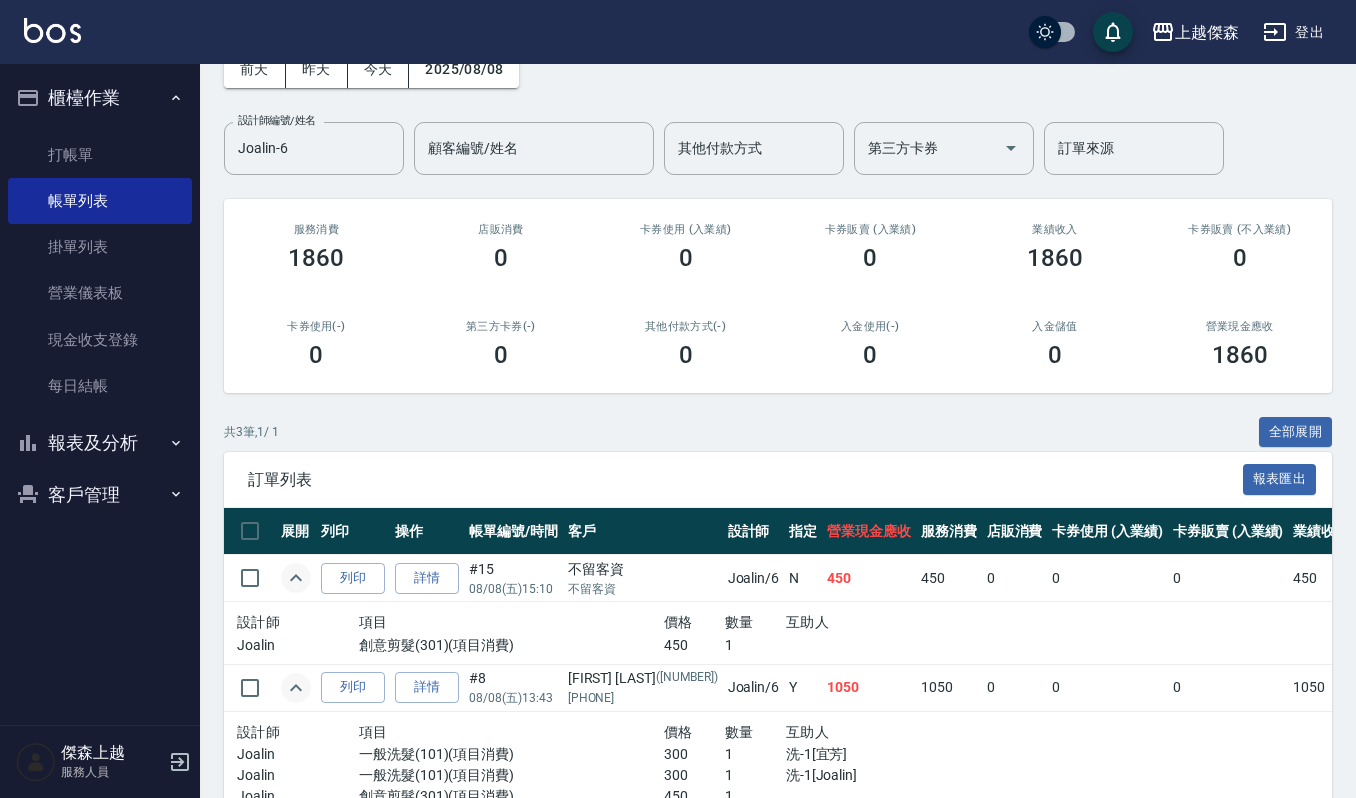 click 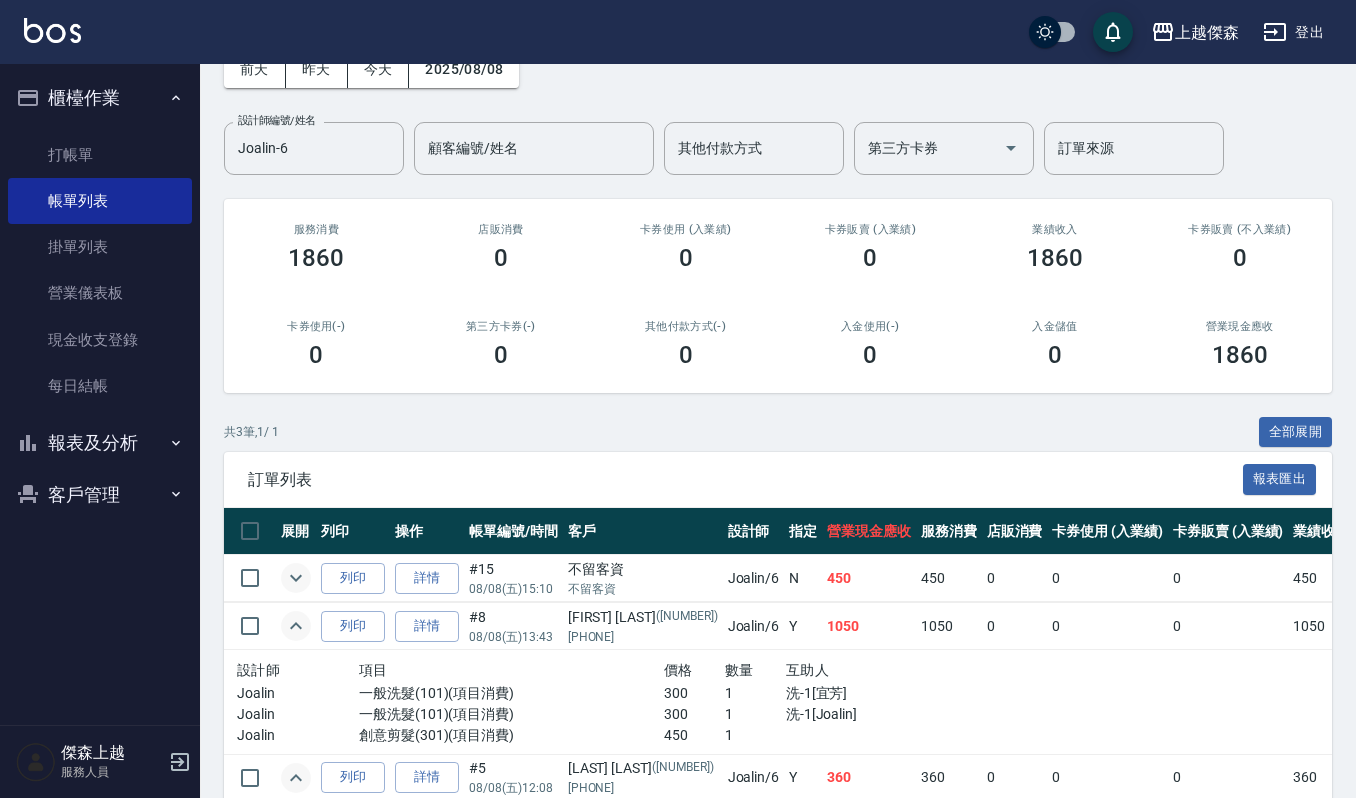 click 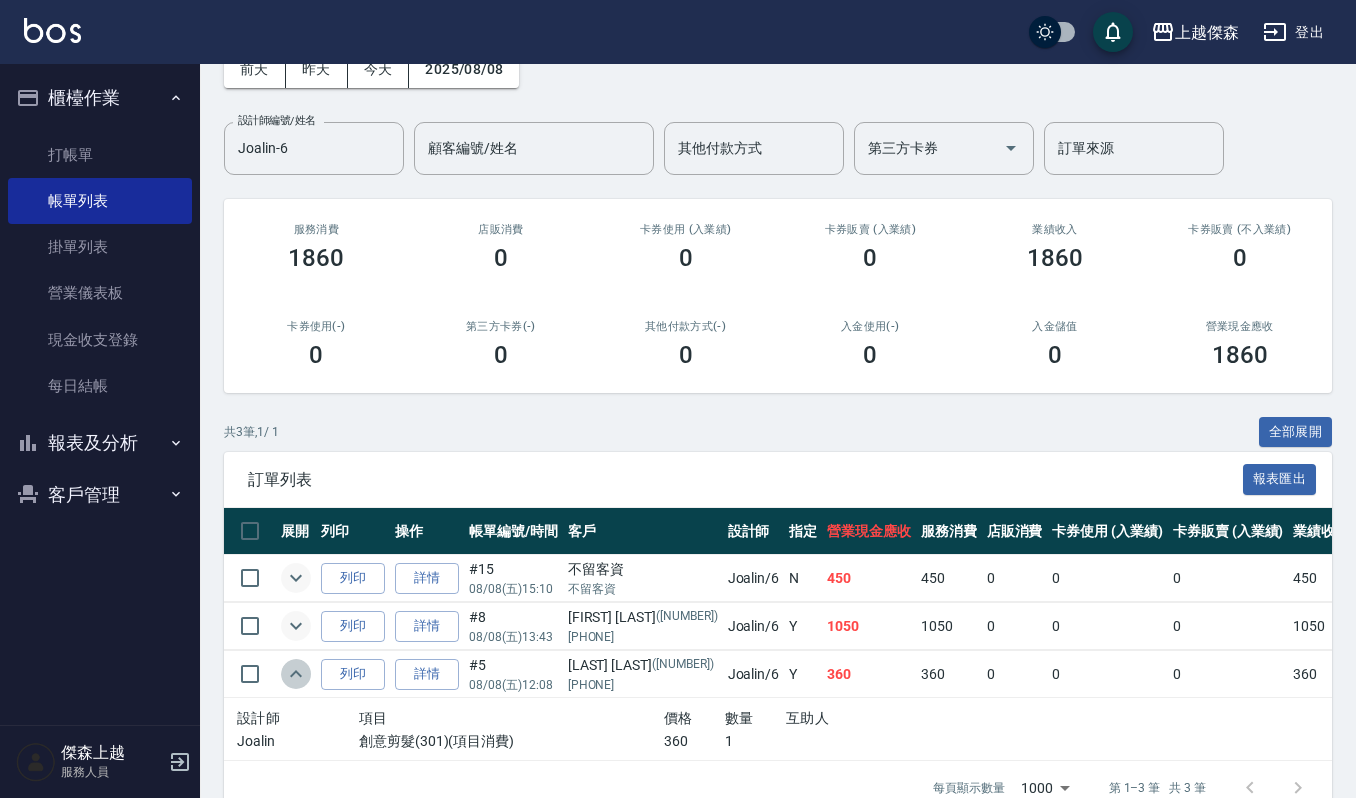 click 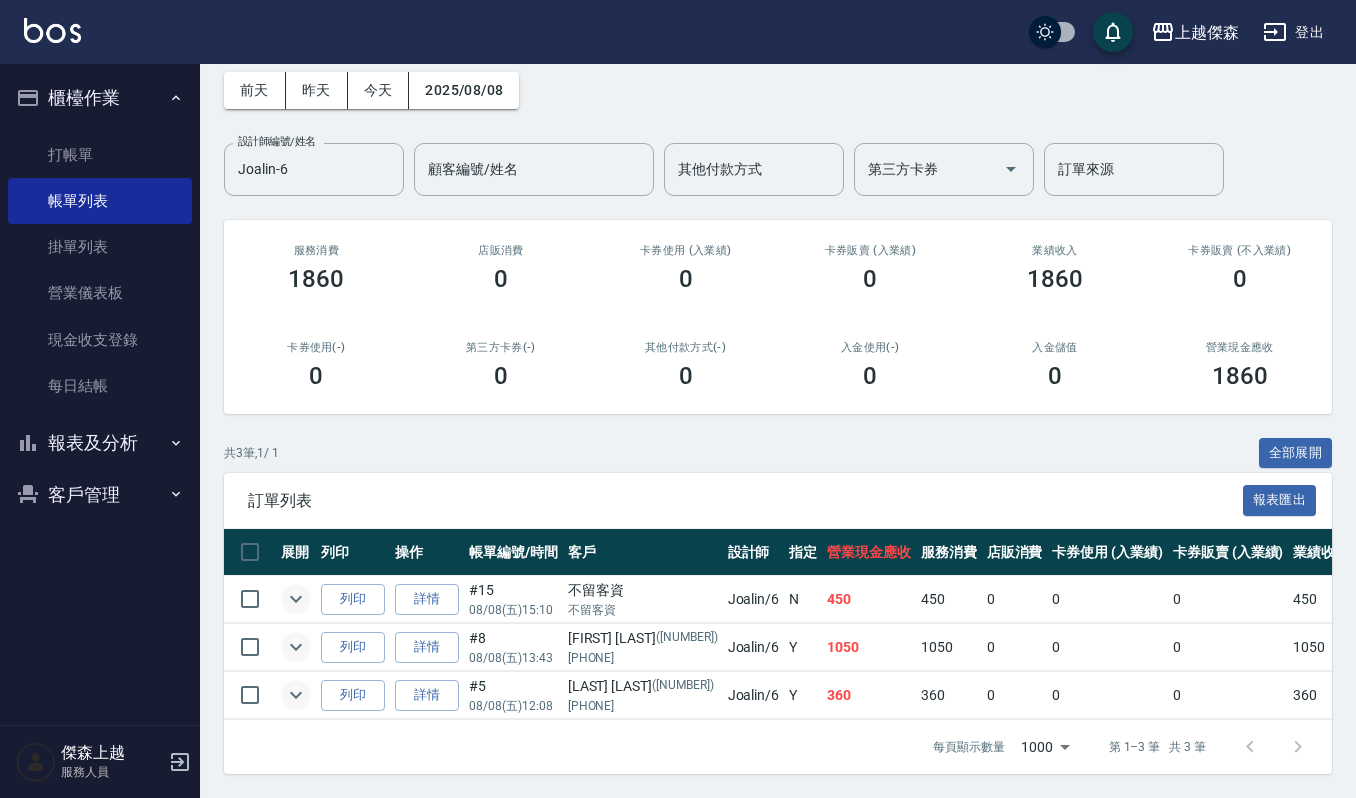 click at bounding box center [296, 647] 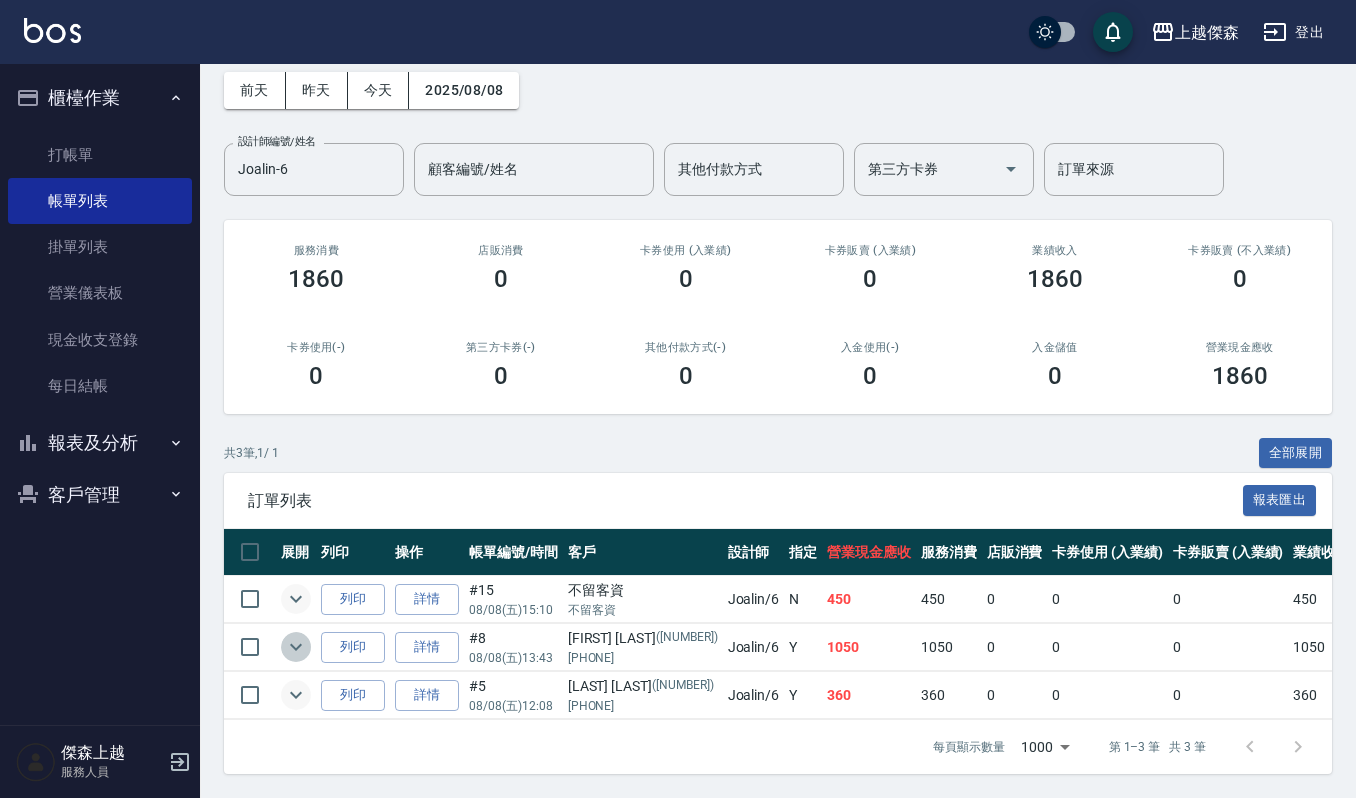 click 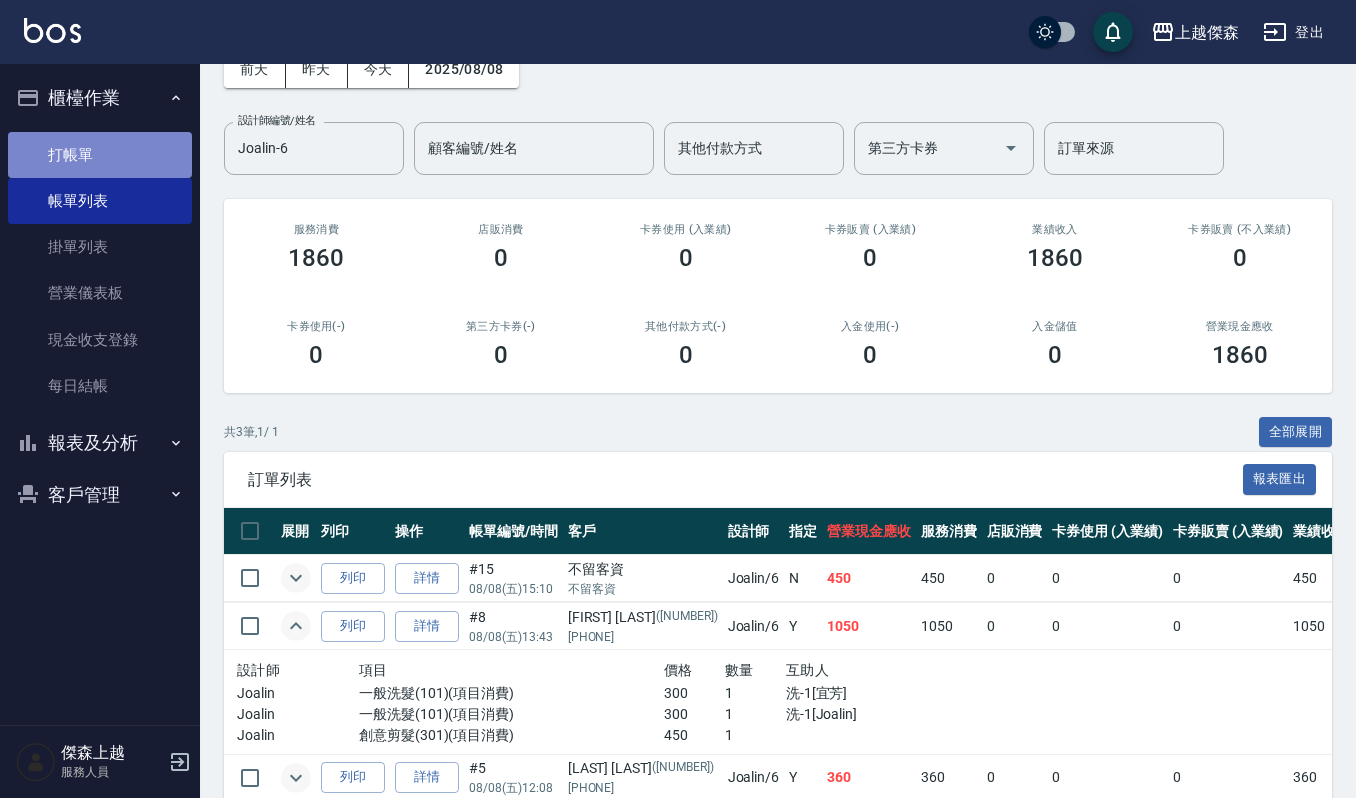 click on "打帳單" at bounding box center (100, 155) 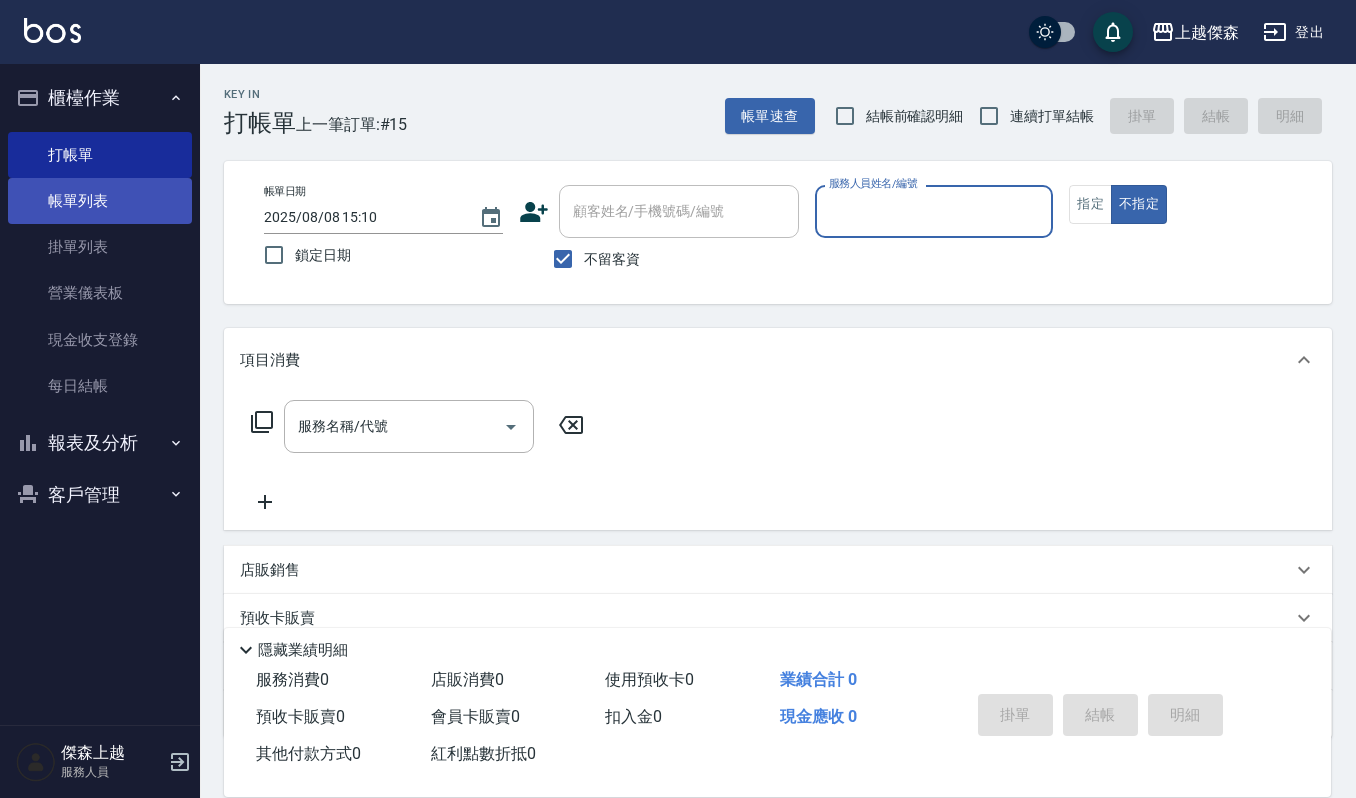 click on "帳單列表" at bounding box center (100, 201) 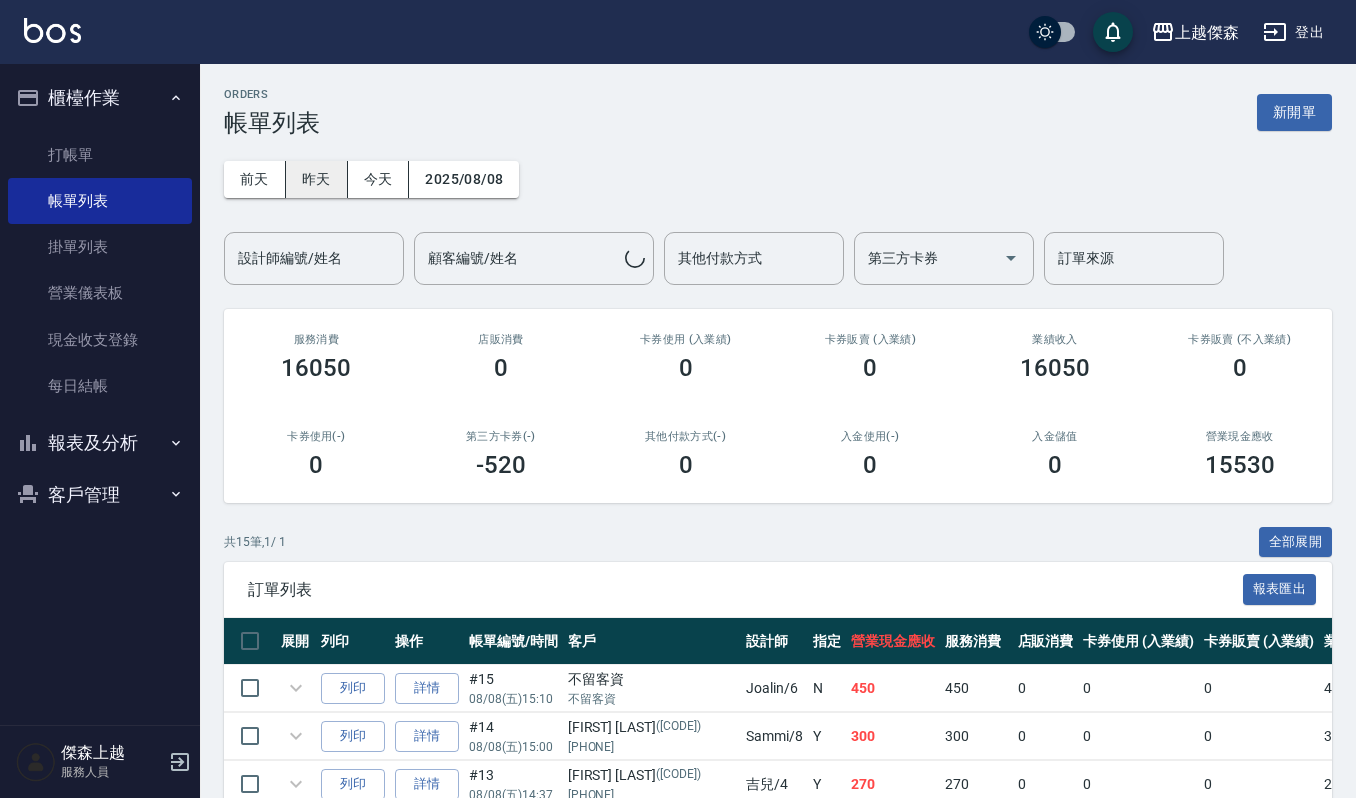 click on "昨天" at bounding box center [317, 179] 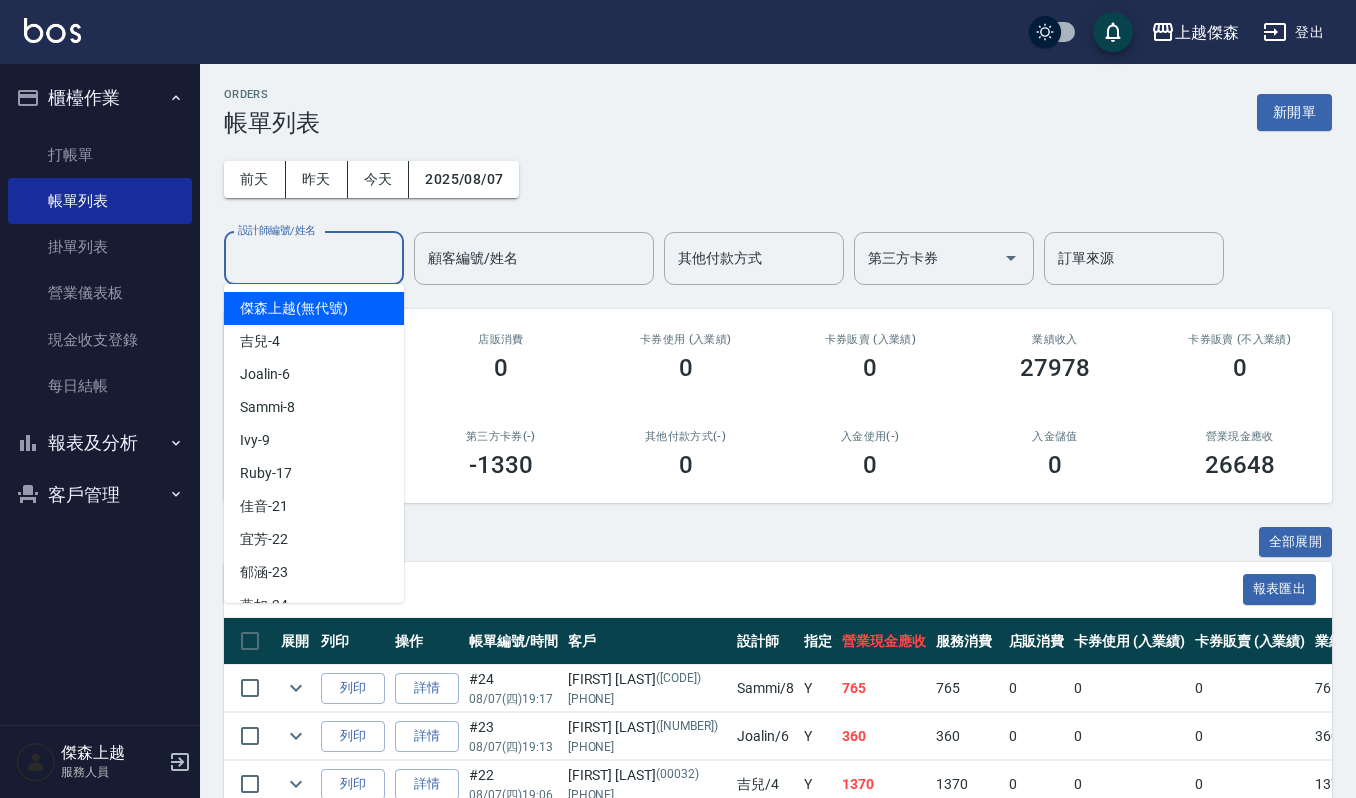 click on "設計師編號/姓名" at bounding box center [314, 258] 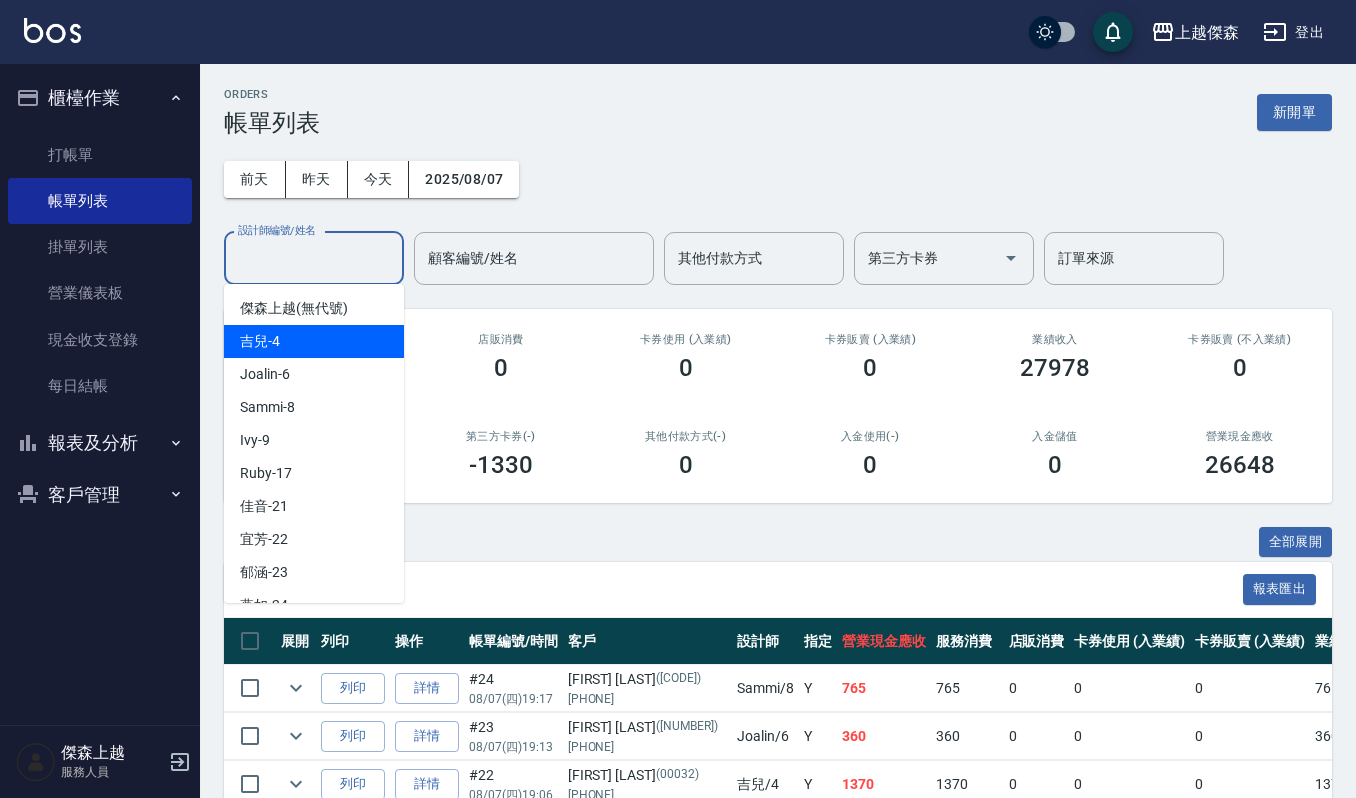 click on "吉兒 -4" at bounding box center [314, 341] 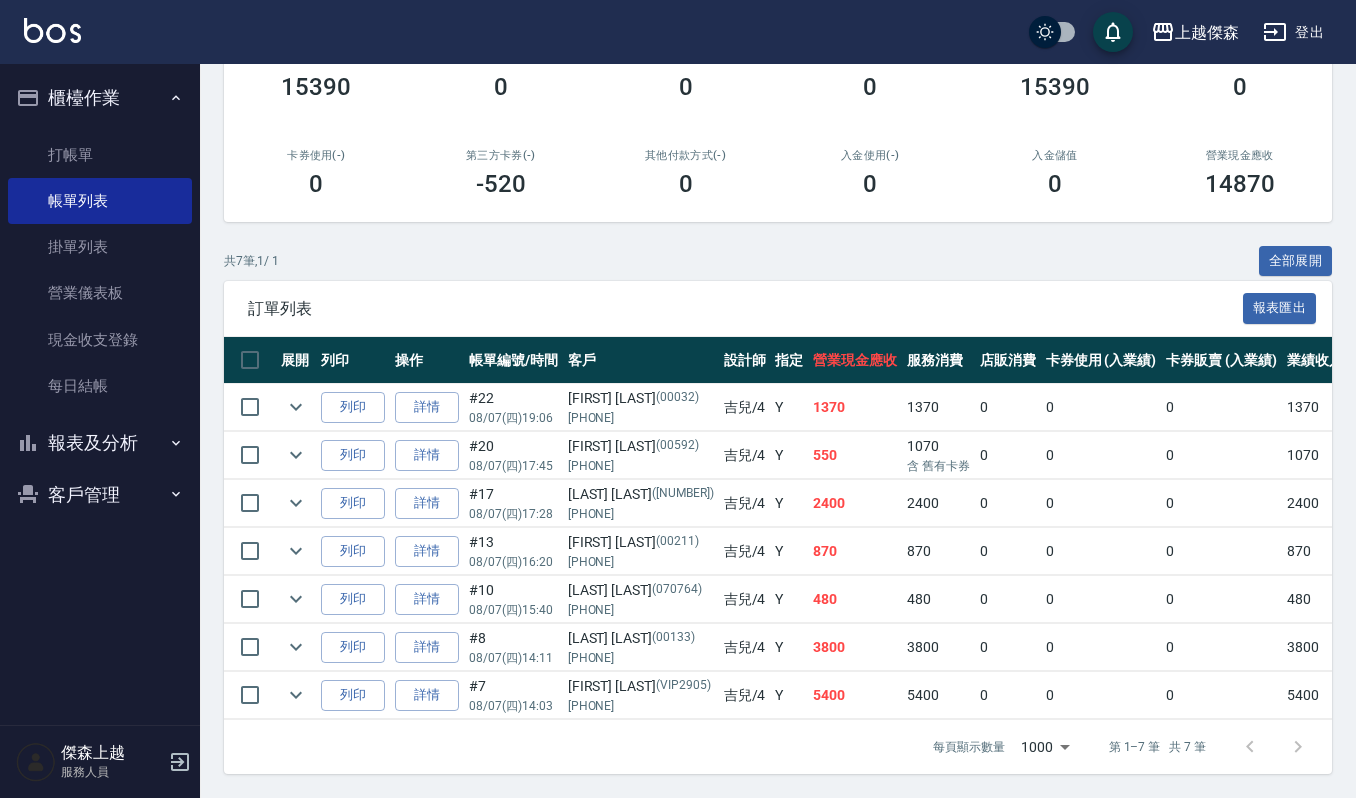 scroll, scrollTop: 305, scrollLeft: 0, axis: vertical 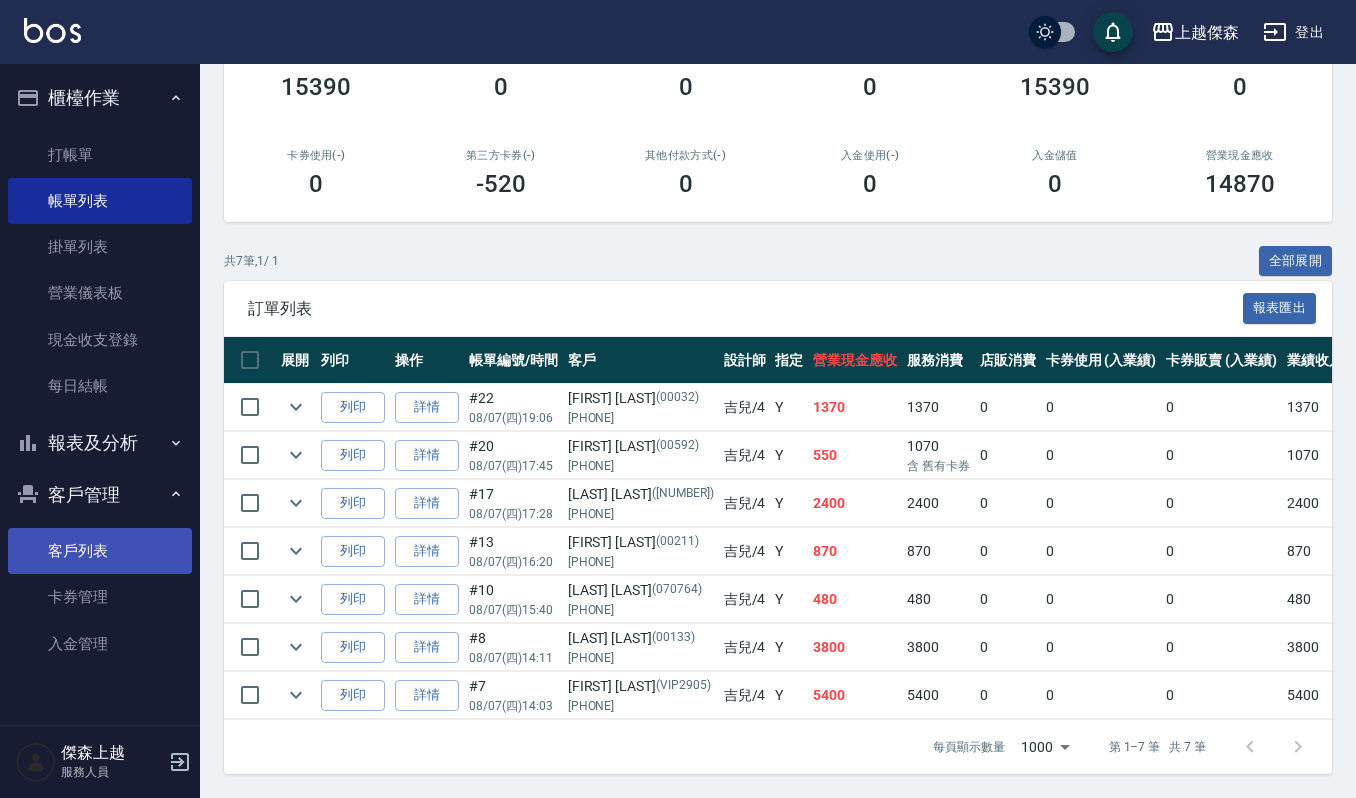 click on "客戶列表" at bounding box center [100, 551] 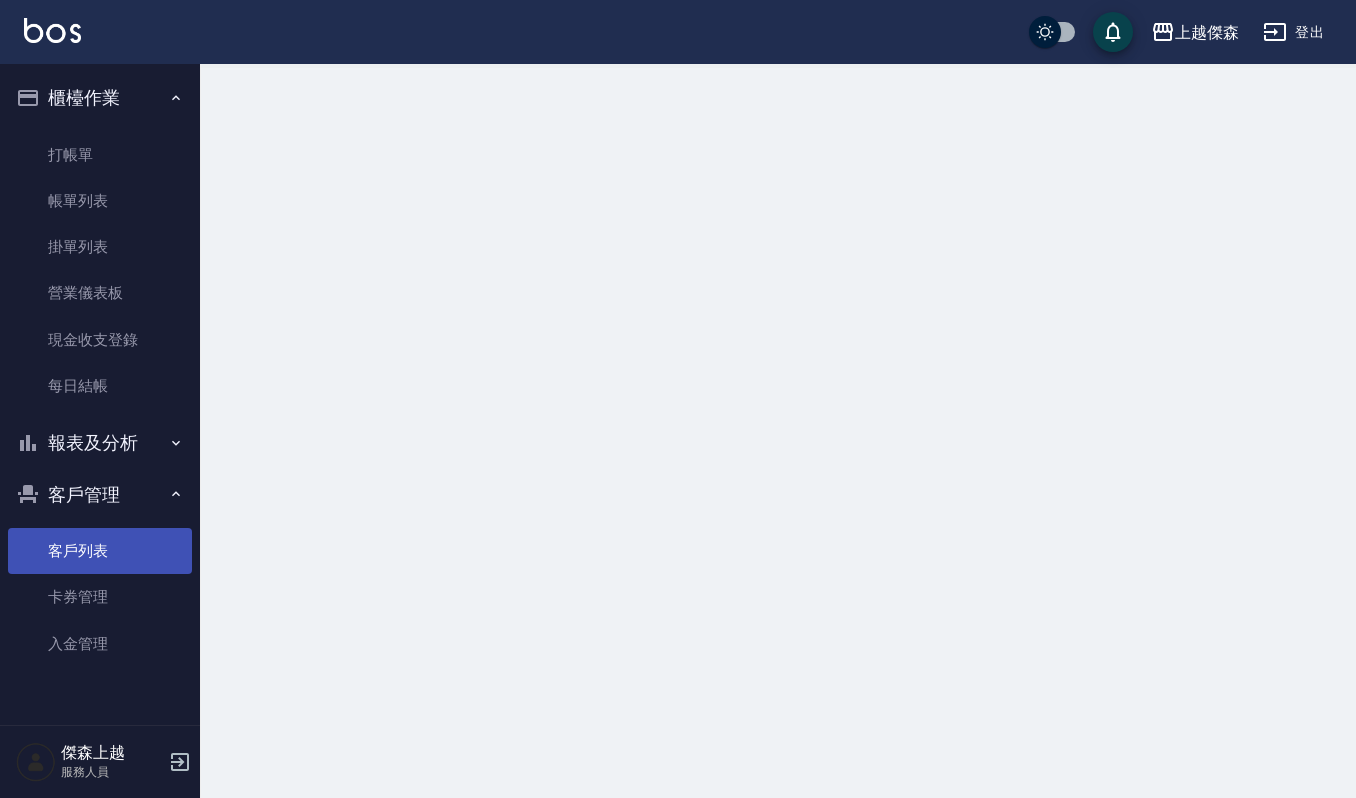 scroll, scrollTop: 0, scrollLeft: 0, axis: both 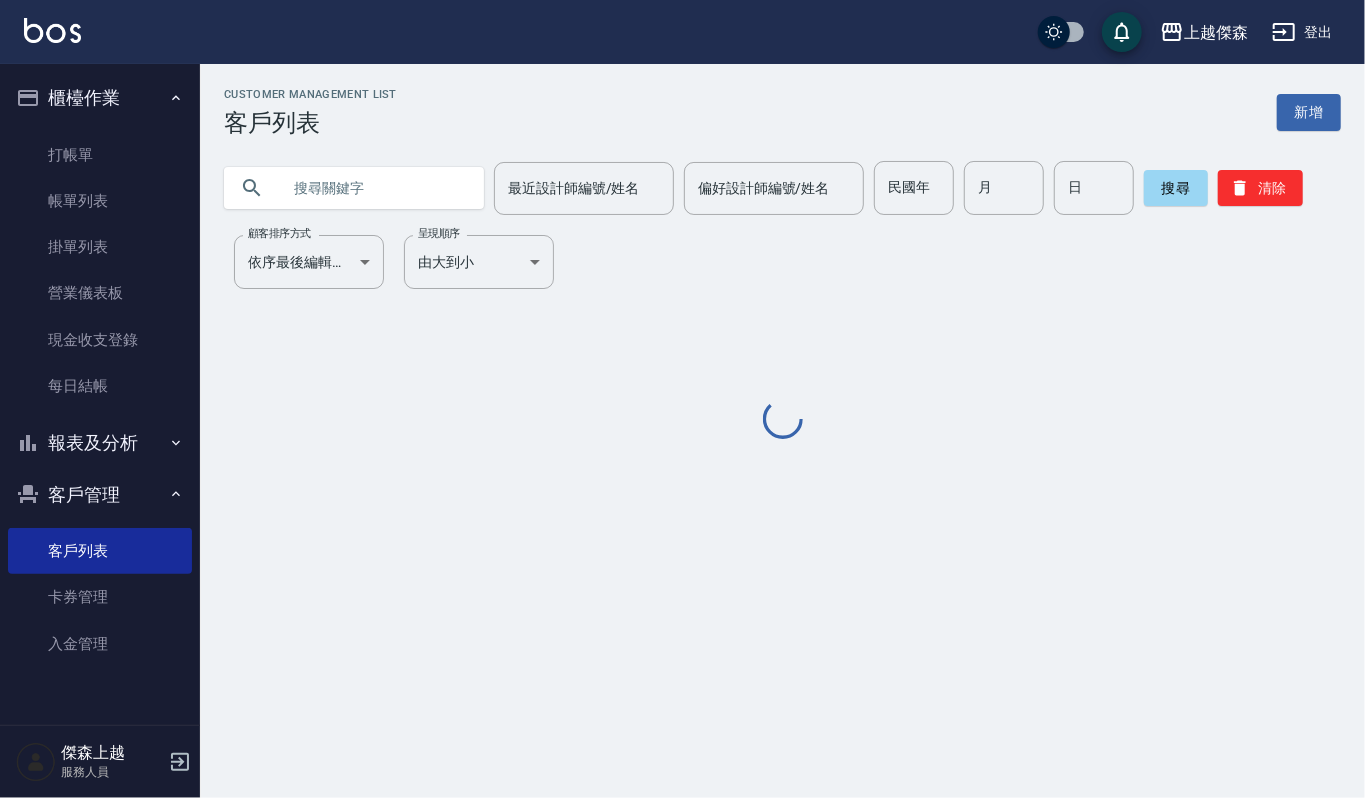 click at bounding box center (374, 188) 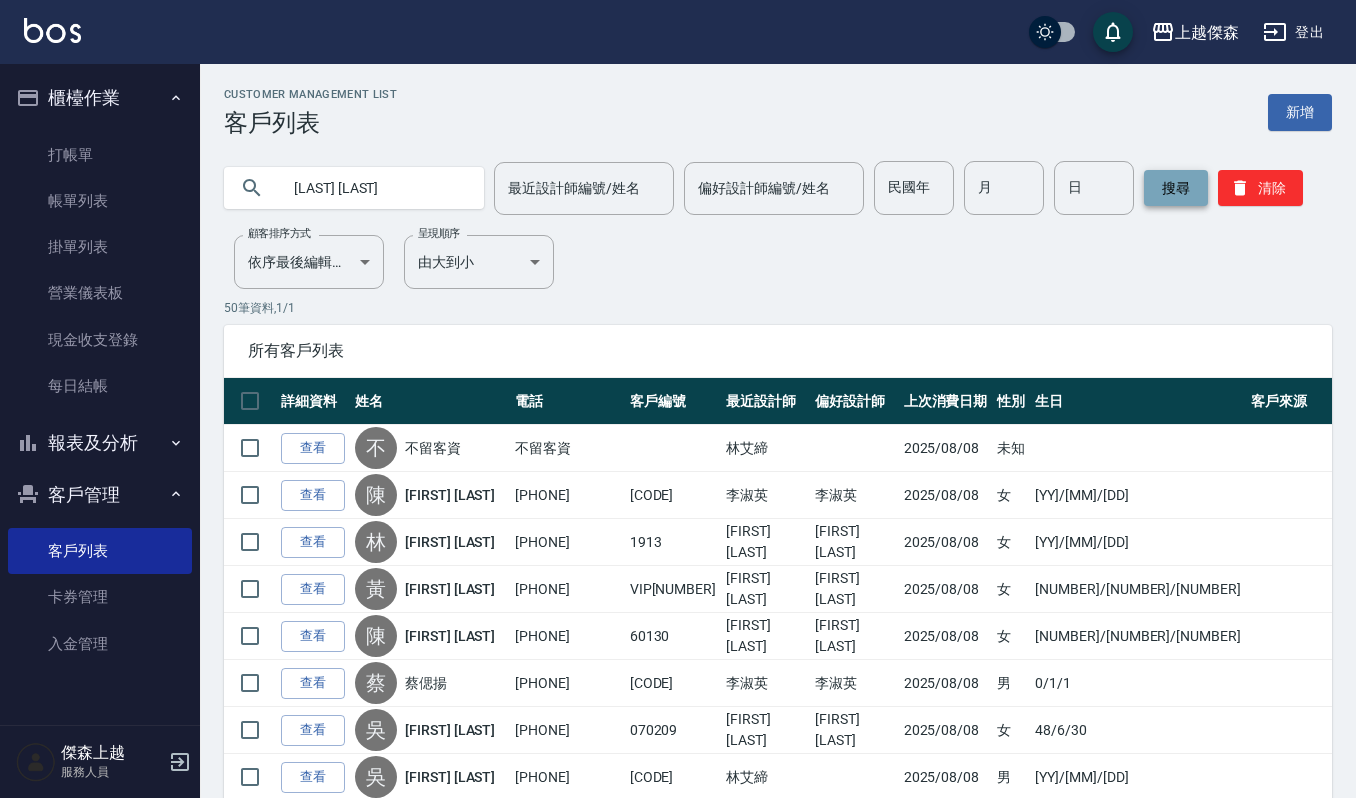 type on "吳玉" 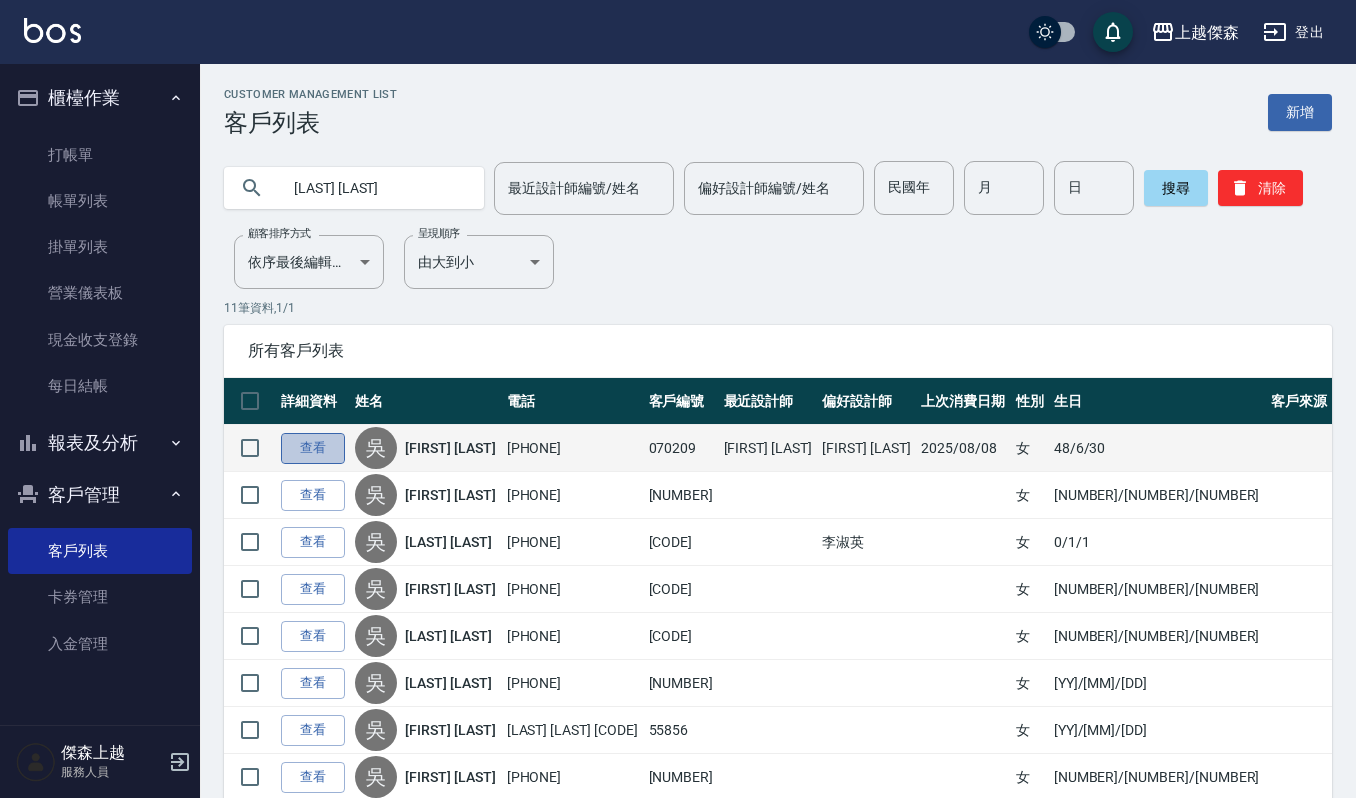 click on "查看" at bounding box center [313, 448] 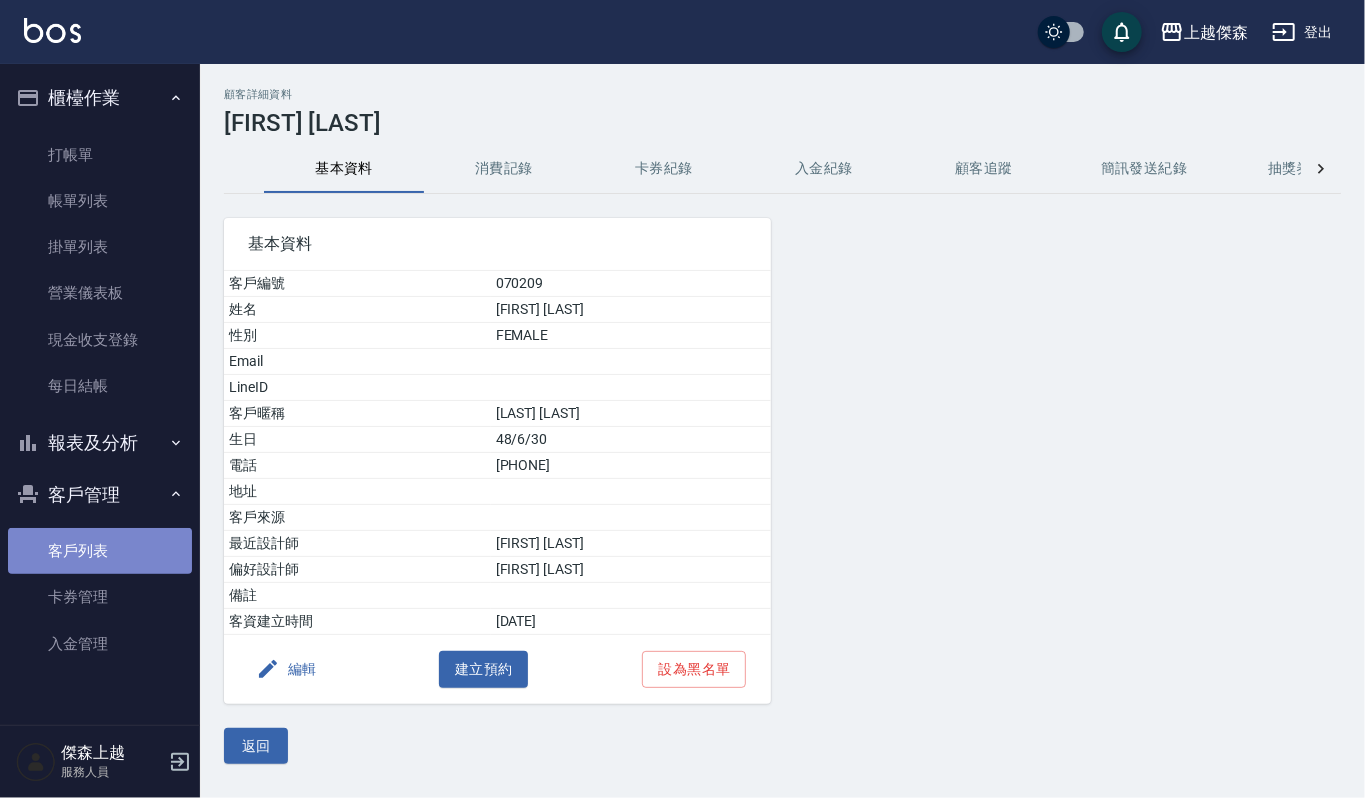 click on "客戶列表" at bounding box center (100, 551) 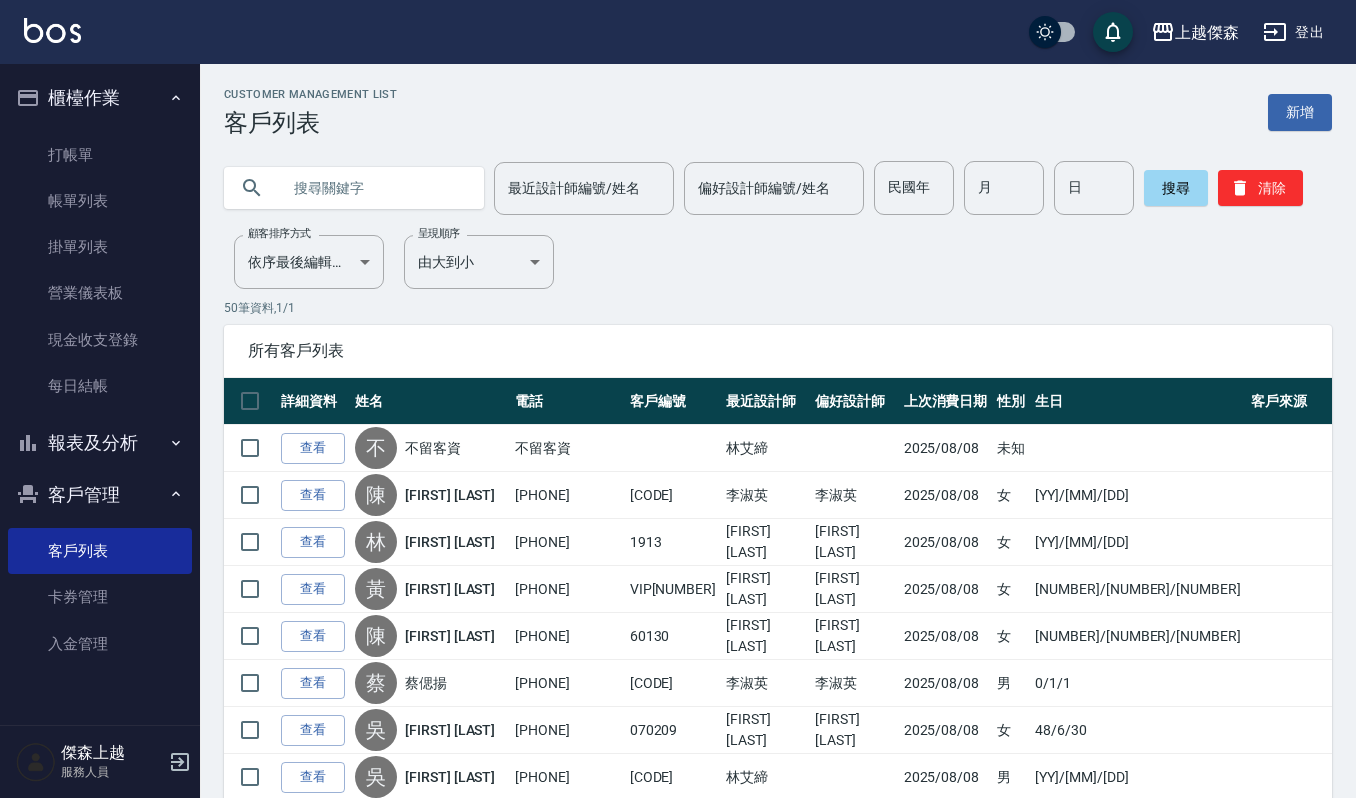 click at bounding box center (374, 188) 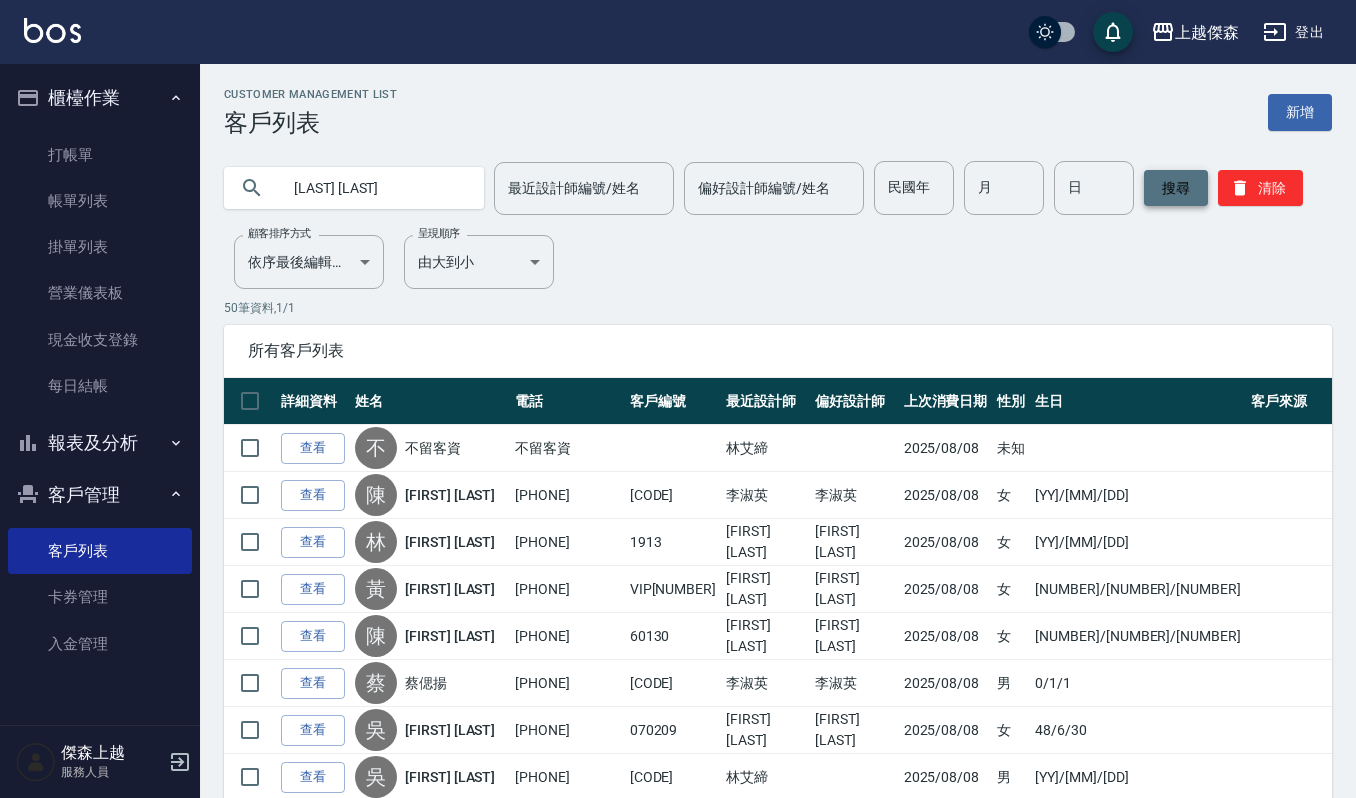 click on "搜尋" at bounding box center (1176, 188) 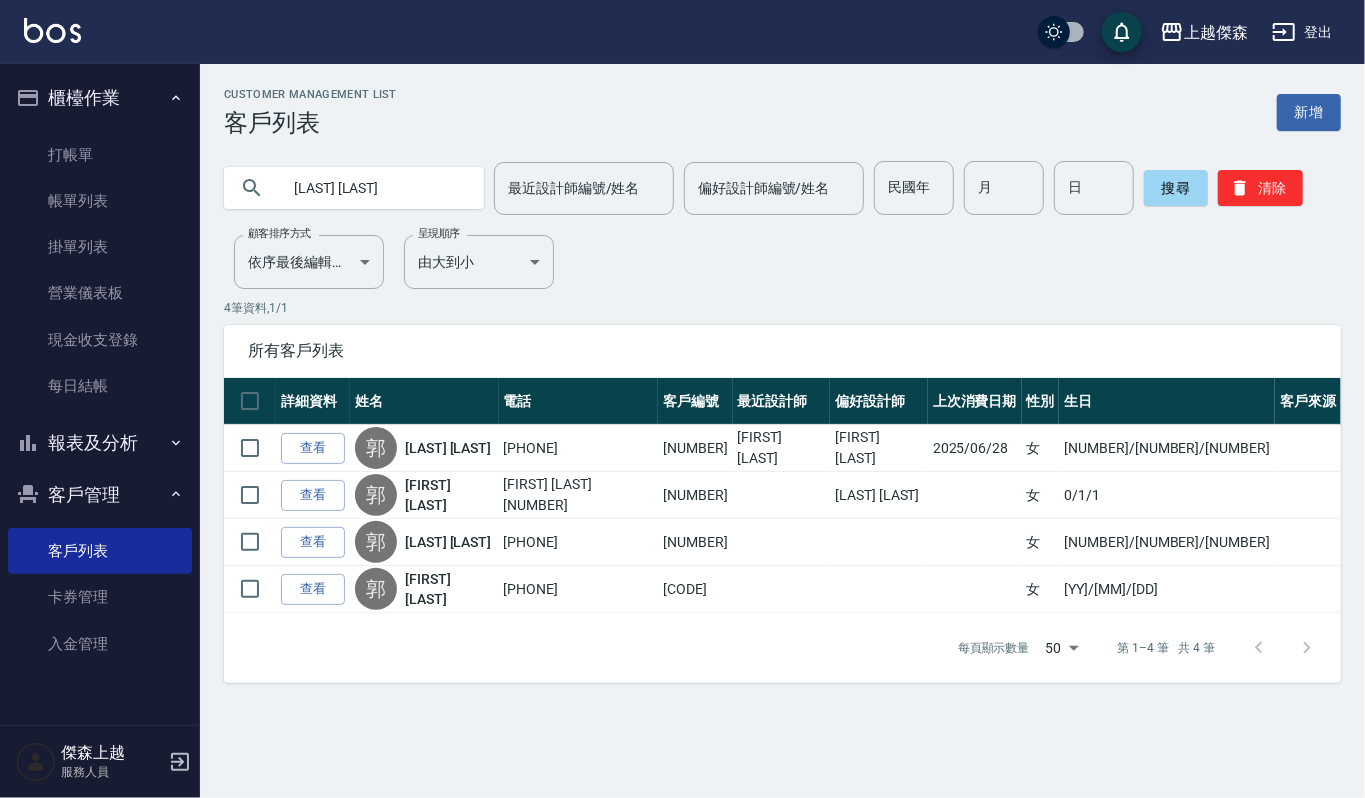 click on "郭慧" at bounding box center (374, 188) 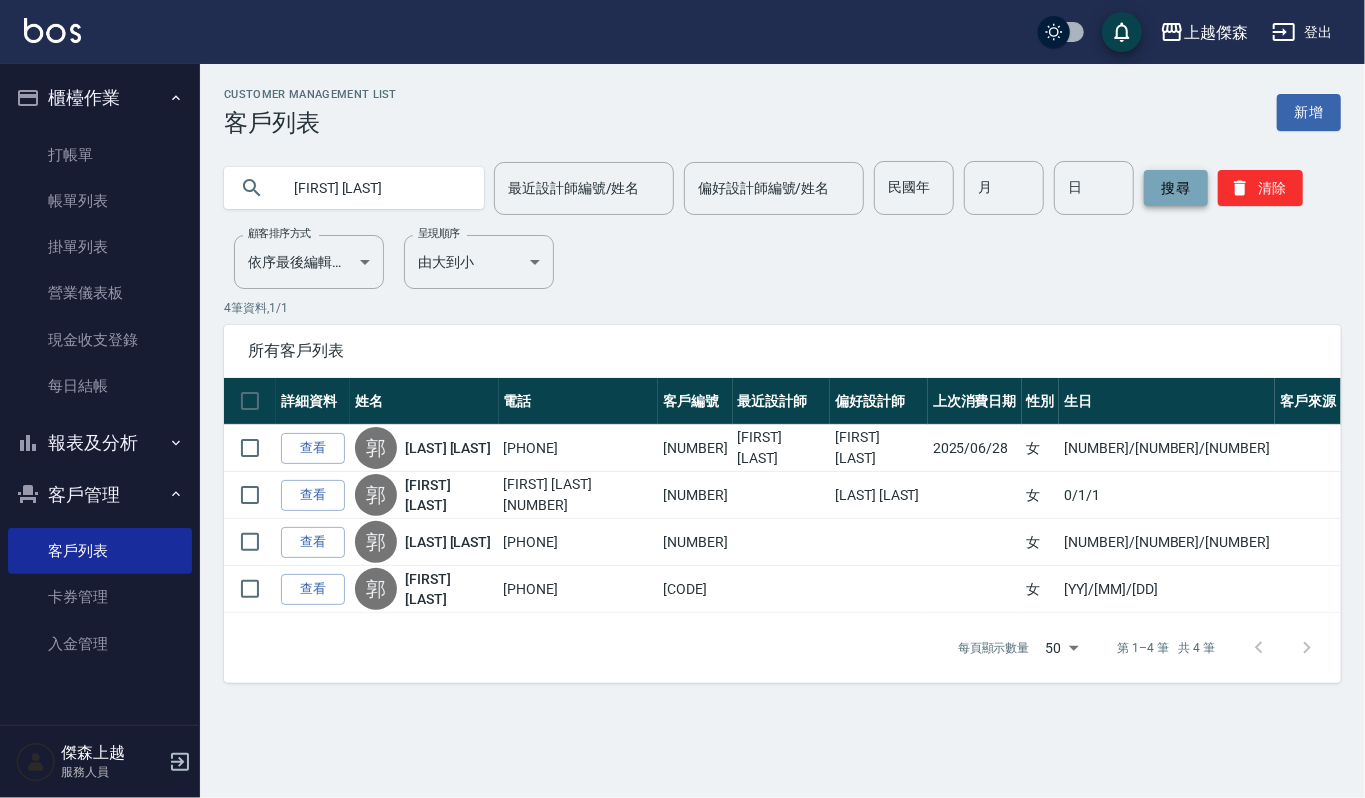 type on "郭蕙" 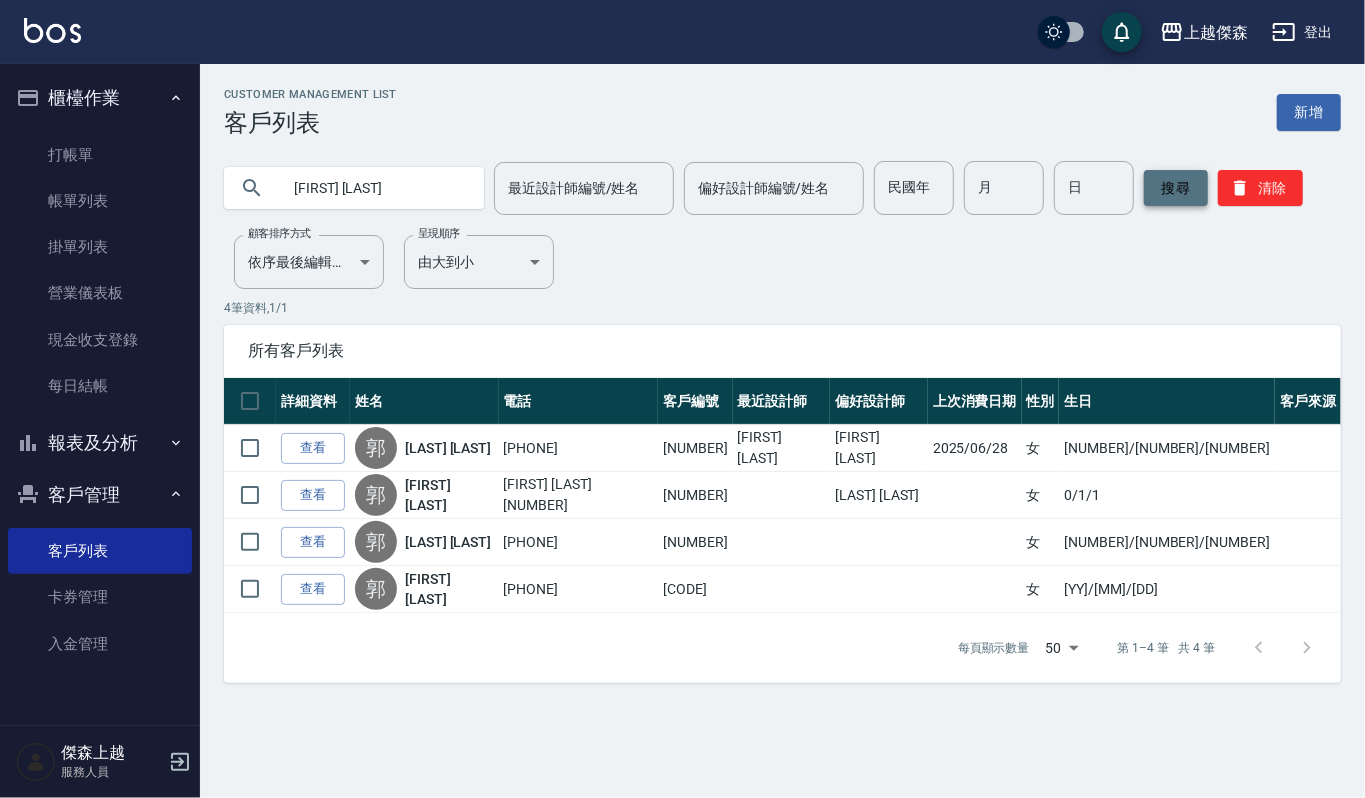 click on "搜尋" at bounding box center [1176, 188] 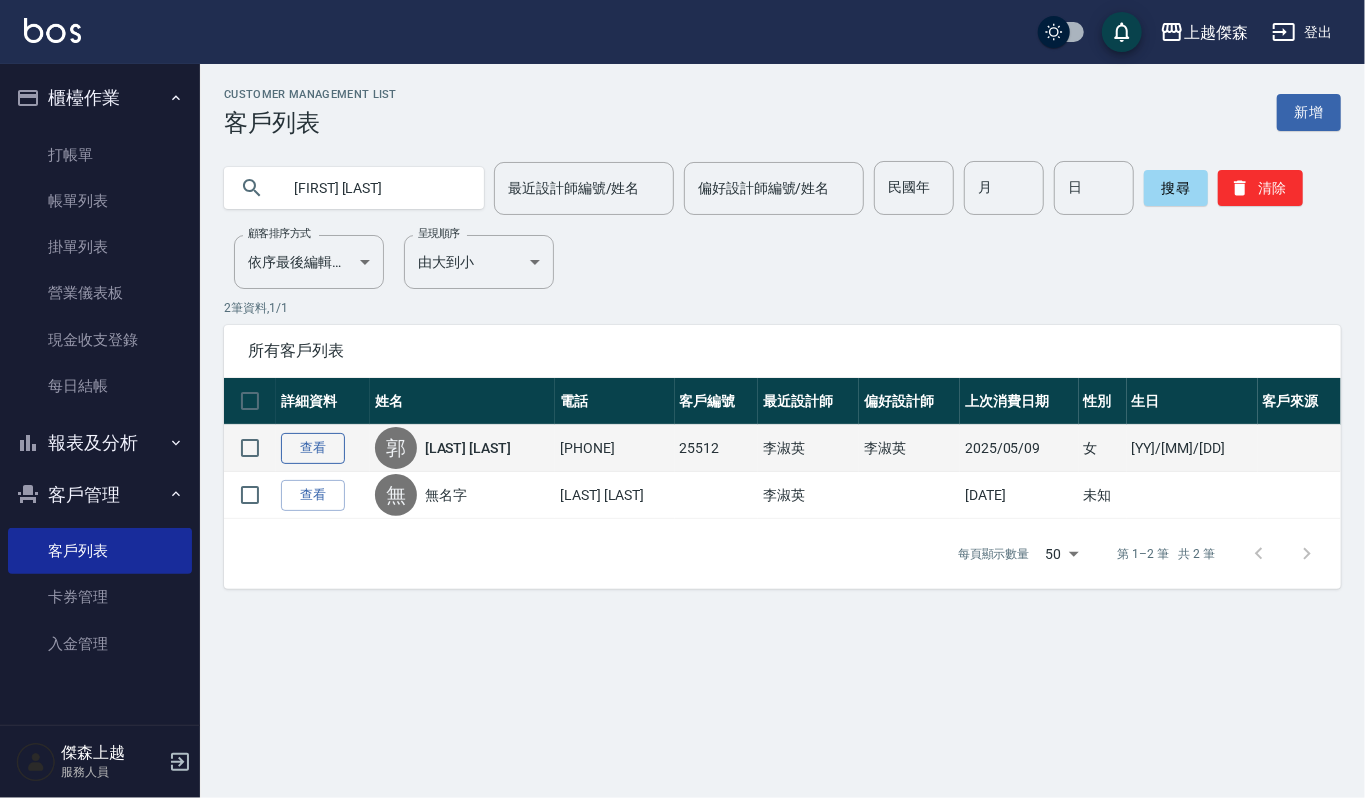 click on "查看" at bounding box center (313, 448) 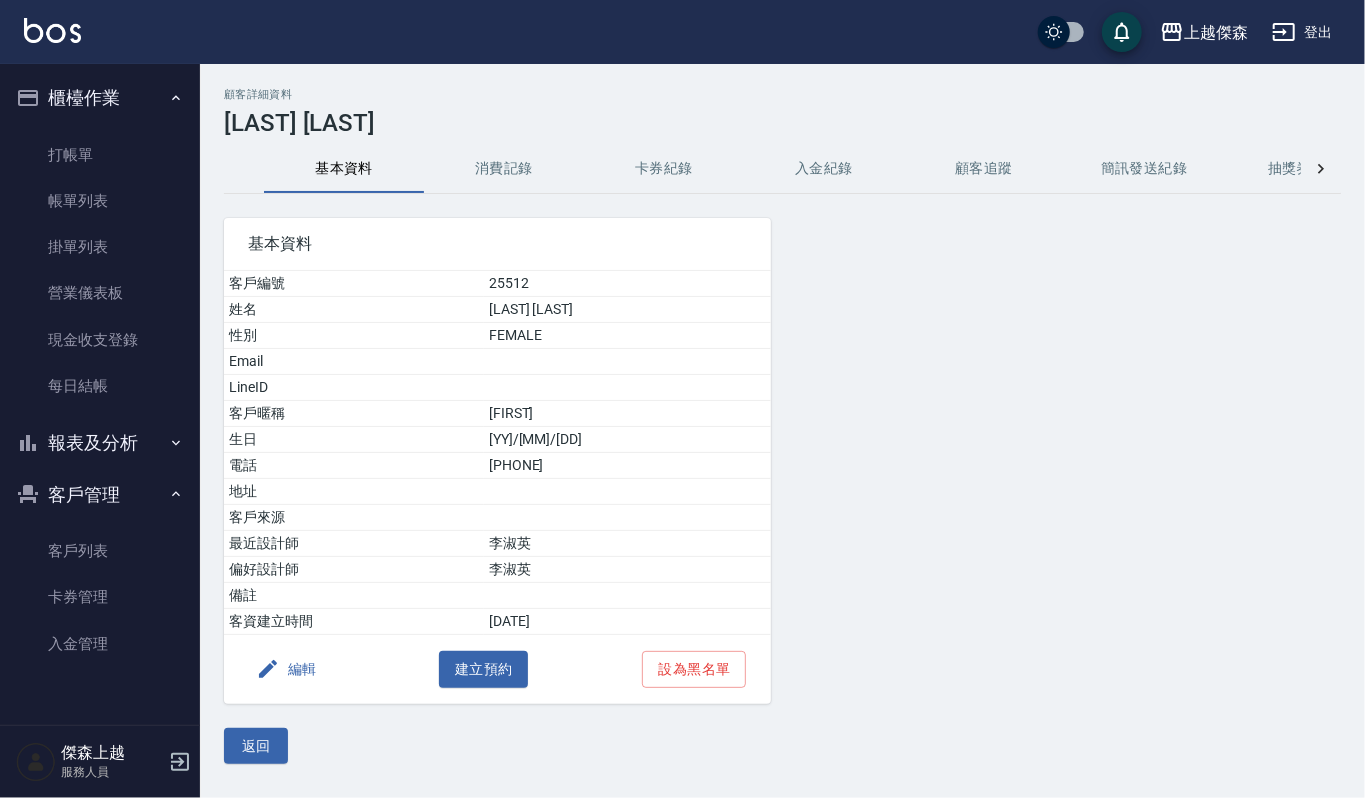 click on "消費記錄" at bounding box center (504, 169) 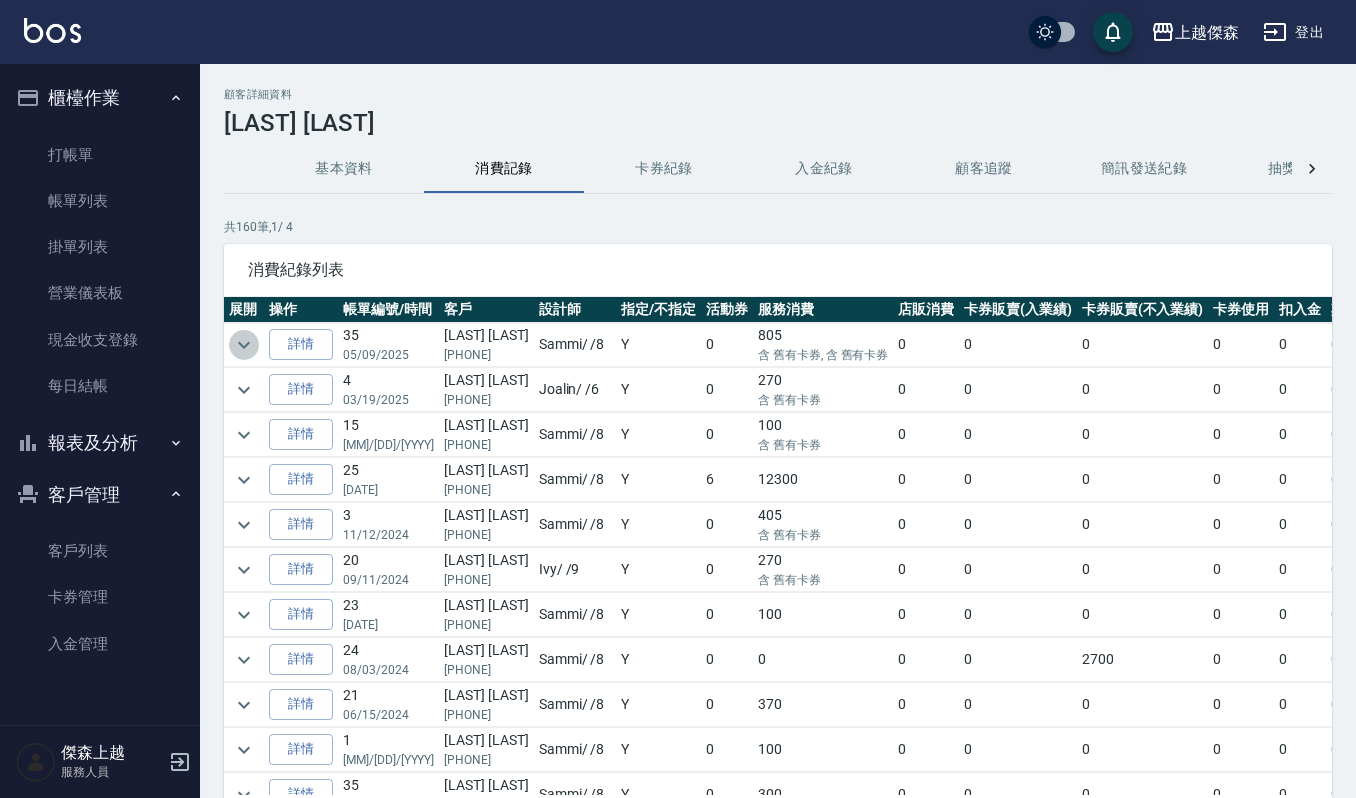 click 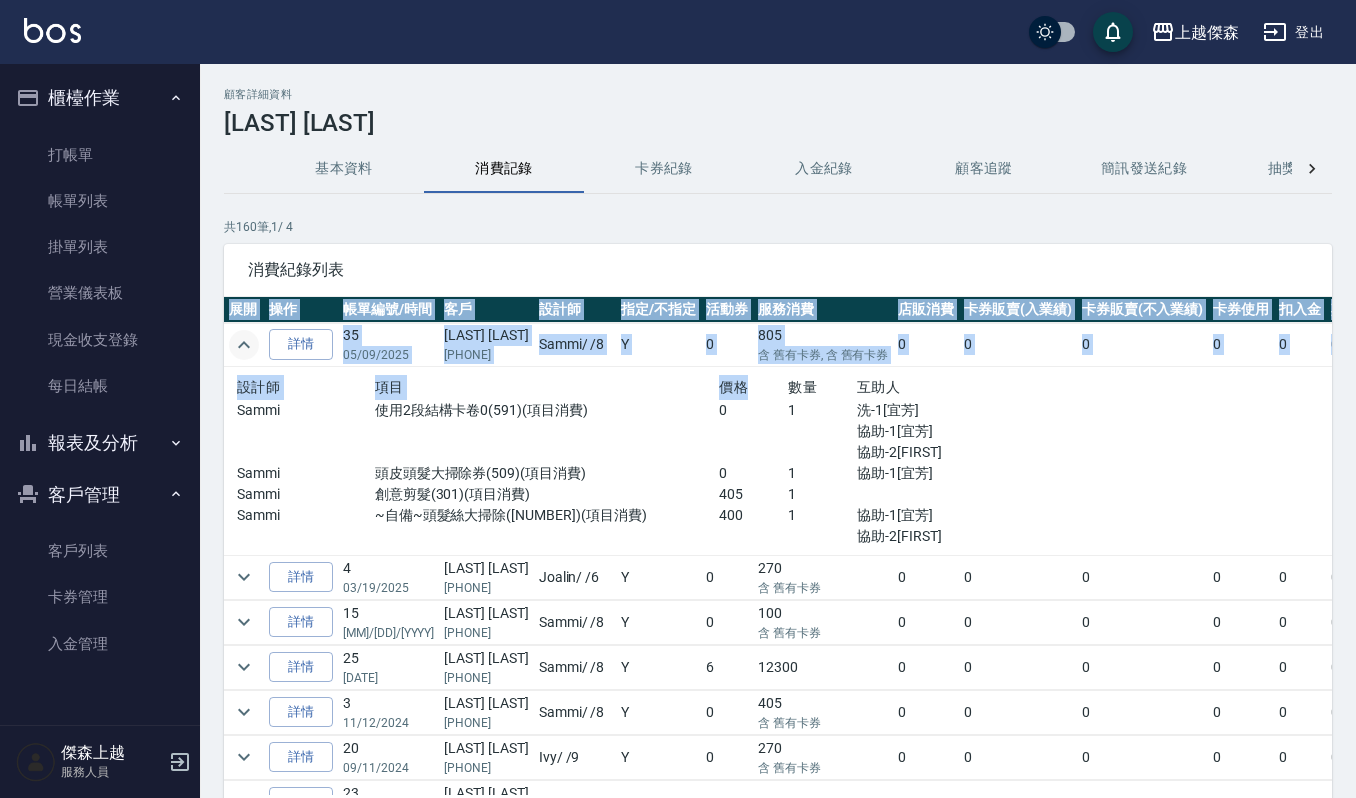 drag, startPoint x: 740, startPoint y: 332, endPoint x: 448, endPoint y: 289, distance: 295.1491 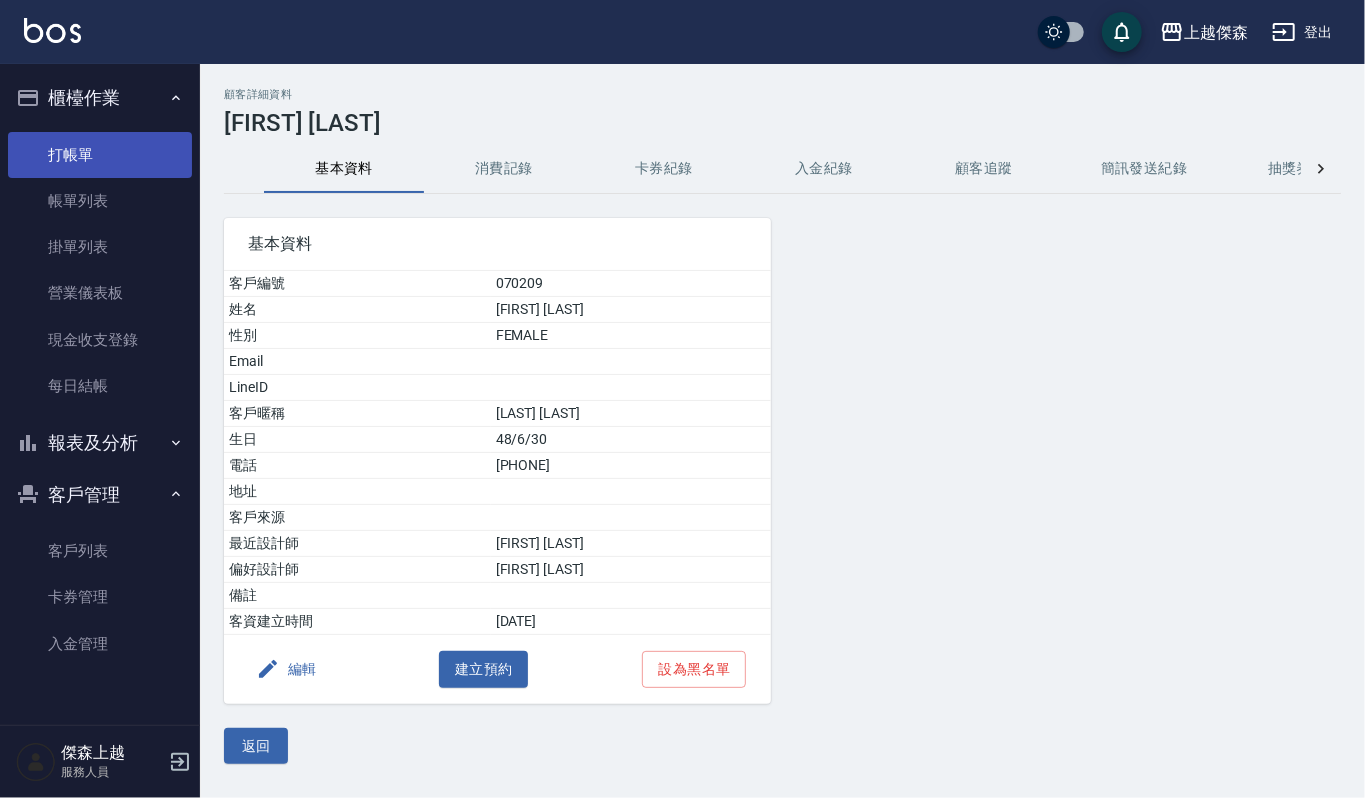 click on "打帳單" at bounding box center [100, 155] 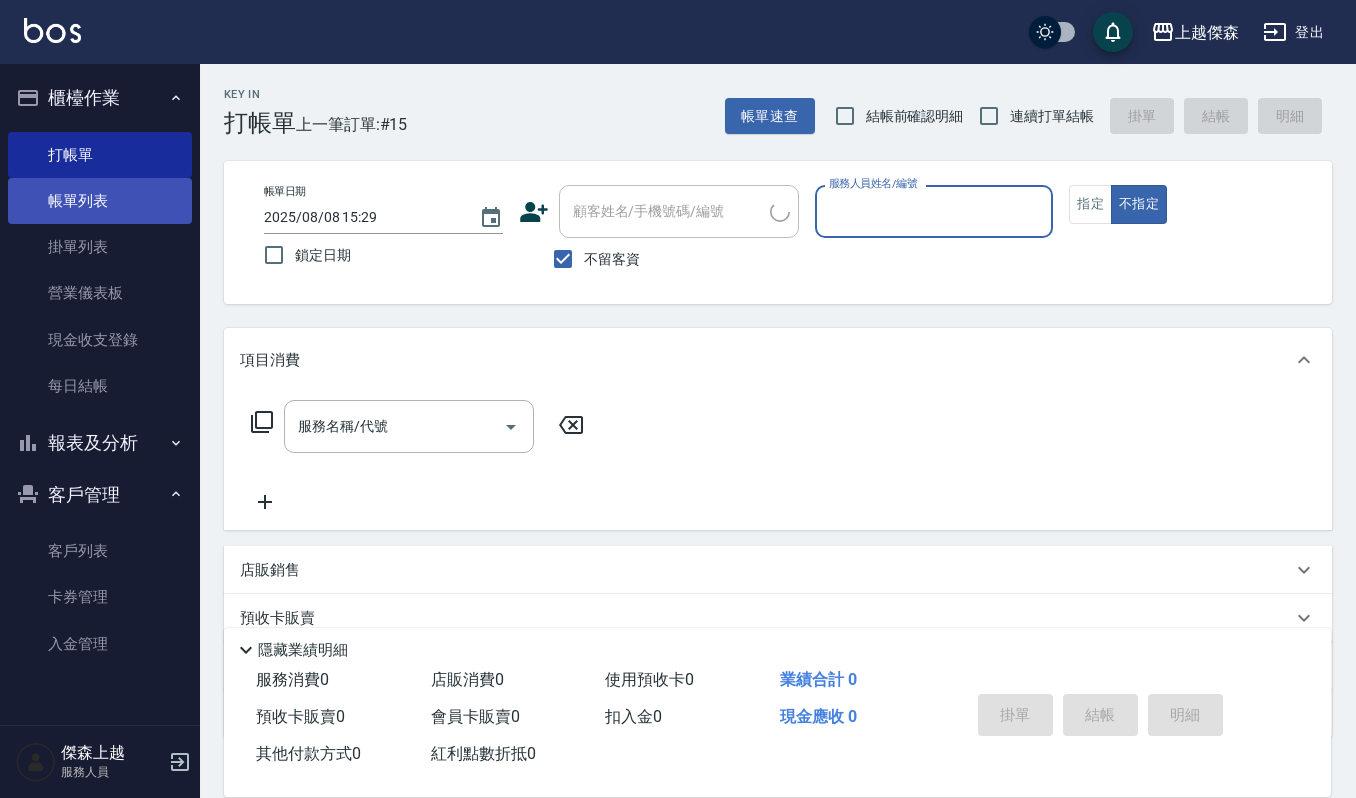 click on "帳單列表" at bounding box center [100, 201] 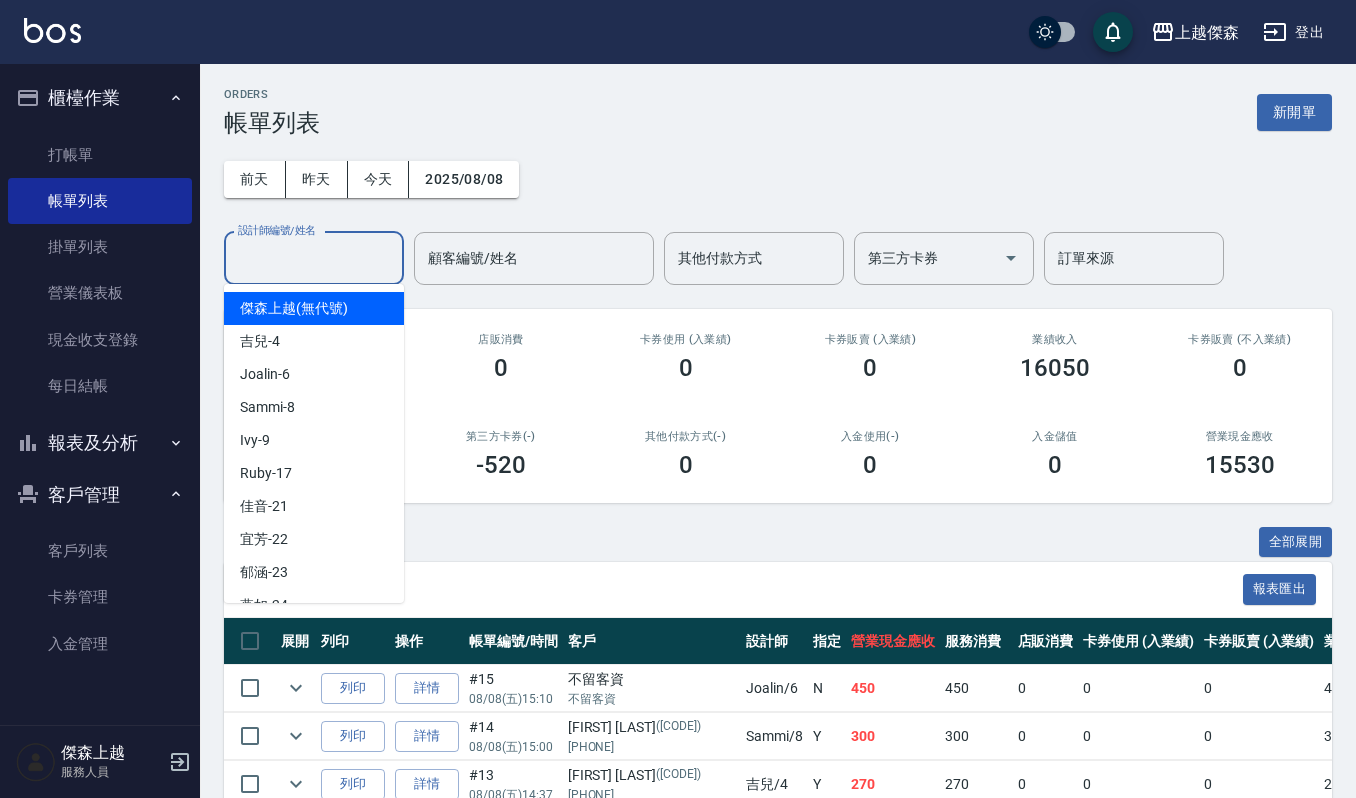 click on "設計師編號/姓名" at bounding box center (314, 258) 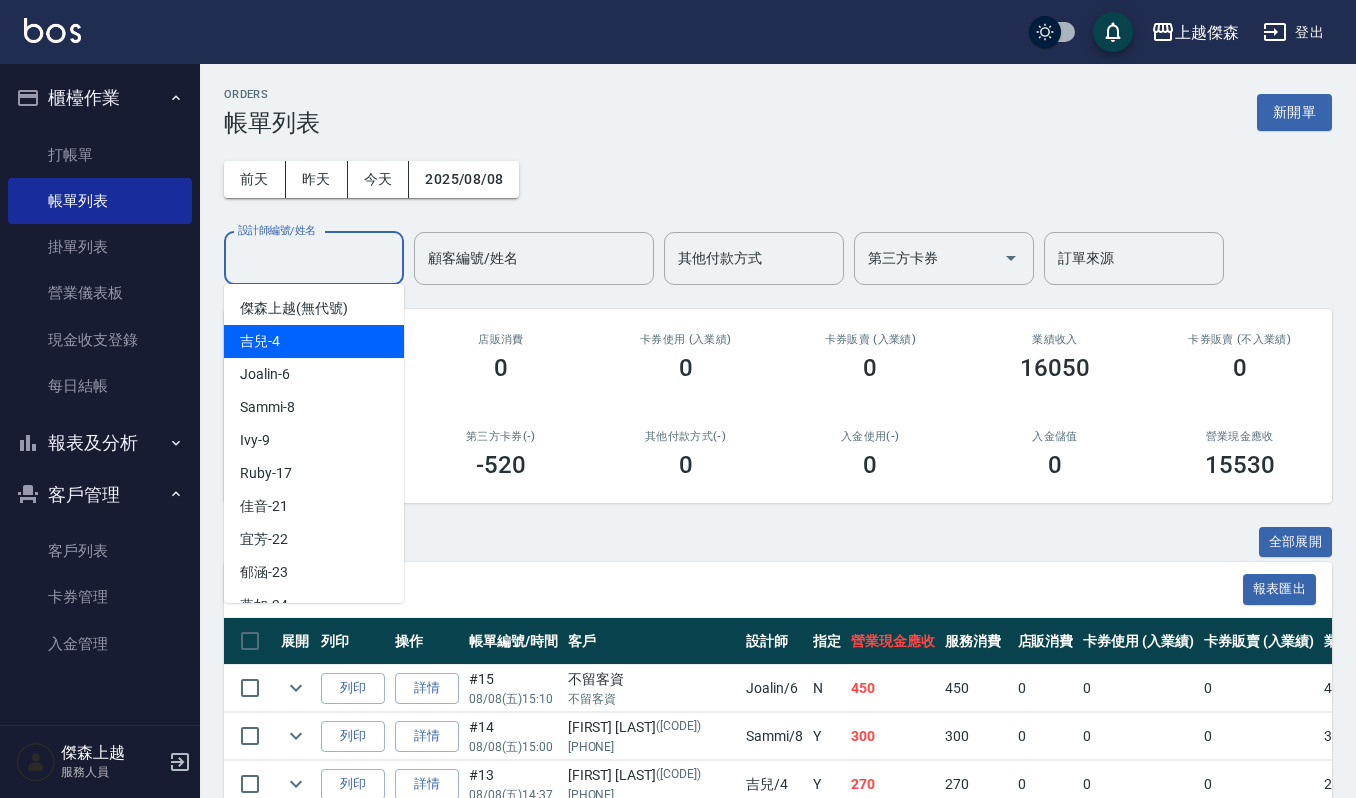click on "吉兒 -4" at bounding box center (314, 341) 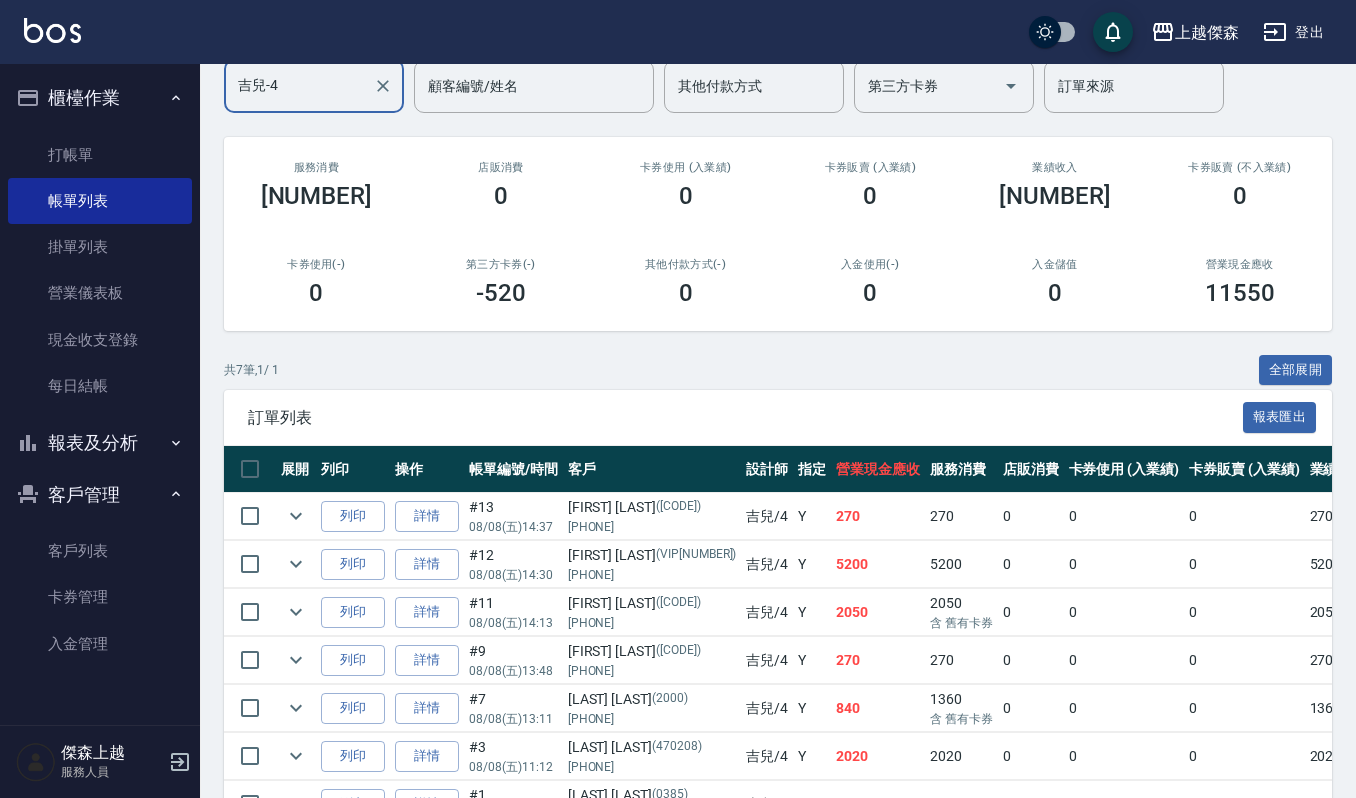 scroll, scrollTop: 305, scrollLeft: 0, axis: vertical 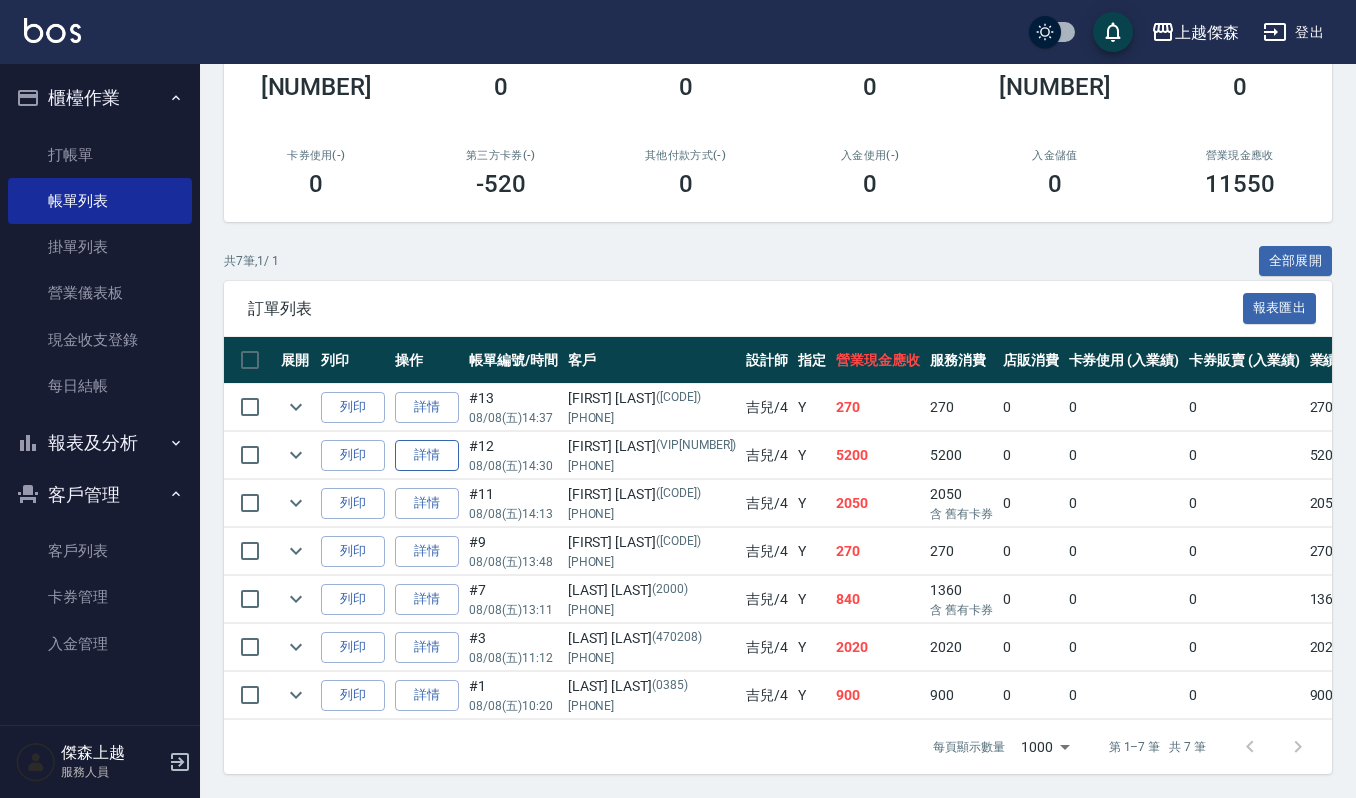 click on "詳情" at bounding box center (427, 455) 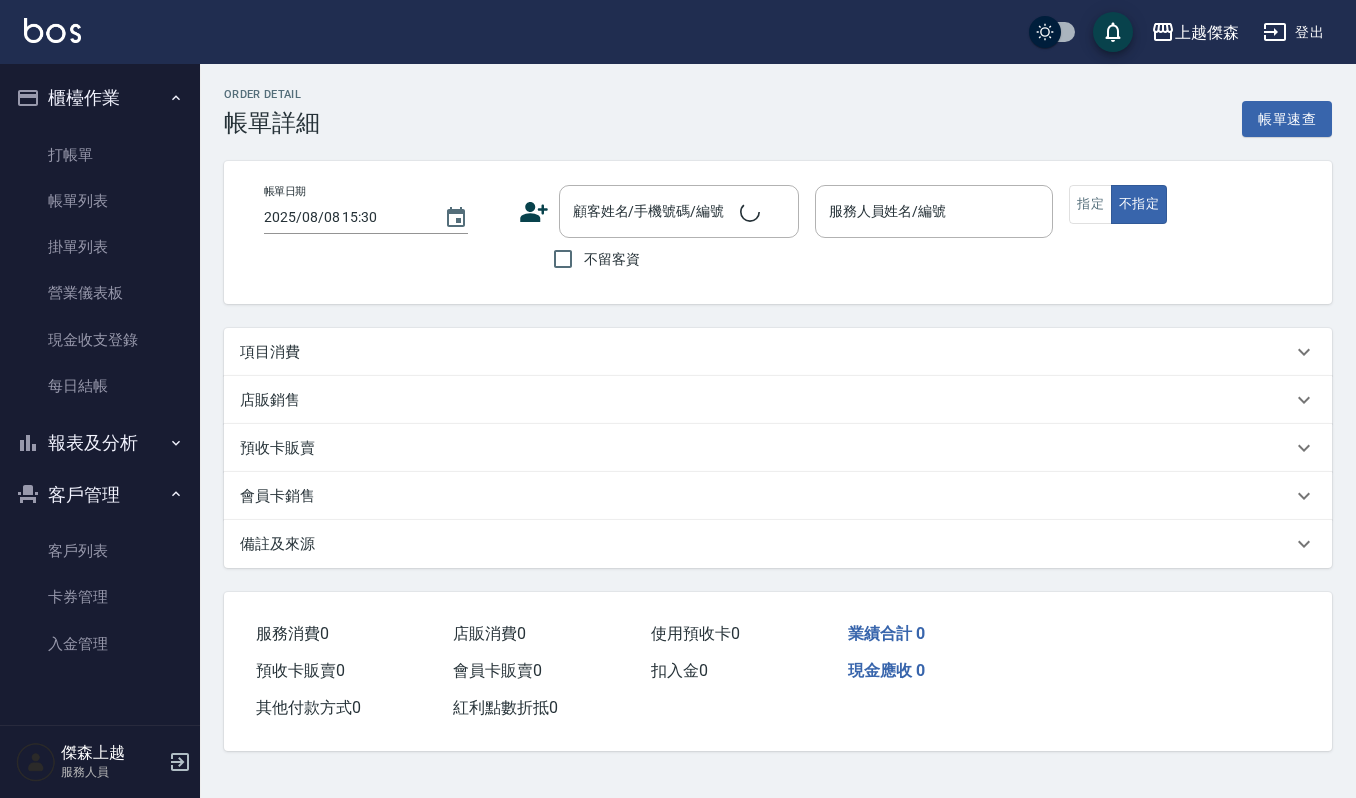 scroll, scrollTop: 0, scrollLeft: 0, axis: both 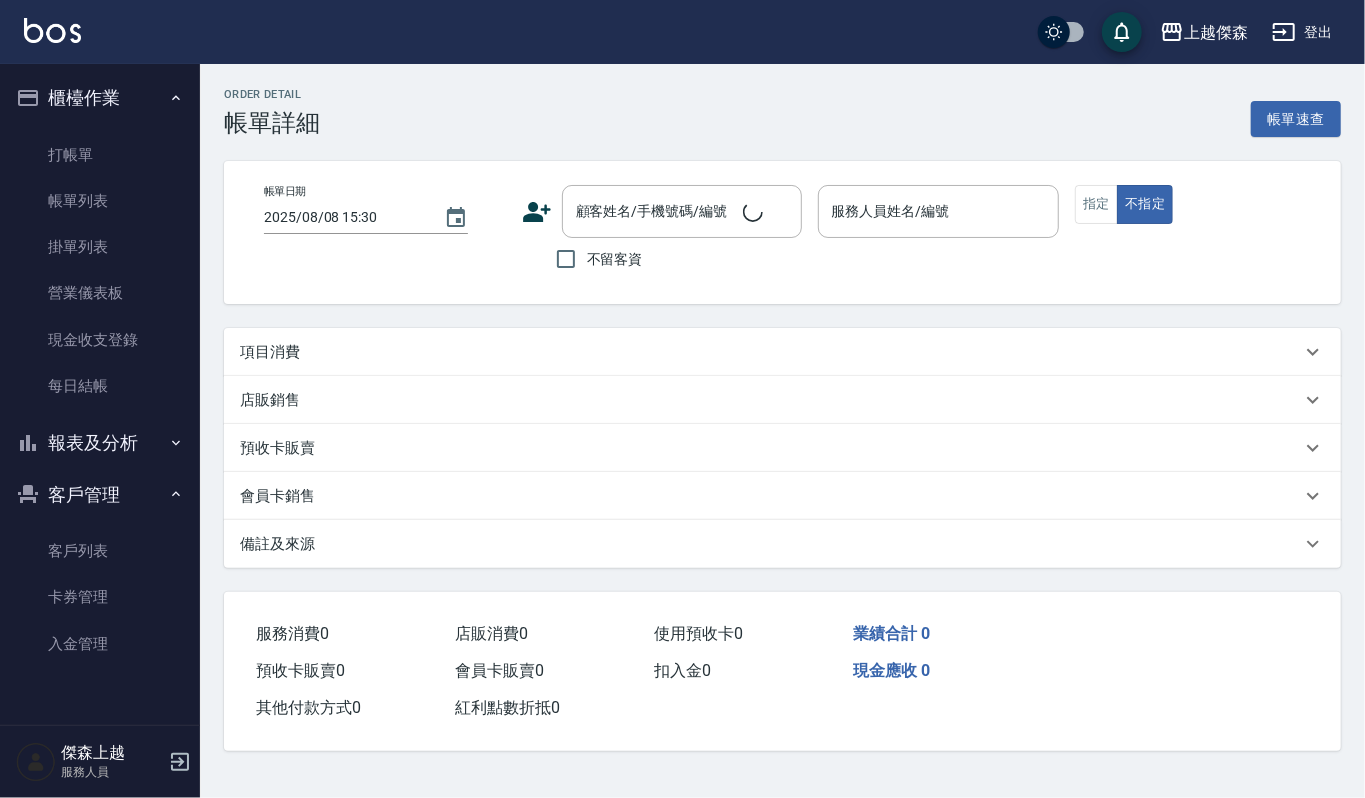type on "2025/08/08 14:30" 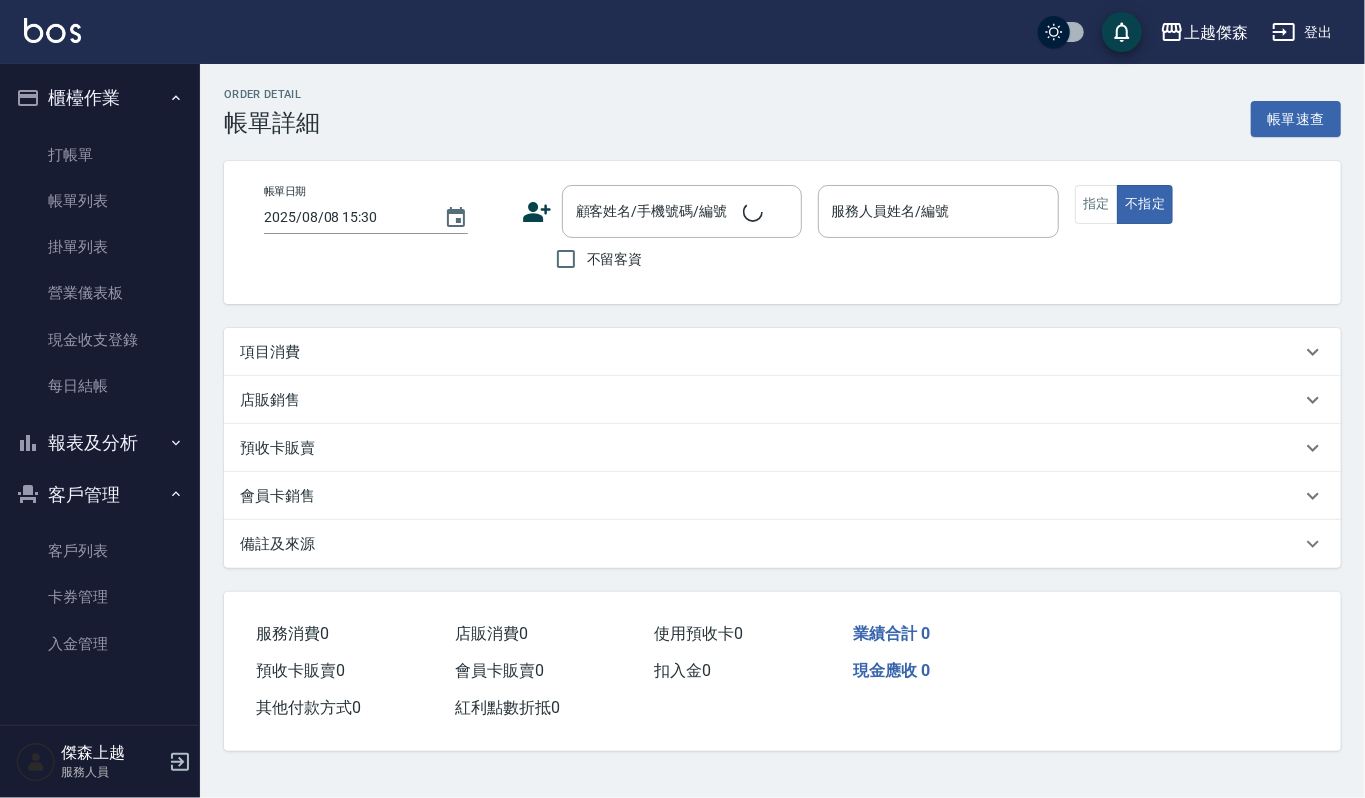 type on "吉兒-4" 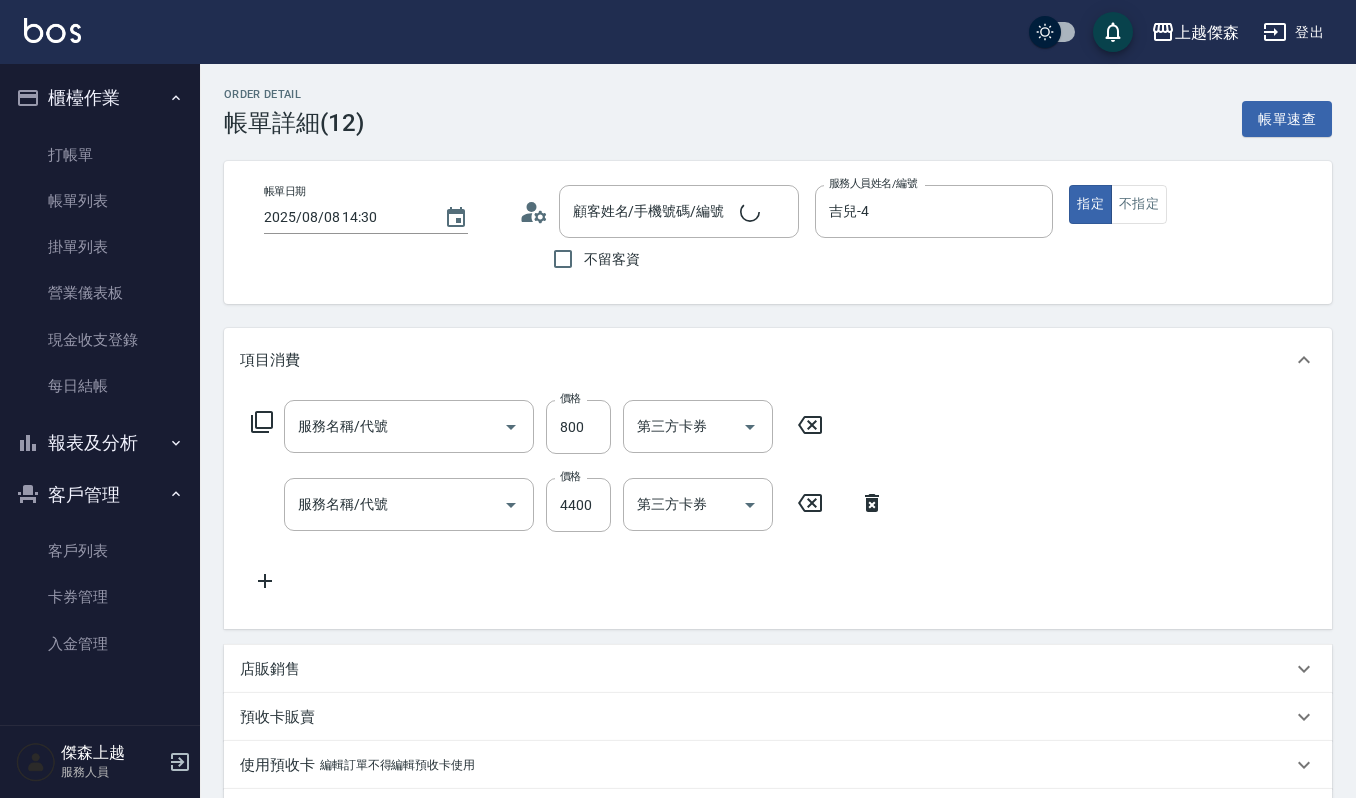 type on "CMC加購護(701)" 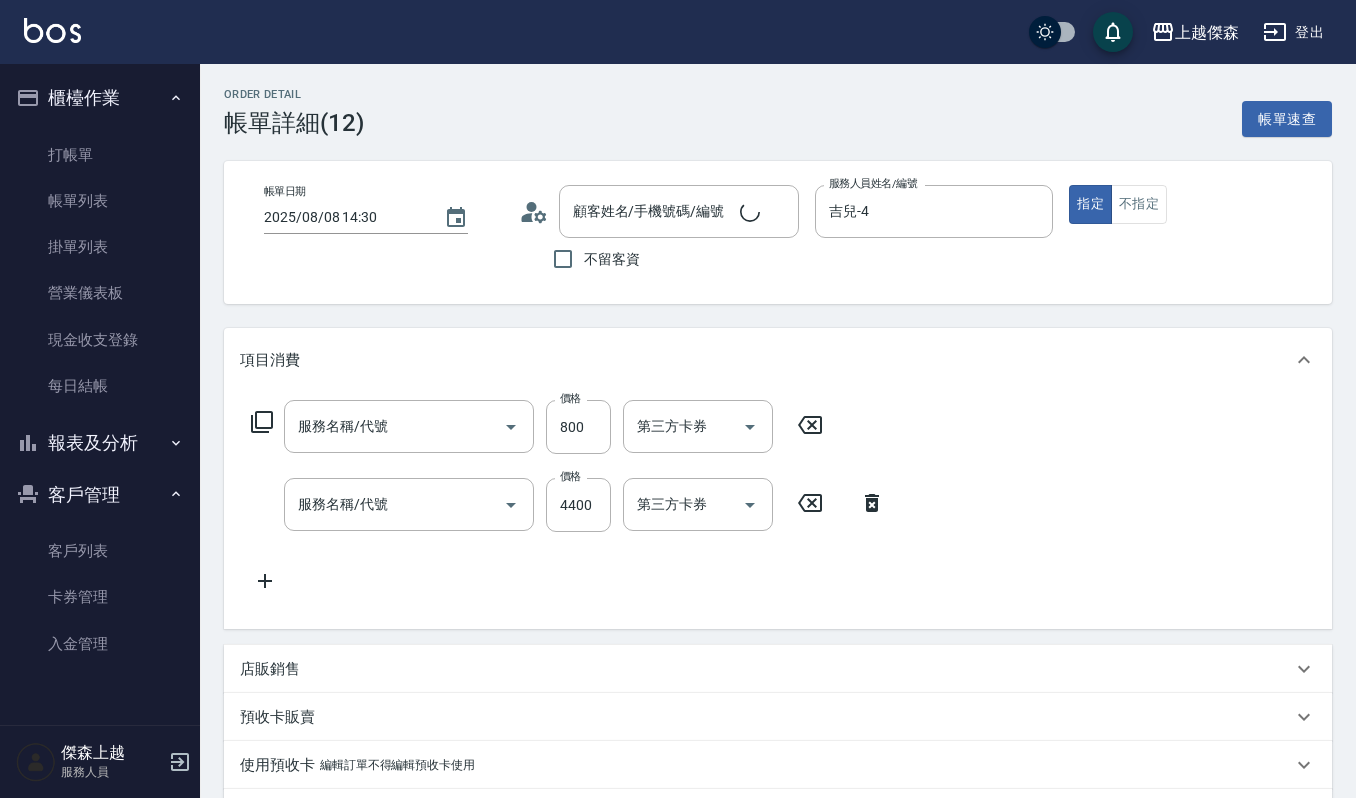 type on "溫朔燙(220)" 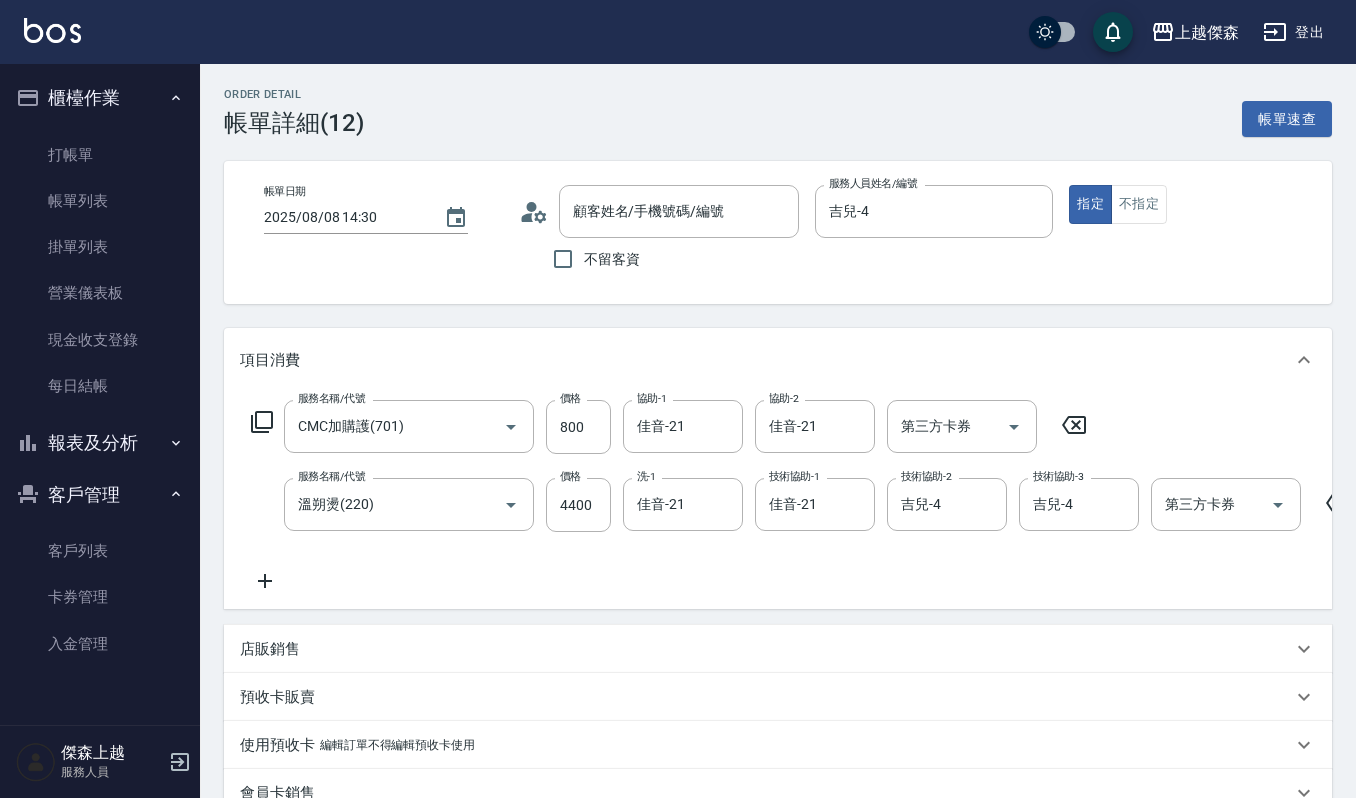 type on "黃月女/0985969994/VIP3845" 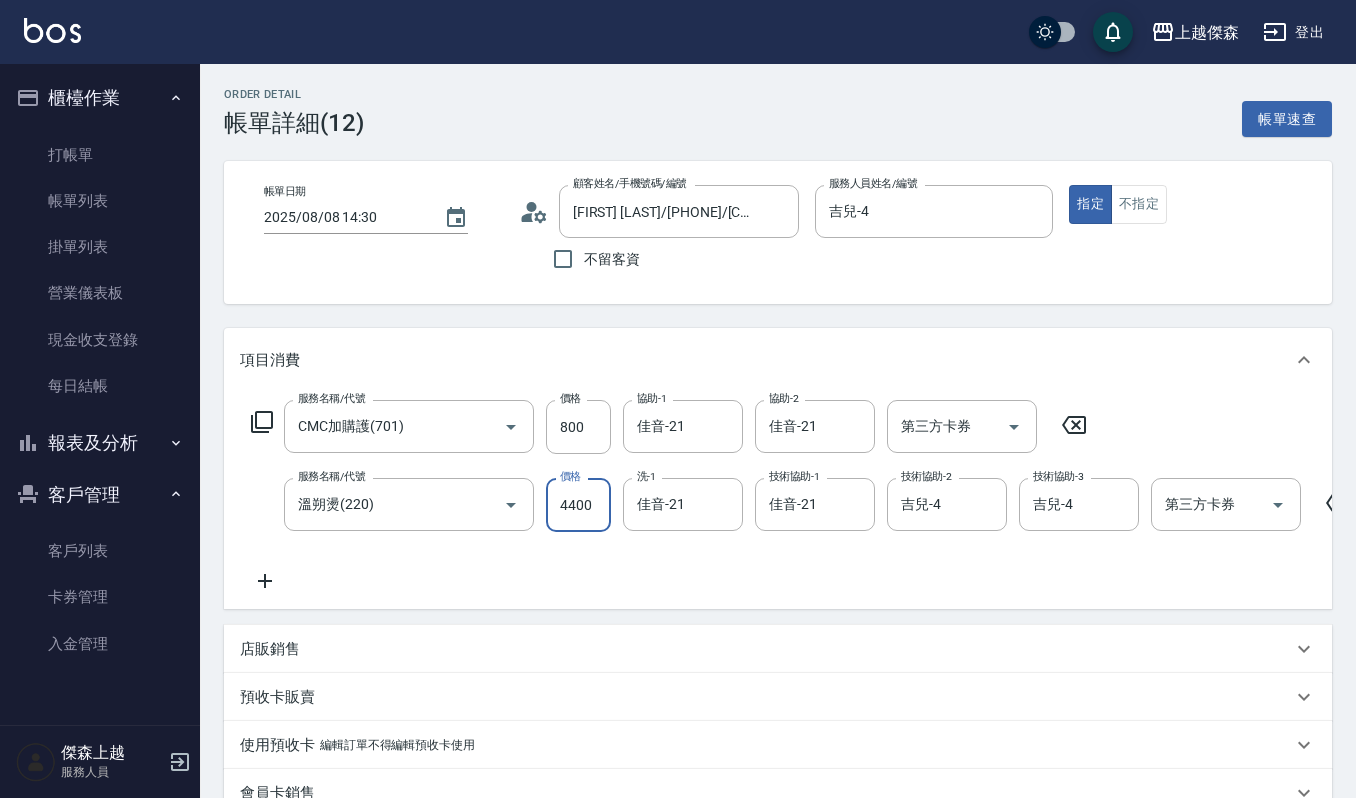 click on "4400" at bounding box center [578, 505] 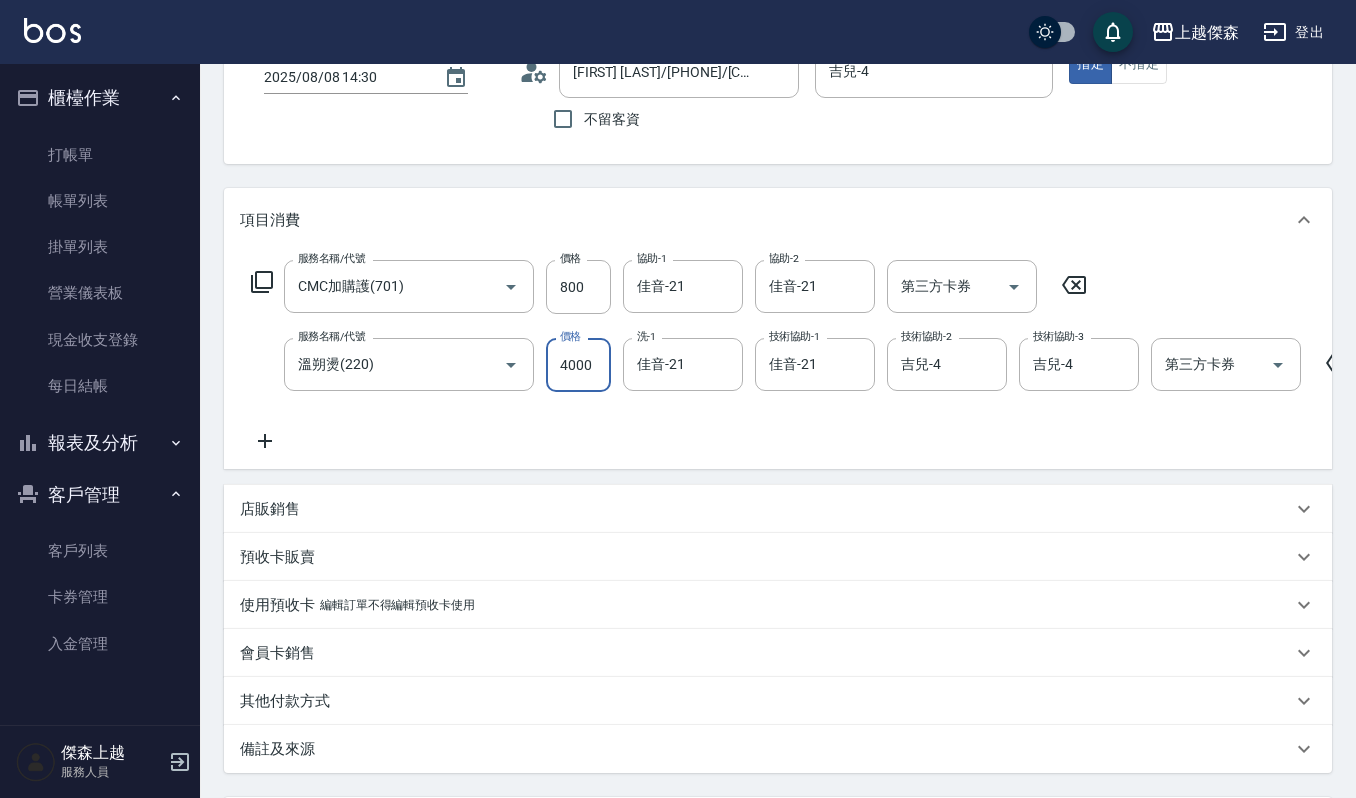 scroll, scrollTop: 346, scrollLeft: 0, axis: vertical 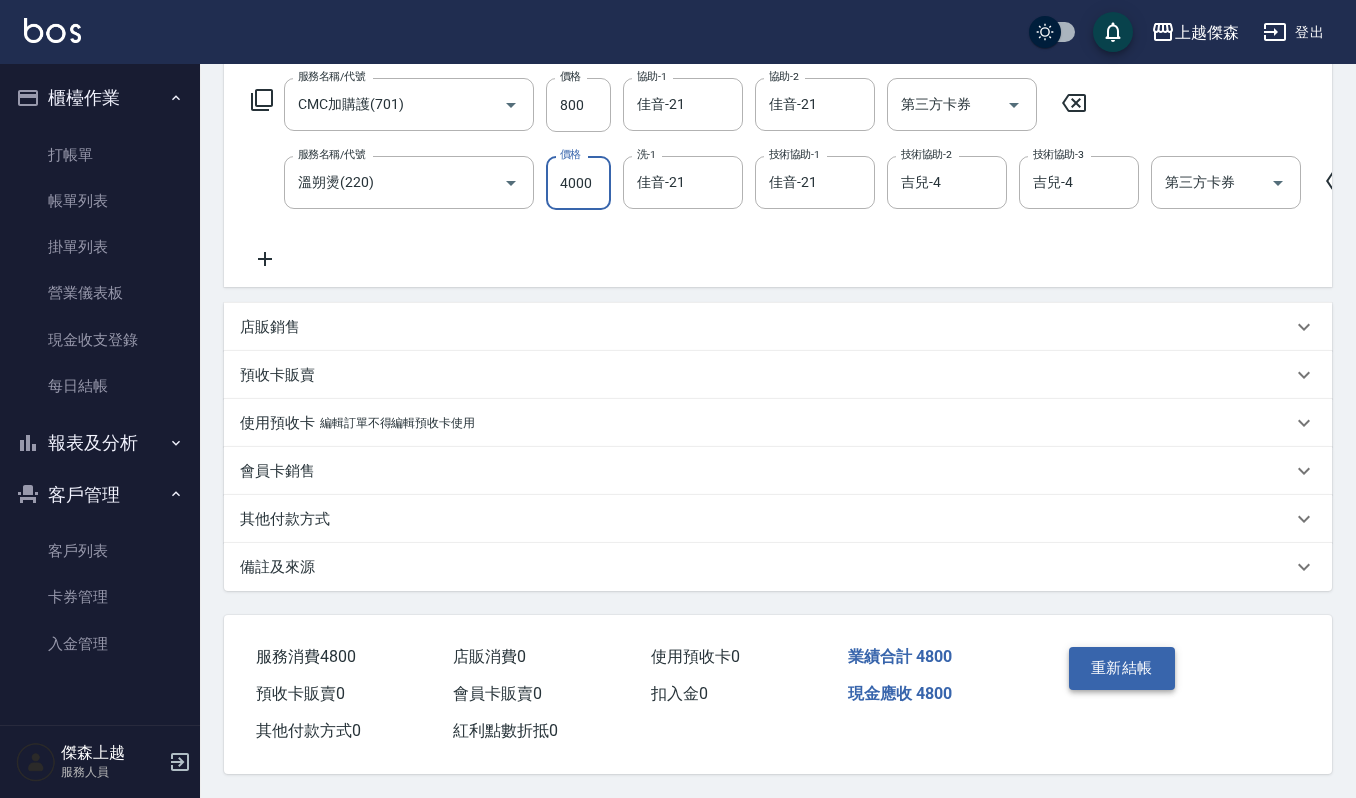 type on "4000" 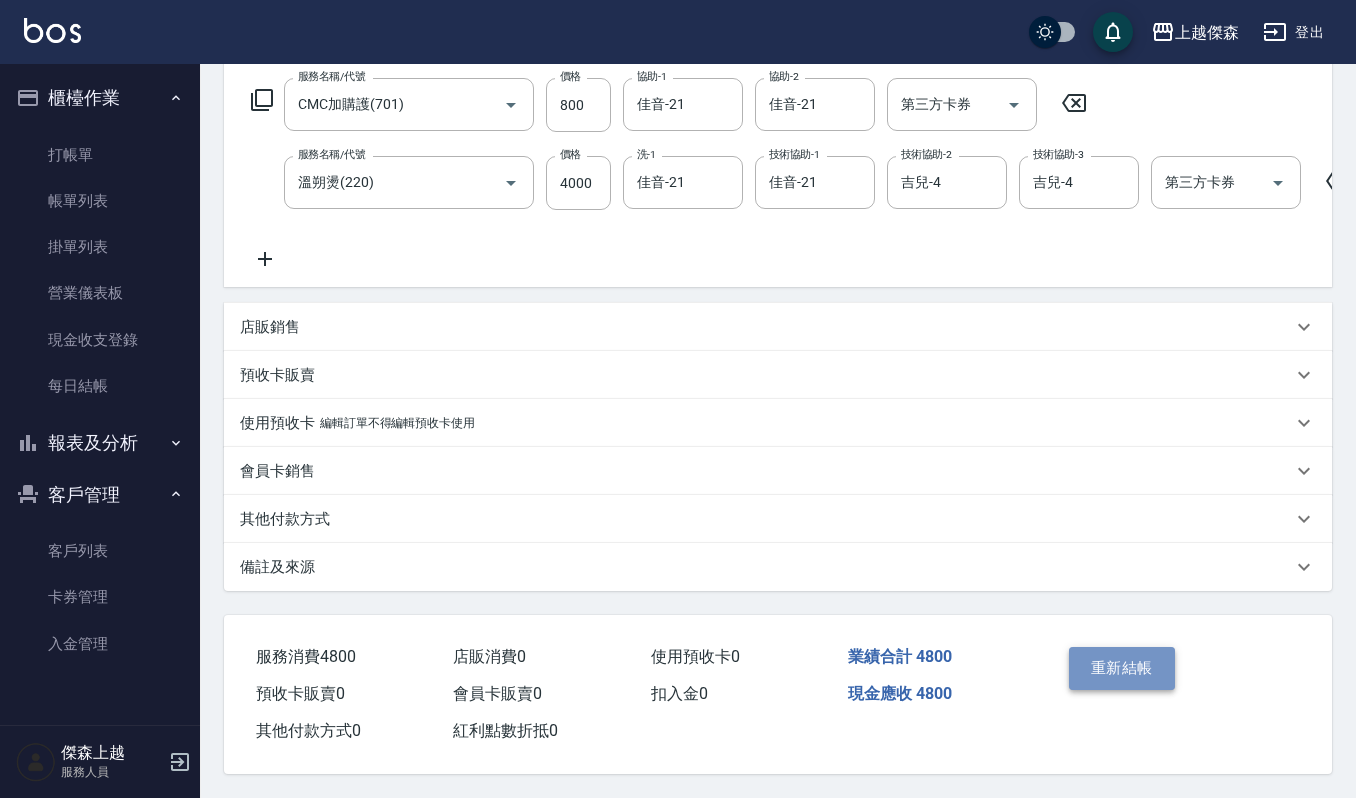 click on "重新結帳" at bounding box center (1122, 668) 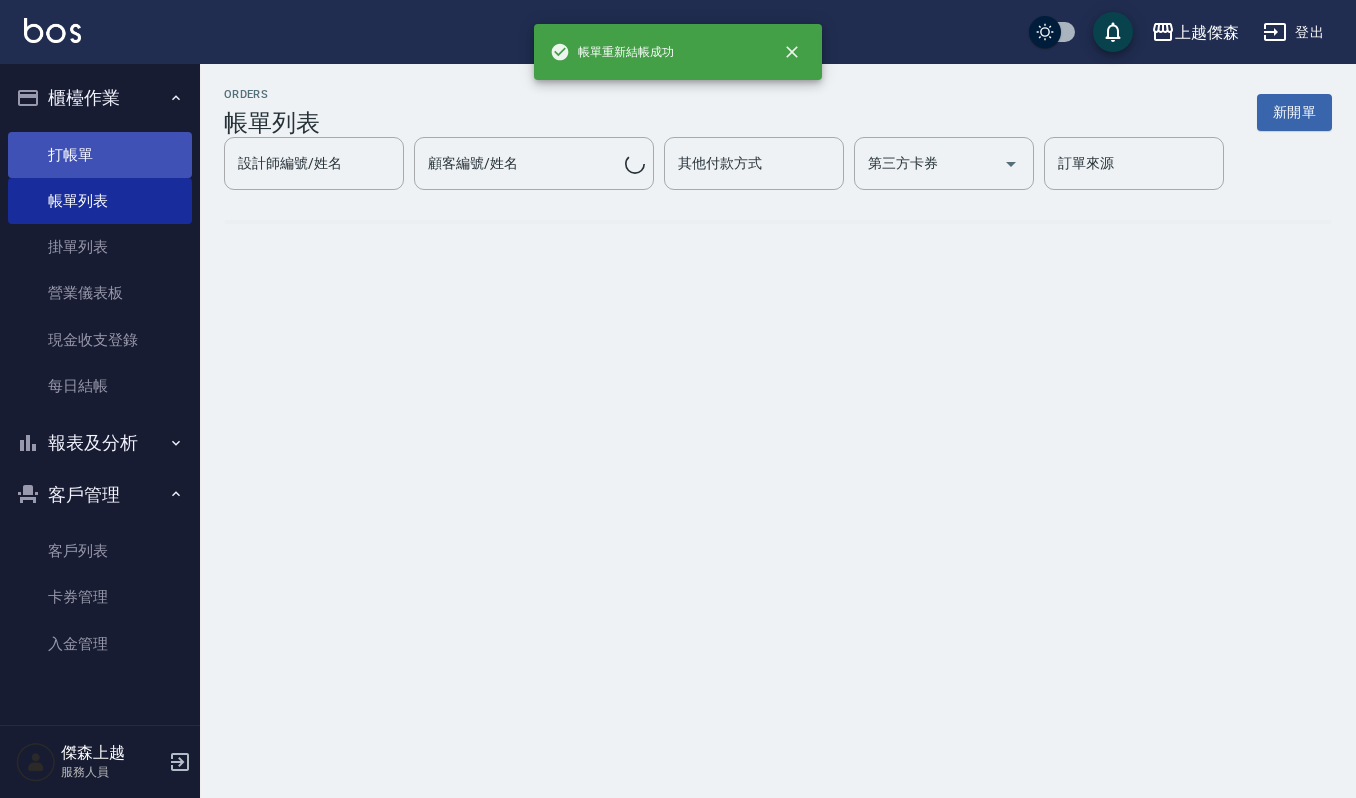scroll, scrollTop: 0, scrollLeft: 0, axis: both 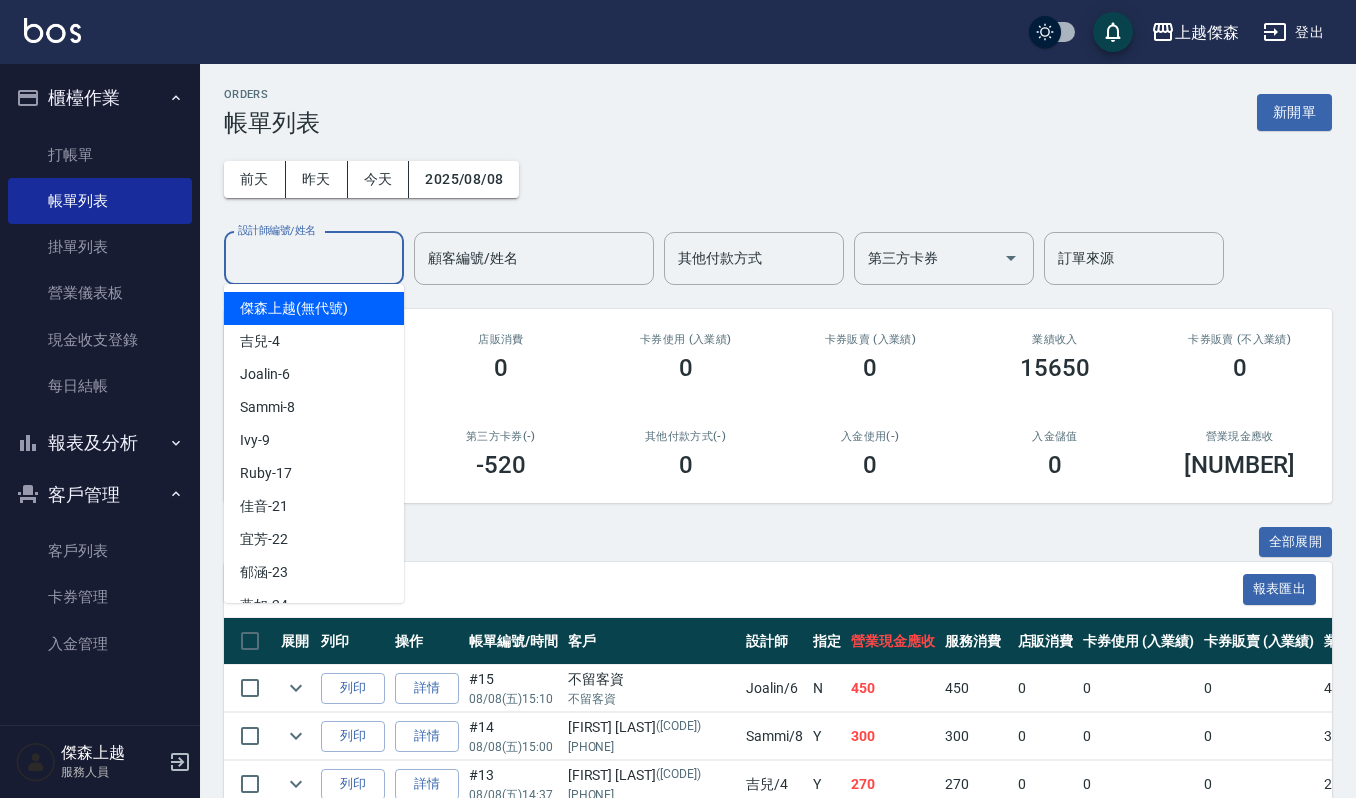 click on "設計師編號/姓名" at bounding box center (314, 258) 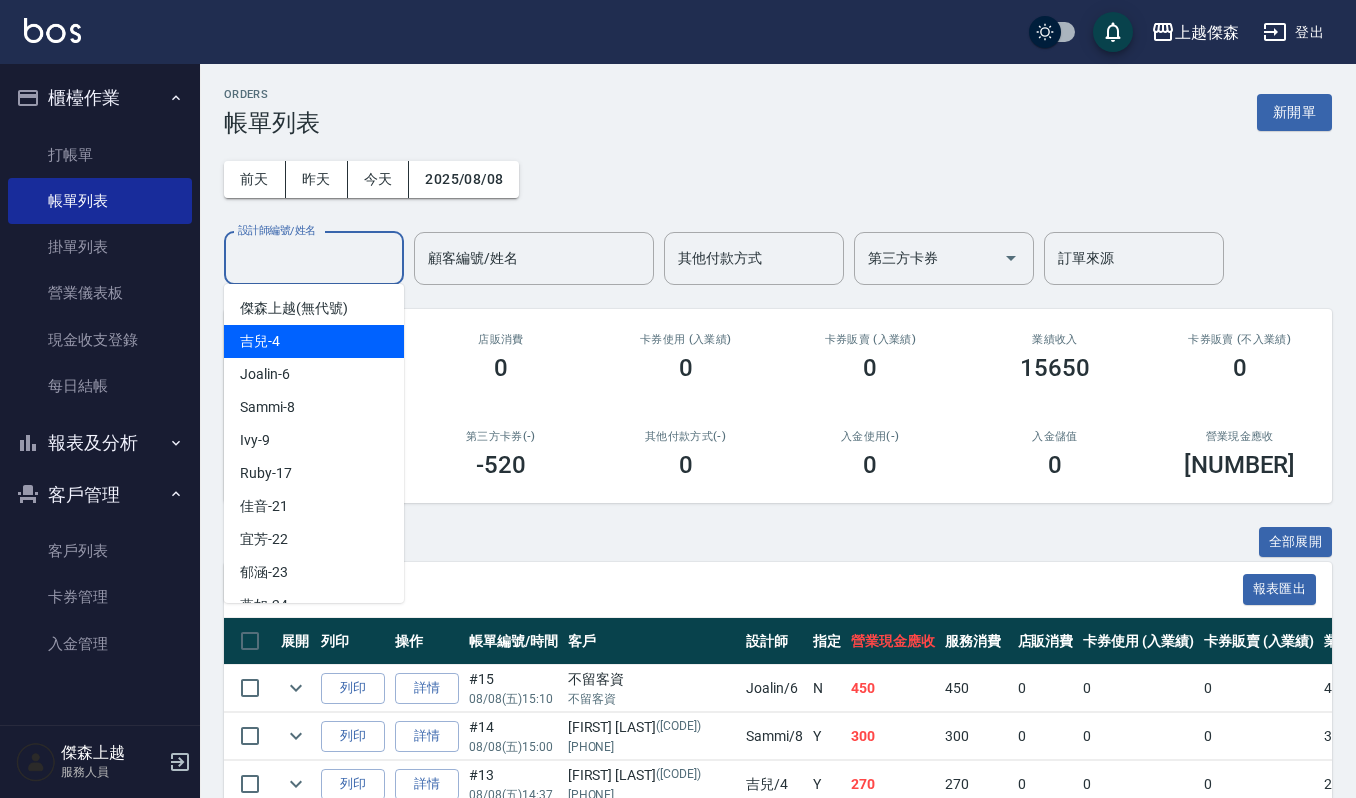 click on "吉兒 -4" at bounding box center (260, 341) 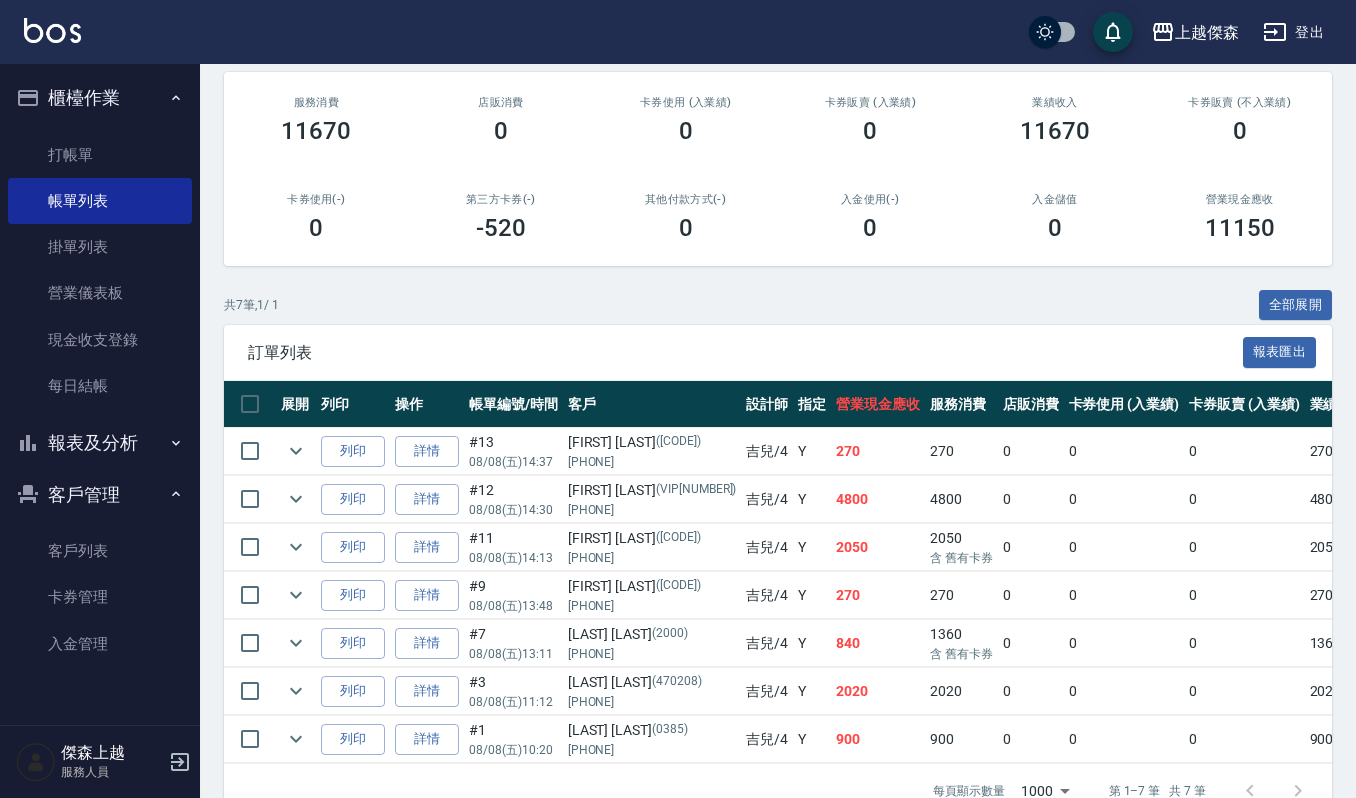scroll, scrollTop: 266, scrollLeft: 0, axis: vertical 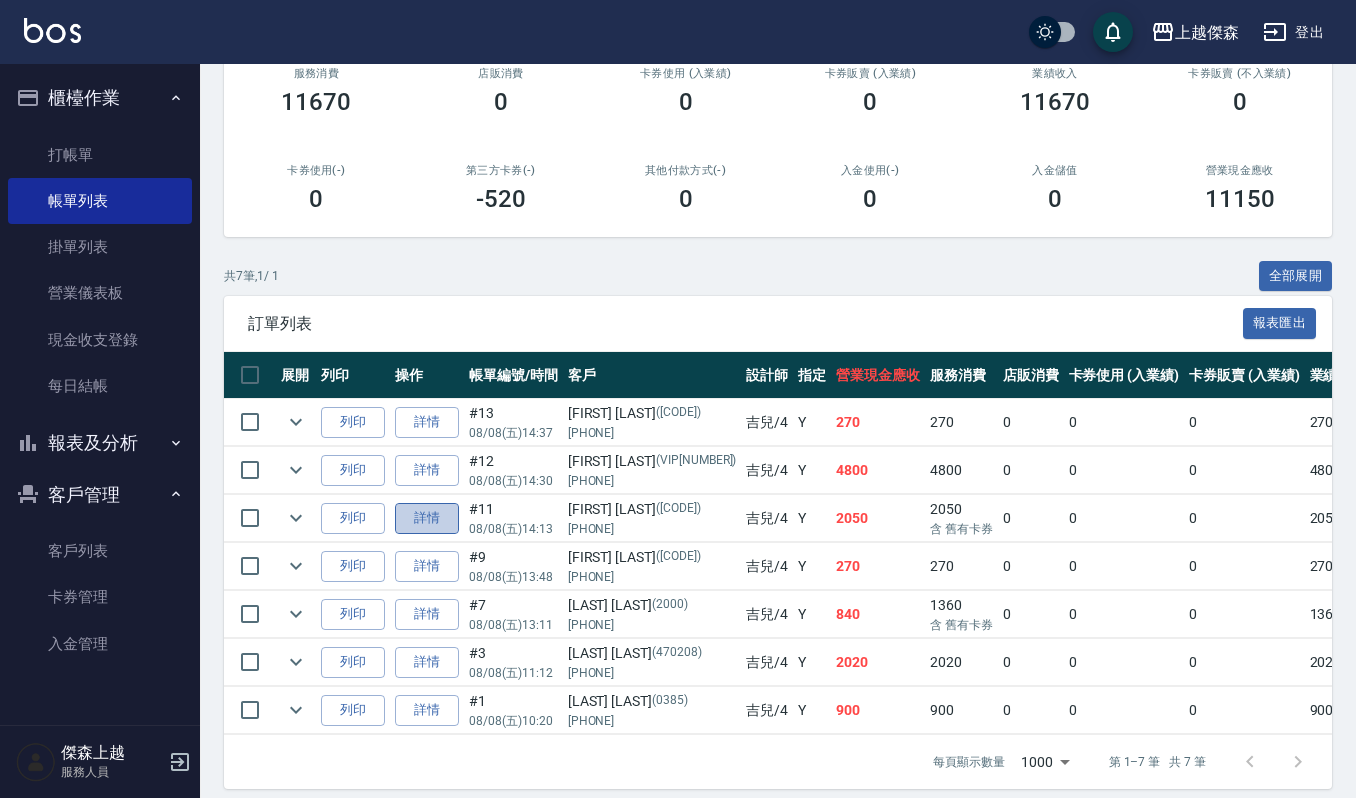 click on "詳情" at bounding box center [427, 518] 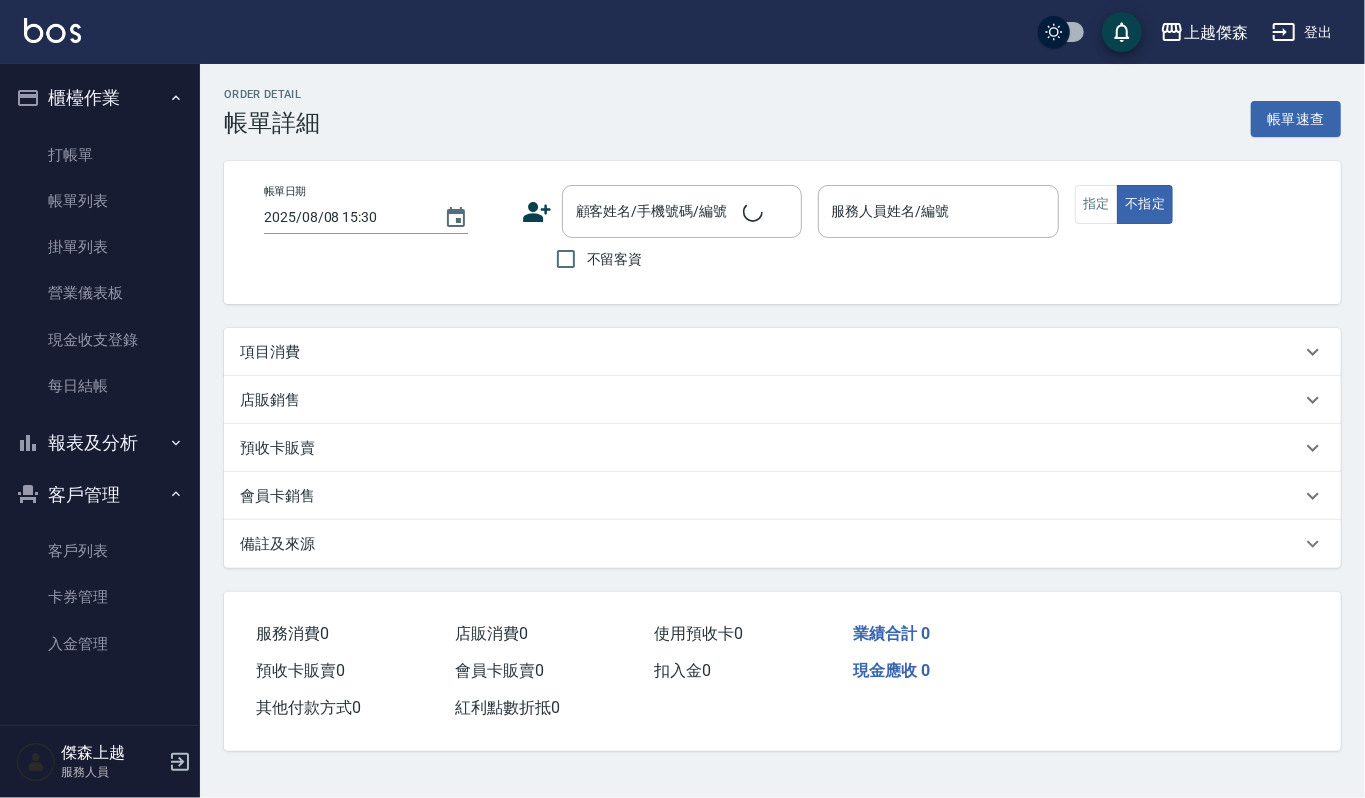 type on "2025/08/08 14:13" 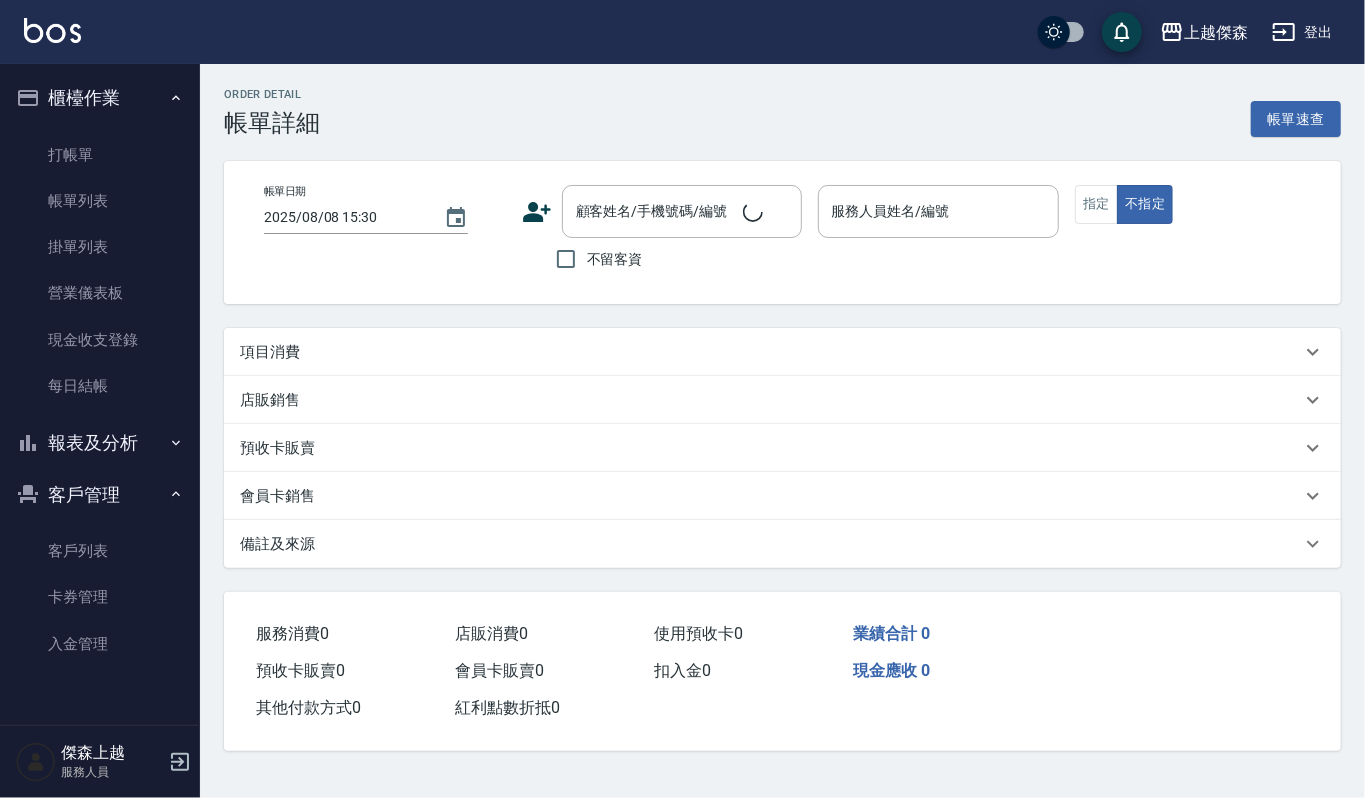 type on "吉兒-4" 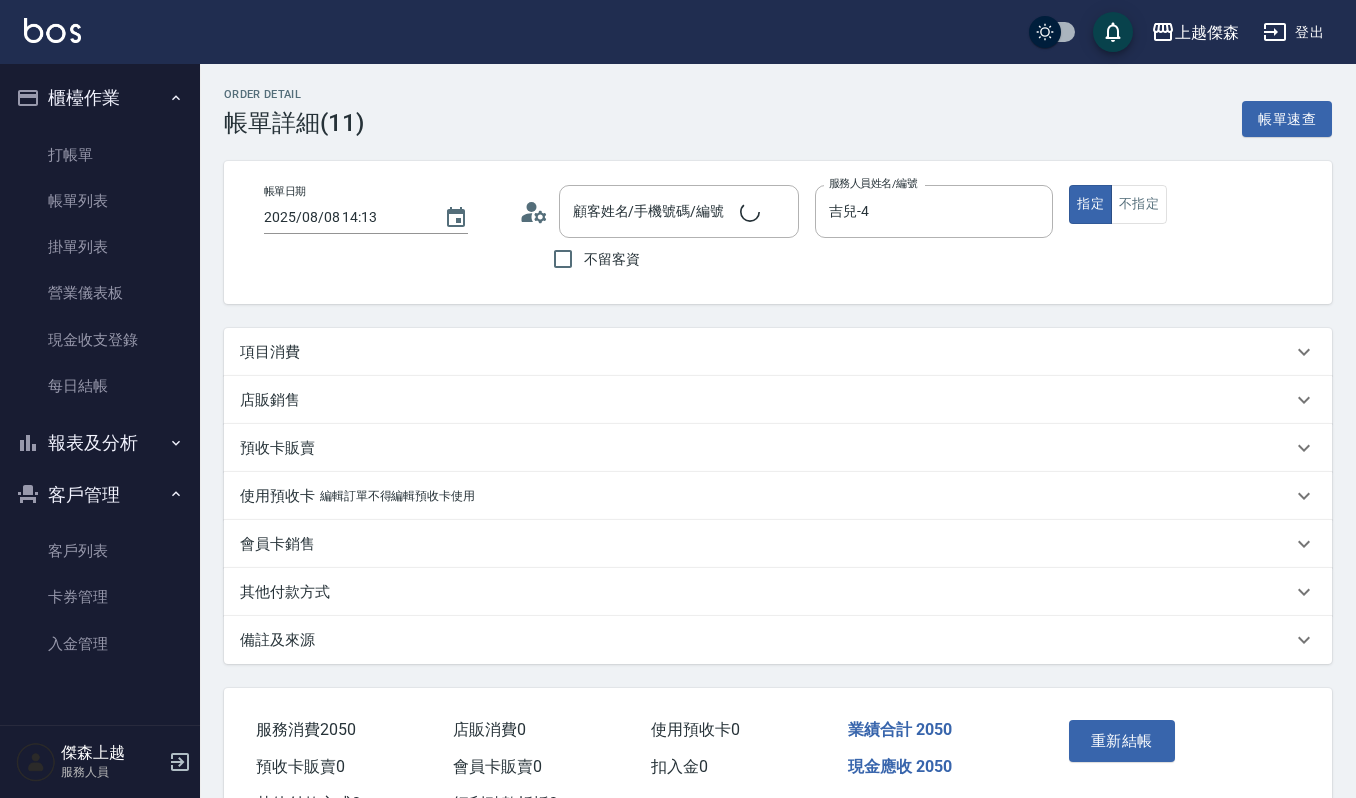 type on "陳又瑄/0910351185/60130" 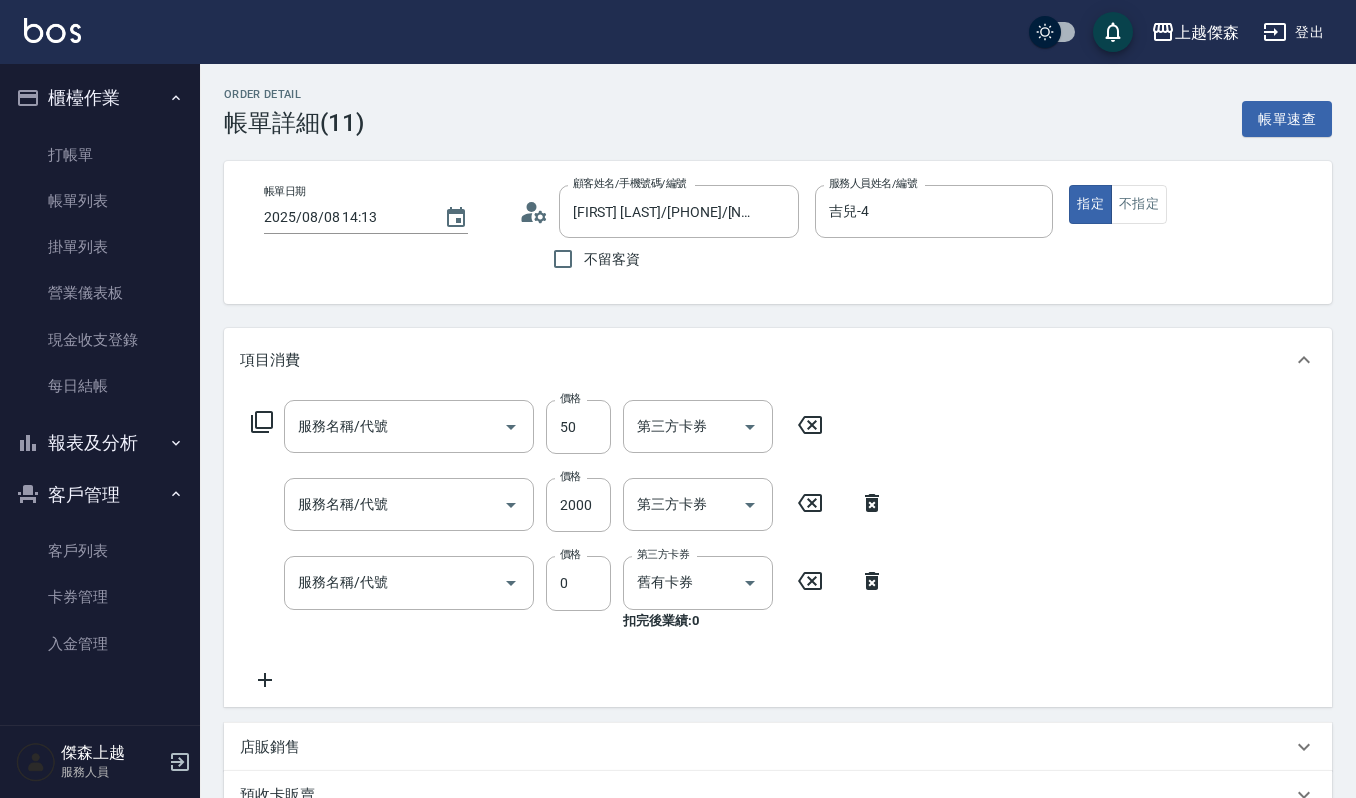 type on "上捲子(601)" 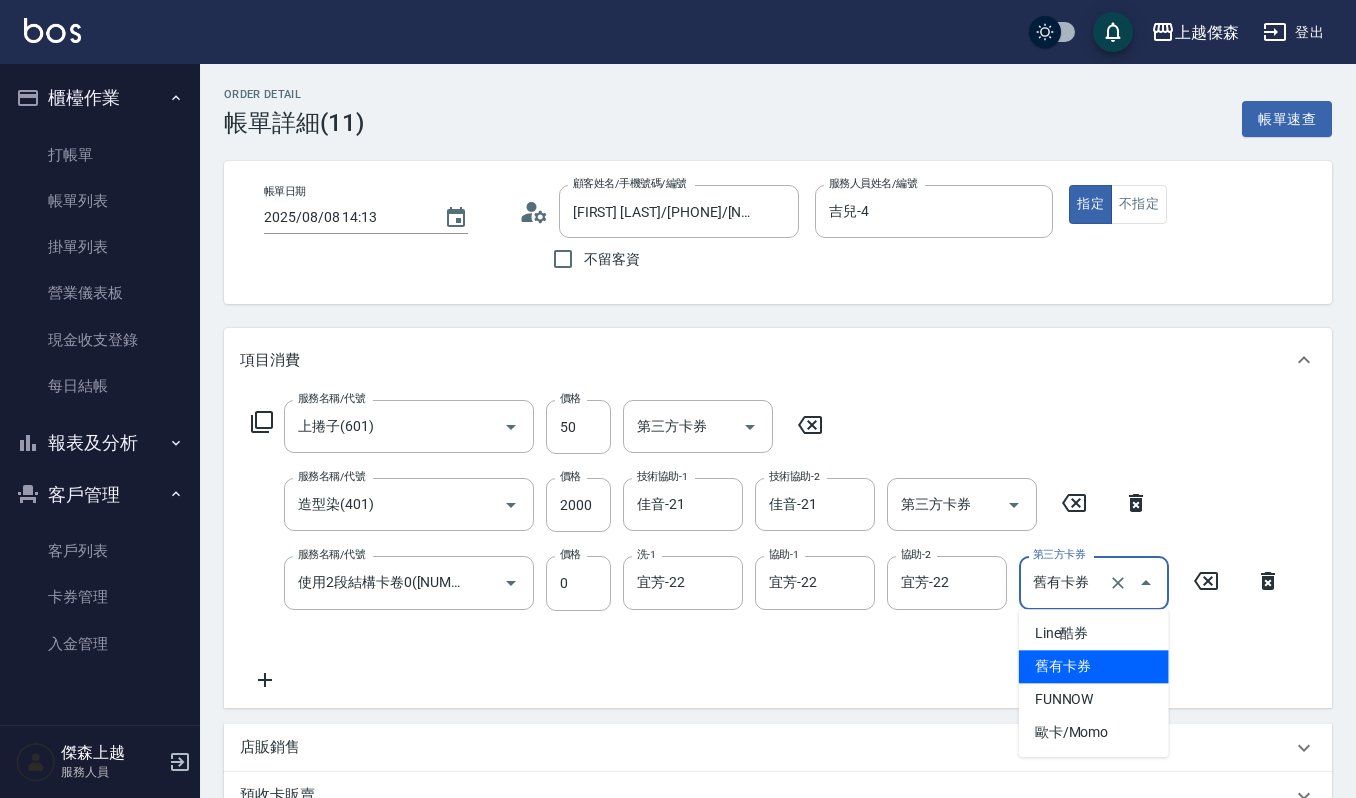 click on "舊有卡券" at bounding box center (1066, 582) 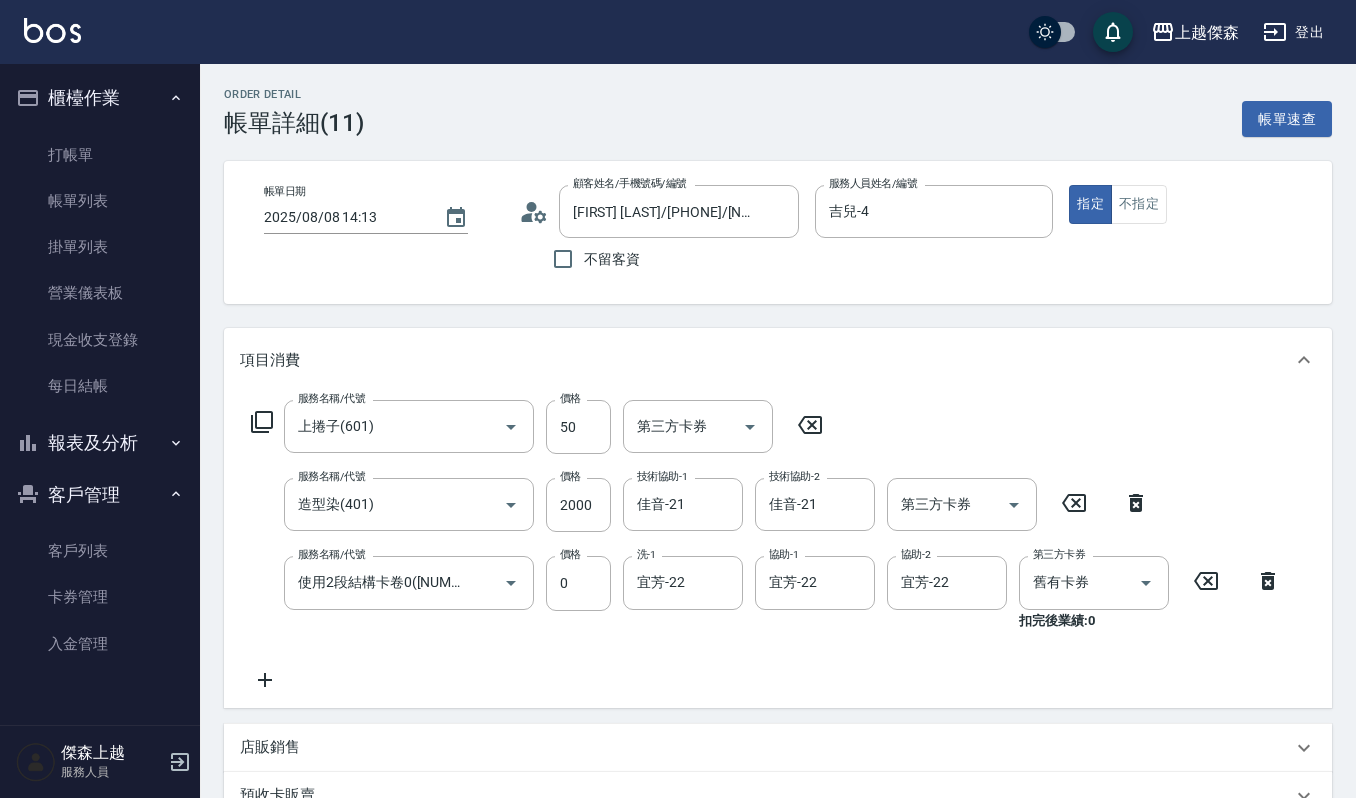 click on "店販銷售" at bounding box center [766, 747] 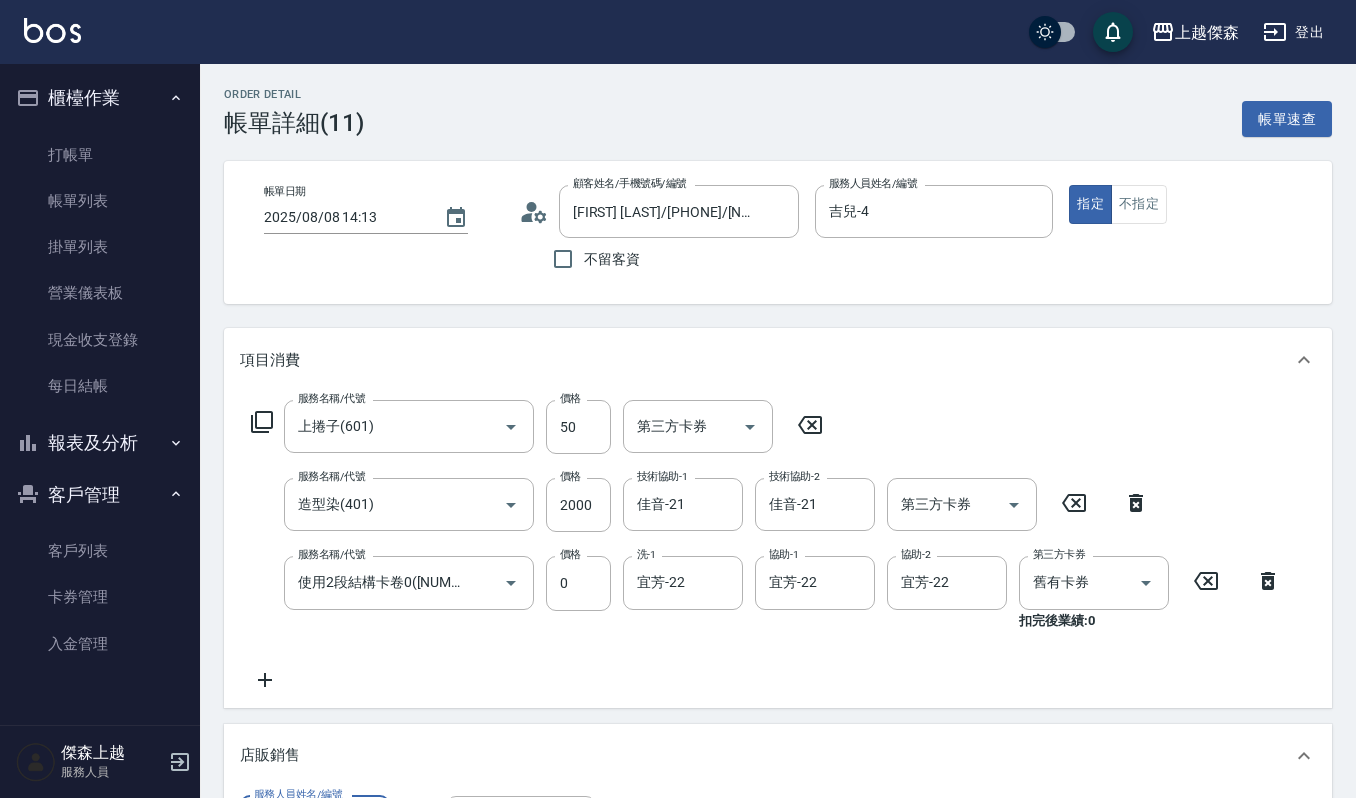 scroll, scrollTop: 0, scrollLeft: 0, axis: both 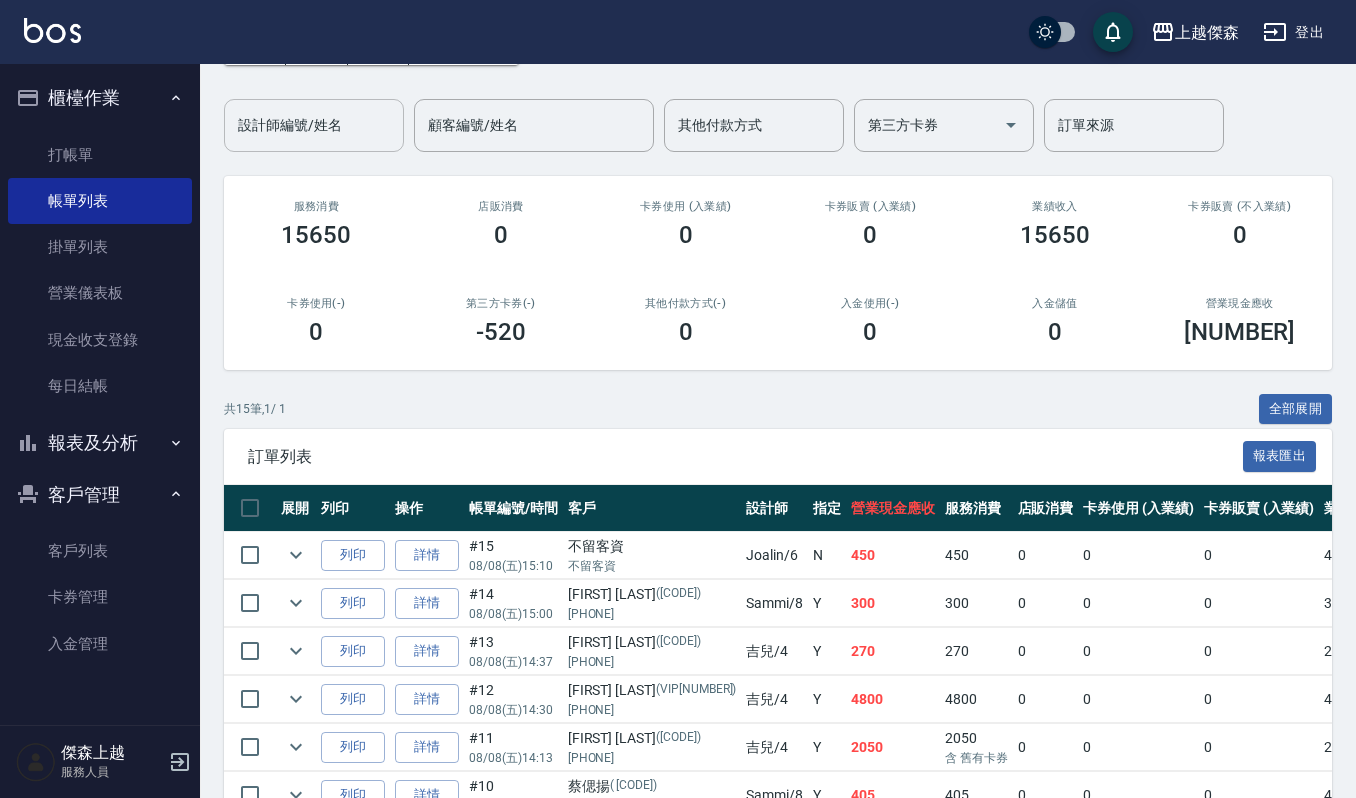 click on "設計師編號/姓名" at bounding box center (314, 125) 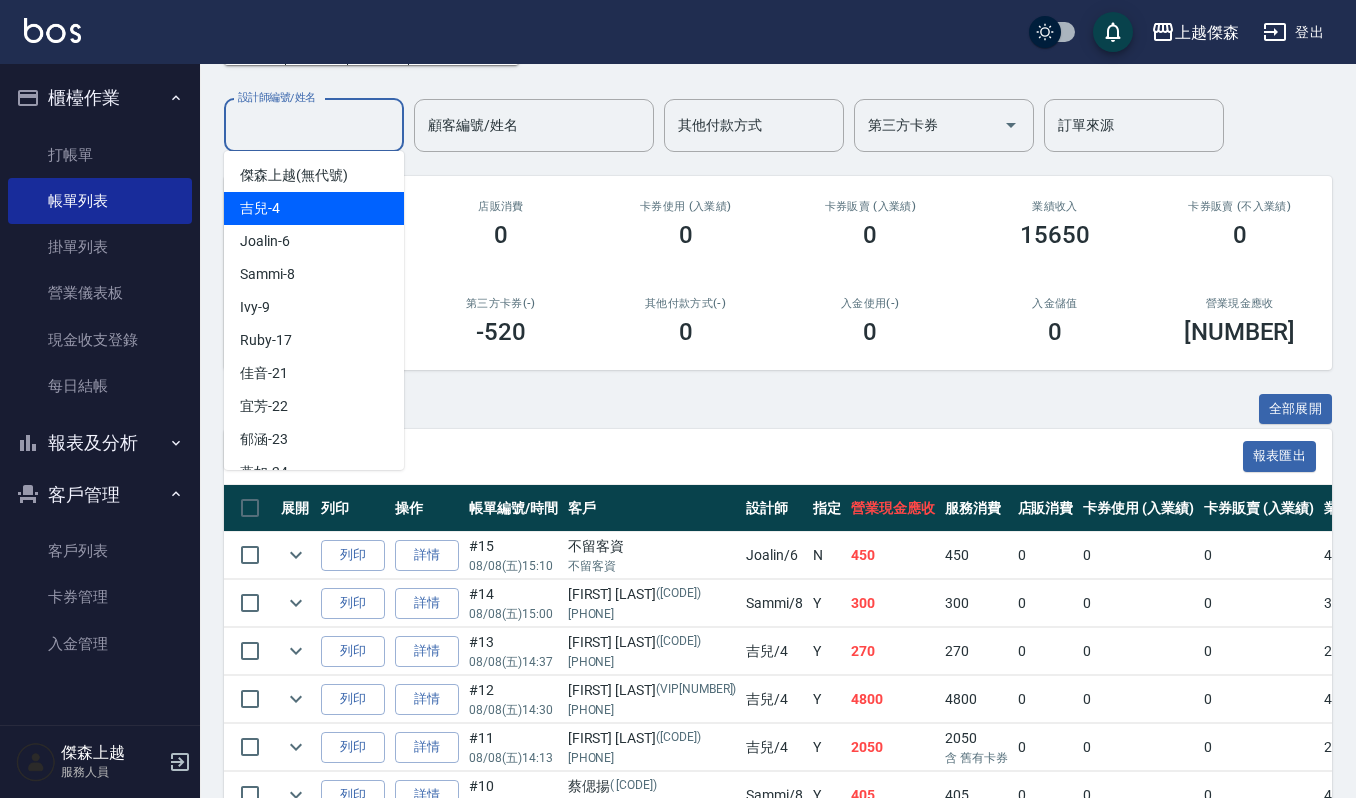 click on "吉兒 -4" at bounding box center [314, 208] 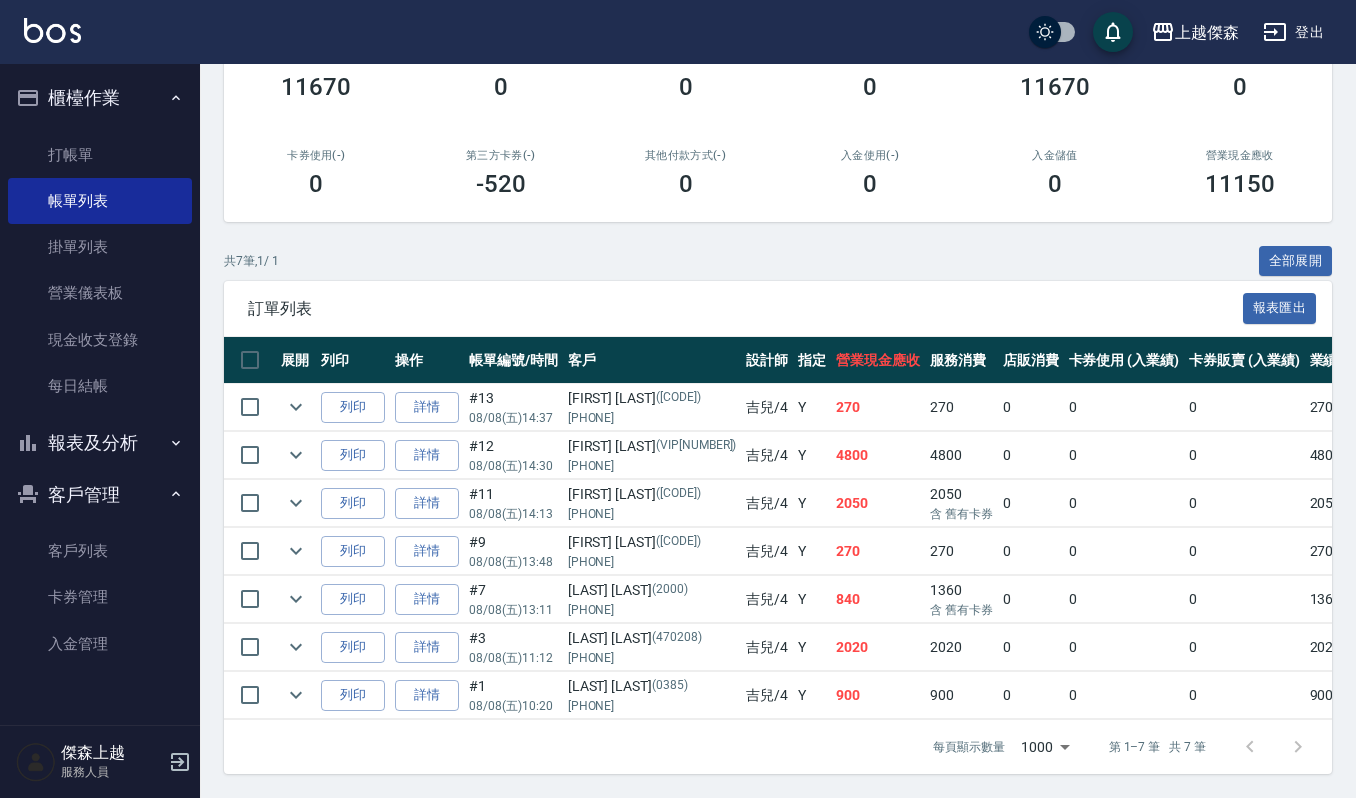 scroll, scrollTop: 305, scrollLeft: 0, axis: vertical 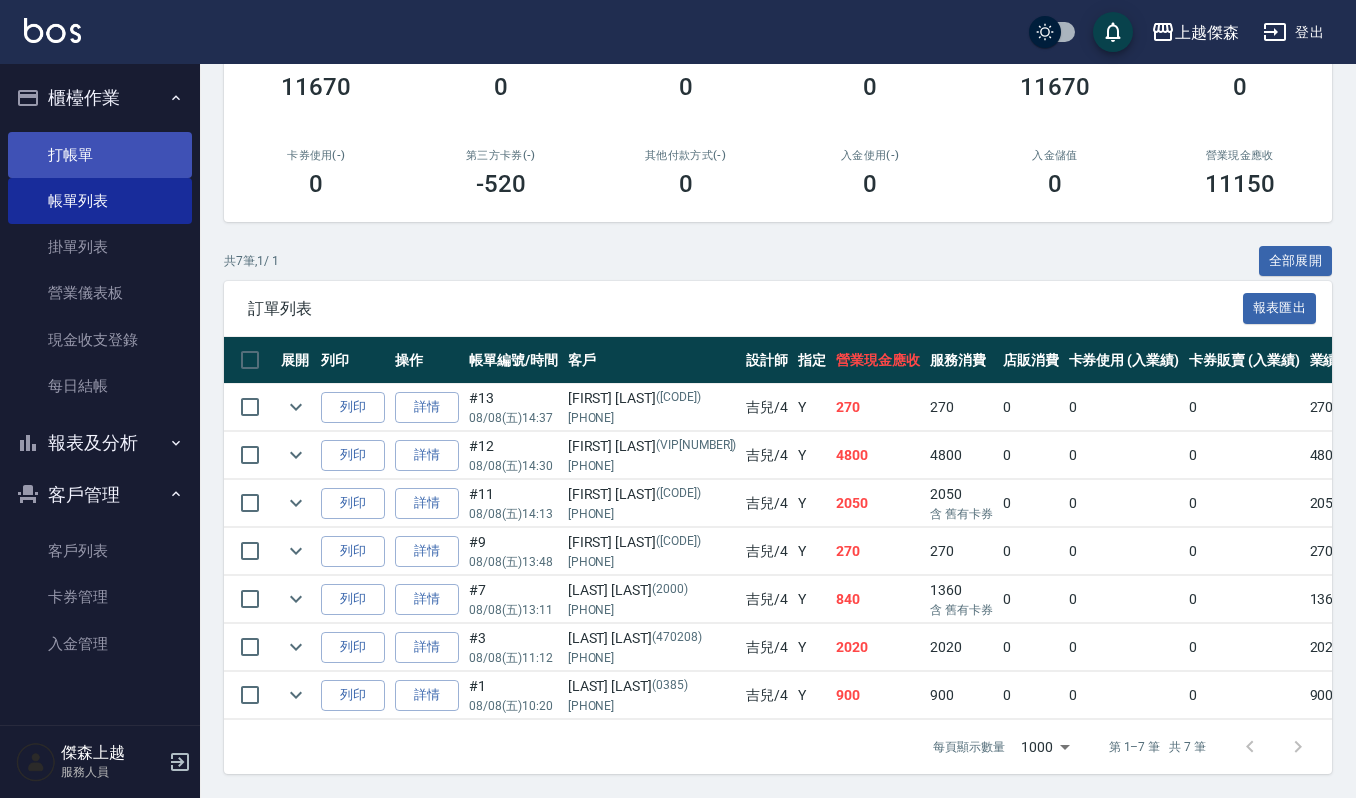 click on "打帳單" at bounding box center (100, 155) 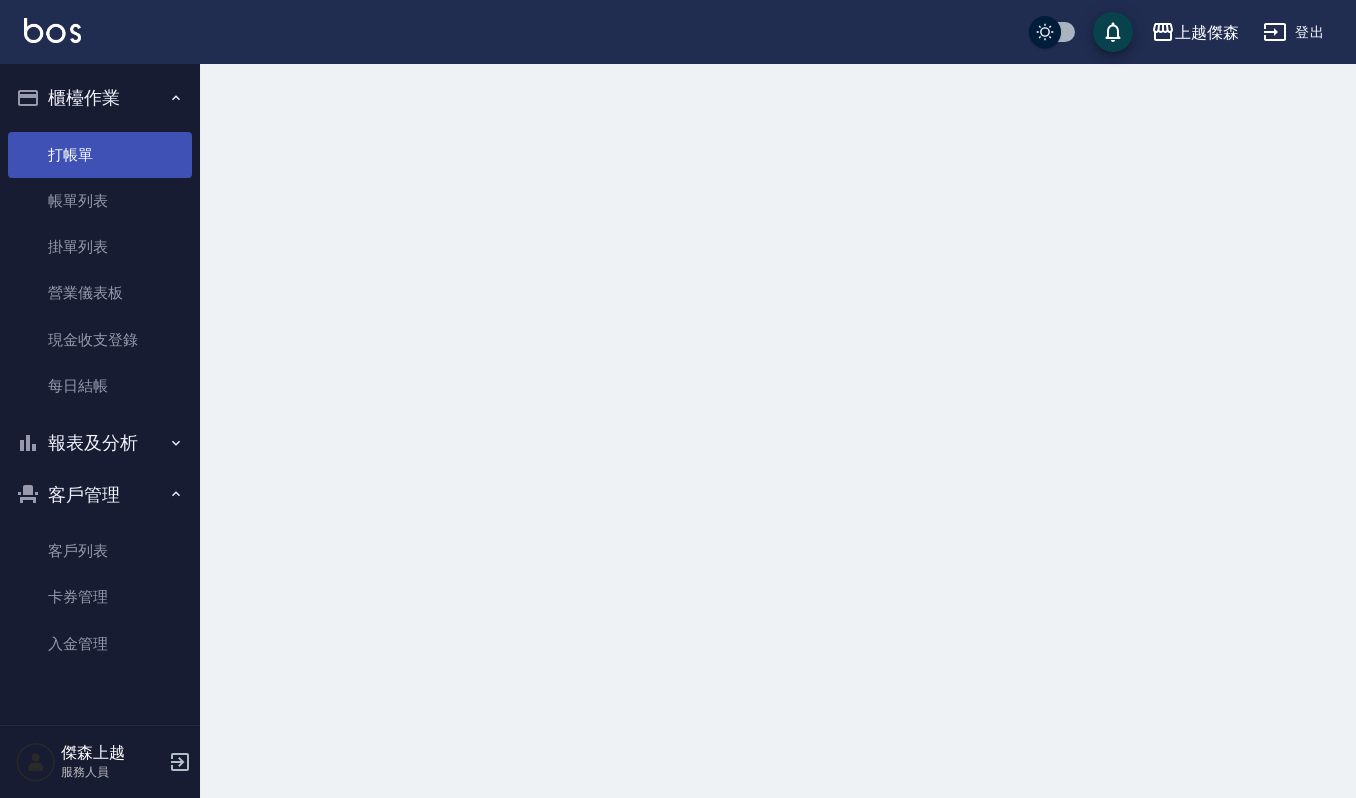 scroll, scrollTop: 0, scrollLeft: 0, axis: both 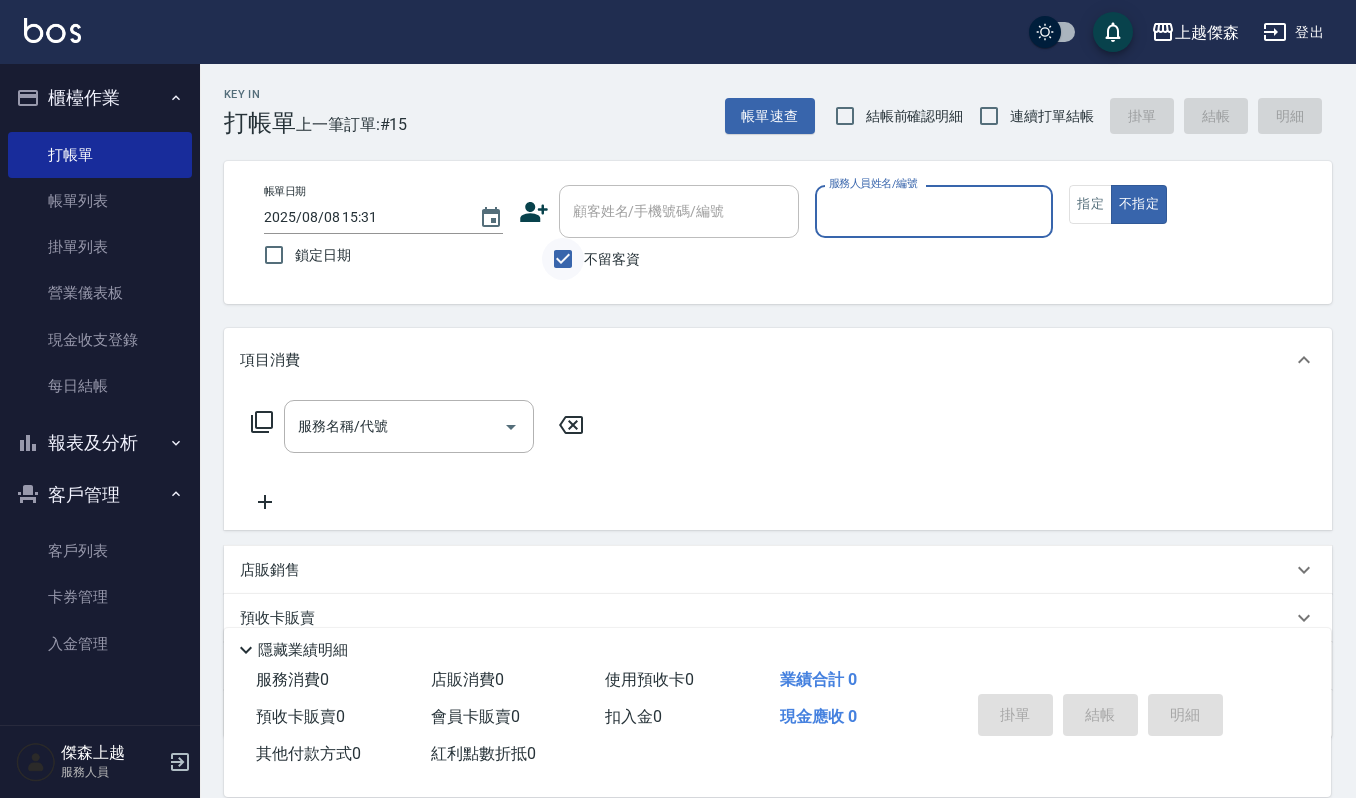 click on "不留客資" at bounding box center [563, 259] 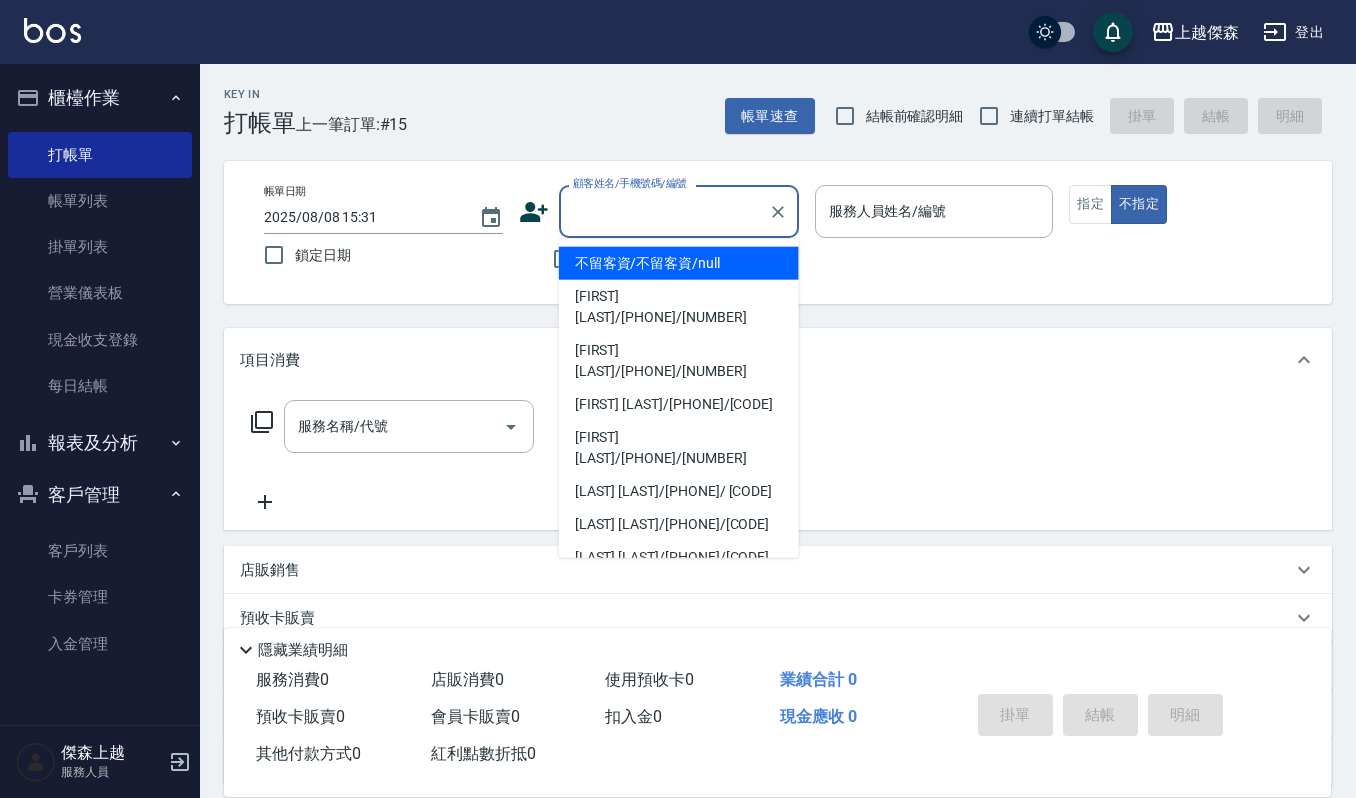 click on "顧客姓名/手機號碼/編號" at bounding box center [664, 211] 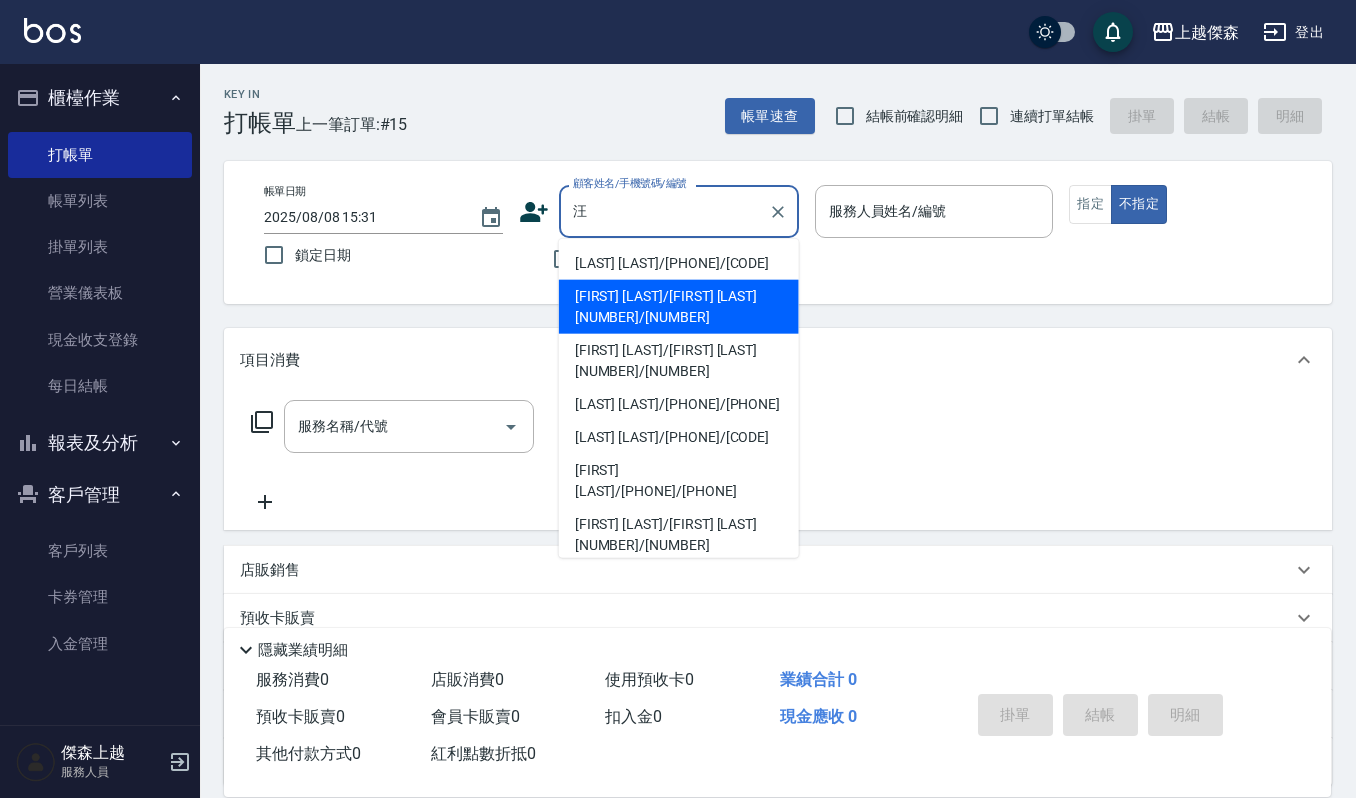 click on "汪昀萱/汪昀萱12122/12122" at bounding box center [679, 307] 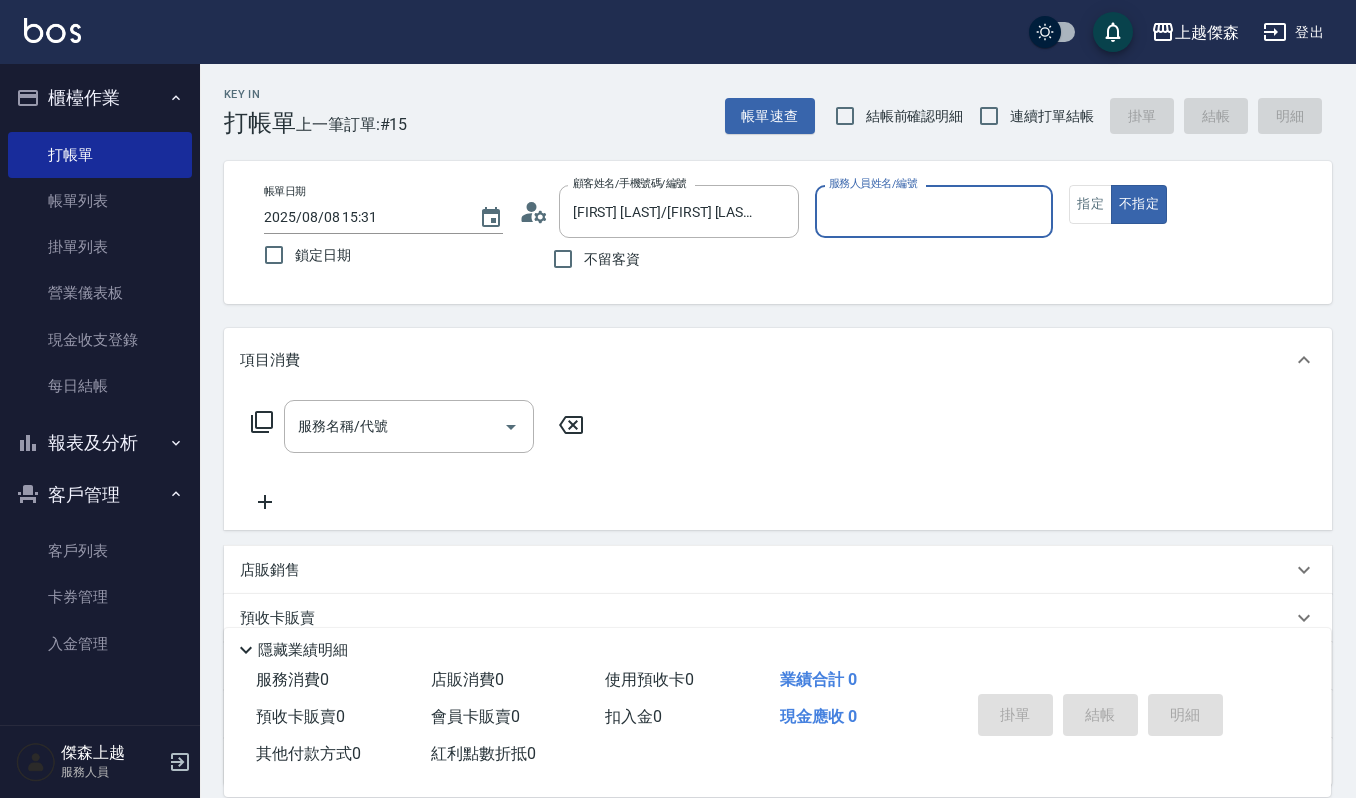 type on "吉兒-4" 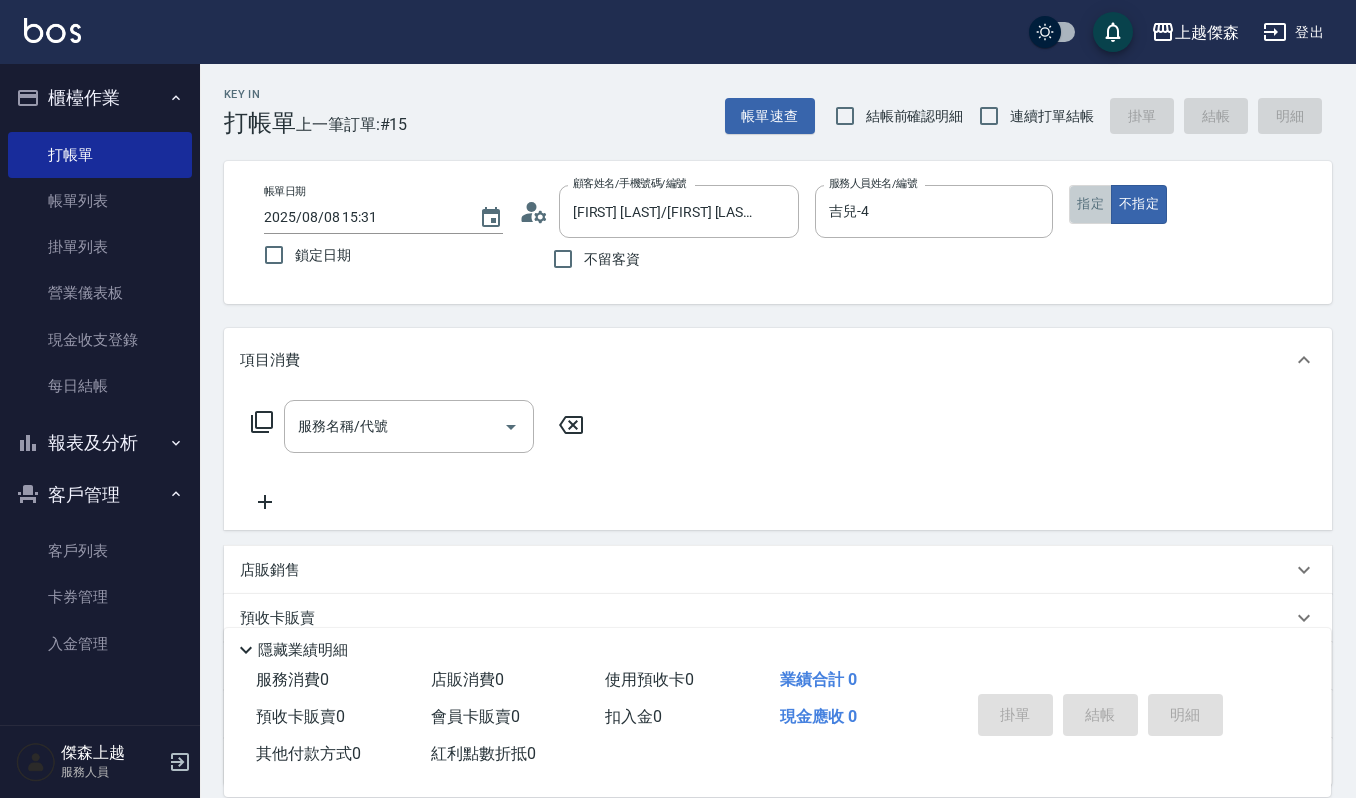 click on "指定" at bounding box center (1090, 204) 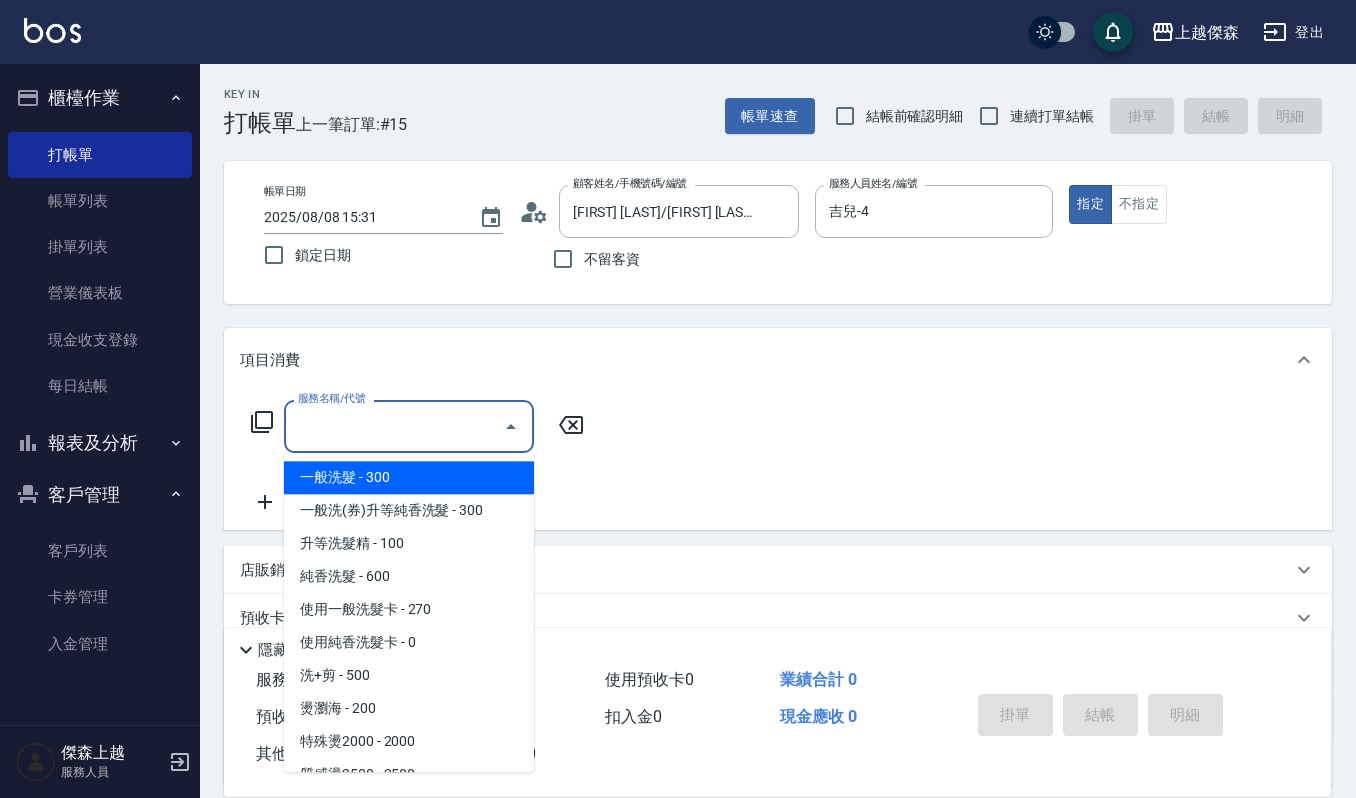 click on "服務名稱/代號" at bounding box center (394, 426) 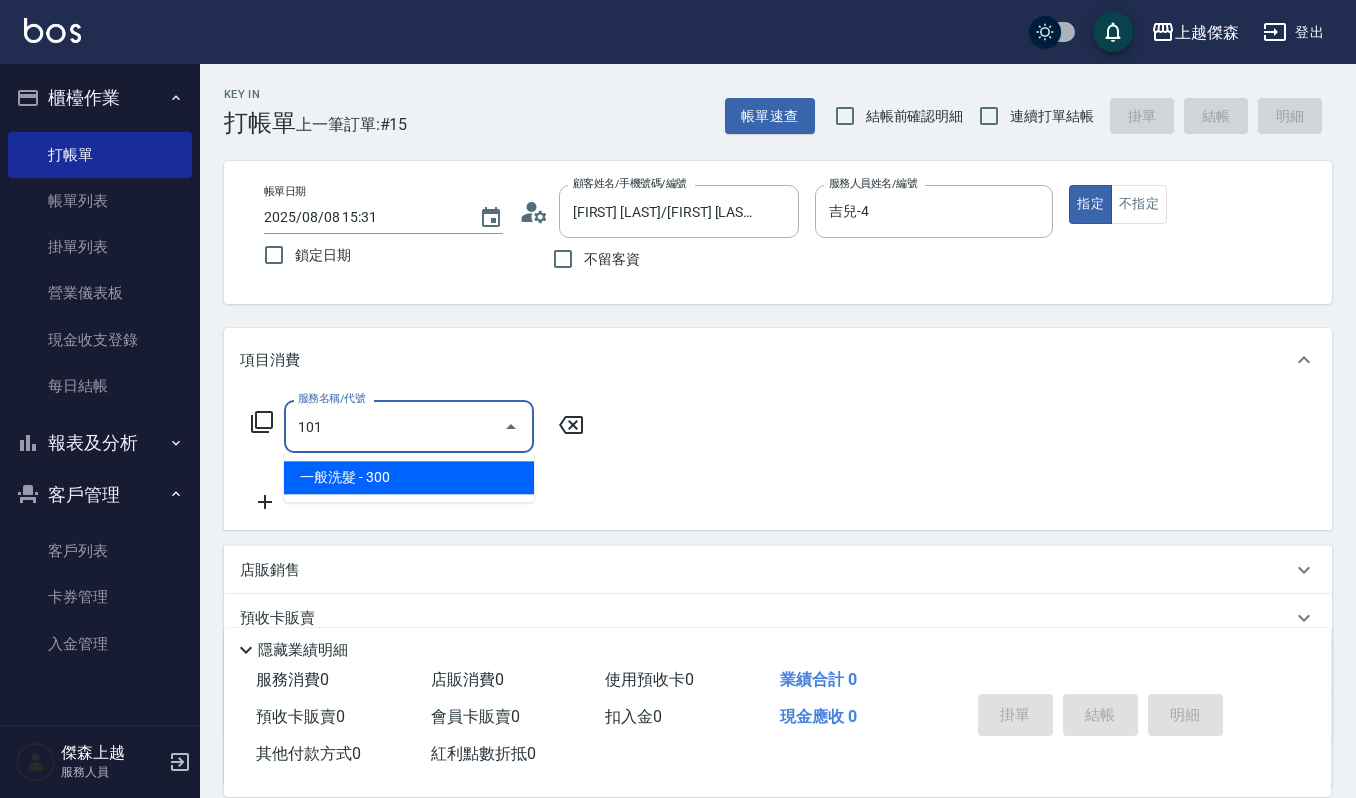 type on "一般洗髮(101)" 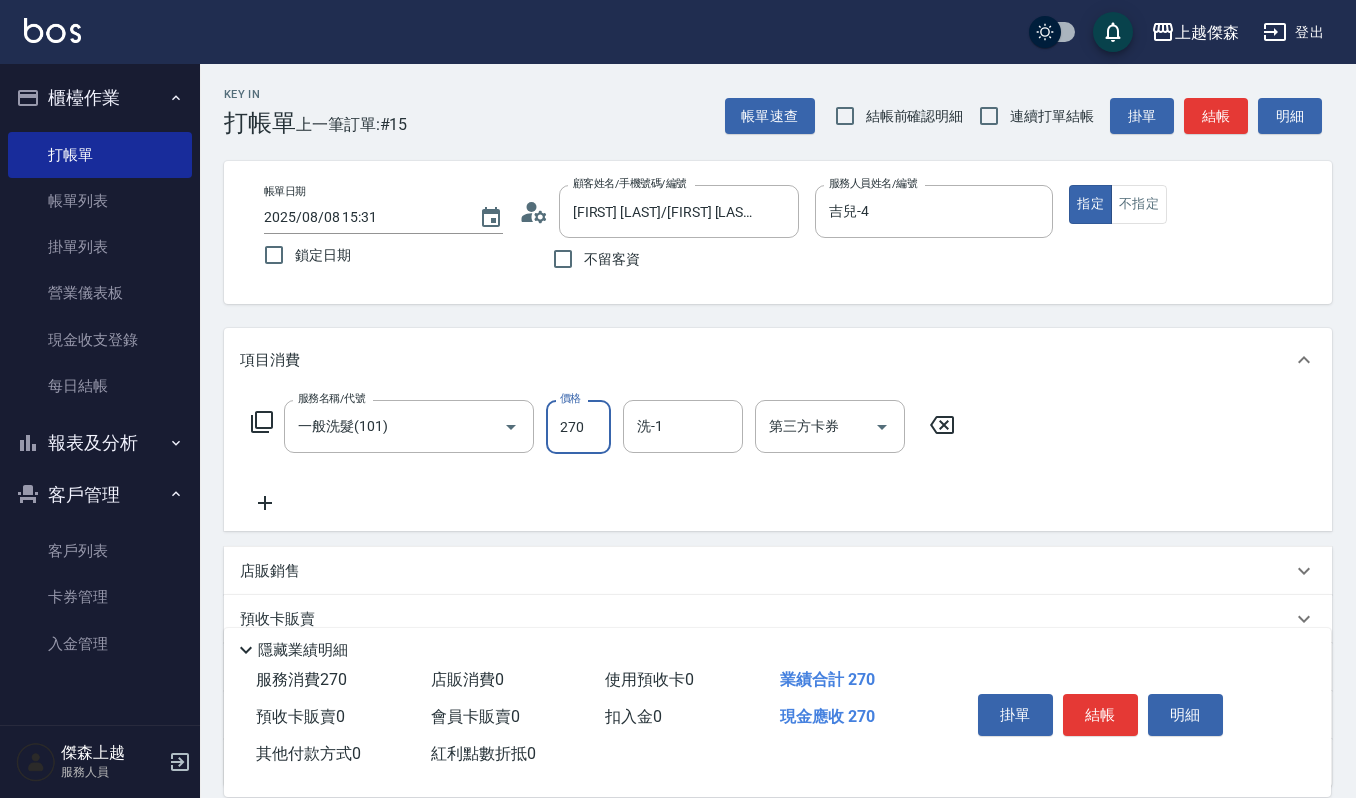 type on "270" 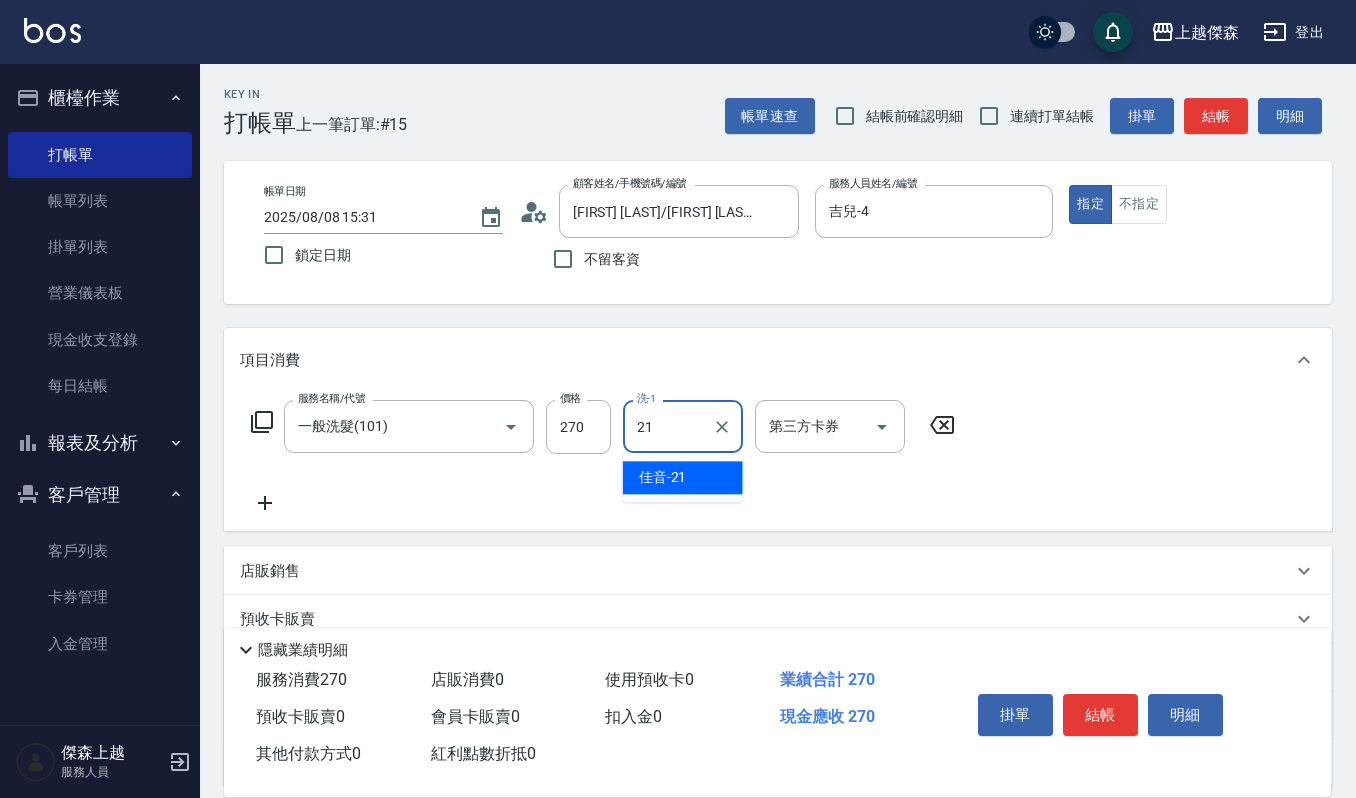 type on "佳音-21" 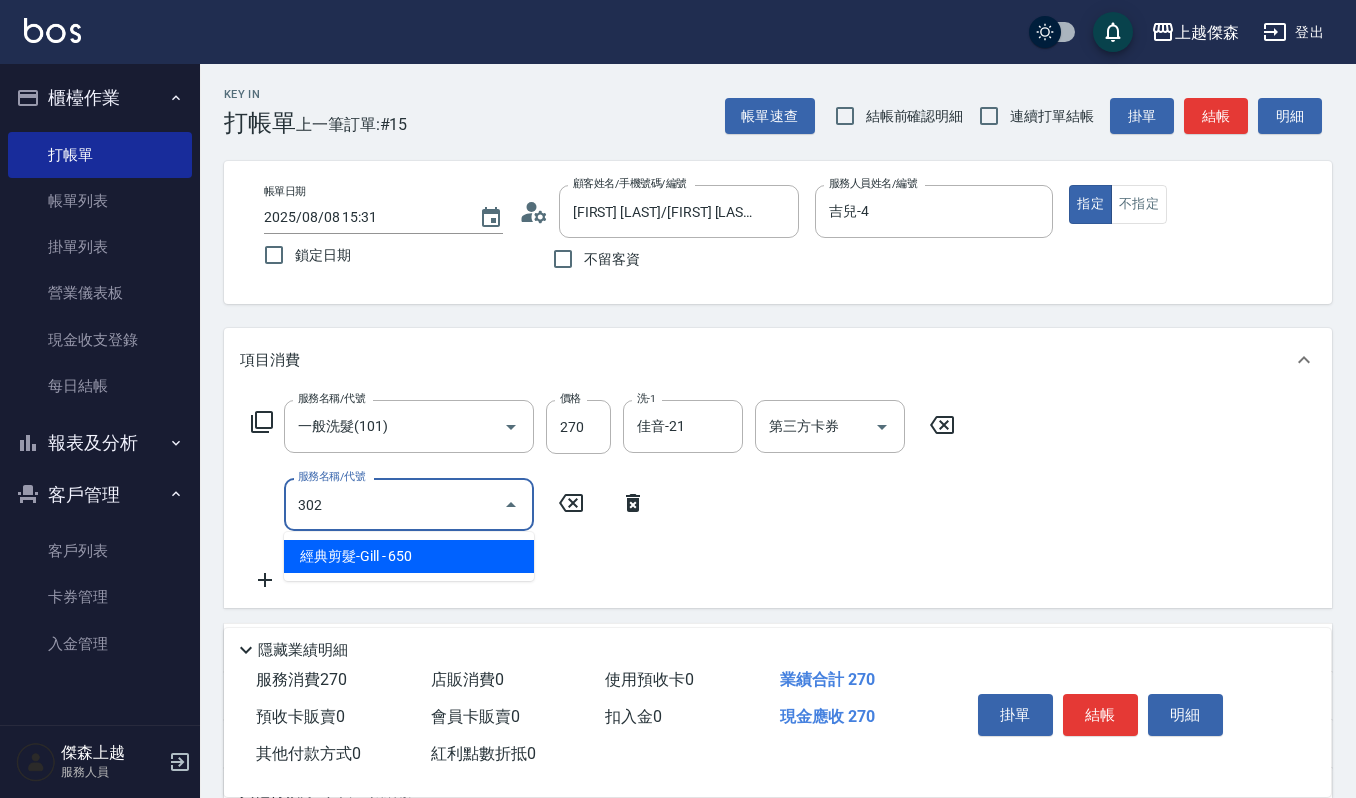 type on "經典剪髮-Gill(302)" 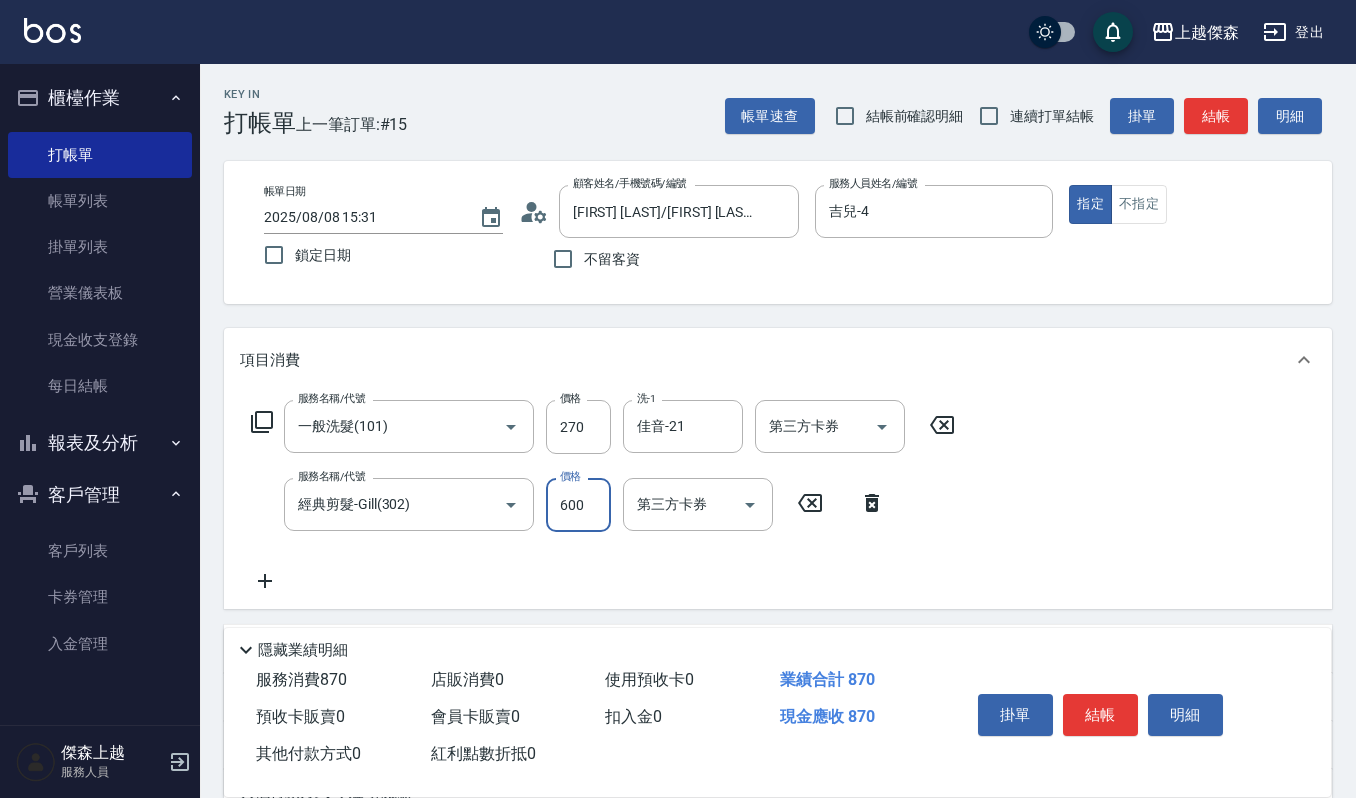 type on "600" 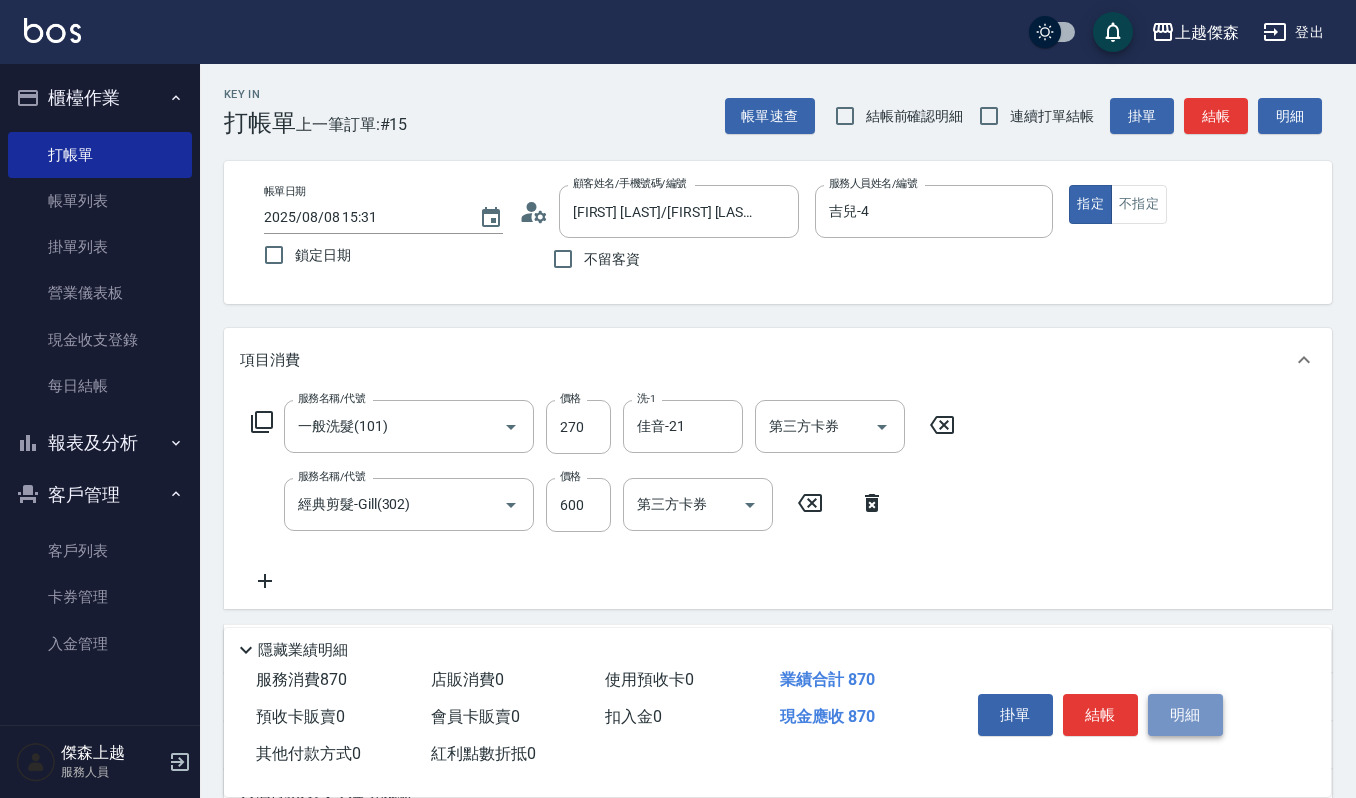 click on "明細" at bounding box center (1185, 715) 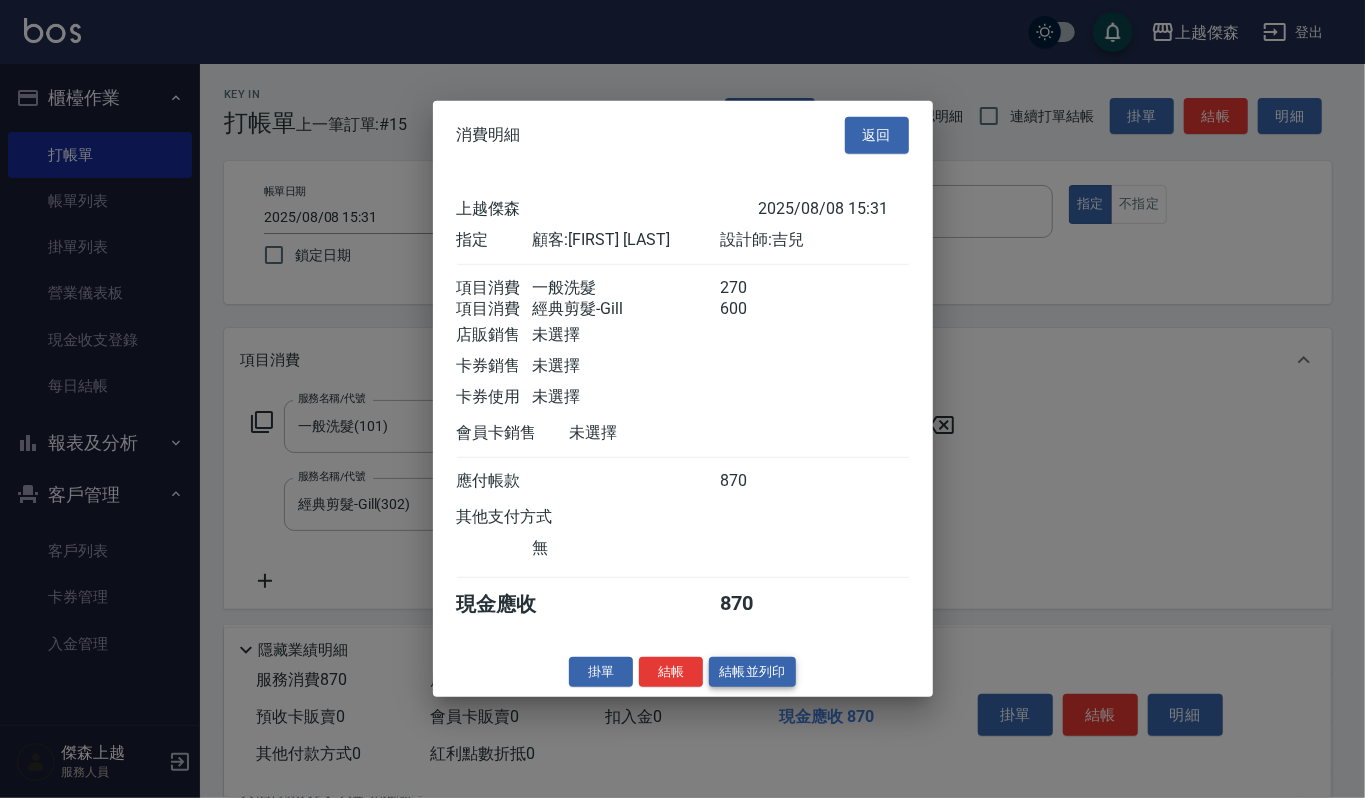 click on "結帳並列印" at bounding box center (752, 671) 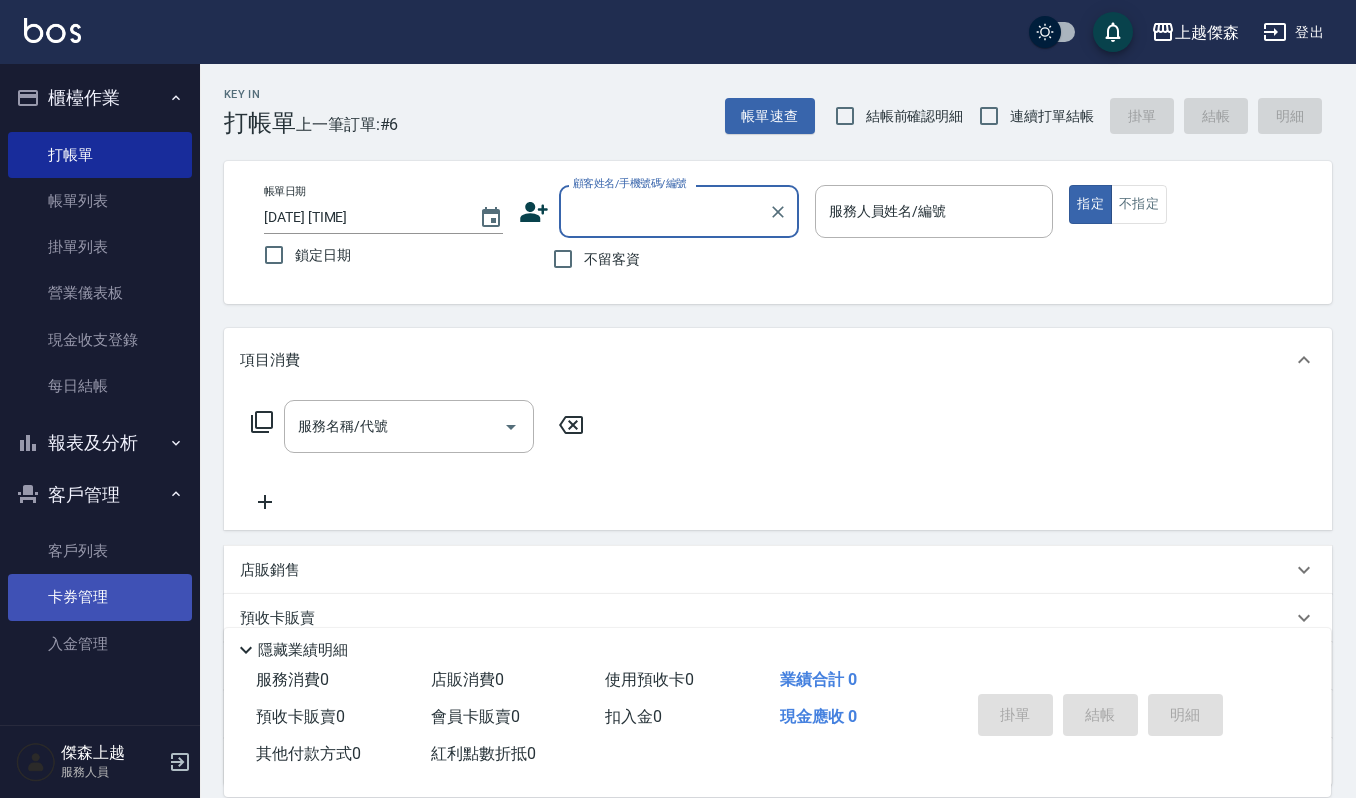 scroll, scrollTop: 0, scrollLeft: 0, axis: both 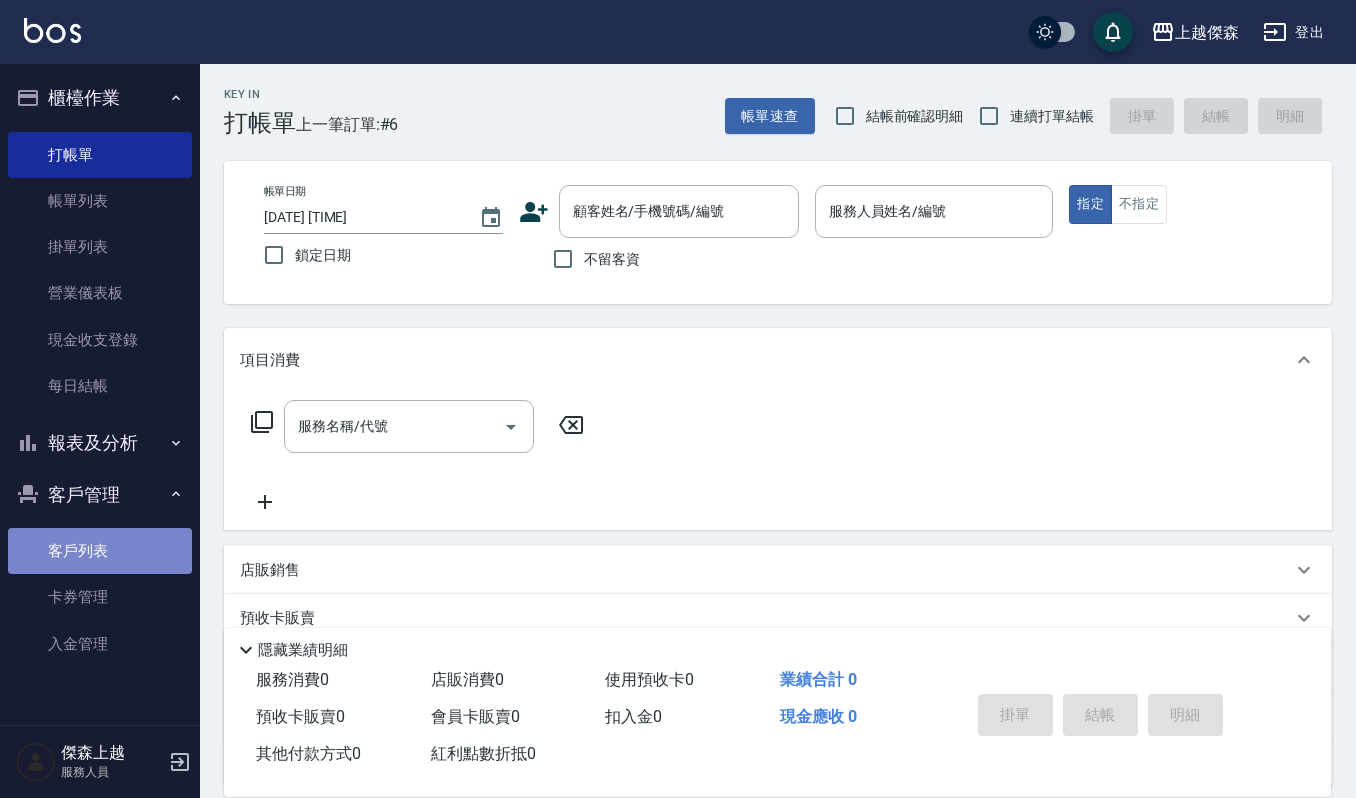 click on "客戶列表" at bounding box center (100, 551) 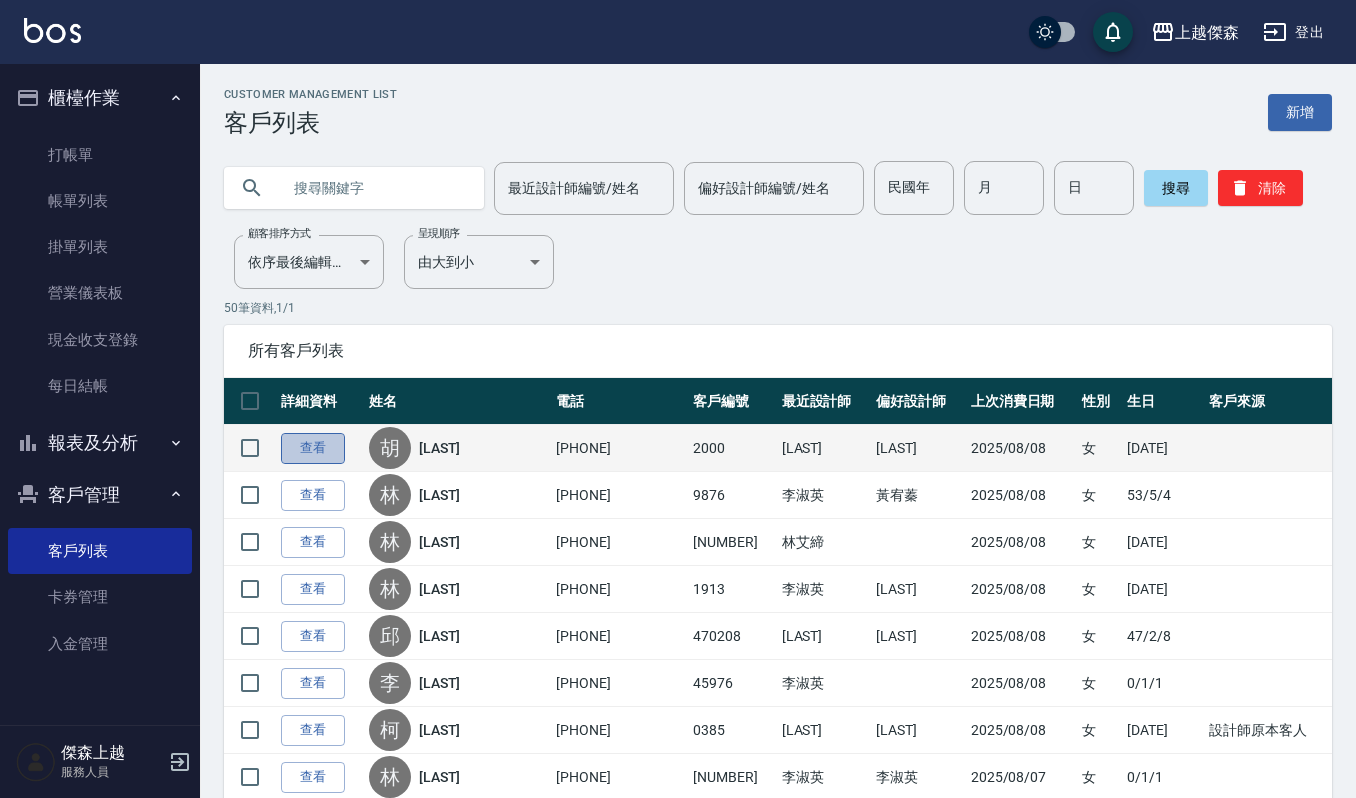 click on "查看" at bounding box center [313, 448] 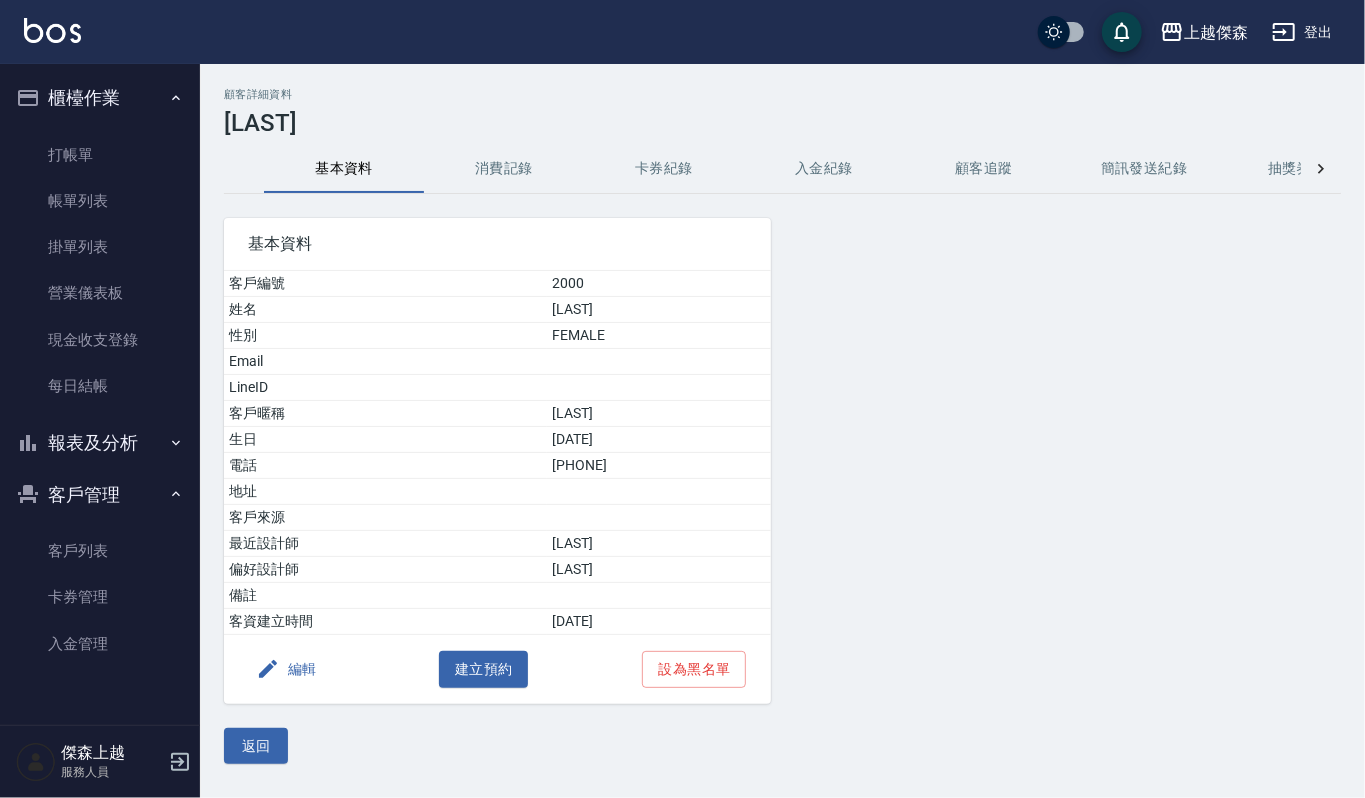 click on "消費記錄" at bounding box center [504, 169] 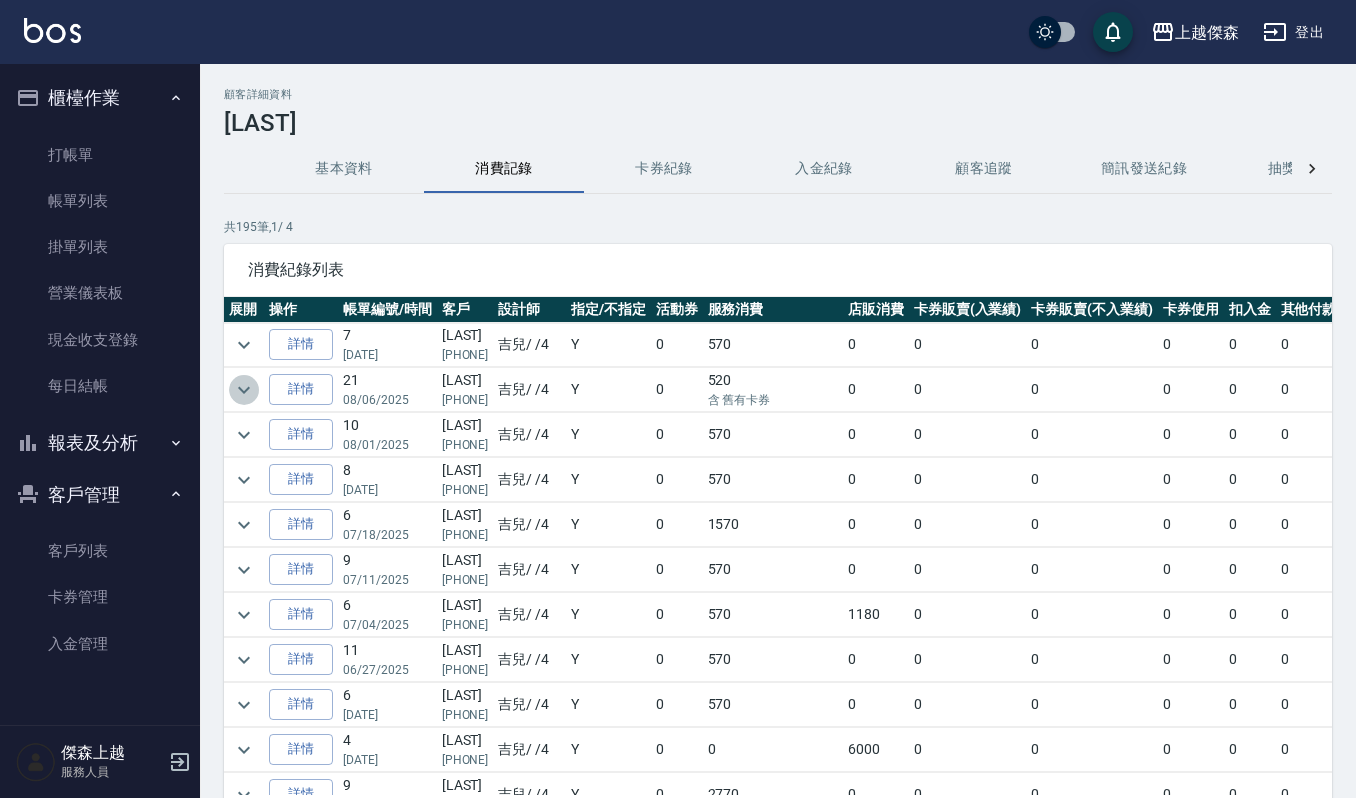 click 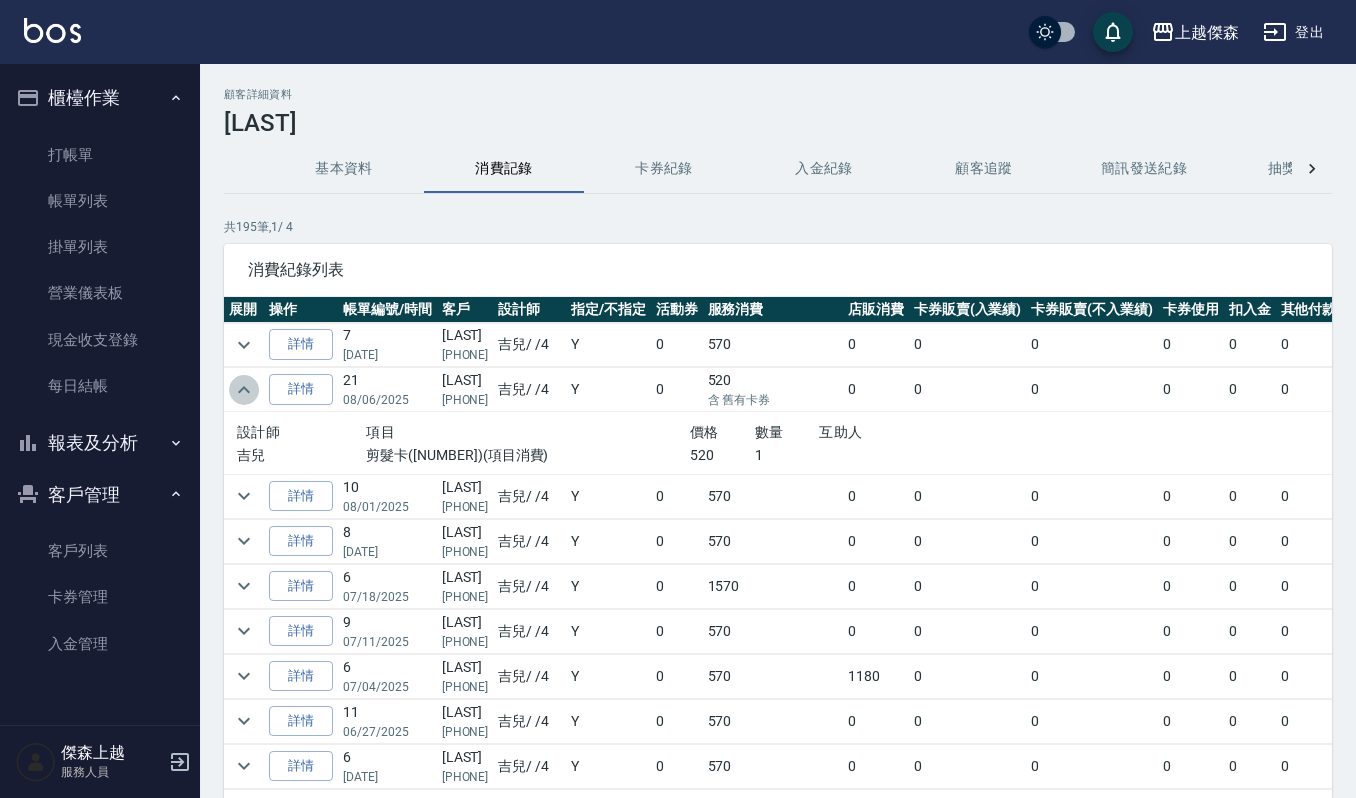 click 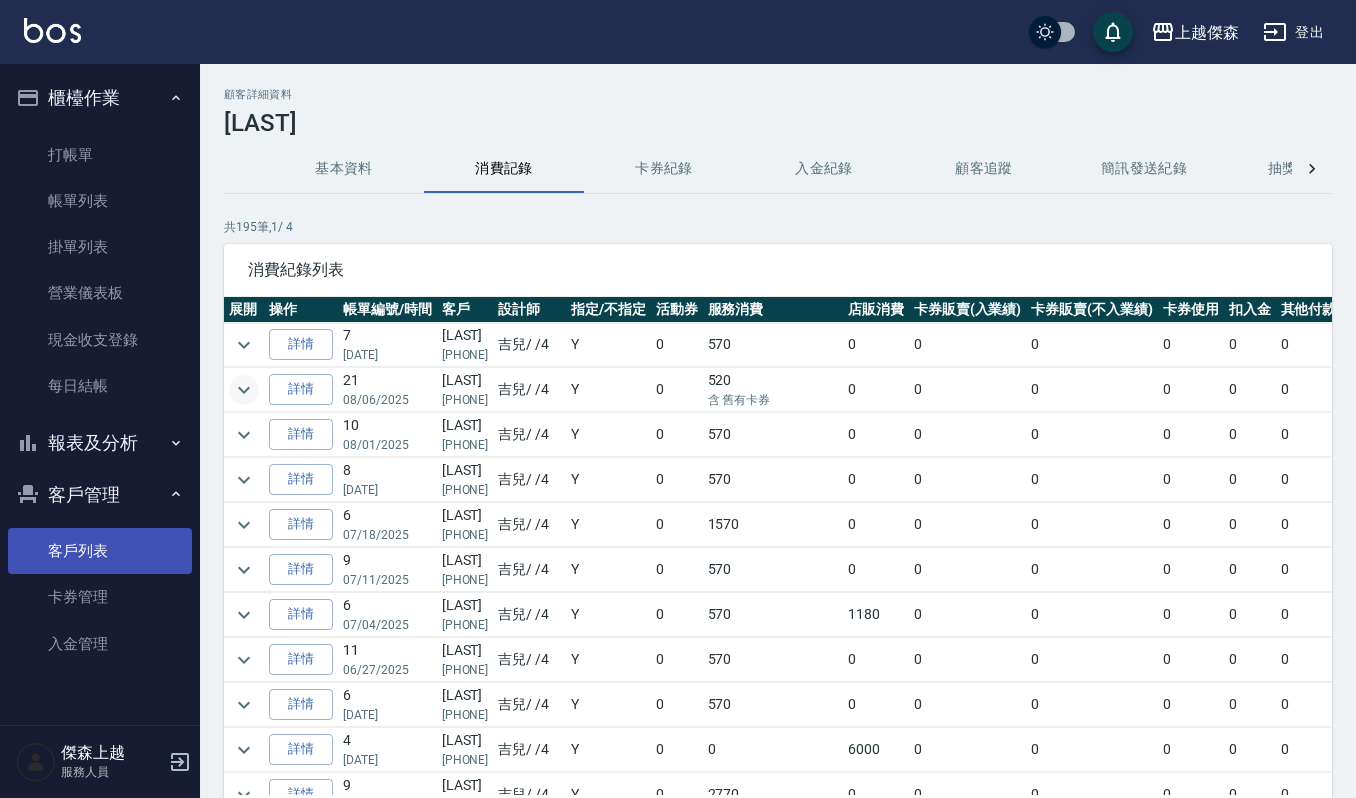 click on "客戶列表" at bounding box center [100, 551] 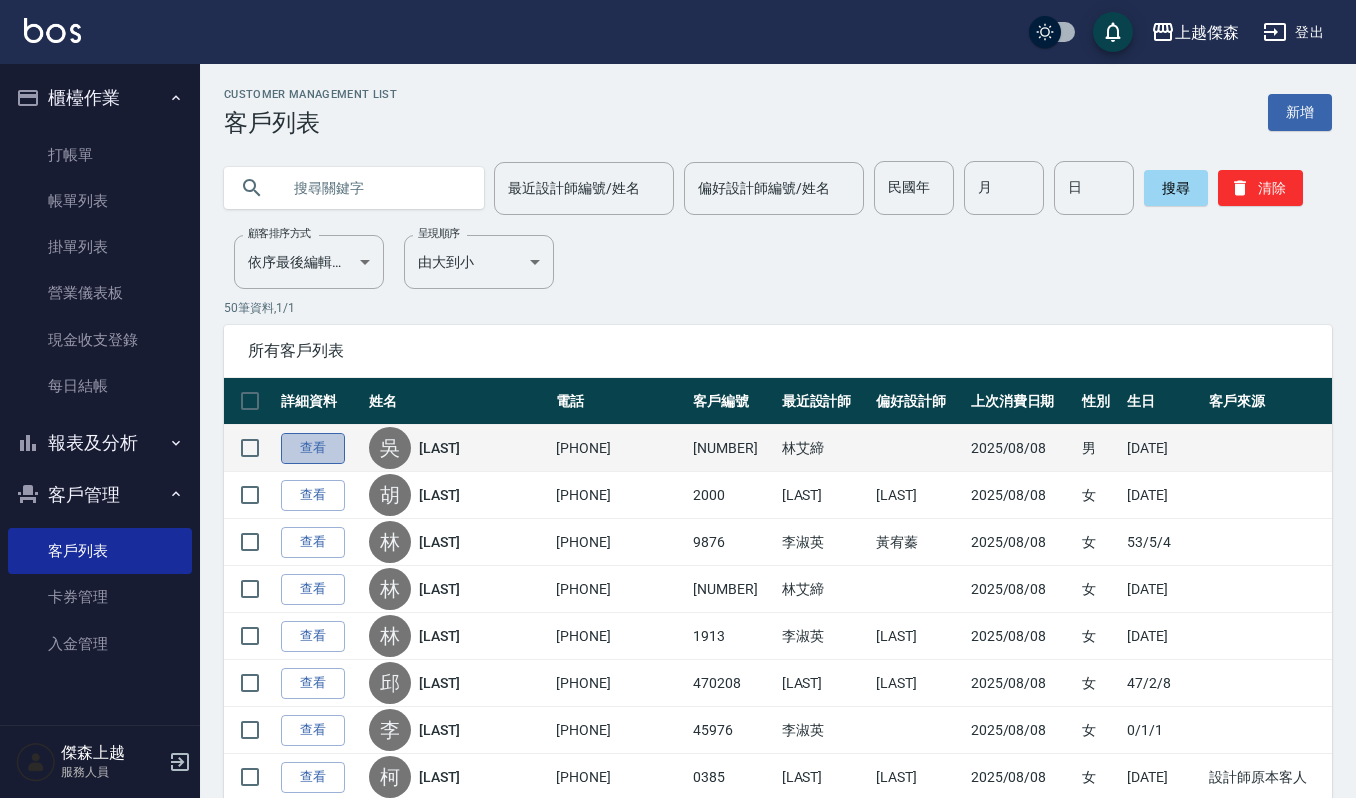 click on "查看" at bounding box center [313, 448] 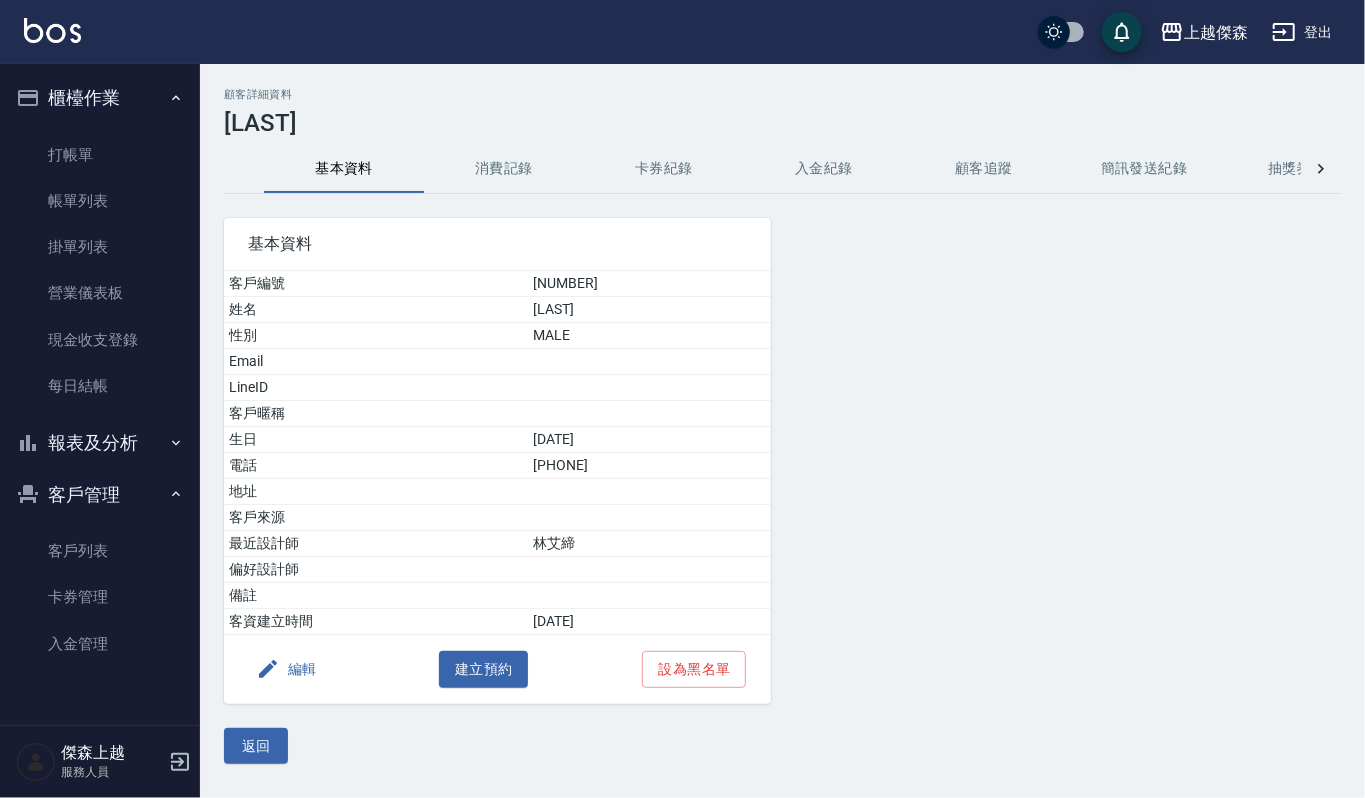 click on "消費記錄" at bounding box center [504, 169] 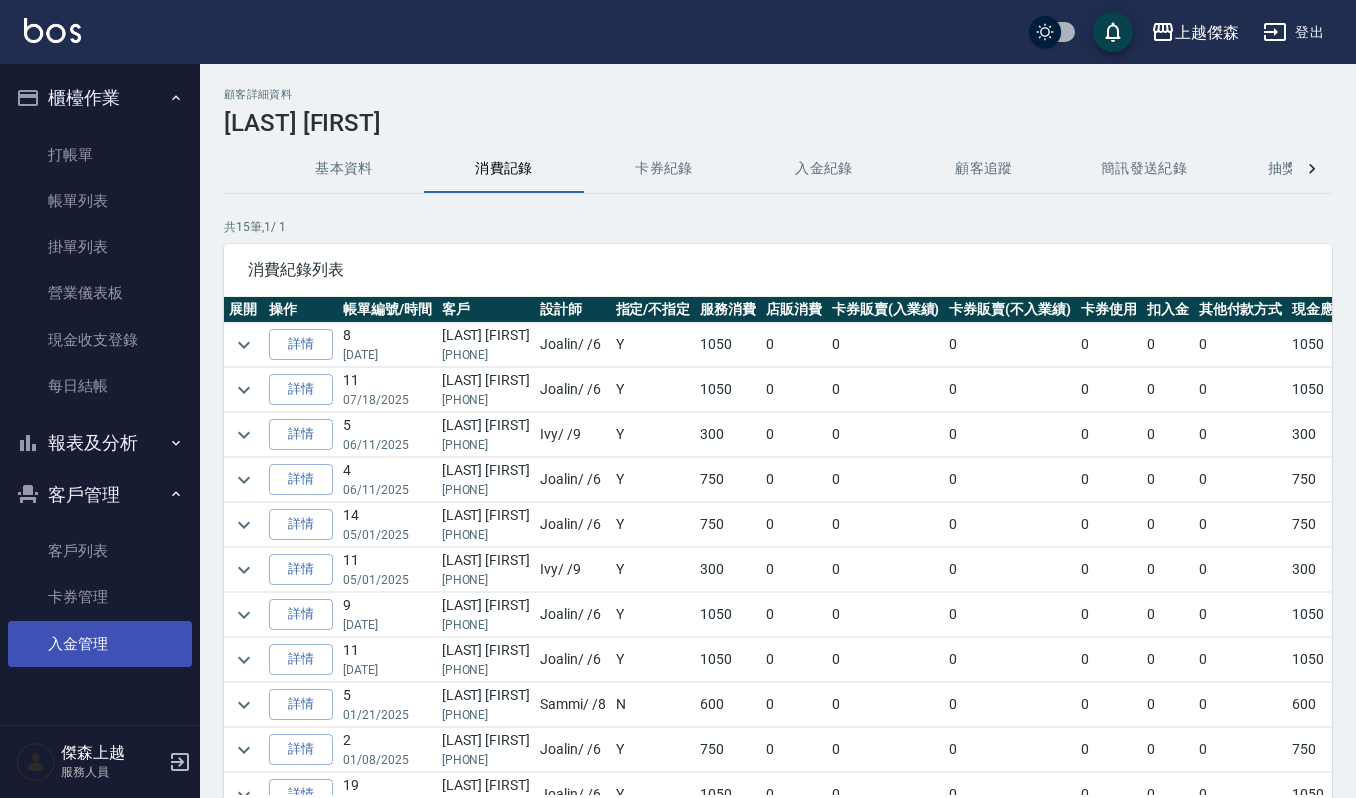 scroll, scrollTop: 0, scrollLeft: 0, axis: both 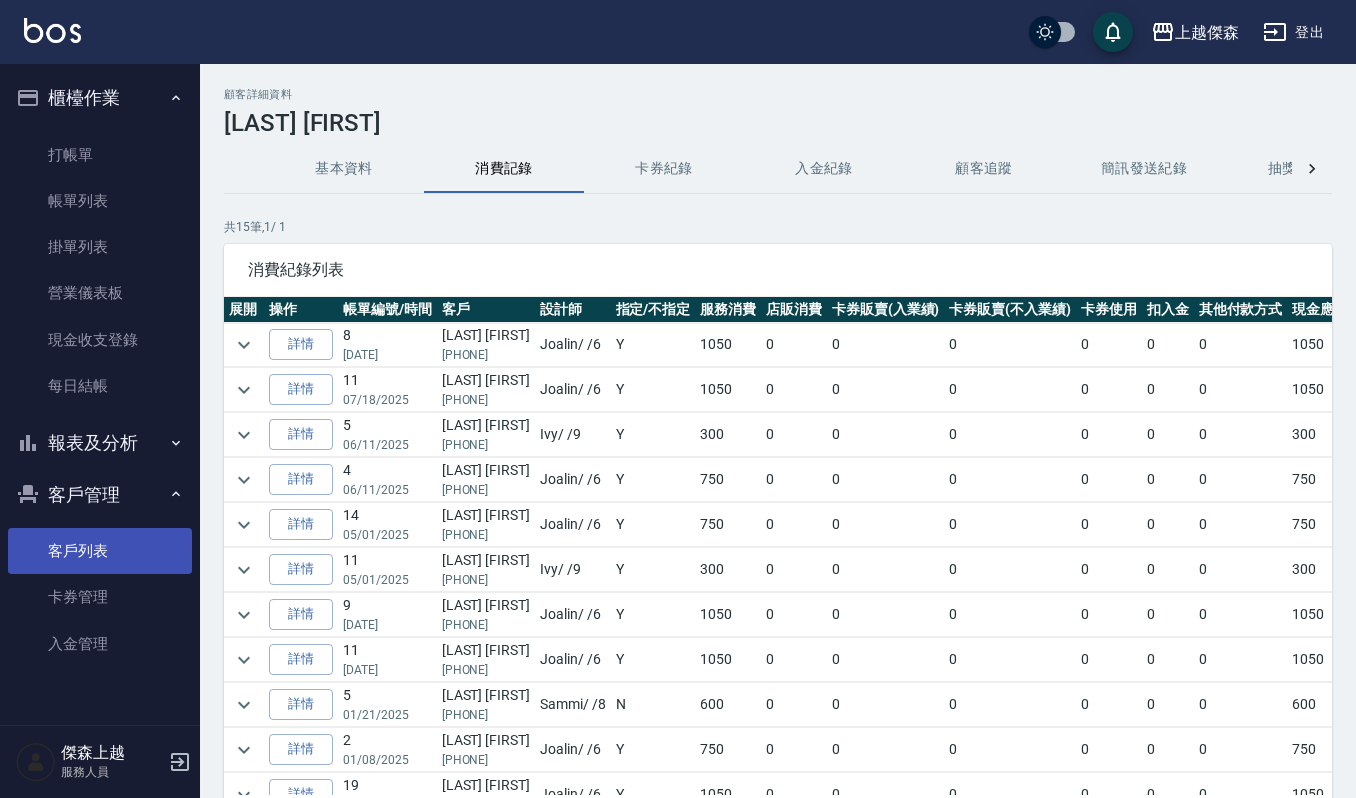 click on "客戶列表" at bounding box center [100, 551] 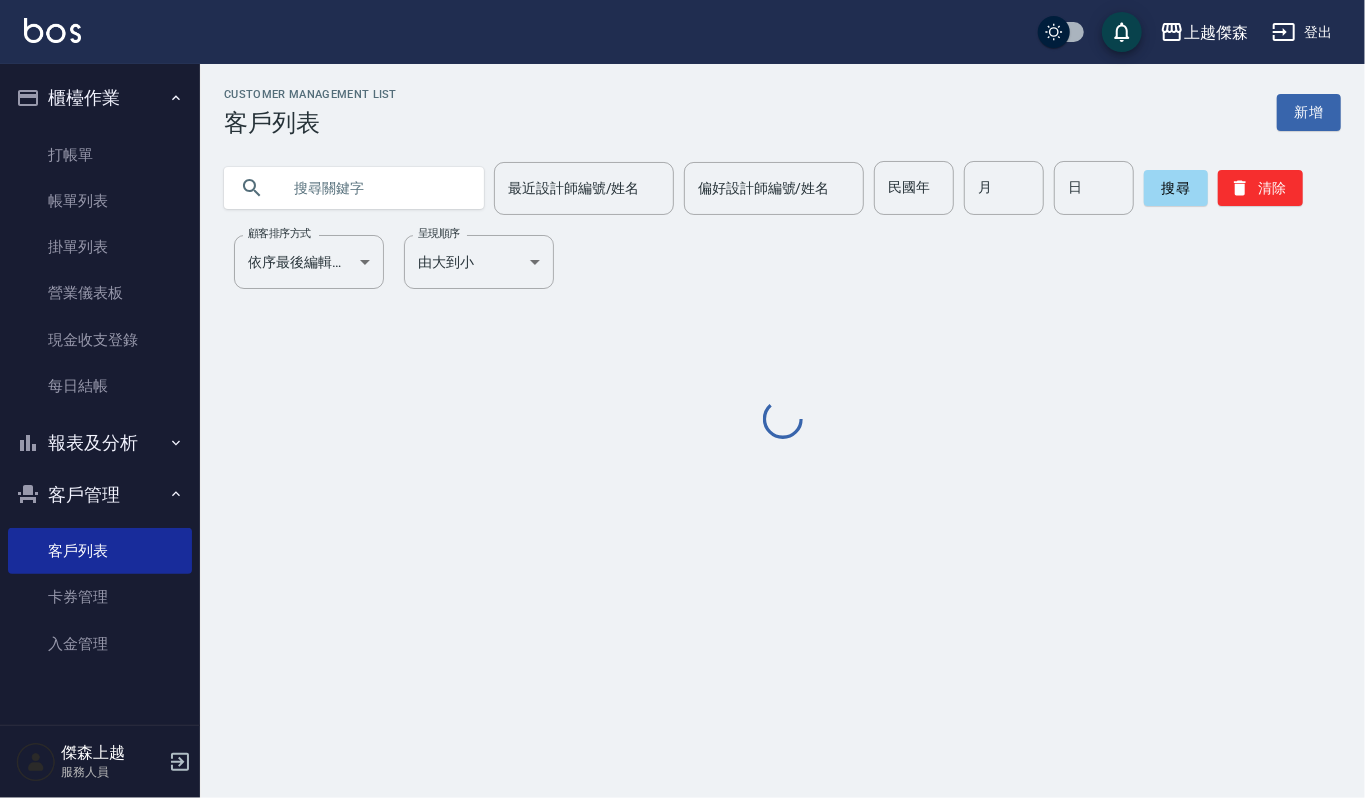 click at bounding box center [374, 188] 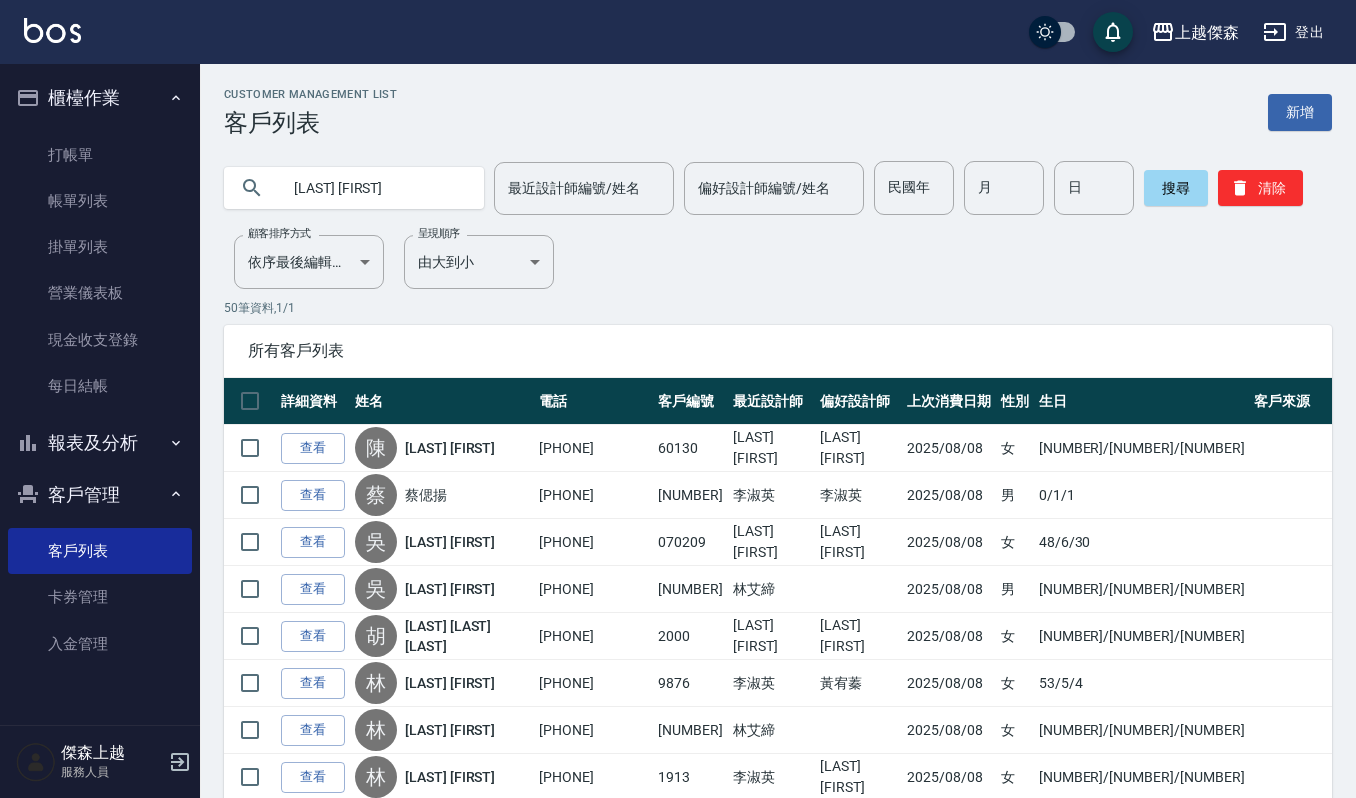 type on "[LAST] [FIRST]" 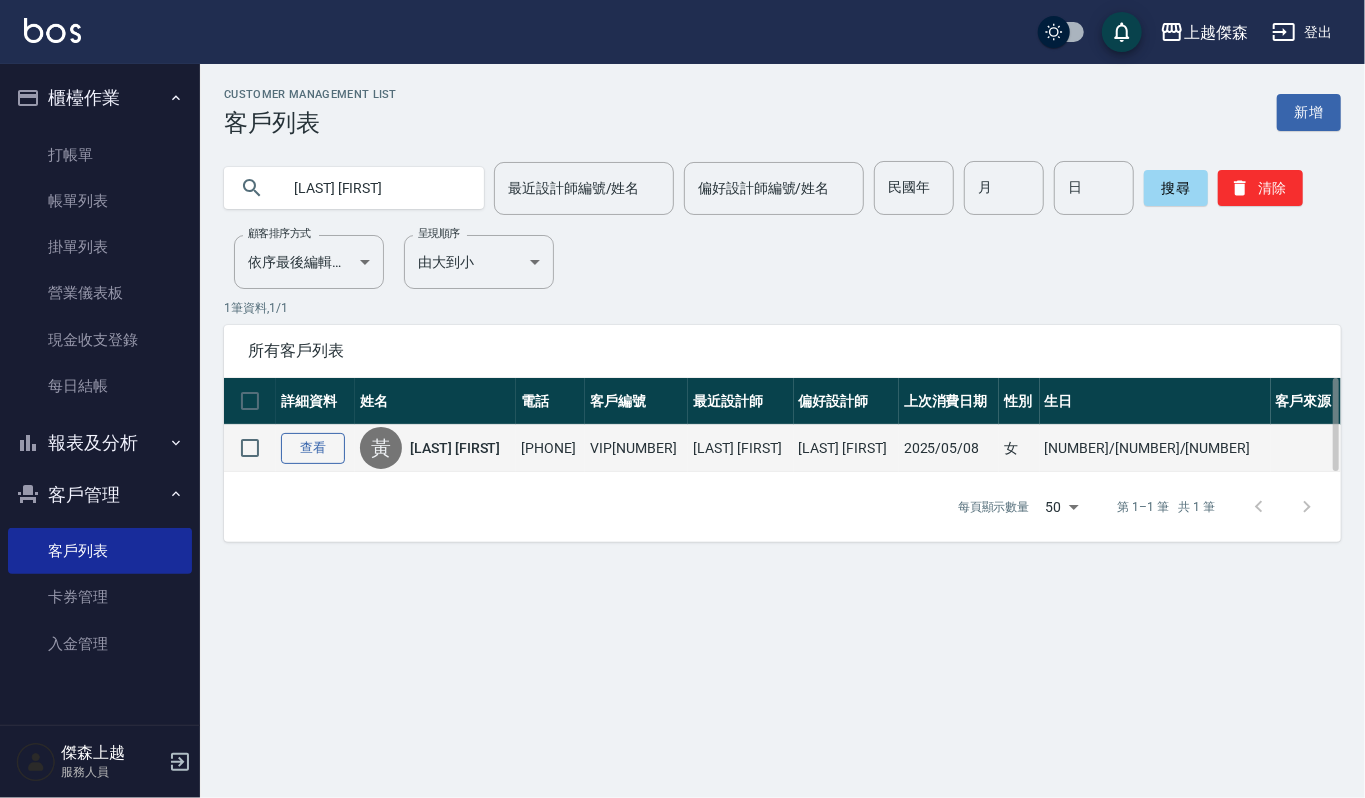 click on "查看" at bounding box center (313, 448) 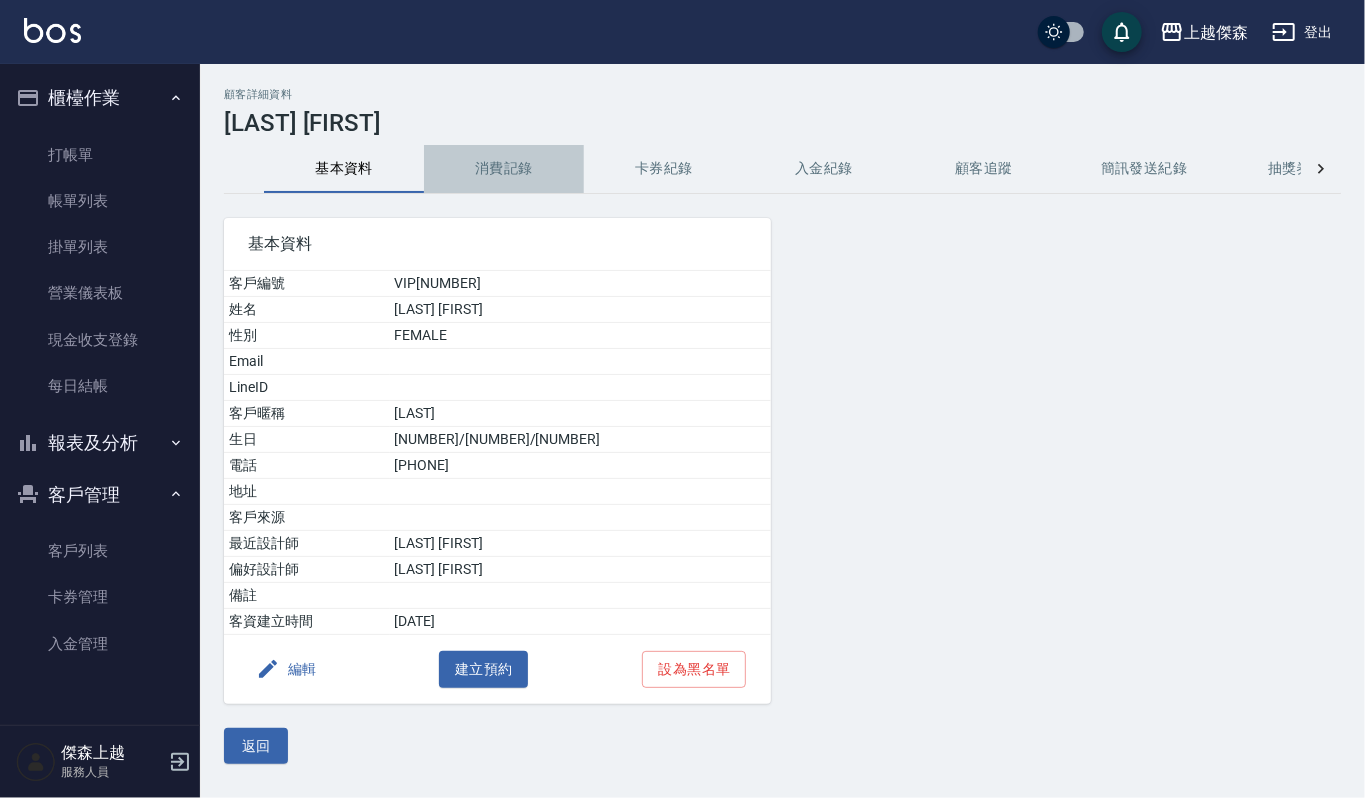 click on "消費記錄" at bounding box center [504, 169] 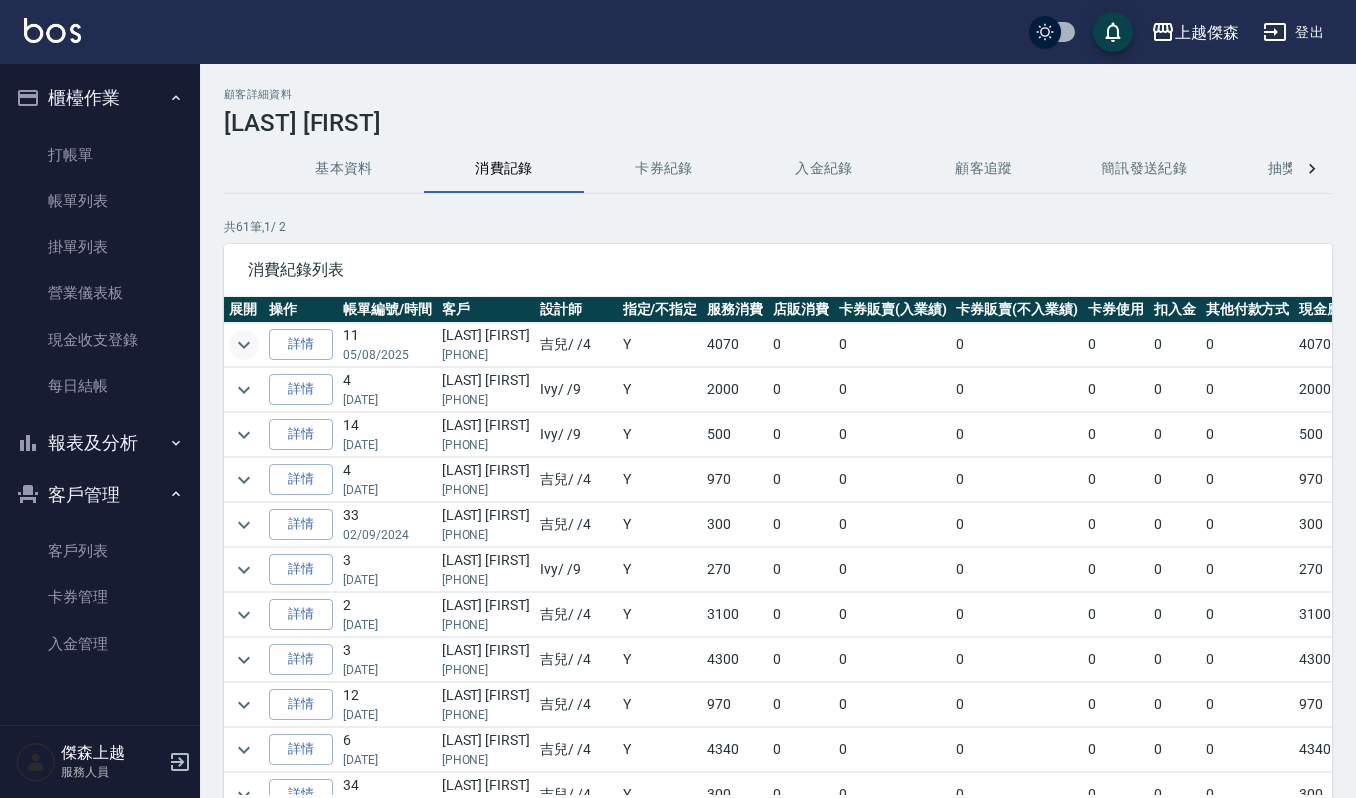 click at bounding box center [244, 345] 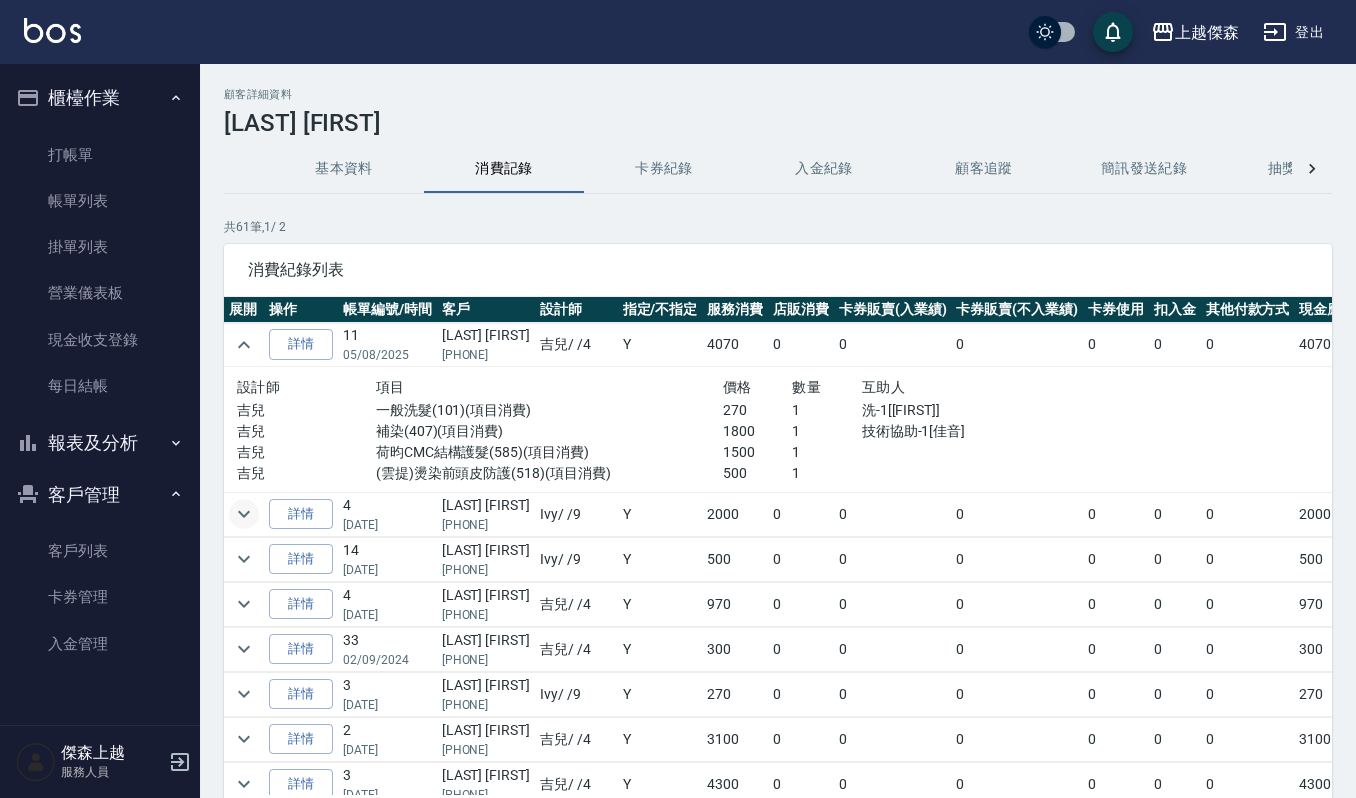 scroll, scrollTop: 133, scrollLeft: 0, axis: vertical 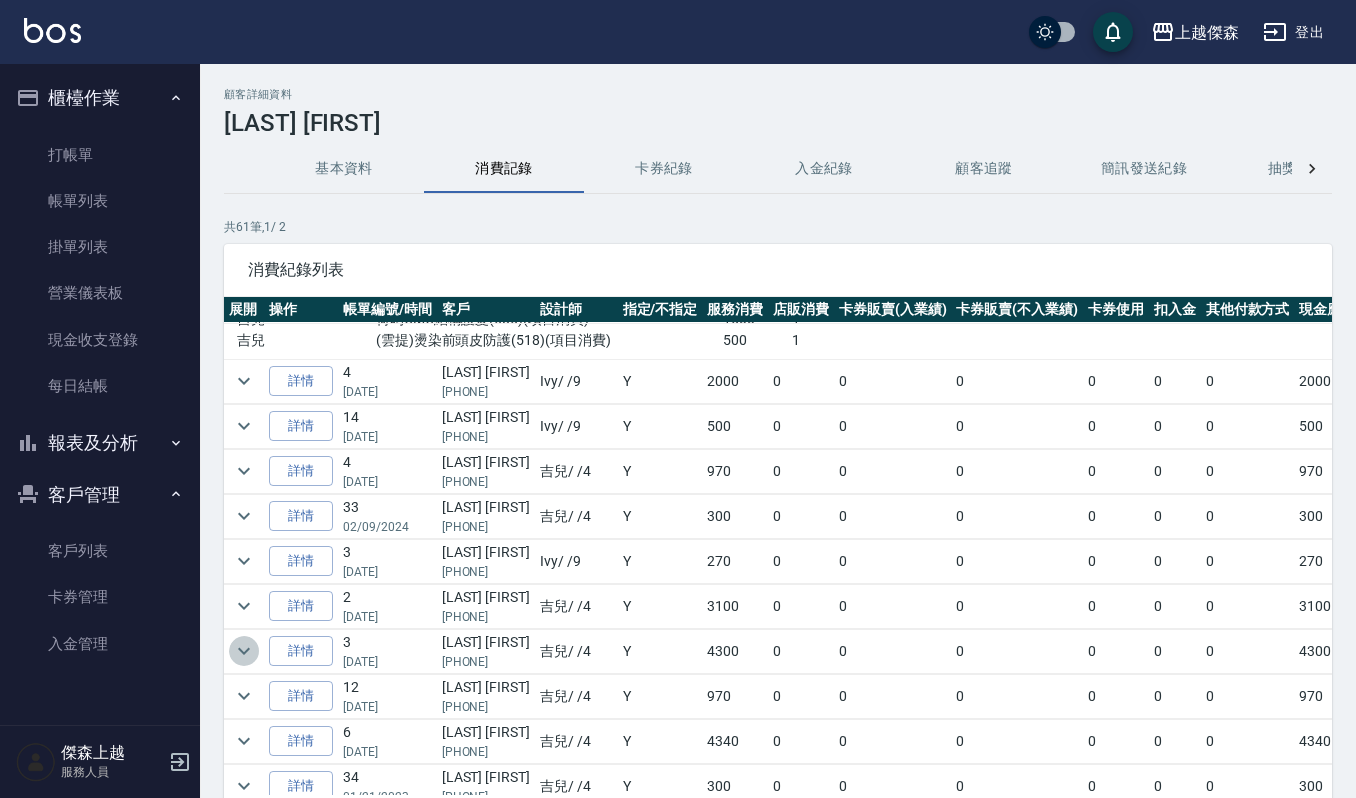 click 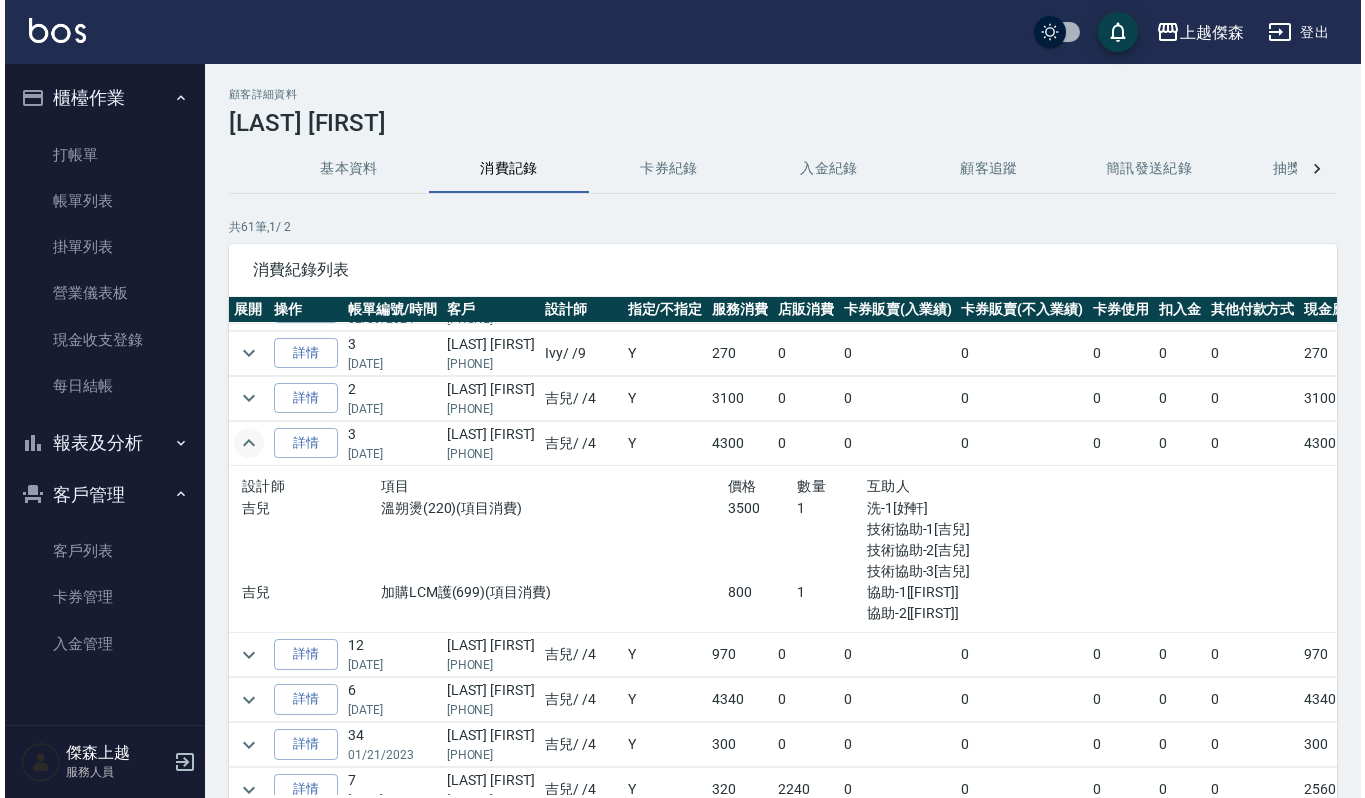 scroll, scrollTop: 400, scrollLeft: 0, axis: vertical 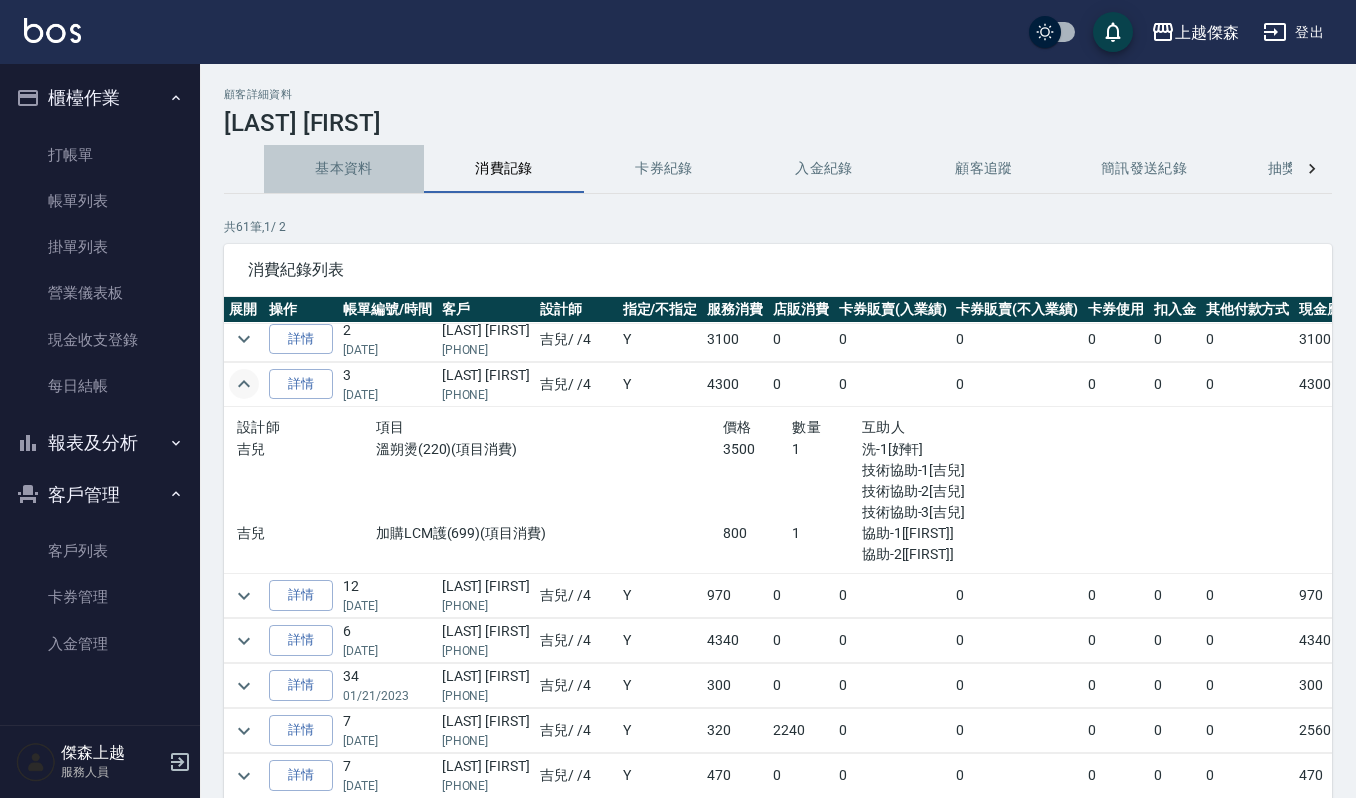 click on "基本資料" at bounding box center [344, 169] 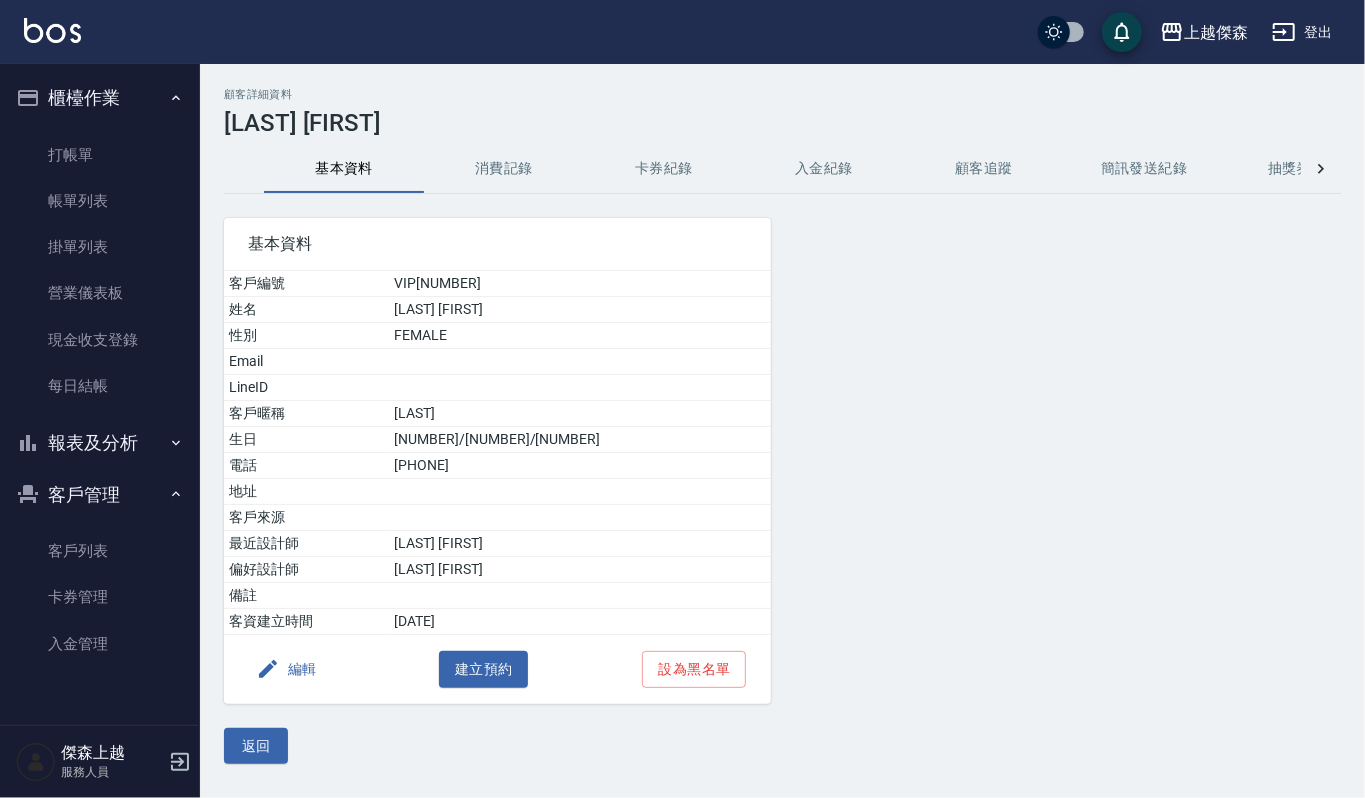 click on "[ID]" at bounding box center (580, 284) 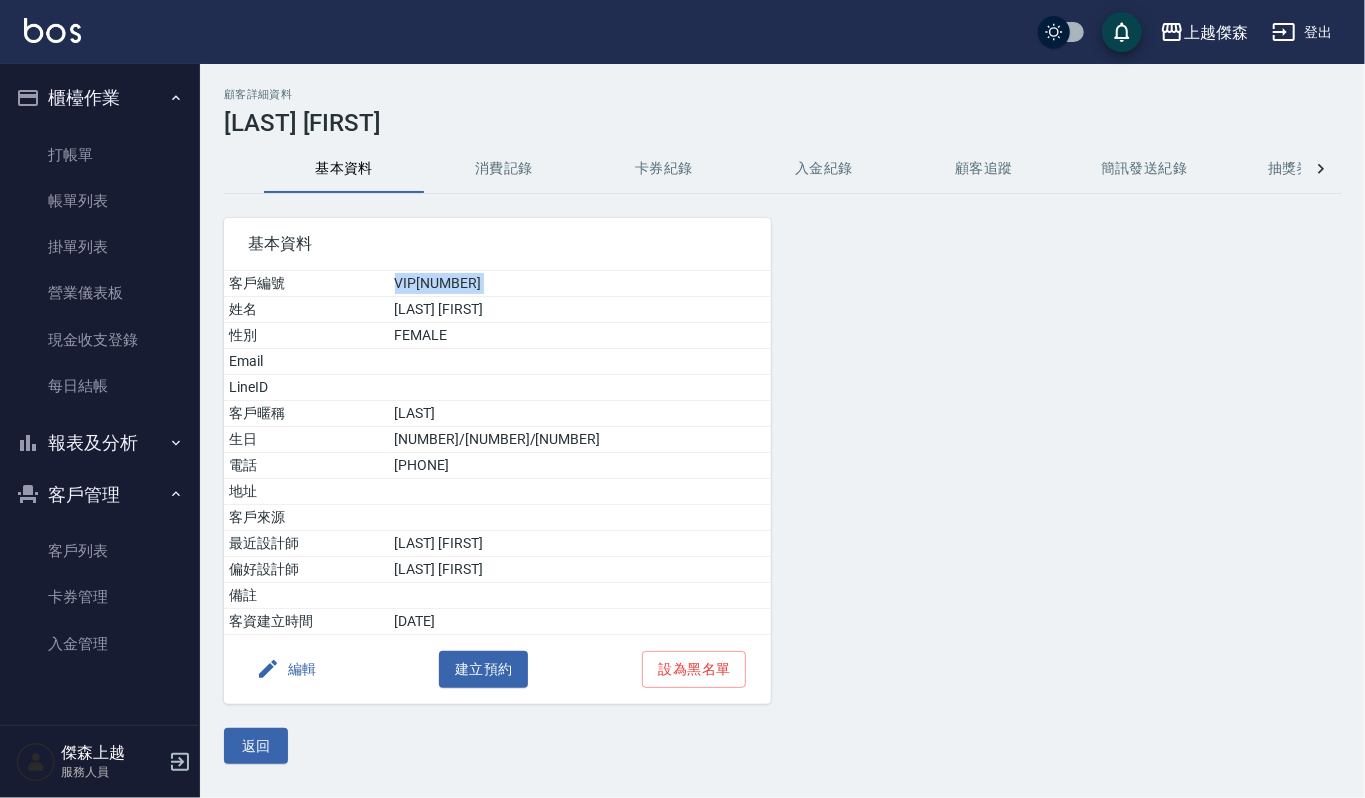 click on "[ID]" at bounding box center (580, 284) 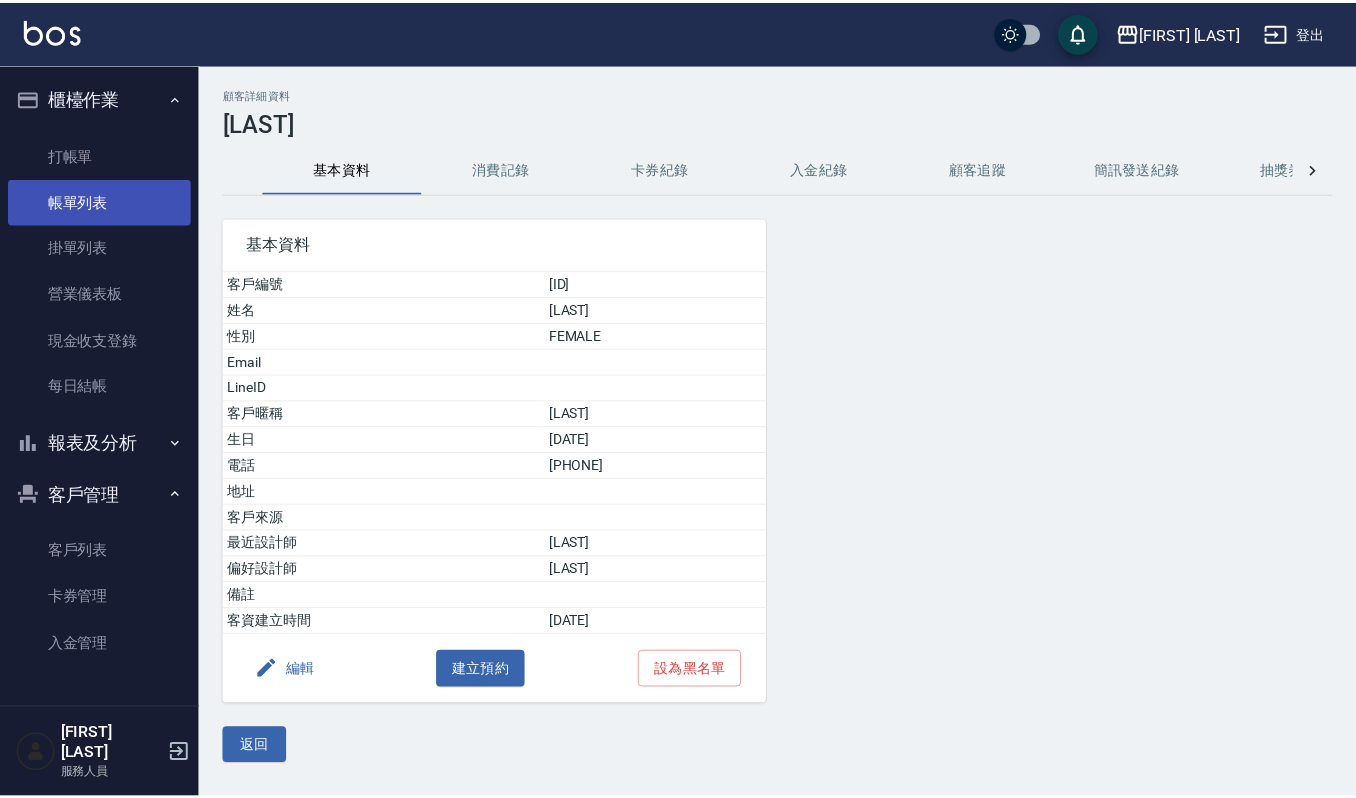 scroll, scrollTop: 0, scrollLeft: 0, axis: both 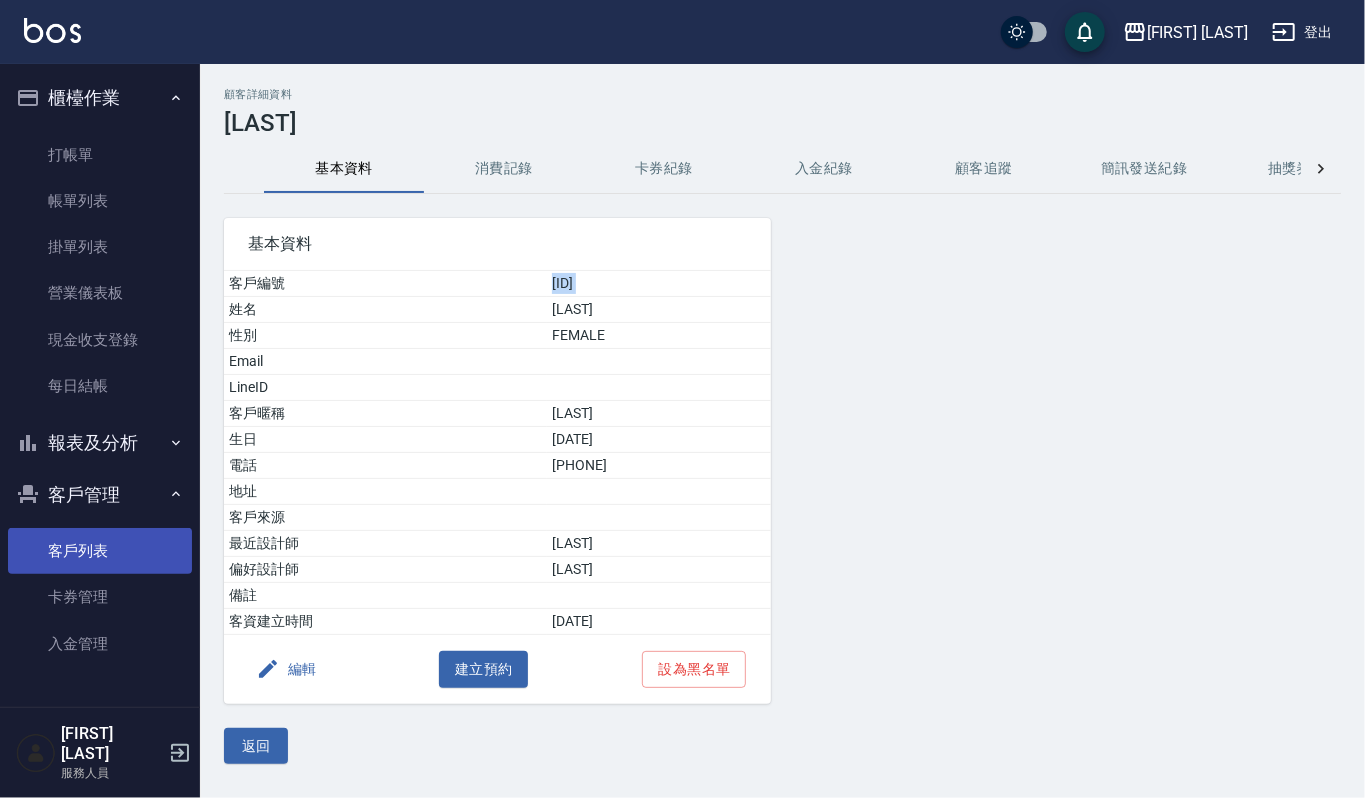 click on "客戶列表" at bounding box center [100, 551] 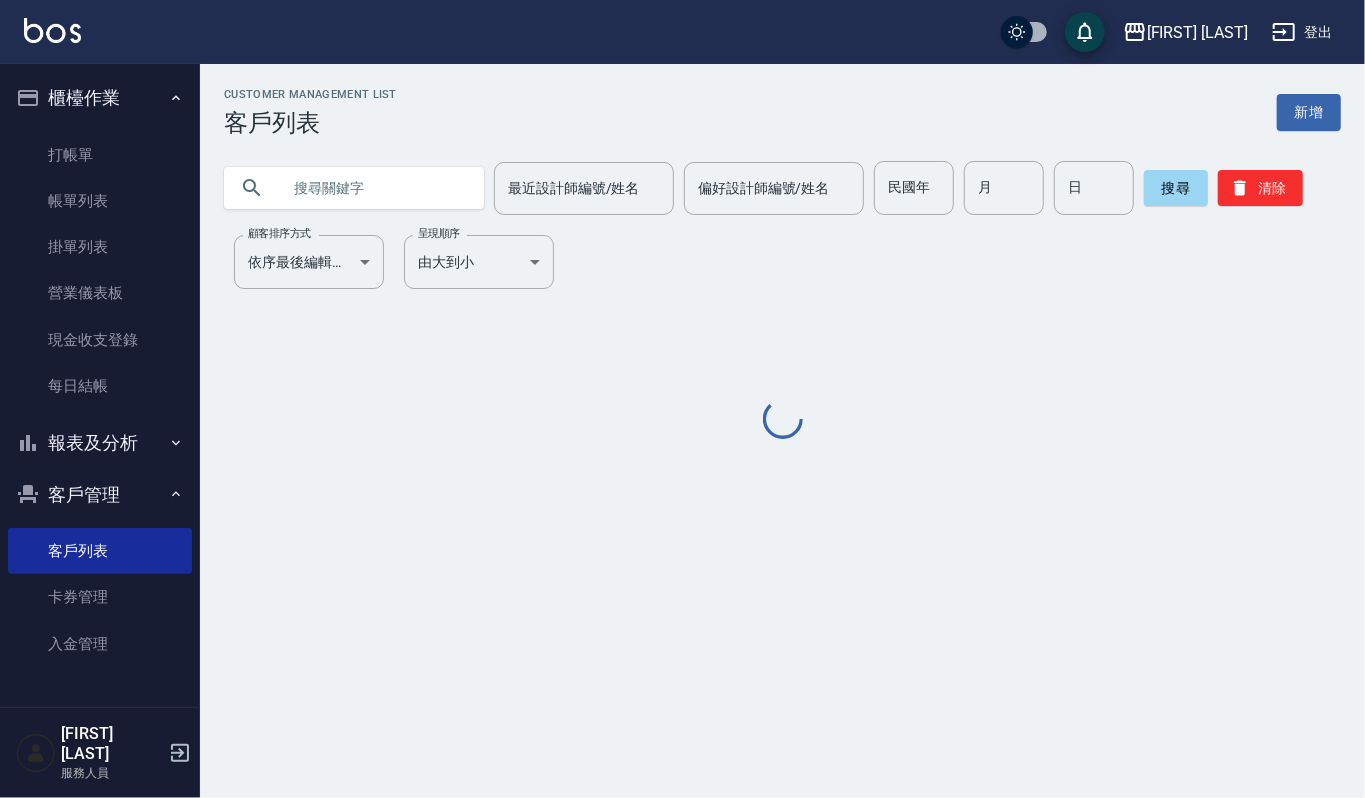 click at bounding box center [374, 188] 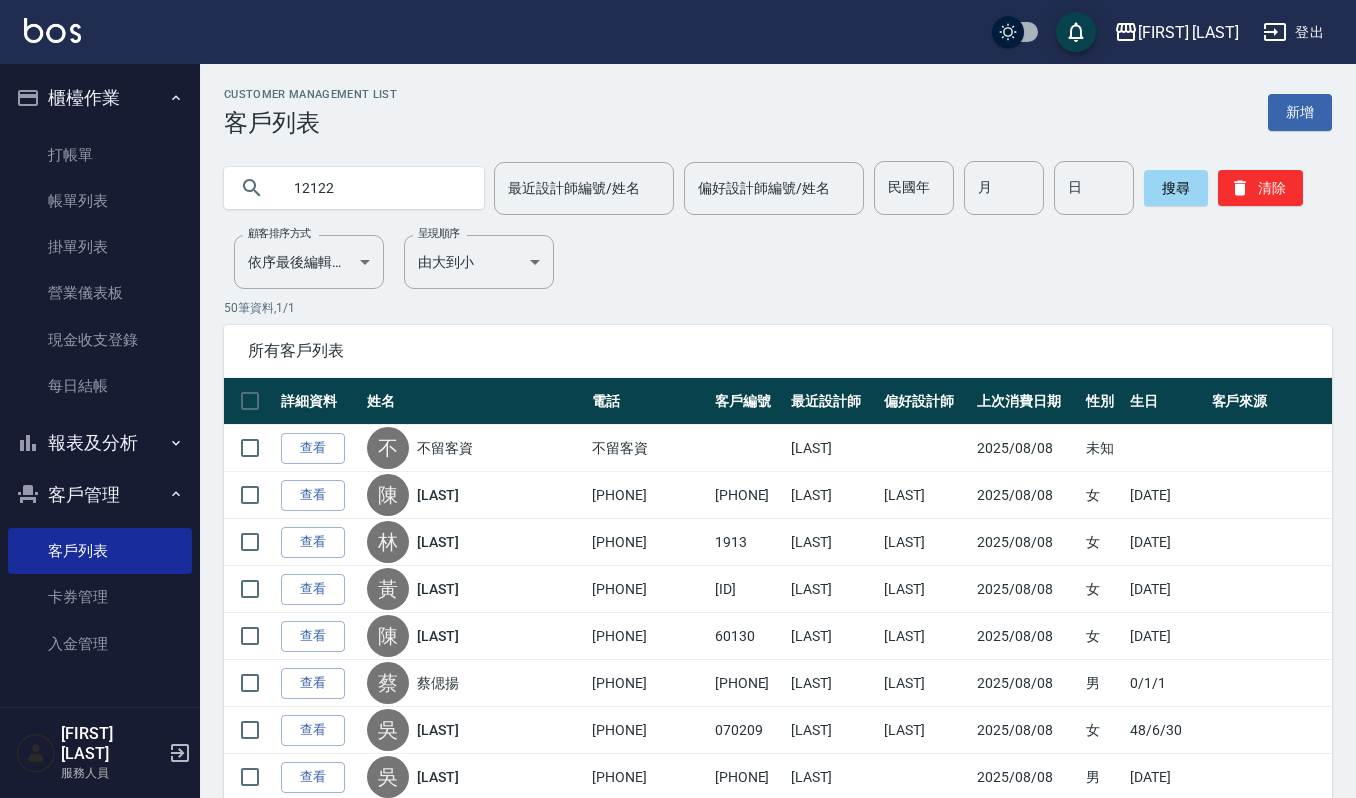 type on "12122" 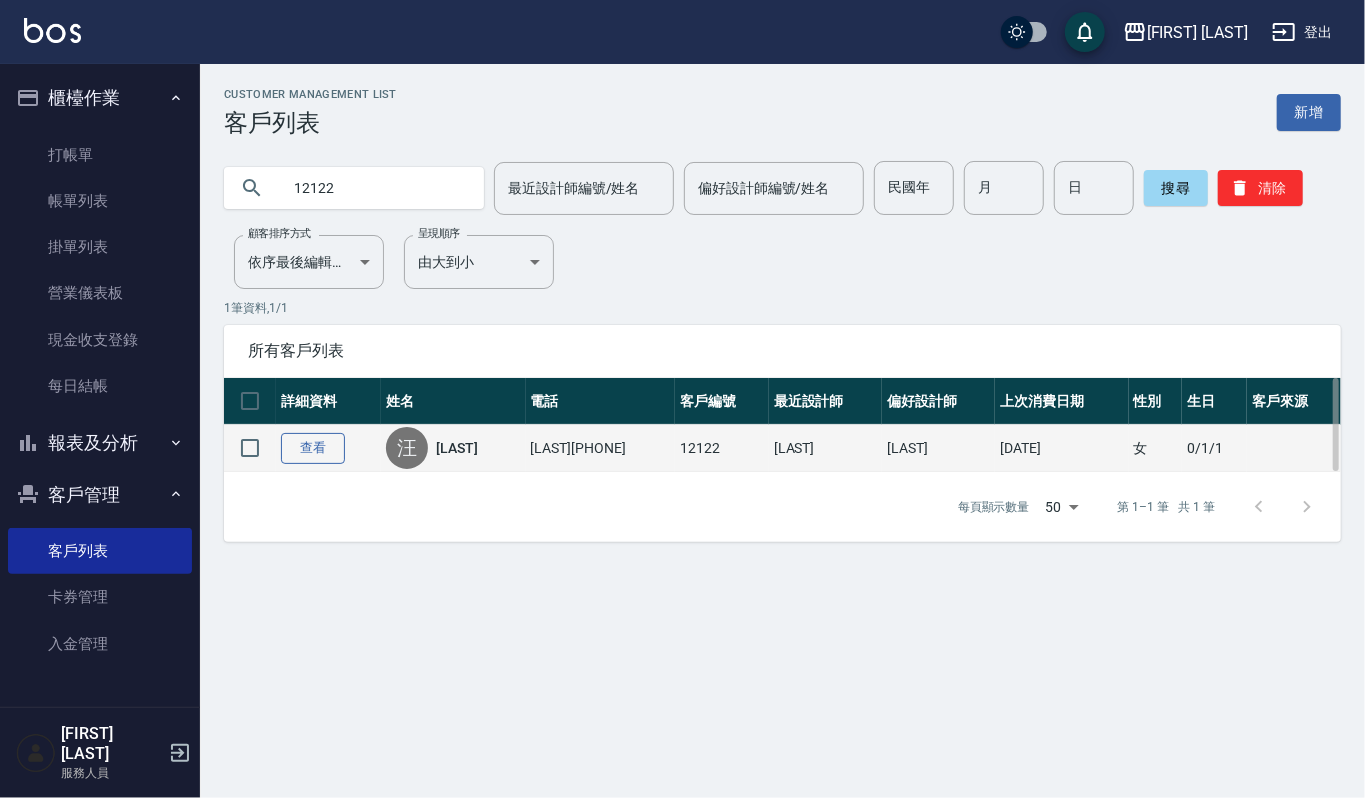 click on "查看" at bounding box center (313, 448) 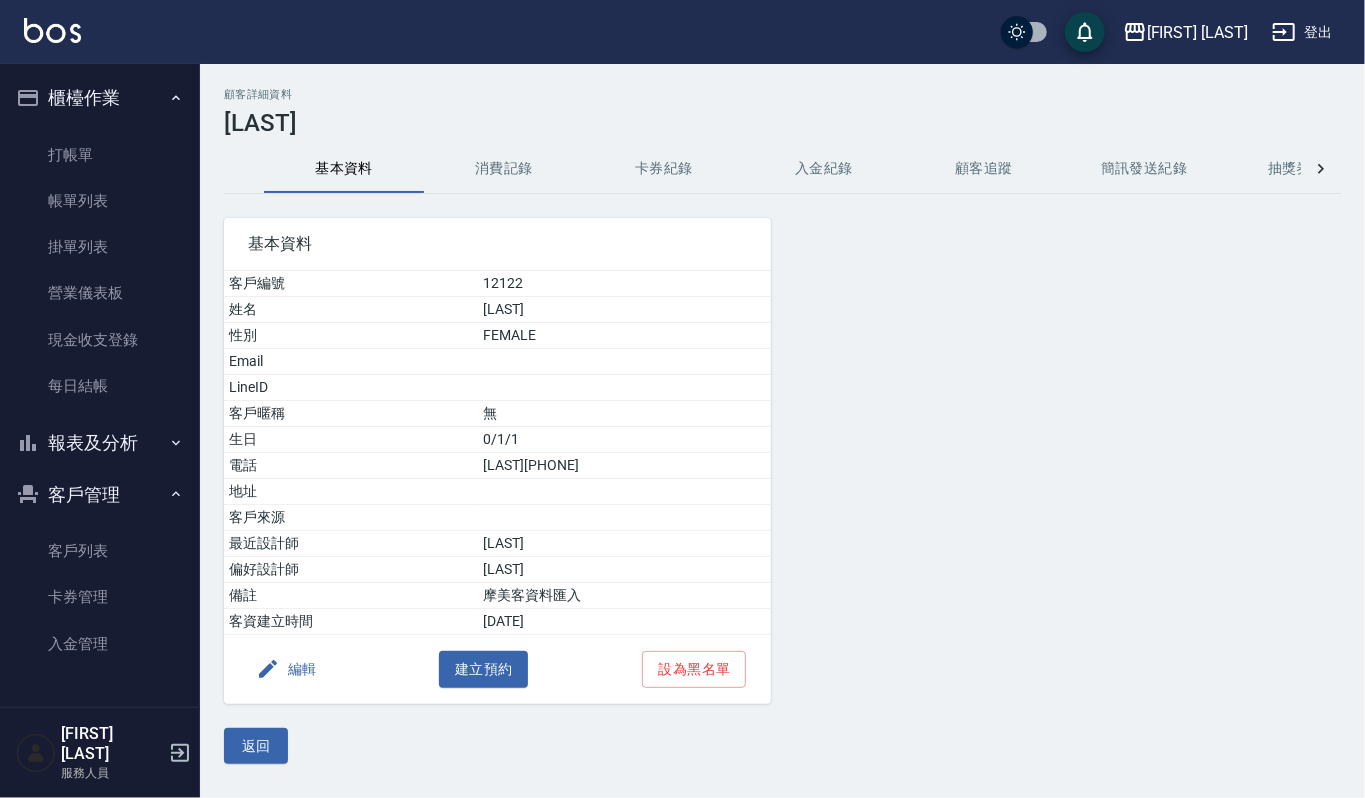 drag, startPoint x: 492, startPoint y: 140, endPoint x: 497, endPoint y: 156, distance: 16.763054 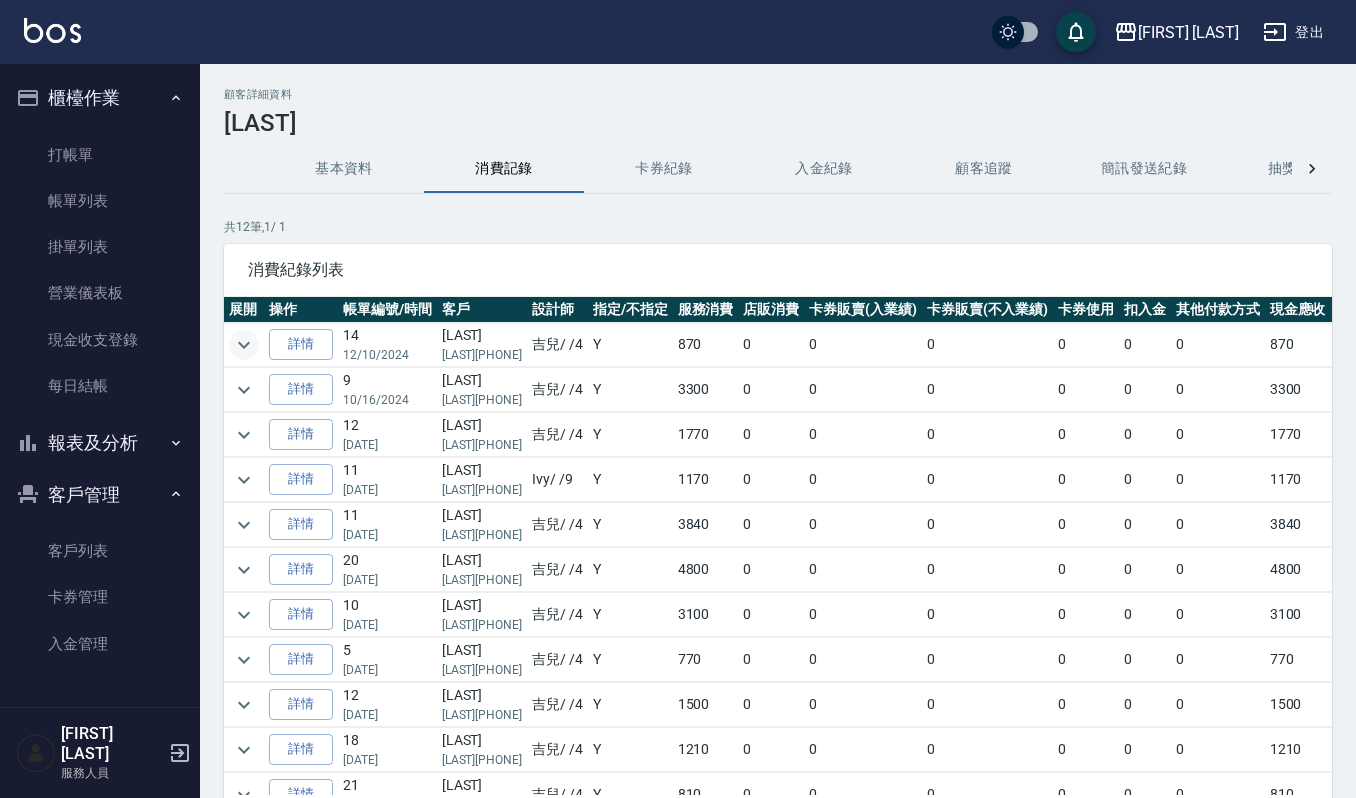 click 